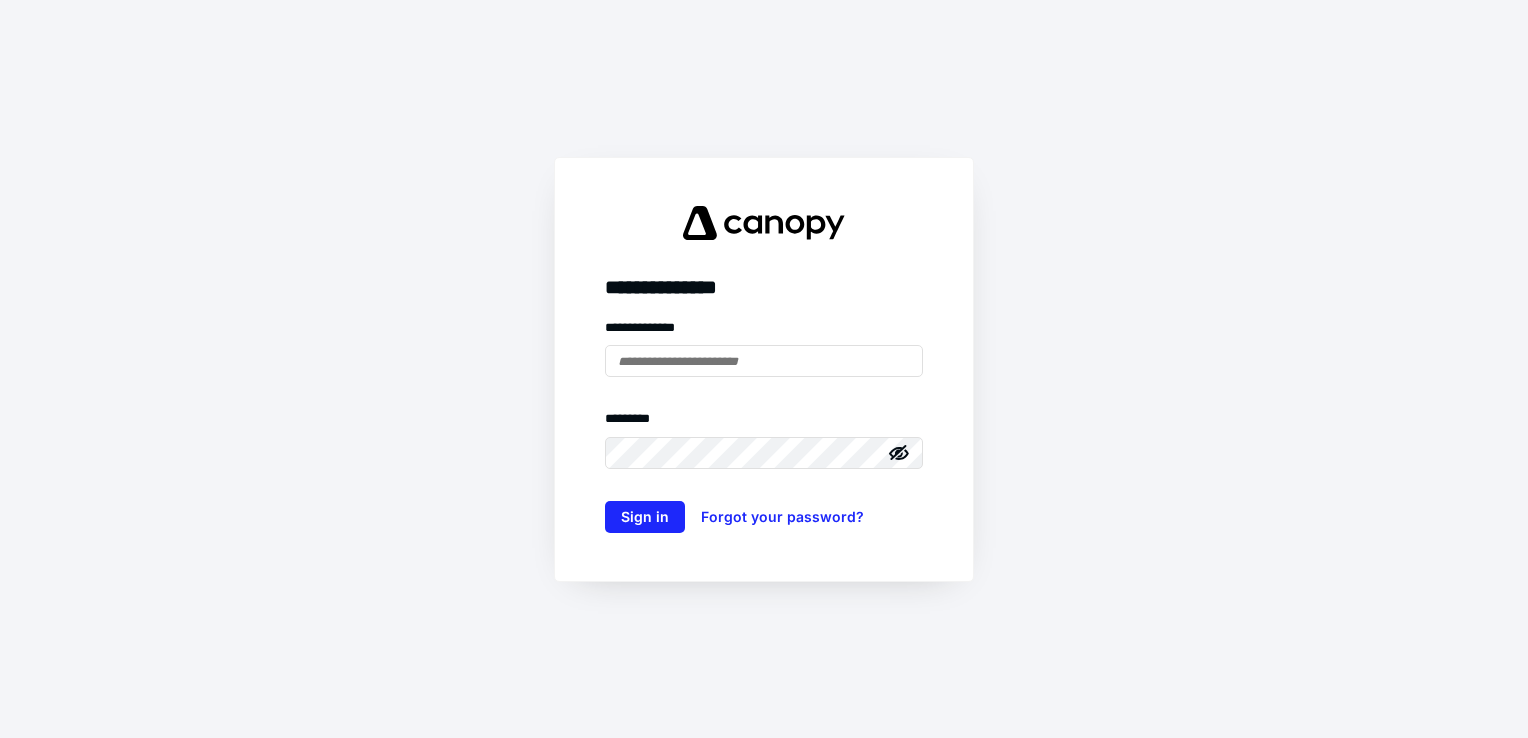 scroll, scrollTop: 0, scrollLeft: 0, axis: both 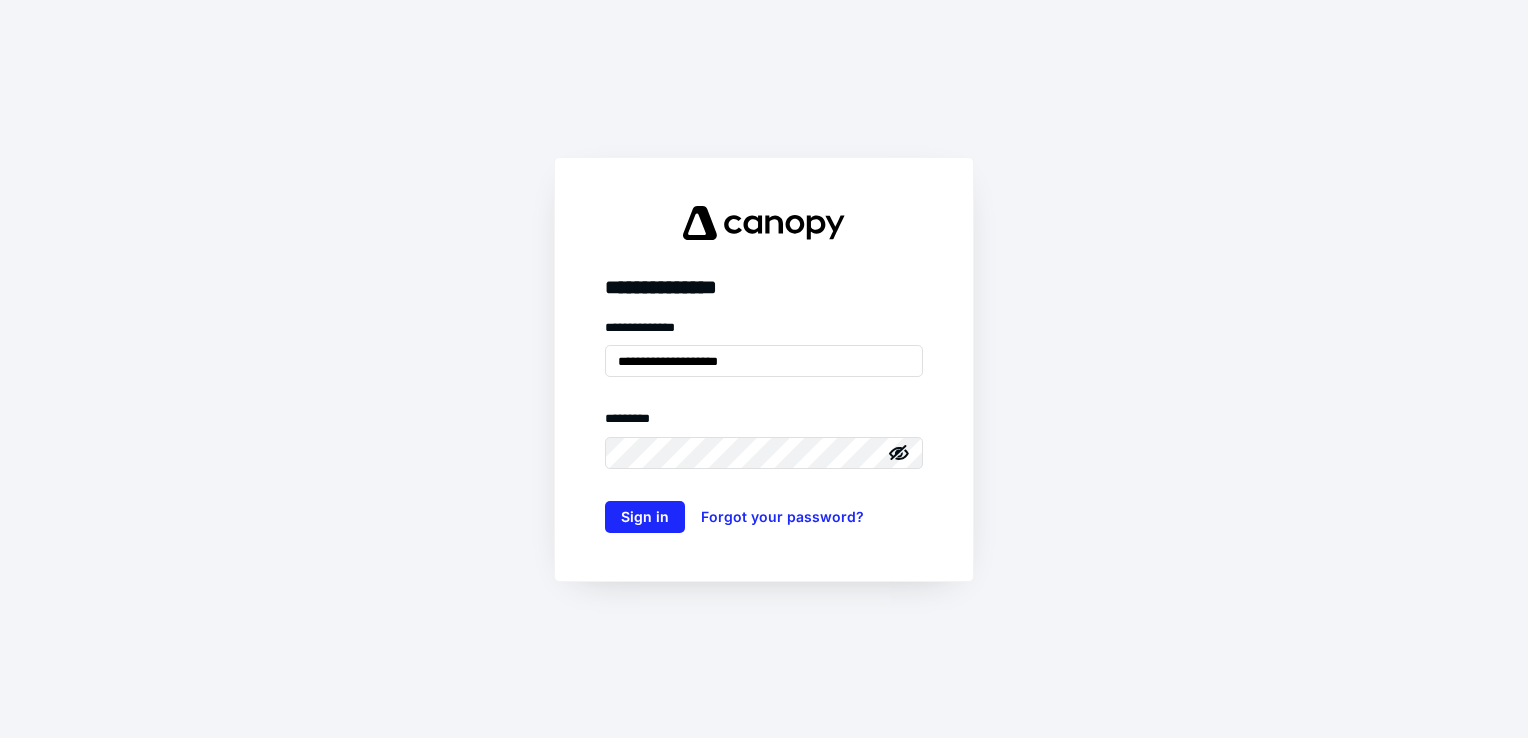 click on "**********" at bounding box center [764, 425] 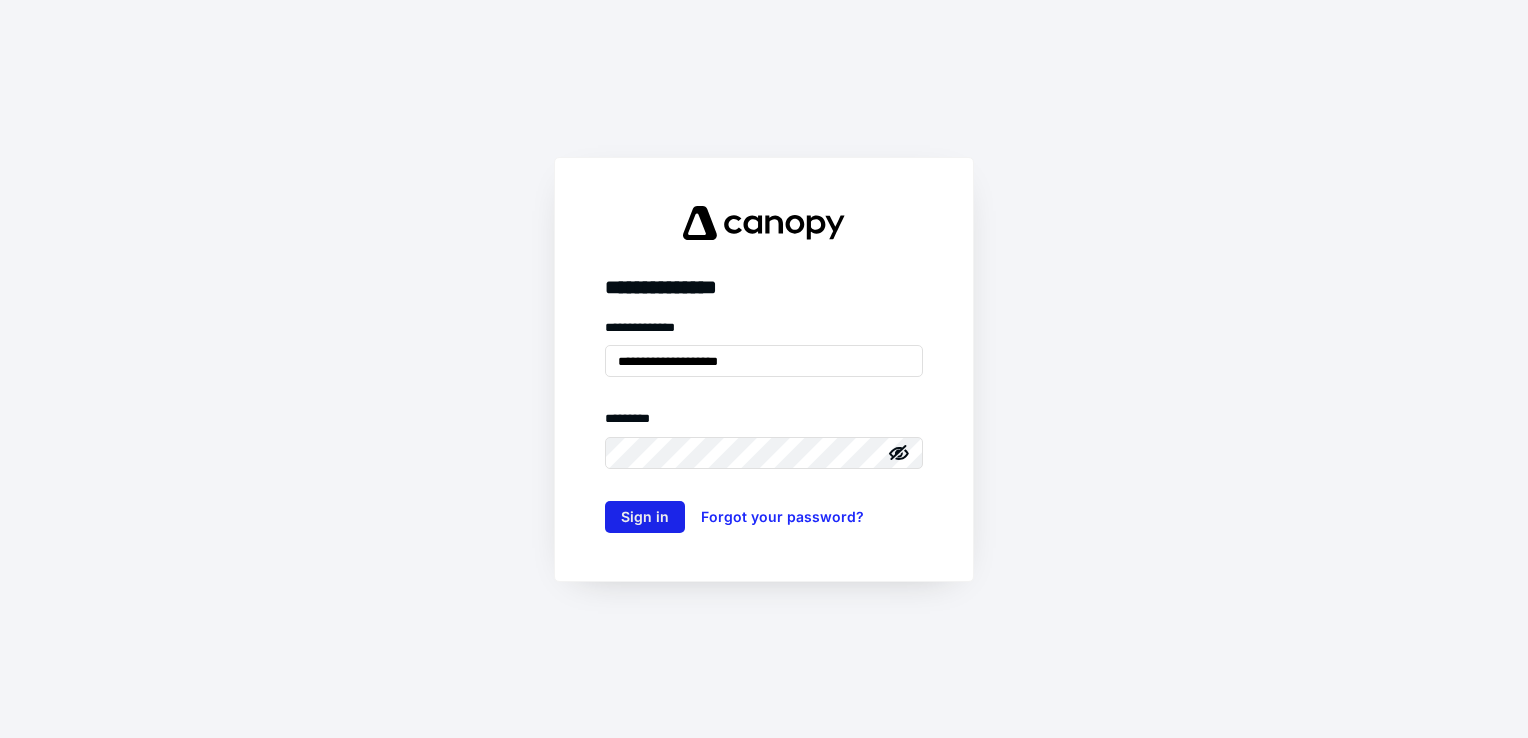 click on "Sign in" at bounding box center (645, 517) 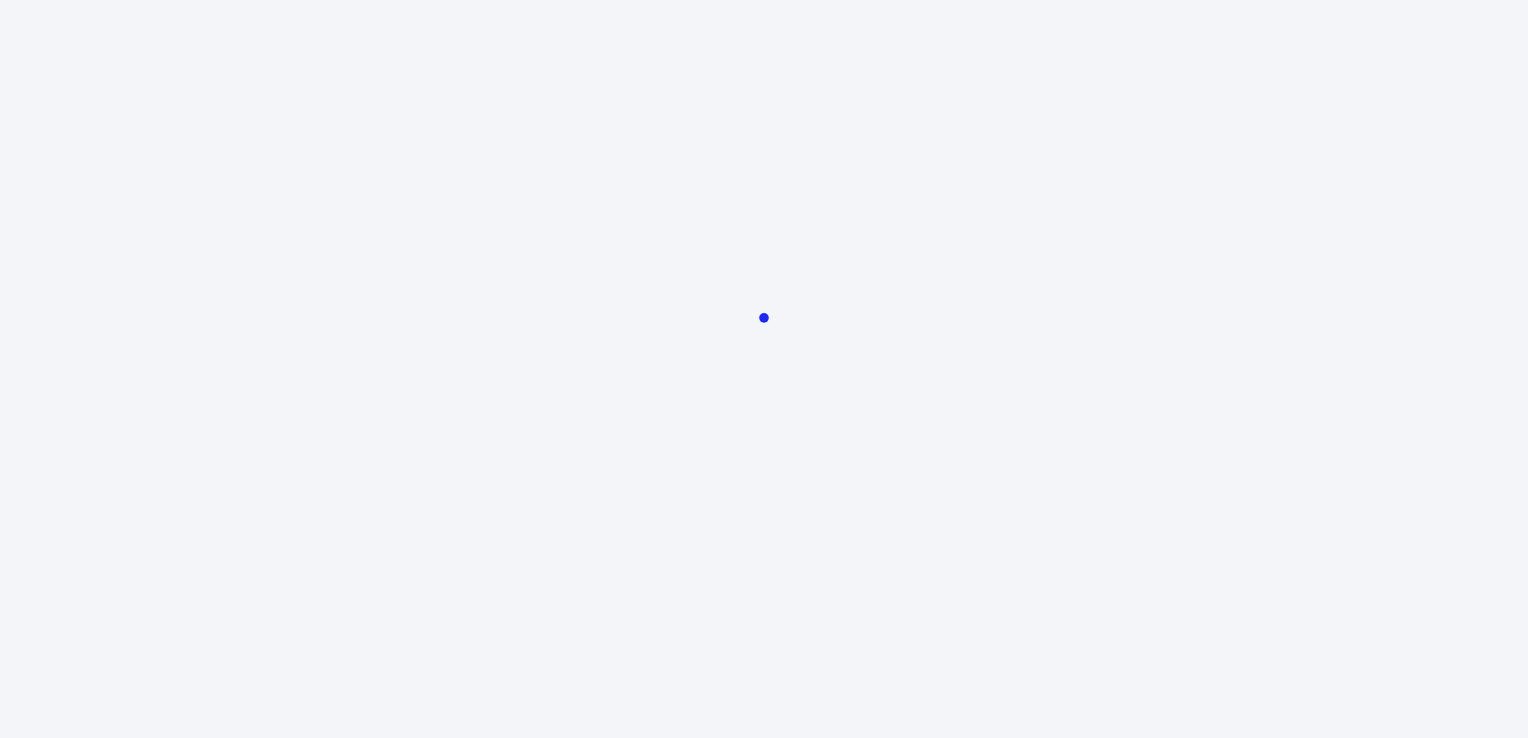 scroll, scrollTop: 0, scrollLeft: 0, axis: both 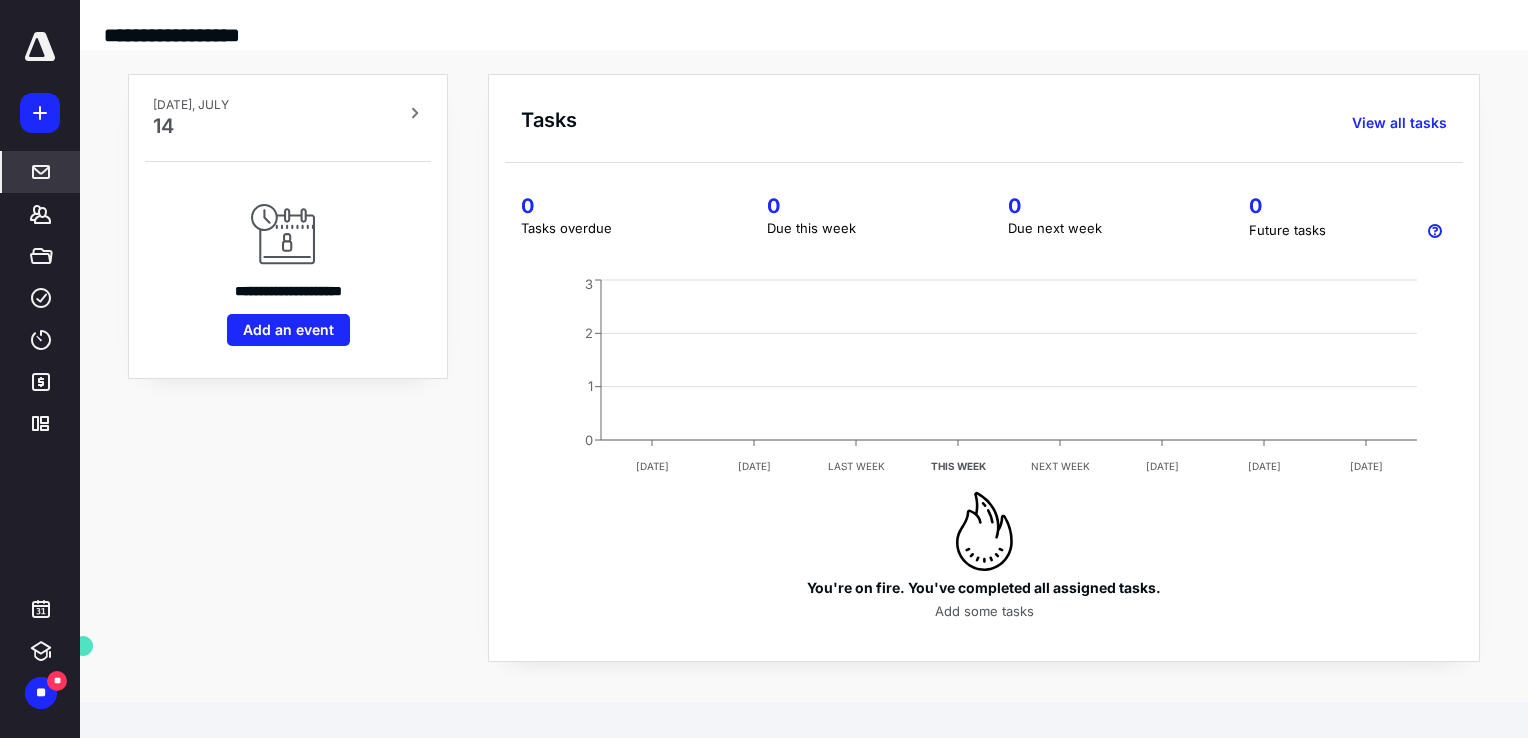 click on "*****" at bounding box center (41, 172) 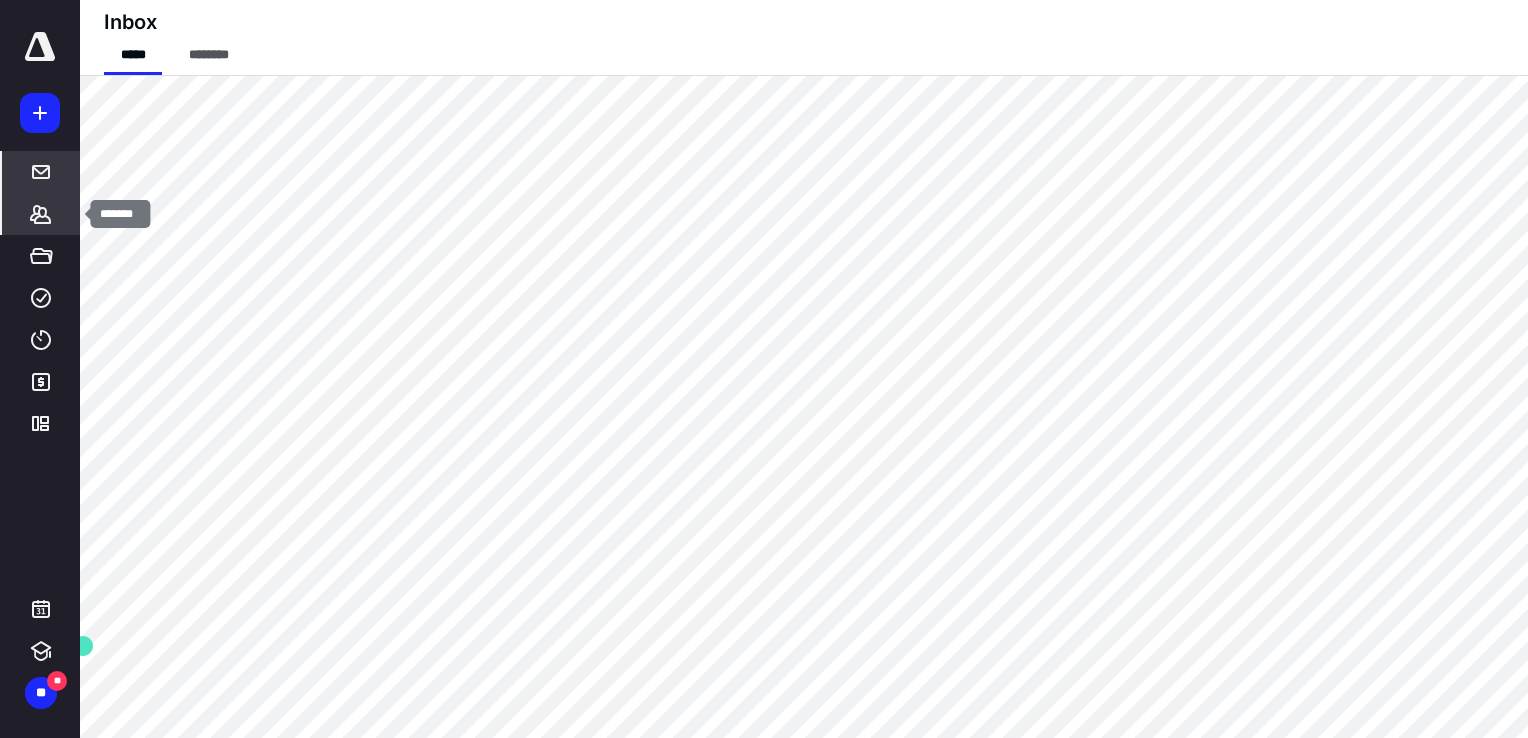 click on "*******" at bounding box center [41, 214] 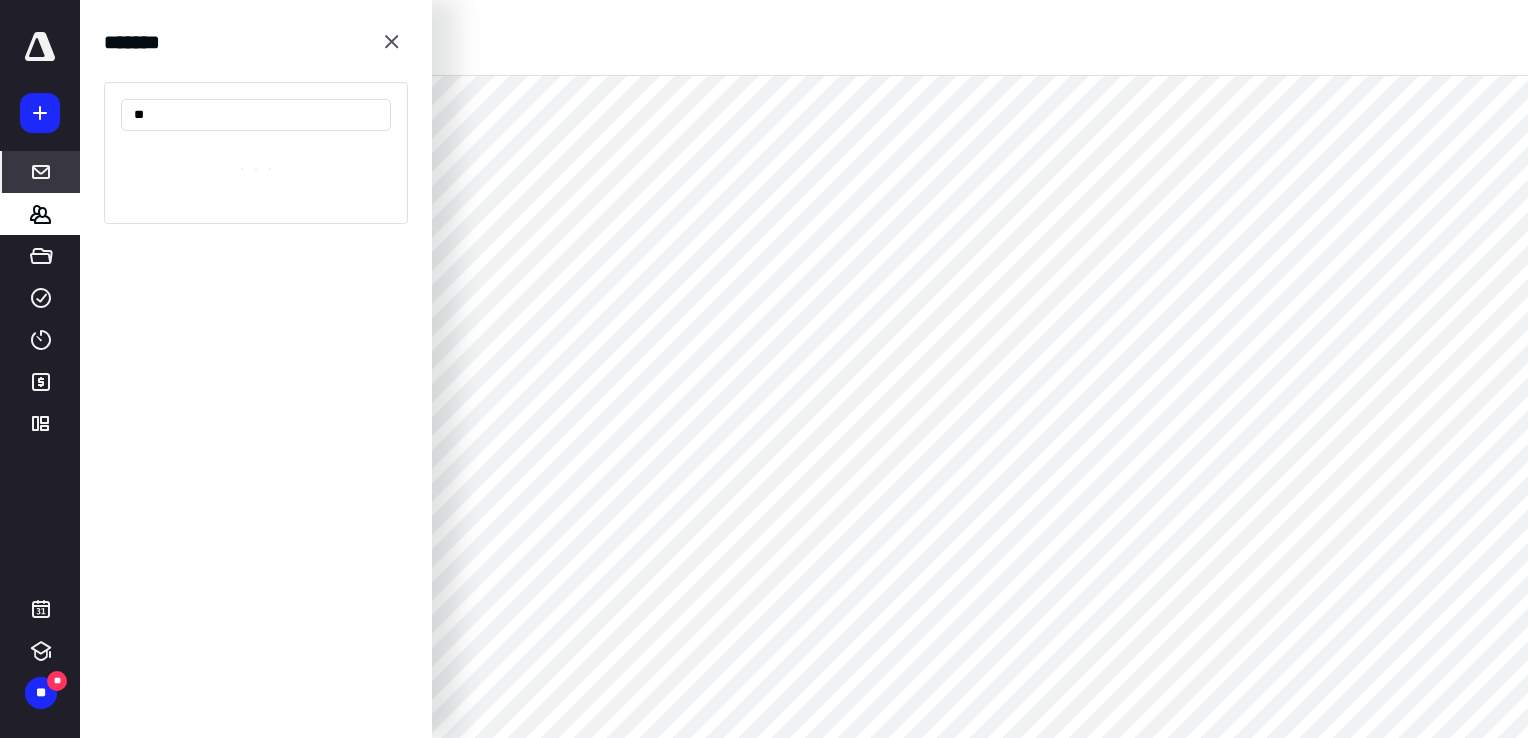 type on "*" 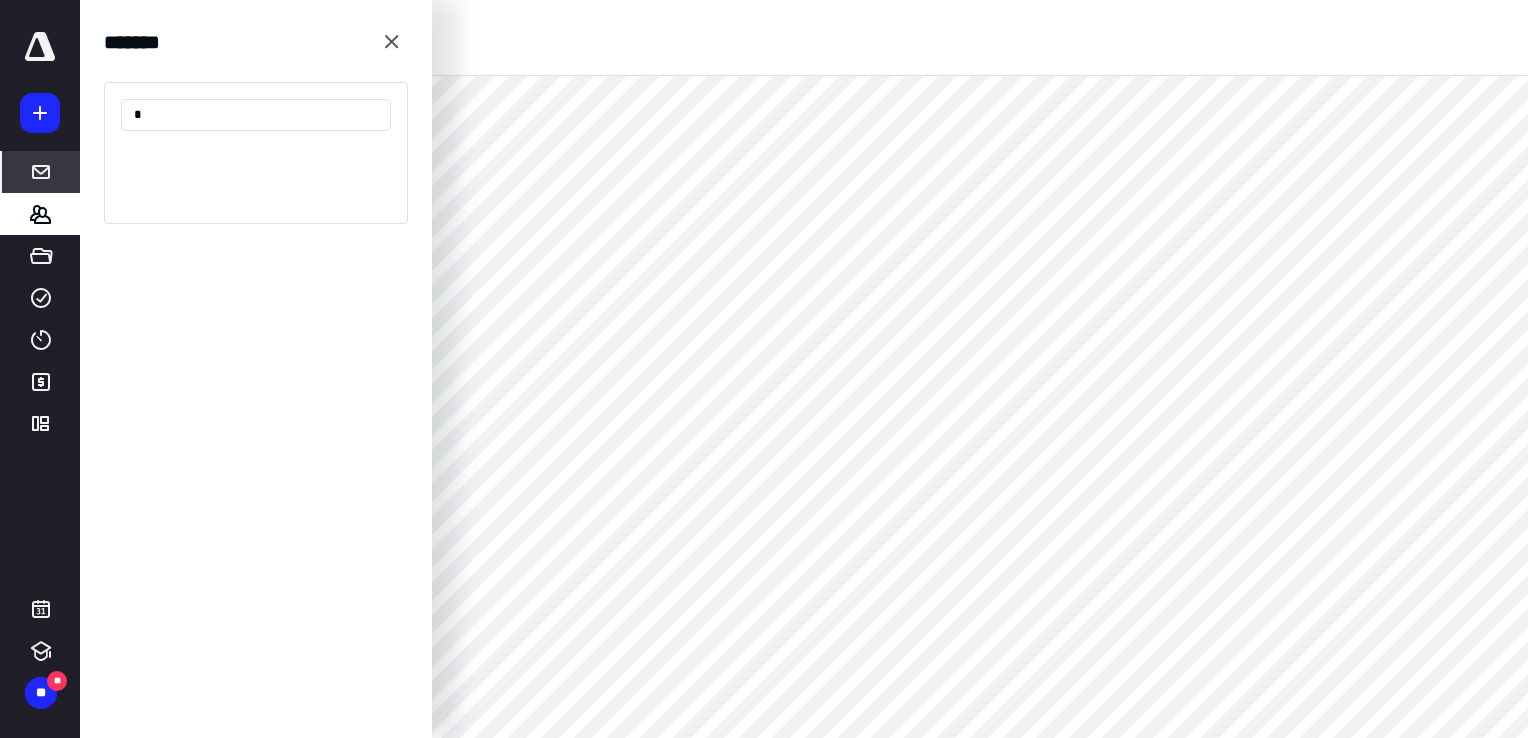 type 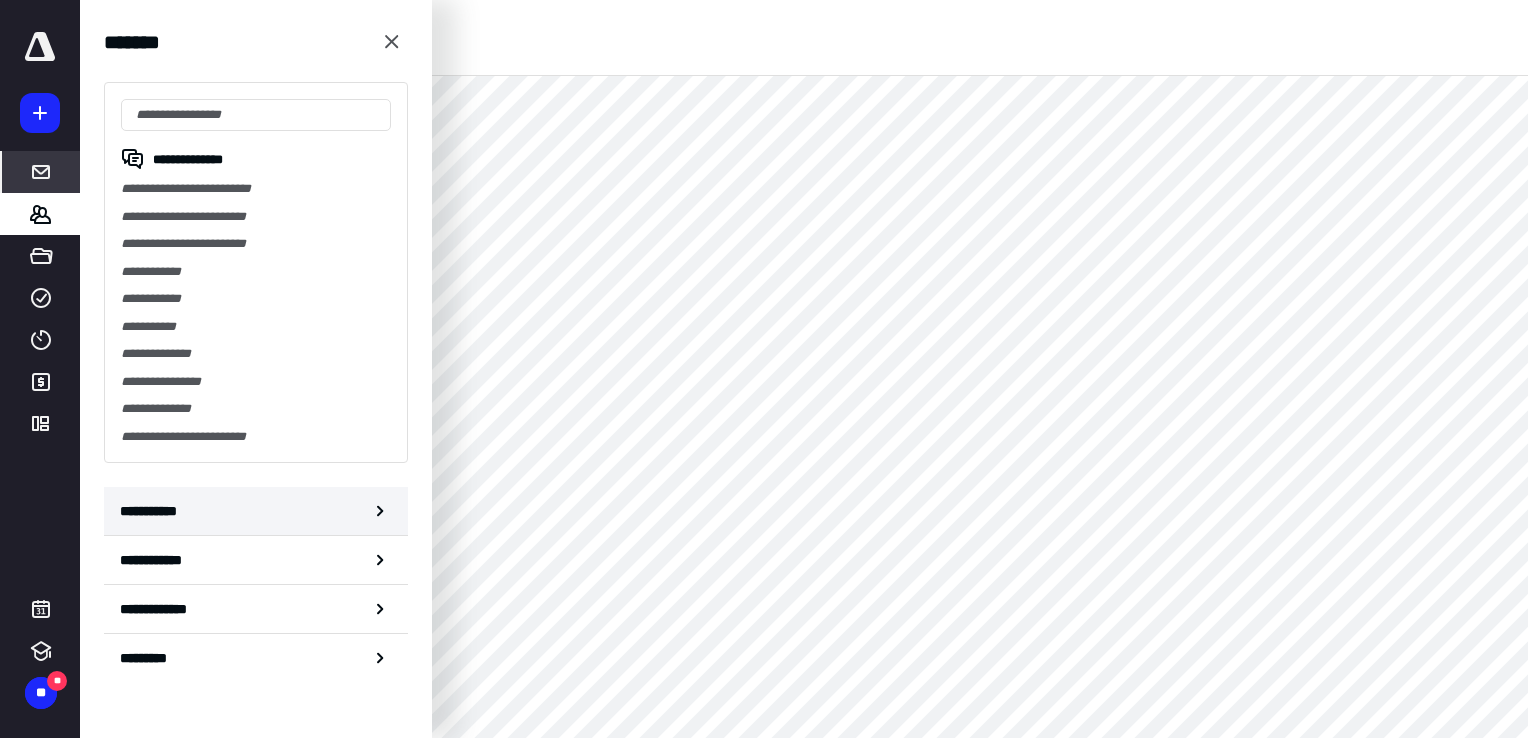 click on "**********" at bounding box center (256, 511) 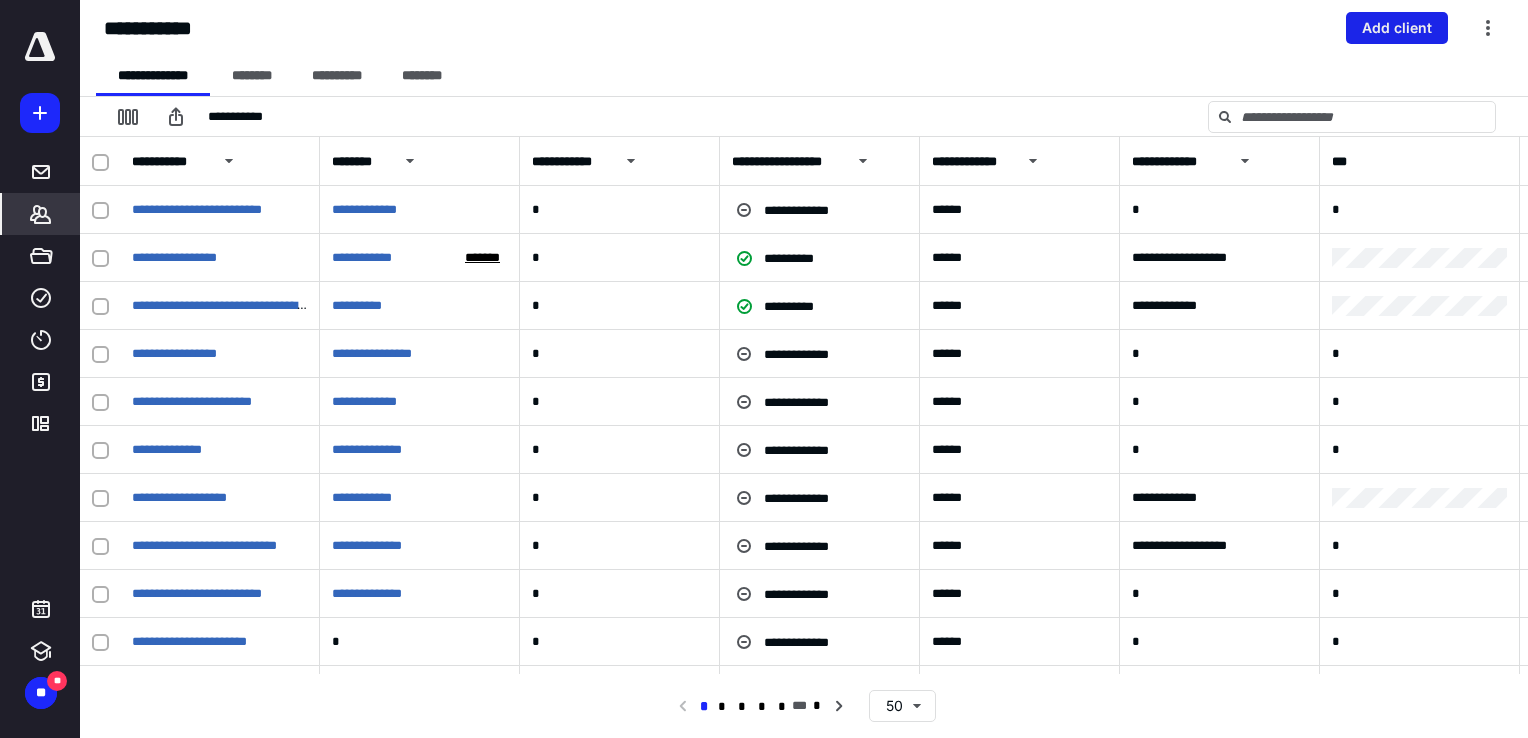 click on "Add client" at bounding box center [1397, 28] 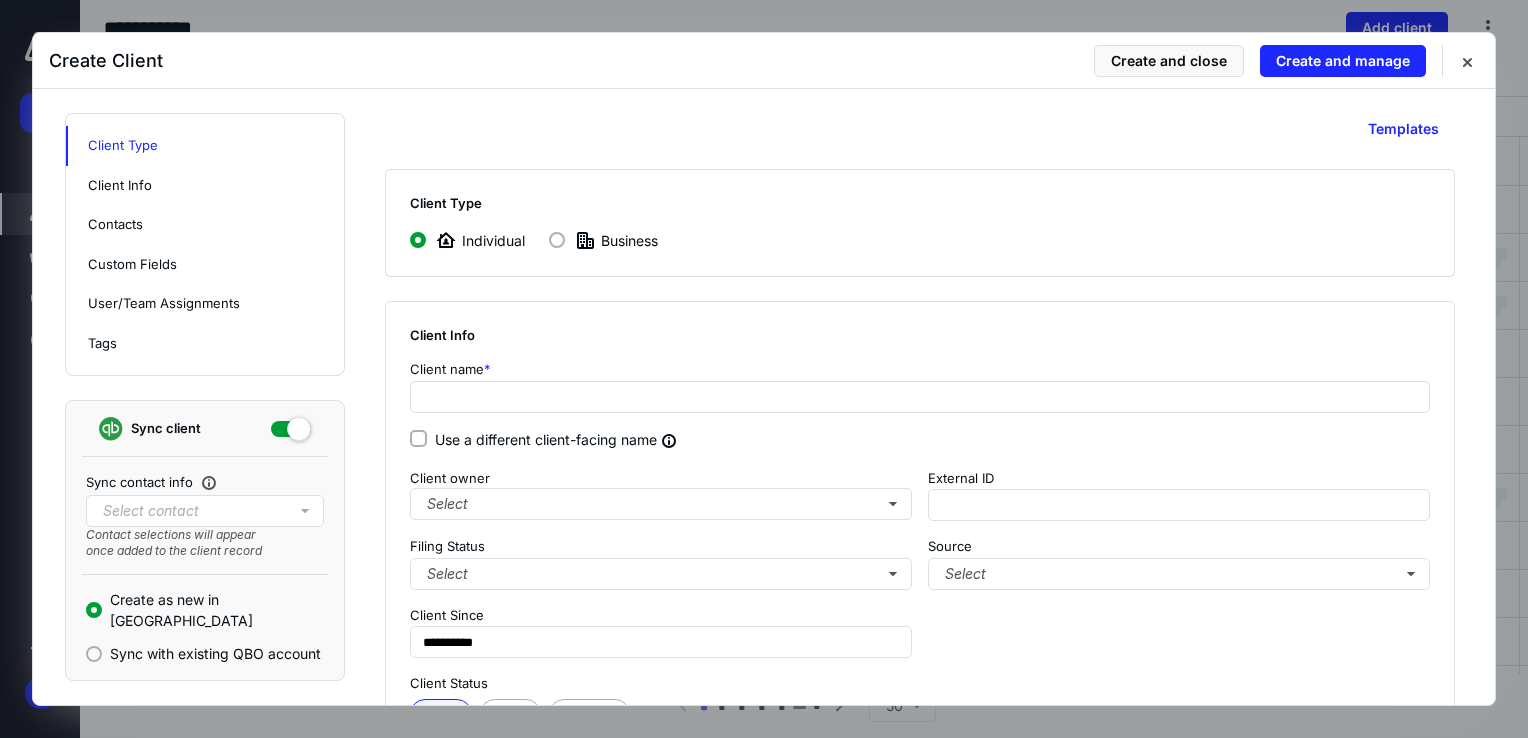 drag, startPoint x: 588, startPoint y: 230, endPoint x: 585, endPoint y: 250, distance: 20.22375 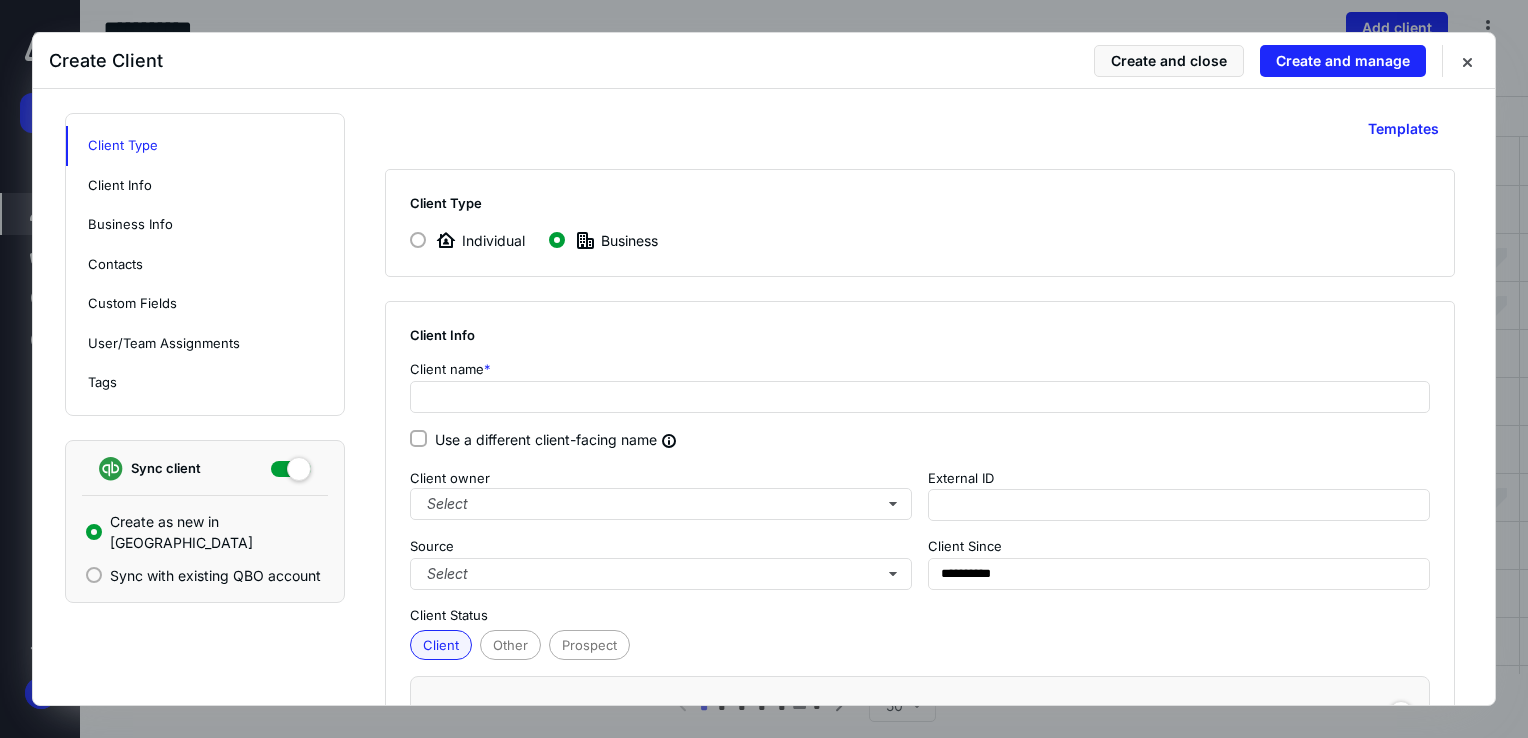 click on "Client name  *" at bounding box center (920, 370) 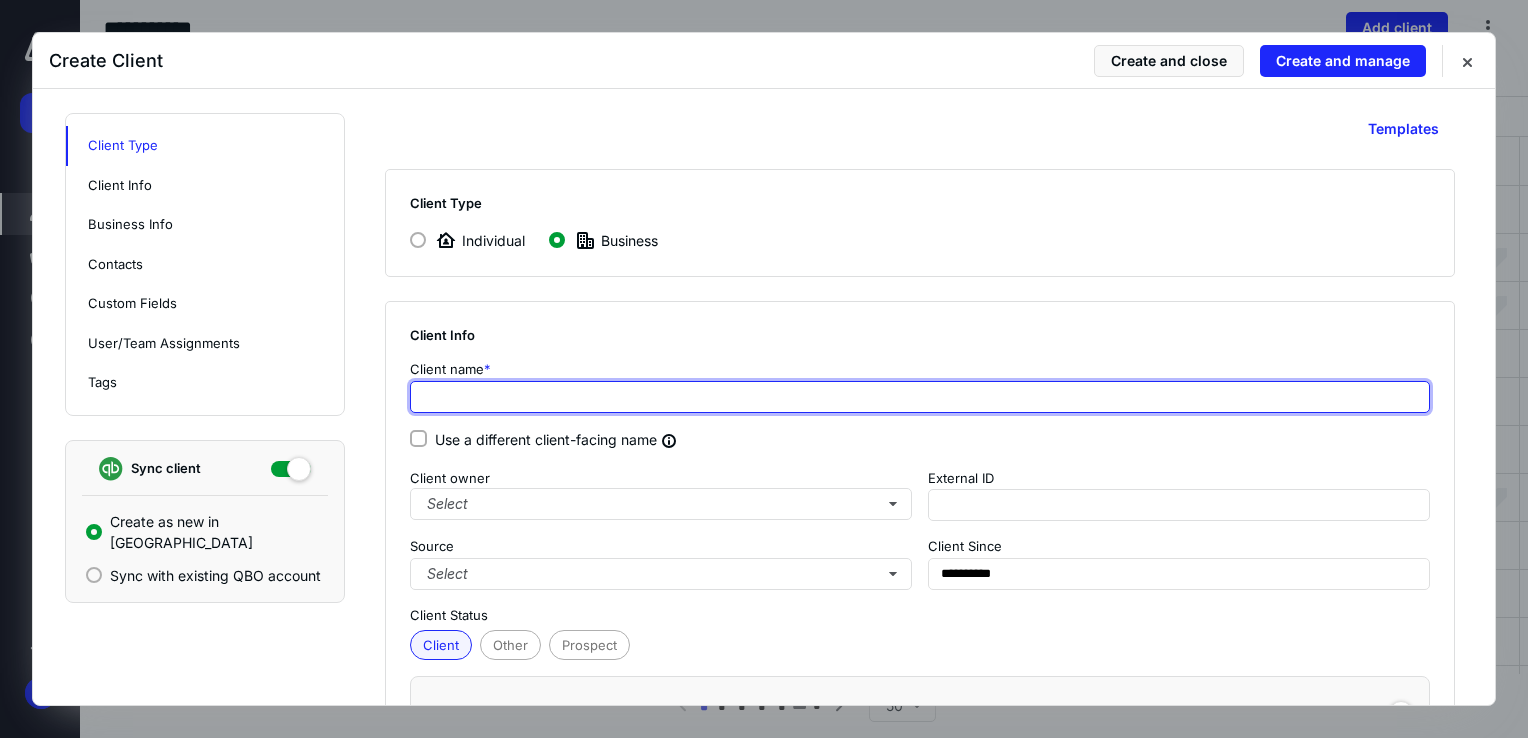 click at bounding box center [920, 397] 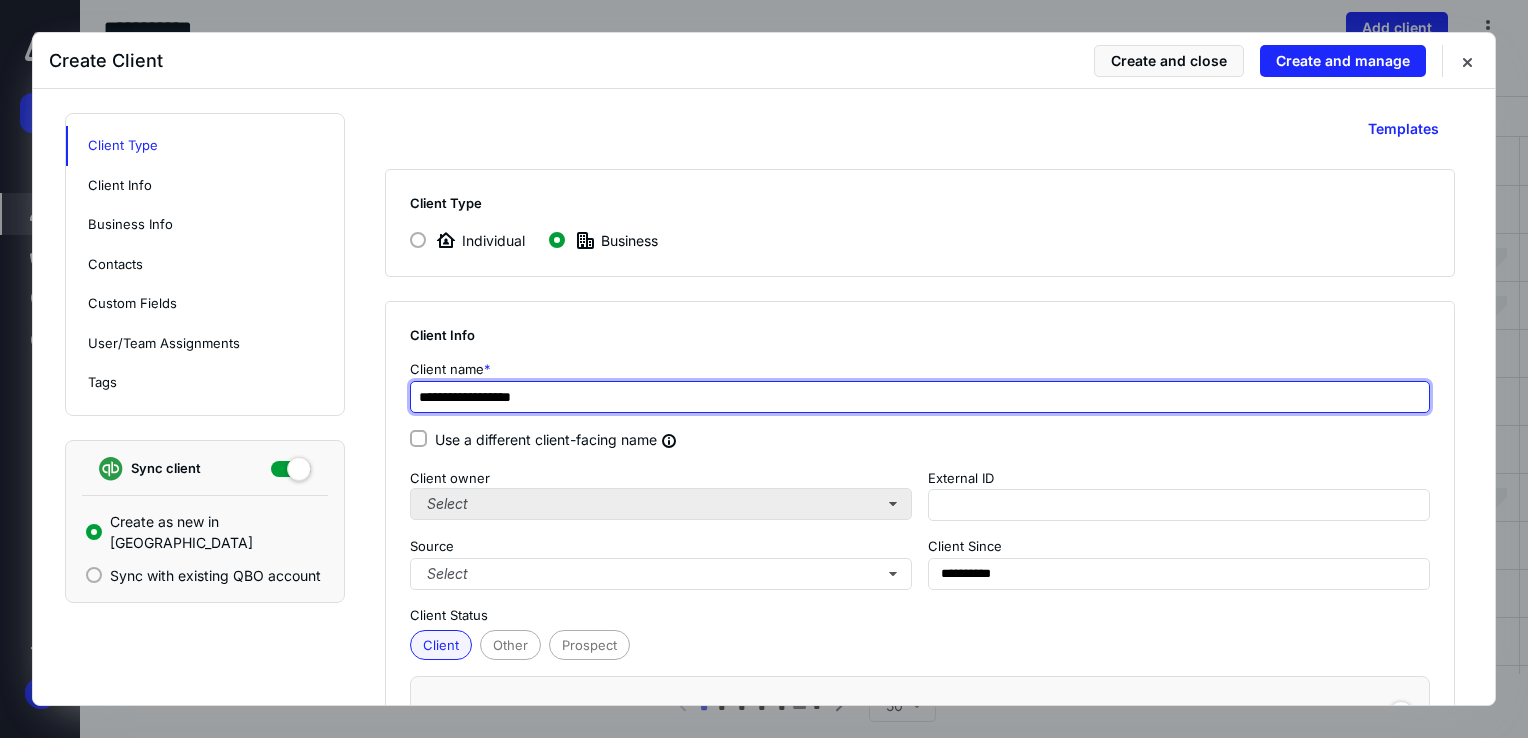 type on "**********" 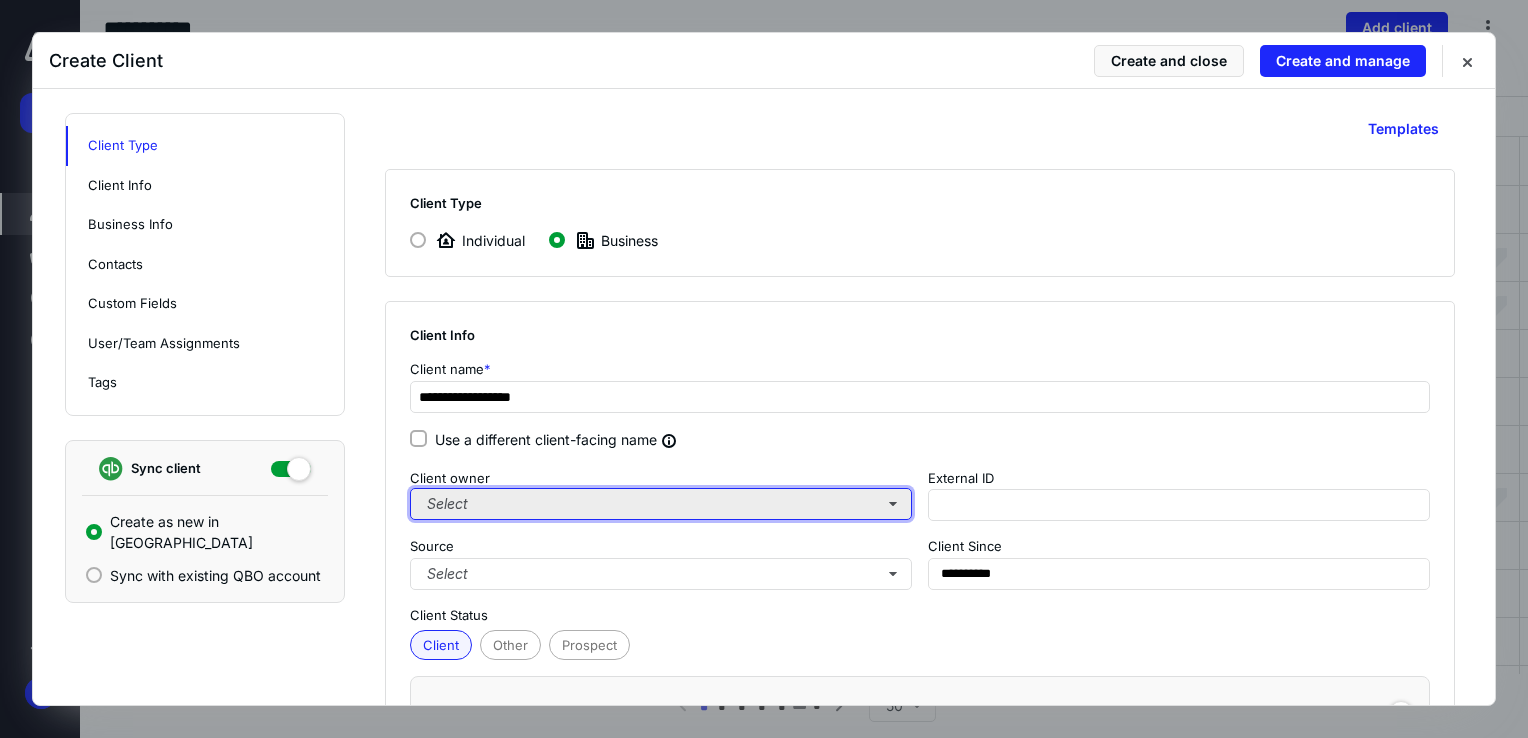 type on "**********" 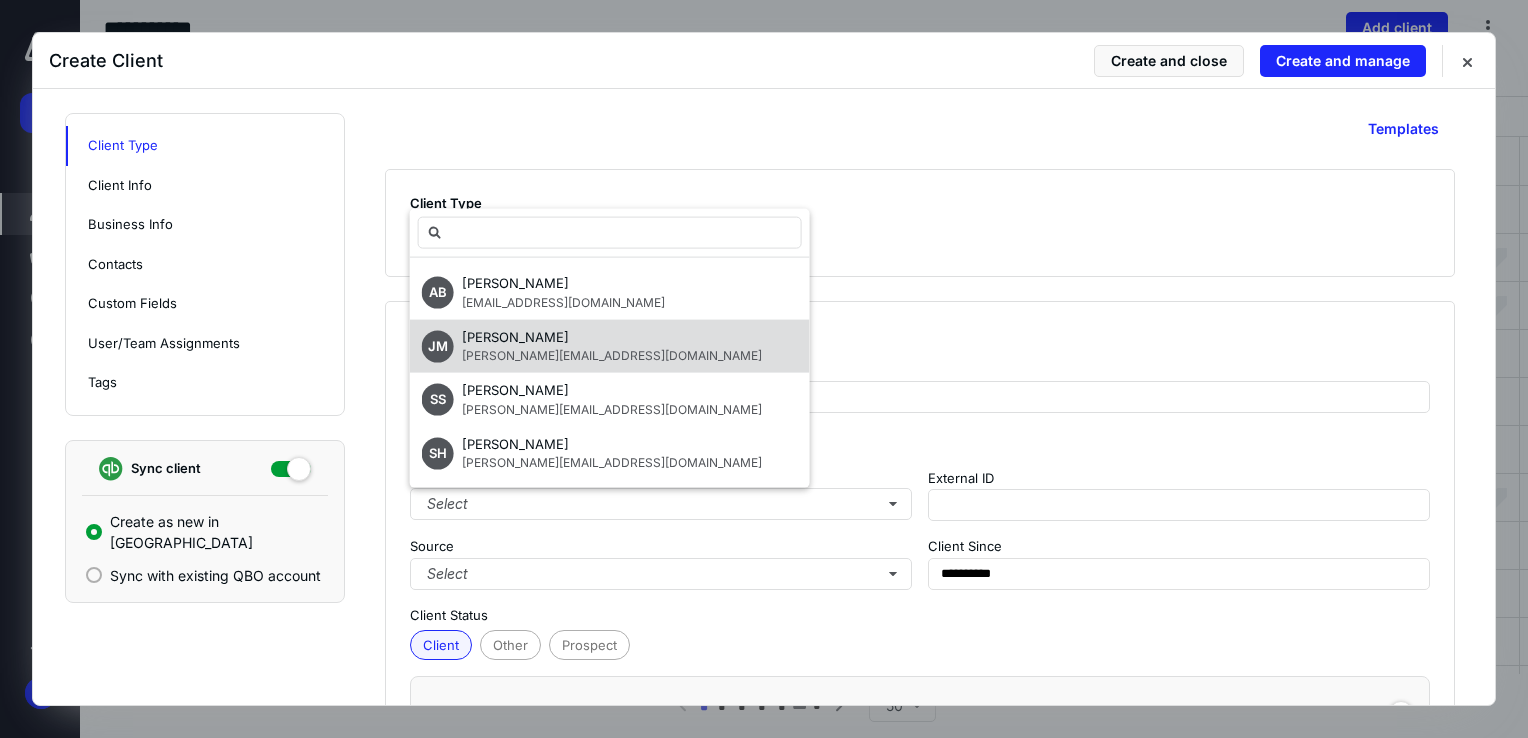 click on "JM Jose Martinez-castillo [EMAIL_ADDRESS][DOMAIN_NAME]" at bounding box center [610, 346] 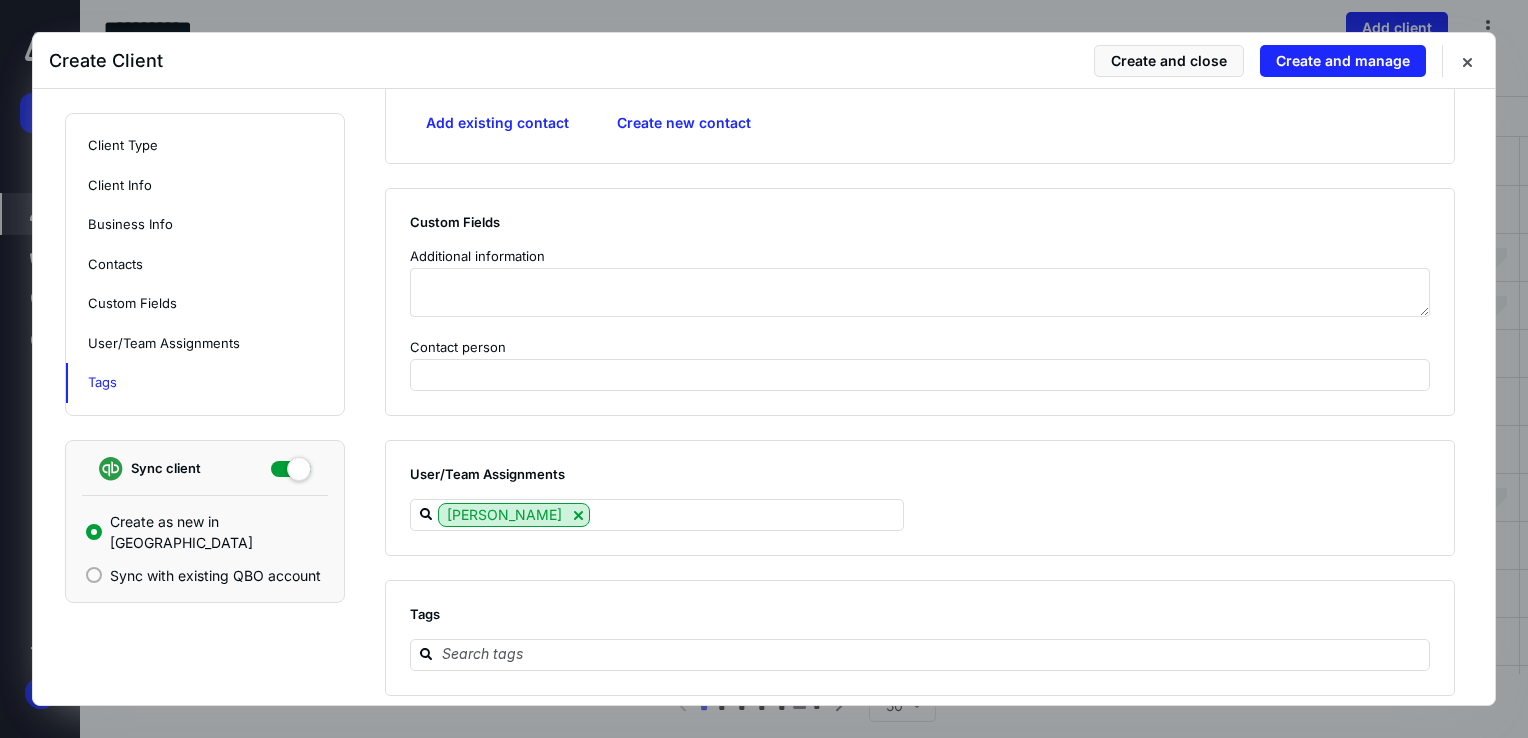 scroll, scrollTop: 1586, scrollLeft: 0, axis: vertical 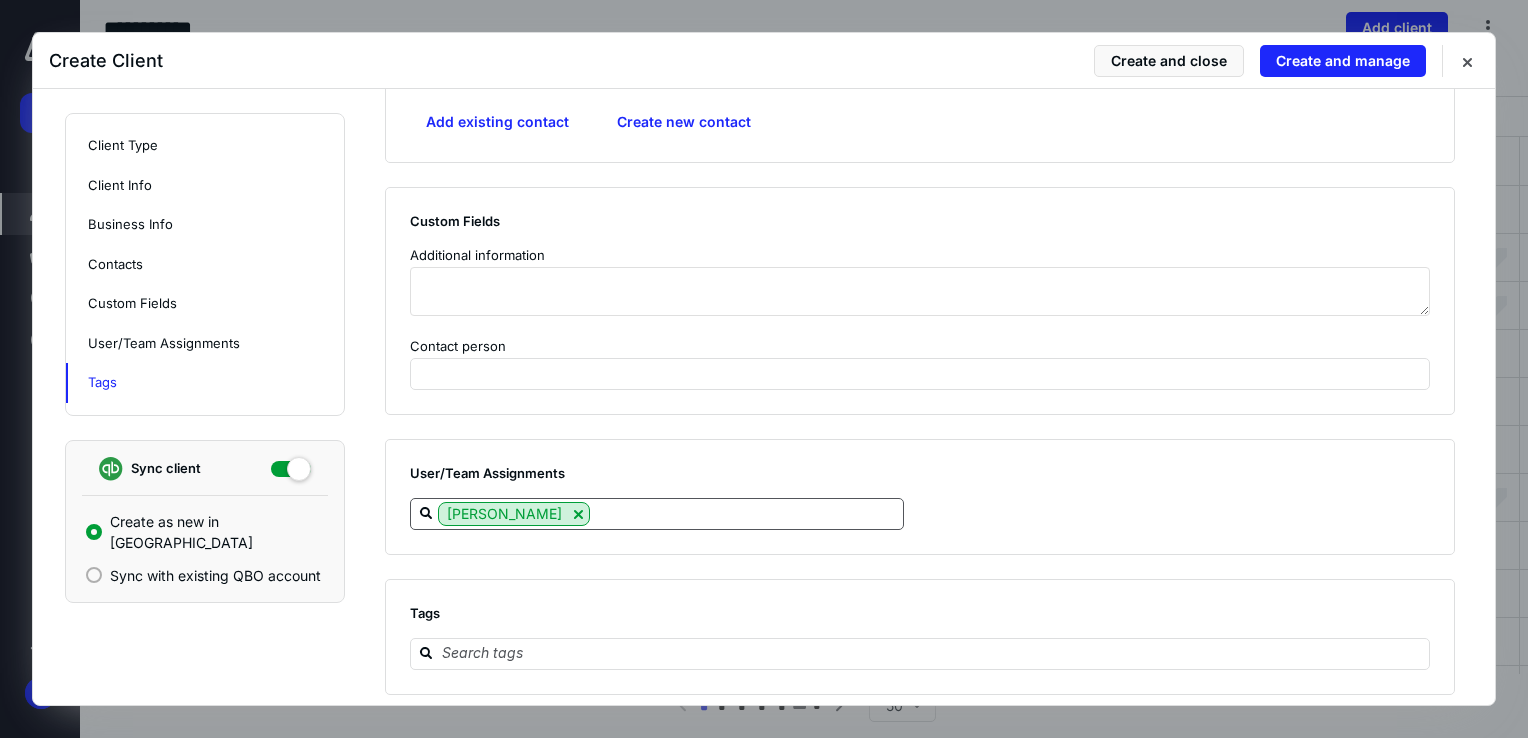 click at bounding box center (746, 513) 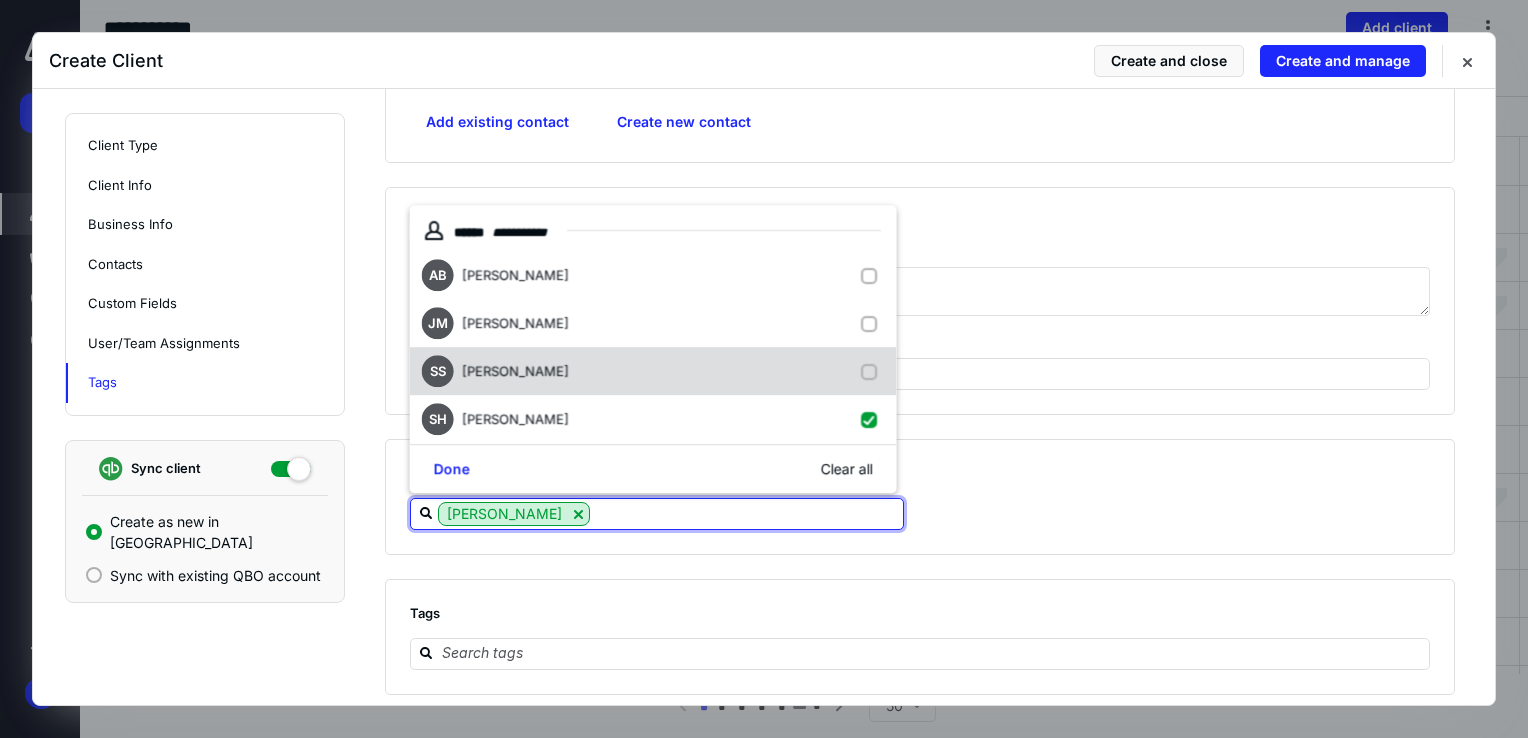 click on "SS [PERSON_NAME]" at bounding box center [653, 372] 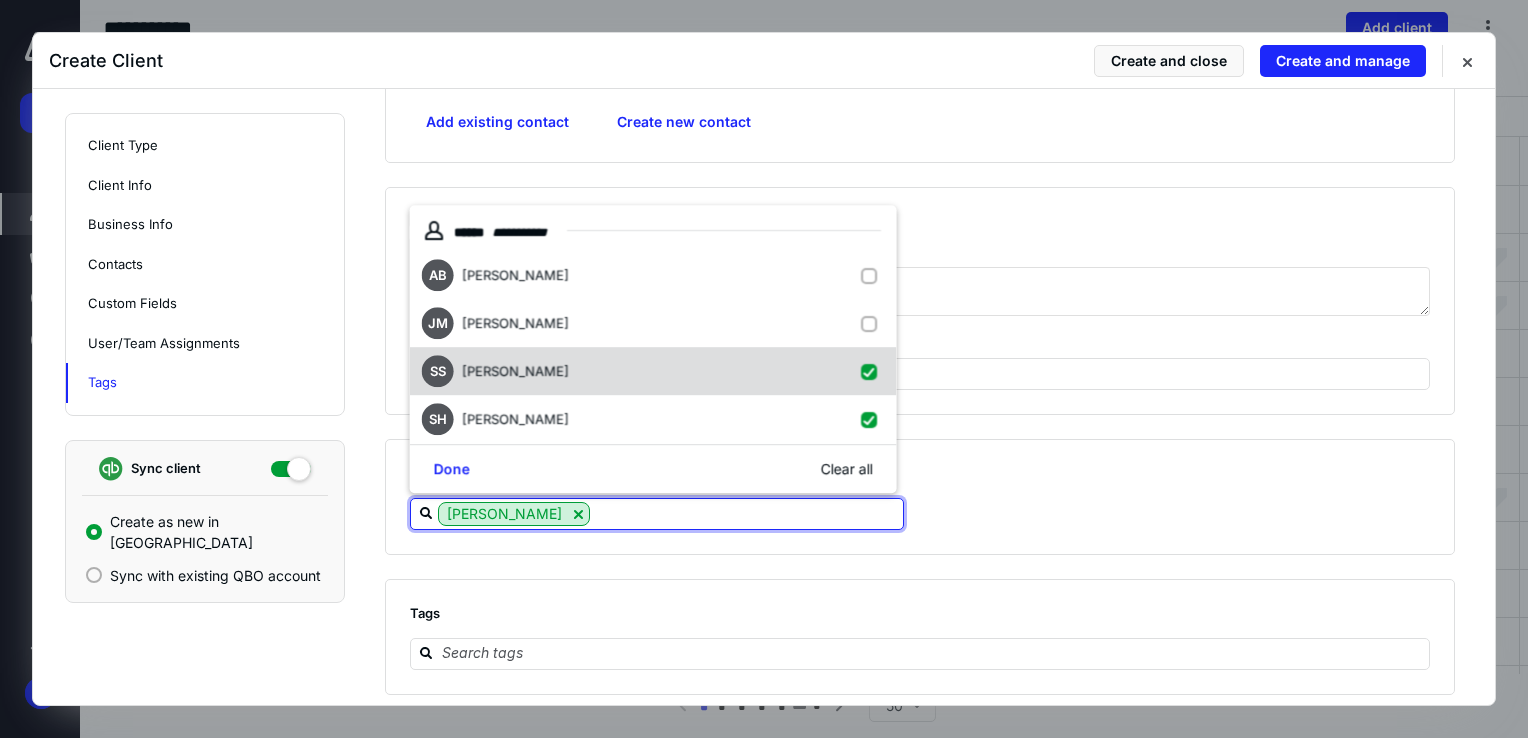 checkbox on "true" 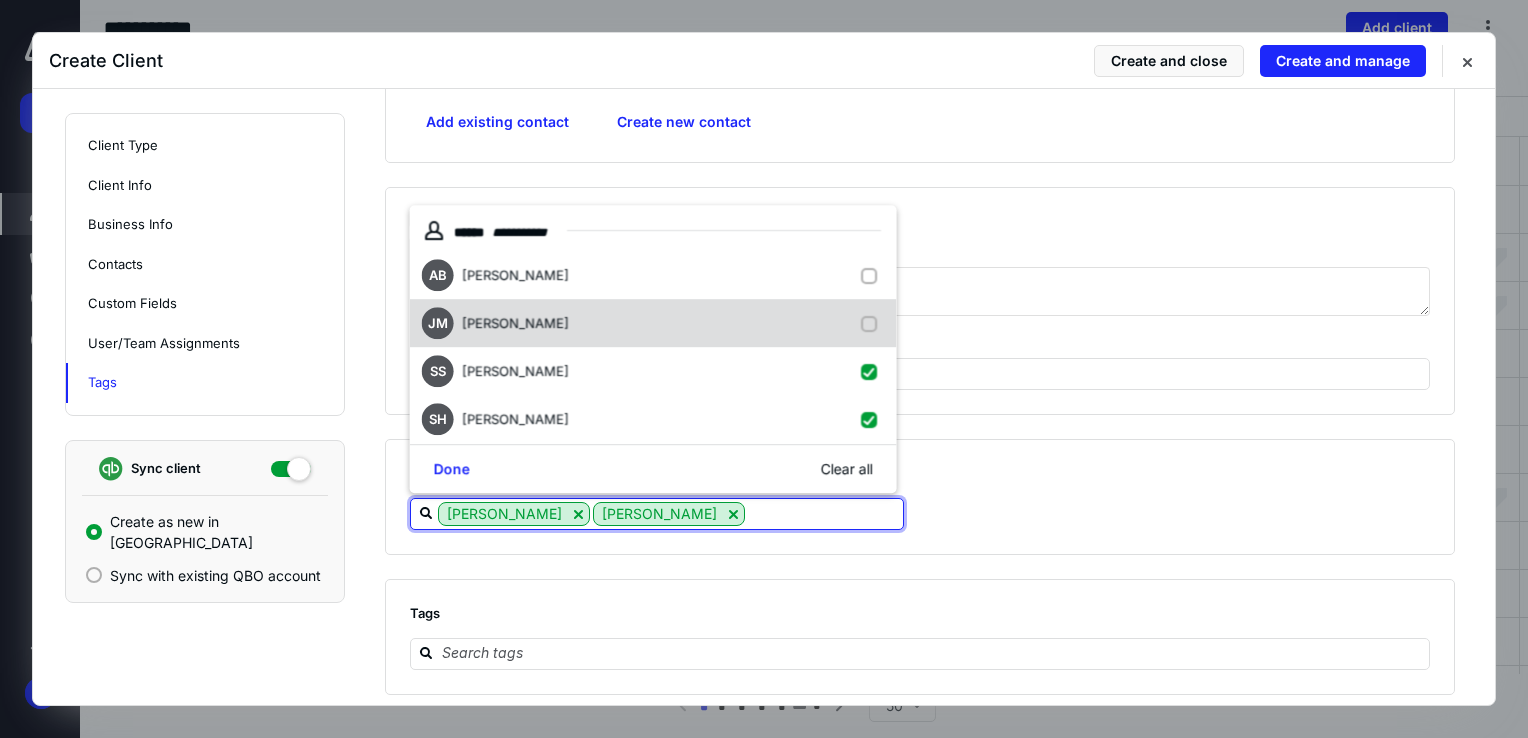 click on "[PERSON_NAME]" at bounding box center [653, 324] 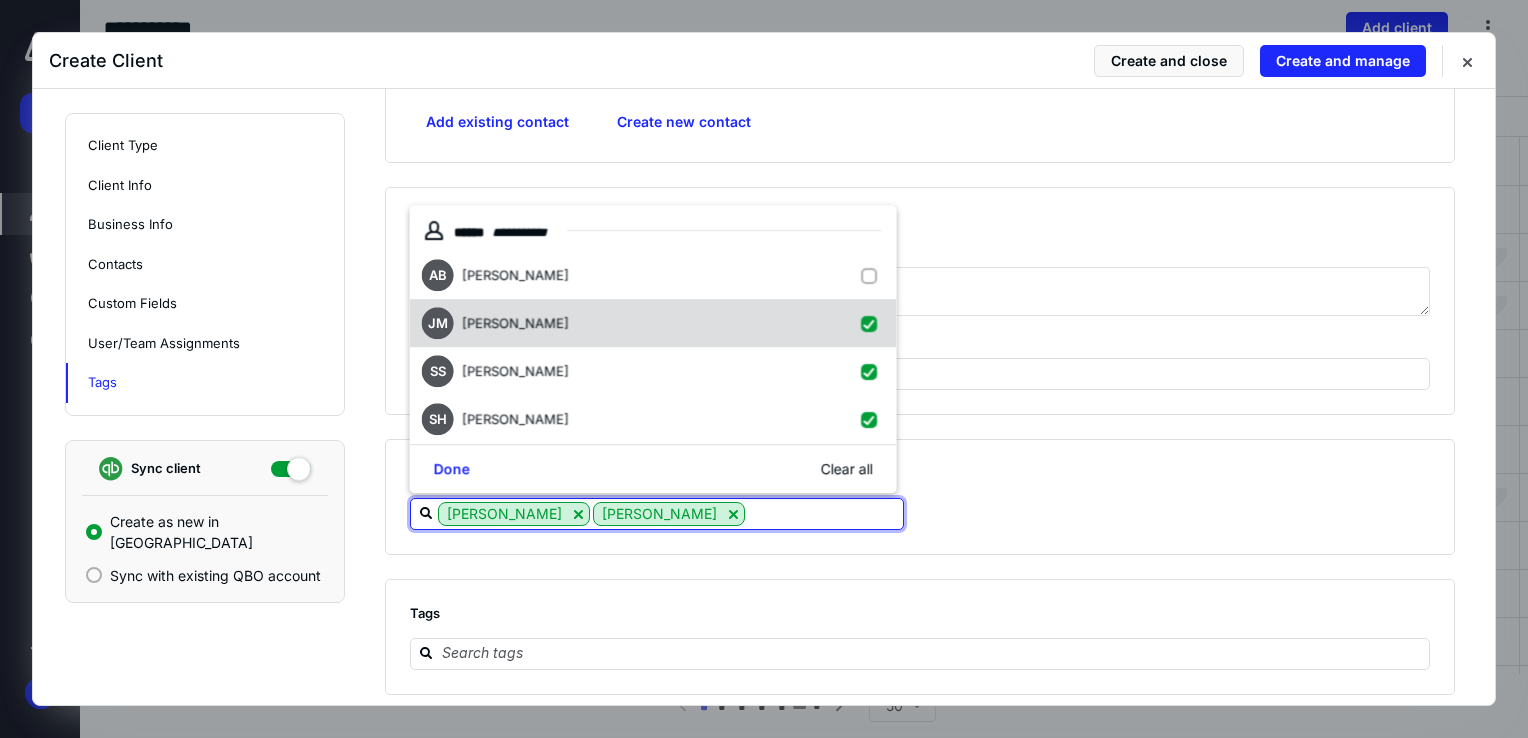 checkbox on "true" 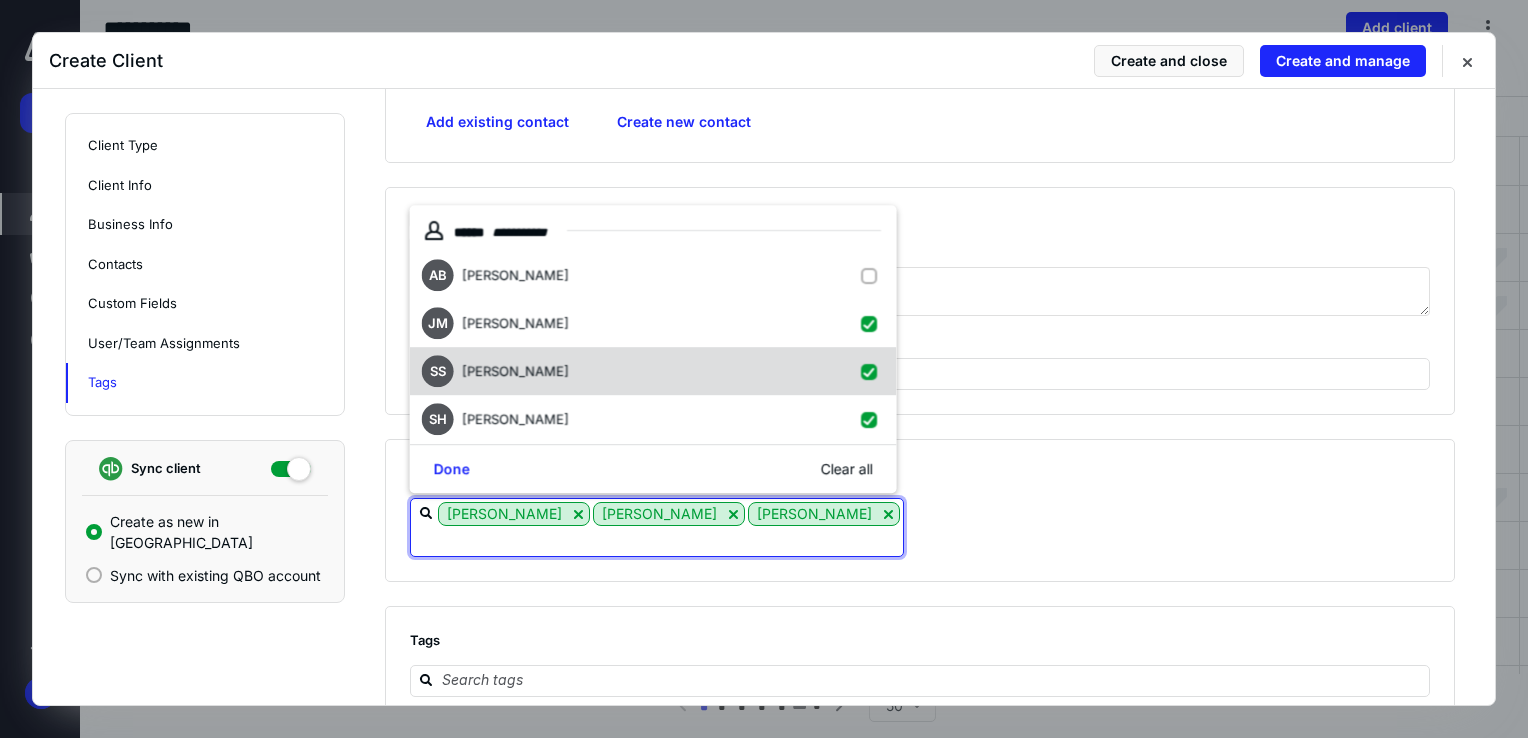 drag, startPoint x: 658, startPoint y: 274, endPoint x: 562, endPoint y: 357, distance: 126.90548 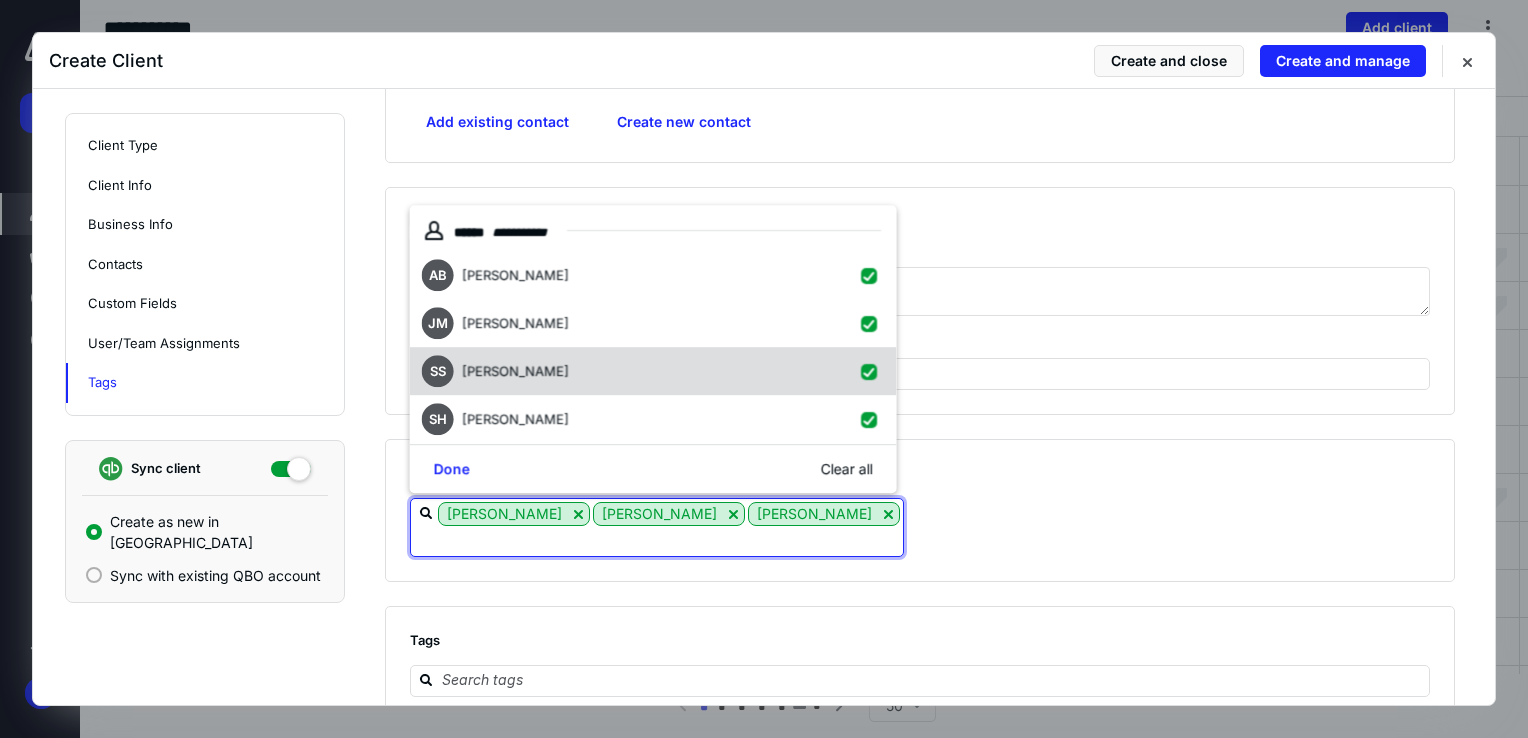 checkbox on "true" 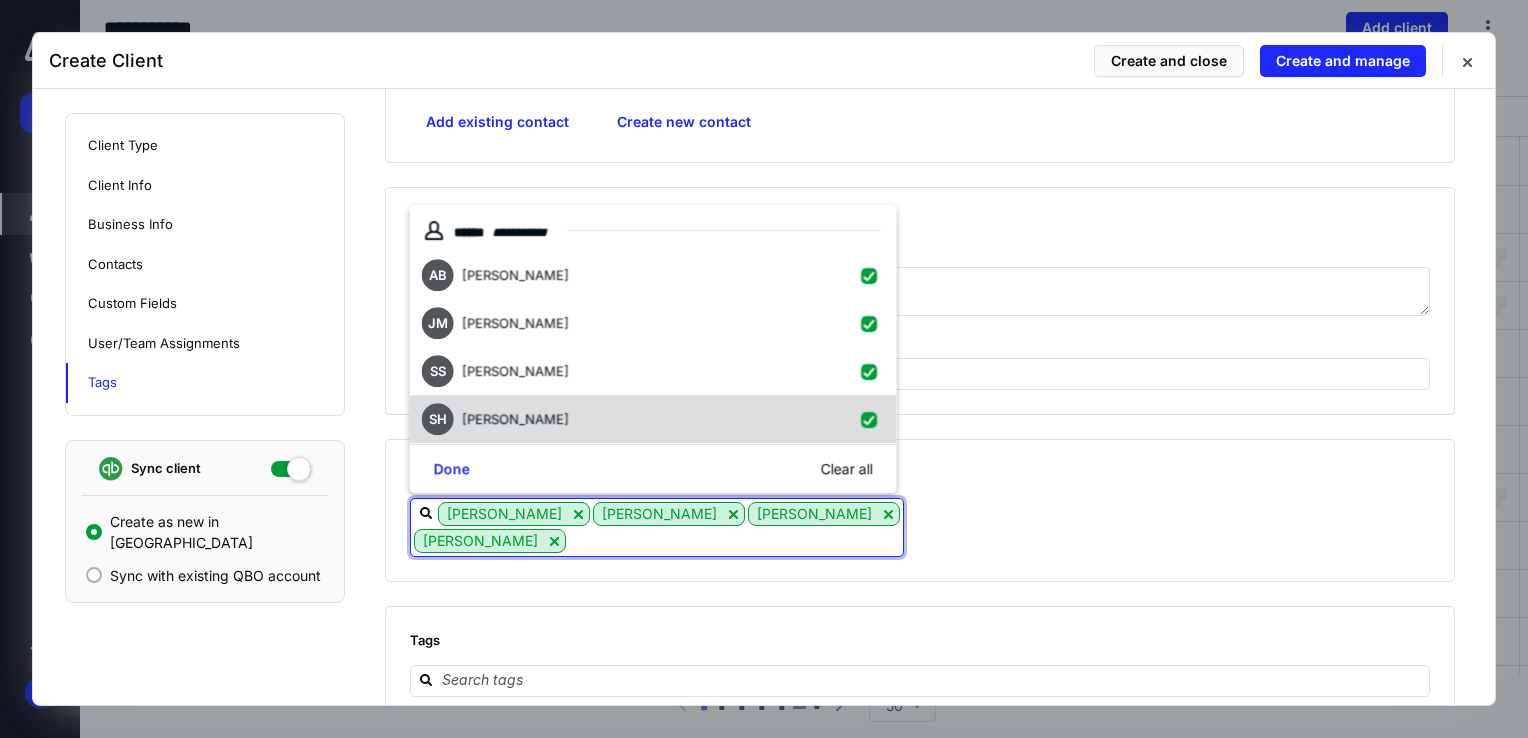 click on "SH [PERSON_NAME]" at bounding box center (499, 420) 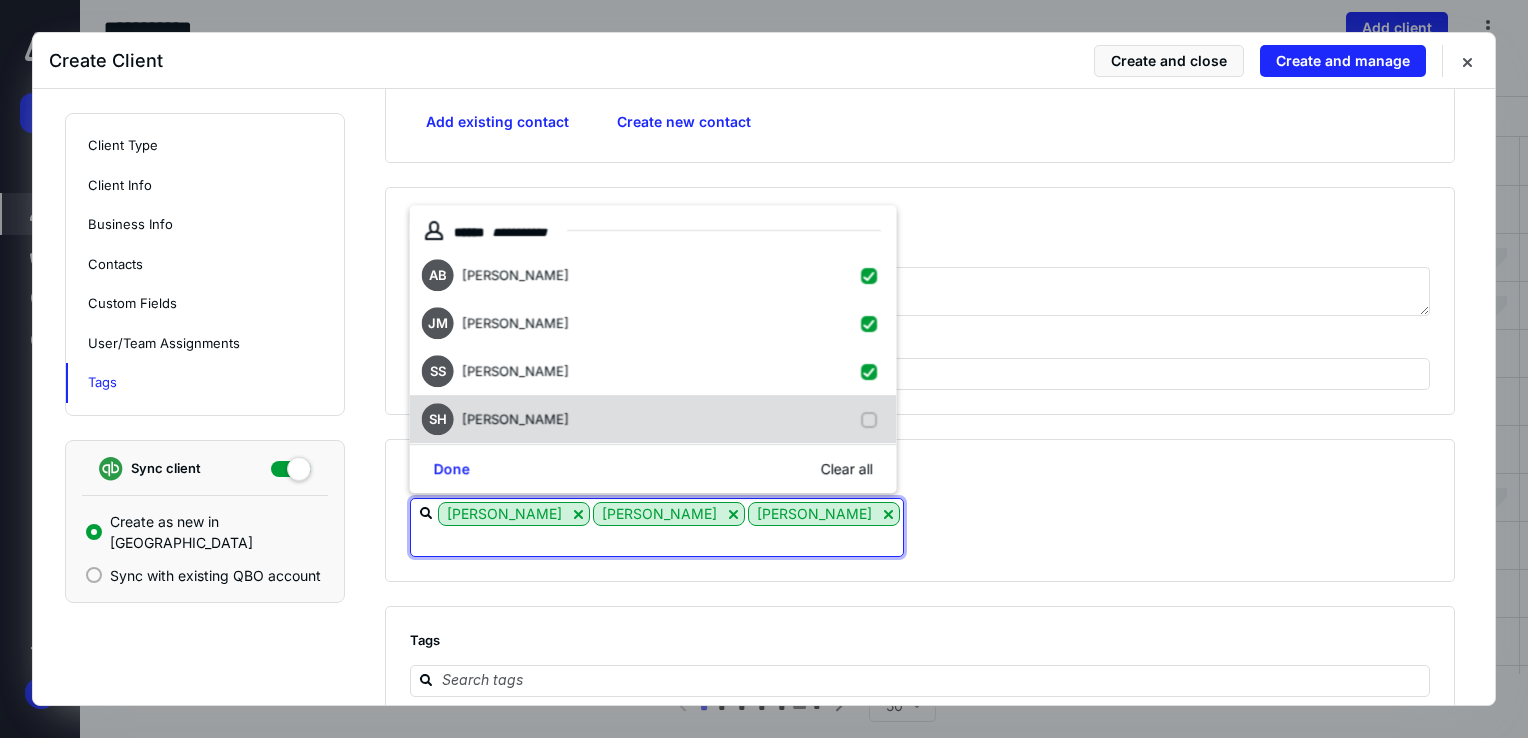 click on "[PERSON_NAME]" at bounding box center [515, 419] 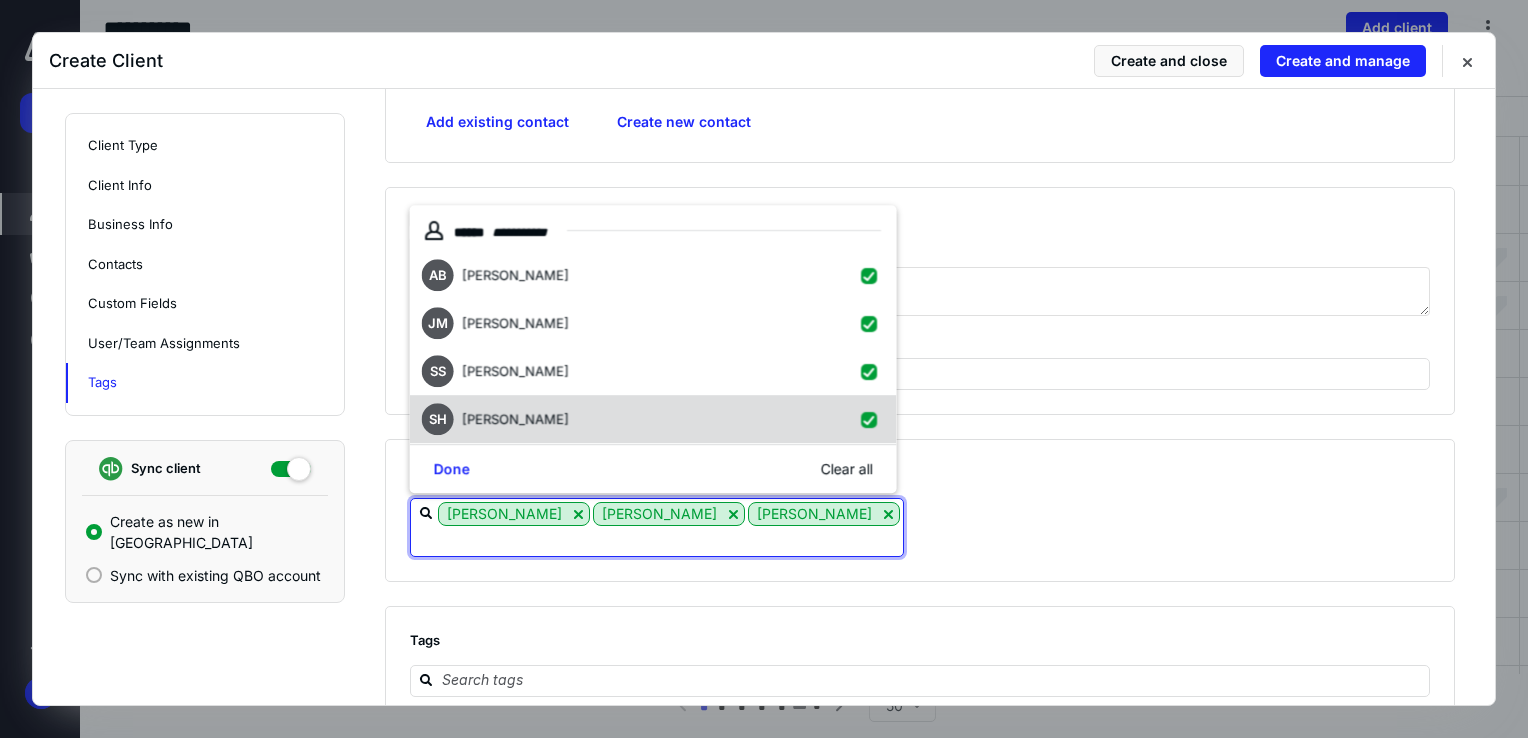 checkbox on "true" 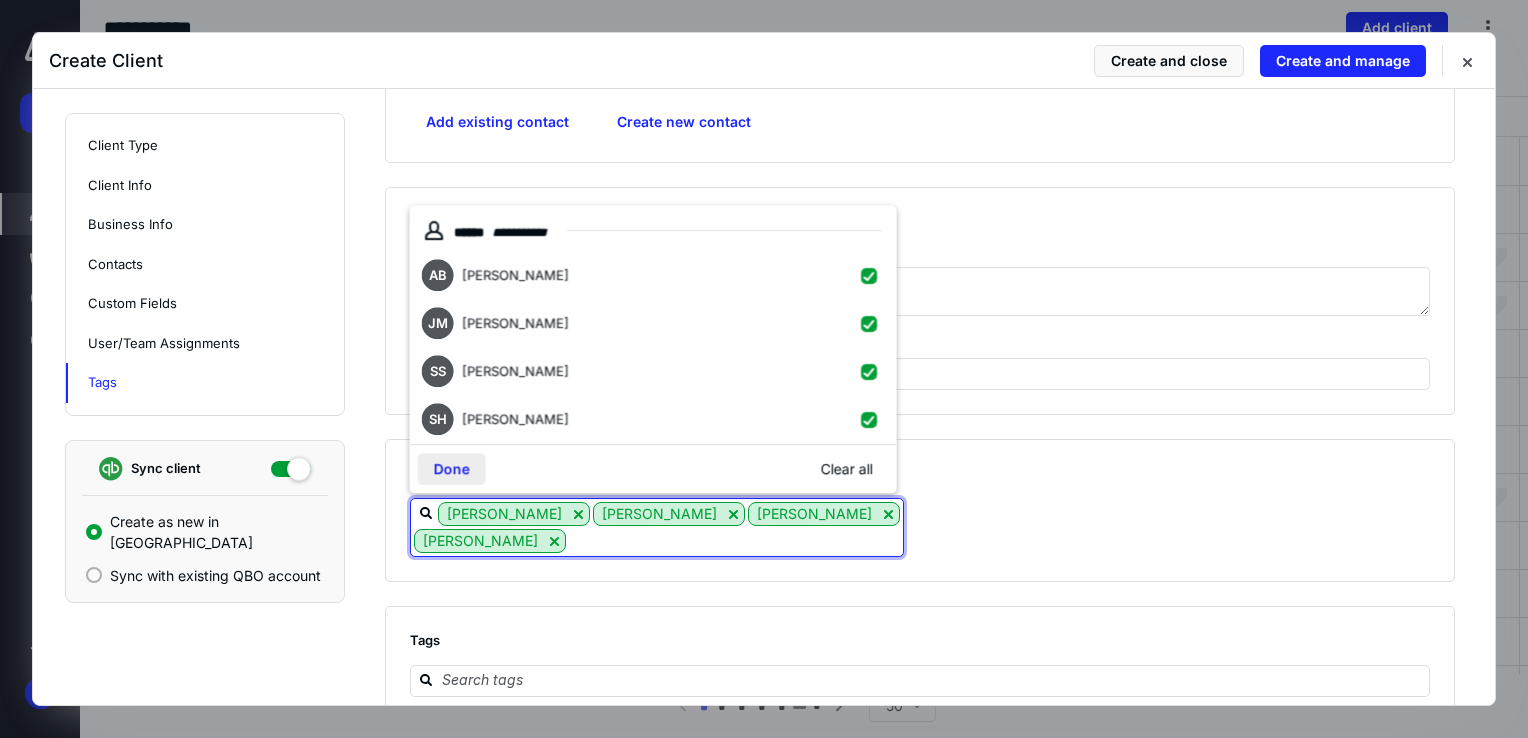 click on "Done" at bounding box center (452, 470) 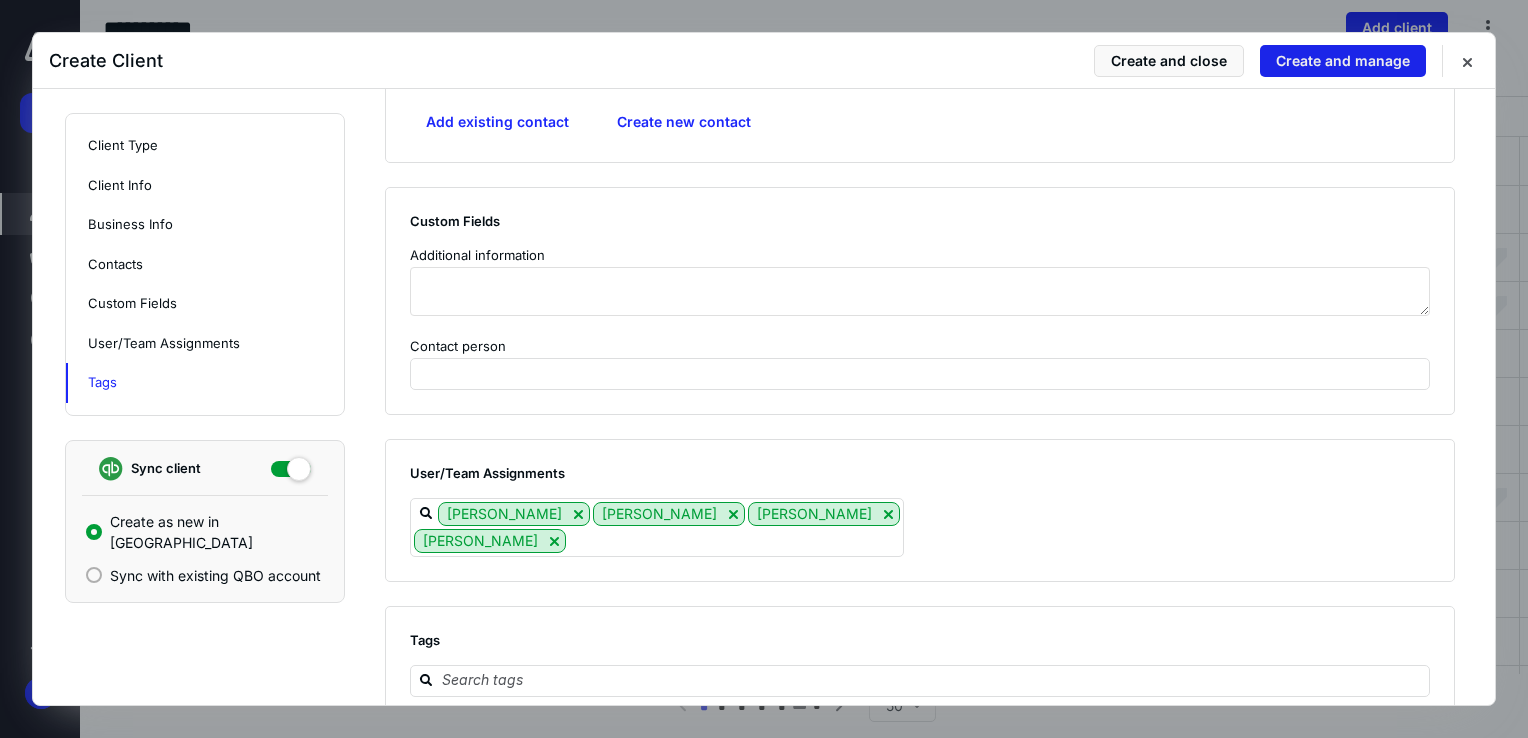 click on "Create and manage" at bounding box center (1343, 61) 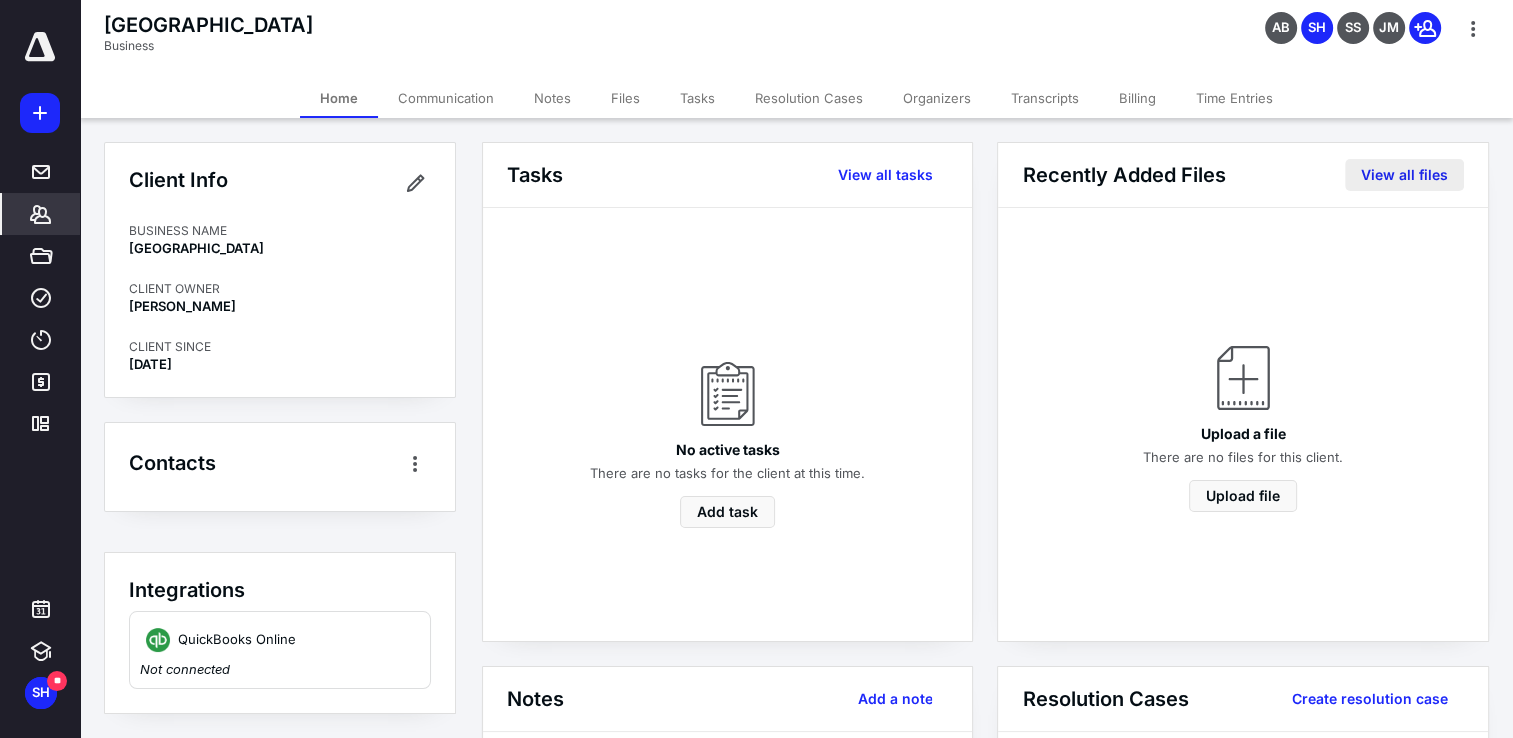 click on "View all files" at bounding box center (1404, 175) 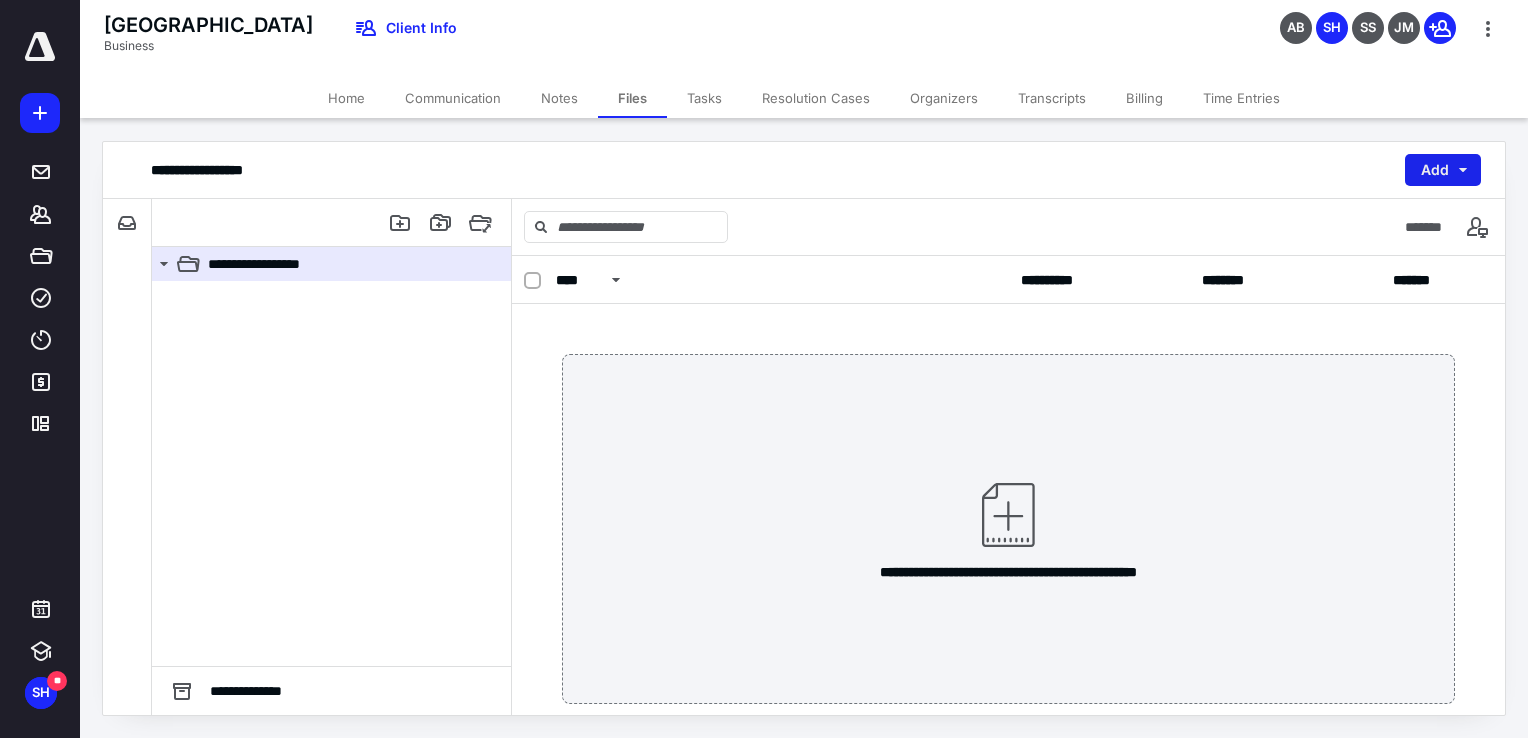 click on "Add" at bounding box center (1443, 170) 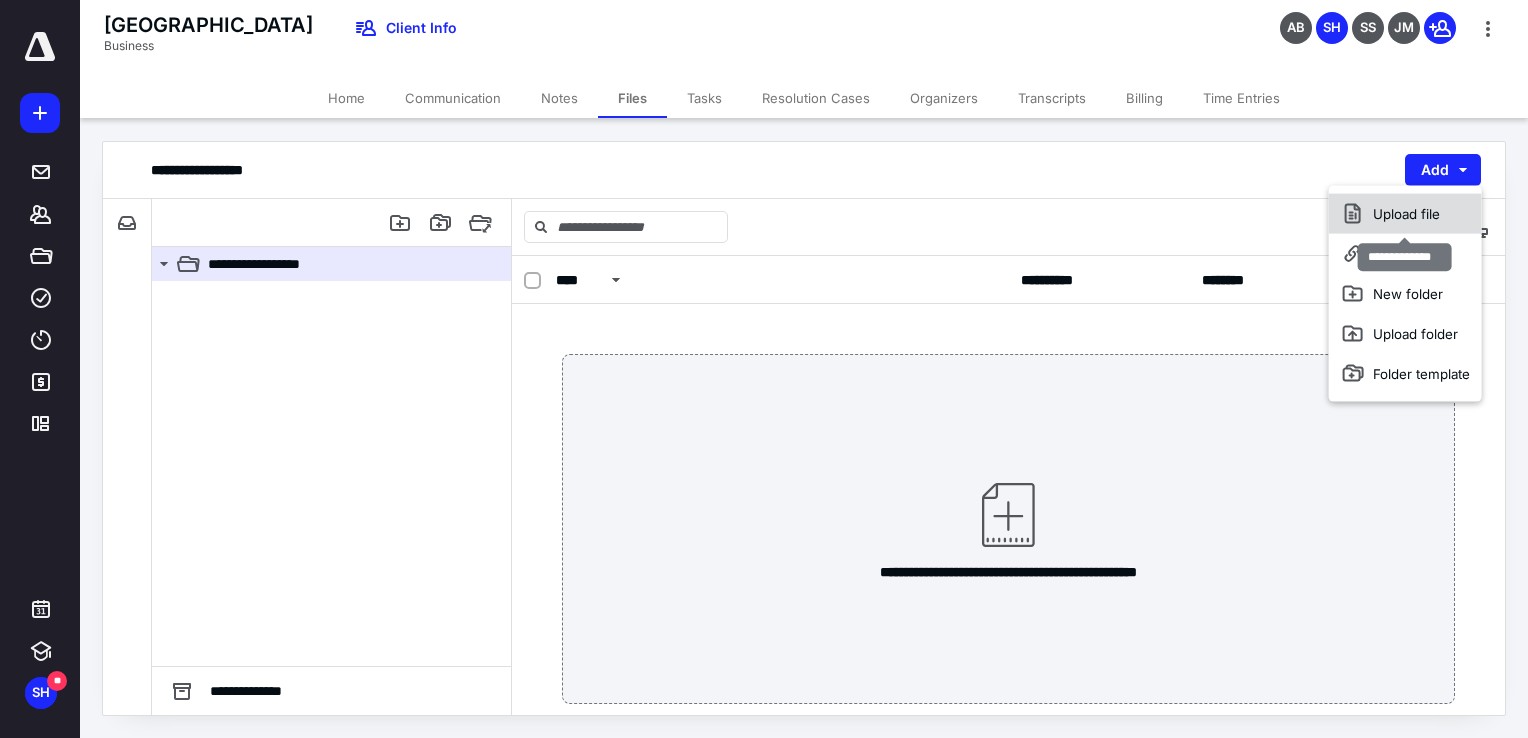 click on "Upload file" at bounding box center (1405, 214) 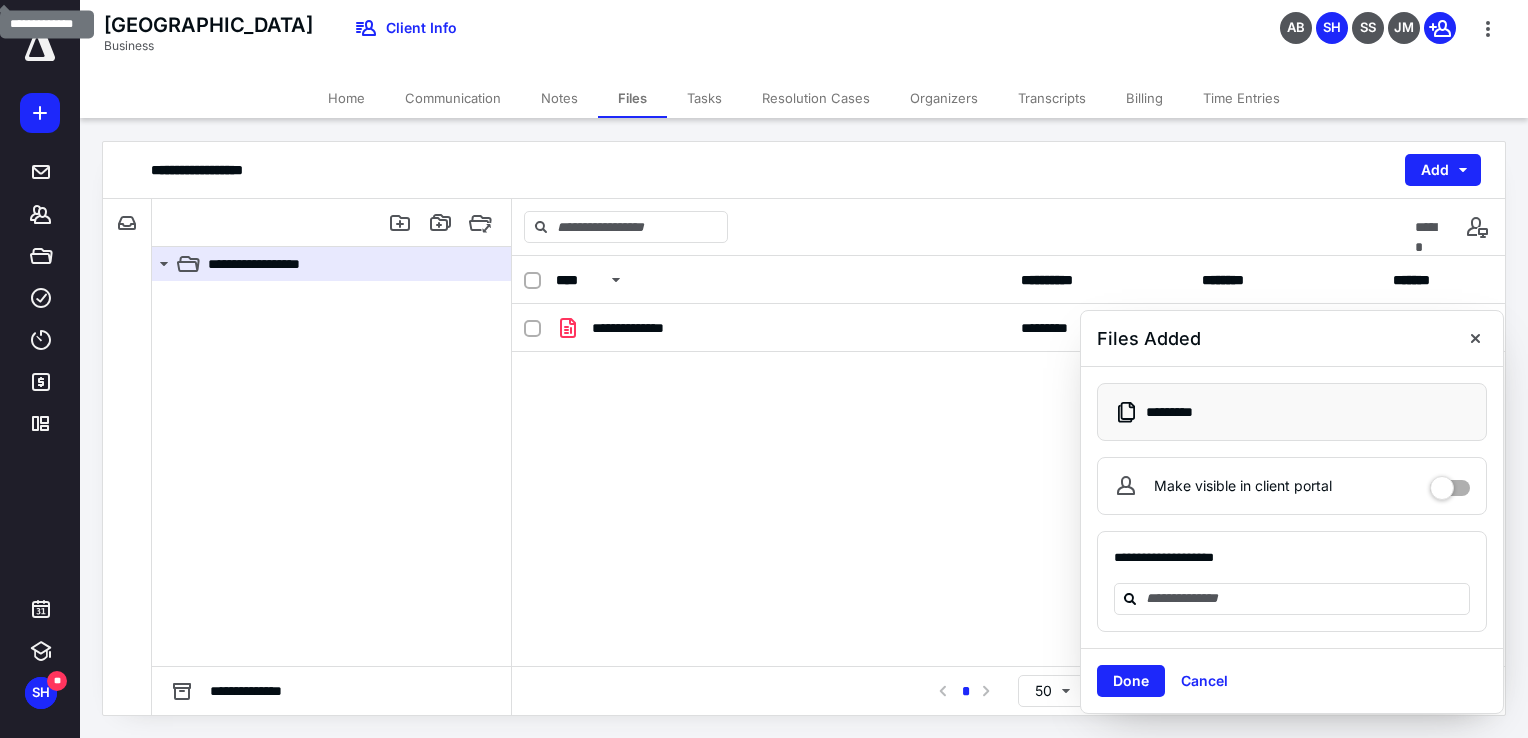 drag, startPoint x: 1112, startPoint y: 683, endPoint x: 1120, endPoint y: 696, distance: 15.264338 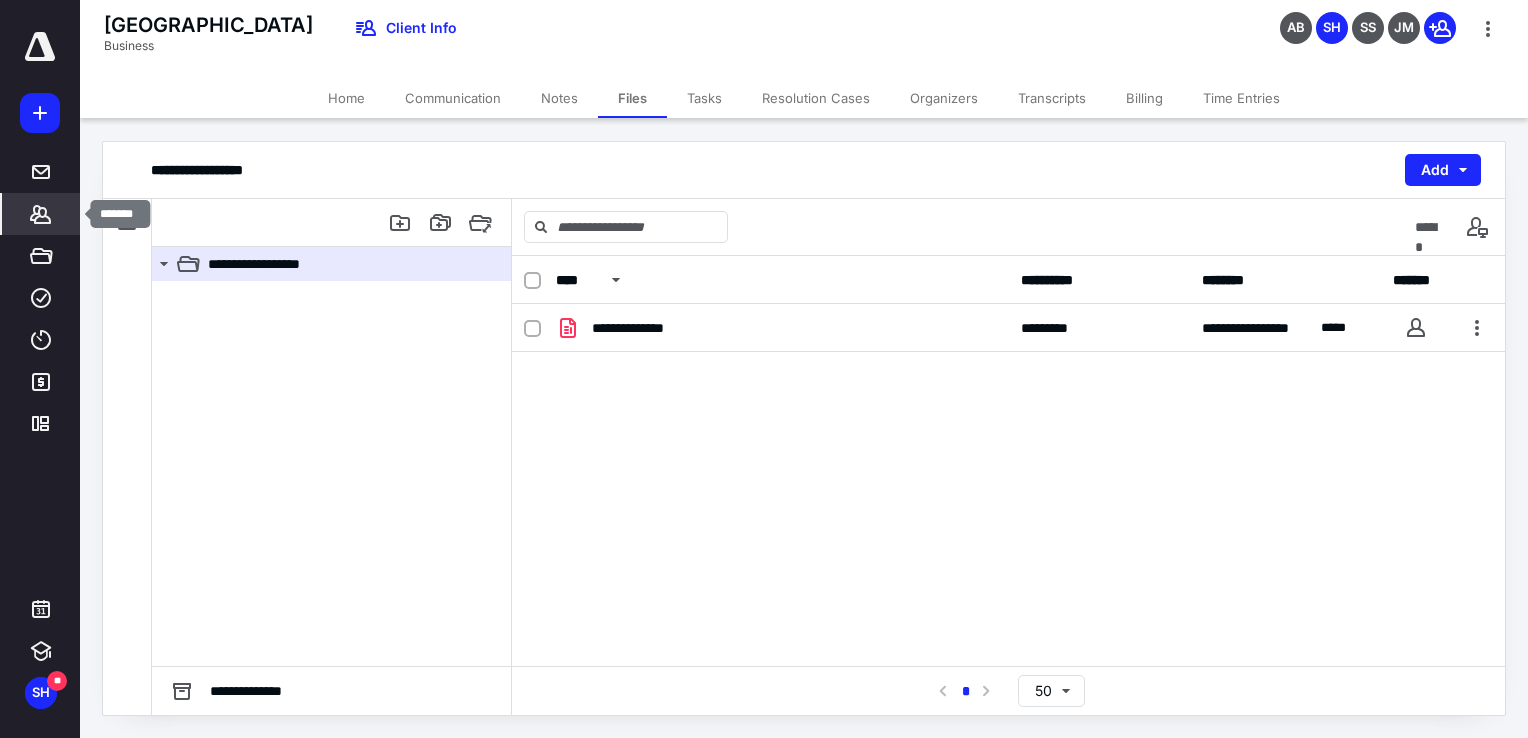 click 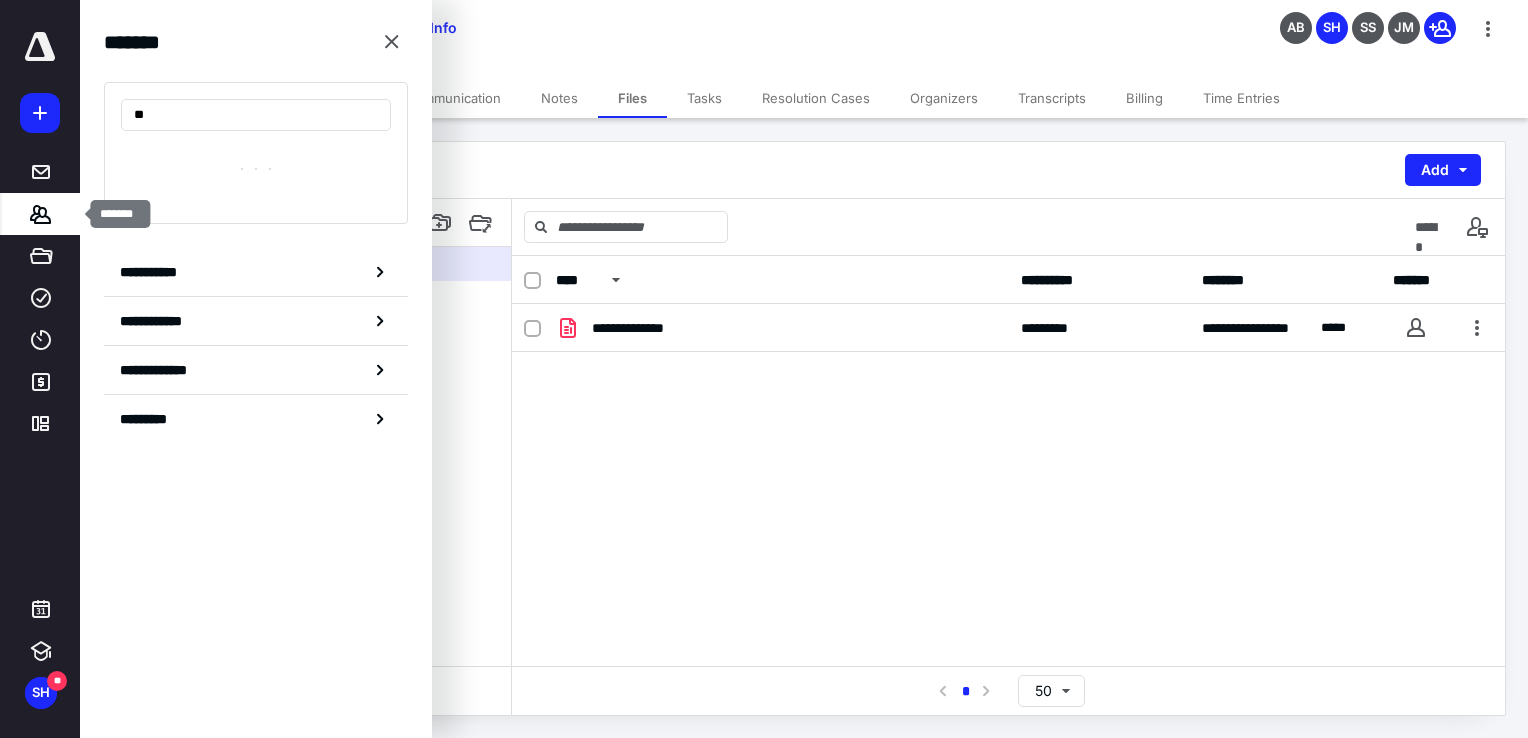 type on "*" 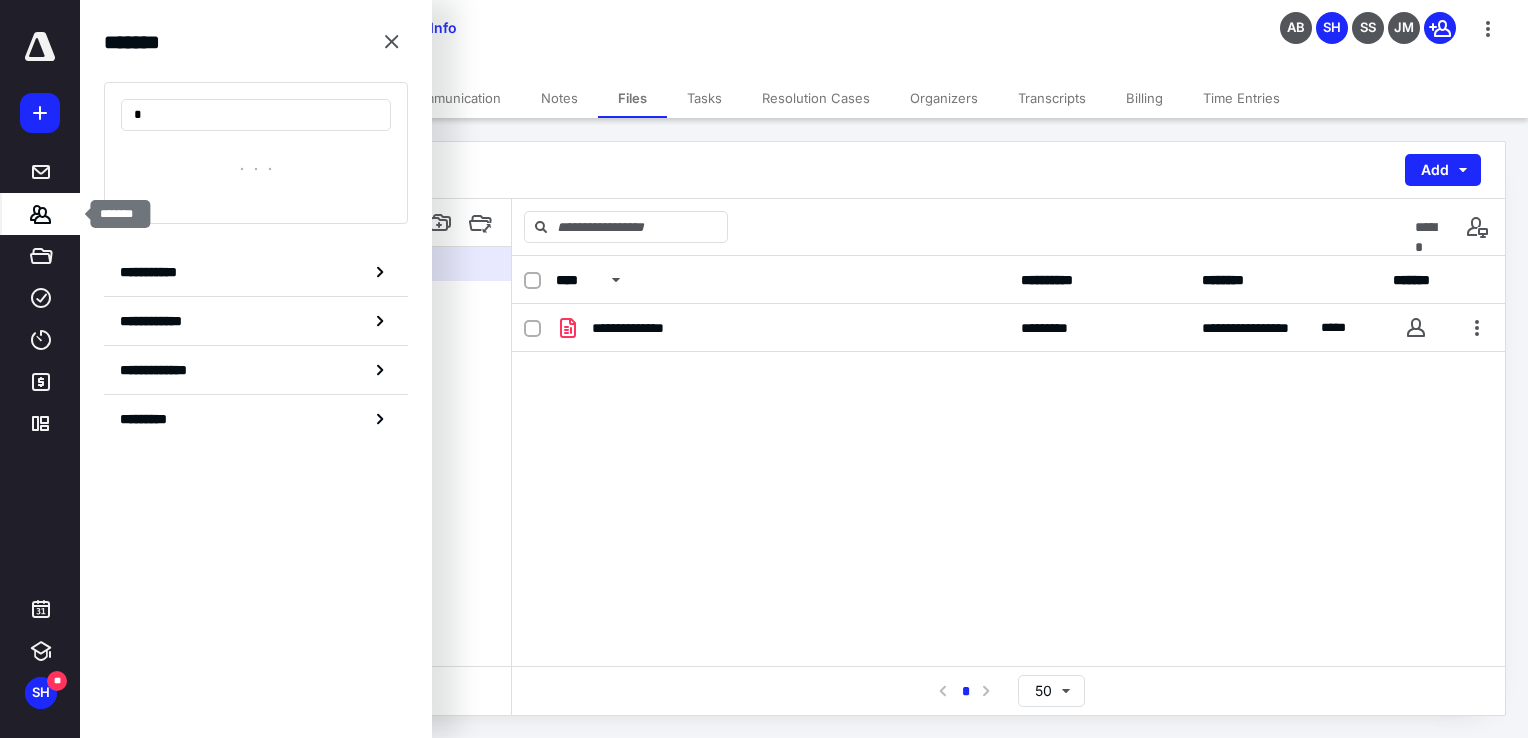 type 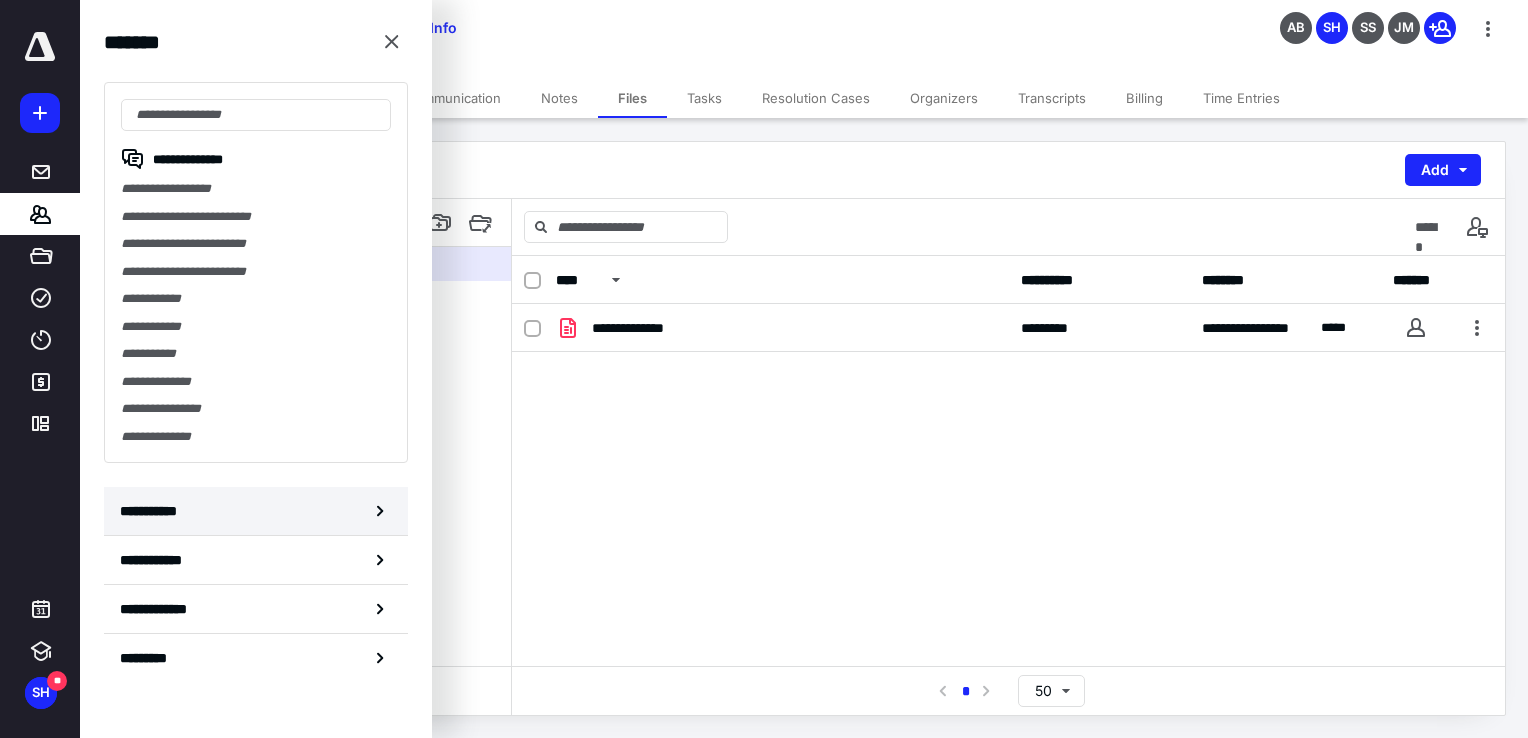 click on "**********" at bounding box center [256, 511] 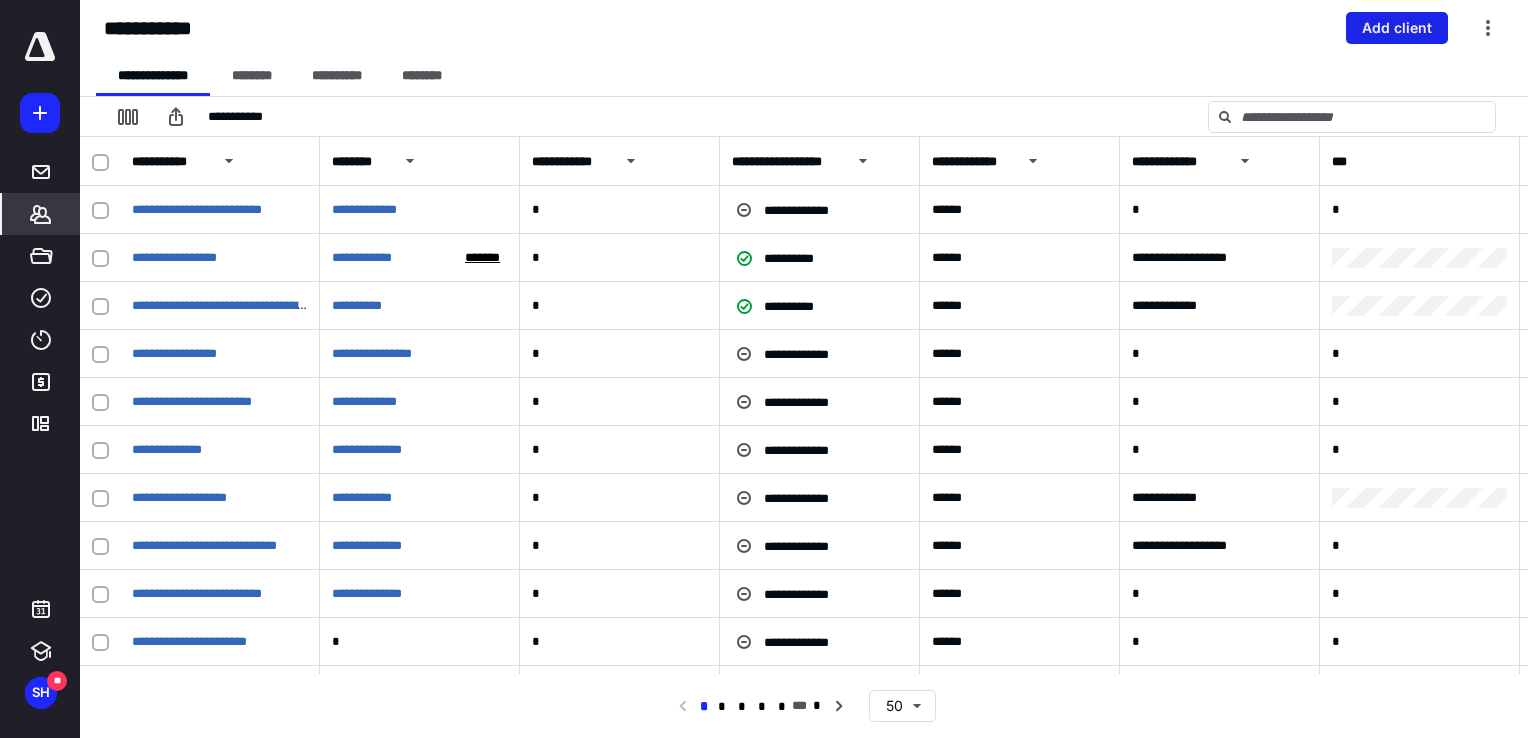 click on "Add client" at bounding box center (1397, 28) 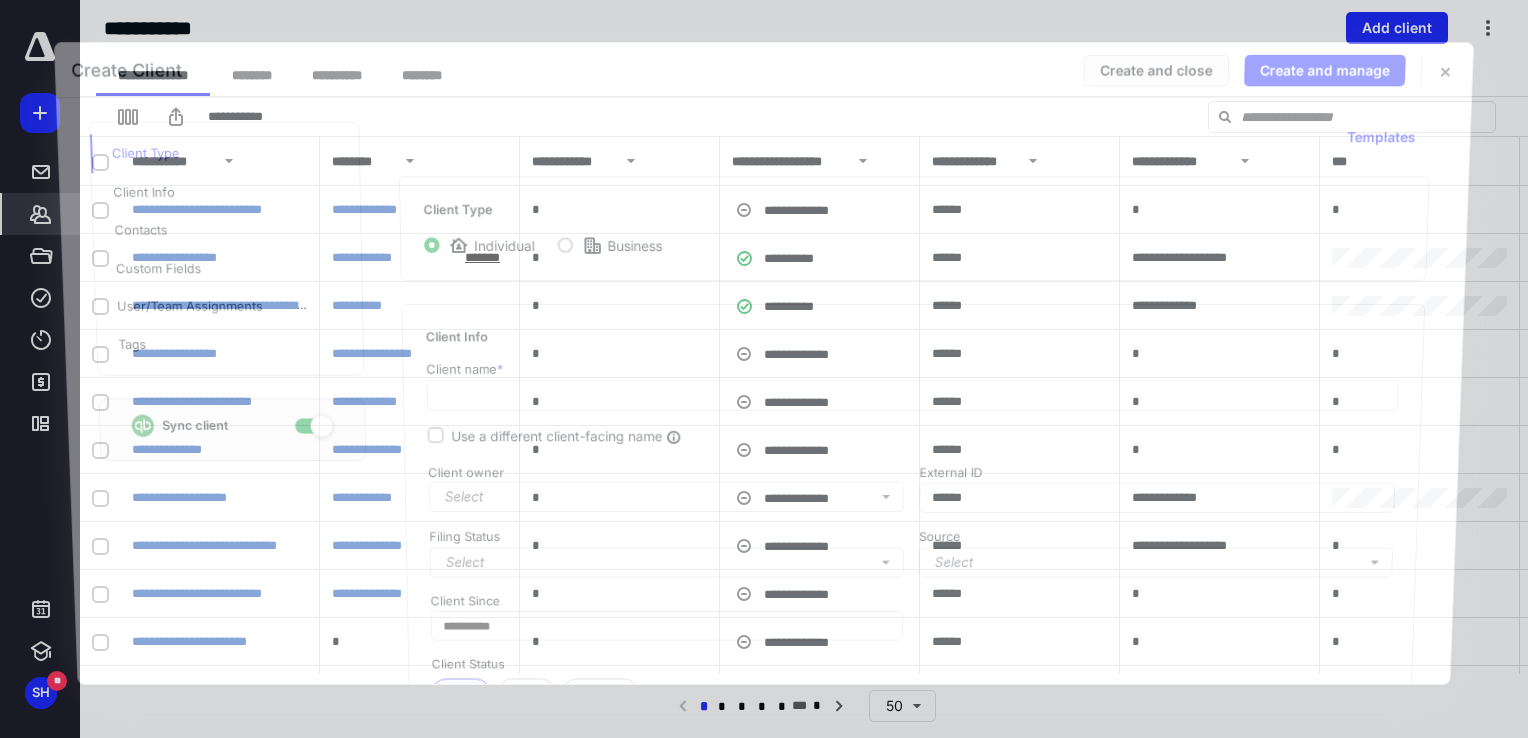 checkbox on "true" 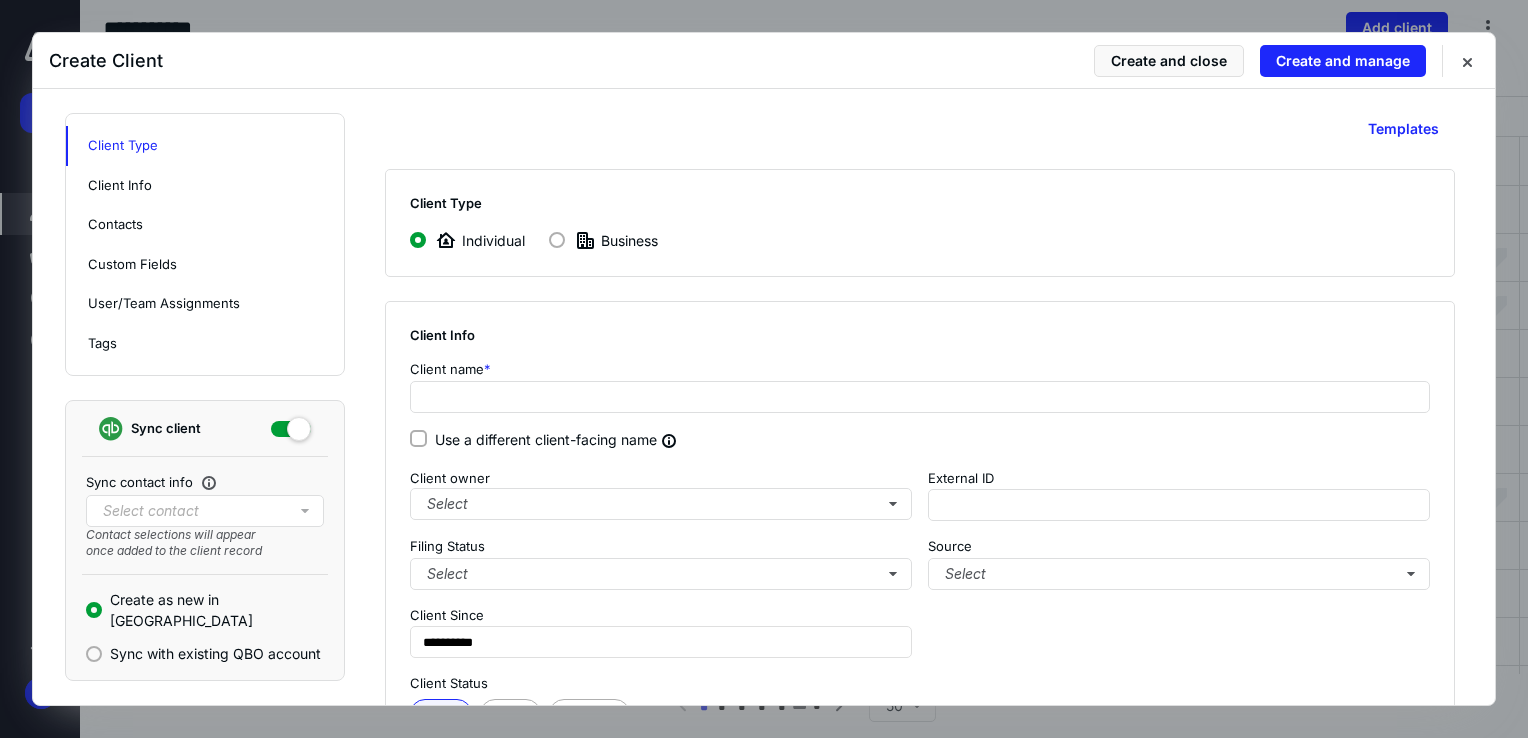 click on "Business" at bounding box center [615, 240] 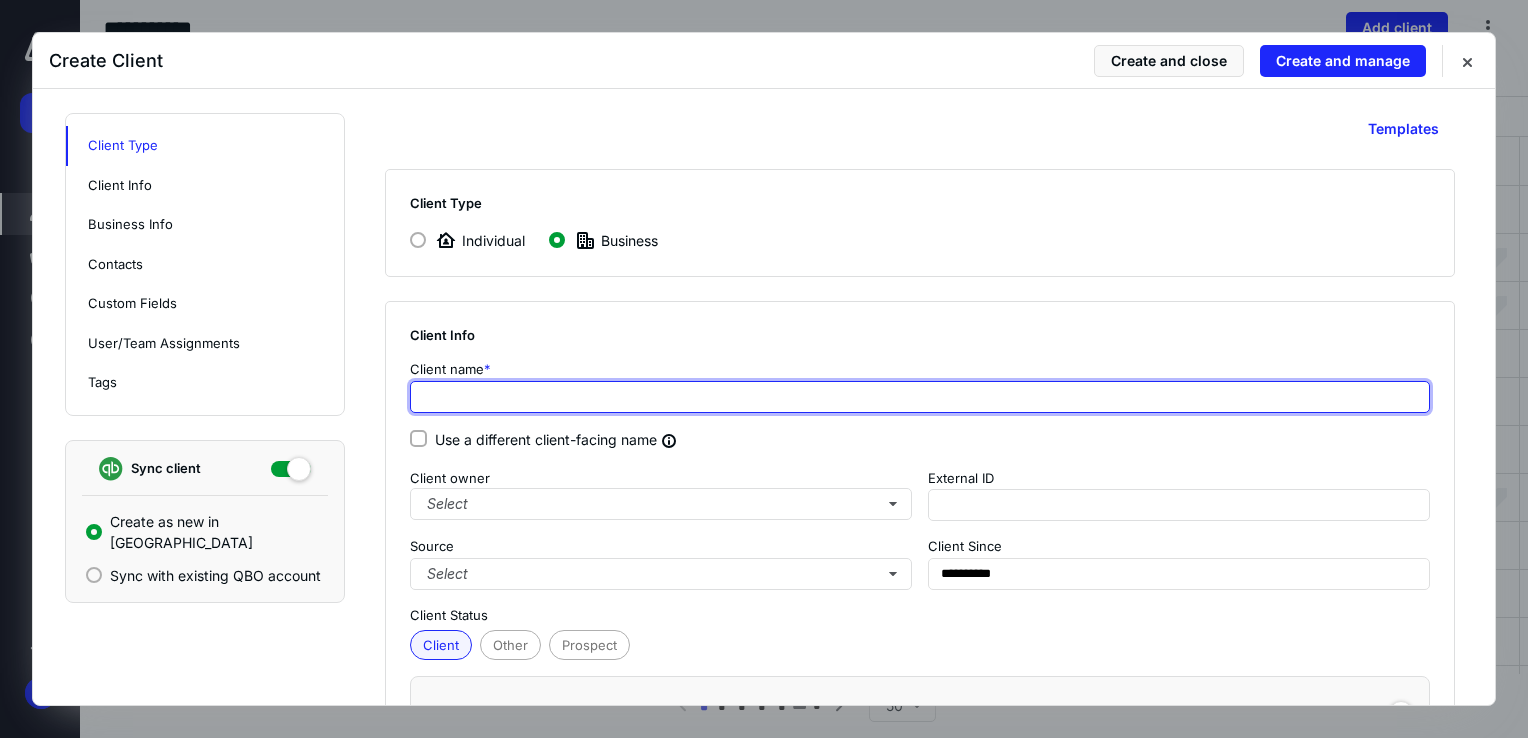 click at bounding box center [920, 397] 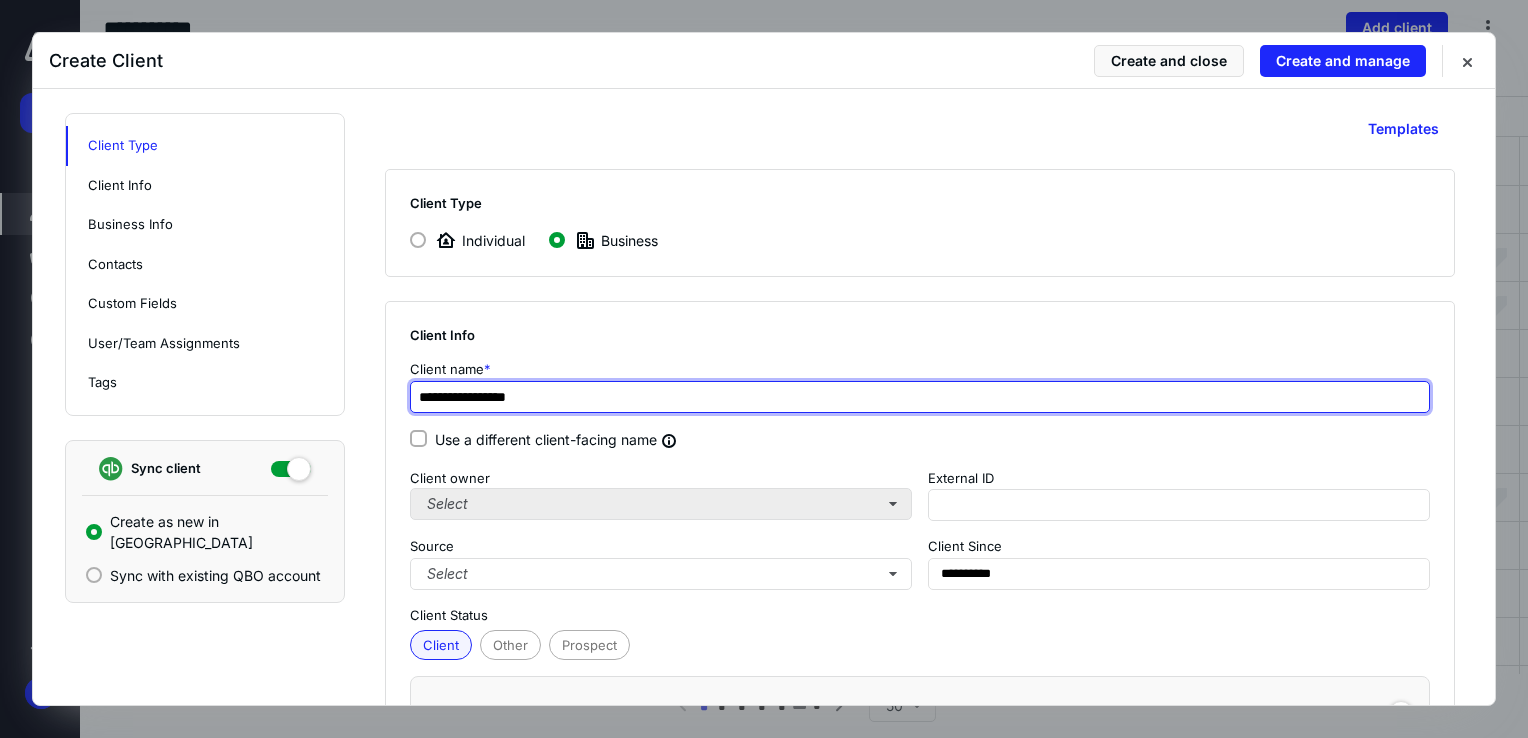 type on "**********" 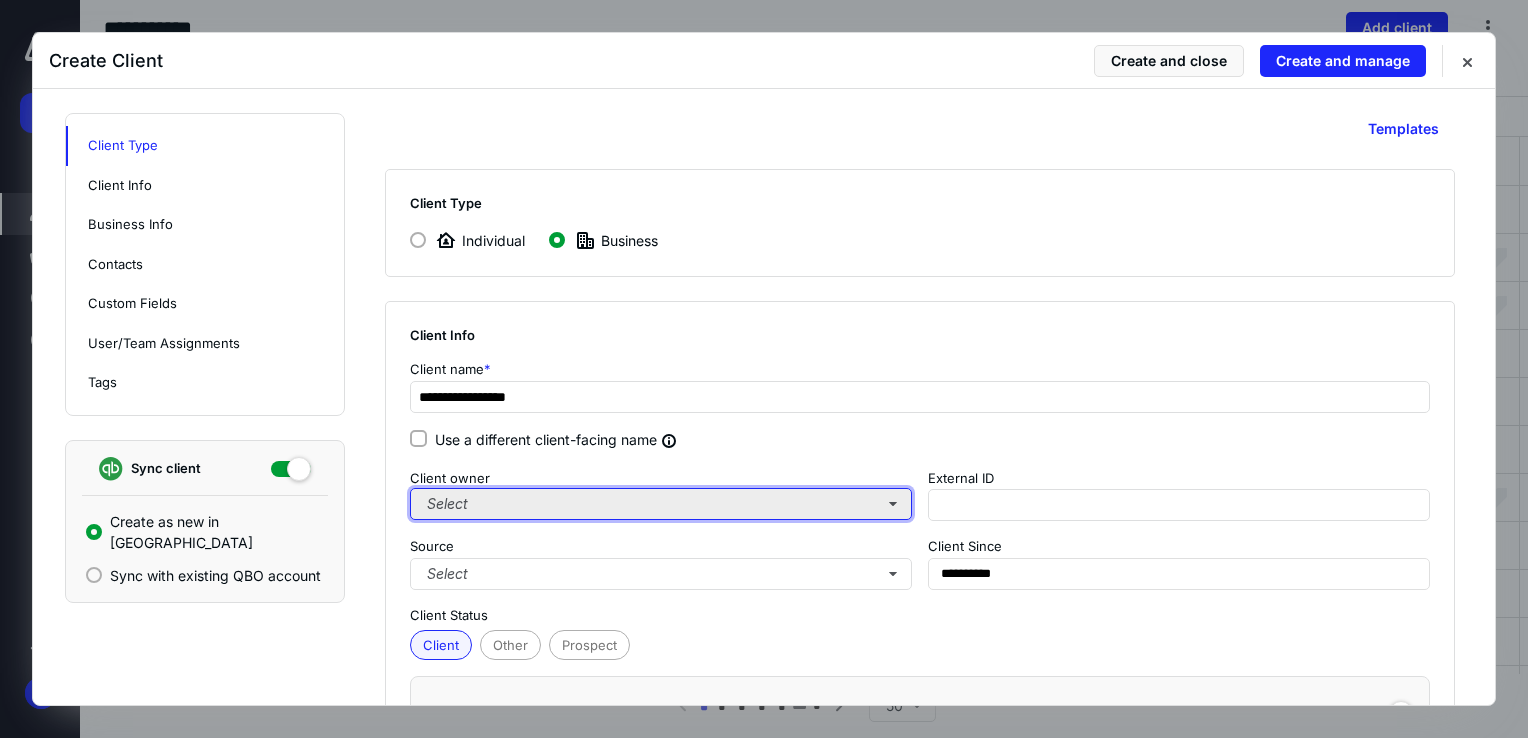 type on "**********" 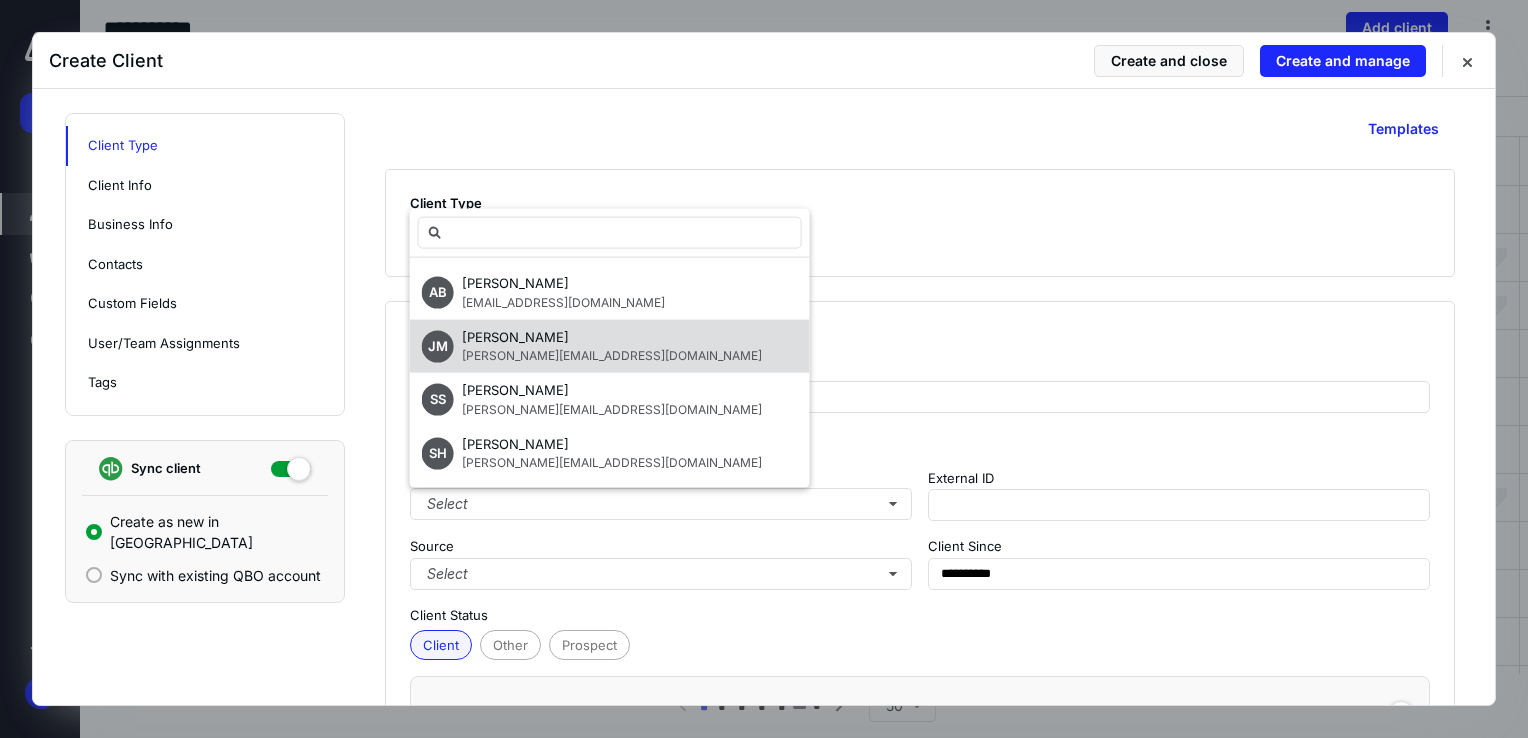 click on "[PERSON_NAME][EMAIL_ADDRESS][DOMAIN_NAME]" at bounding box center [612, 356] 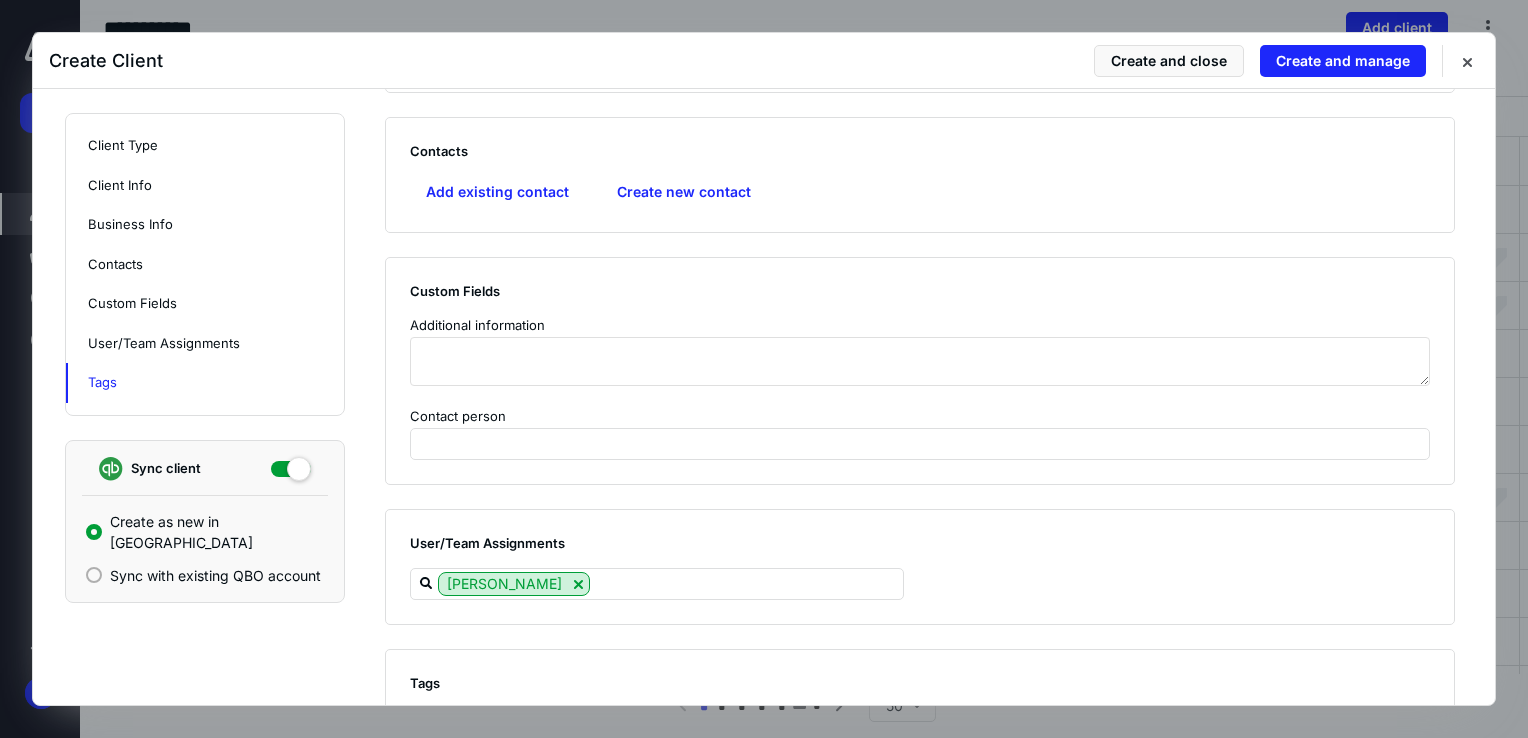 scroll, scrollTop: 1586, scrollLeft: 0, axis: vertical 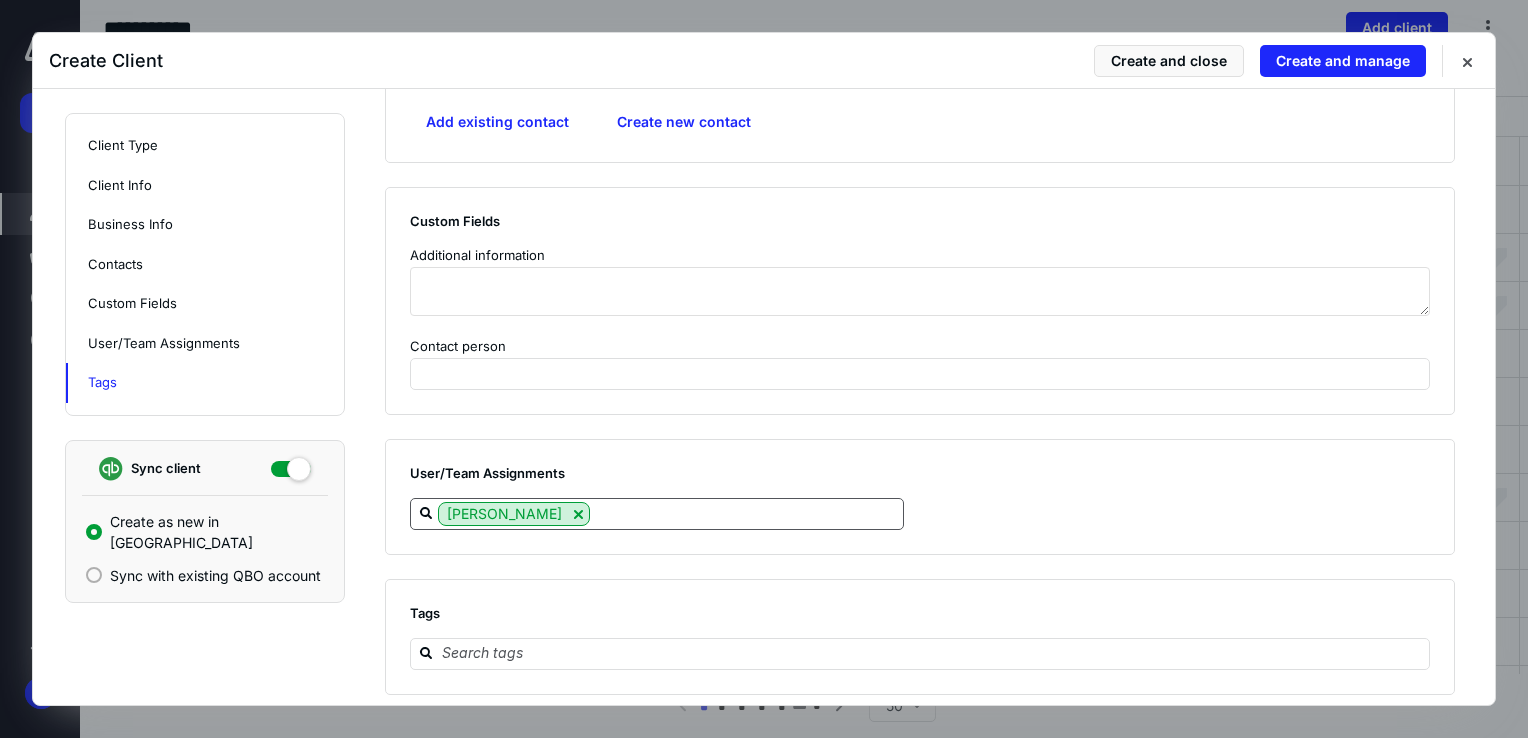 click at bounding box center (746, 513) 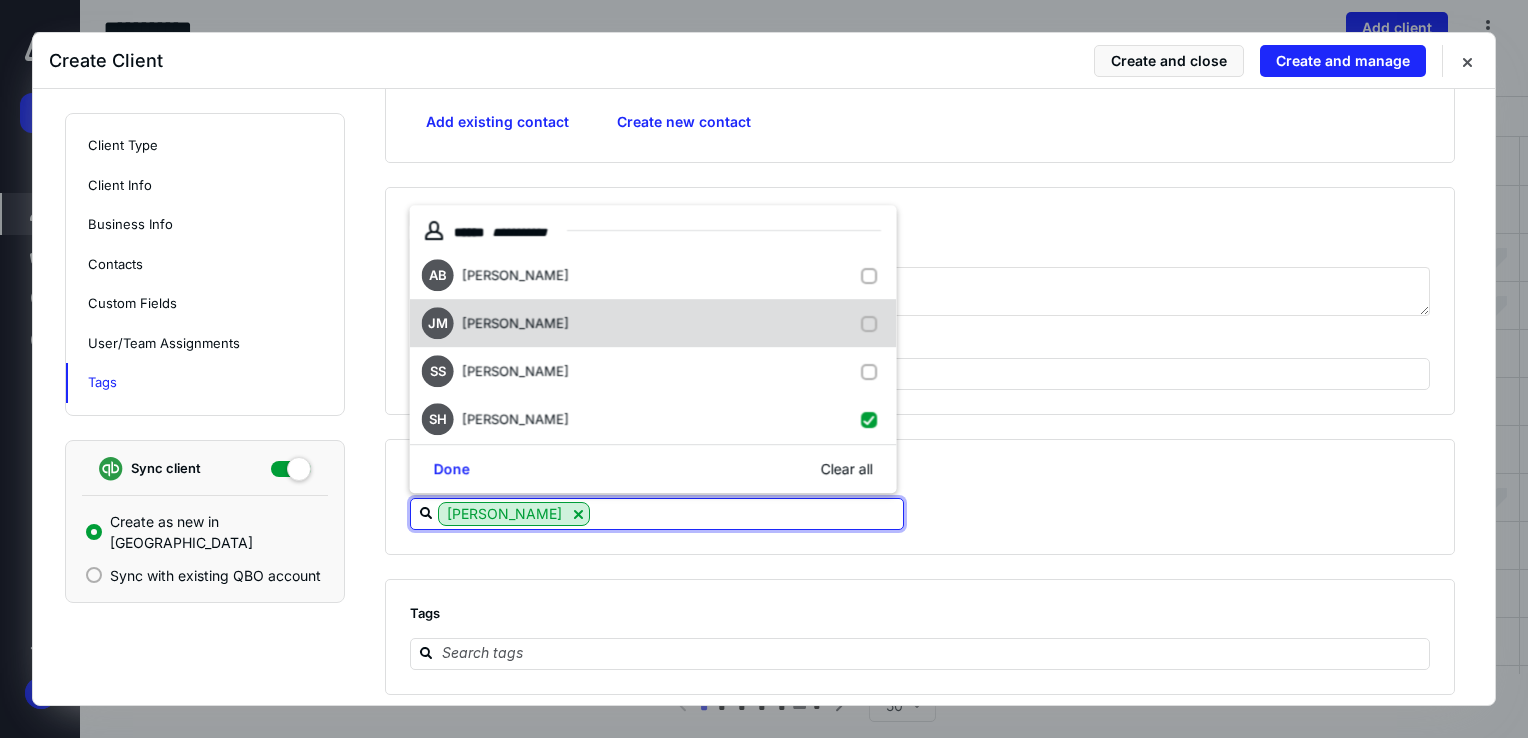 click on "[PERSON_NAME]" at bounding box center (653, 324) 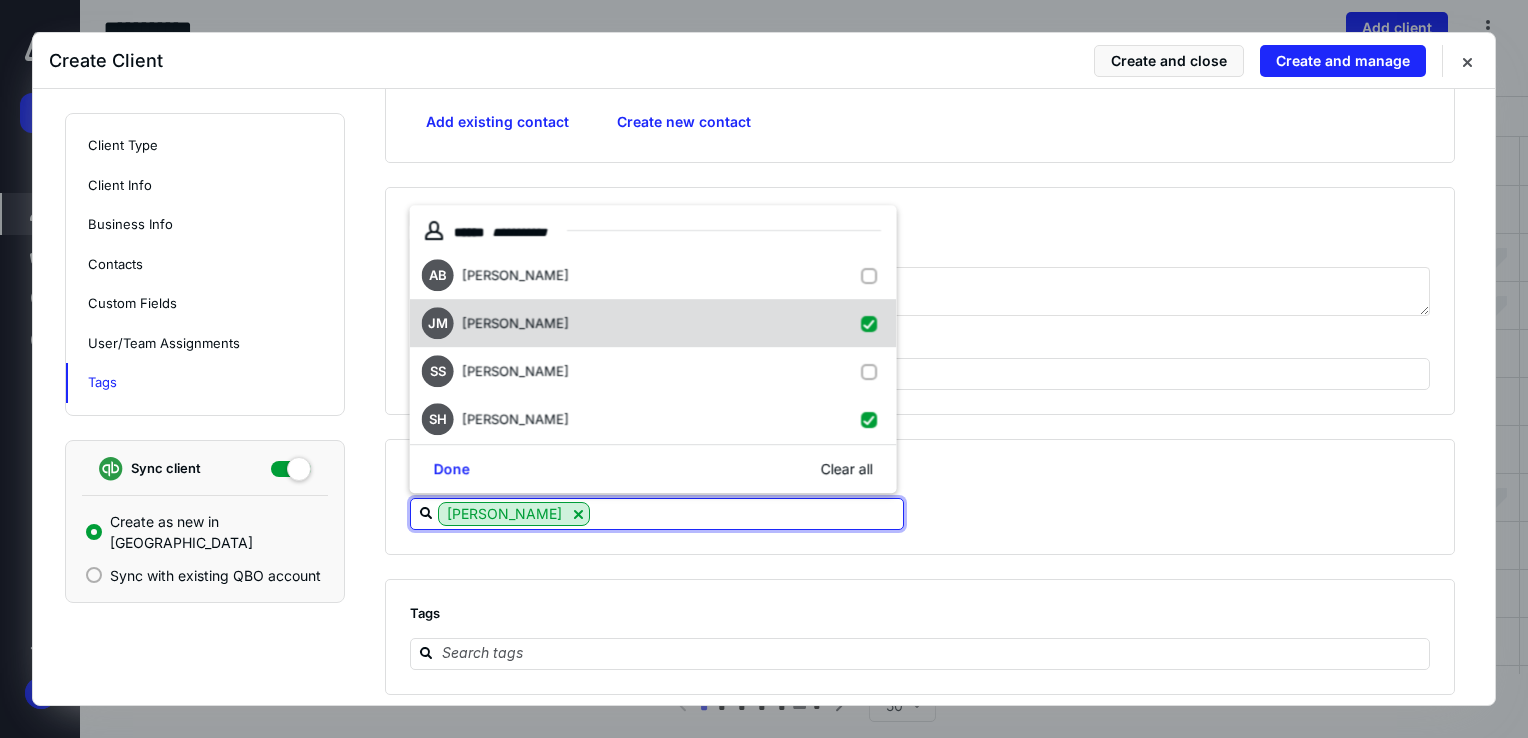 checkbox on "true" 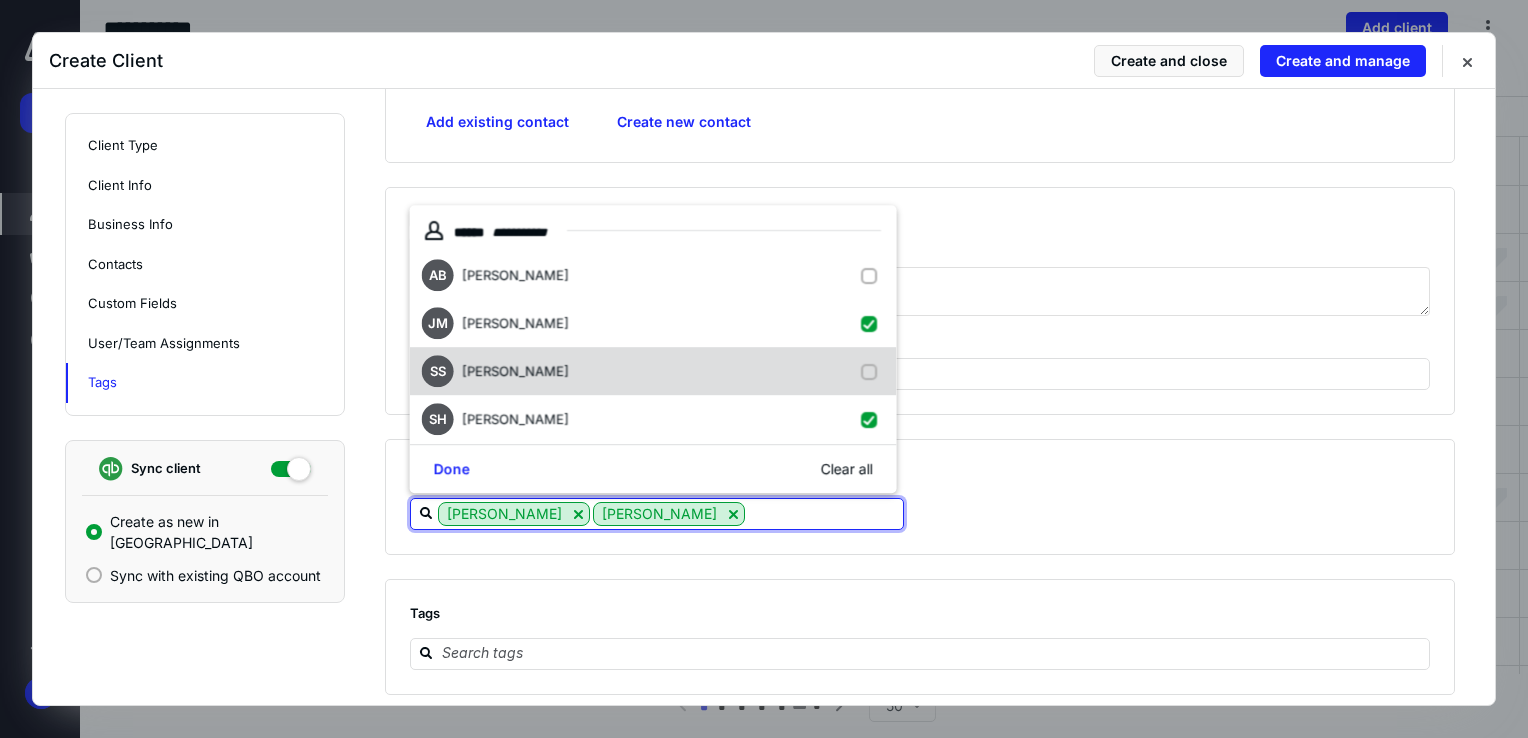 click on "SS [PERSON_NAME]" at bounding box center [653, 372] 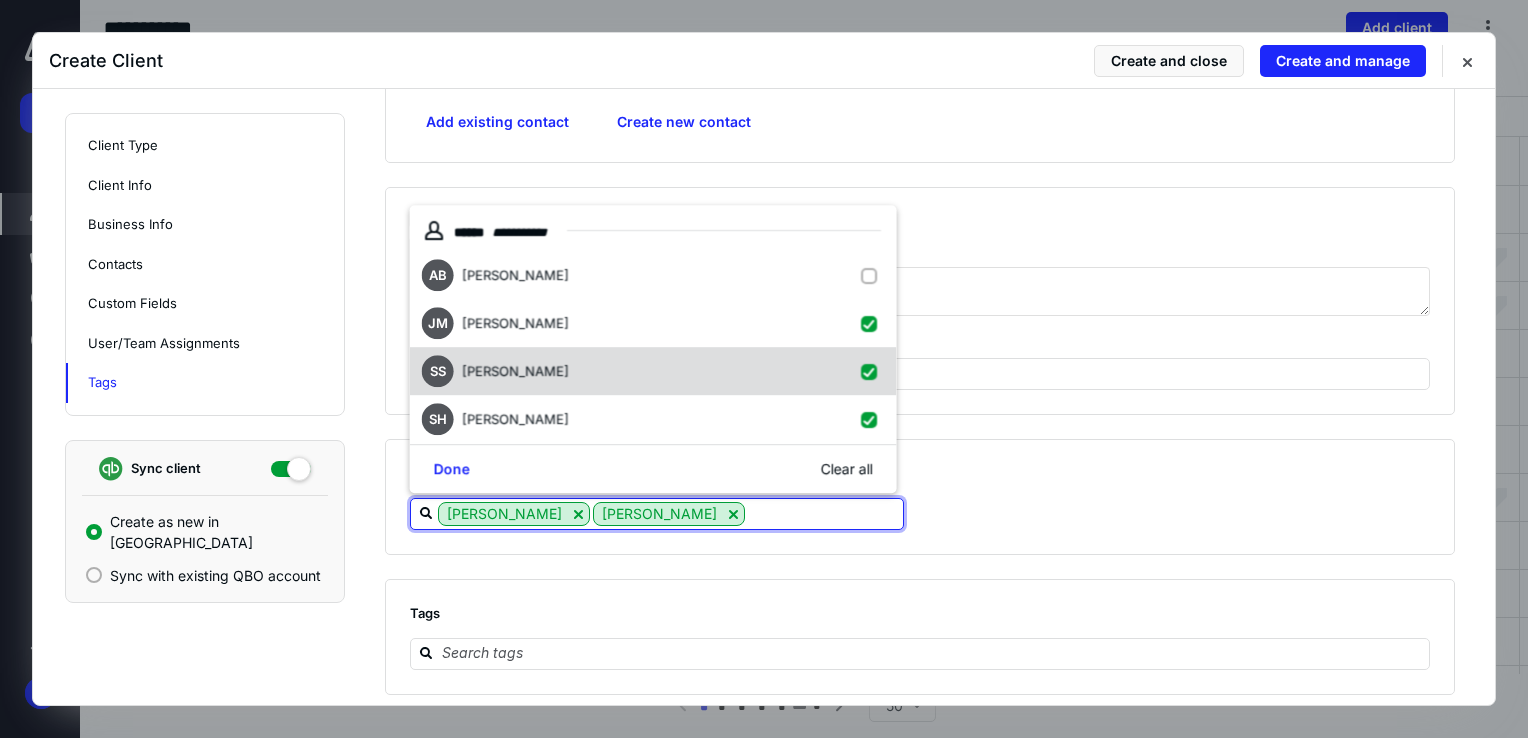 checkbox on "true" 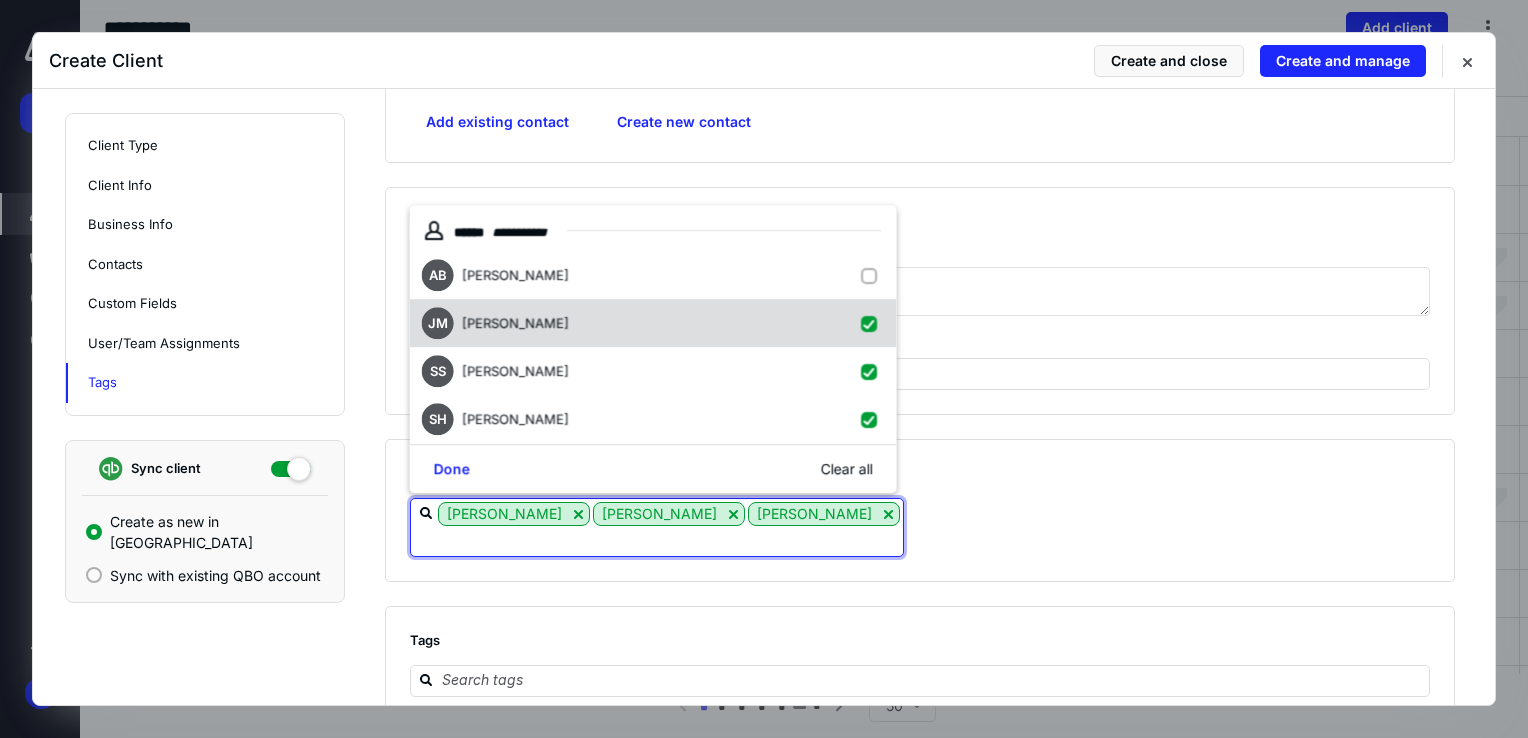 drag, startPoint x: 710, startPoint y: 292, endPoint x: 699, endPoint y: 306, distance: 17.804493 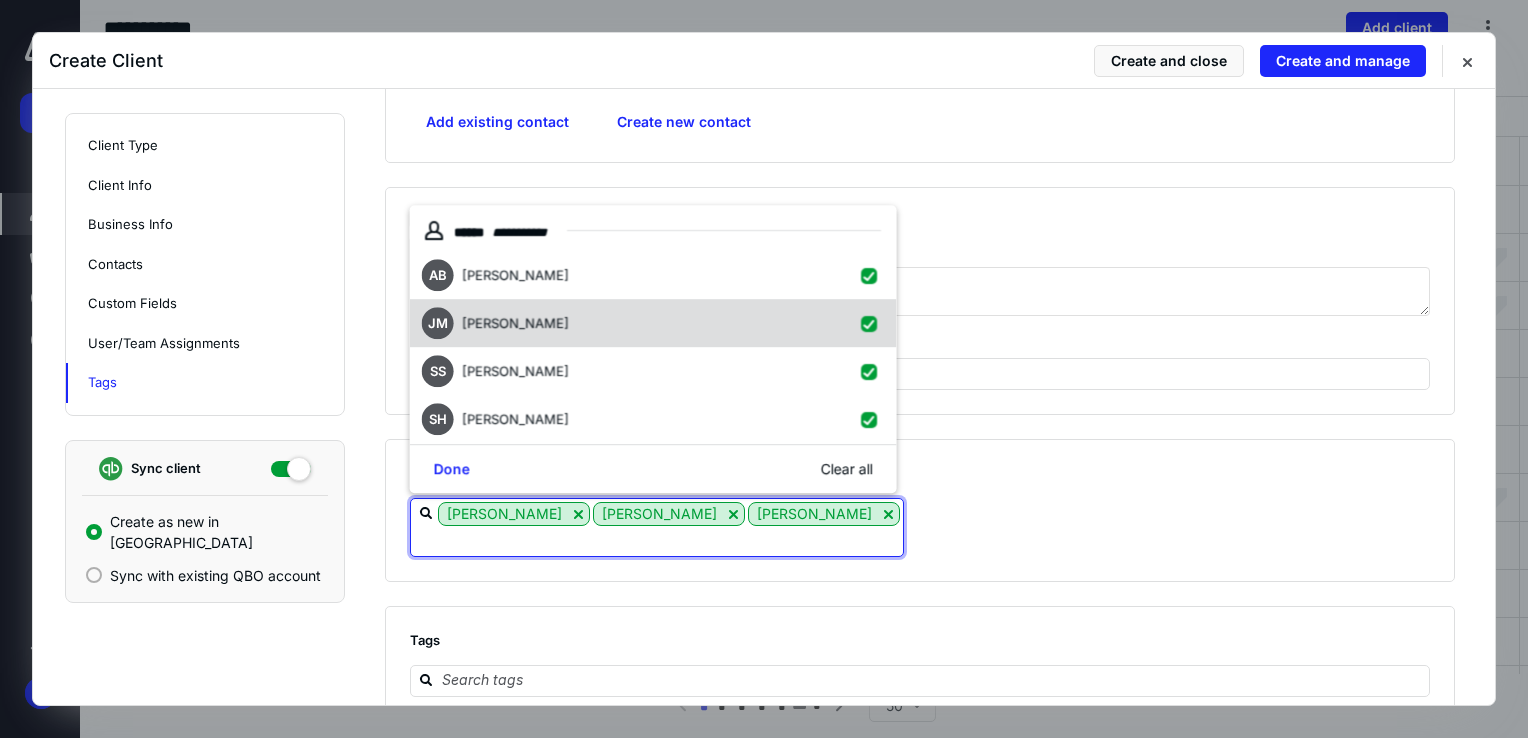 checkbox on "true" 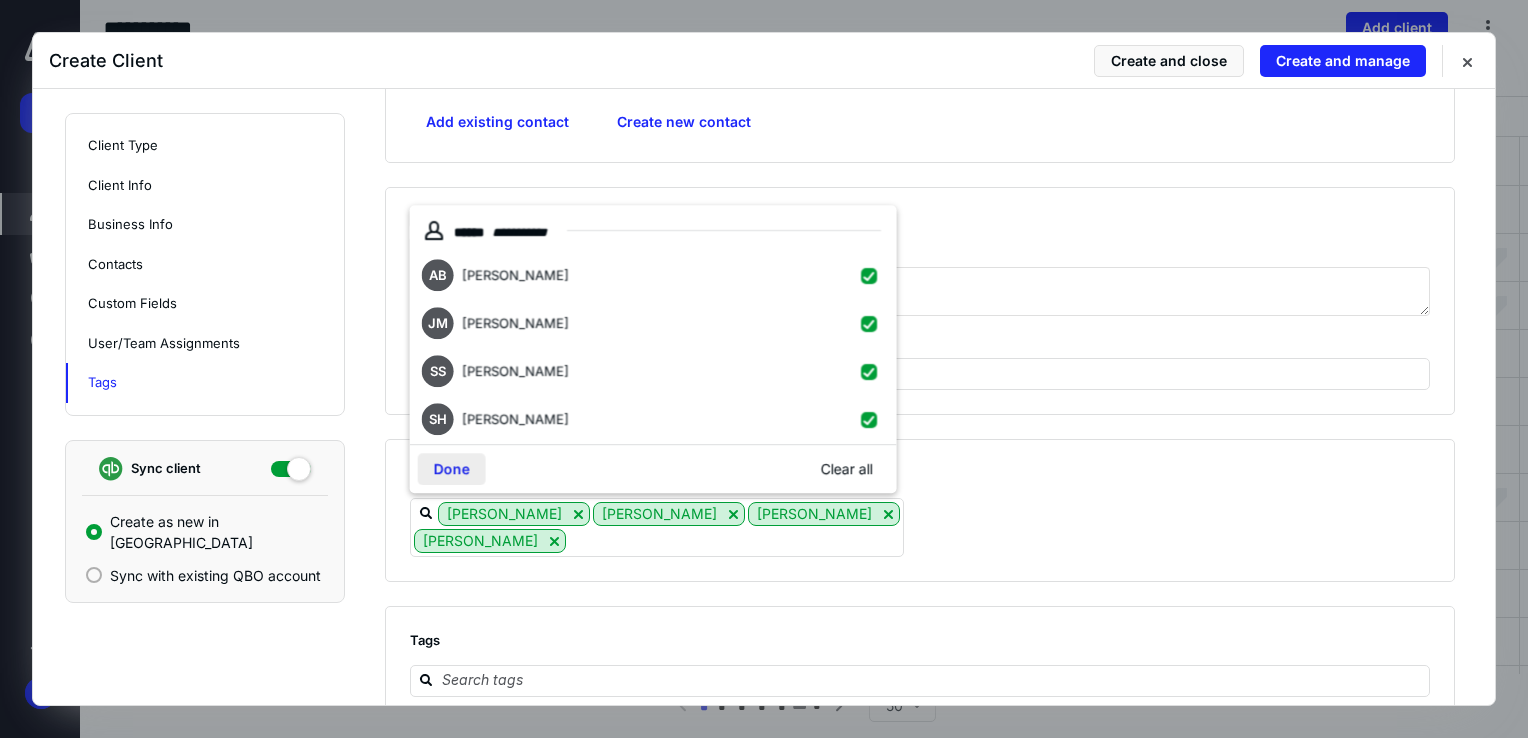 click on "Done" at bounding box center [452, 470] 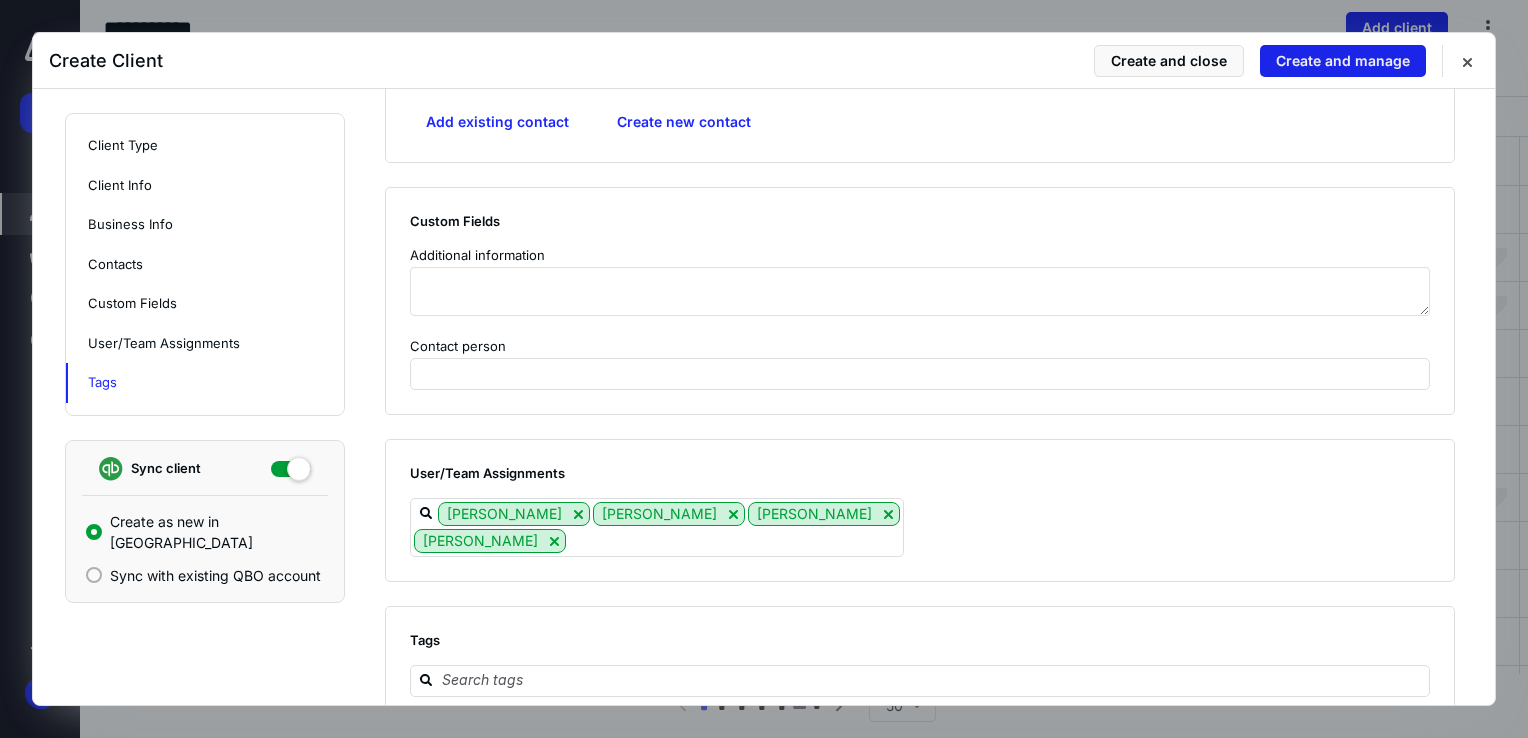 click on "Create and manage" at bounding box center (1343, 61) 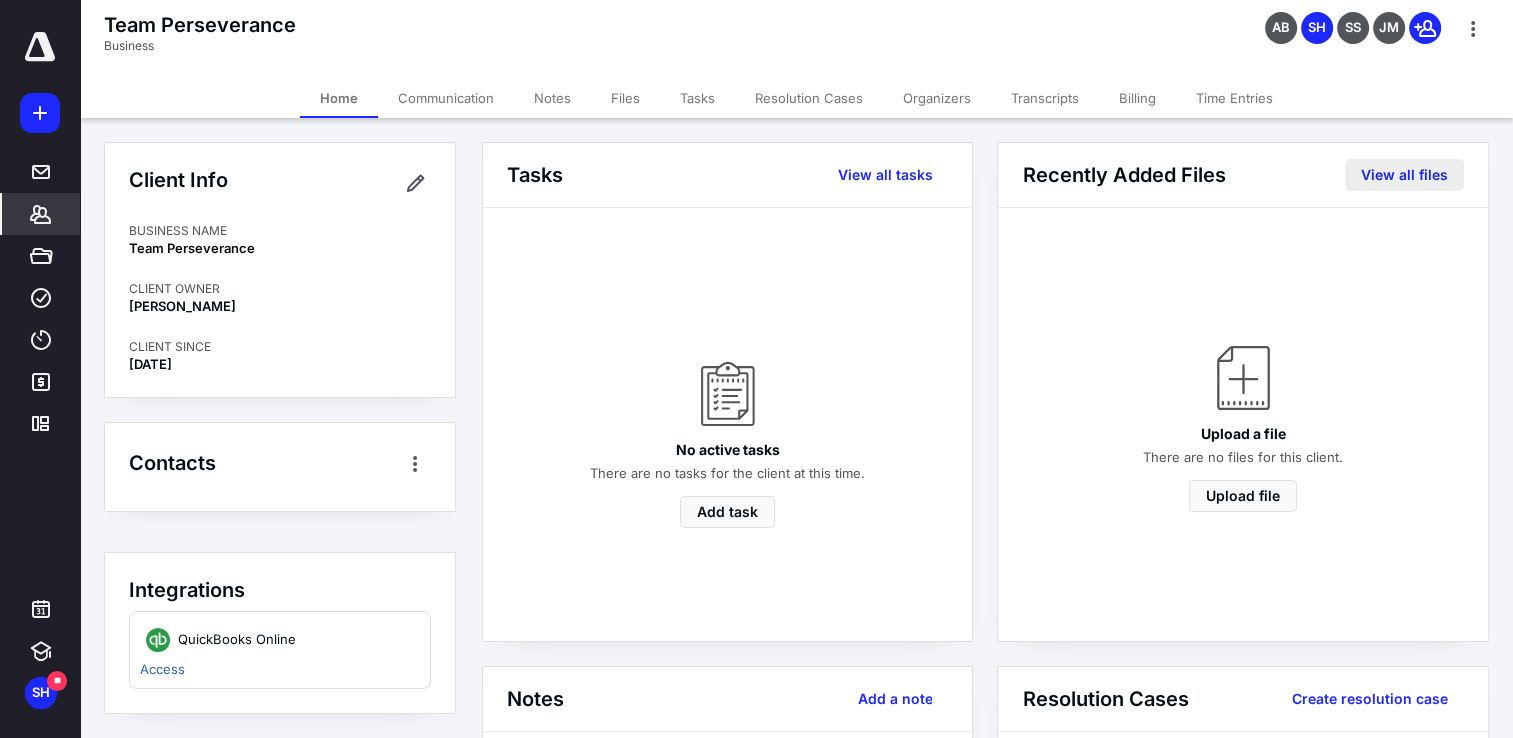 click on "View all files" at bounding box center (1404, 175) 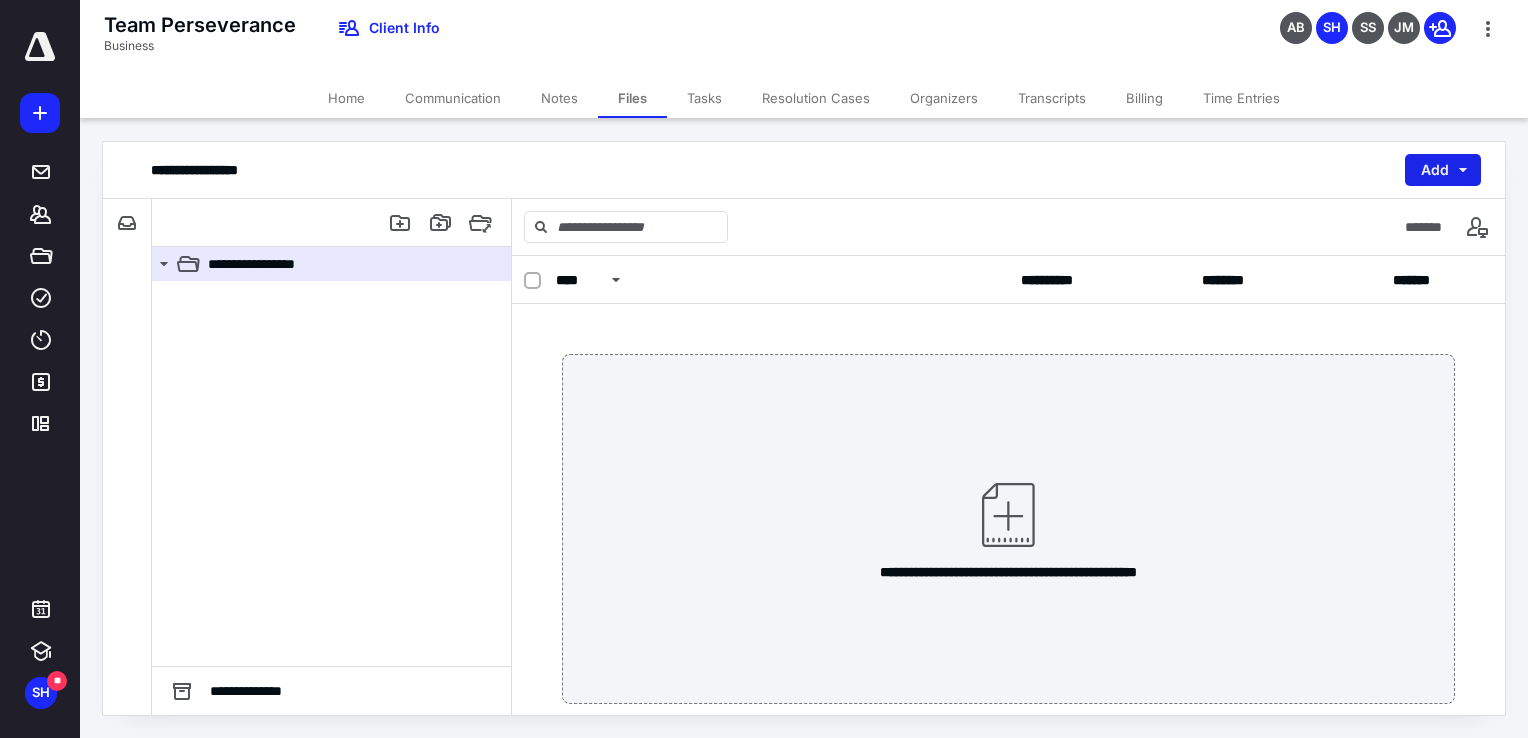 click on "Add" at bounding box center (1443, 170) 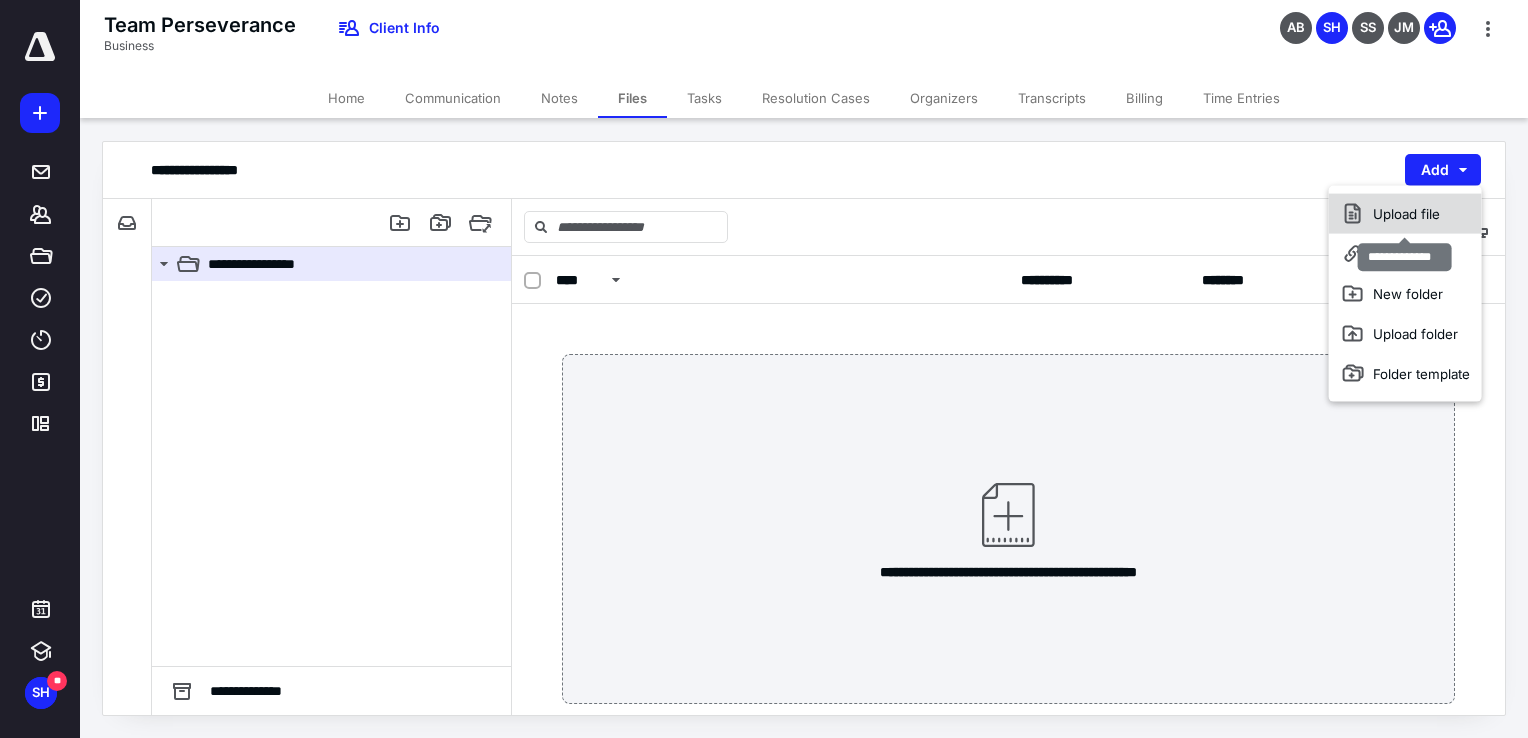 click on "Upload file" at bounding box center (1405, 214) 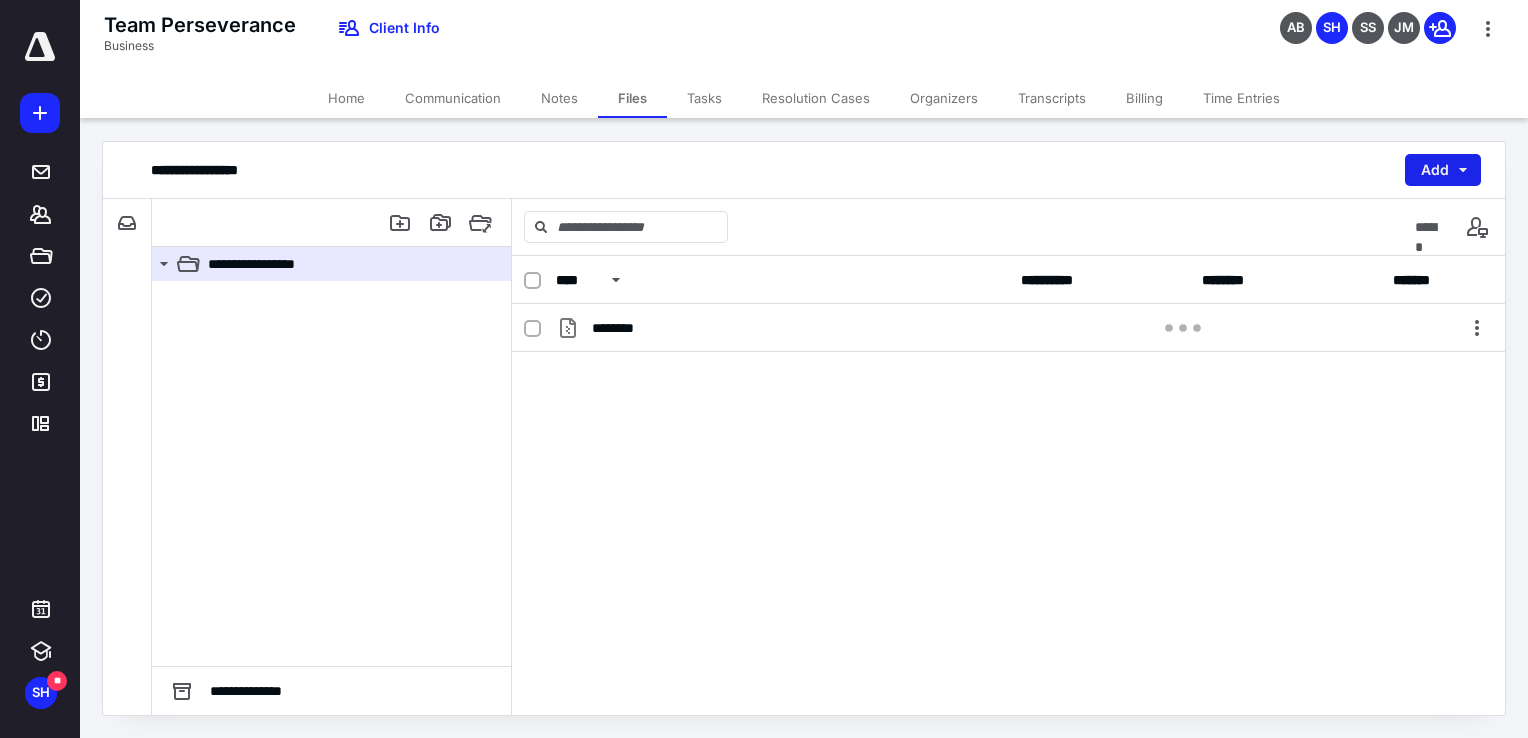 click on "Add" at bounding box center [1443, 170] 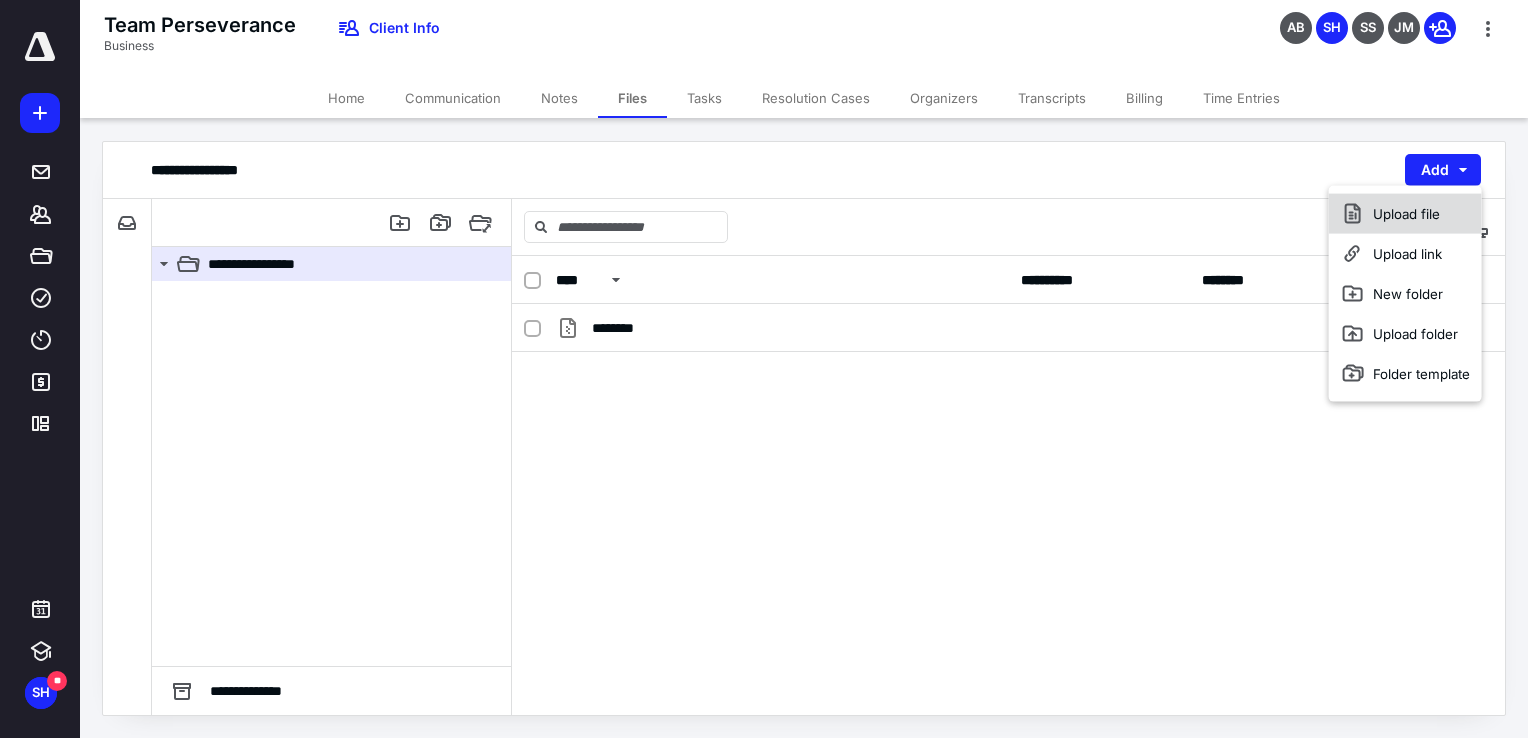 click on "Upload file" at bounding box center (1405, 214) 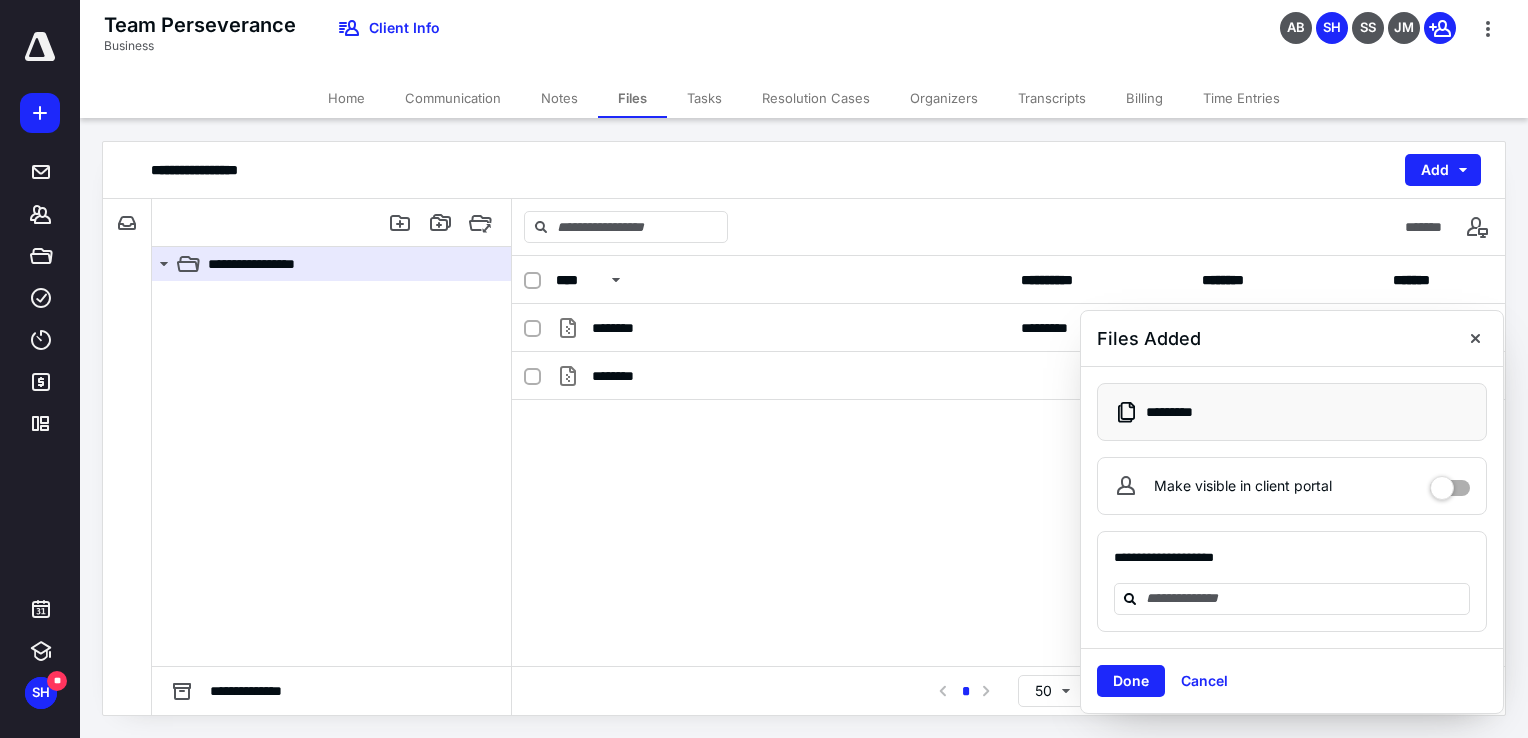 click on "Done Cancel" at bounding box center [1292, 680] 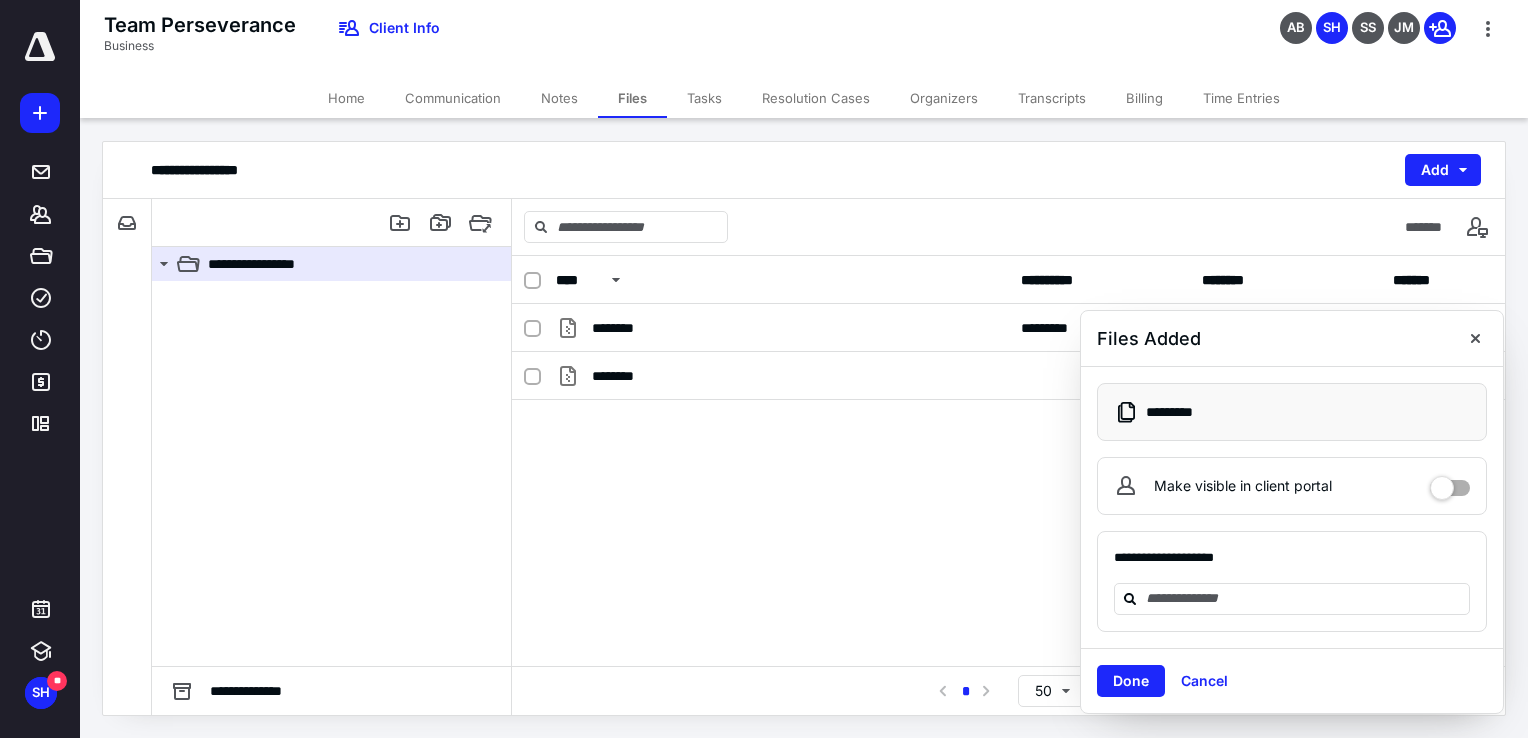 drag, startPoint x: 1124, startPoint y: 679, endPoint x: 1119, endPoint y: 661, distance: 18.681541 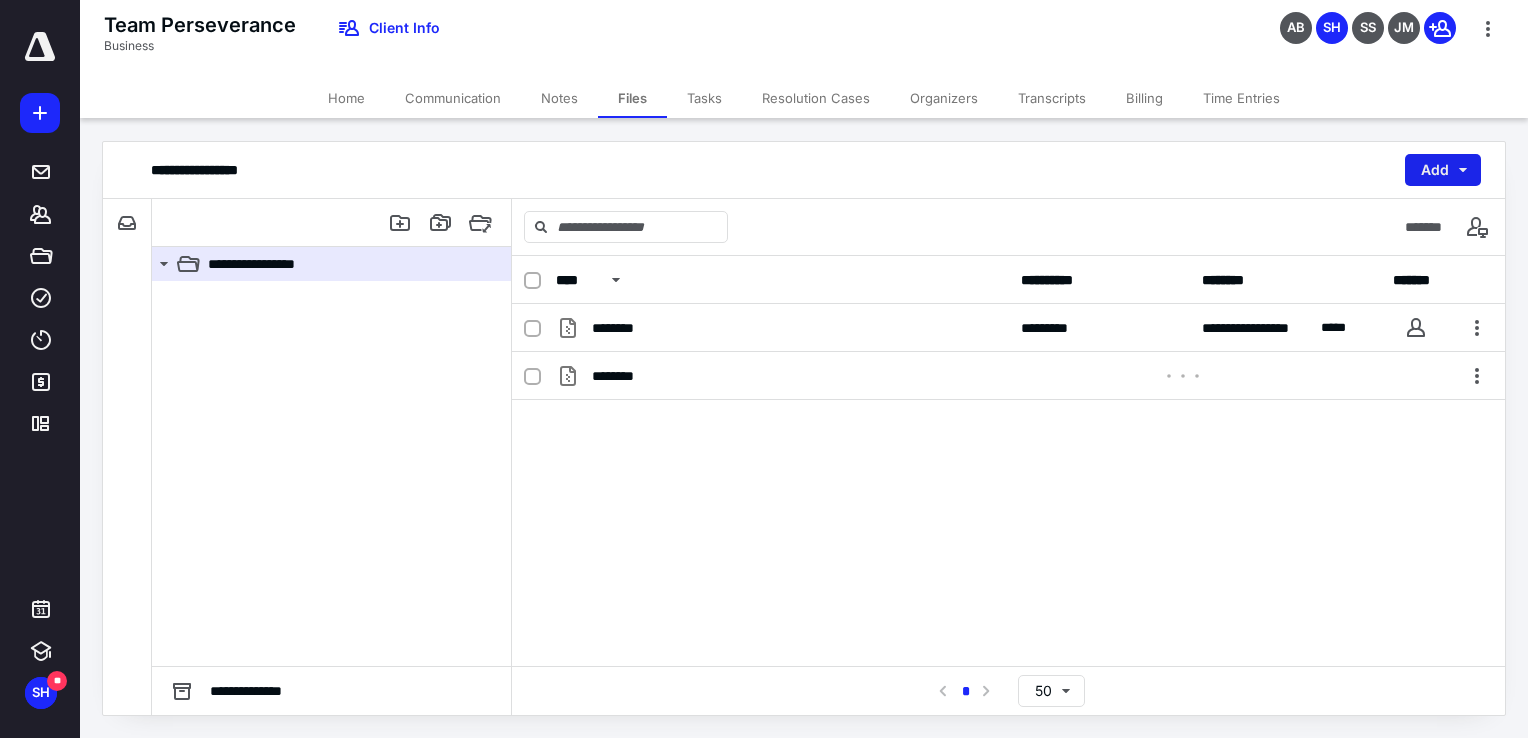 click on "Add" at bounding box center (1443, 170) 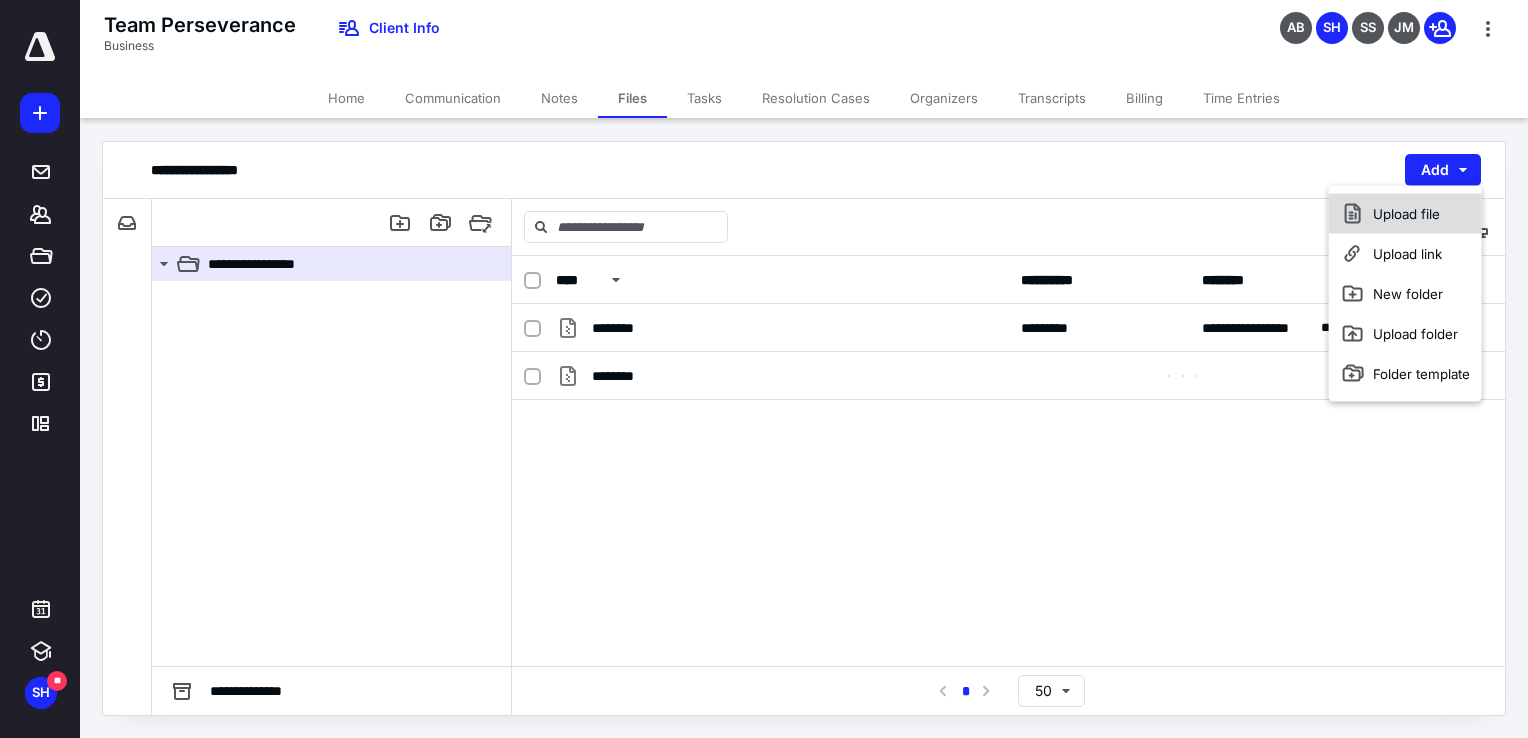 click on "Upload file" at bounding box center (1405, 214) 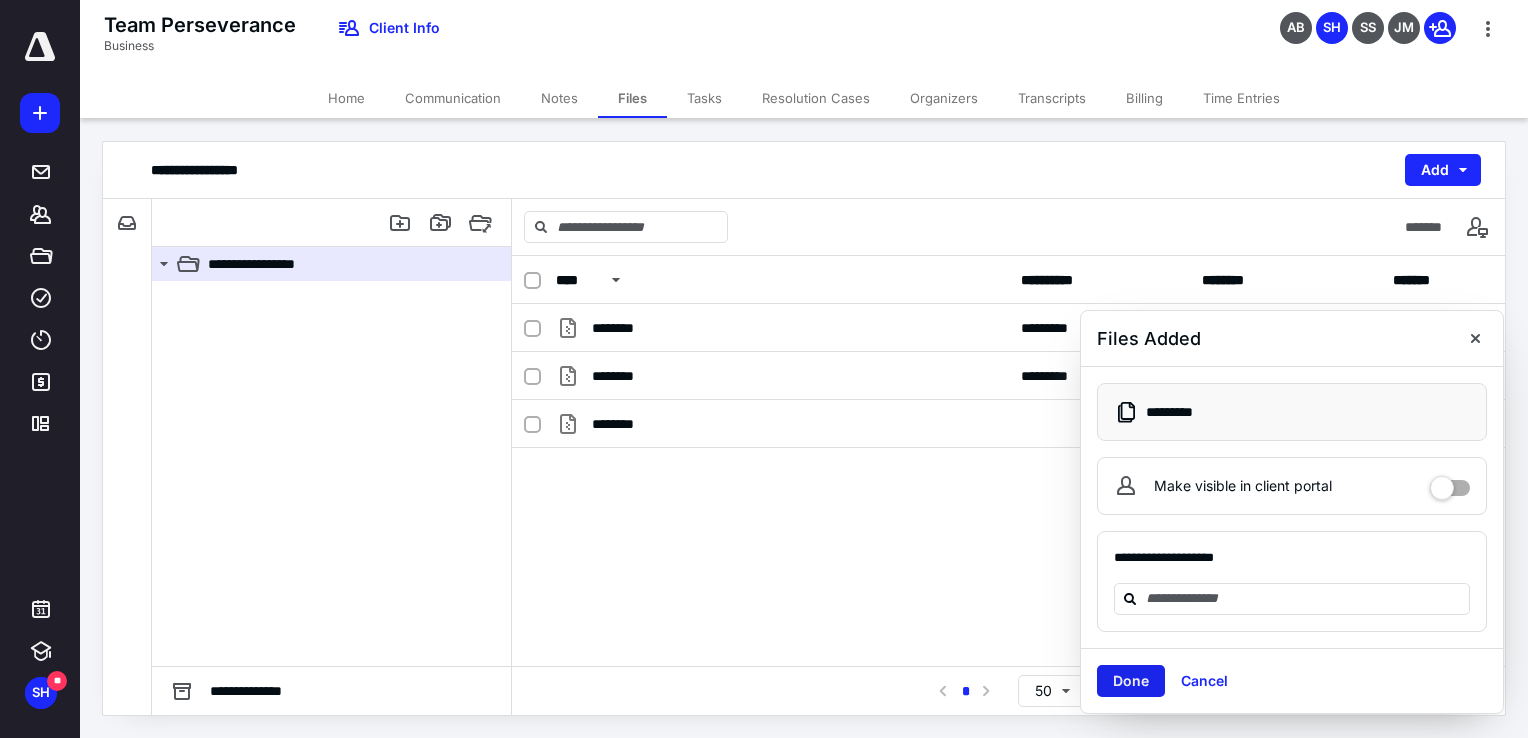 click on "Done" at bounding box center [1131, 681] 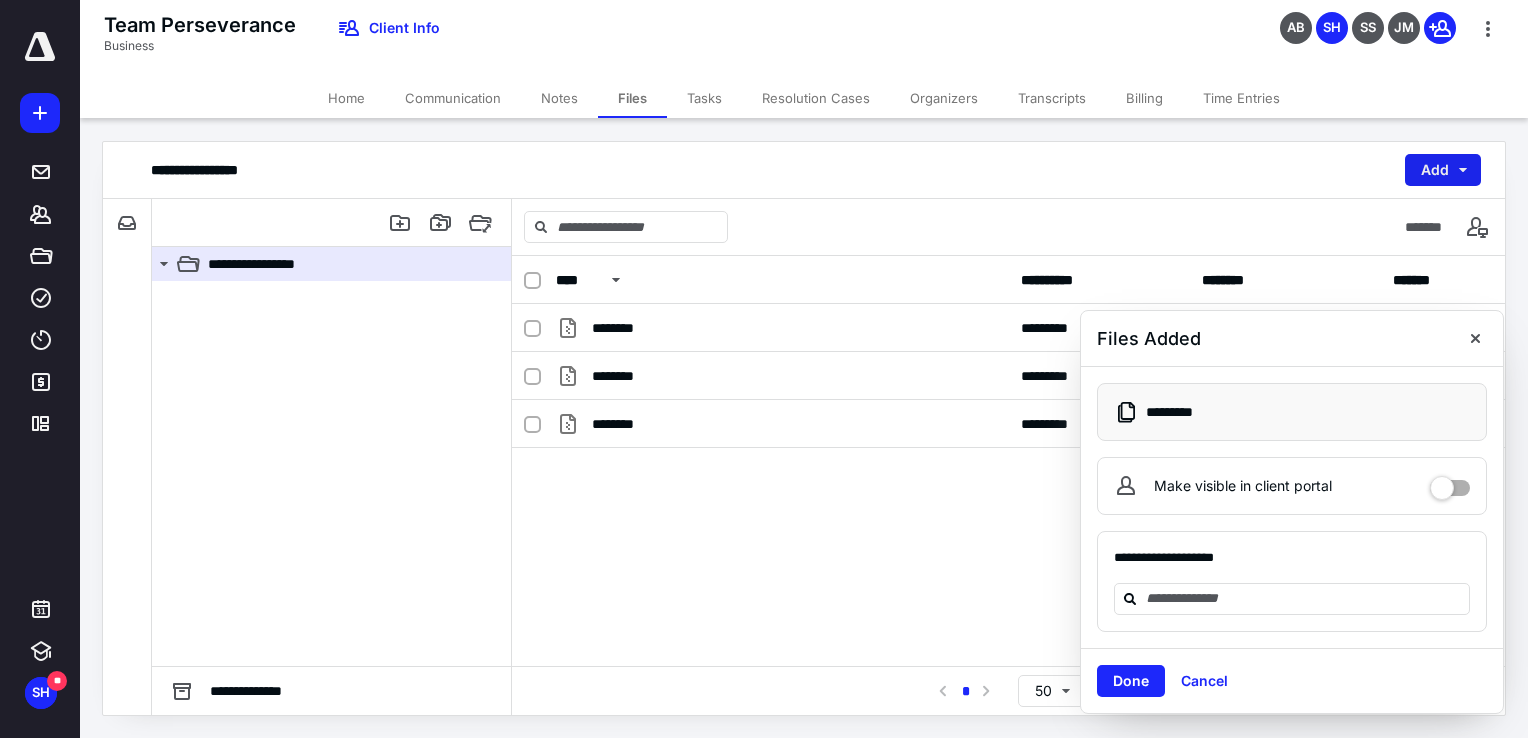 click on "Add" at bounding box center [1443, 170] 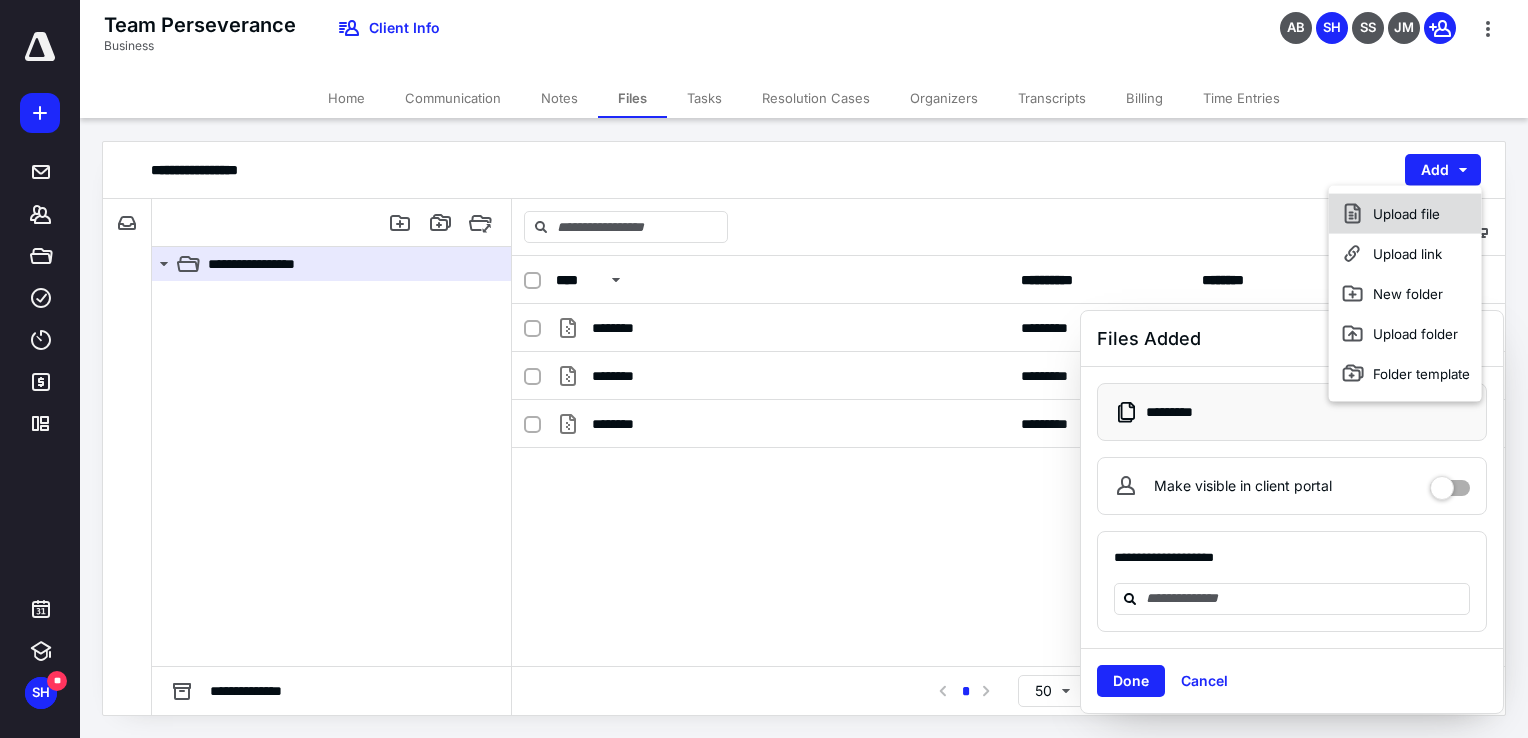 click on "Upload file" at bounding box center (1405, 214) 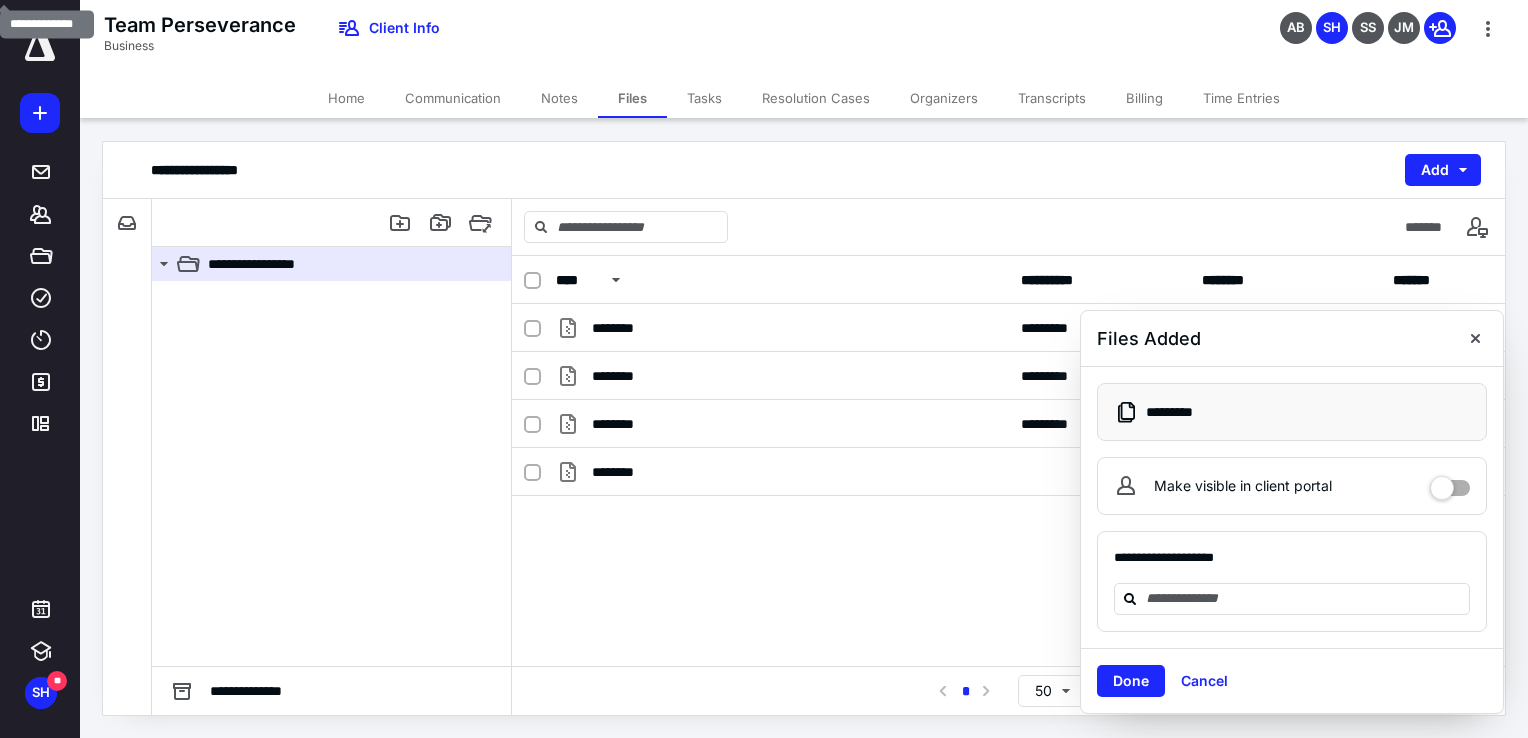 drag, startPoint x: 1116, startPoint y: 682, endPoint x: 1053, endPoint y: 575, distance: 124.16924 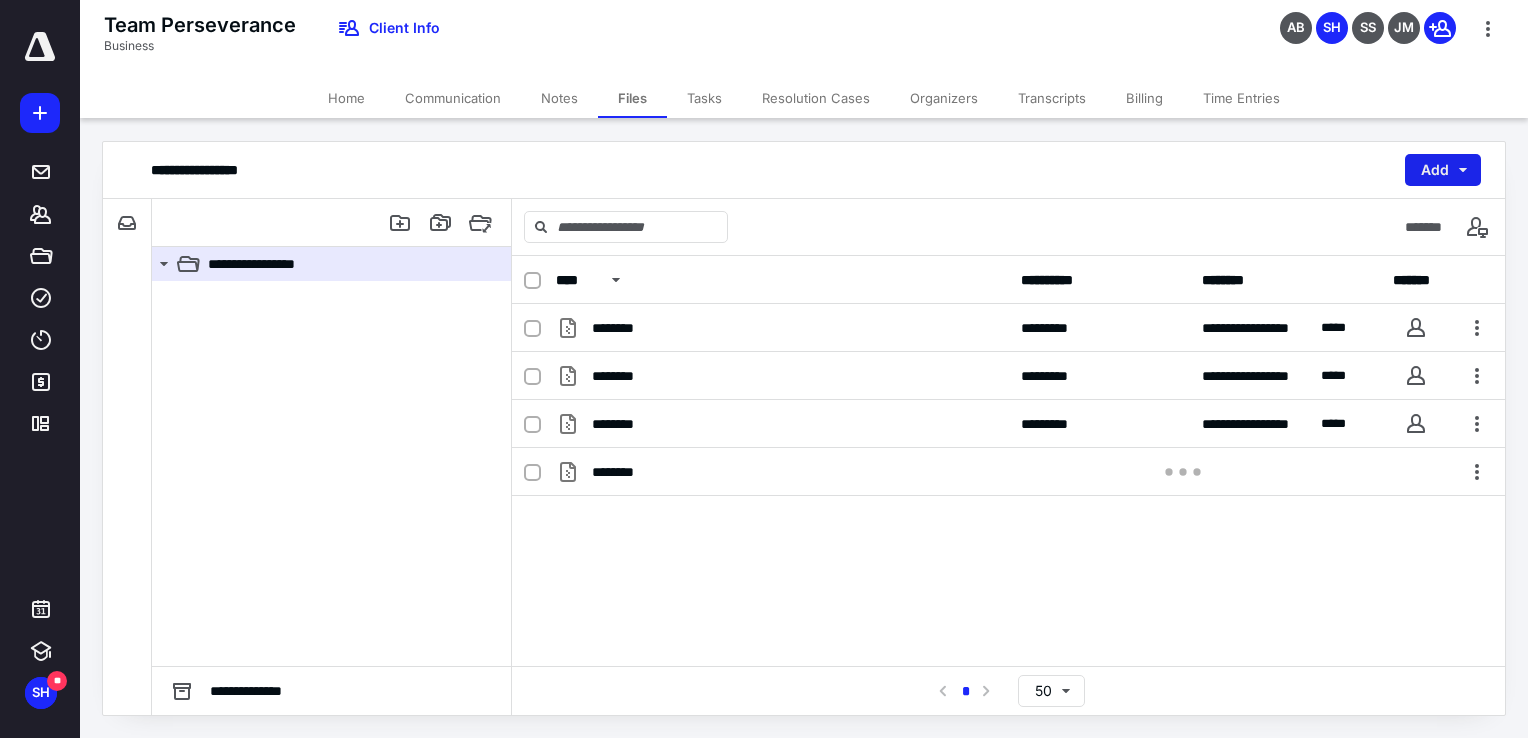 click on "Add" at bounding box center [1443, 170] 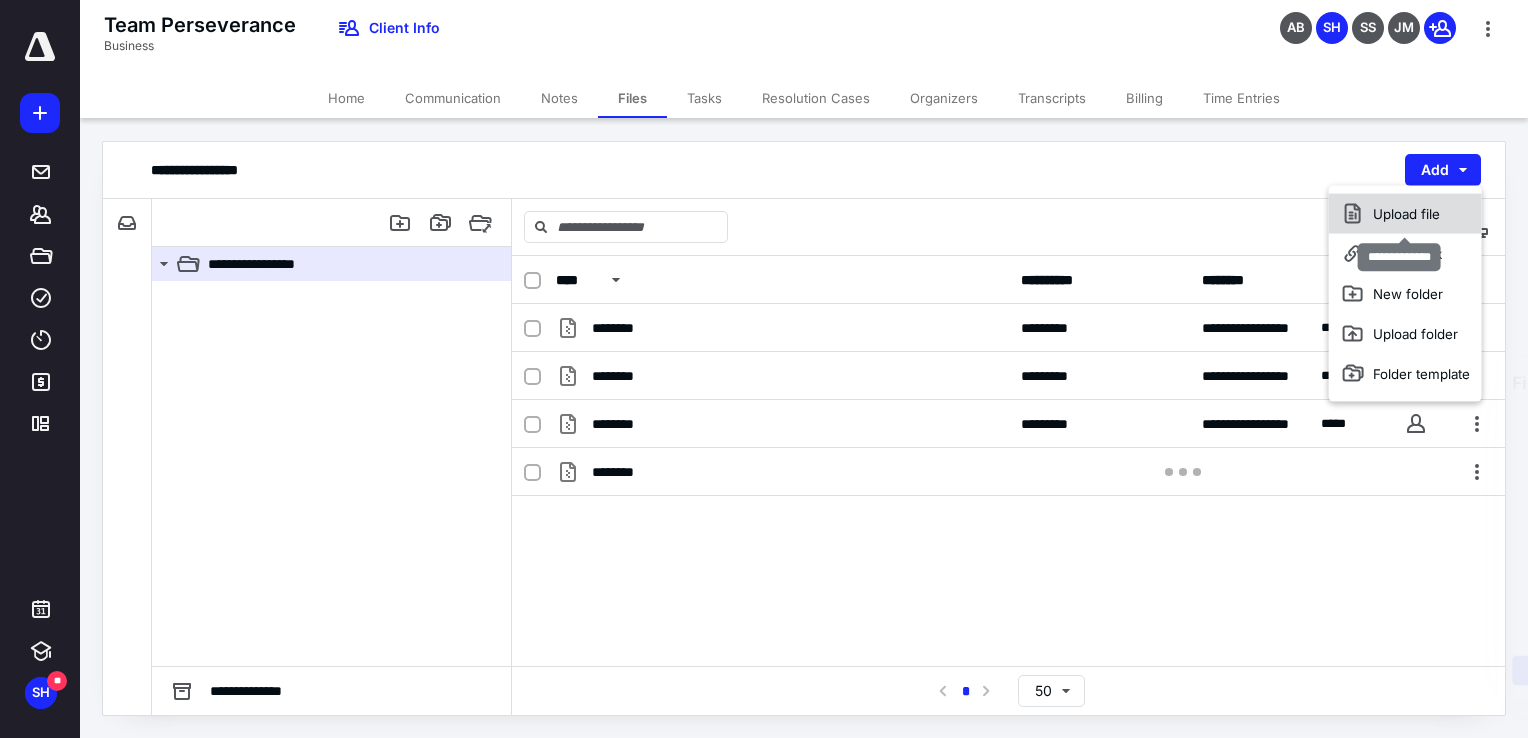 click on "Upload file" at bounding box center [1405, 214] 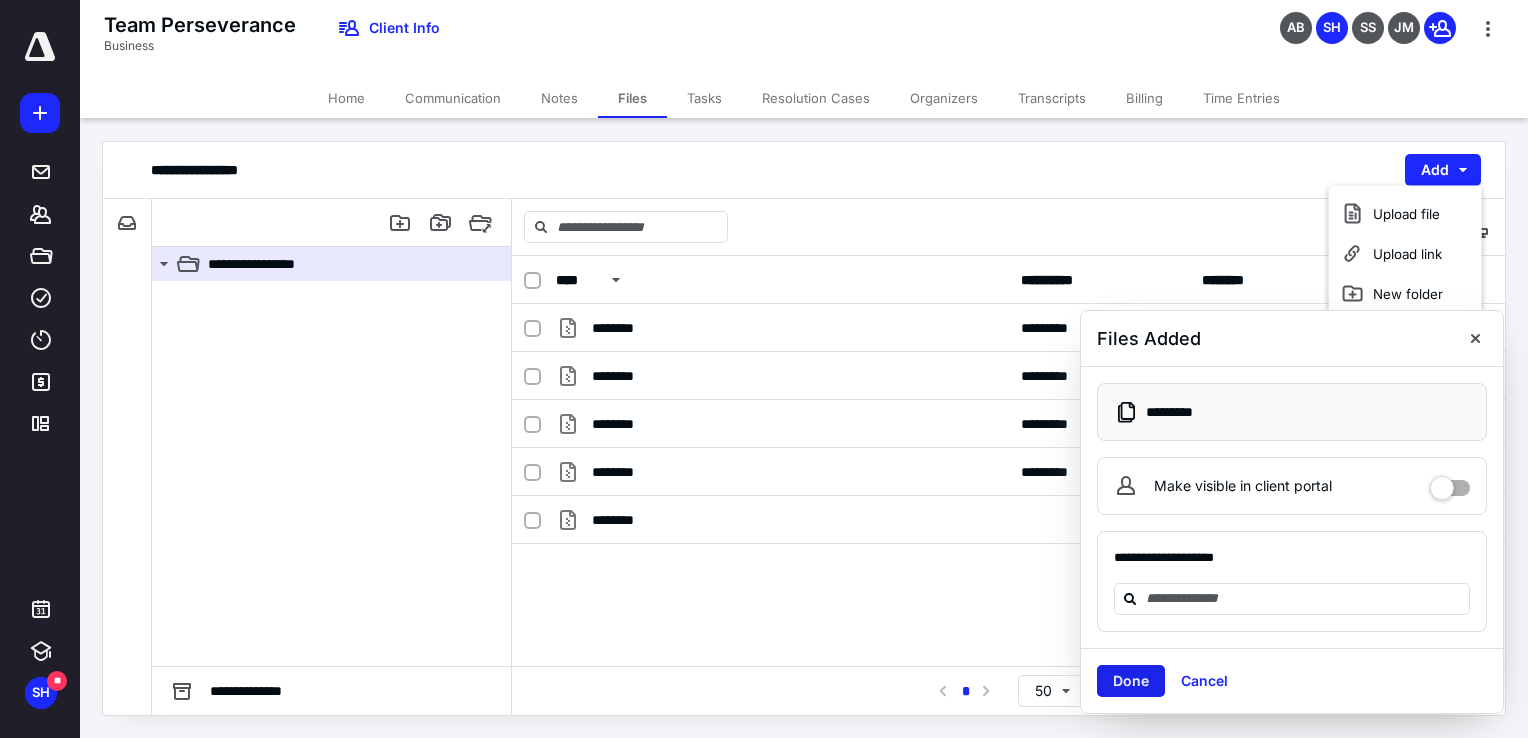 click on "Done" at bounding box center (1131, 681) 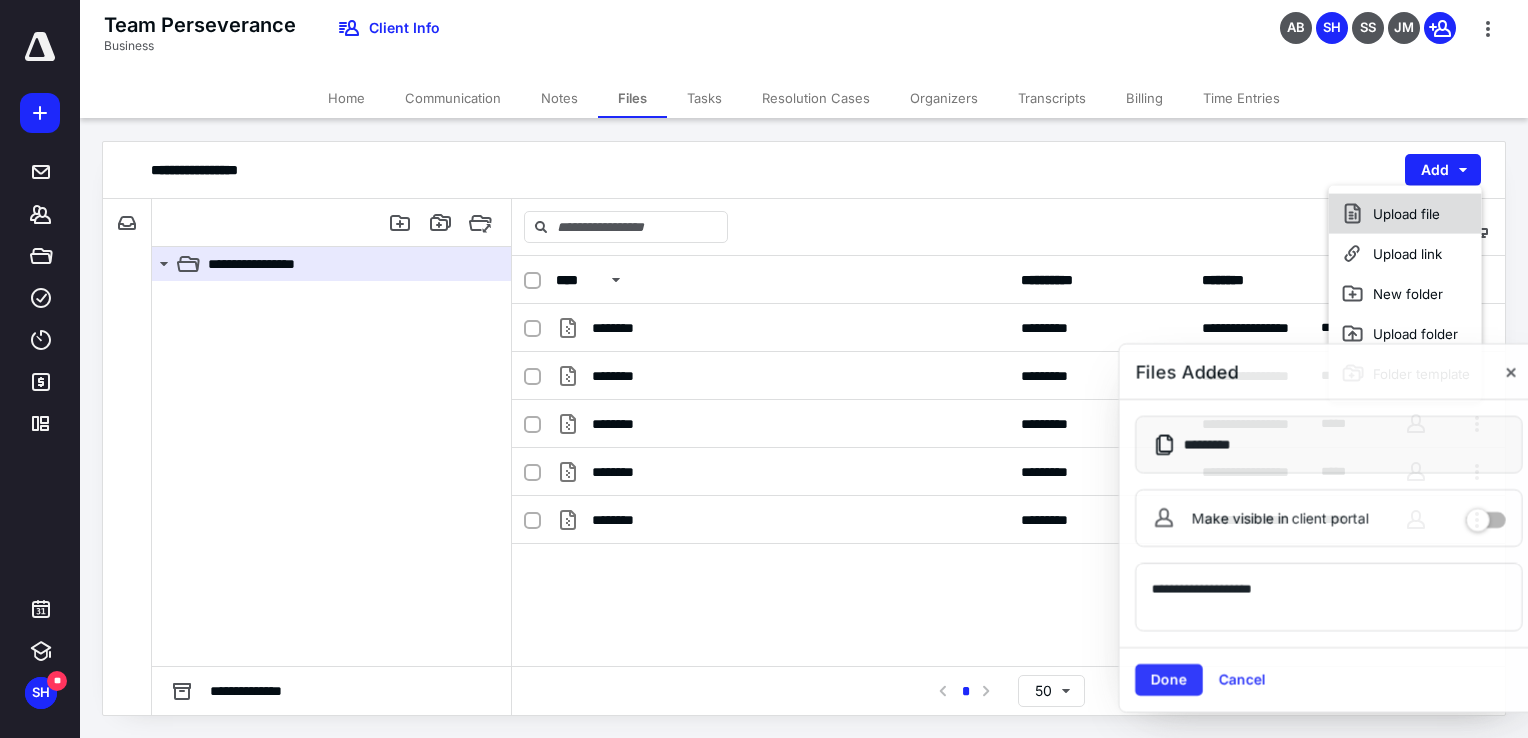 click 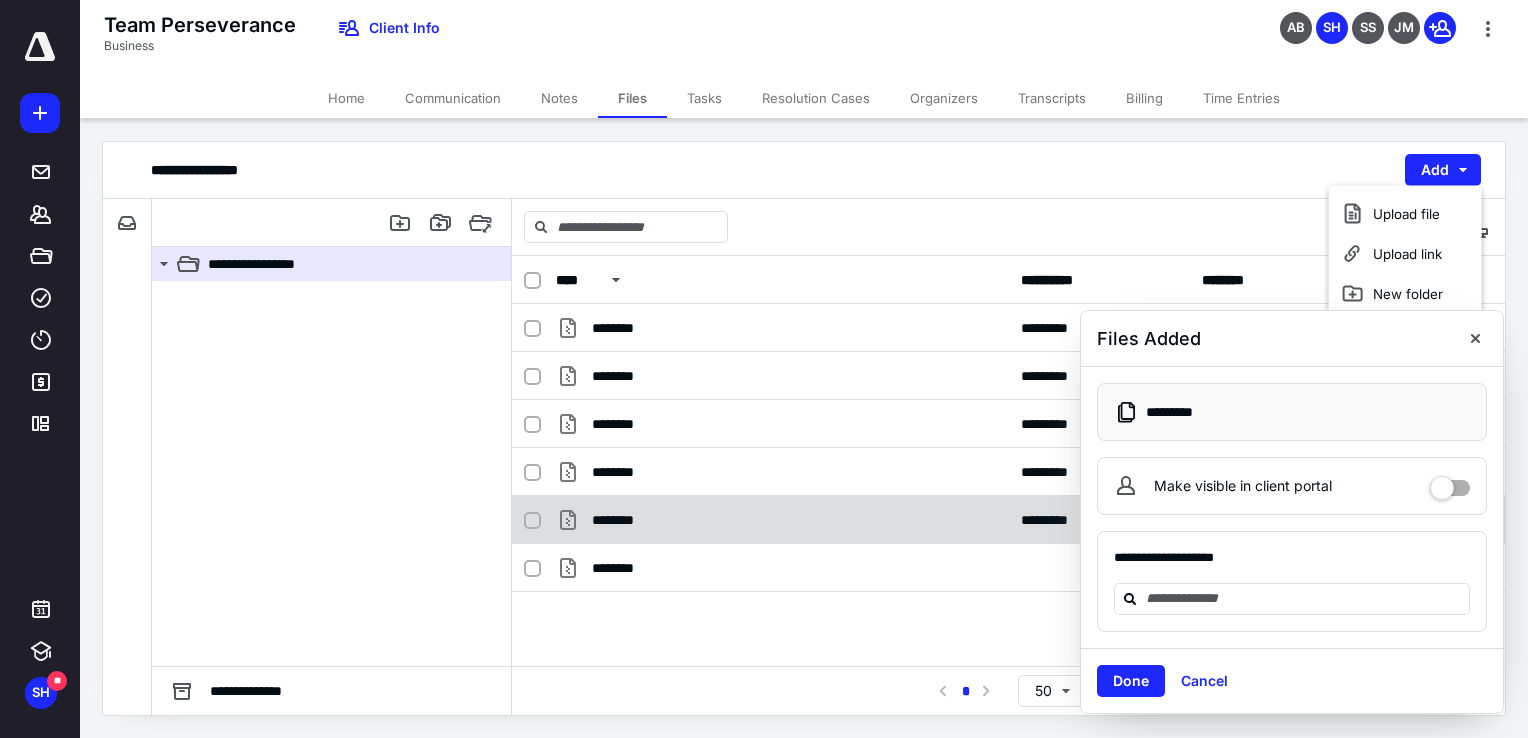drag, startPoint x: 1120, startPoint y: 672, endPoint x: 1144, endPoint y: 506, distance: 167.72597 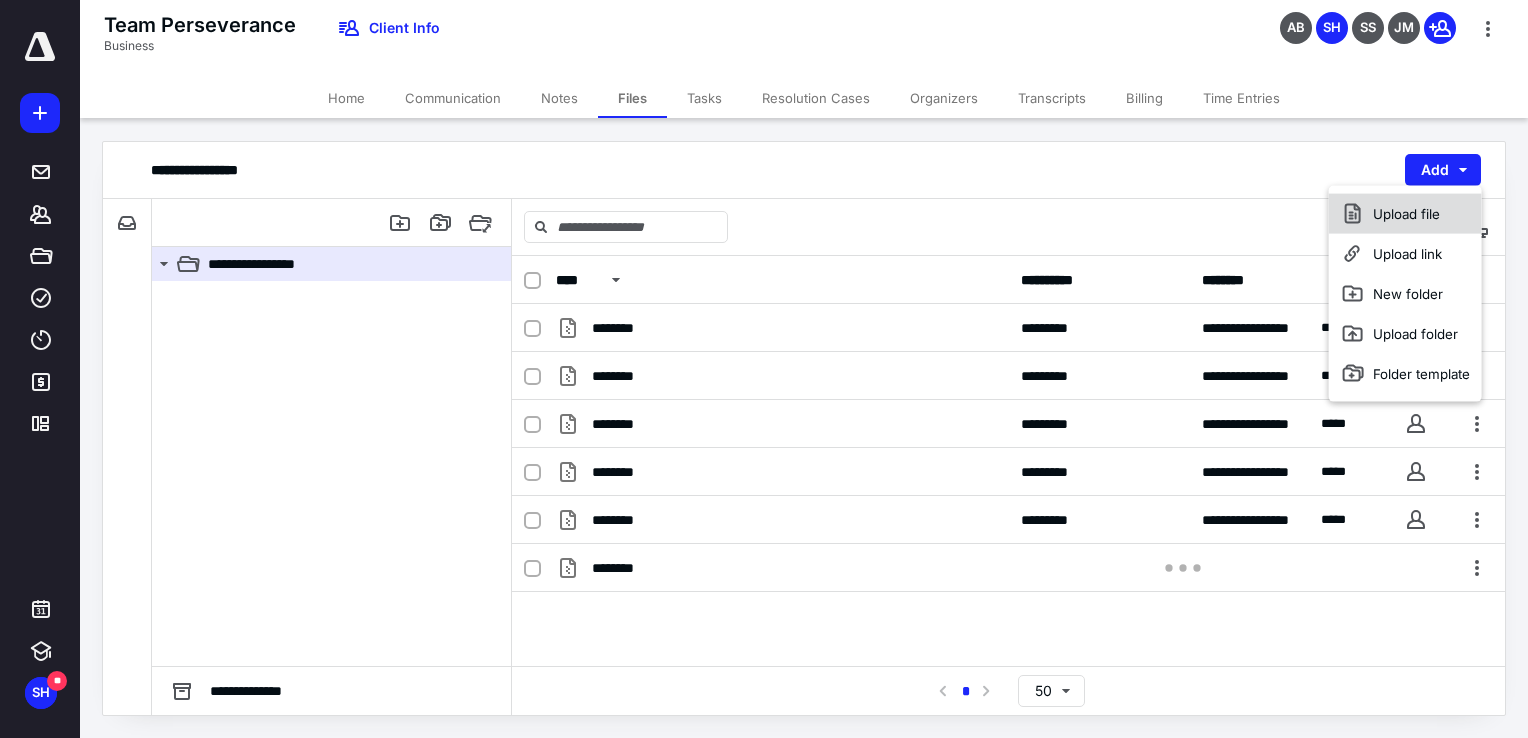 click on "Upload file" at bounding box center (1405, 214) 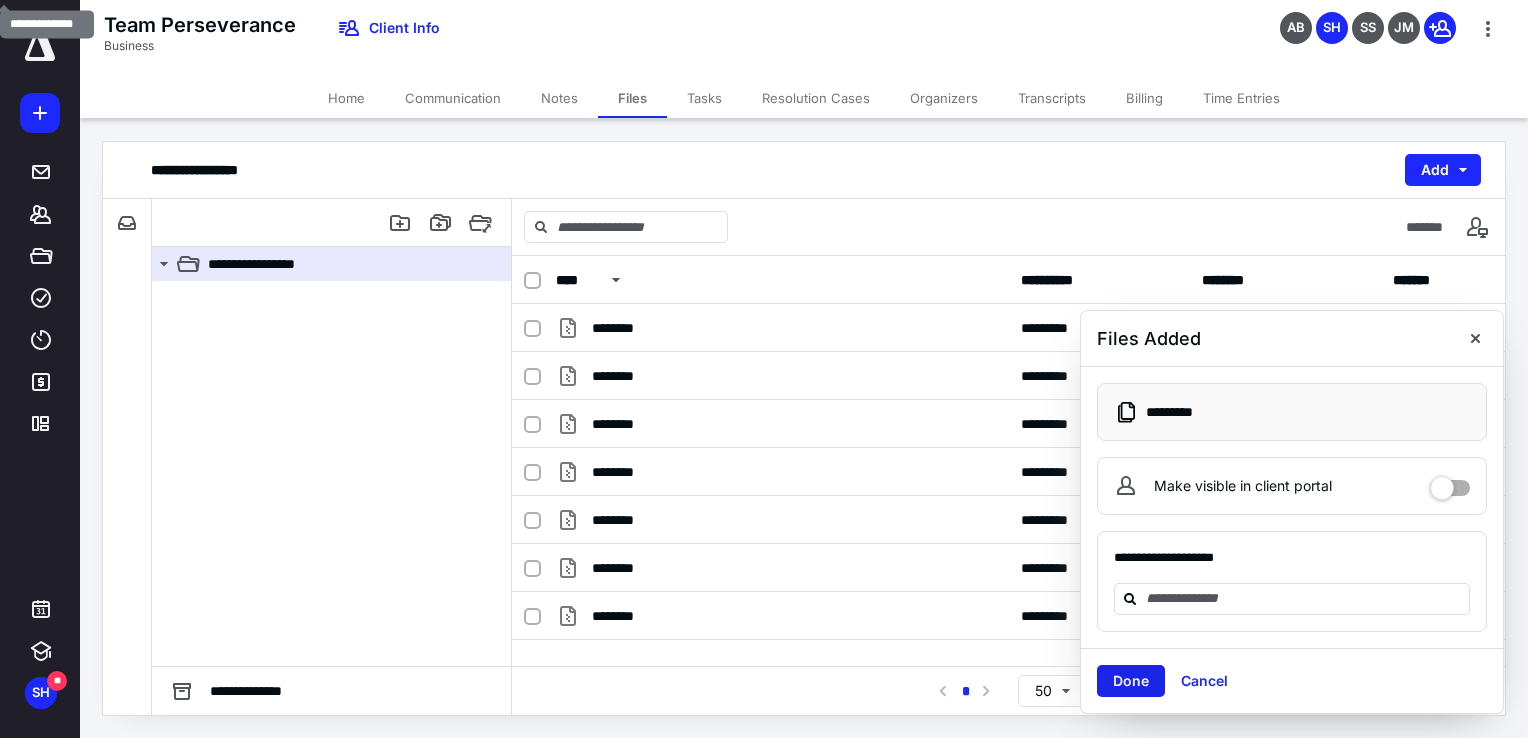 click on "Done" at bounding box center (1131, 681) 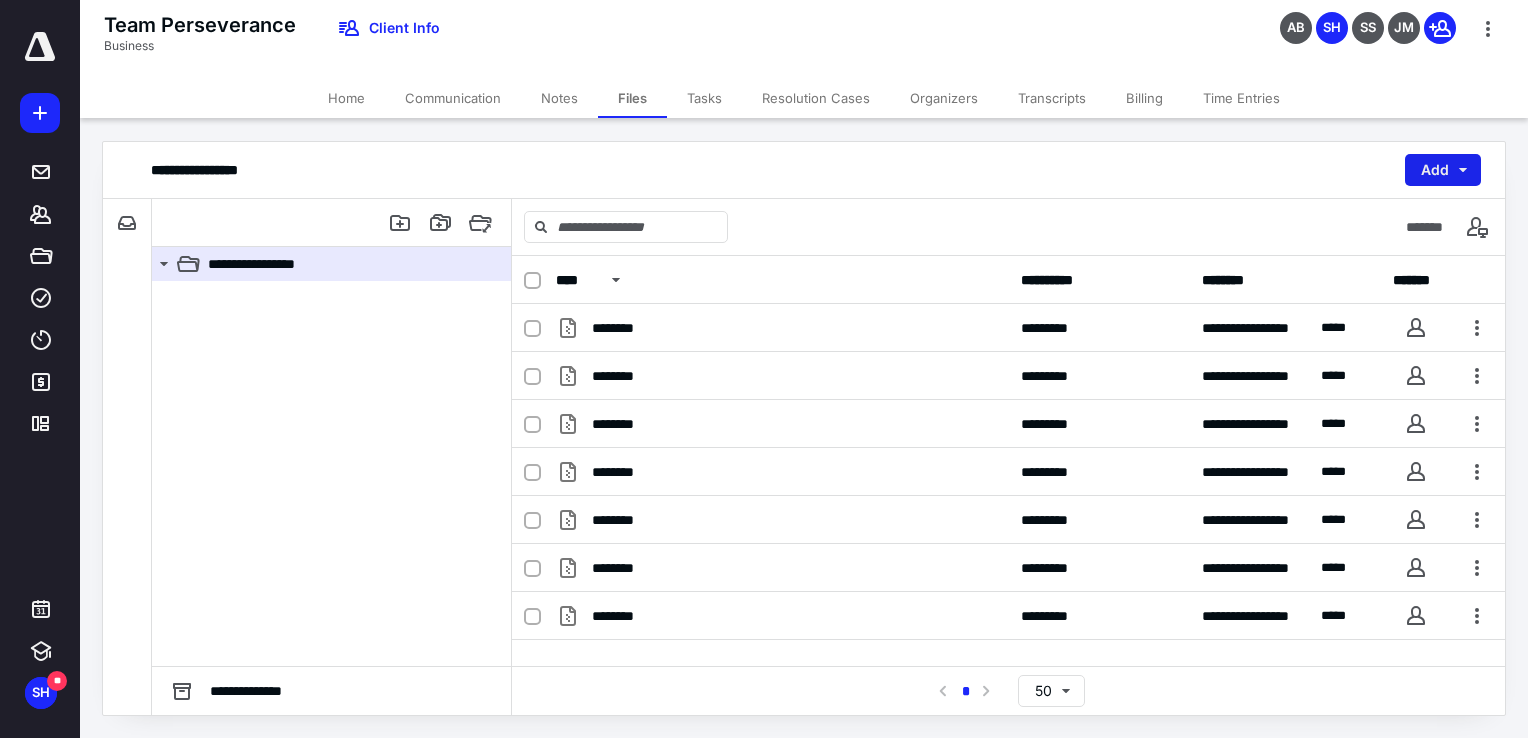 click on "Add" at bounding box center [1443, 170] 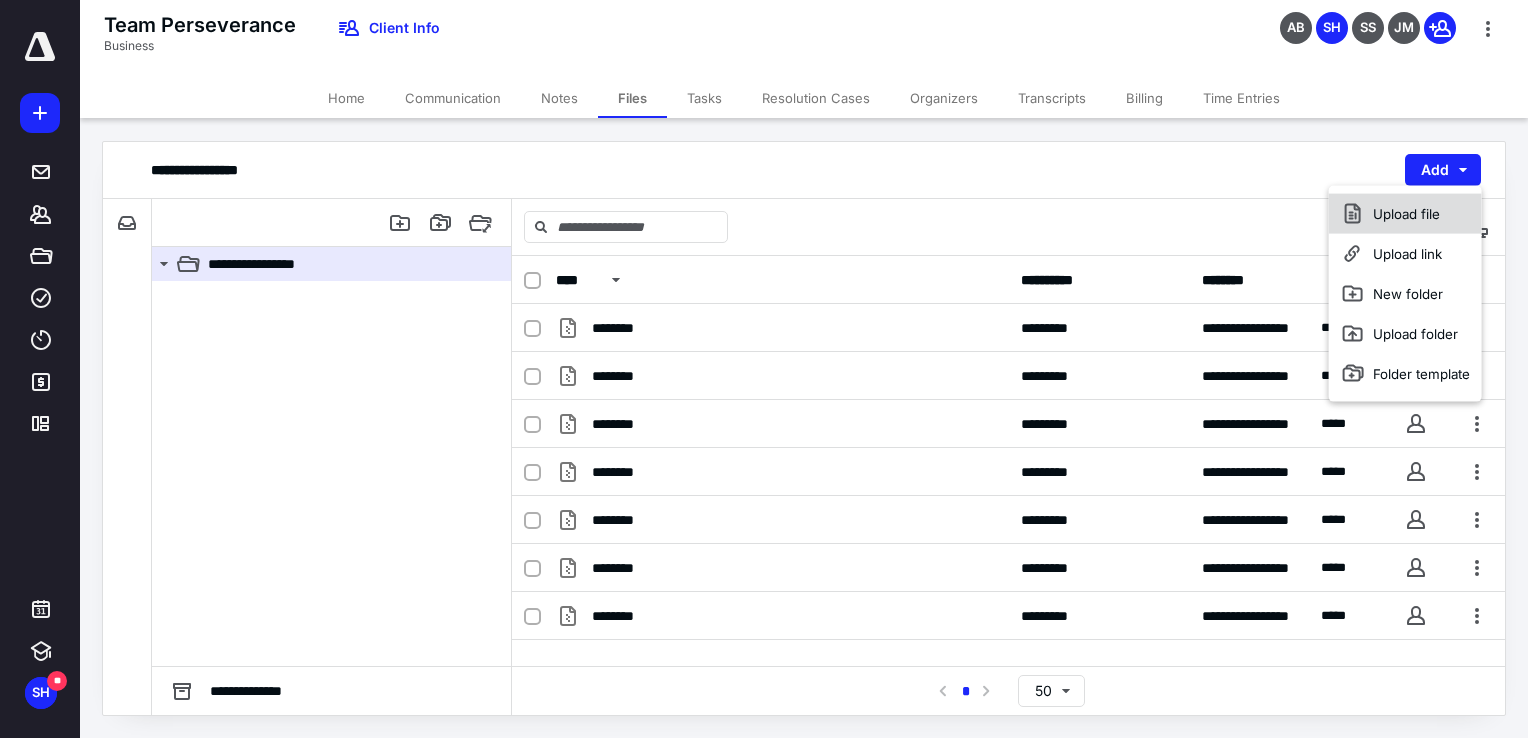 click on "Upload file" at bounding box center (1405, 214) 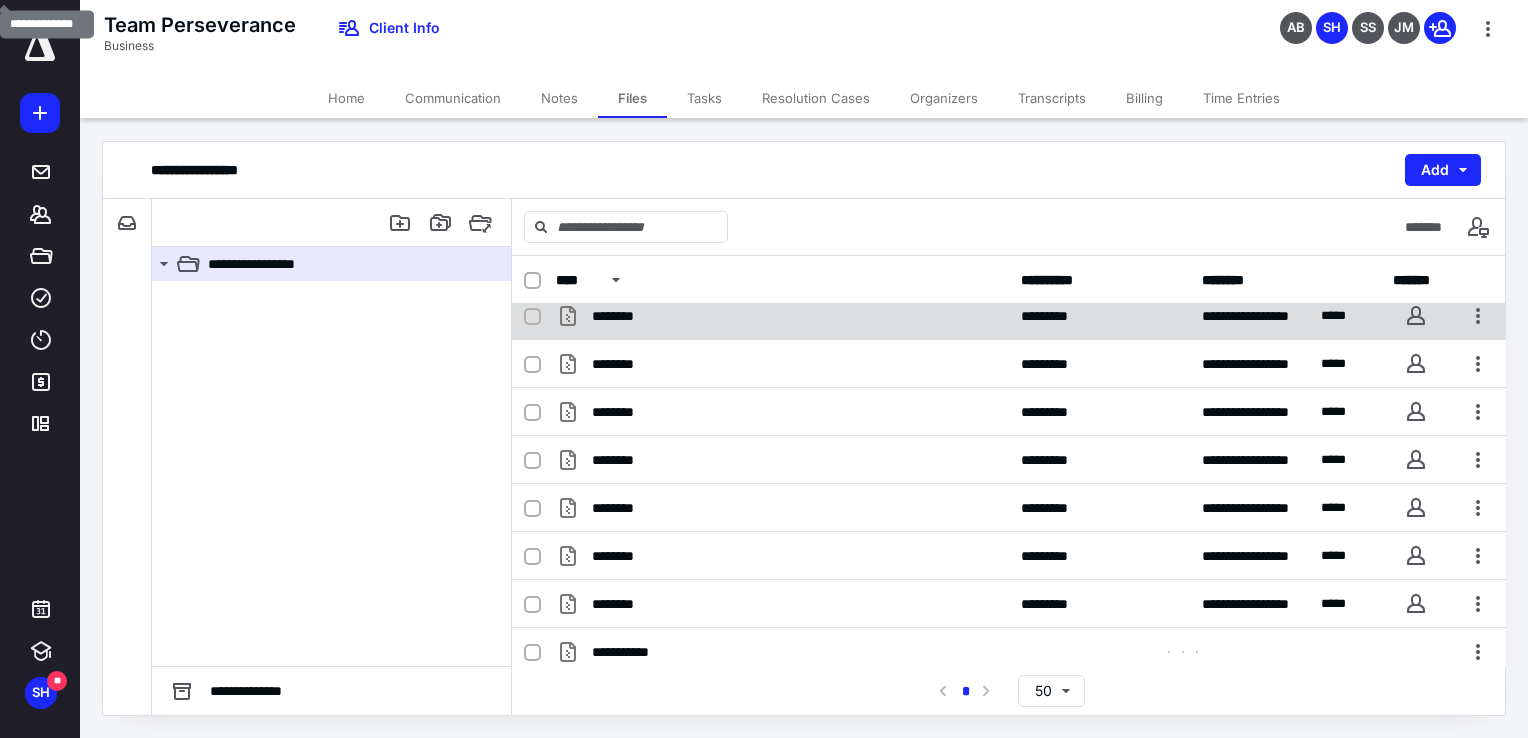 scroll, scrollTop: 19, scrollLeft: 0, axis: vertical 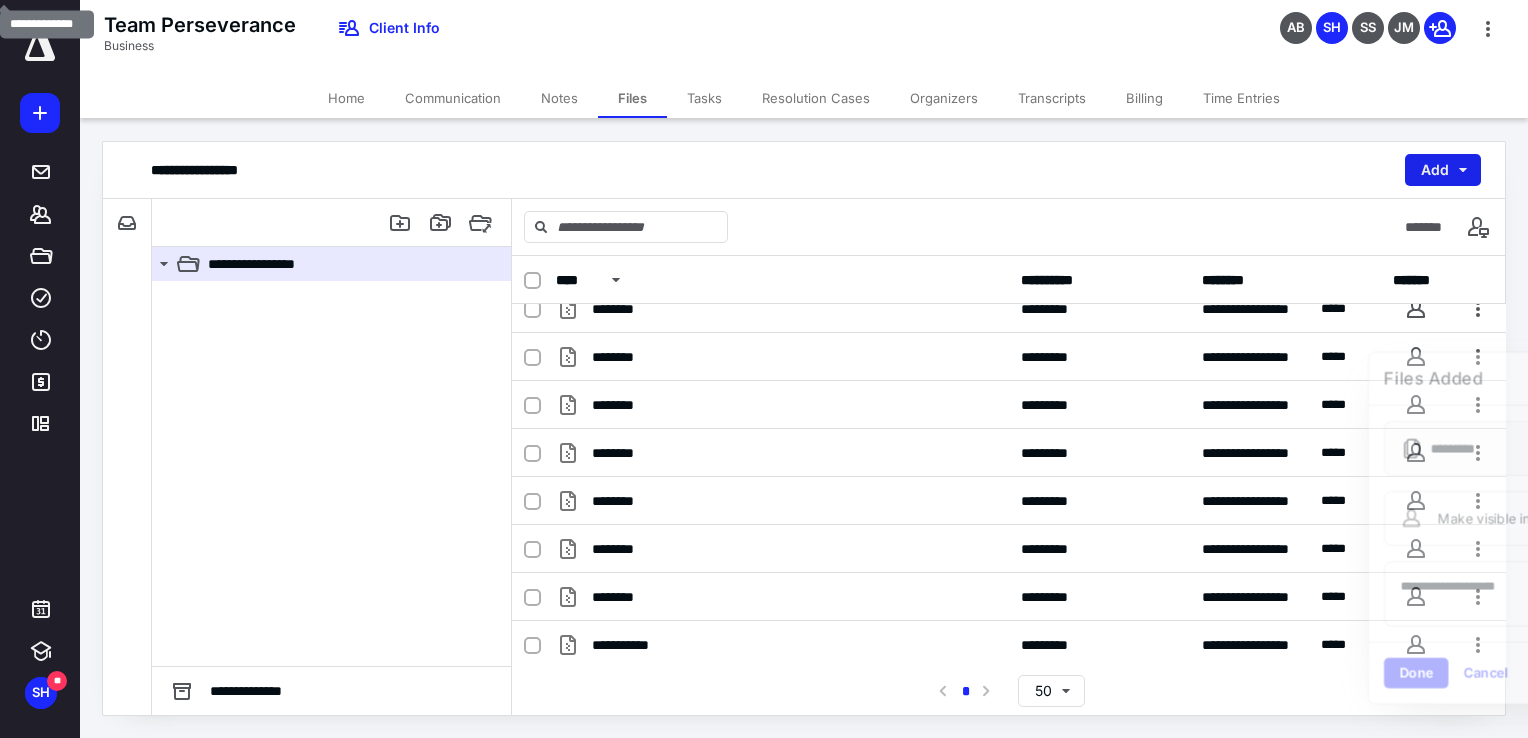 click on "Add" at bounding box center [1443, 170] 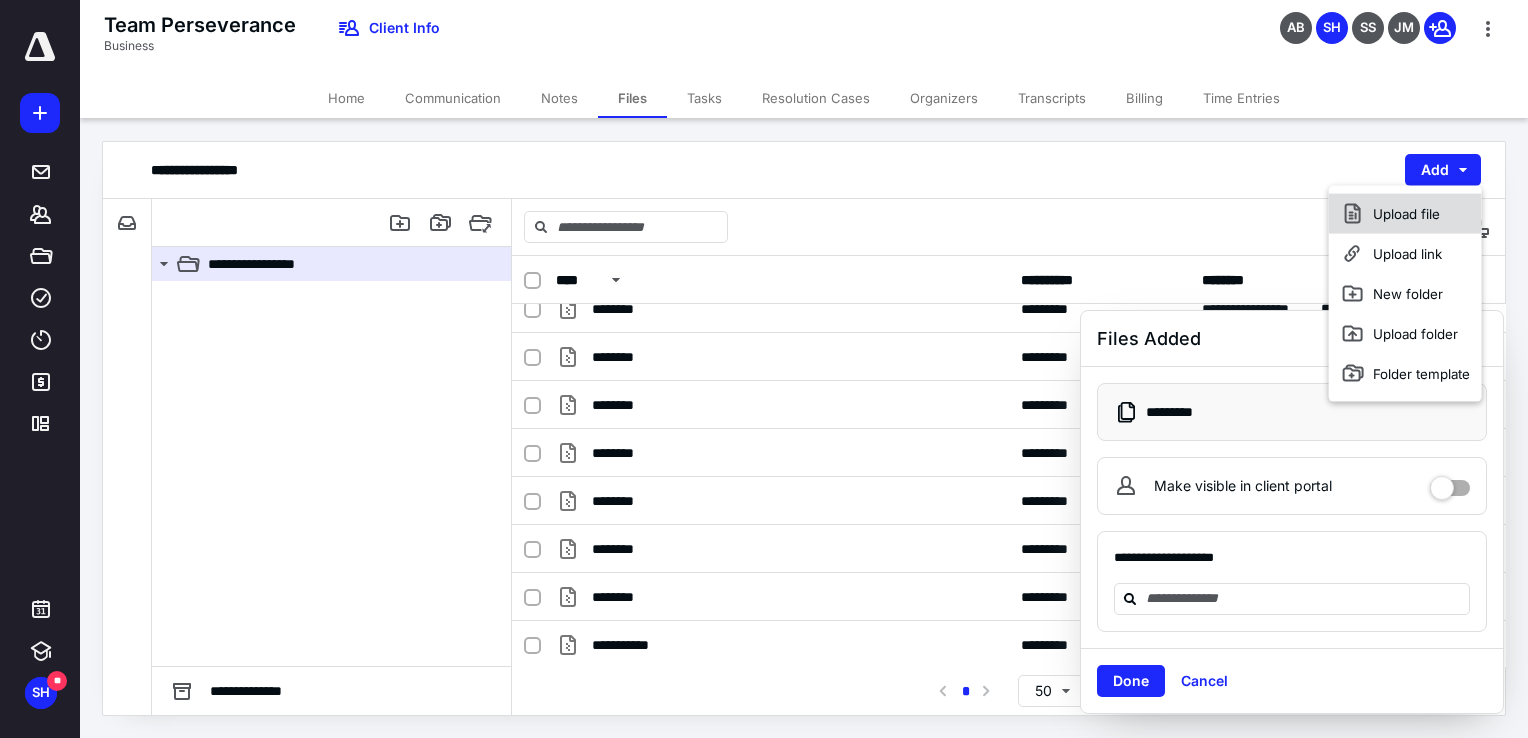 click on "Upload file" at bounding box center (1405, 214) 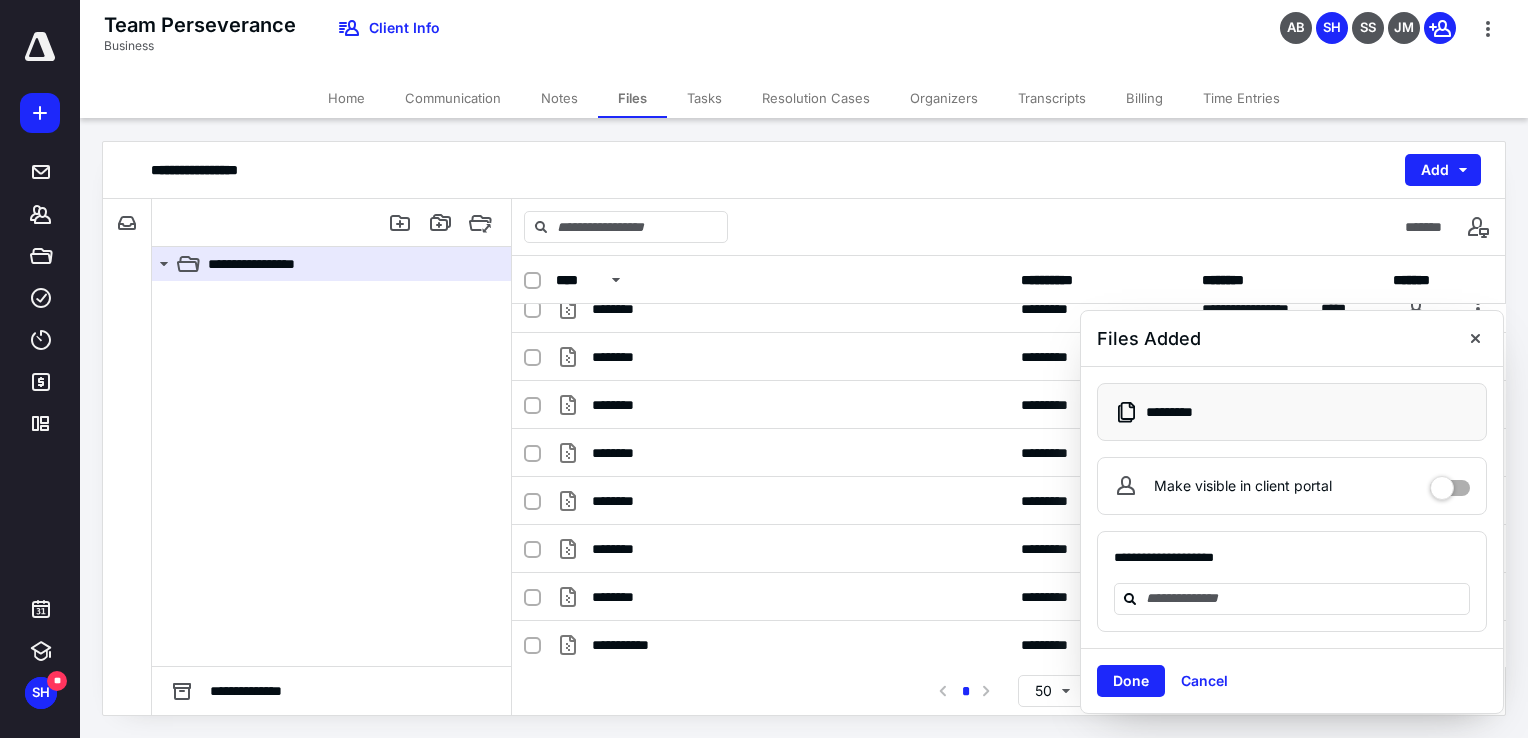 click on "Done" at bounding box center (1131, 681) 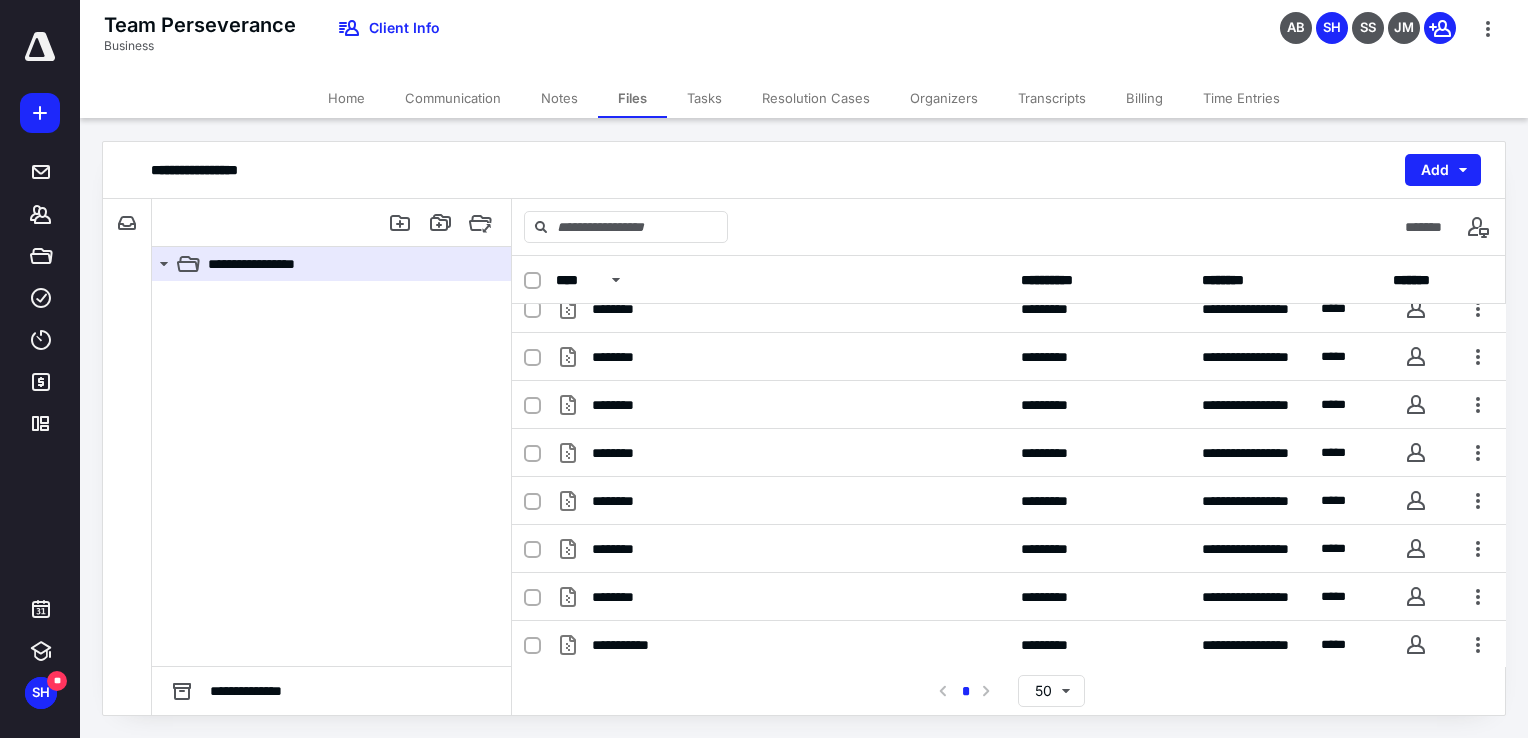 scroll, scrollTop: 19, scrollLeft: 0, axis: vertical 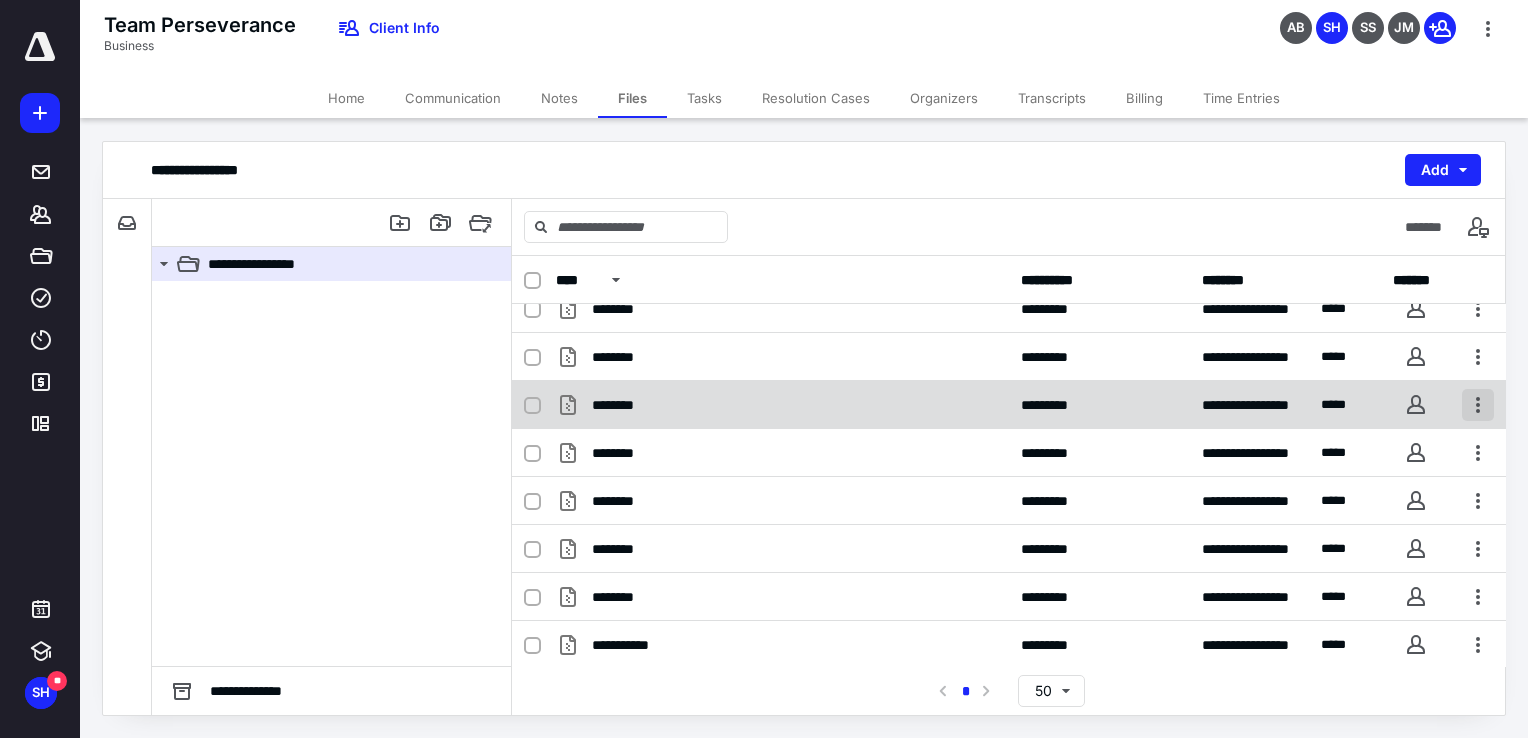 click at bounding box center [1478, 405] 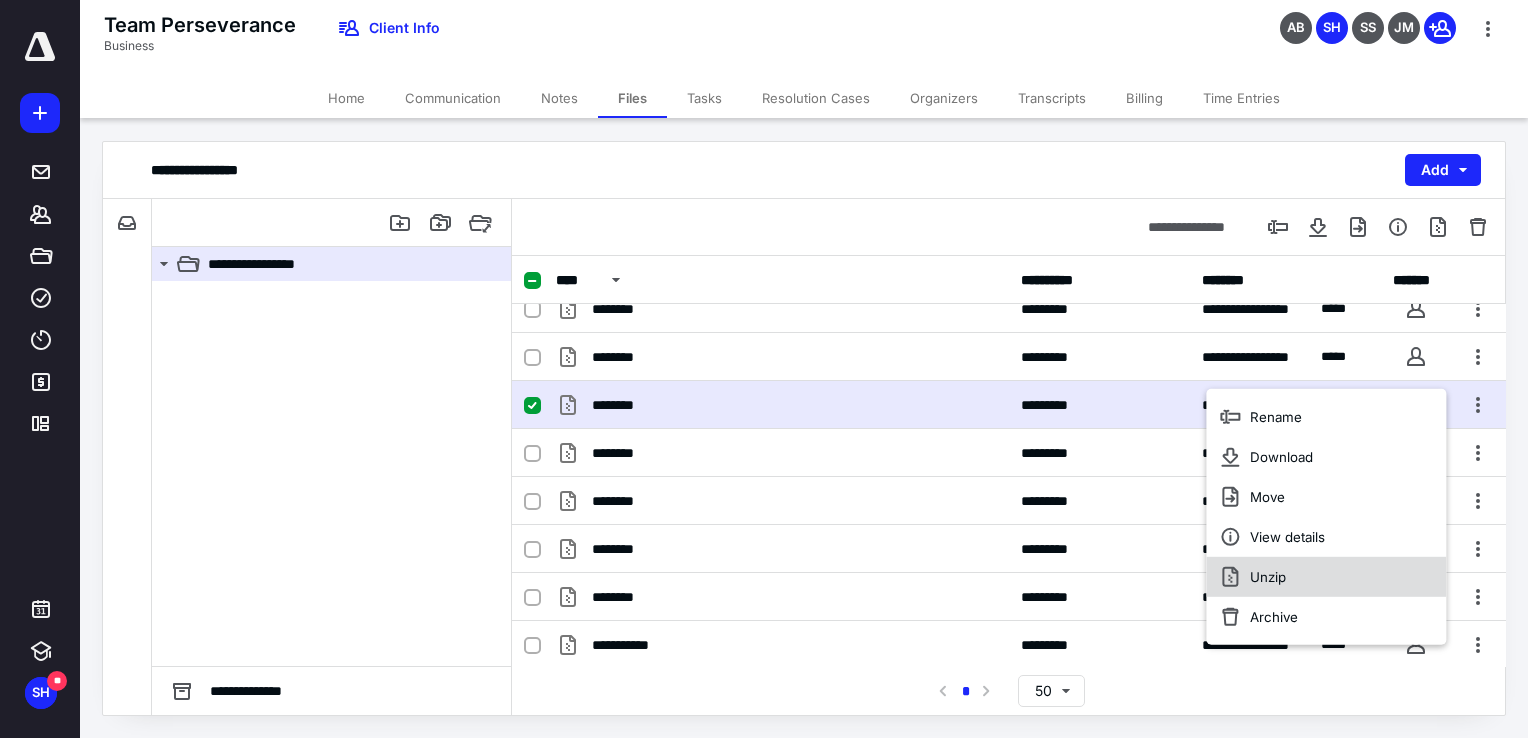 click on "Unzip" at bounding box center [1326, 577] 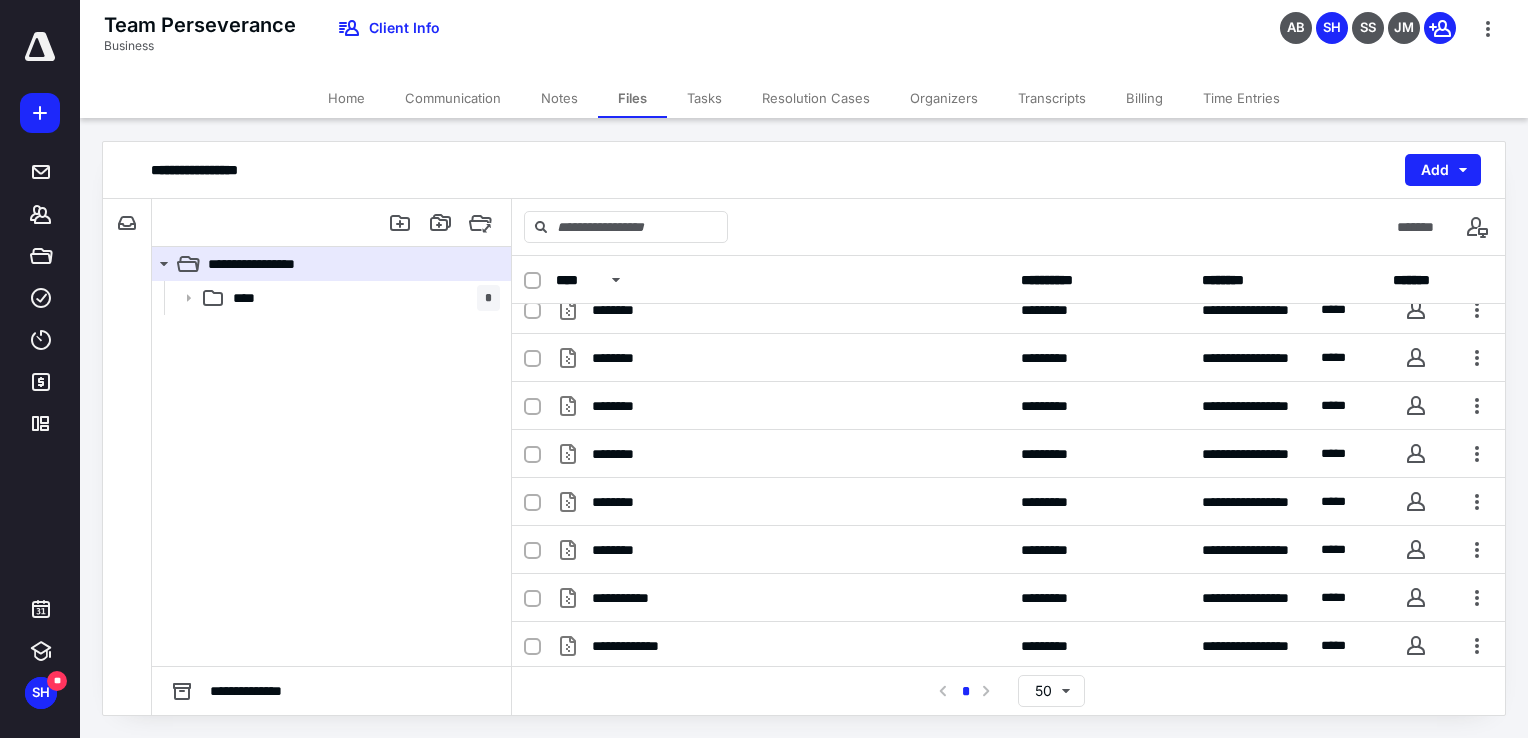 scroll, scrollTop: 66, scrollLeft: 0, axis: vertical 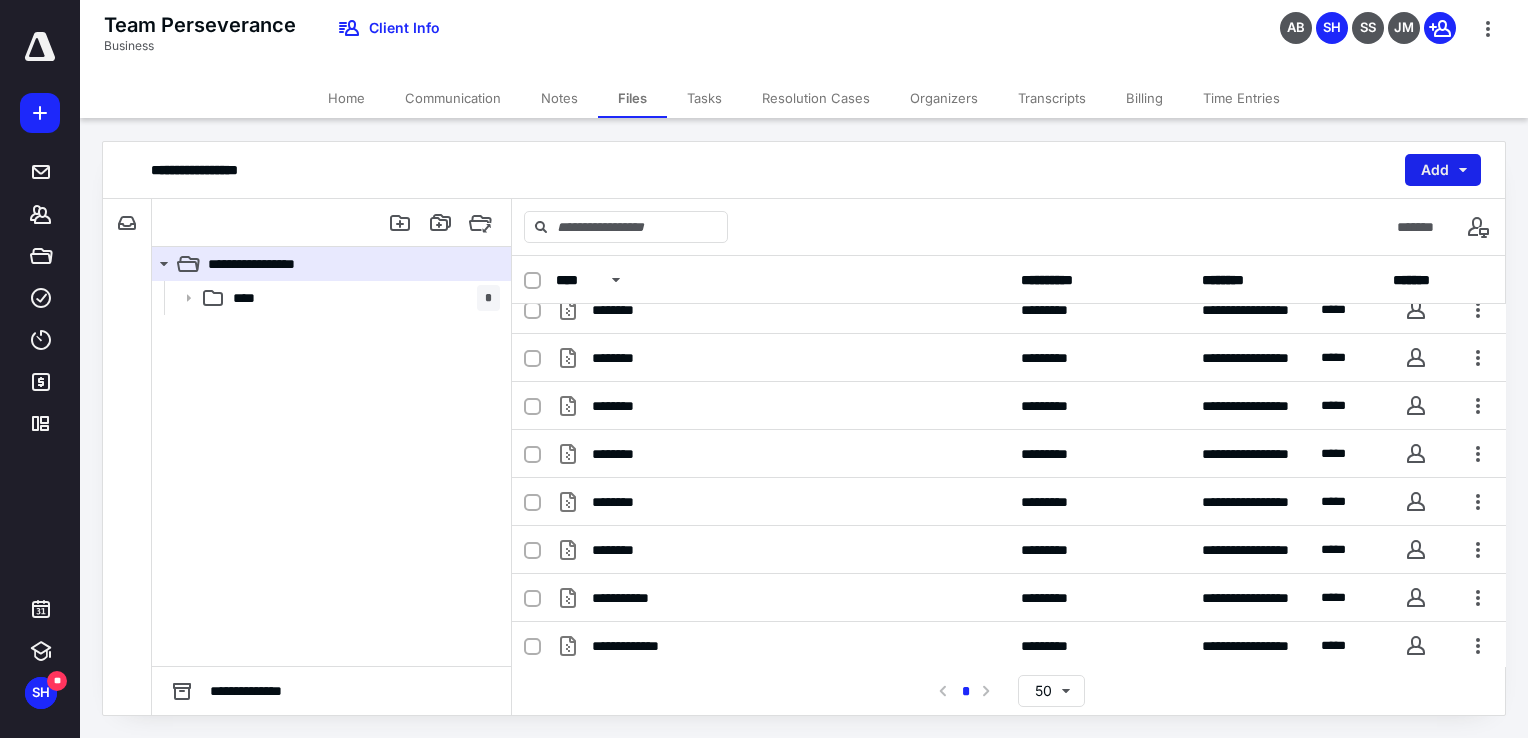 click on "Add" at bounding box center (1443, 170) 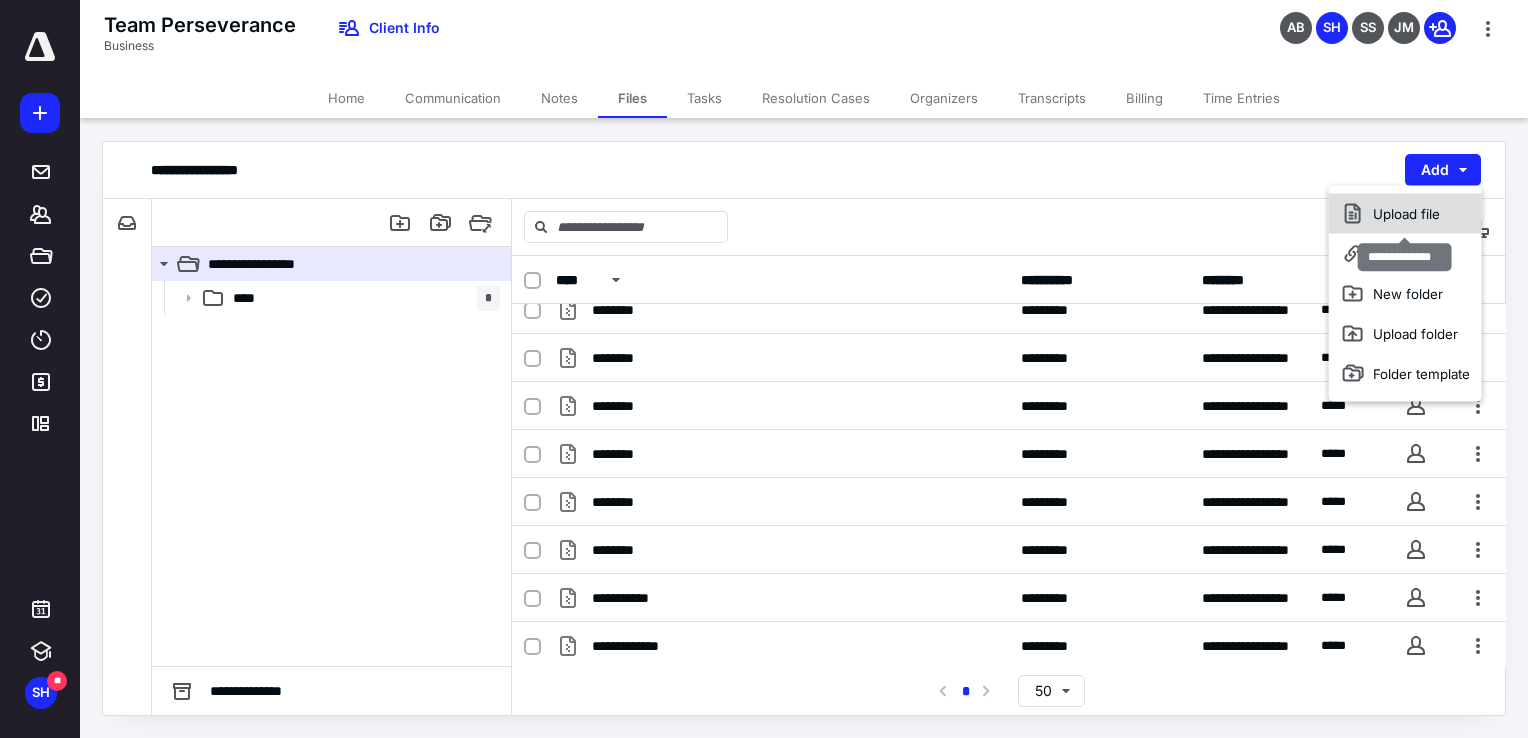 click on "Upload file" at bounding box center (1405, 214) 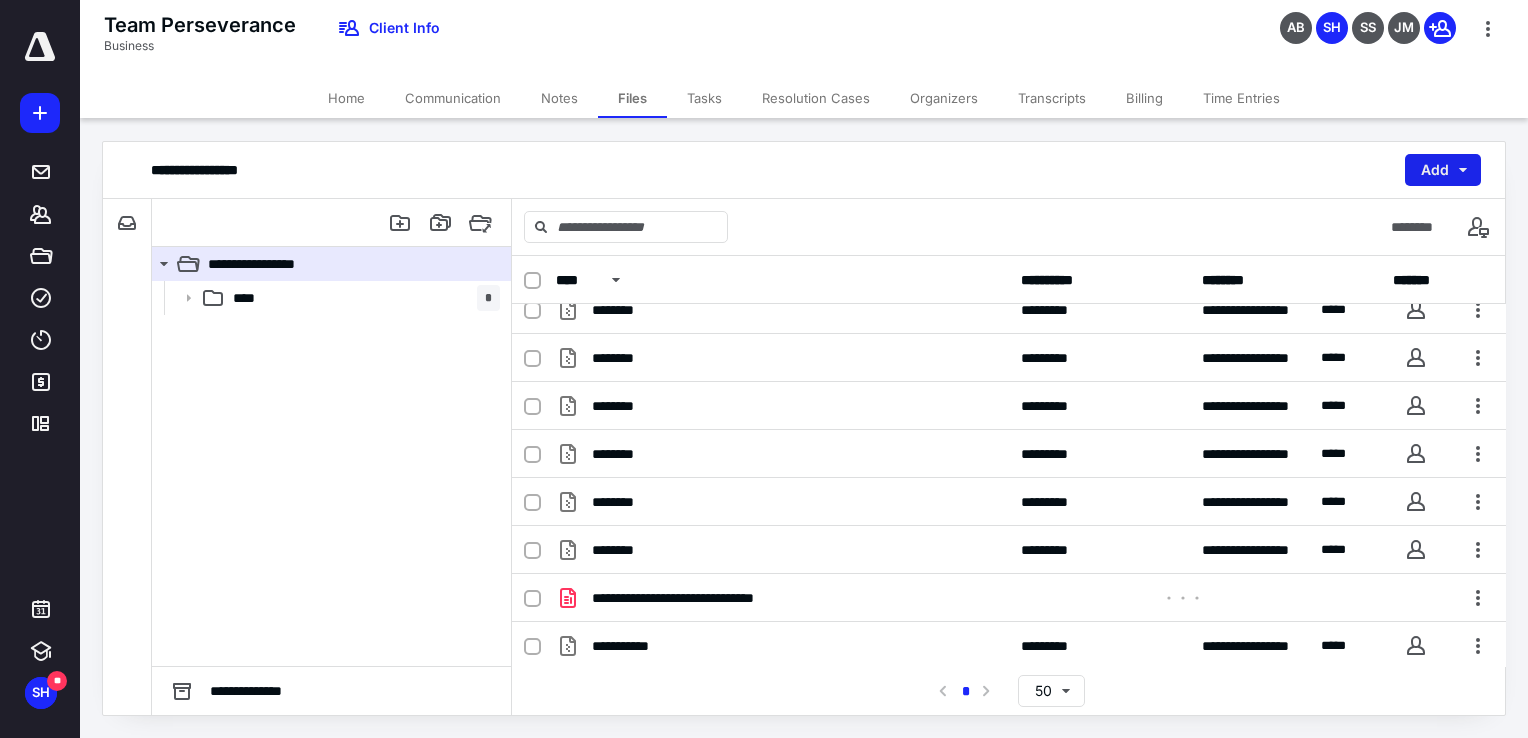 click on "Add" at bounding box center [1443, 170] 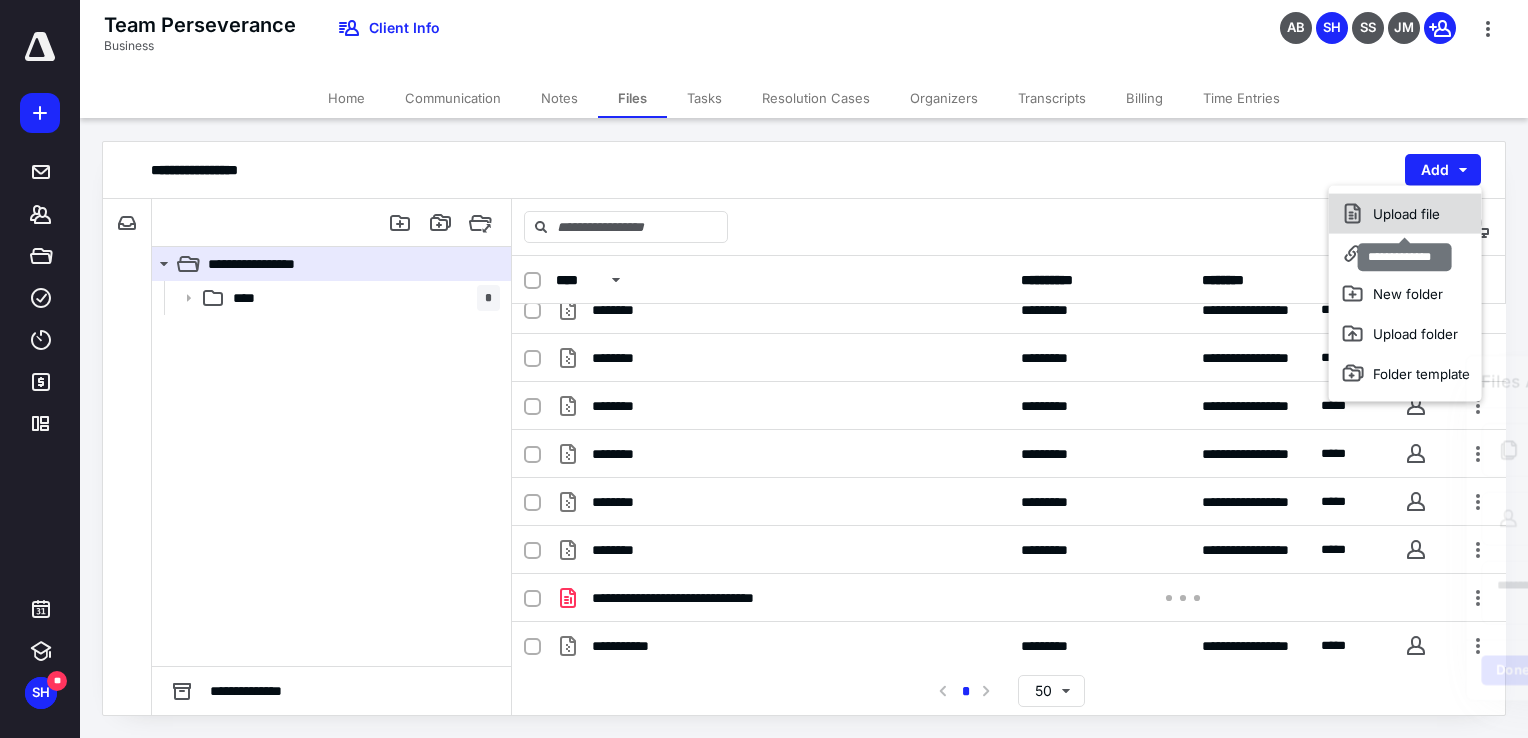 click on "Upload file" at bounding box center [1405, 214] 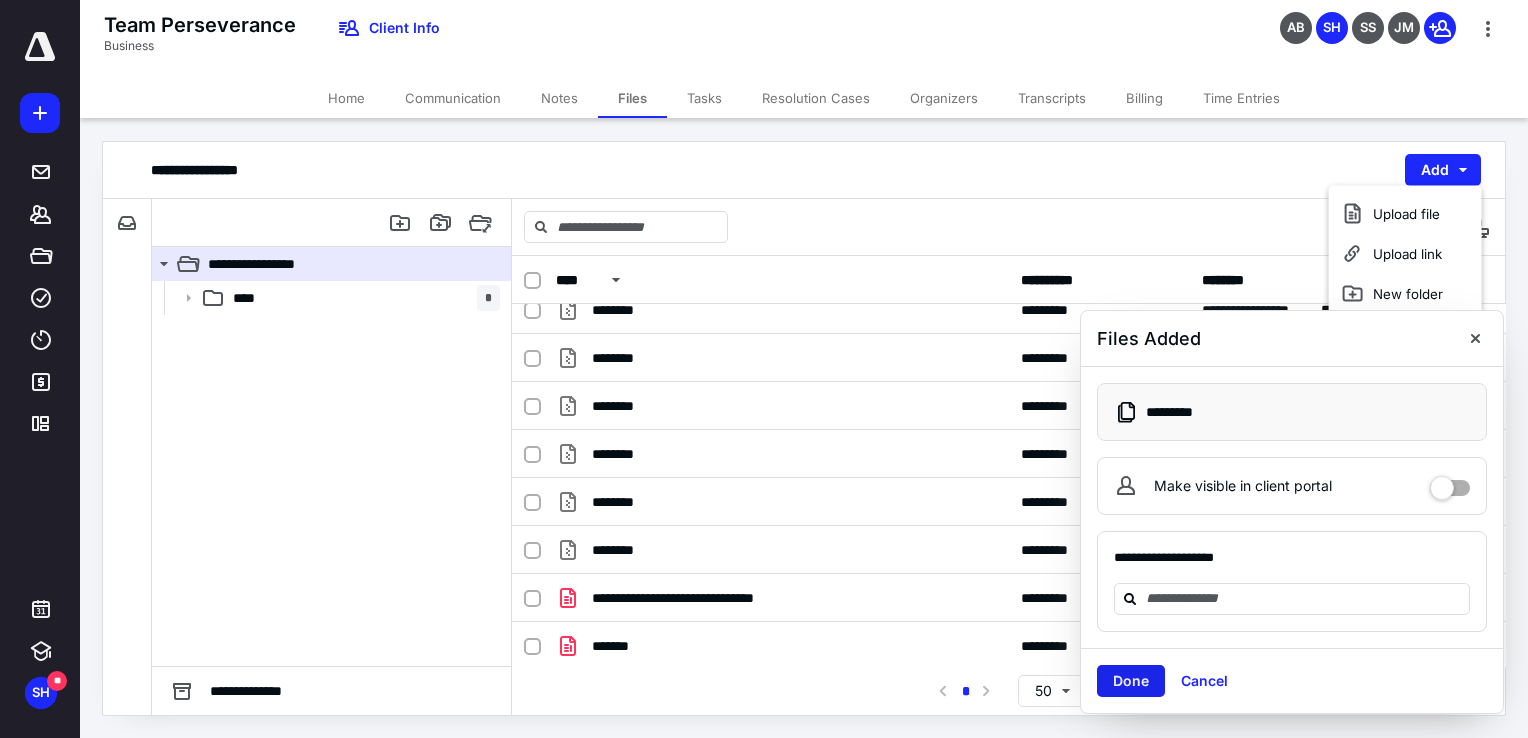 click on "Done" at bounding box center [1131, 681] 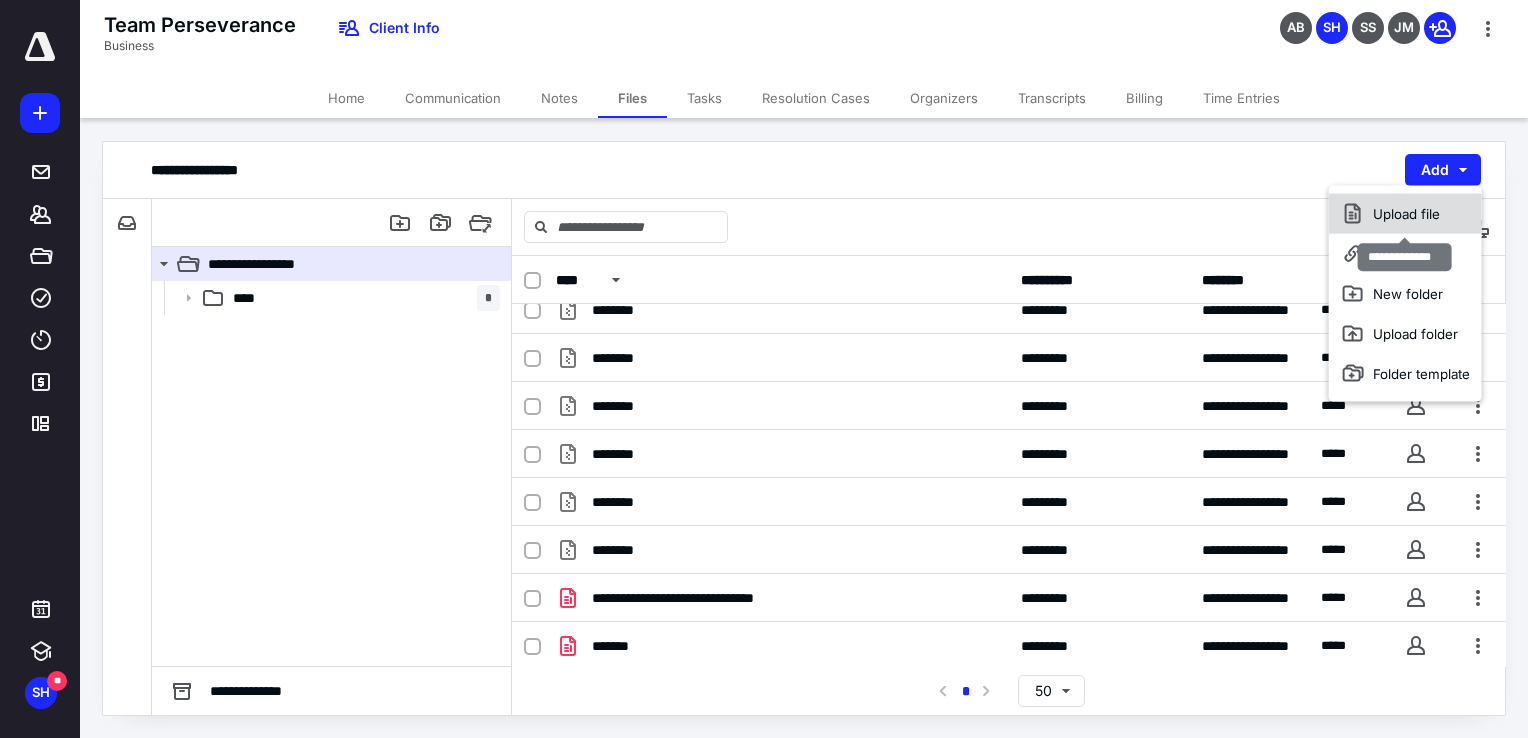 click on "Upload file" at bounding box center (1405, 214) 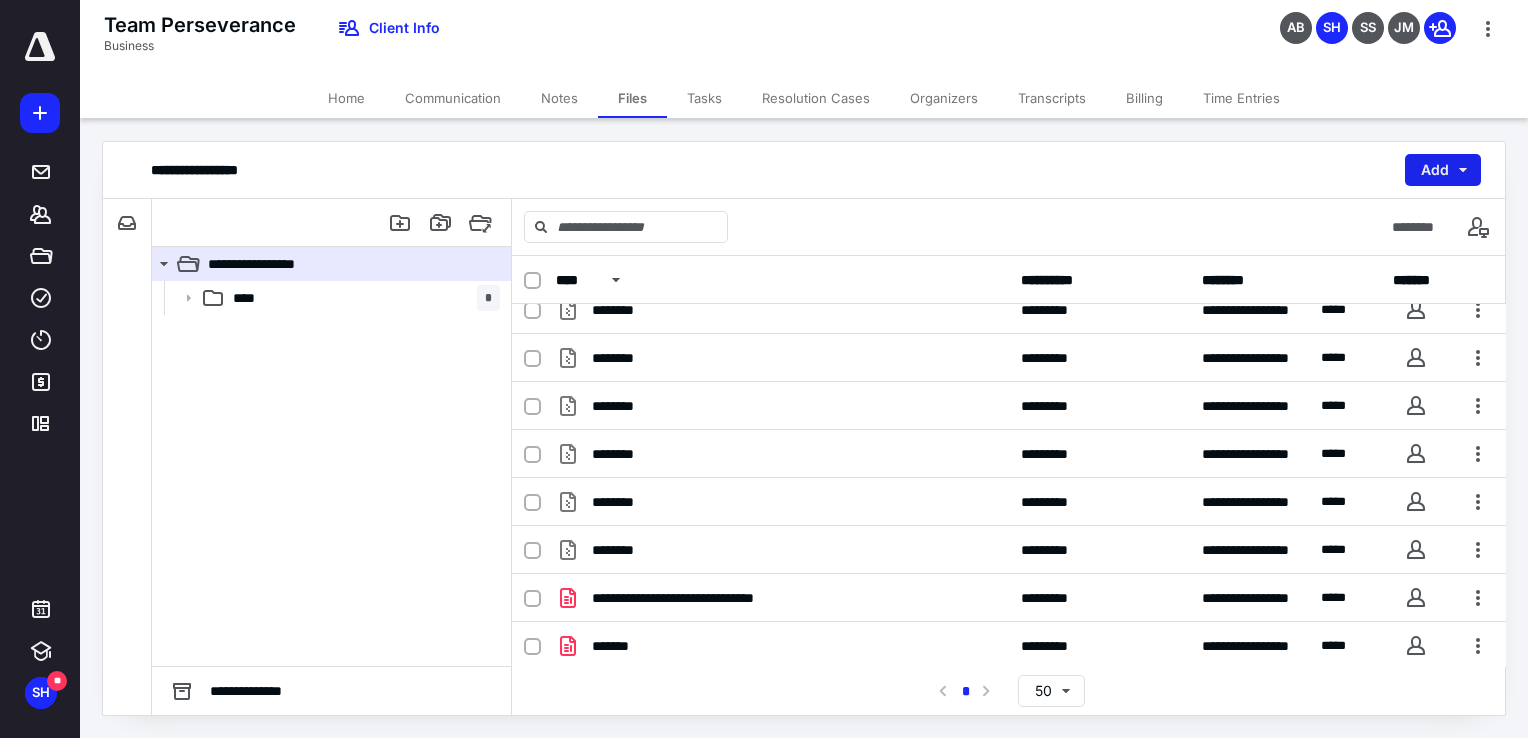 click on "Add" at bounding box center (1443, 170) 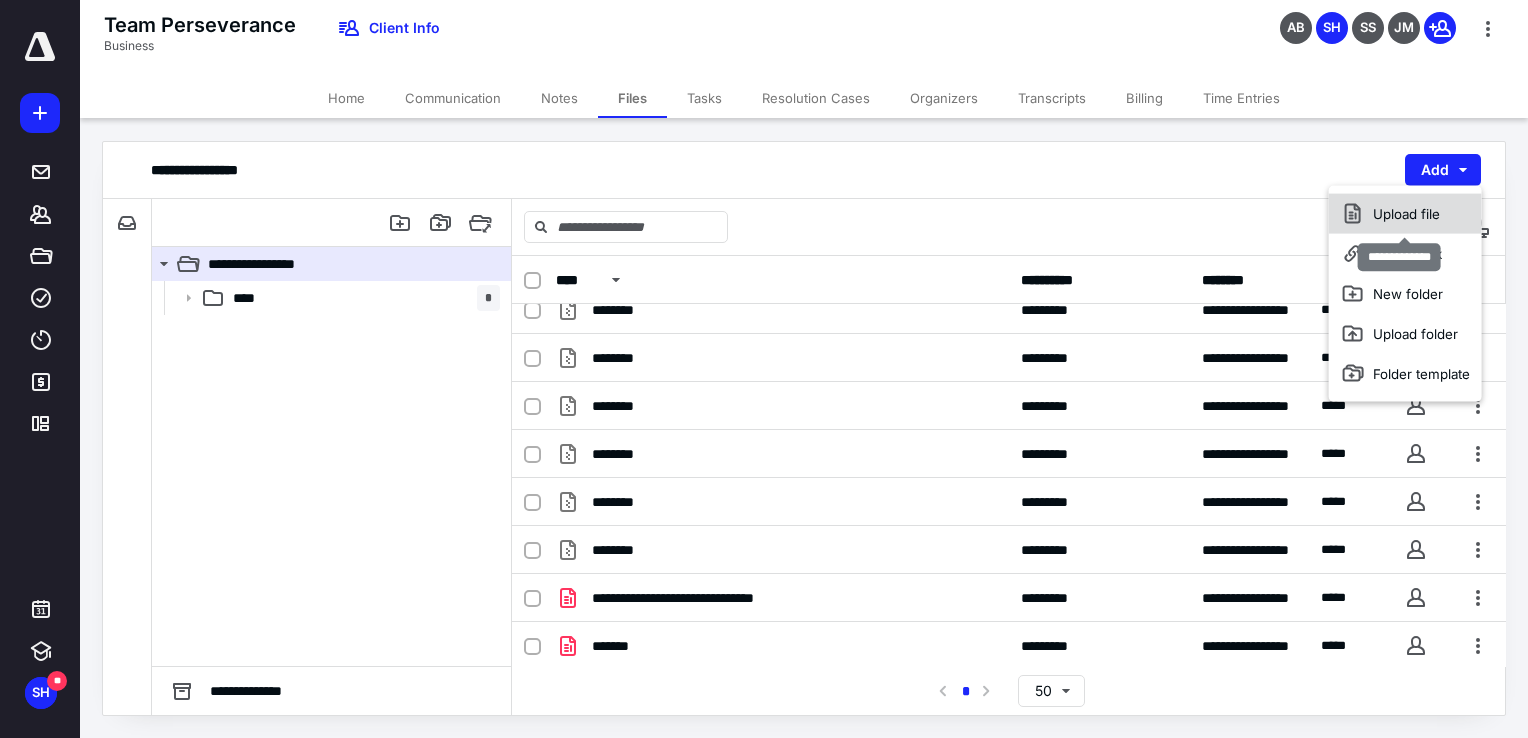 click on "Upload file" at bounding box center (1405, 214) 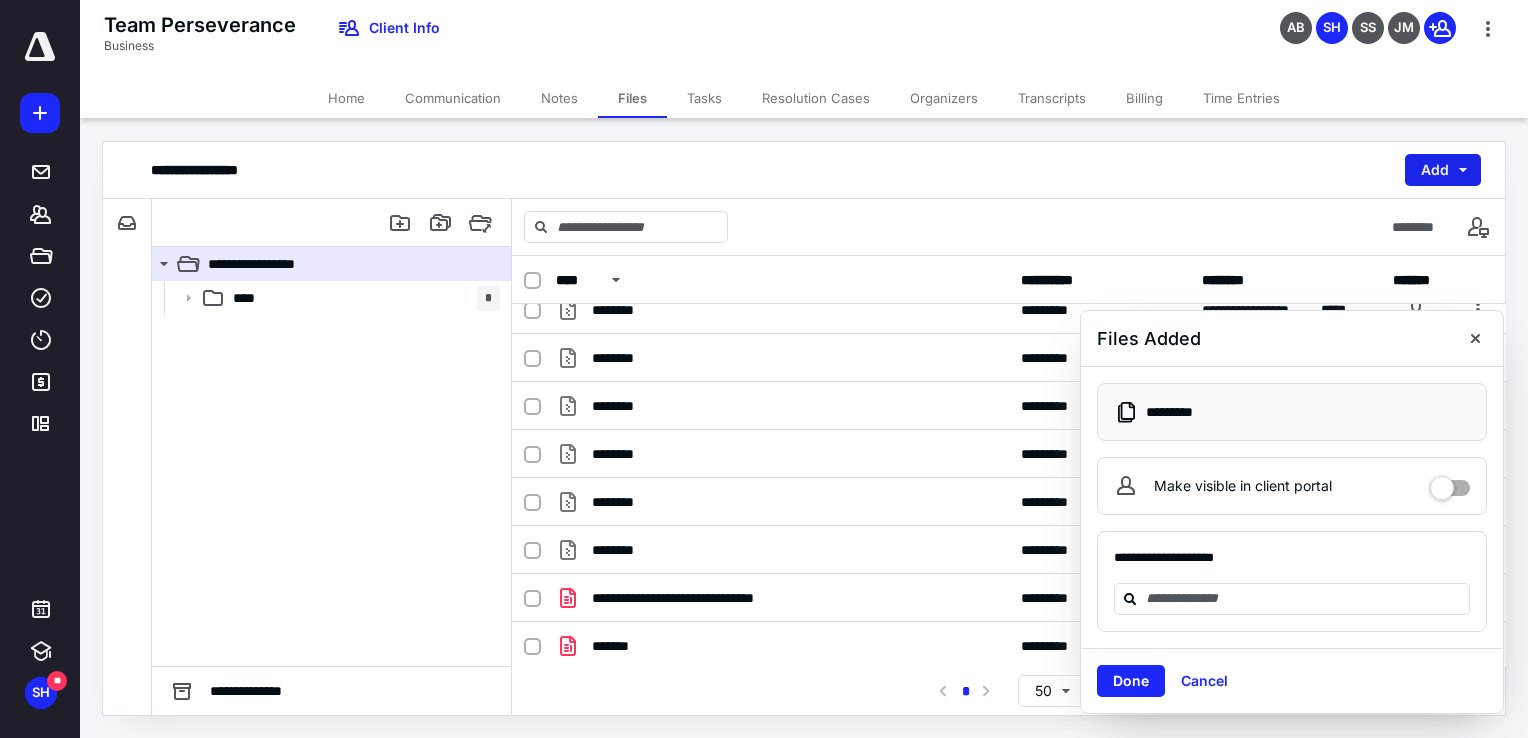 click on "Add" at bounding box center (1443, 170) 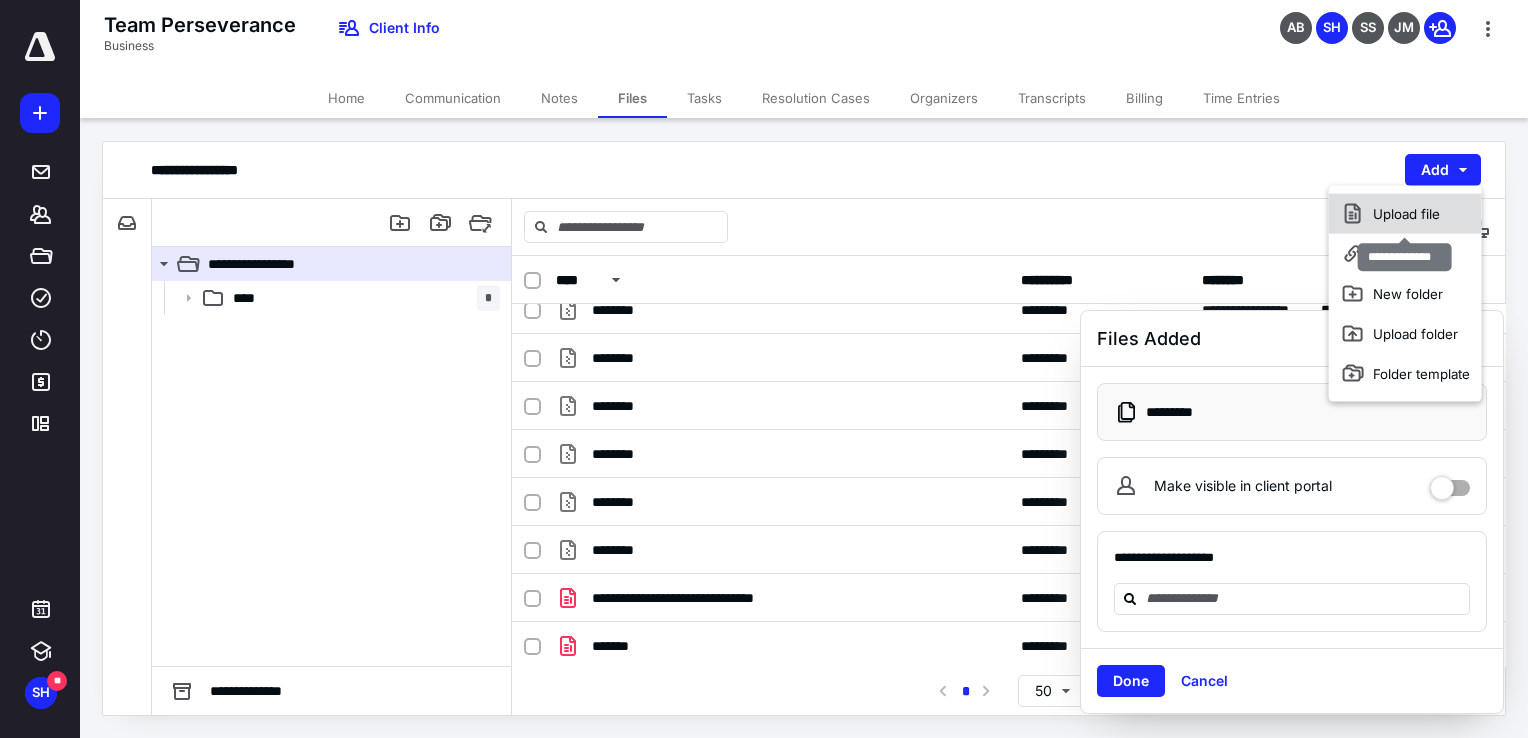click on "Upload file" at bounding box center (1405, 214) 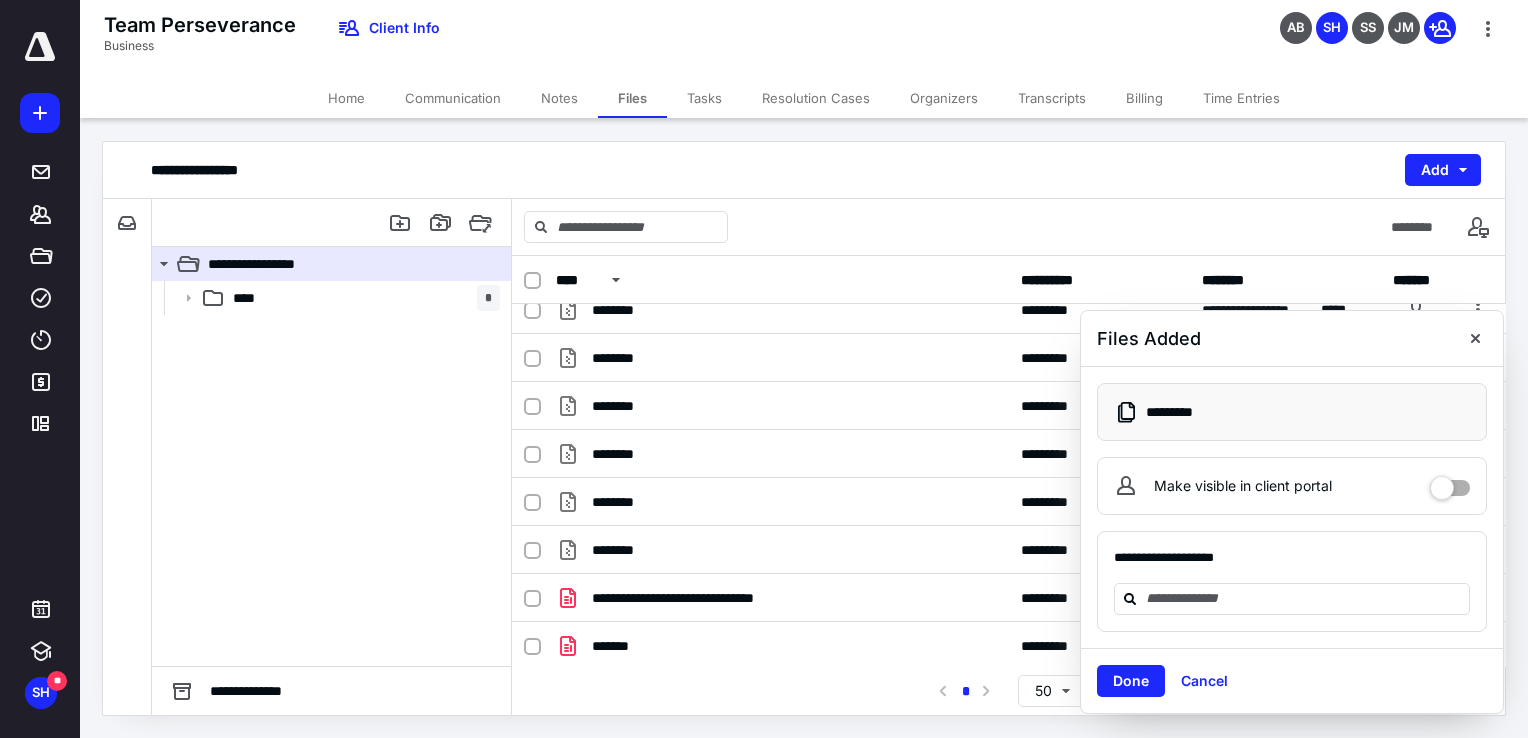 click on "**********" at bounding box center (804, 170) 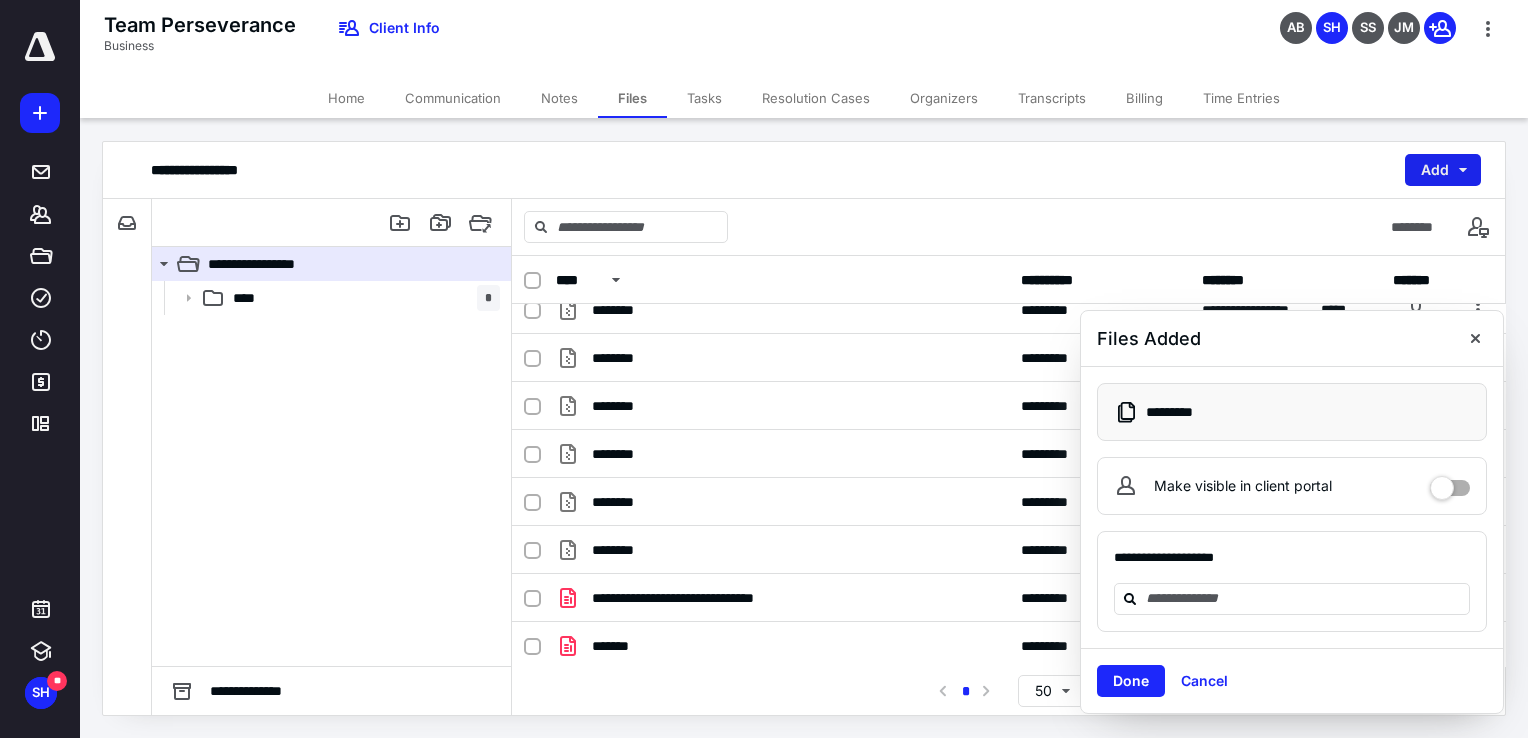click on "Add" at bounding box center (1443, 170) 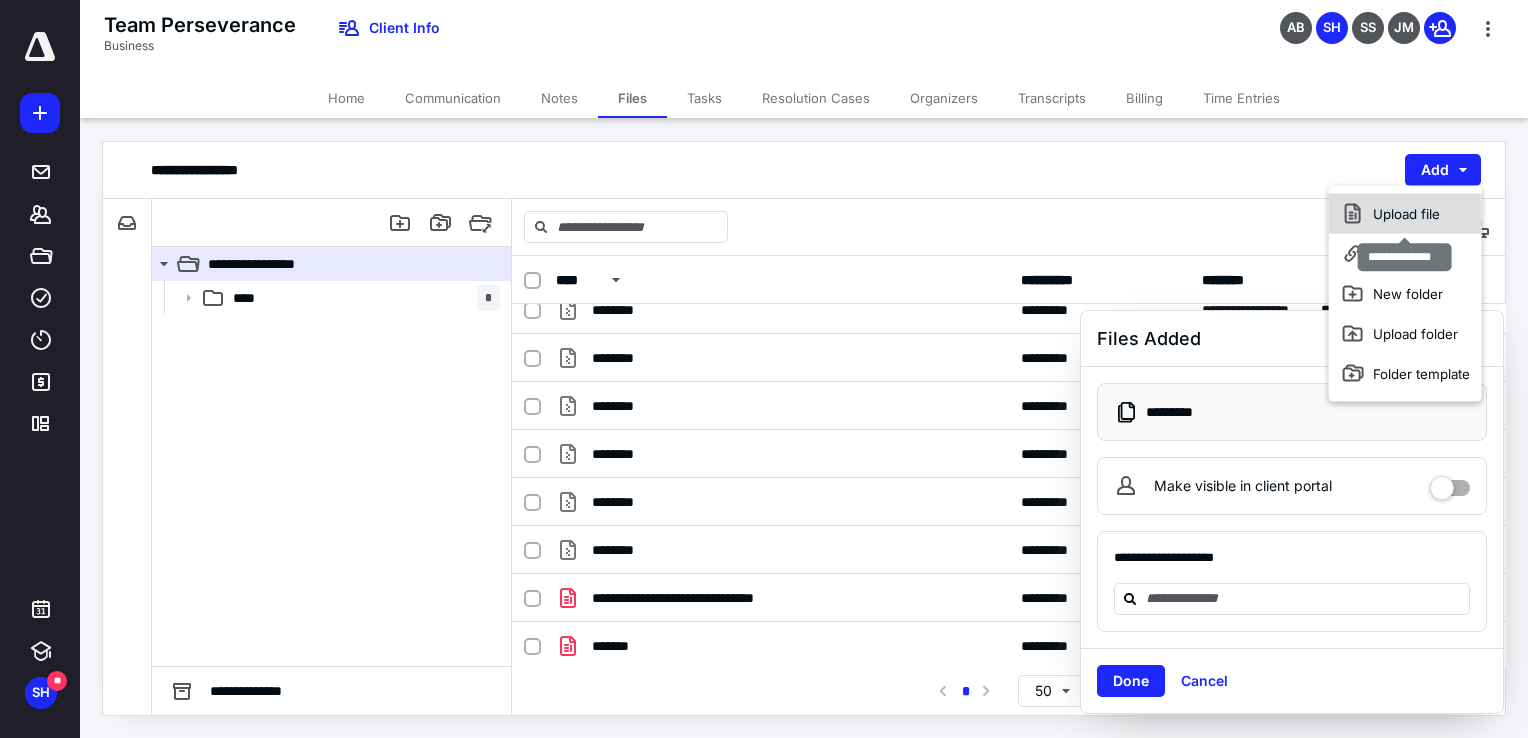 click on "Upload file" at bounding box center [1405, 214] 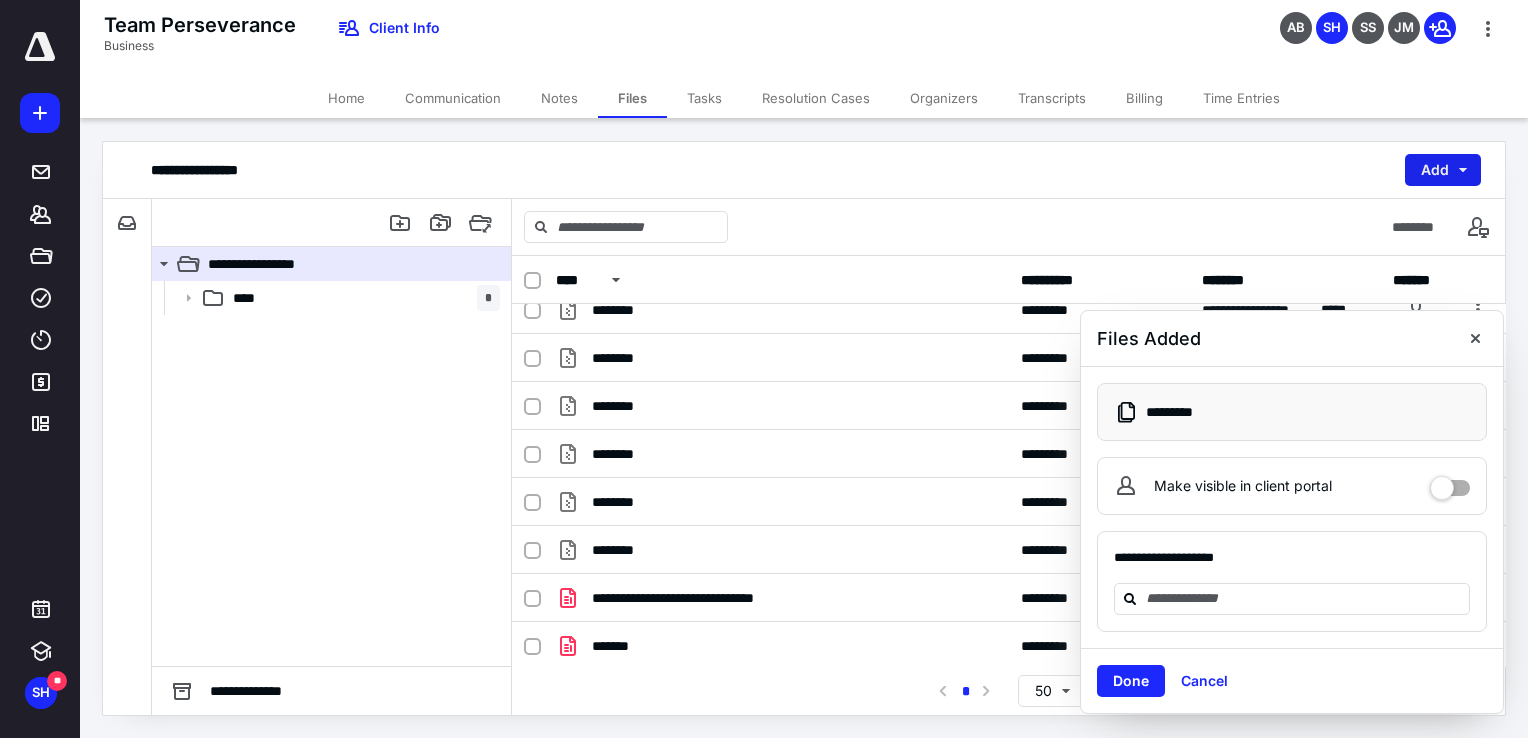 click on "Add" at bounding box center (1443, 170) 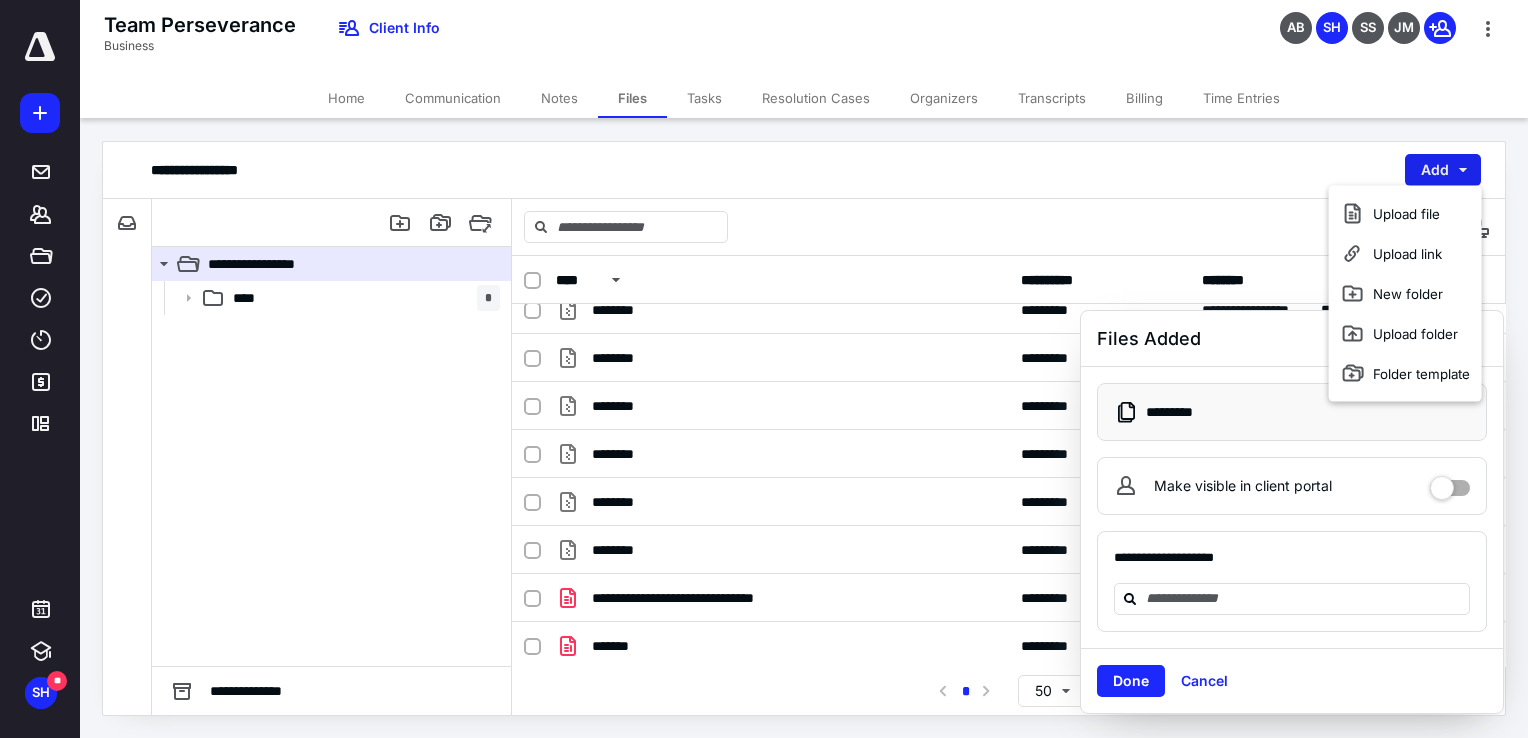 click on "Upload file" at bounding box center (1405, 214) 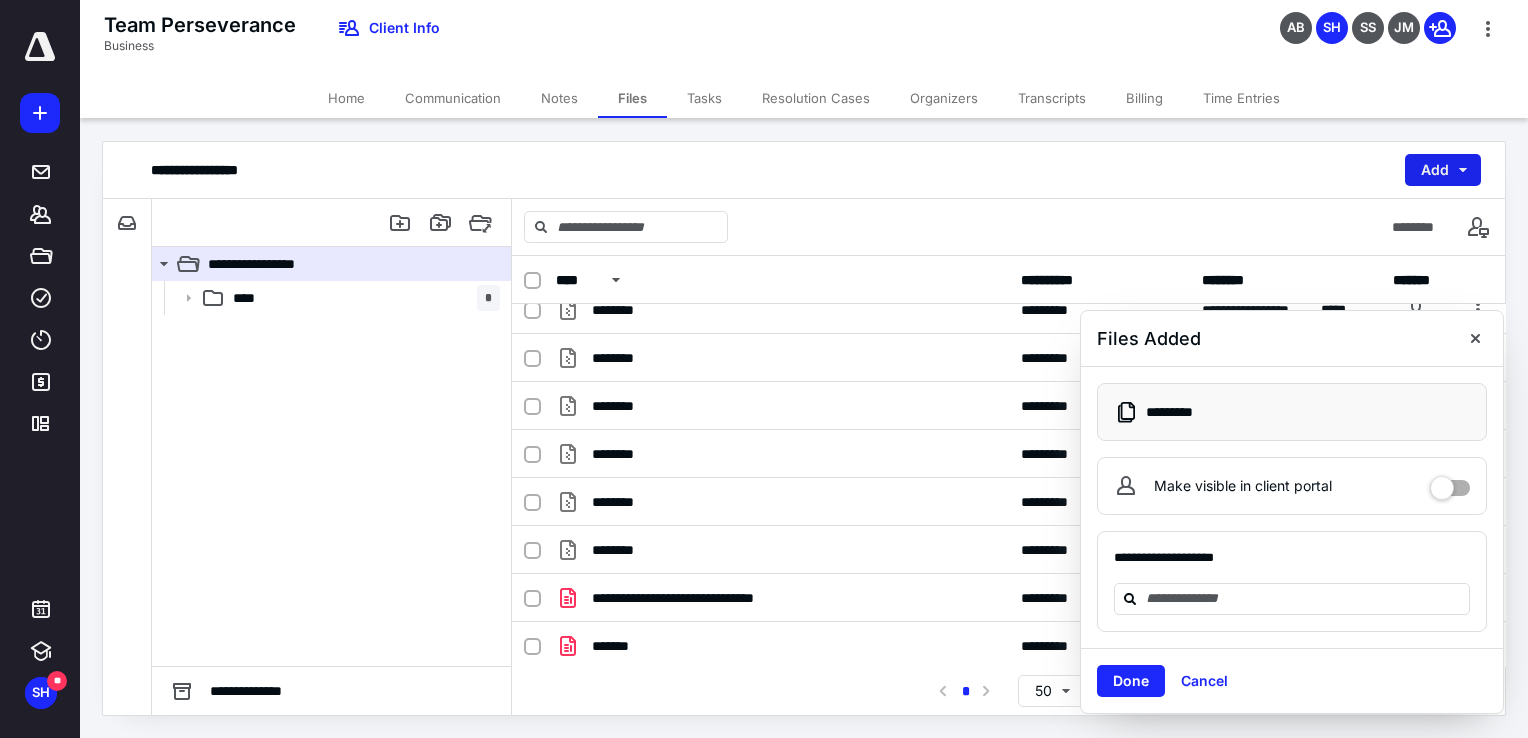 click on "Add" at bounding box center (1443, 170) 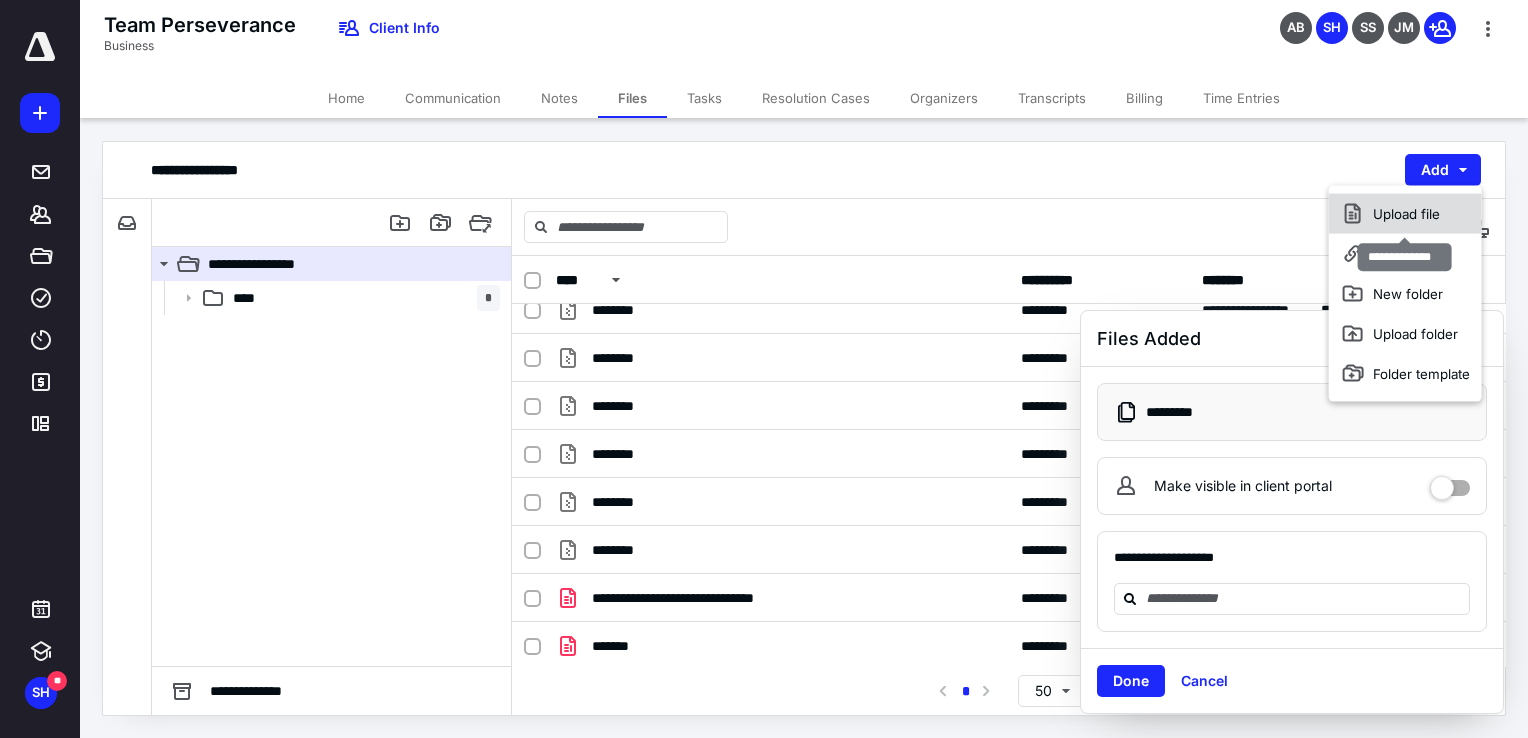 click on "Upload file" at bounding box center [1405, 214] 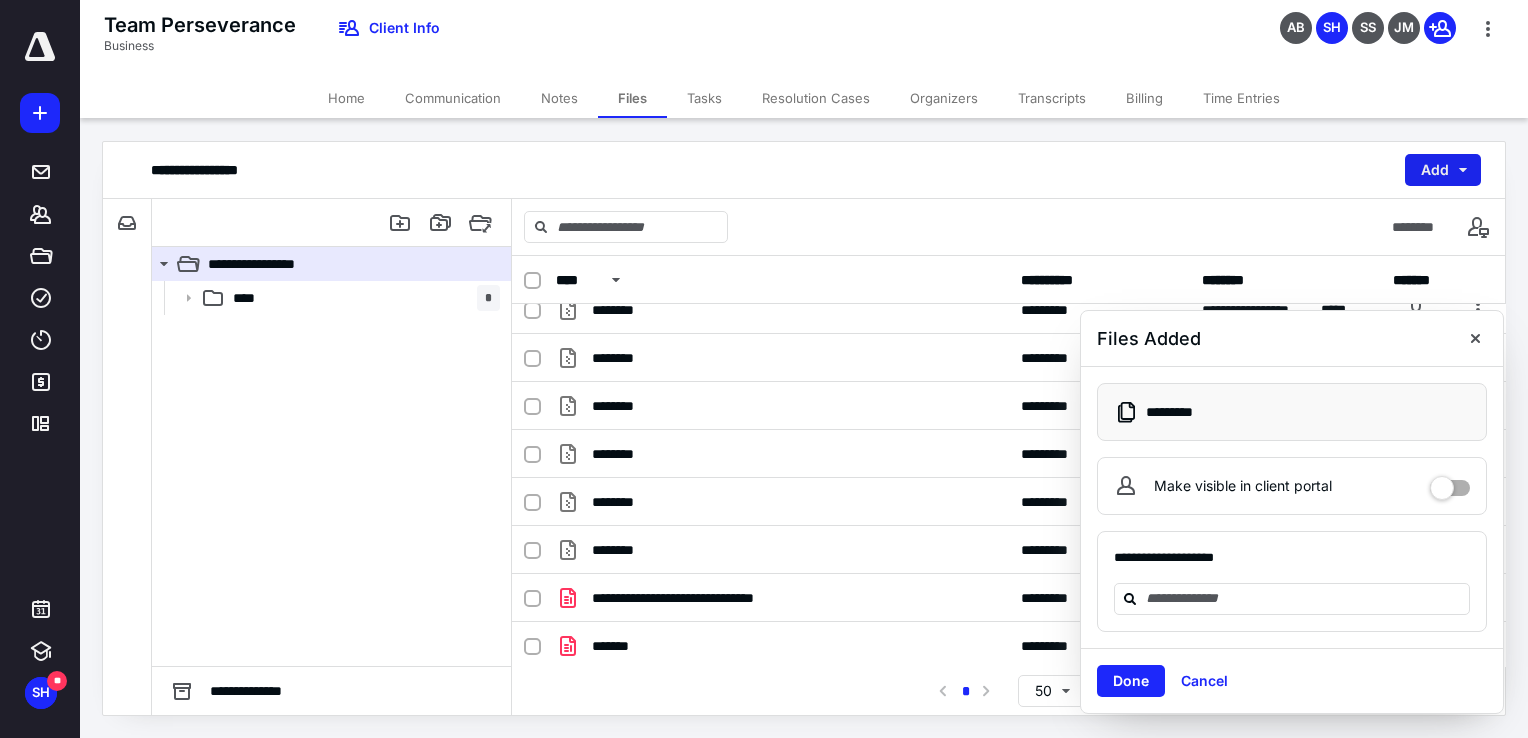 click on "Add" at bounding box center (1443, 170) 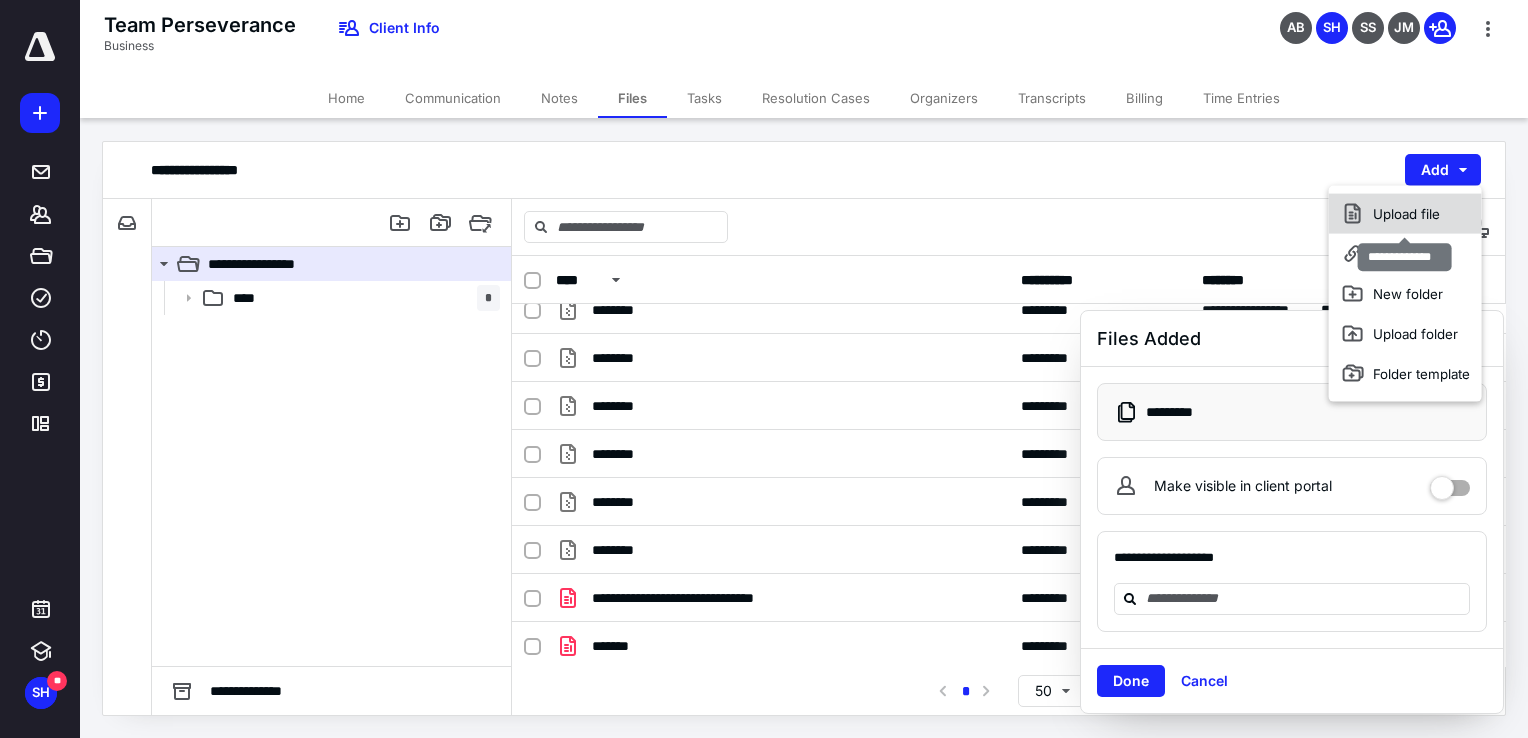 click on "Upload file" at bounding box center [1405, 214] 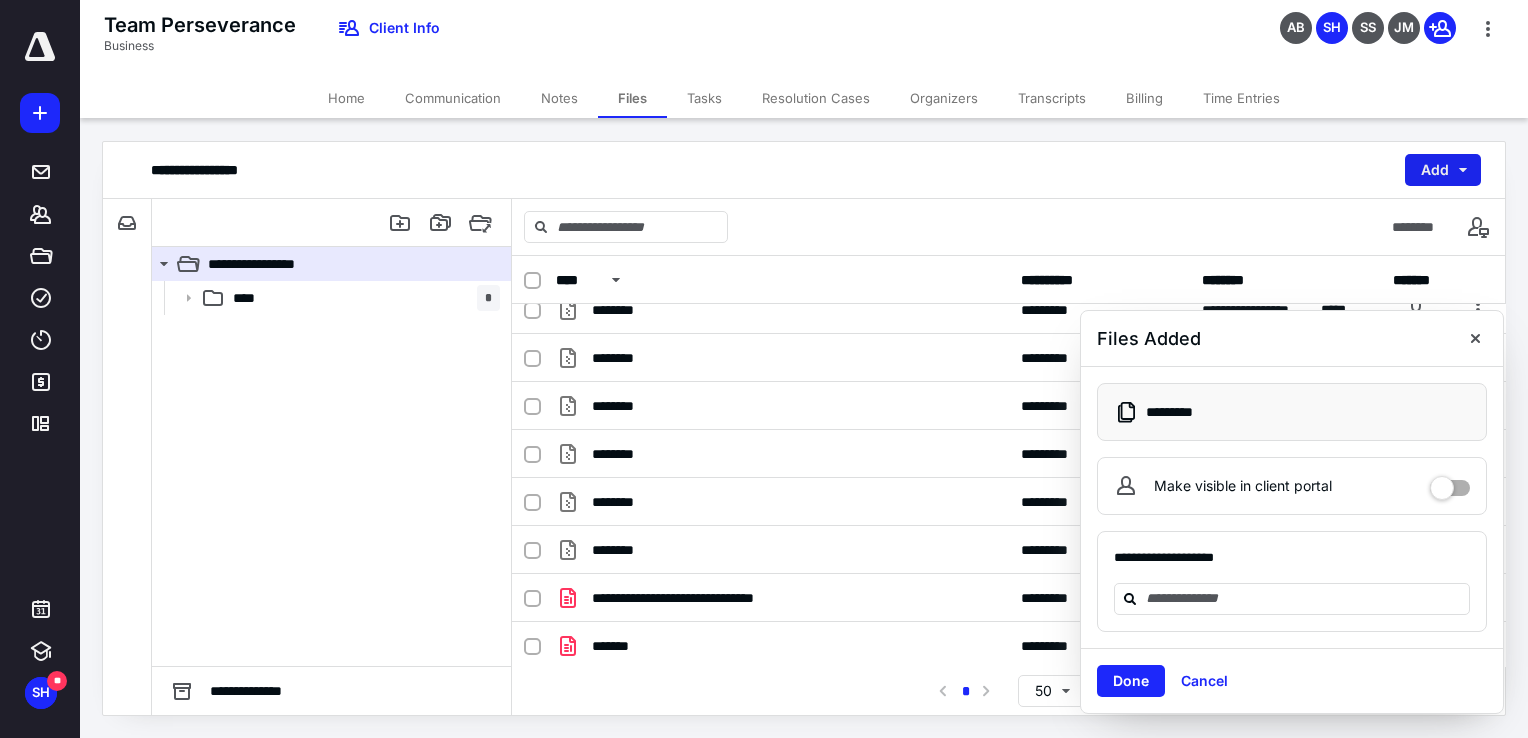 click on "Add" at bounding box center [1443, 170] 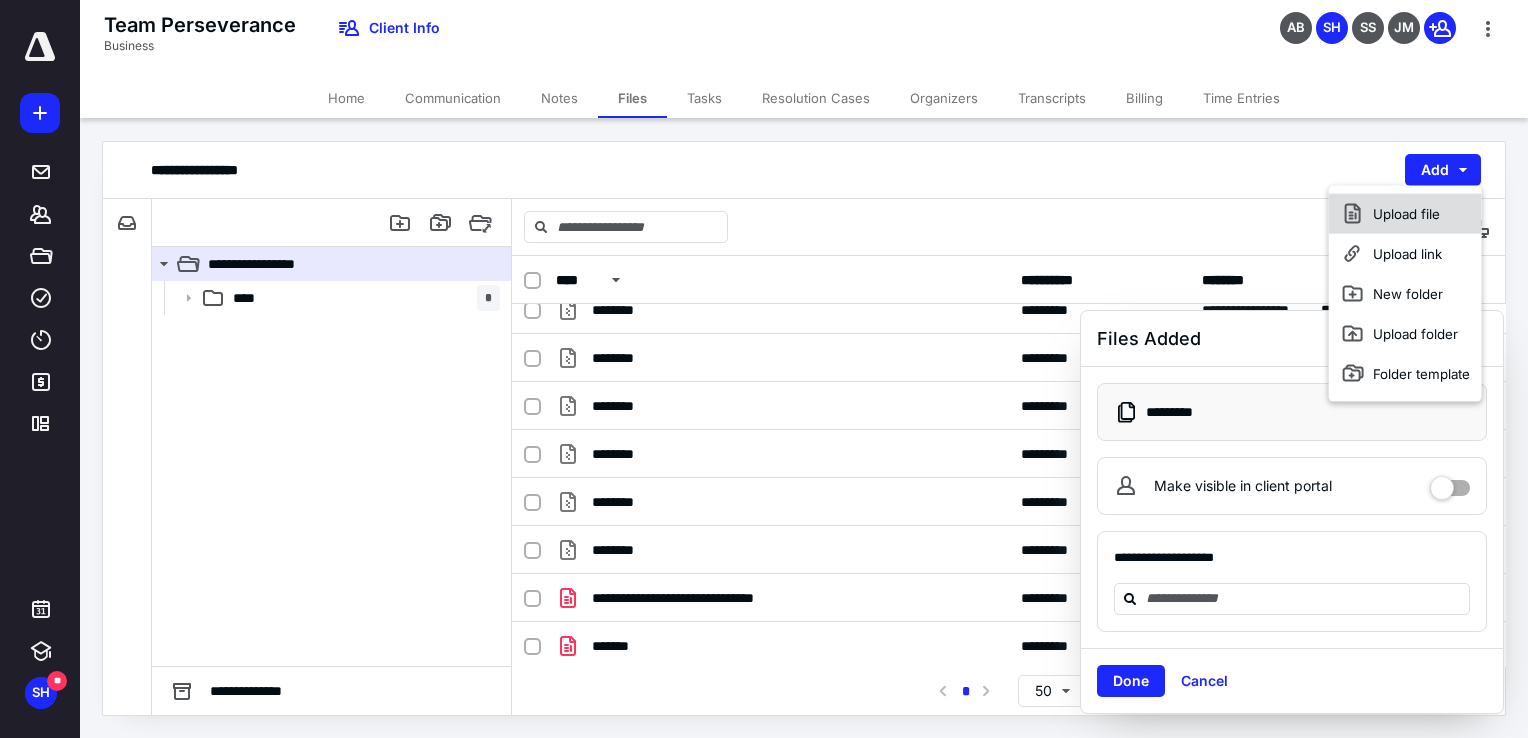 click on "Upload file" at bounding box center (1405, 214) 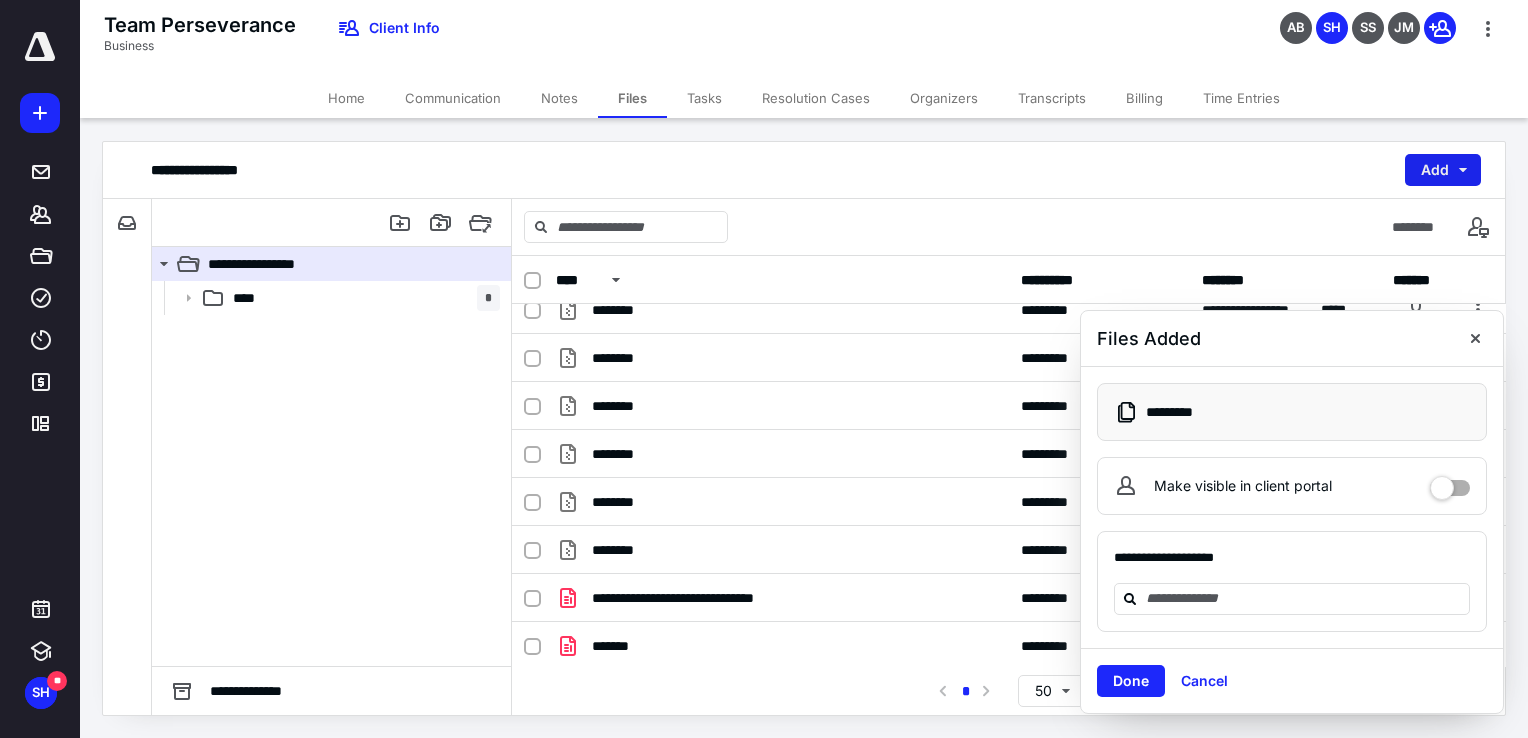 click on "Add" at bounding box center (1443, 170) 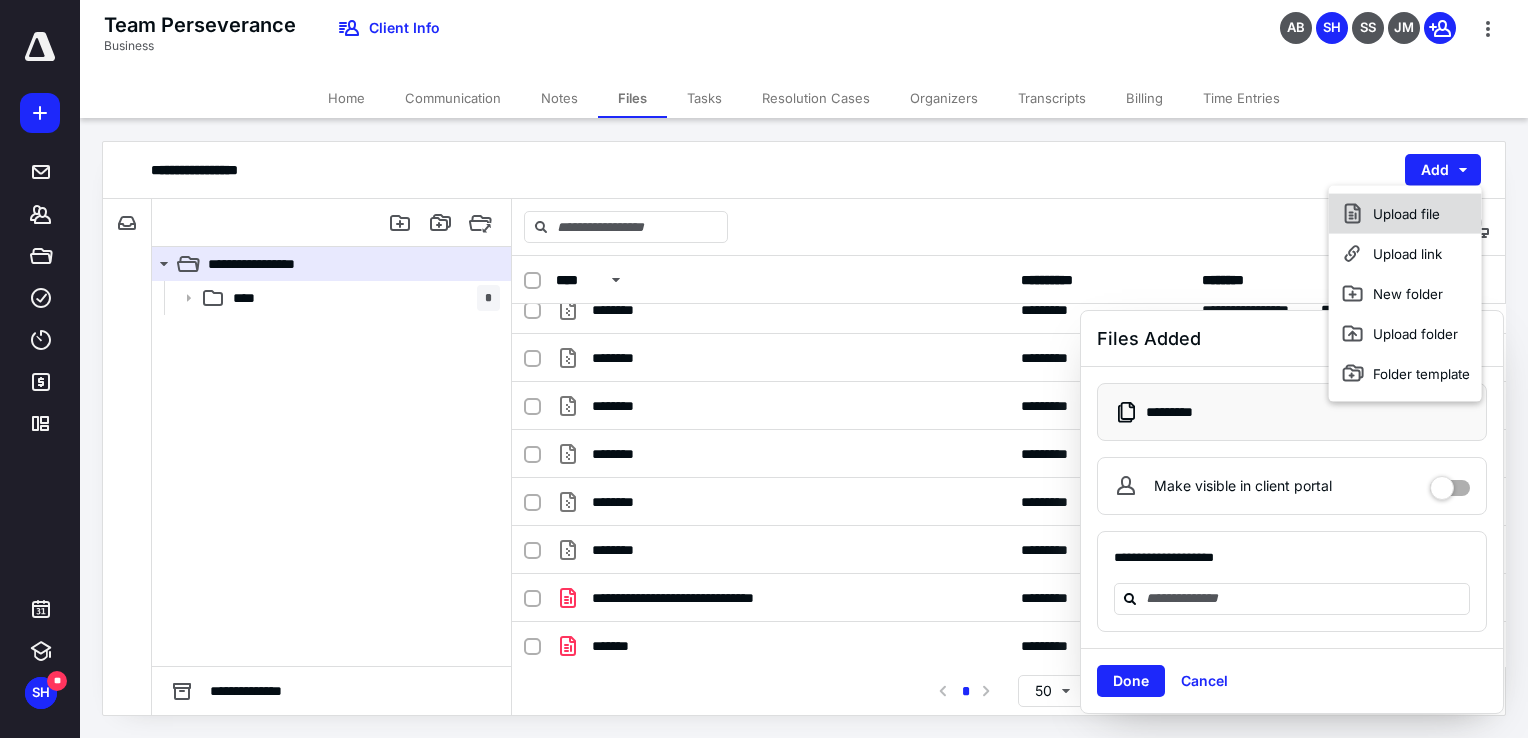 click on "Upload file" at bounding box center (1405, 214) 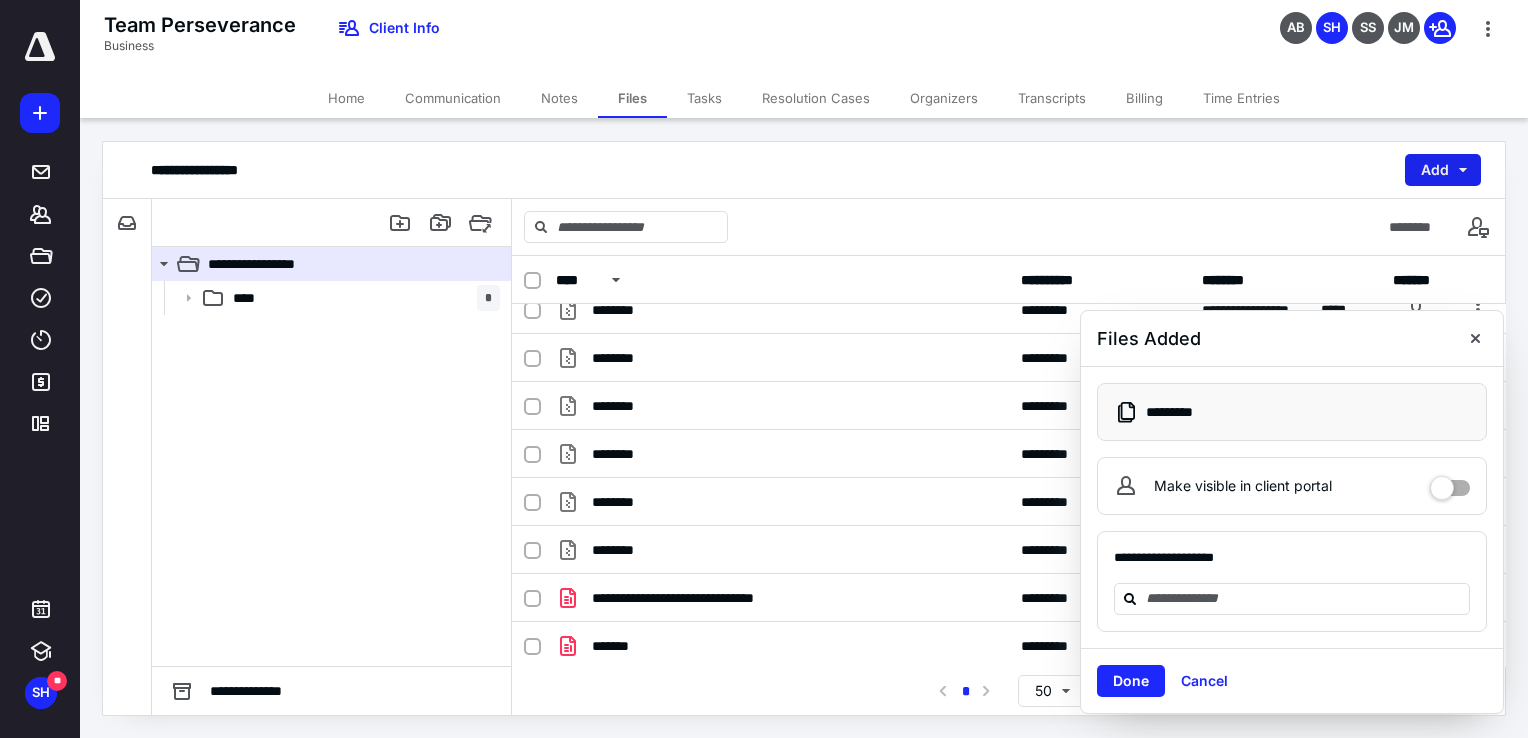 click on "Add" at bounding box center [1443, 170] 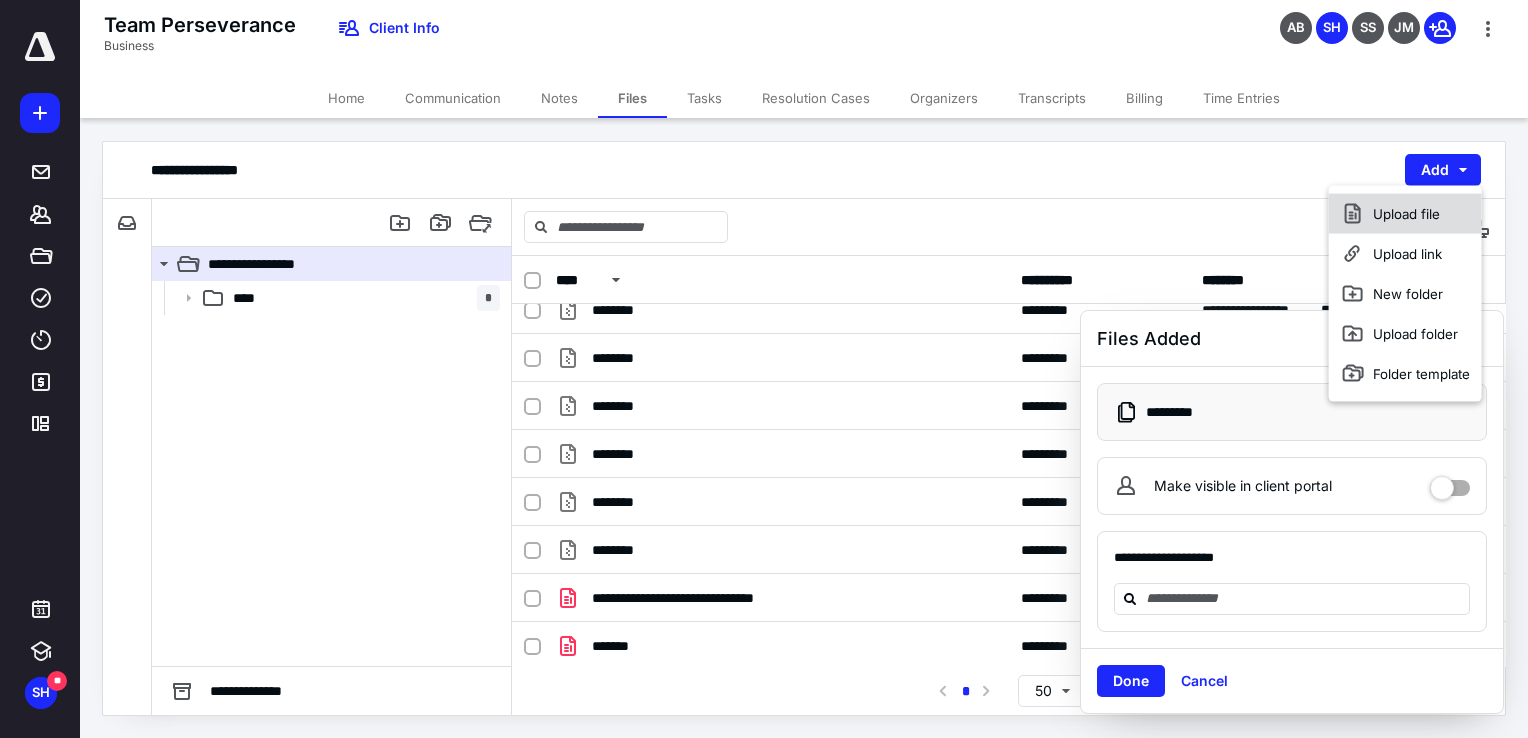 click on "Upload file" at bounding box center [1405, 214] 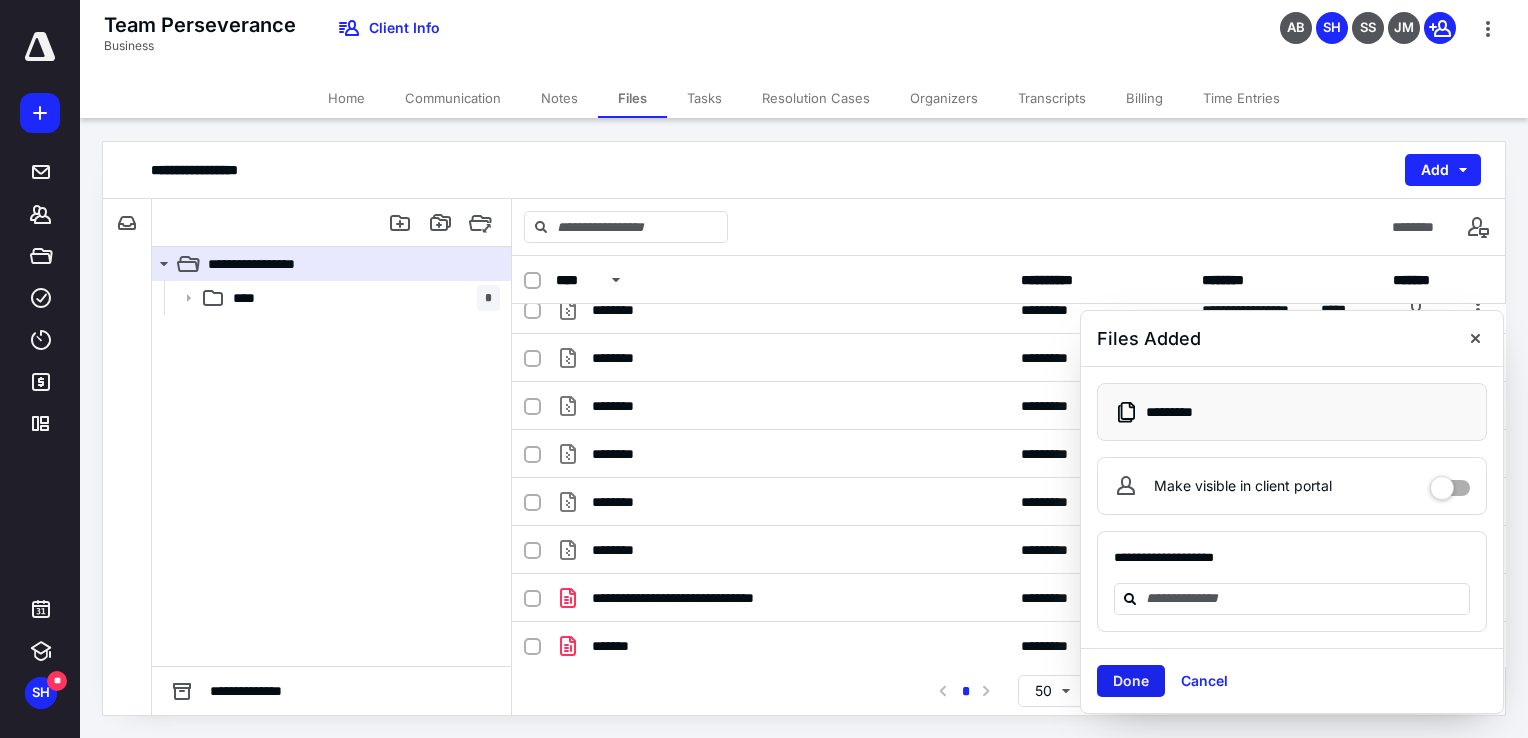 click on "Done" at bounding box center (1131, 681) 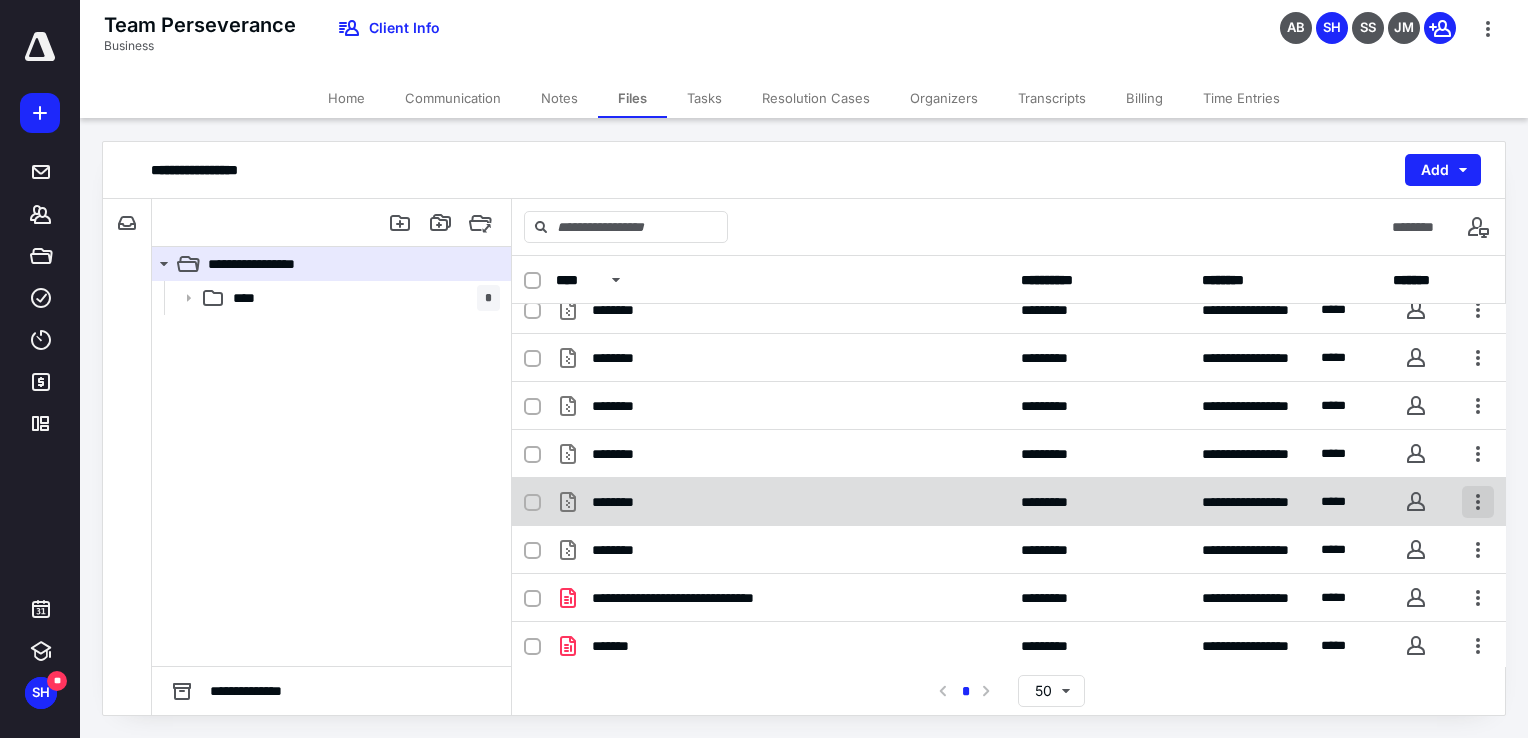 click at bounding box center [1478, 502] 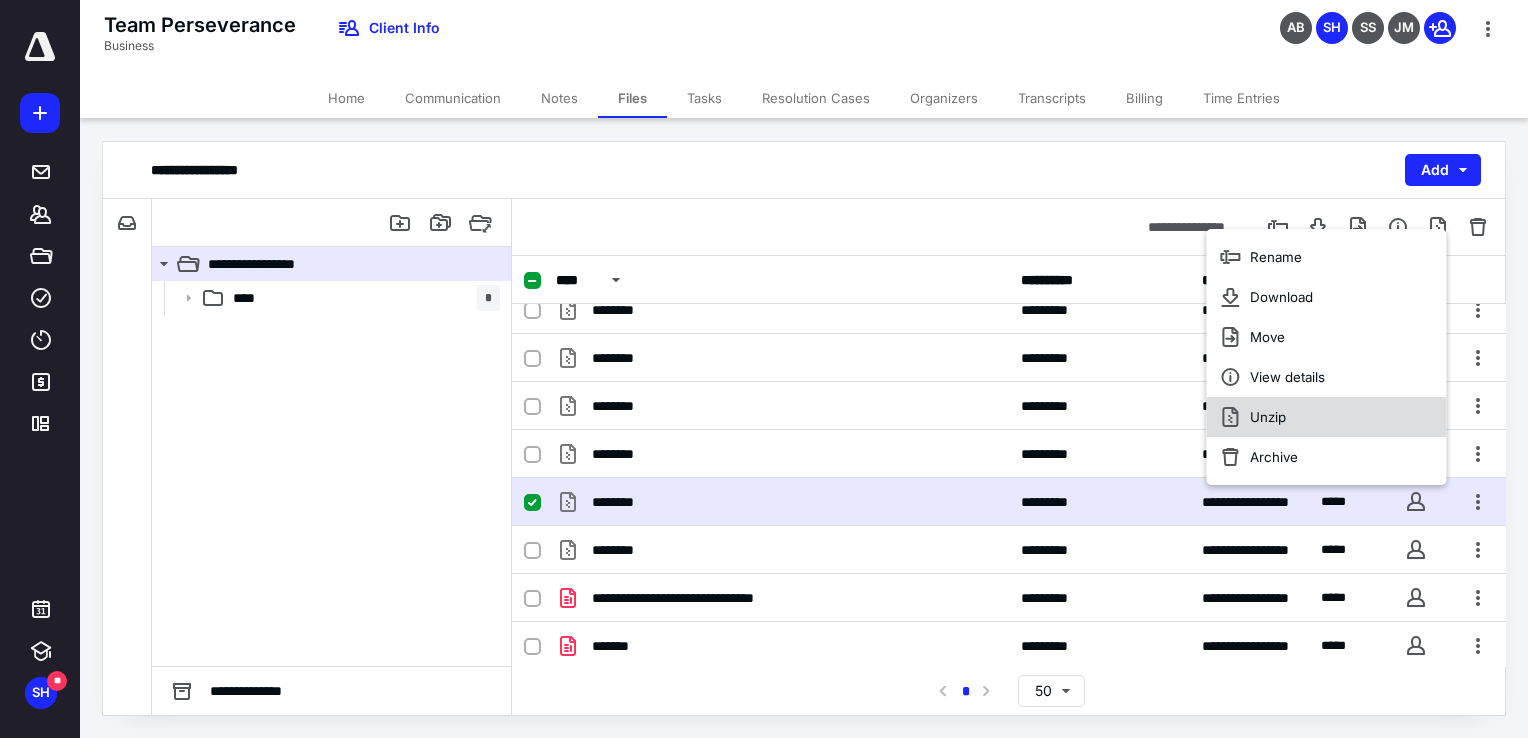 click on "Unzip" at bounding box center [1326, 417] 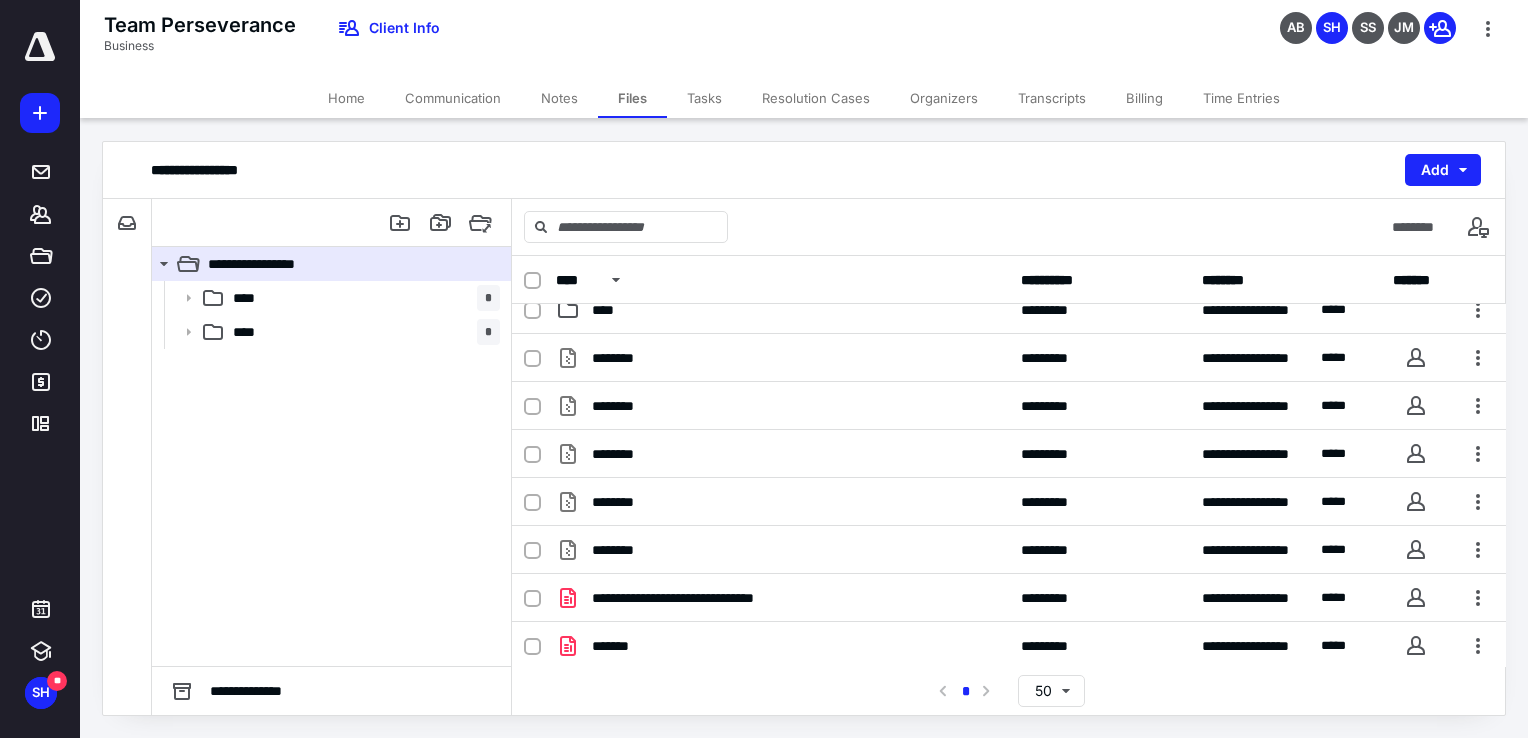 scroll, scrollTop: 114, scrollLeft: 0, axis: vertical 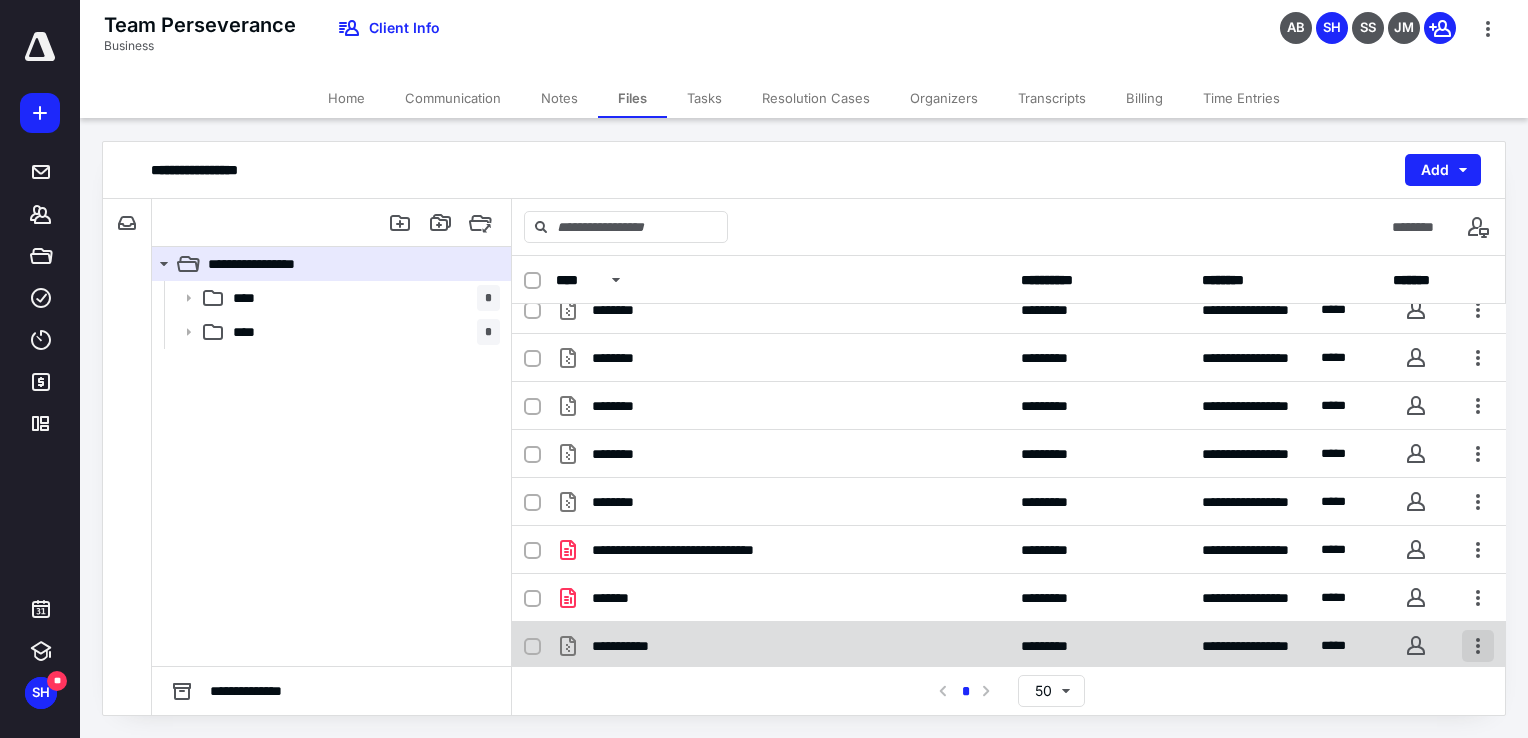 click at bounding box center [1478, 646] 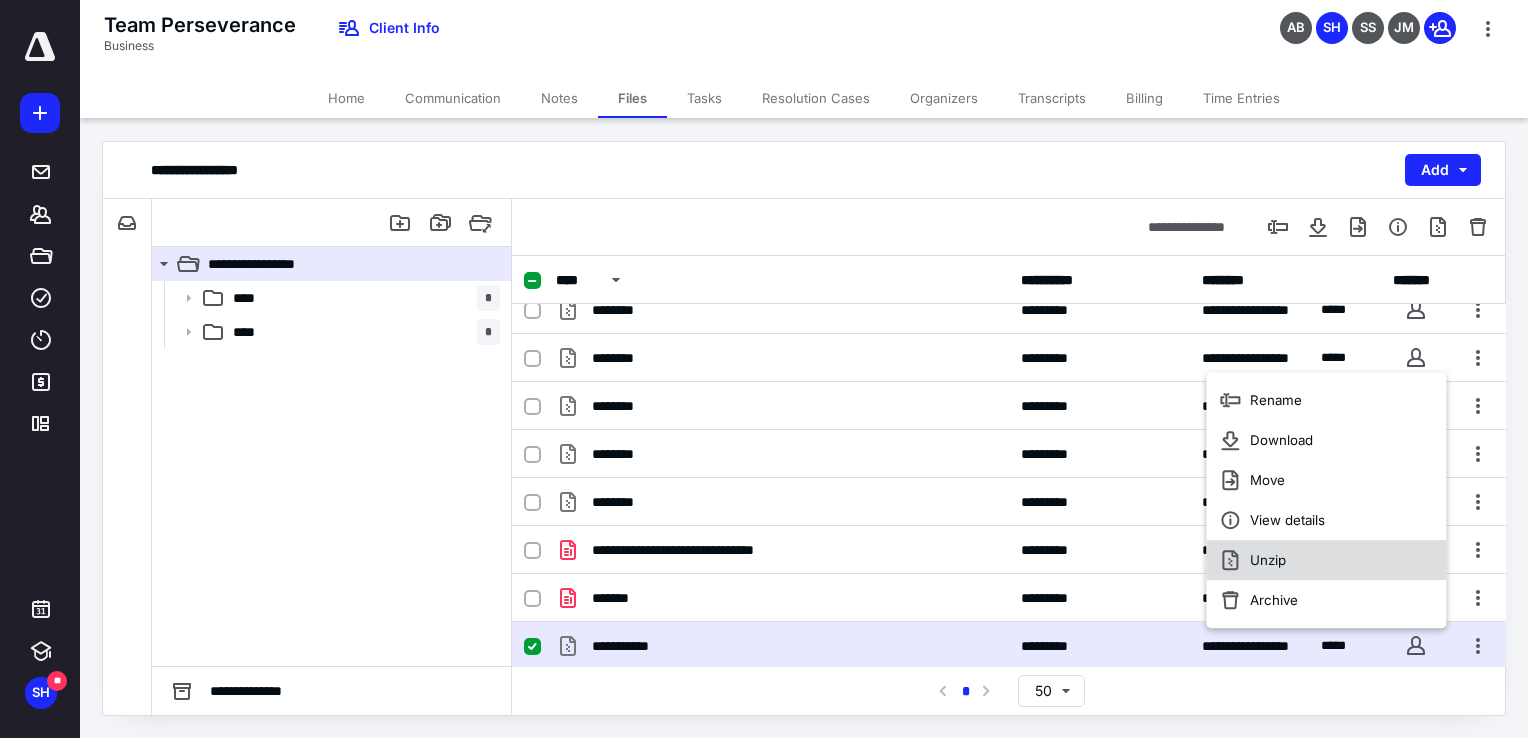 click on "Unzip" at bounding box center [1326, 561] 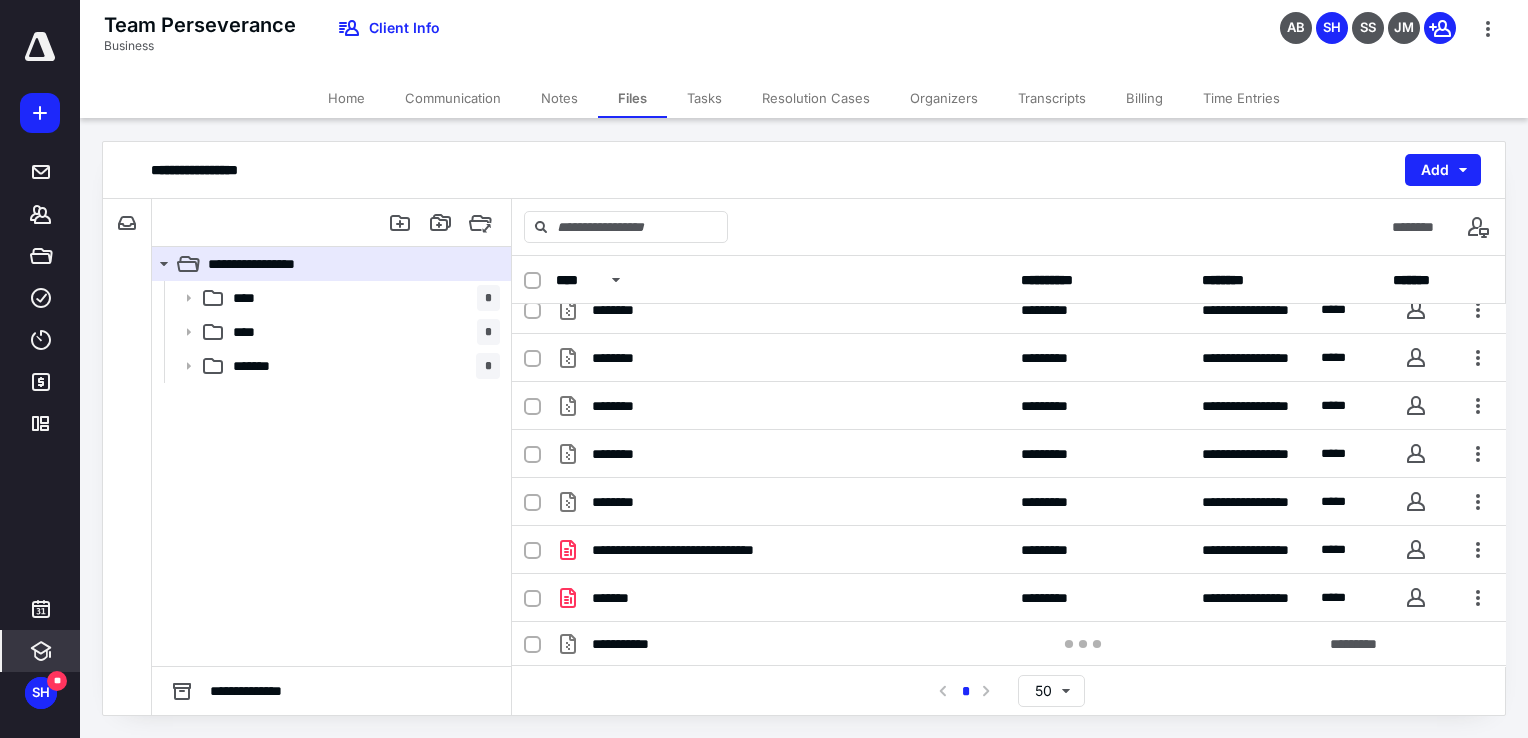 scroll, scrollTop: 162, scrollLeft: 0, axis: vertical 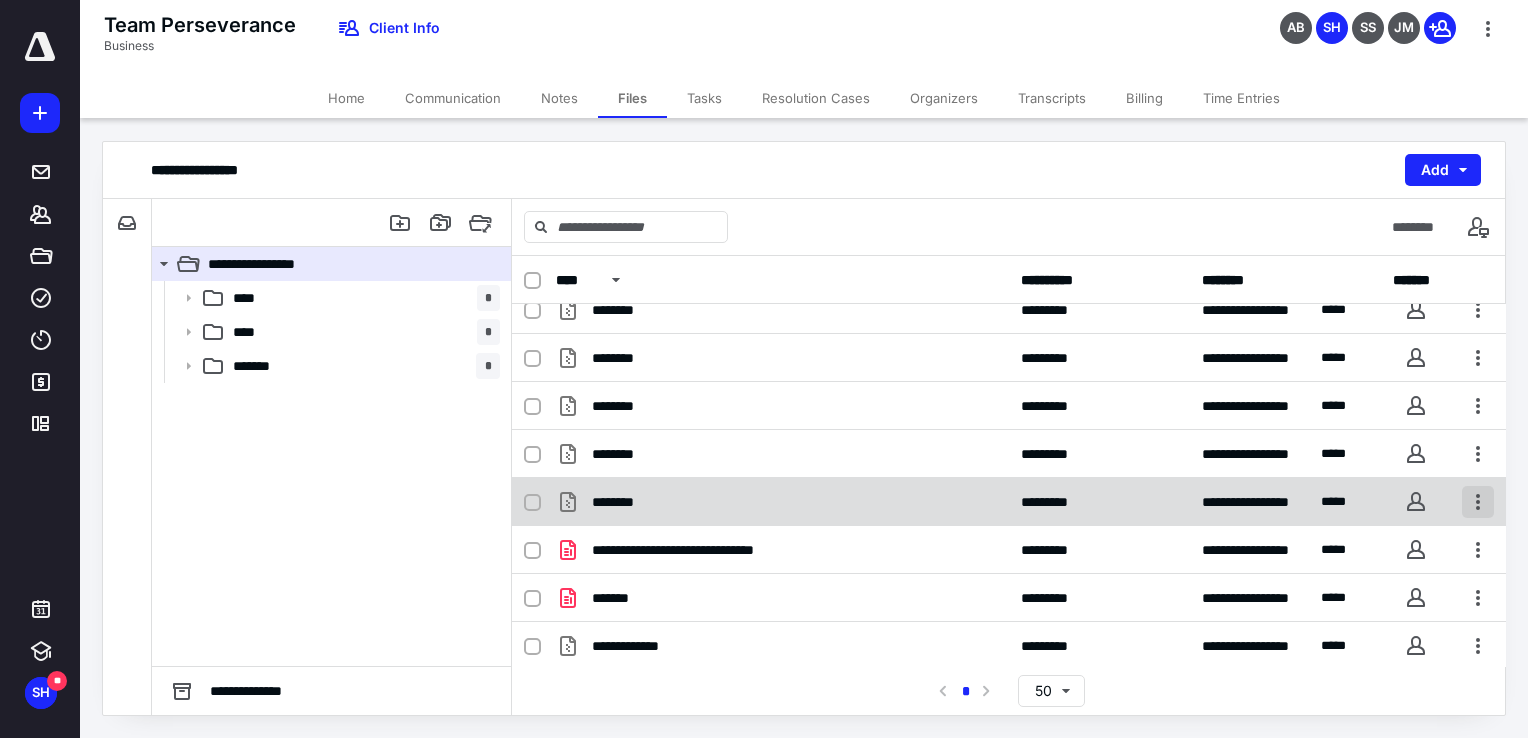 click at bounding box center [1478, 502] 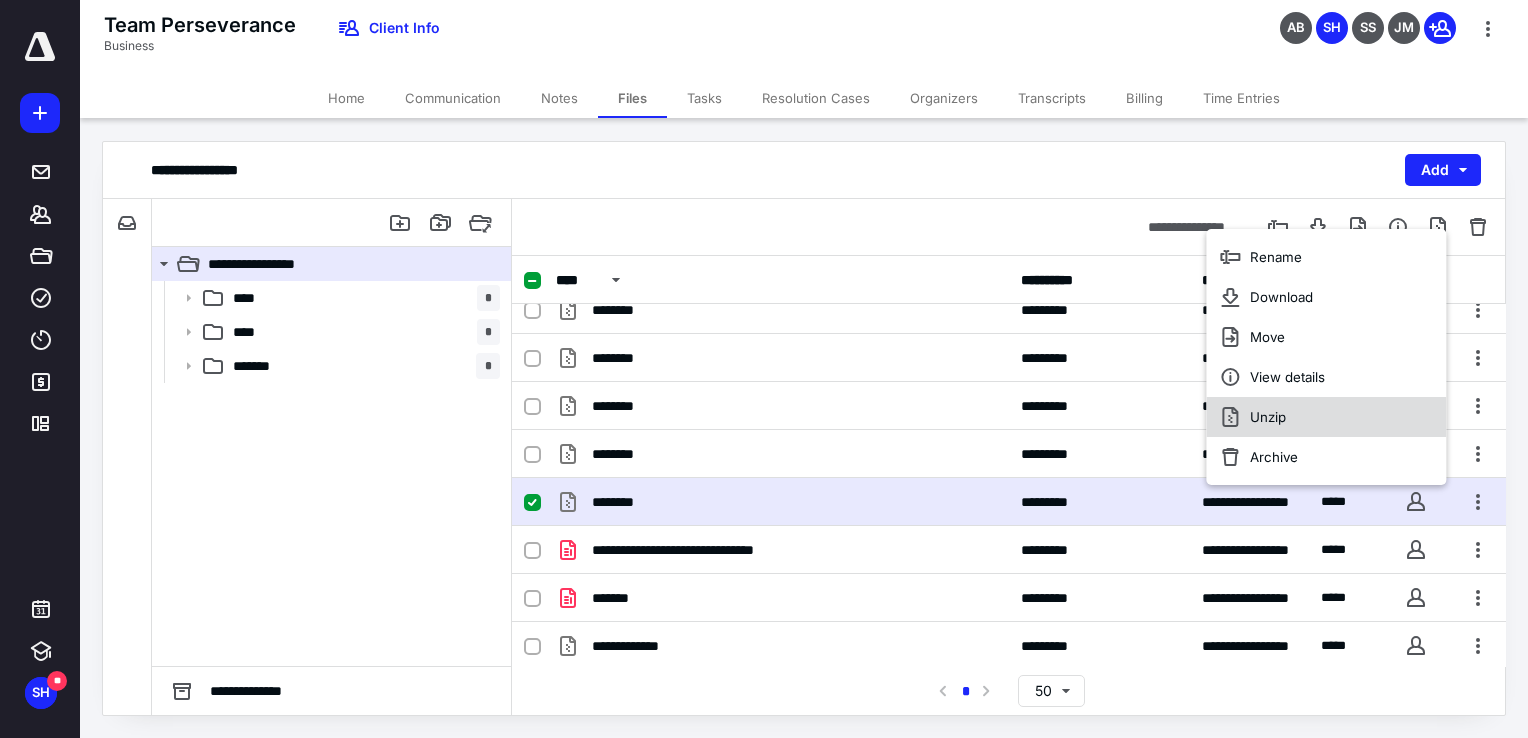 click on "Unzip" at bounding box center (1326, 417) 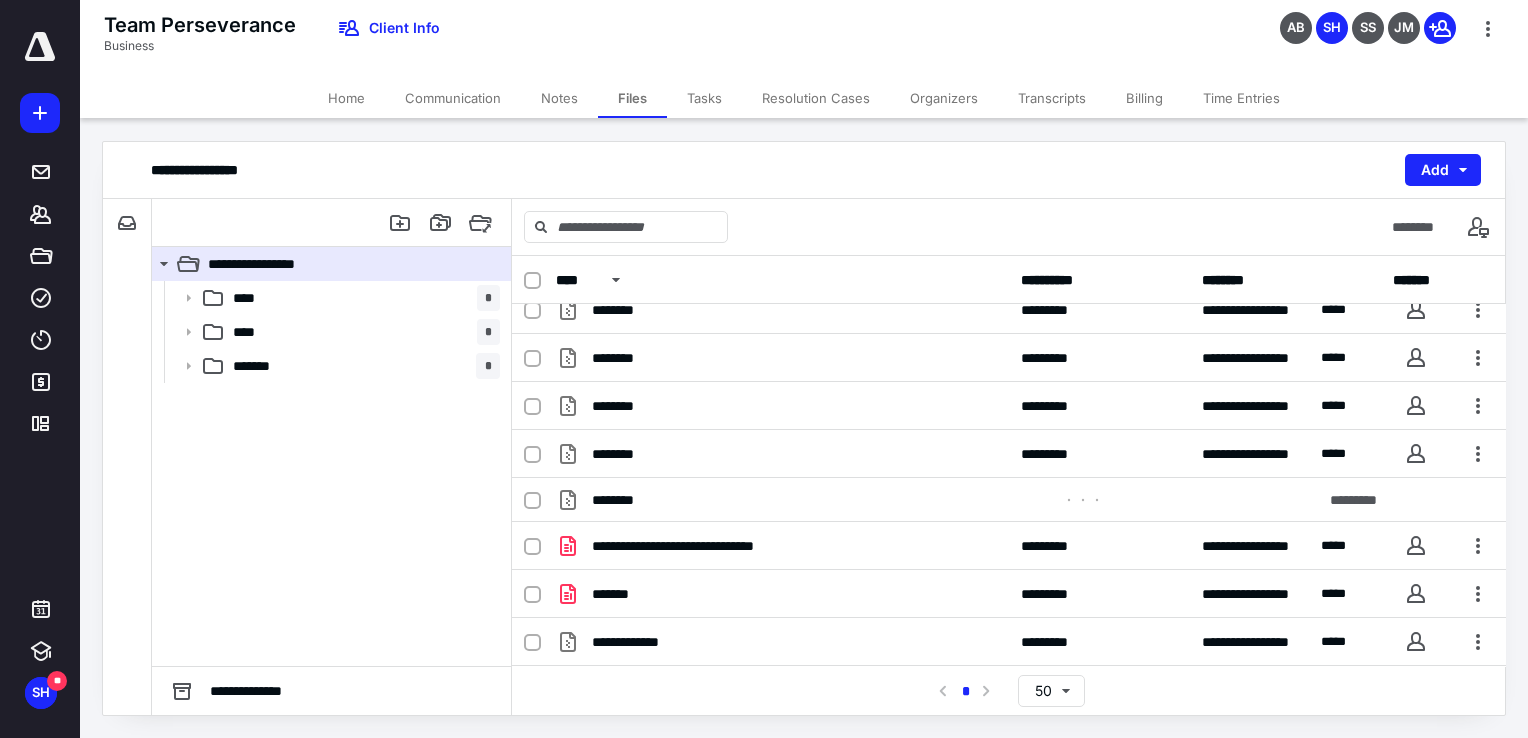 scroll, scrollTop: 210, scrollLeft: 0, axis: vertical 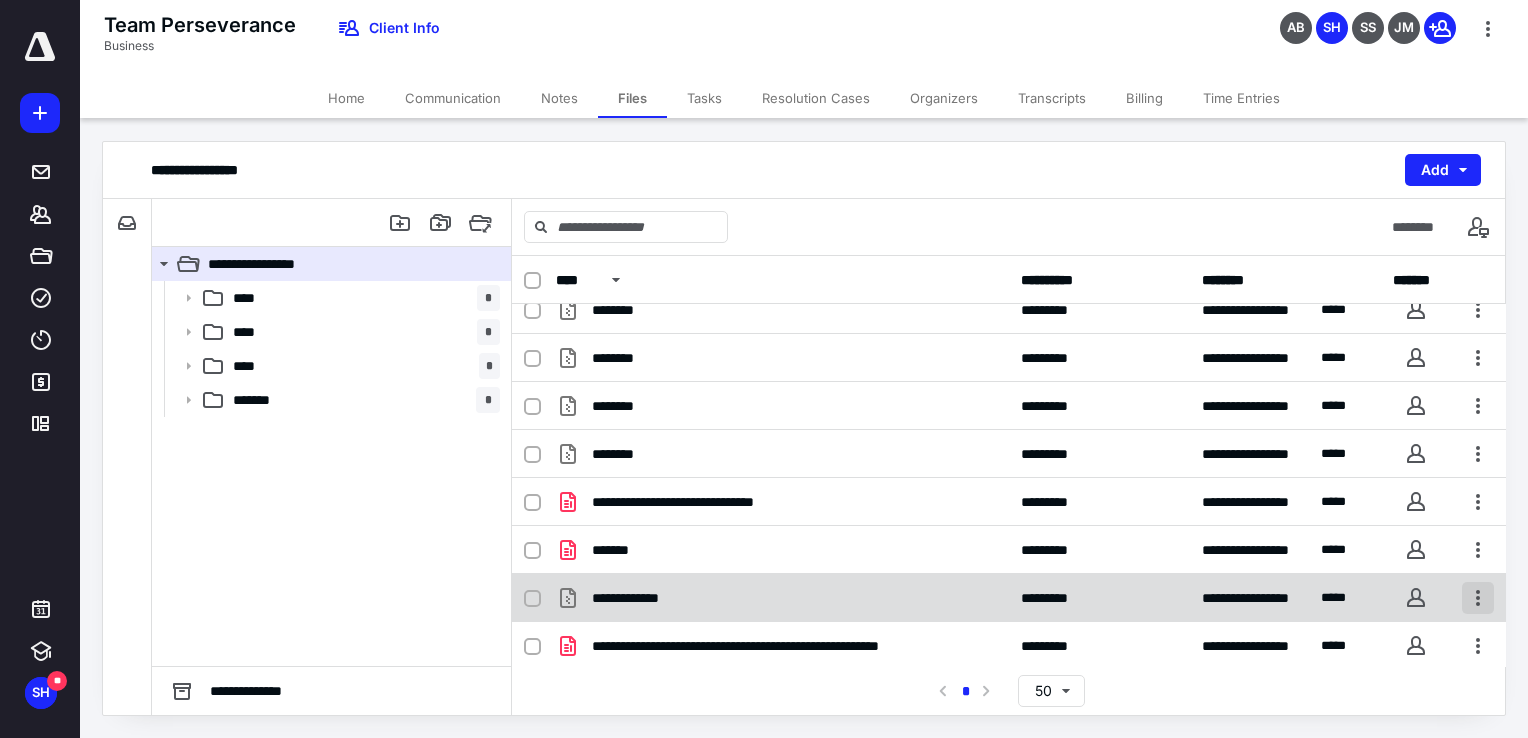 click at bounding box center (1478, 598) 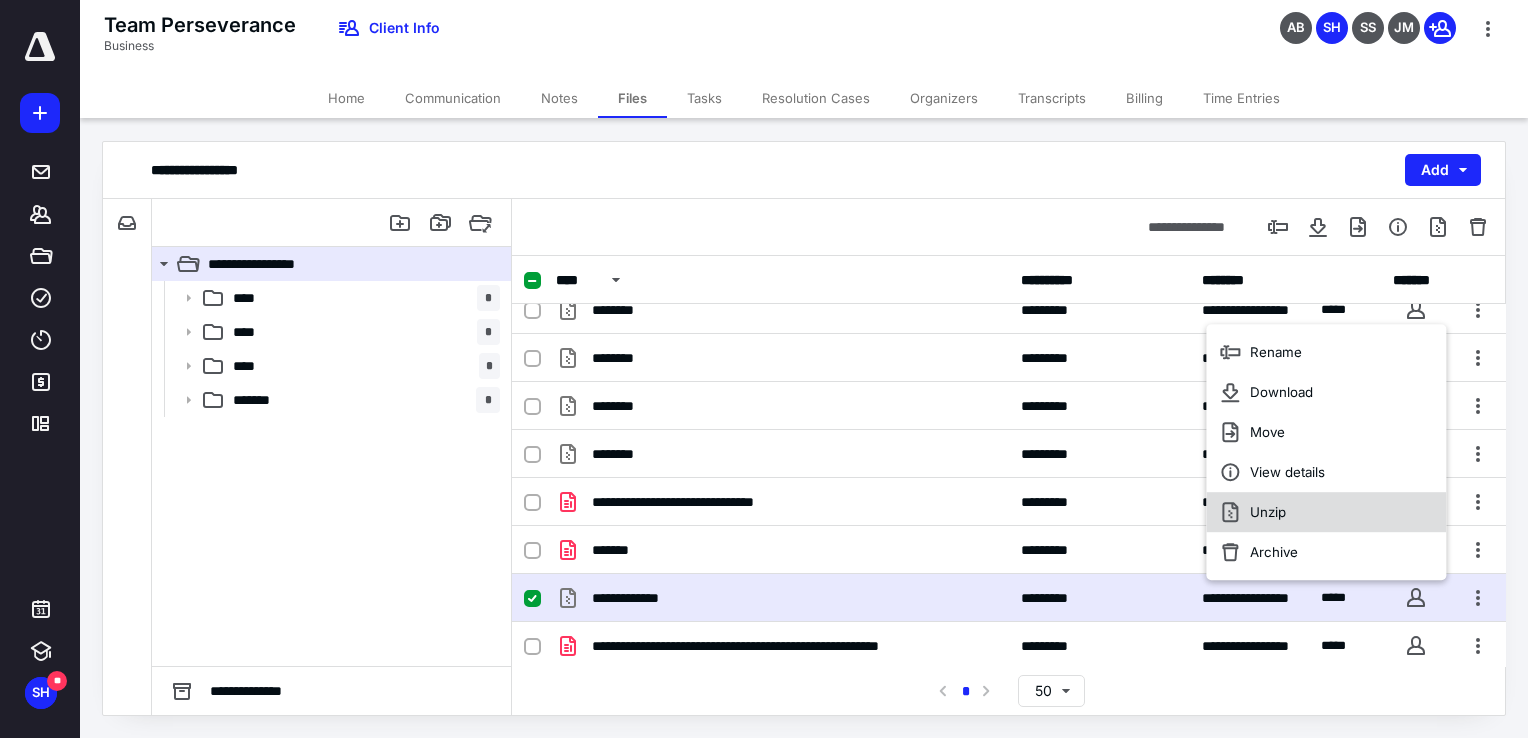 click on "Unzip" at bounding box center (1326, 513) 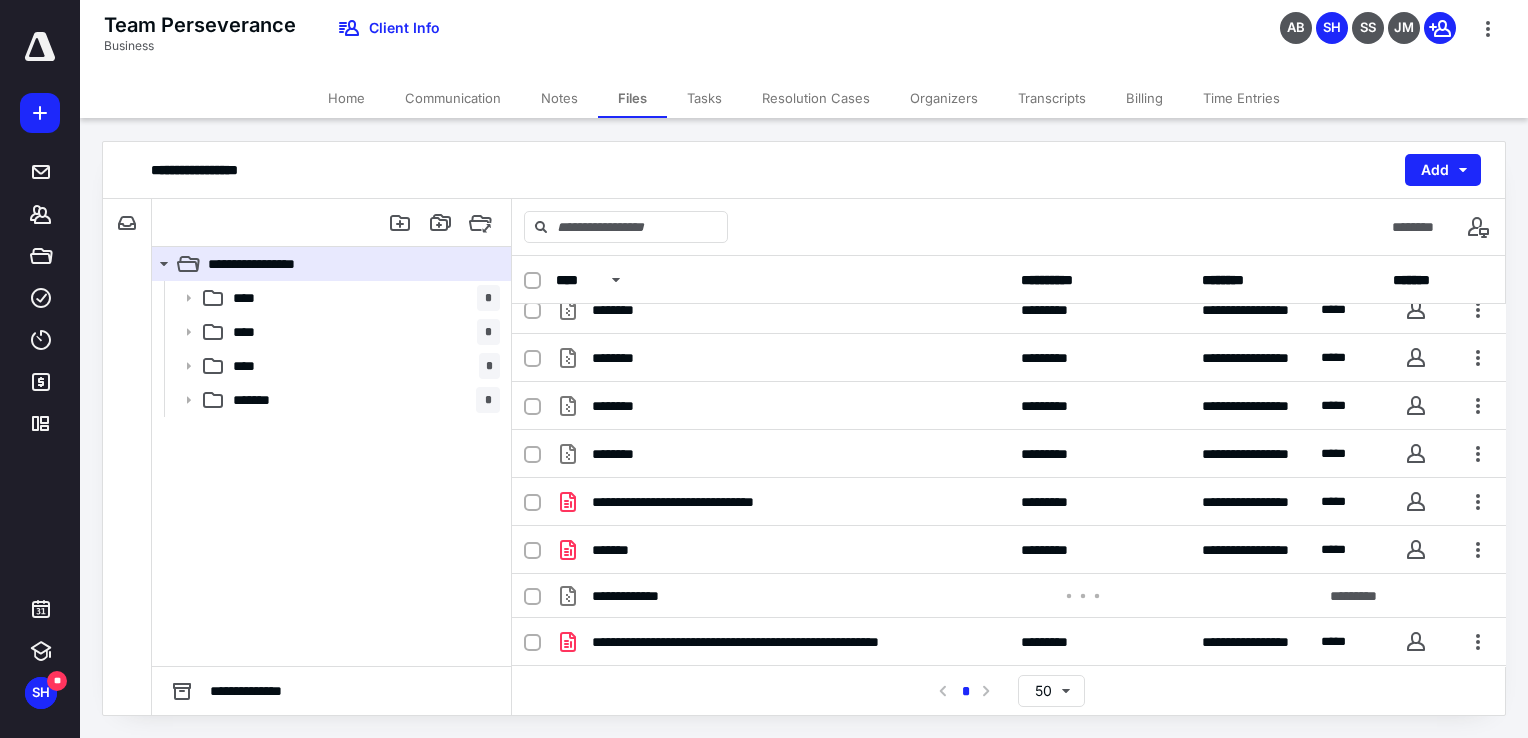 scroll, scrollTop: 257, scrollLeft: 0, axis: vertical 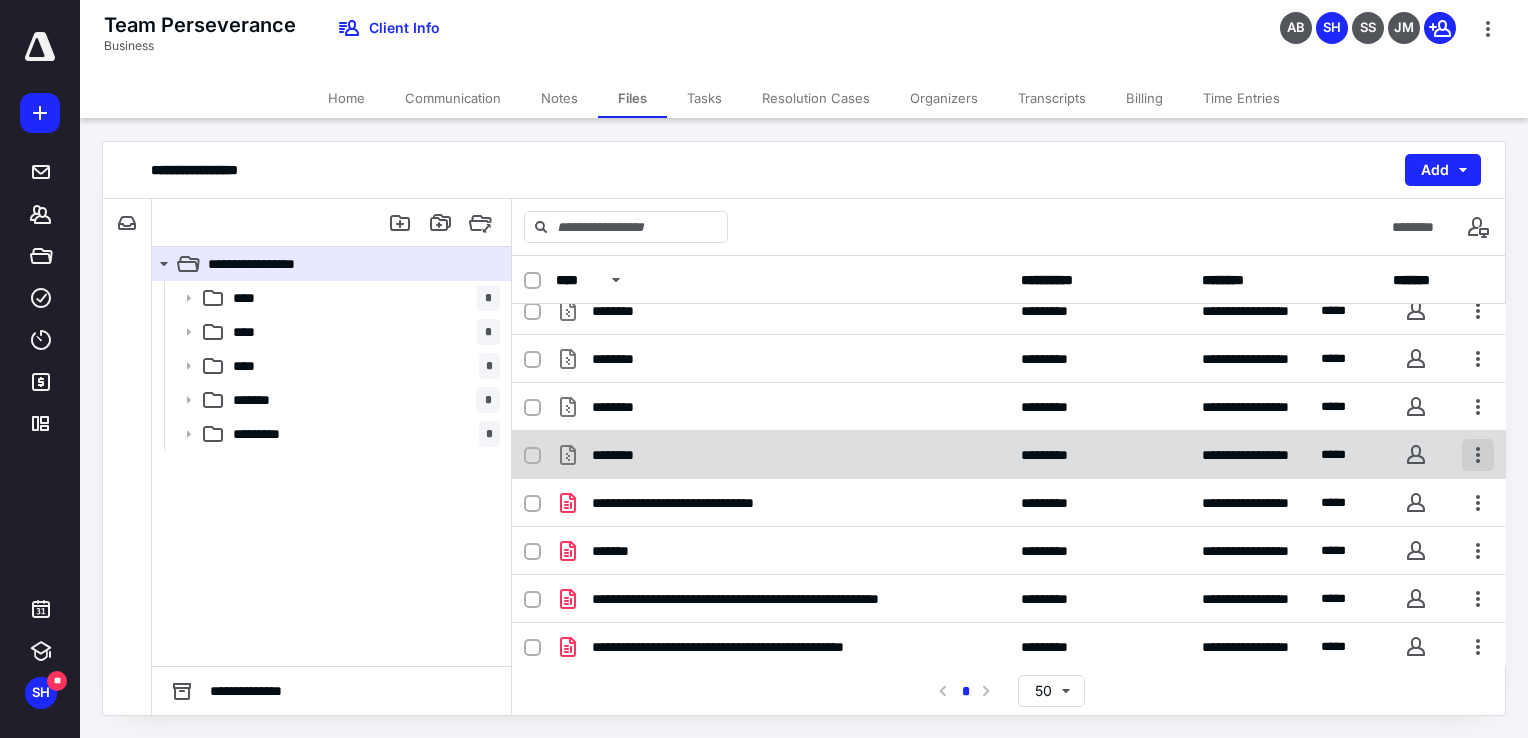 click at bounding box center (1478, 455) 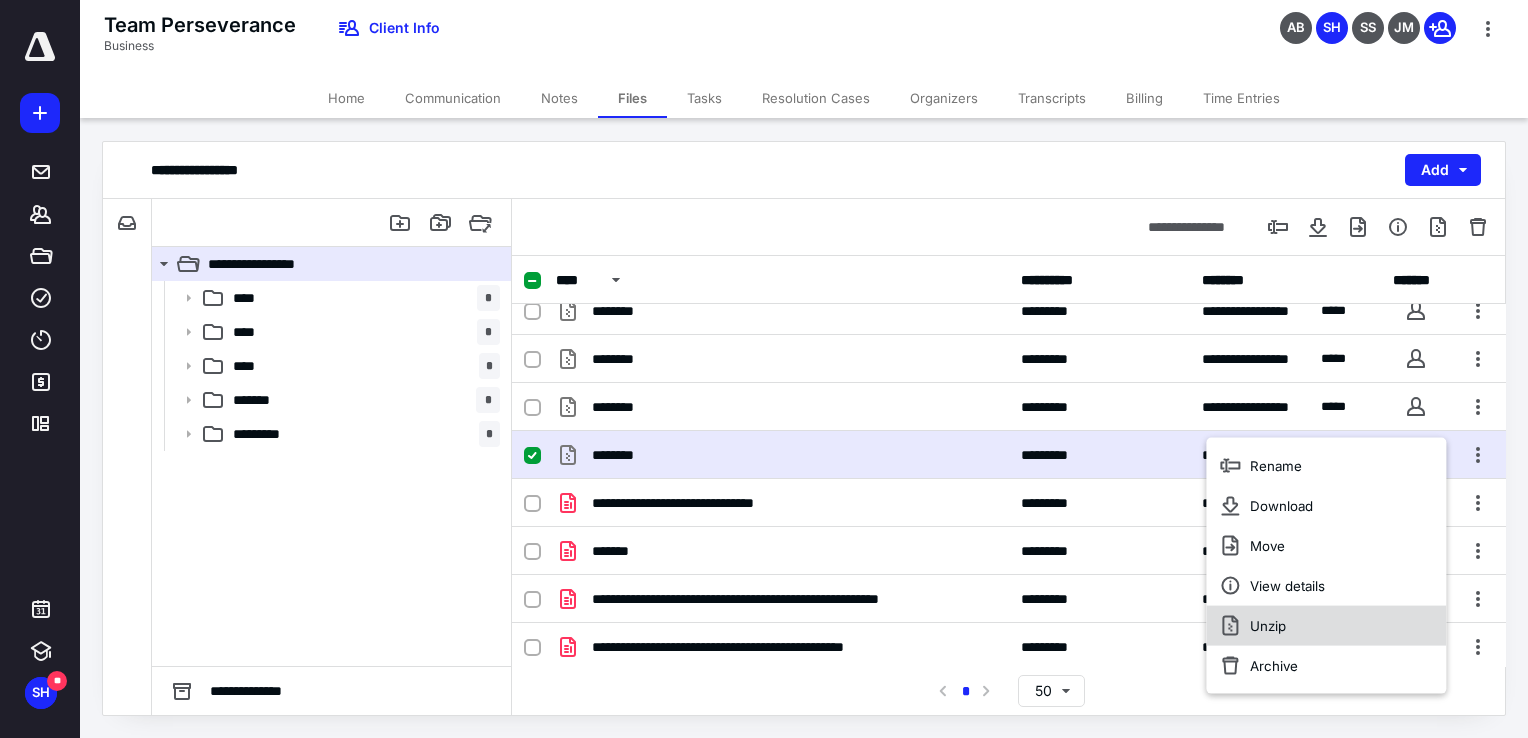 click on "Unzip" at bounding box center [1326, 626] 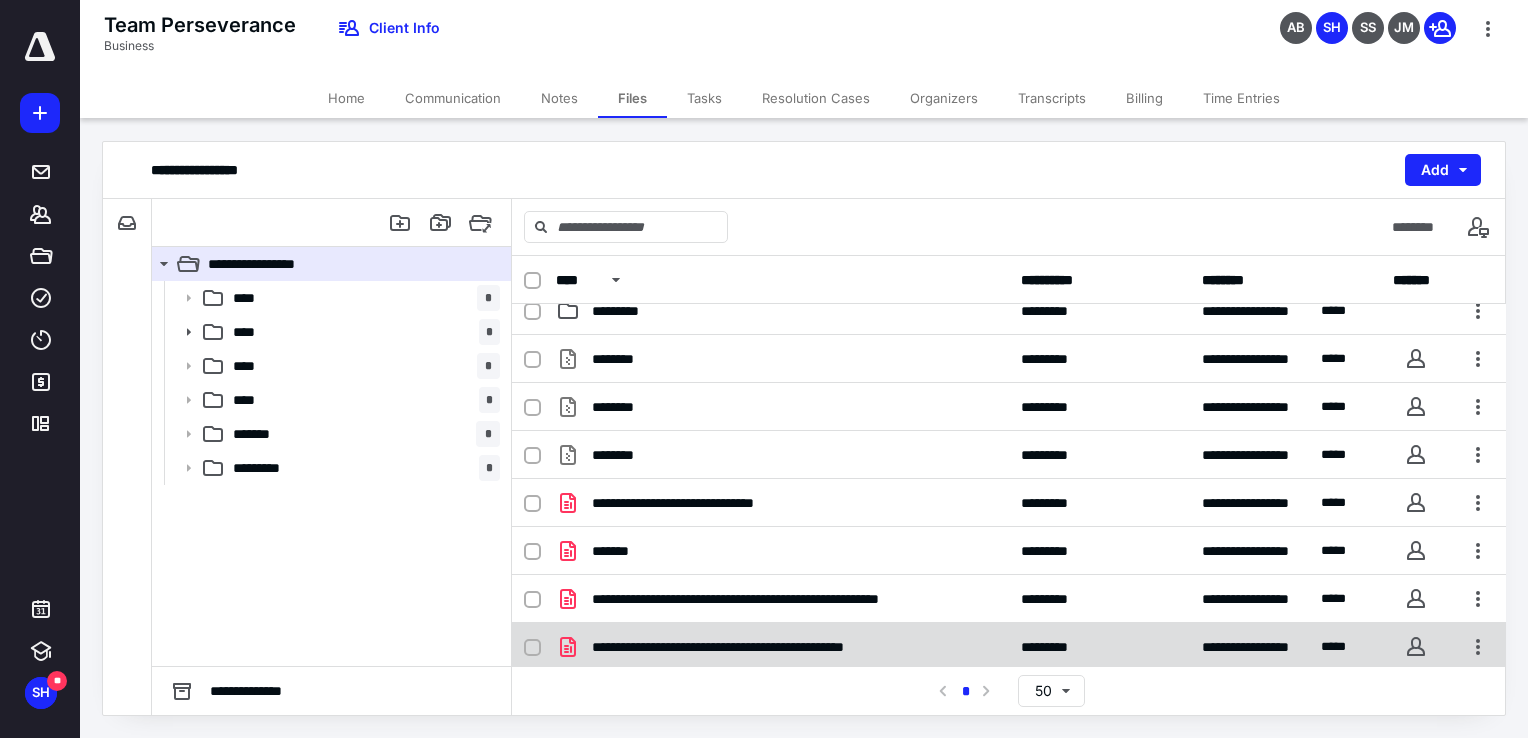scroll, scrollTop: 305, scrollLeft: 0, axis: vertical 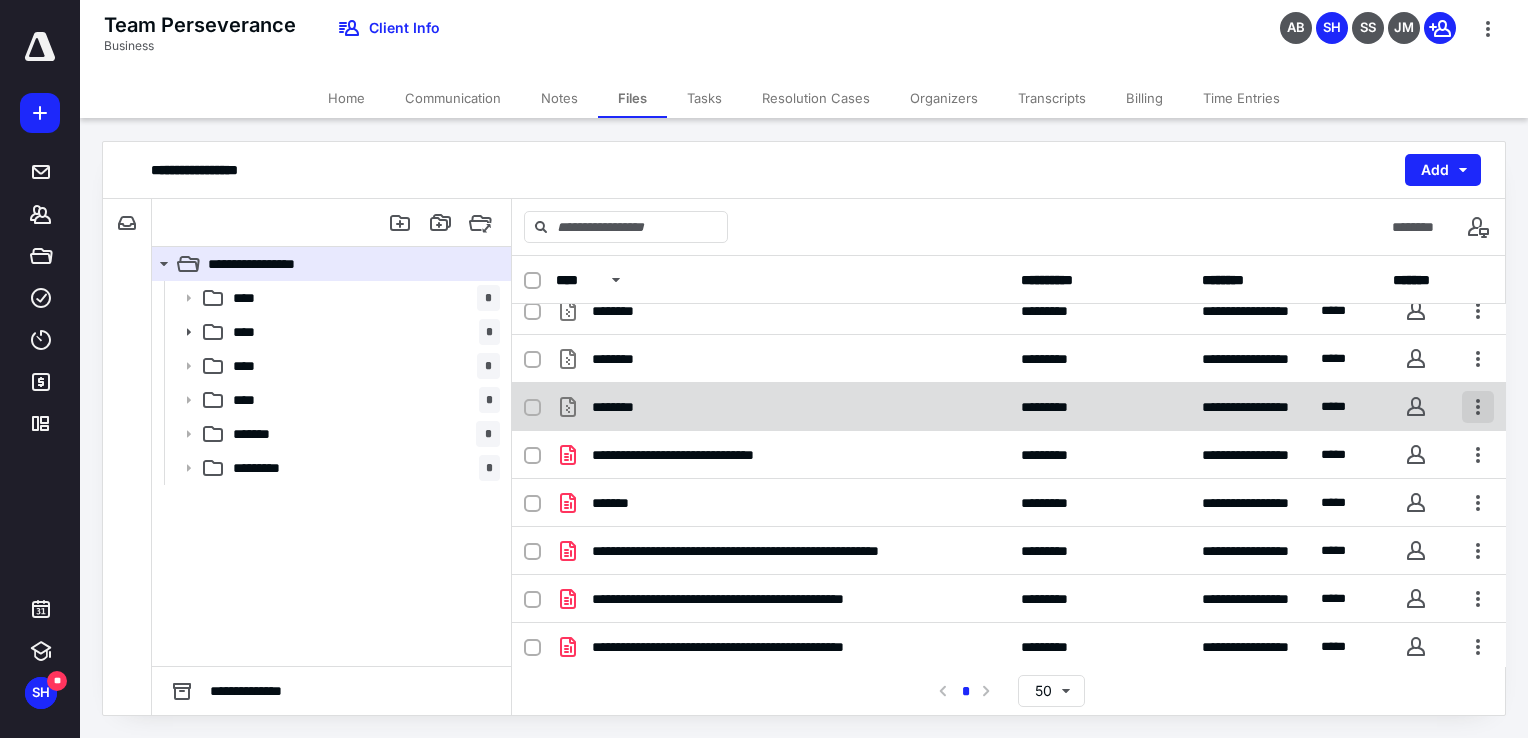 click at bounding box center [1478, 407] 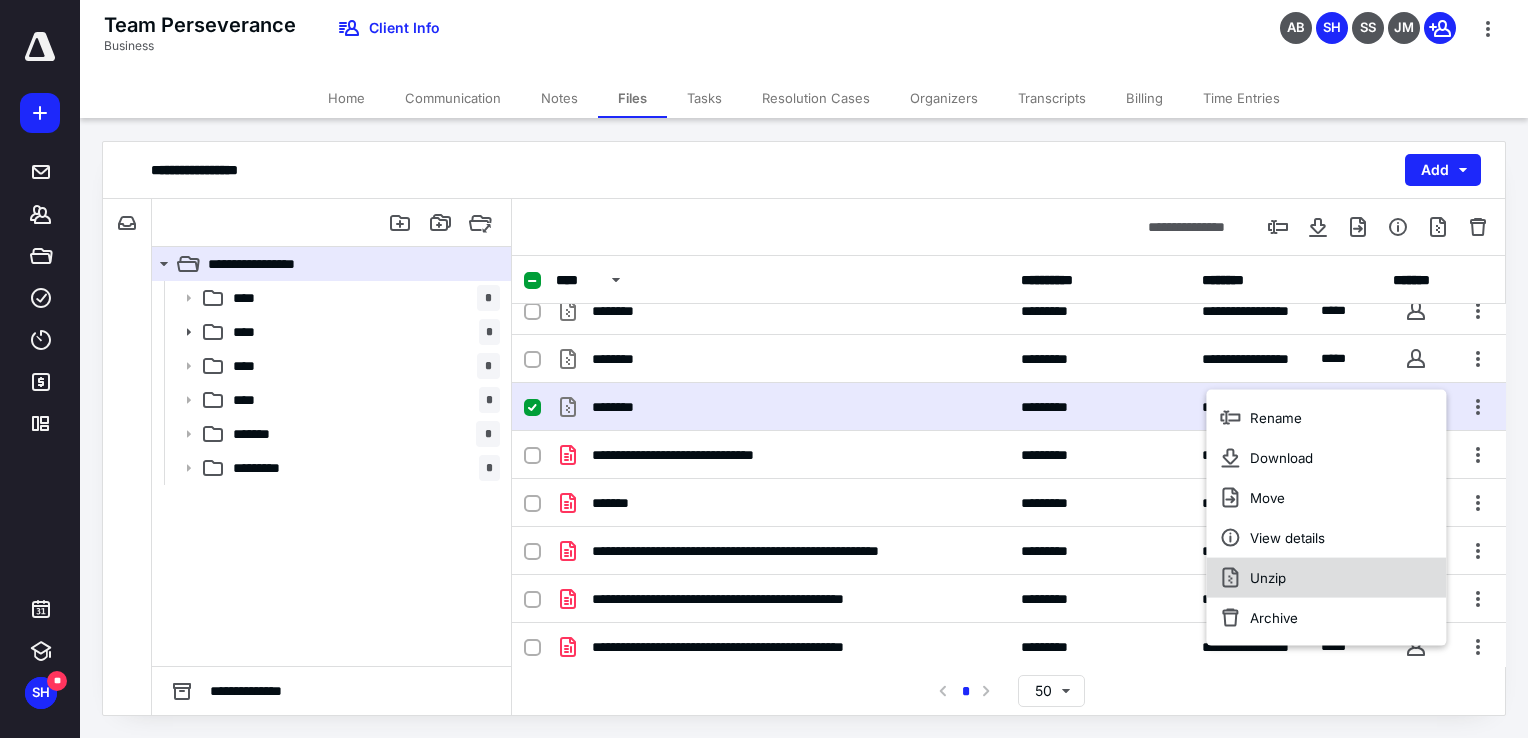 click on "Unzip" at bounding box center [1326, 578] 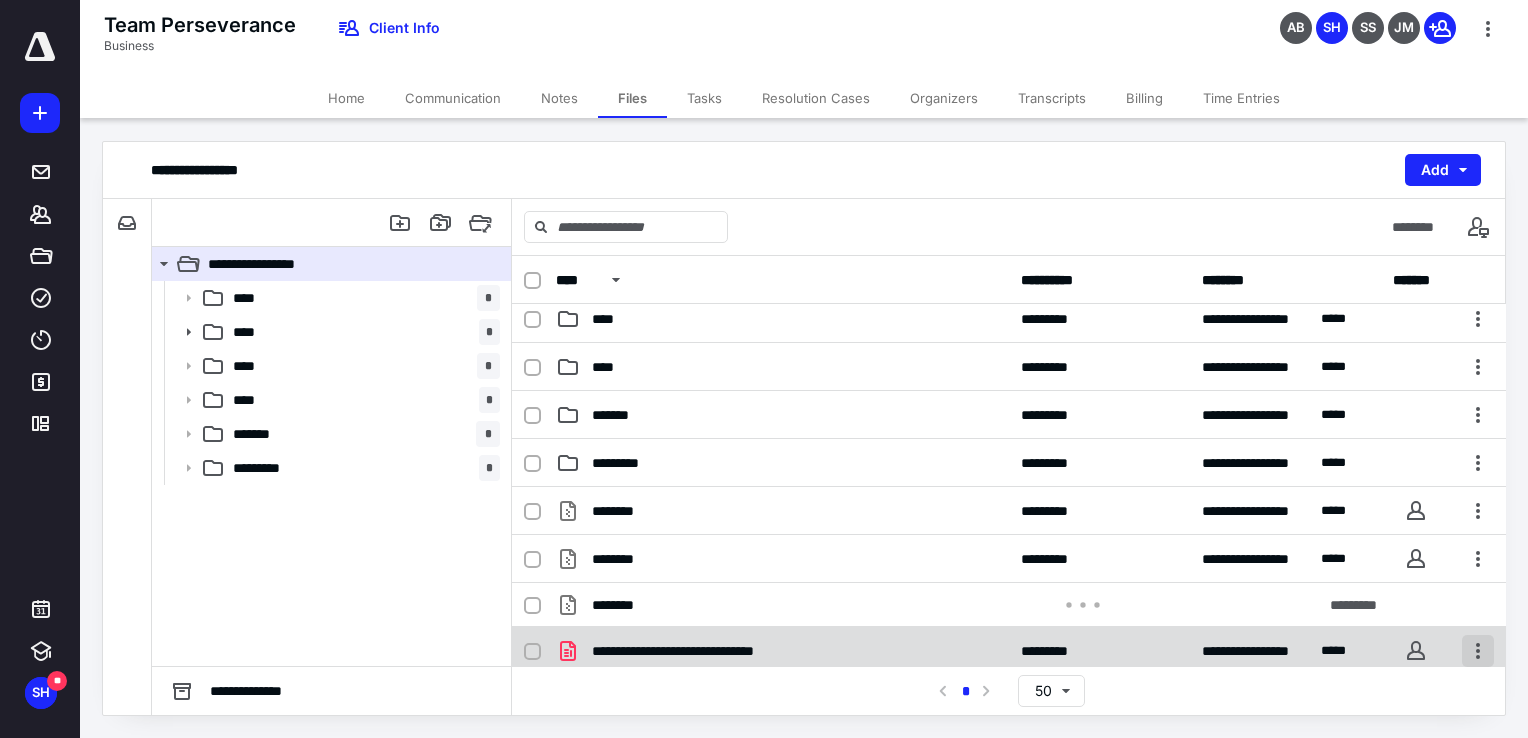 scroll, scrollTop: 153, scrollLeft: 0, axis: vertical 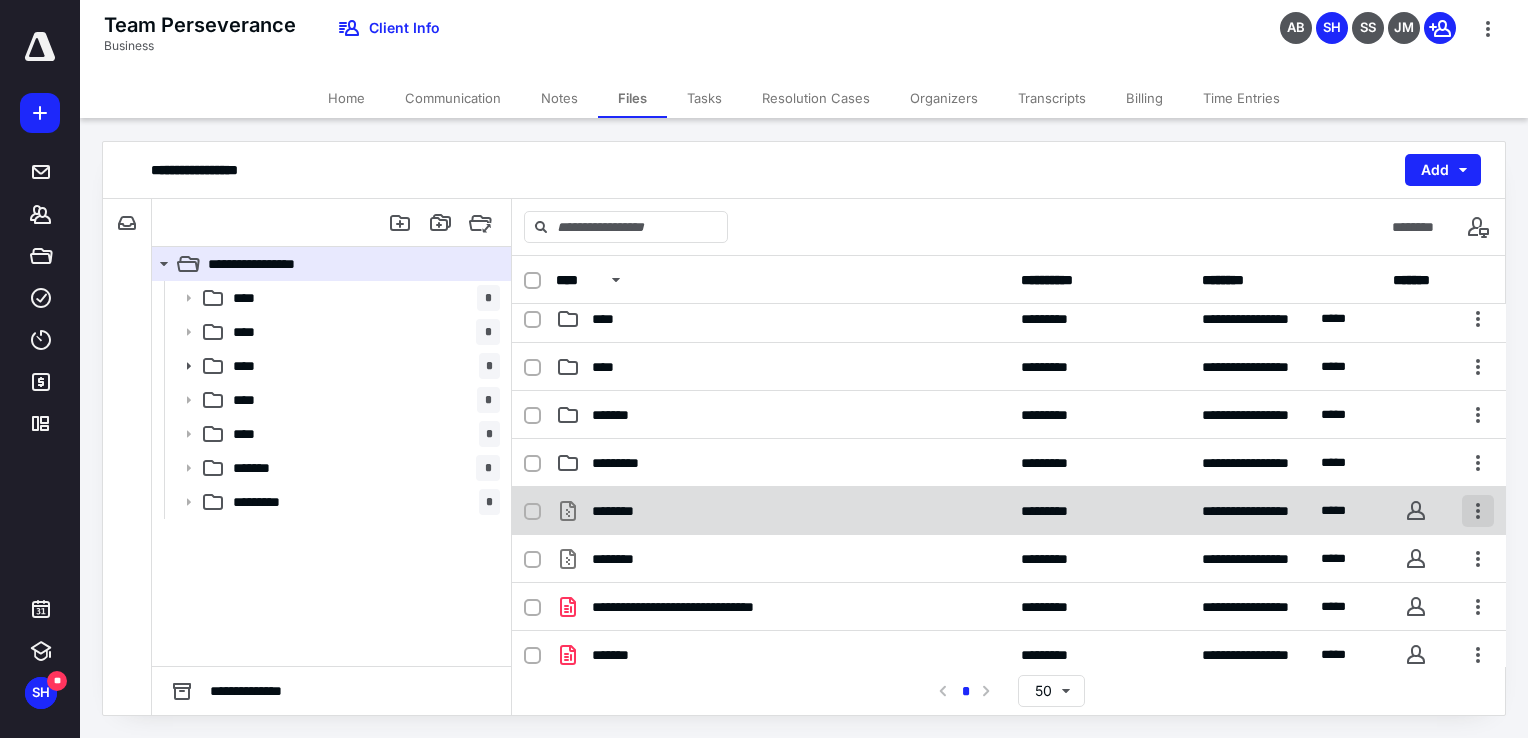 click at bounding box center [1478, 511] 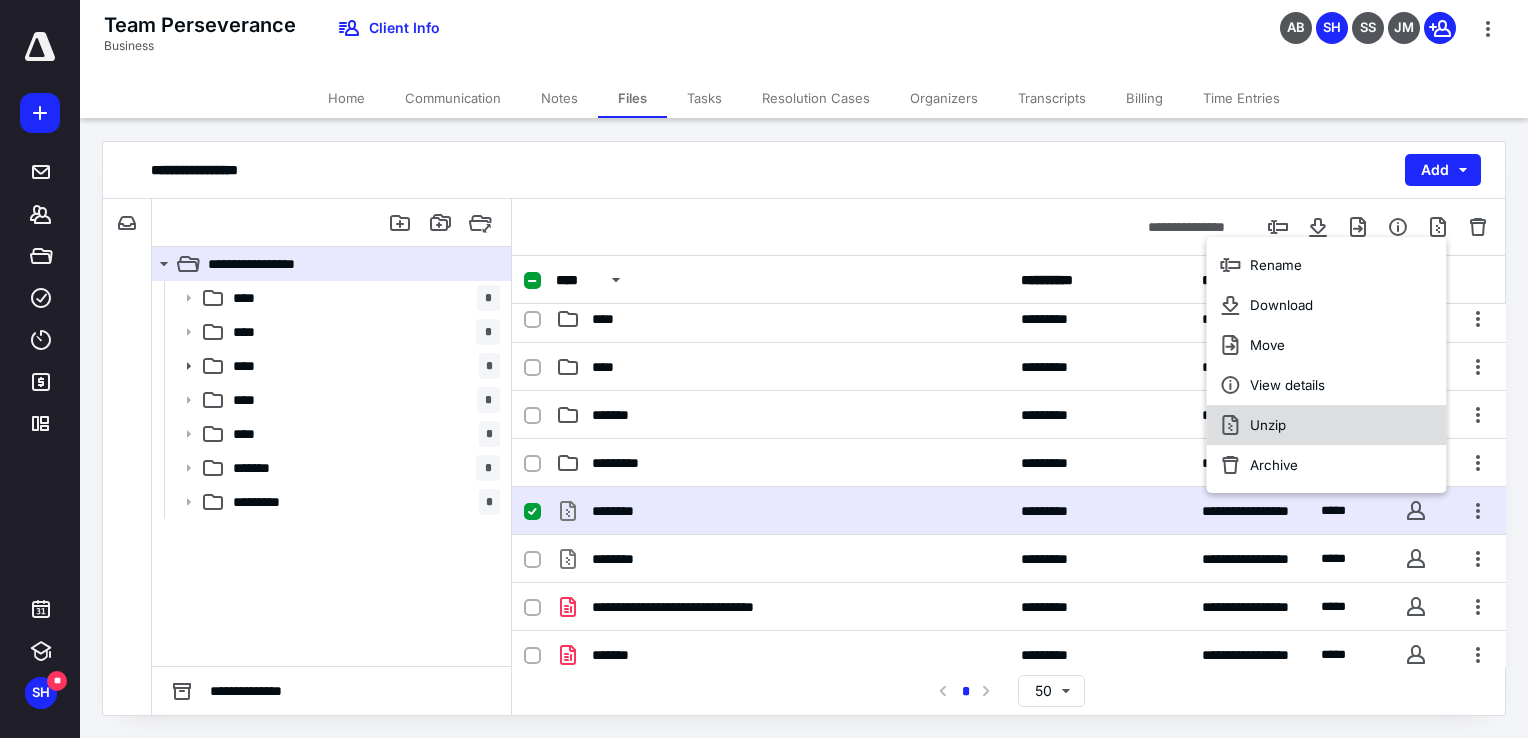 click on "Unzip" at bounding box center [1326, 425] 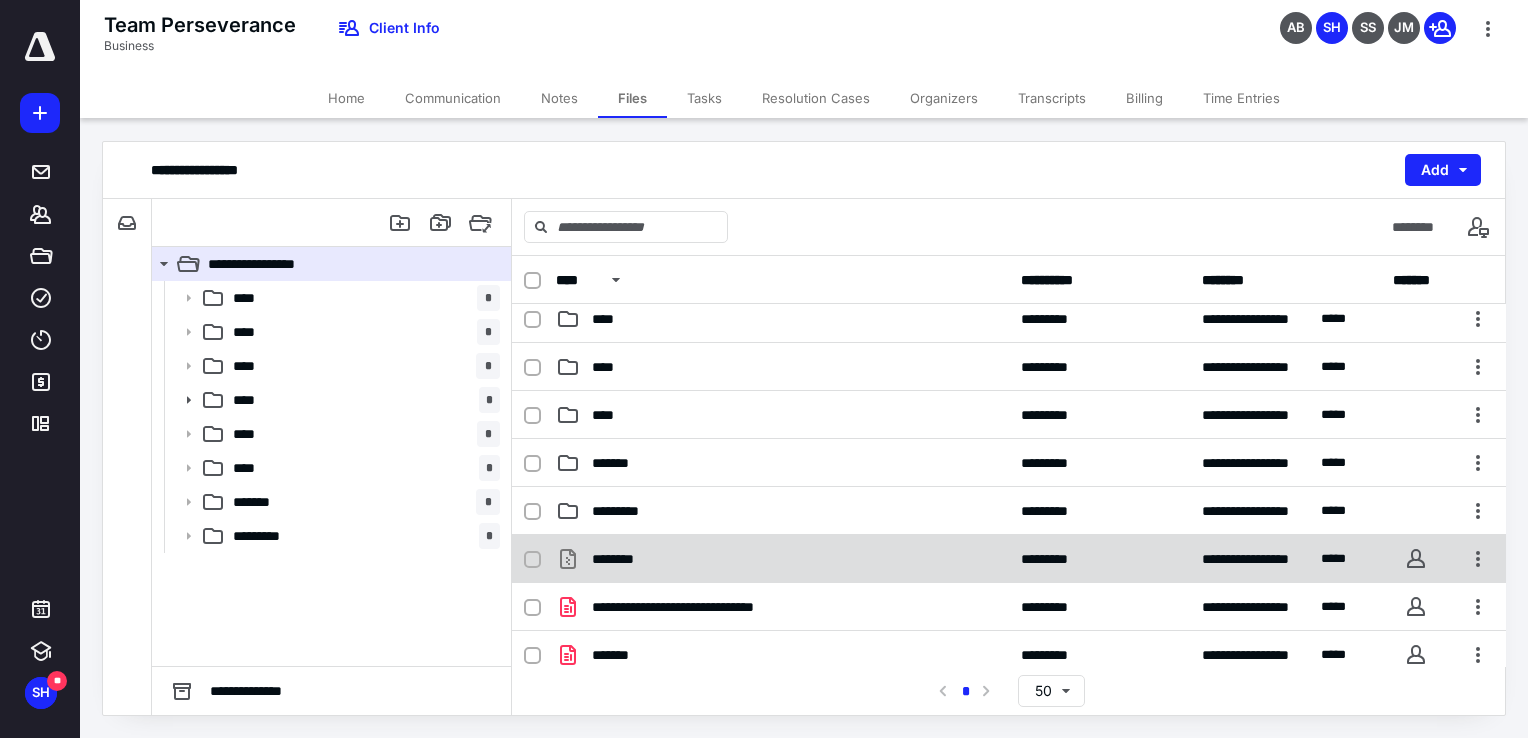scroll, scrollTop: 200, scrollLeft: 0, axis: vertical 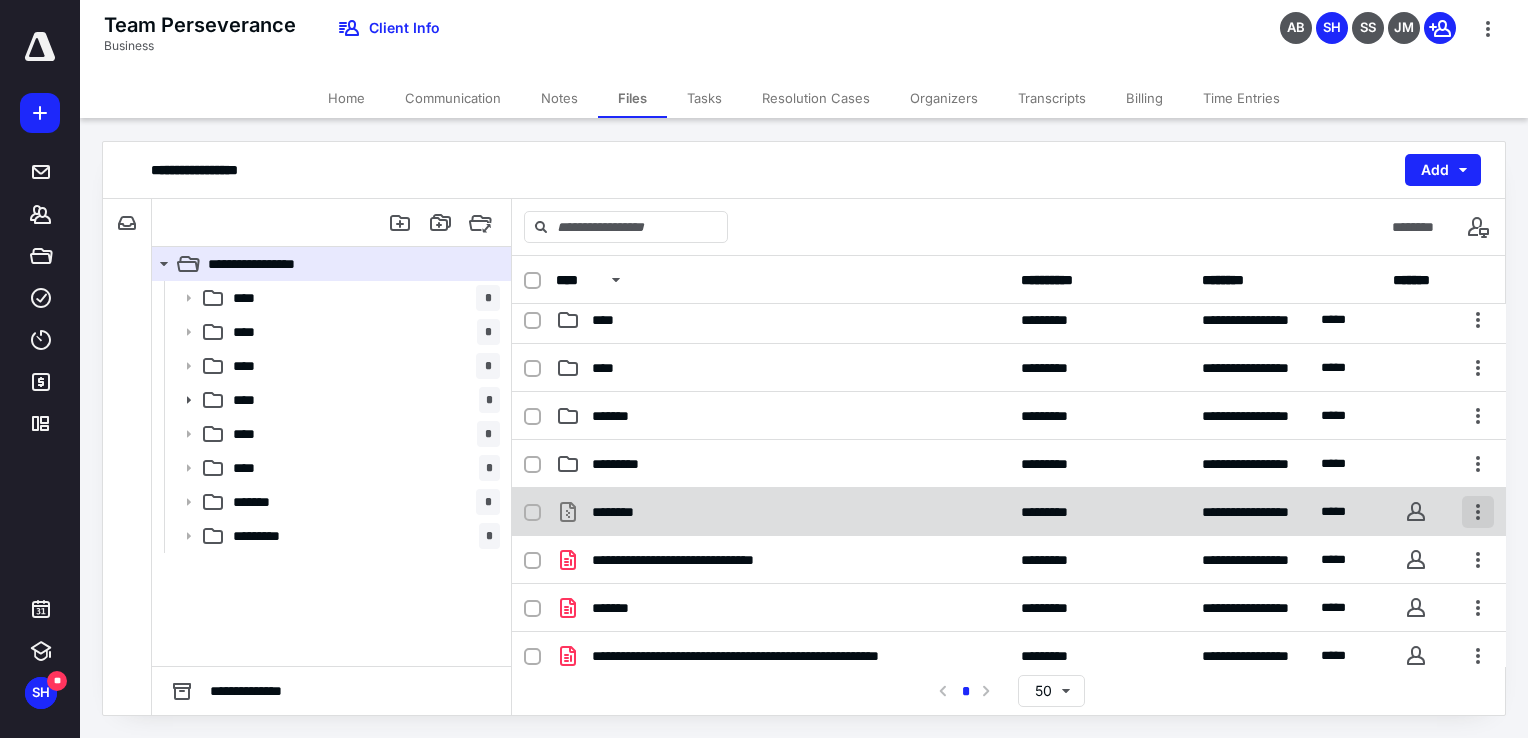 click at bounding box center (1478, 512) 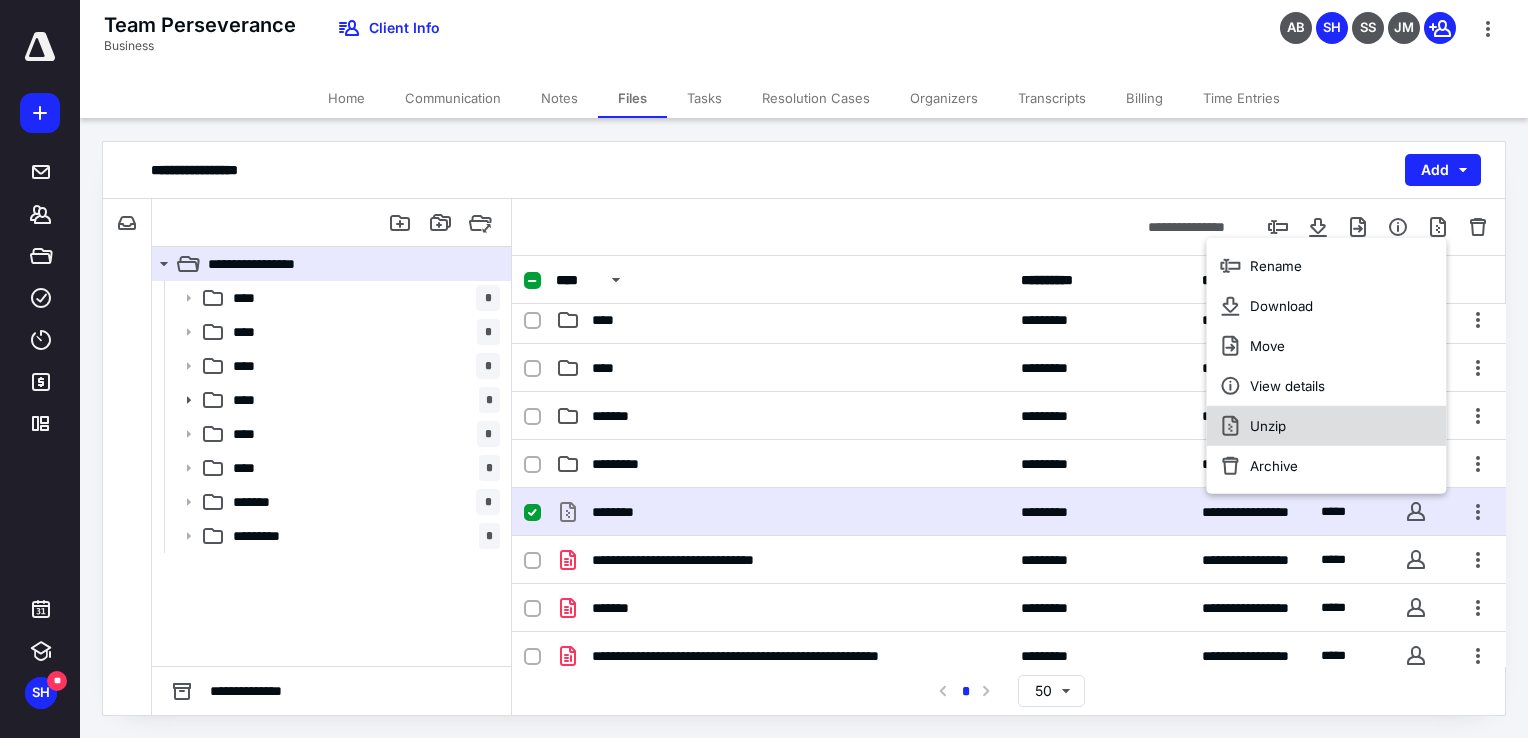click on "Unzip" at bounding box center [1326, 426] 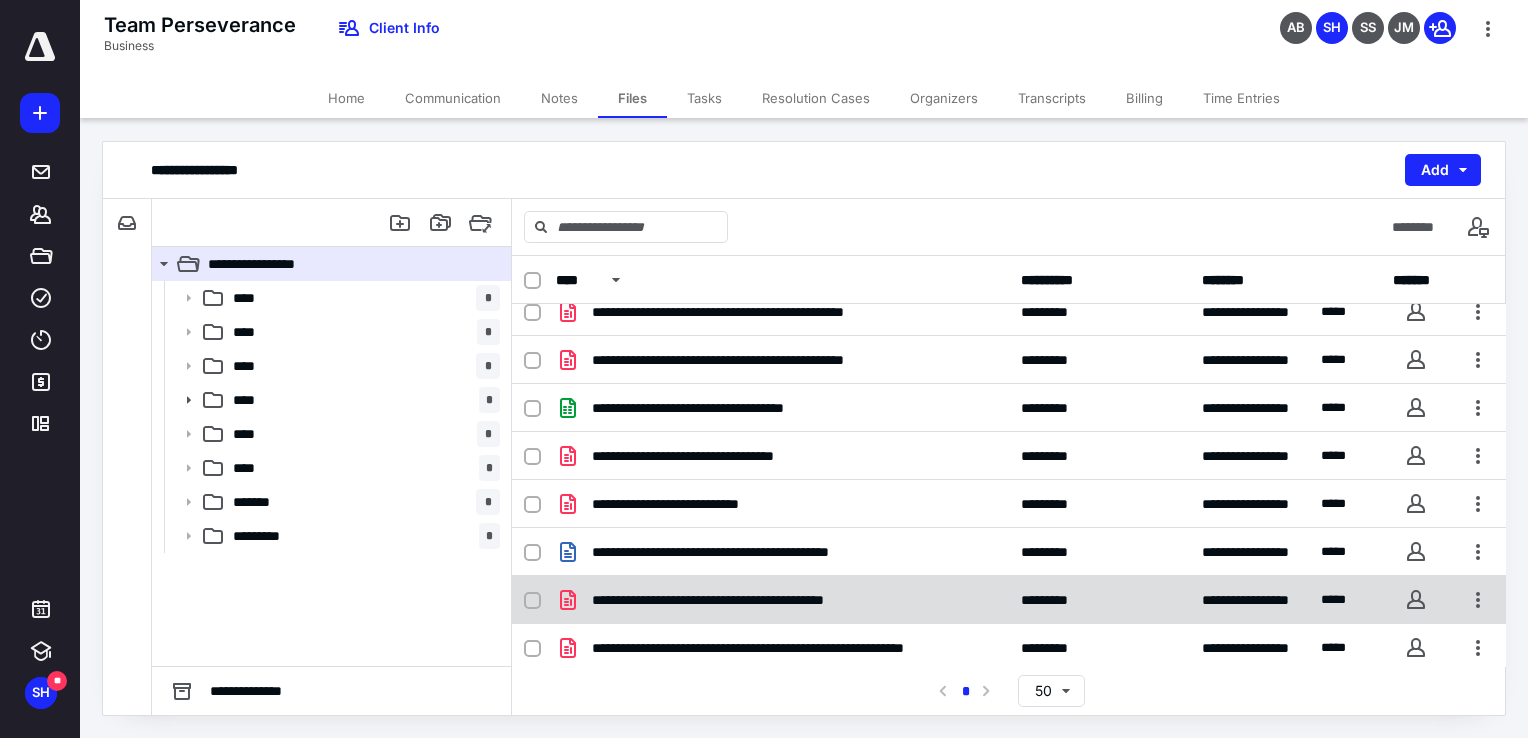 scroll, scrollTop: 640, scrollLeft: 0, axis: vertical 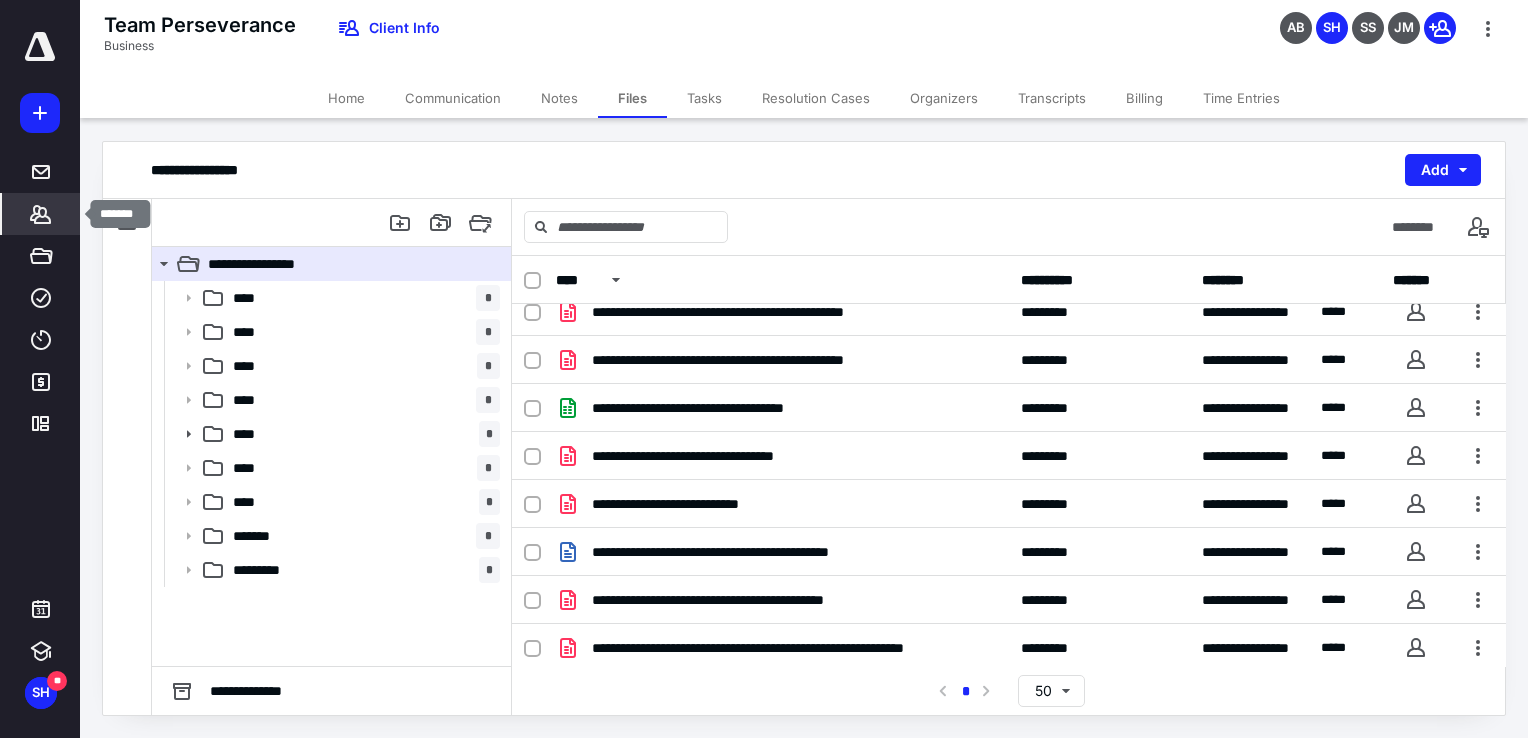 click on "*******" at bounding box center (41, 214) 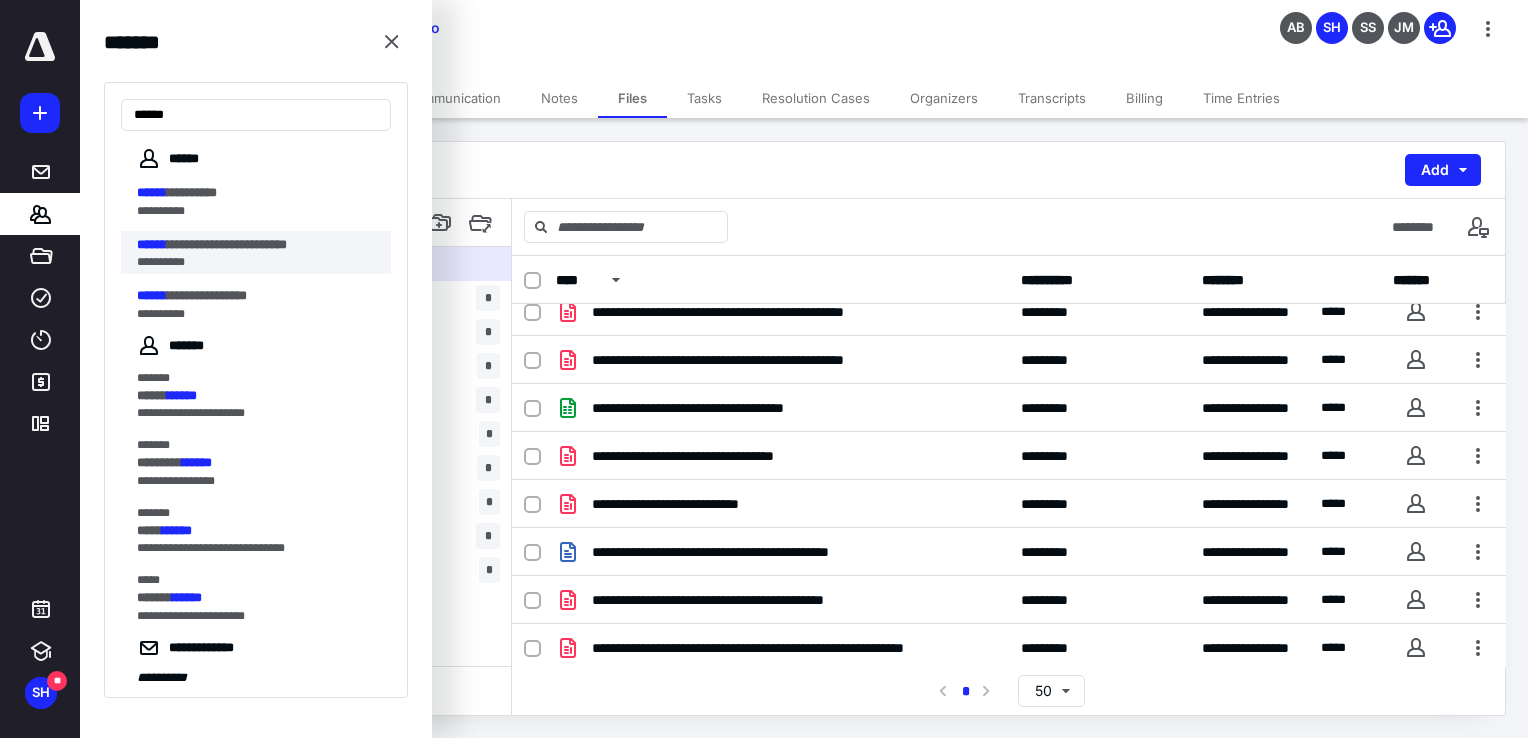 type on "******" 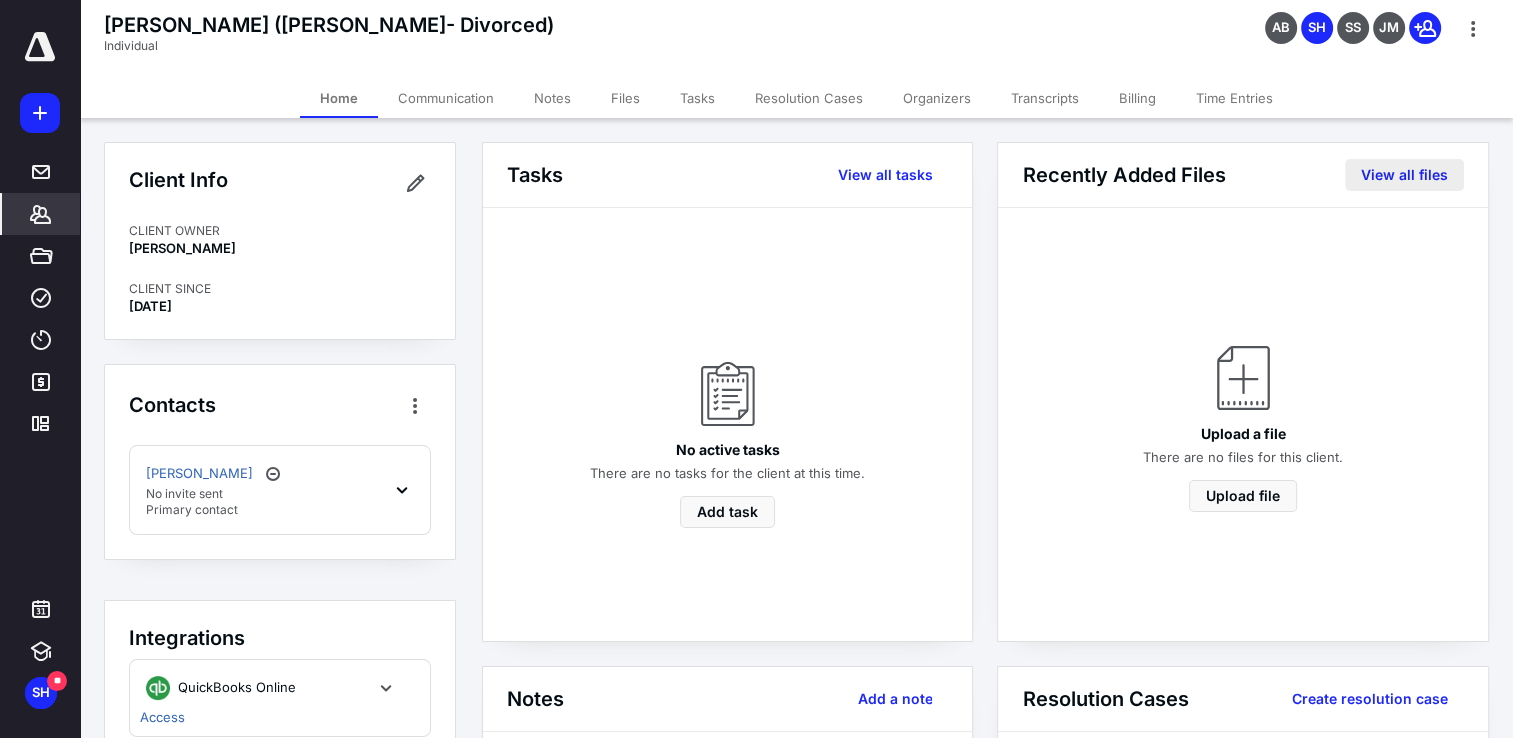click on "View all files" at bounding box center (1404, 175) 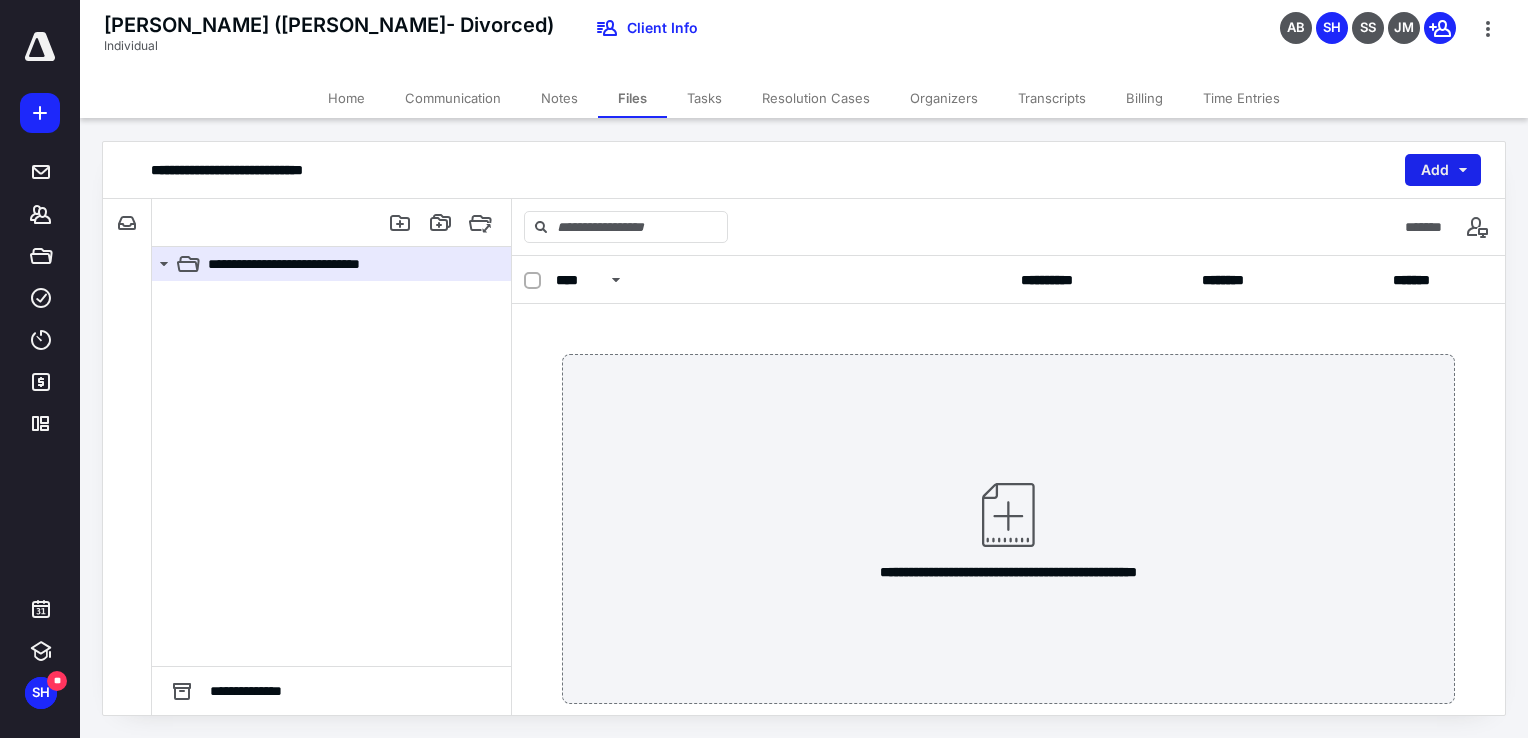 click on "Add" at bounding box center [1443, 170] 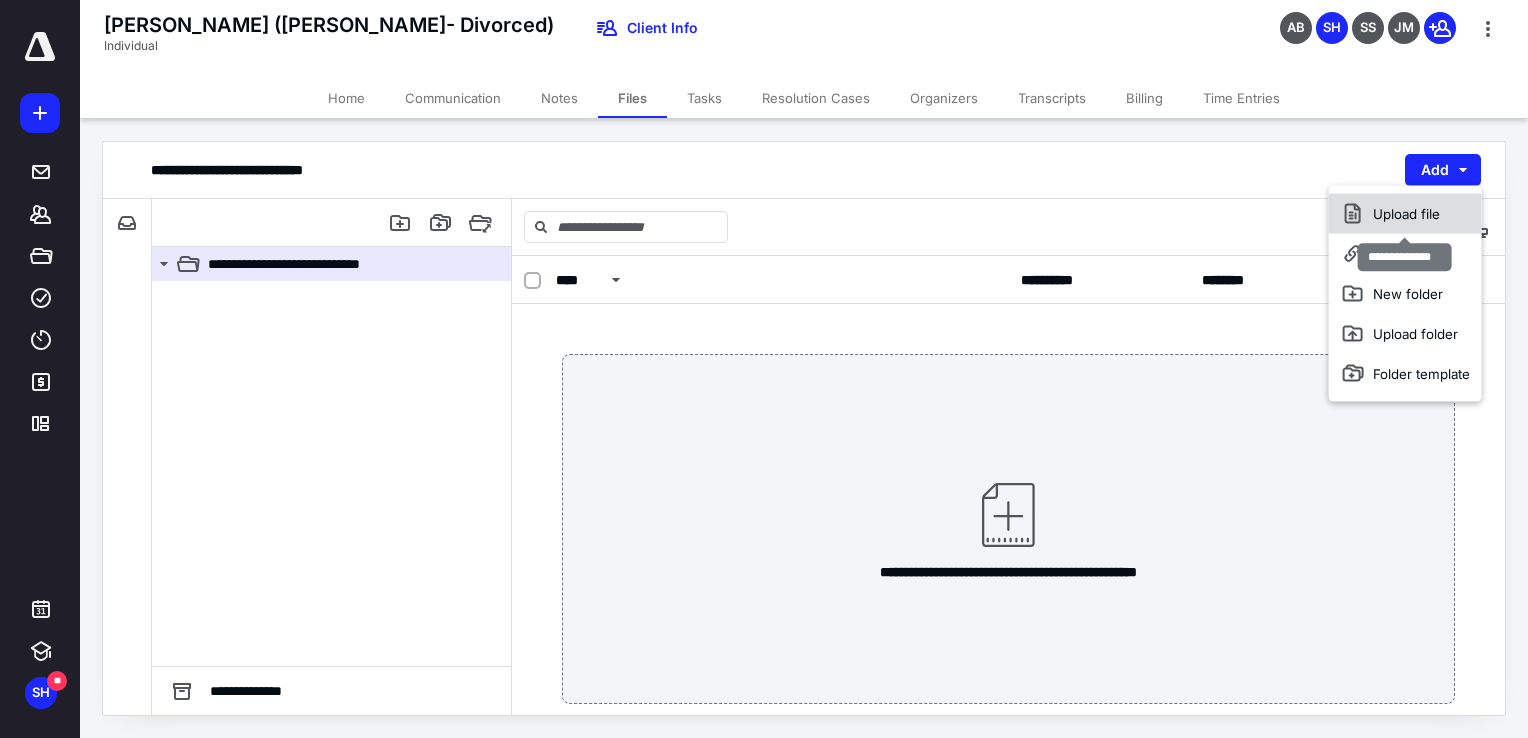 click on "Upload file" at bounding box center [1405, 214] 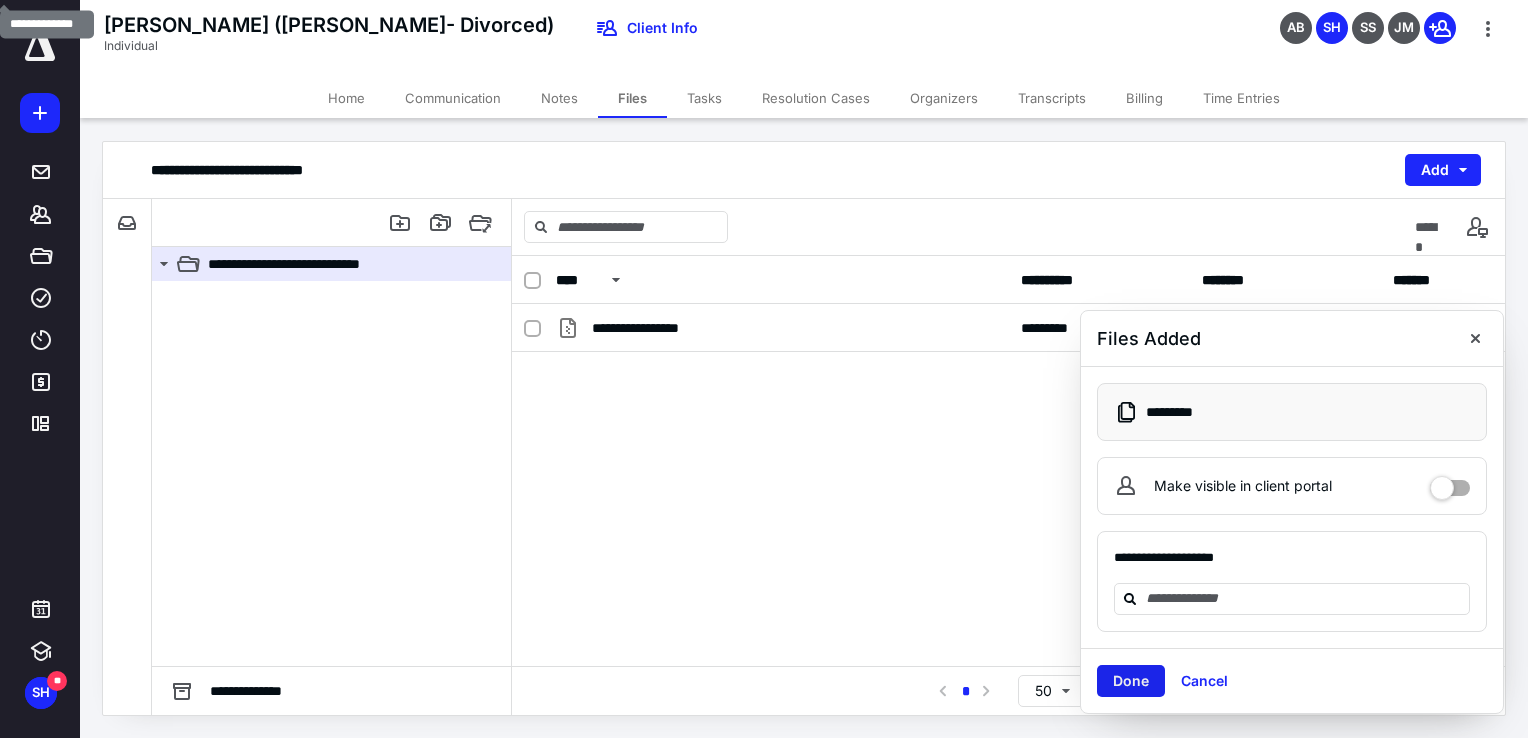 click on "Done" at bounding box center (1131, 681) 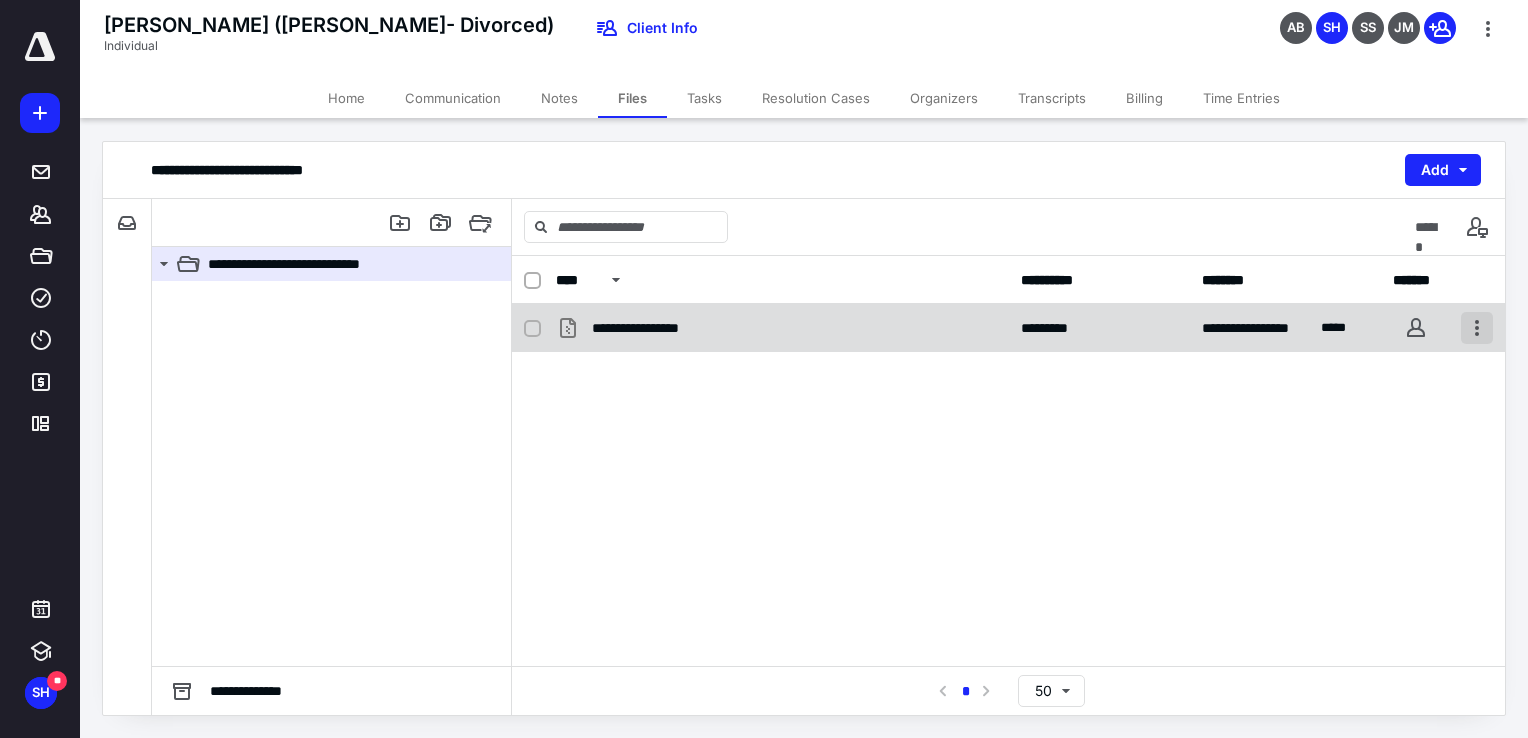 click at bounding box center (1477, 328) 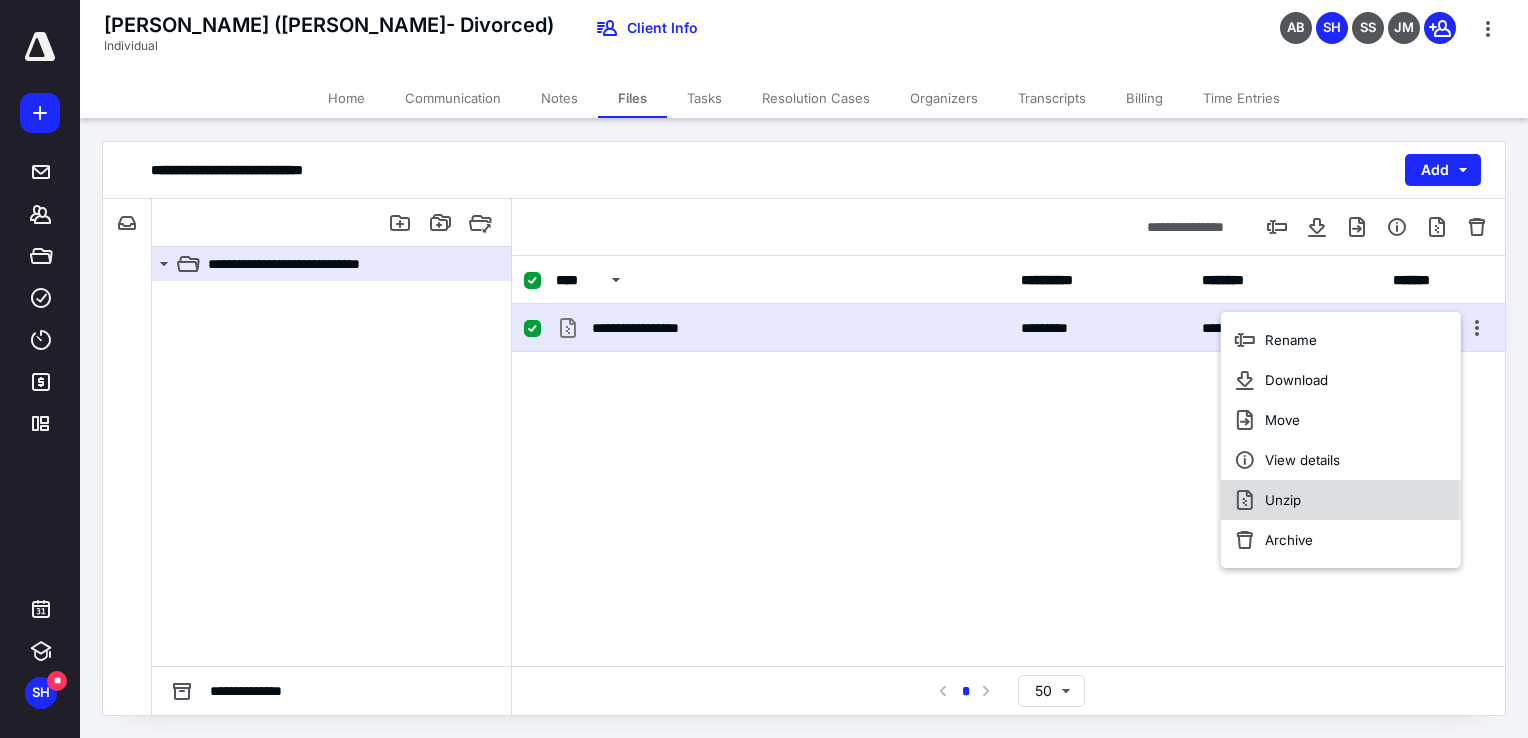 click on "Unzip" at bounding box center [1283, 500] 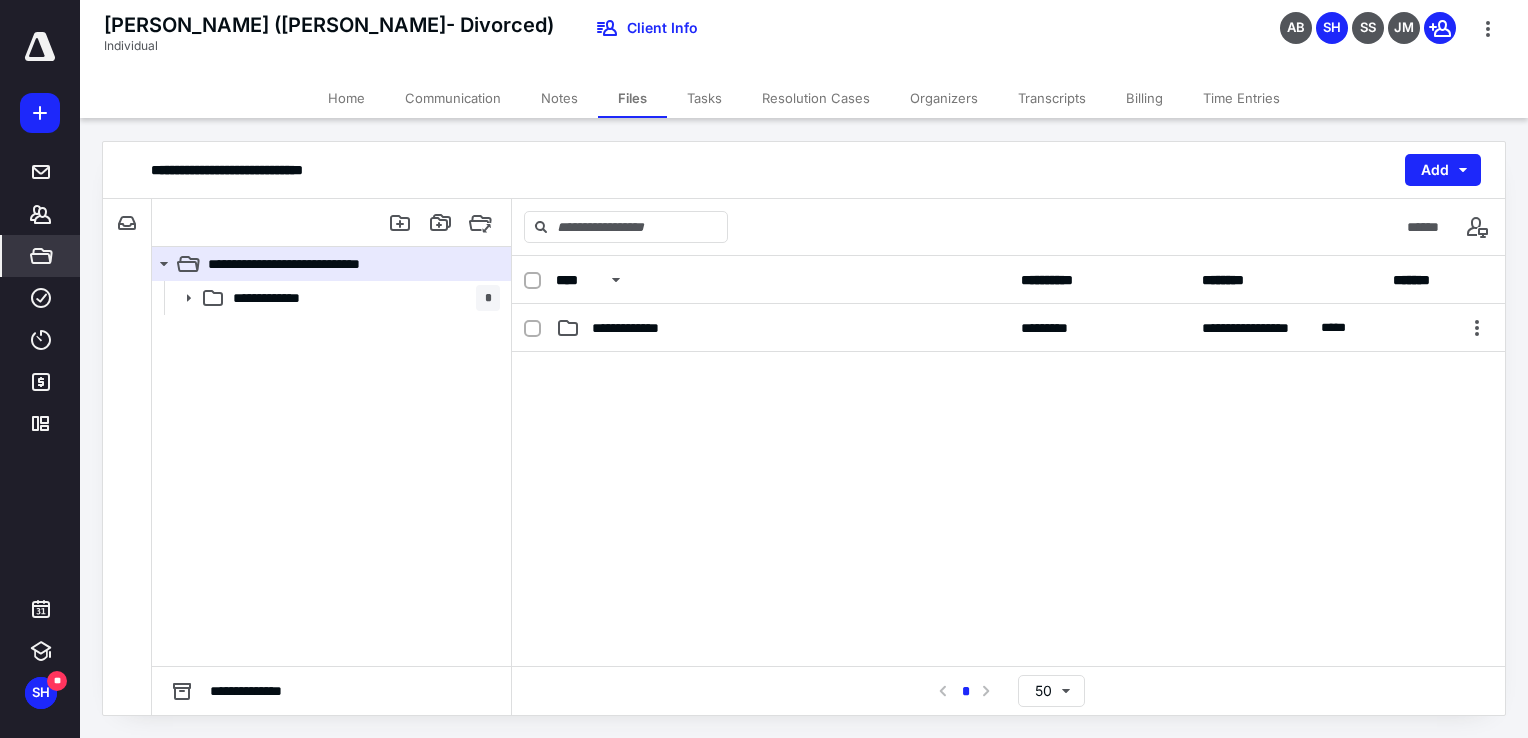 click on "*****" at bounding box center [41, 256] 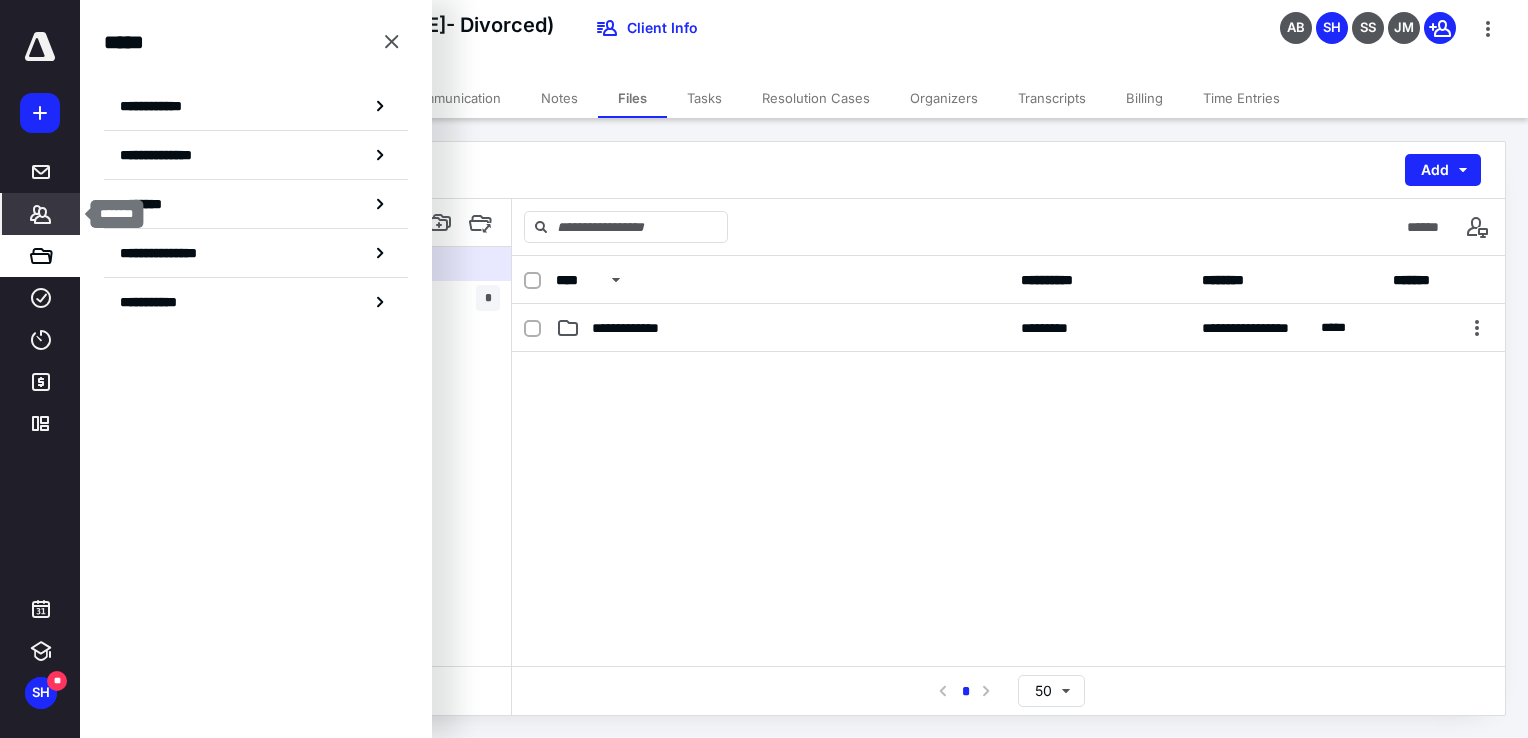 click 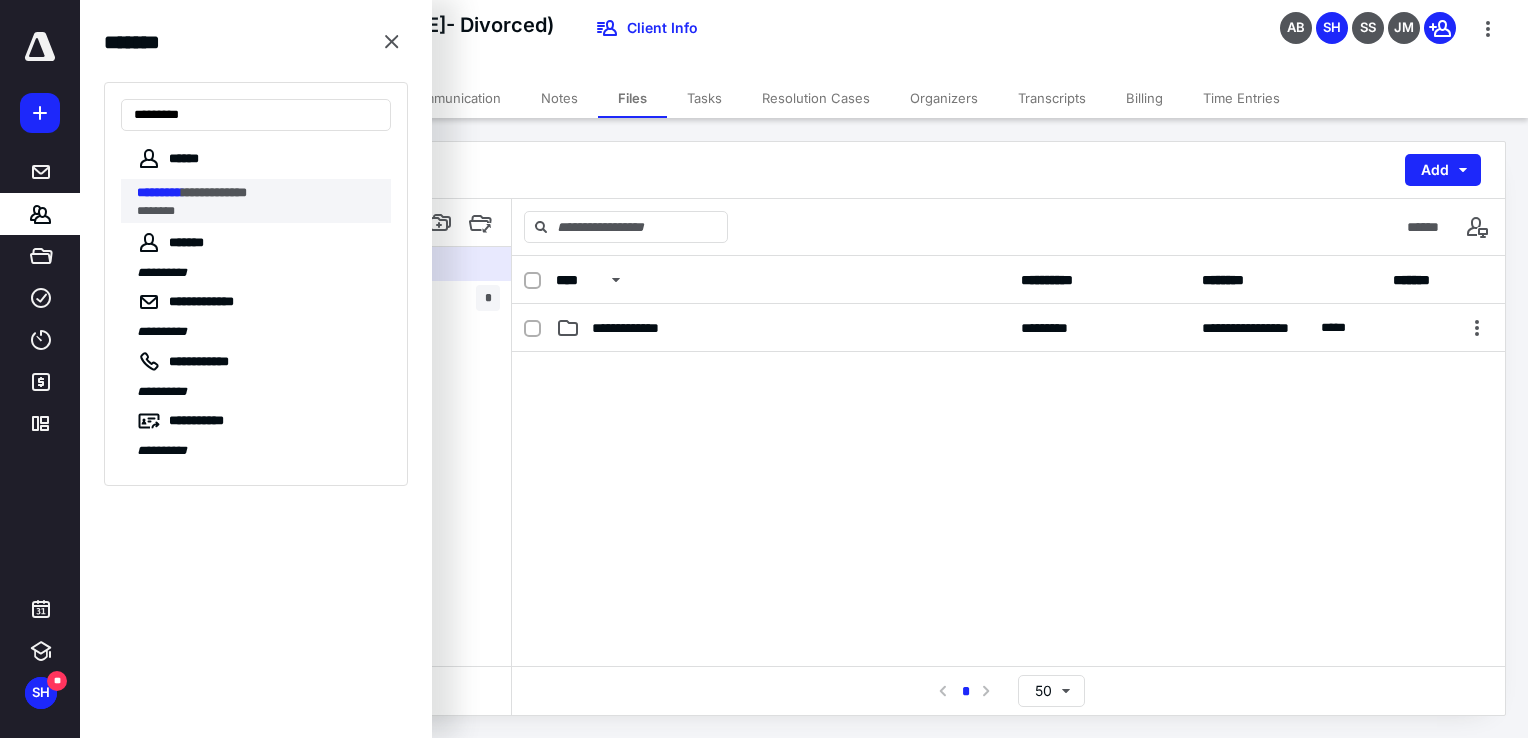 type on "*********" 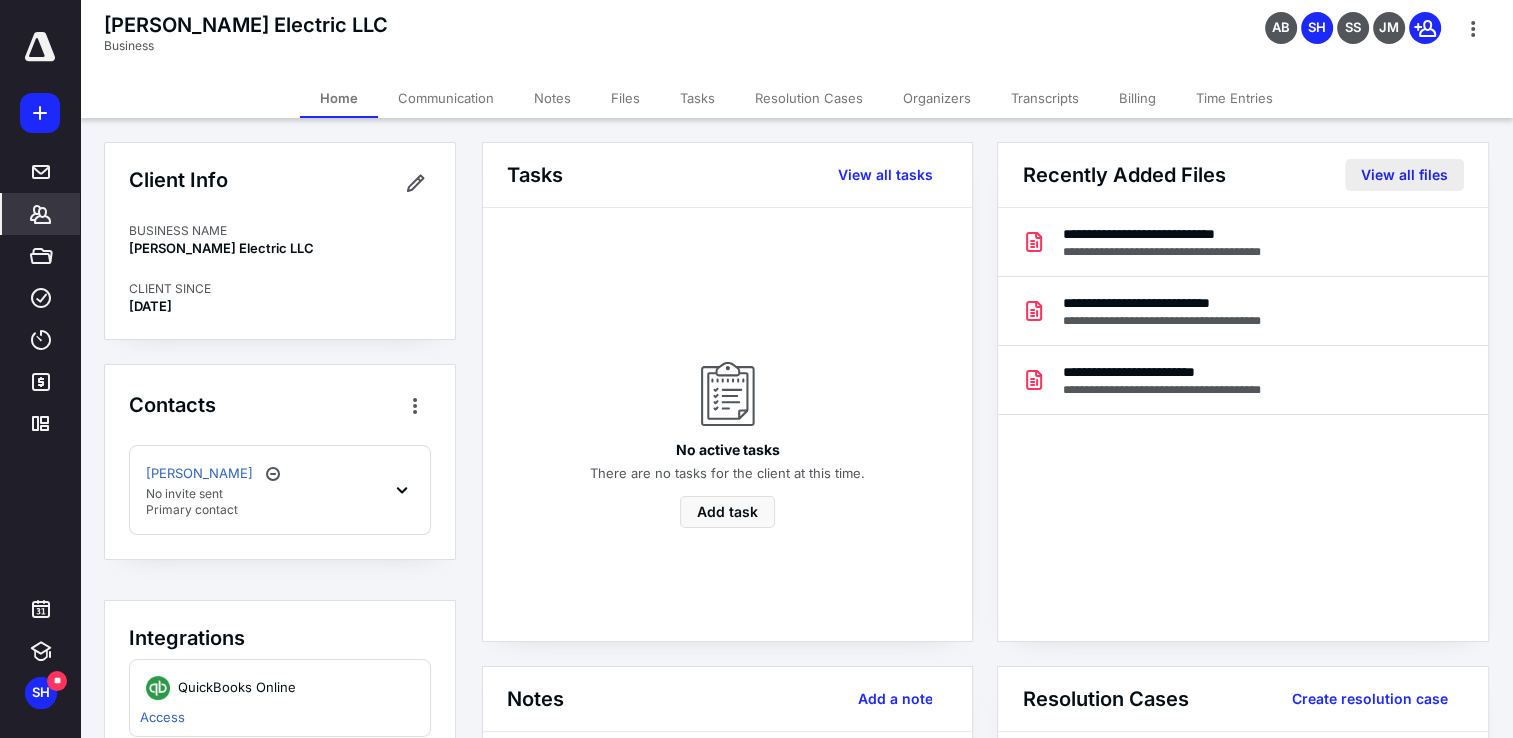 click on "View all files" at bounding box center [1404, 175] 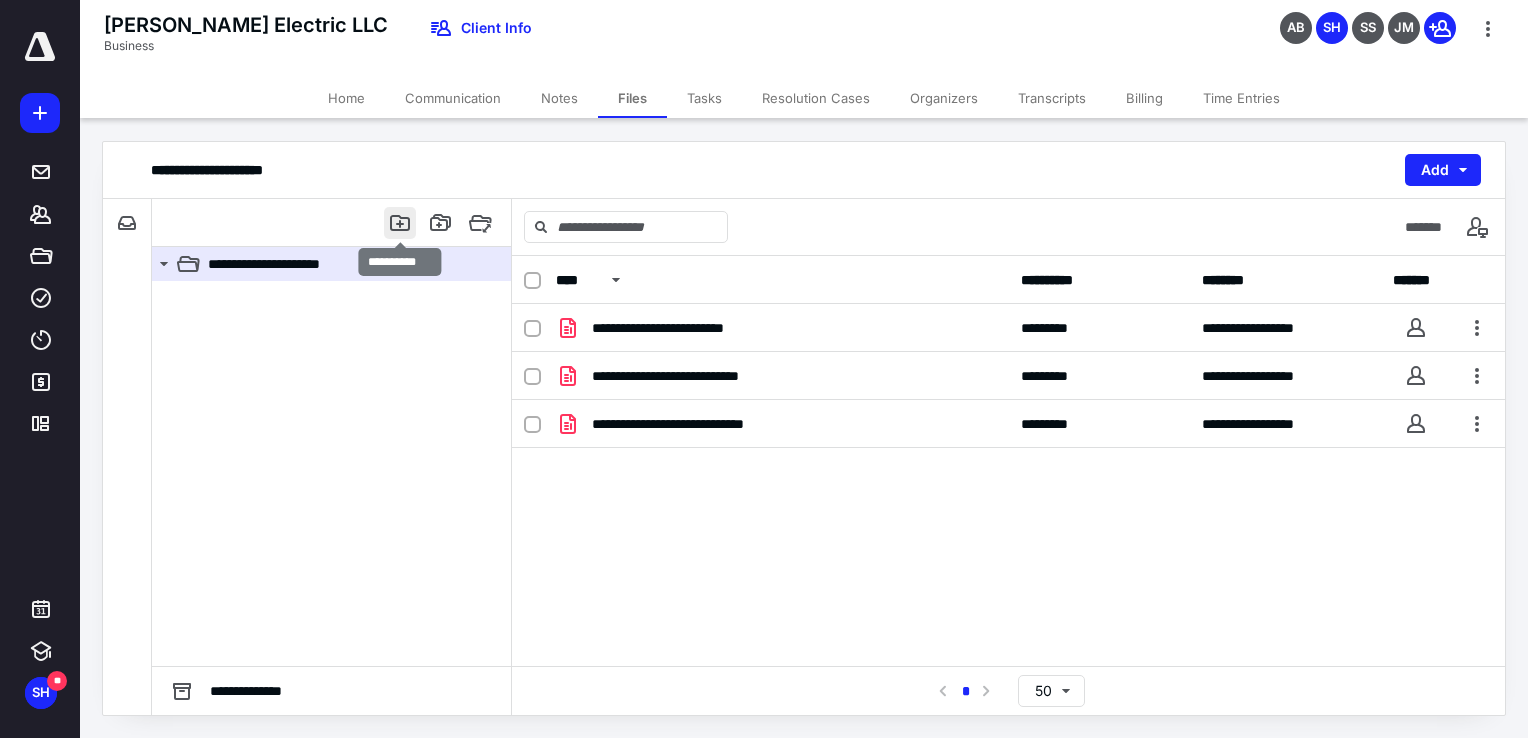 click at bounding box center [400, 223] 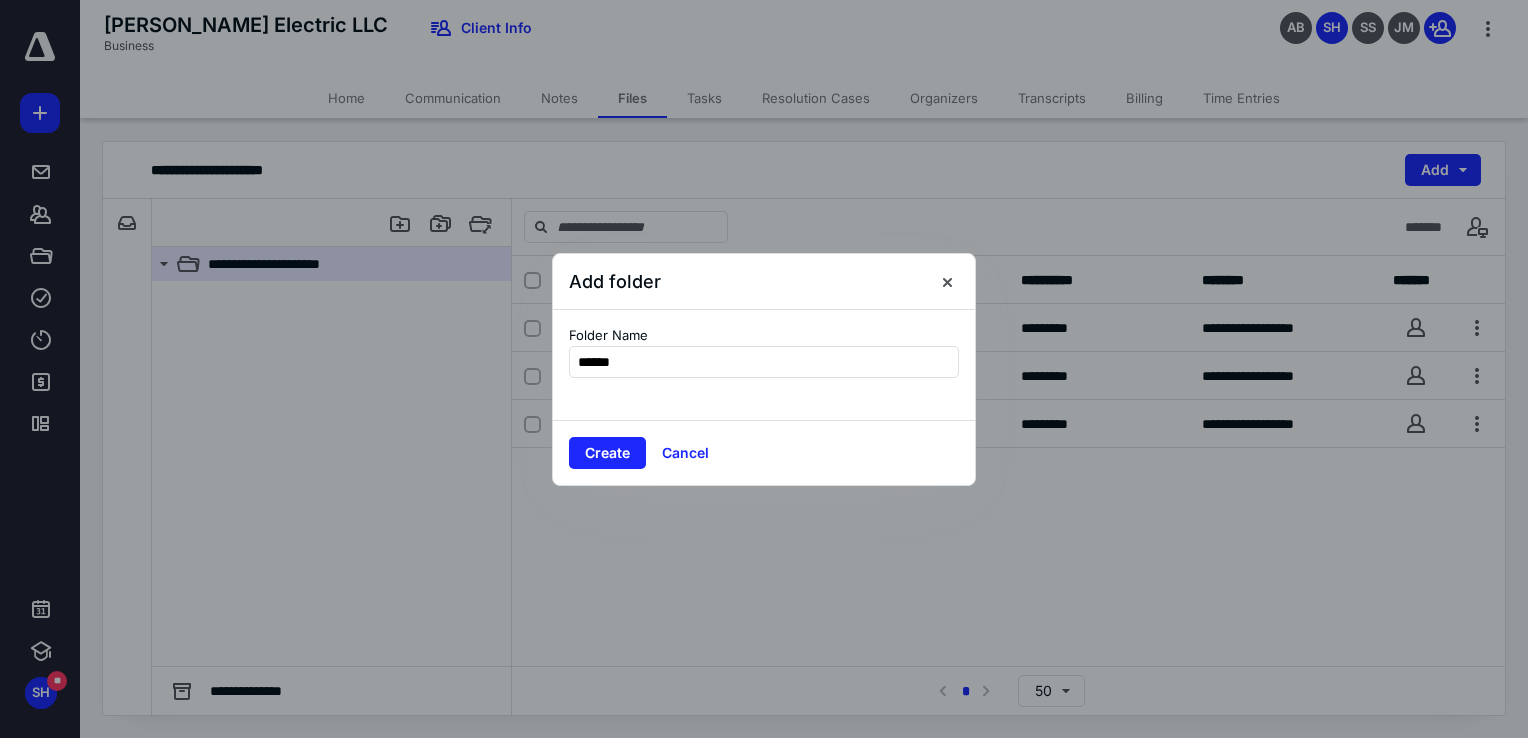 type on "*******" 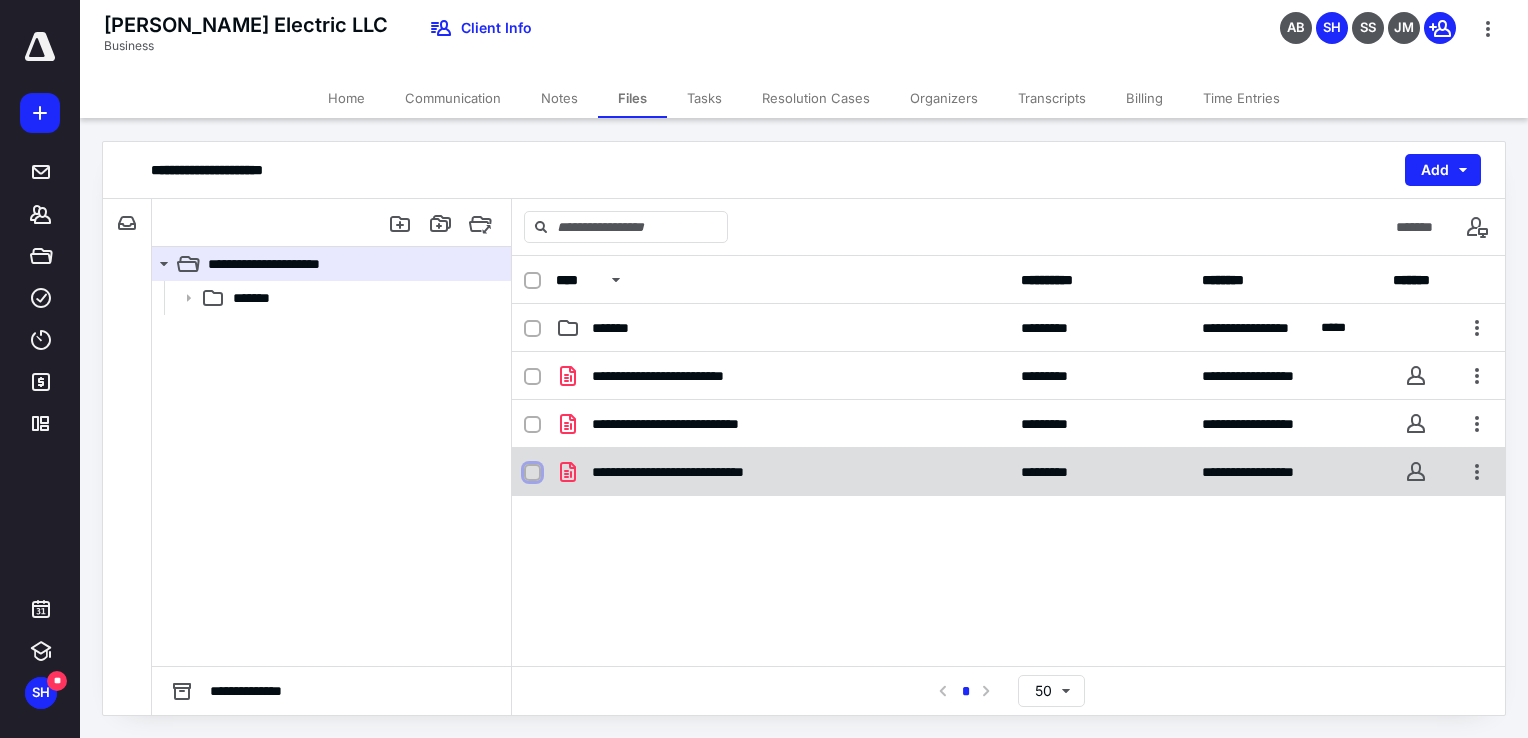 click at bounding box center (540, 472) 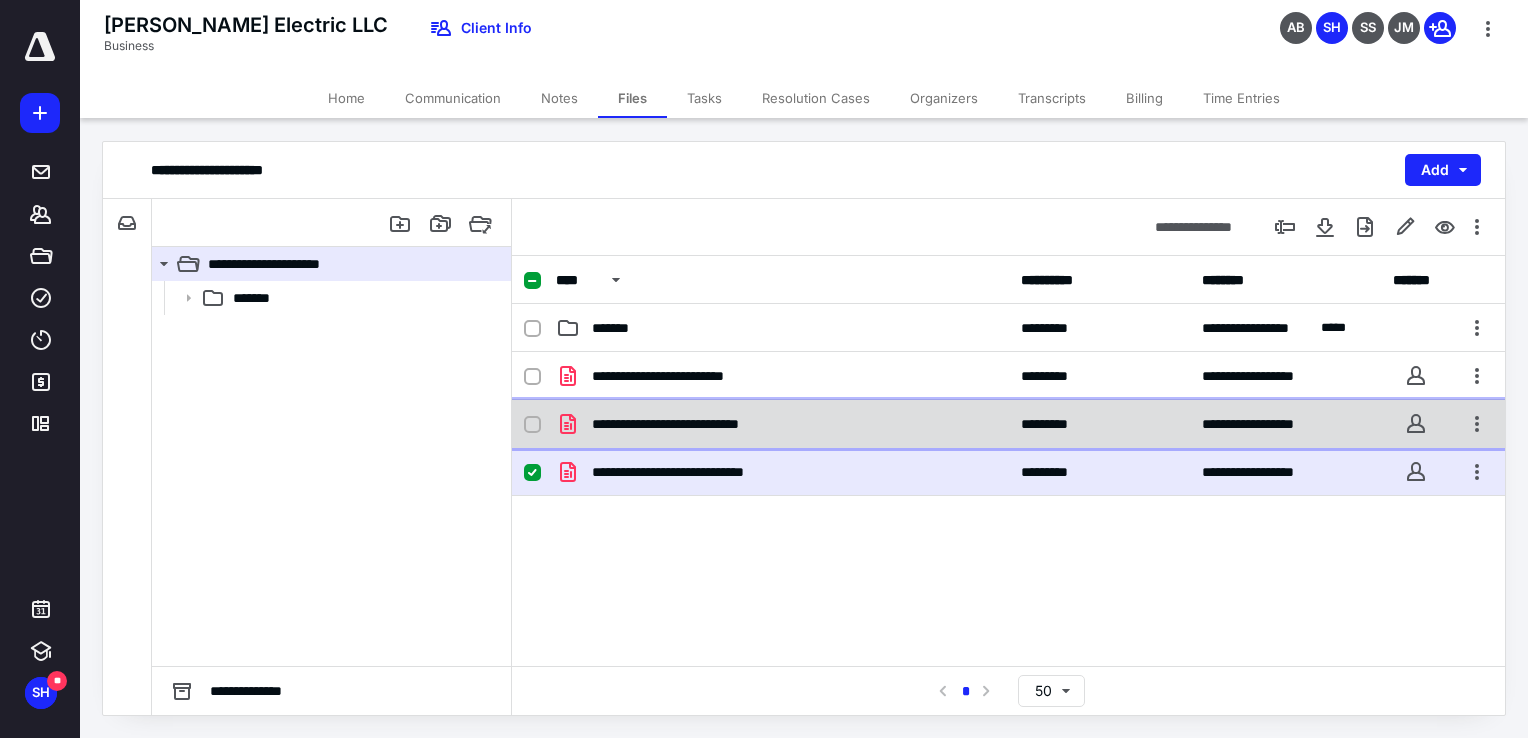 click on "**********" at bounding box center [1008, 424] 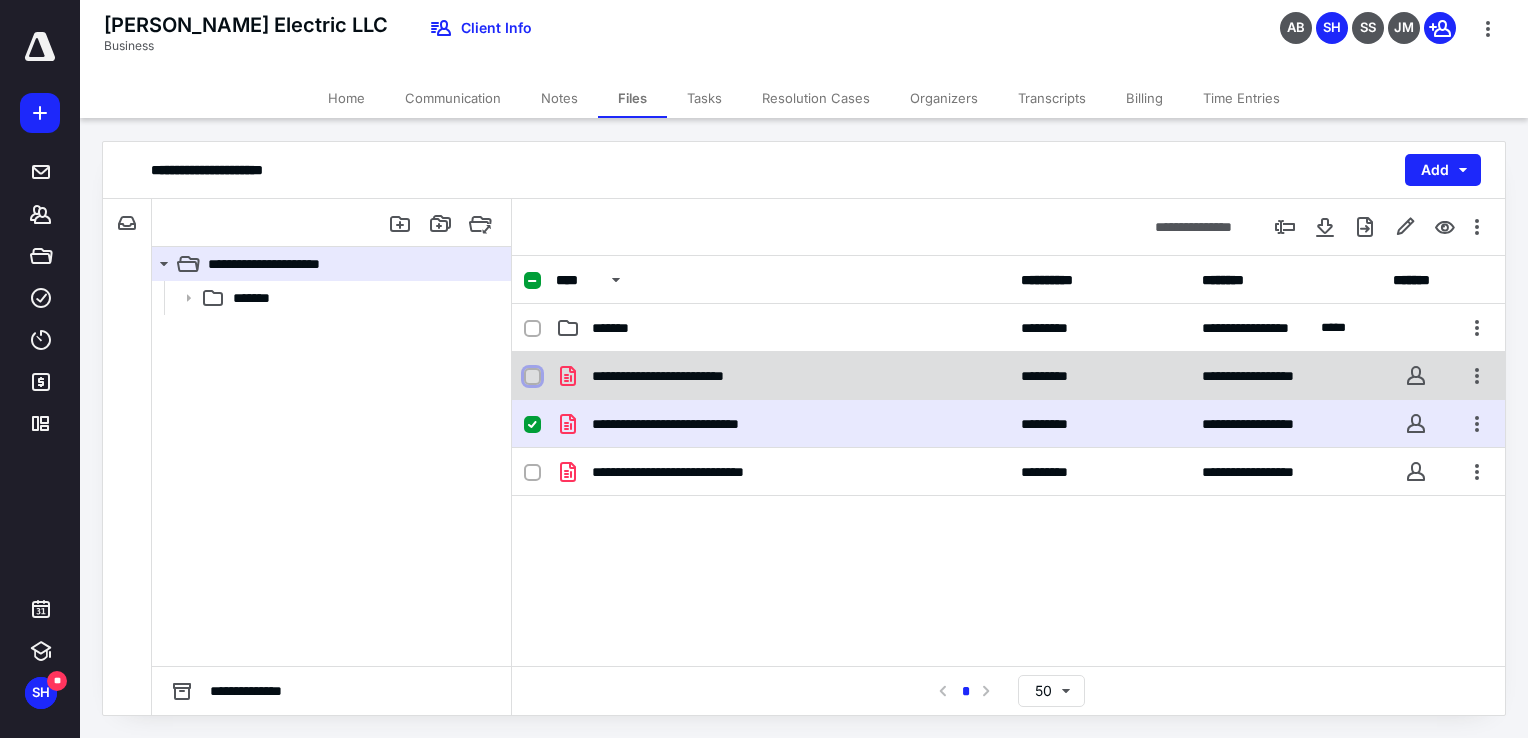click at bounding box center (532, 377) 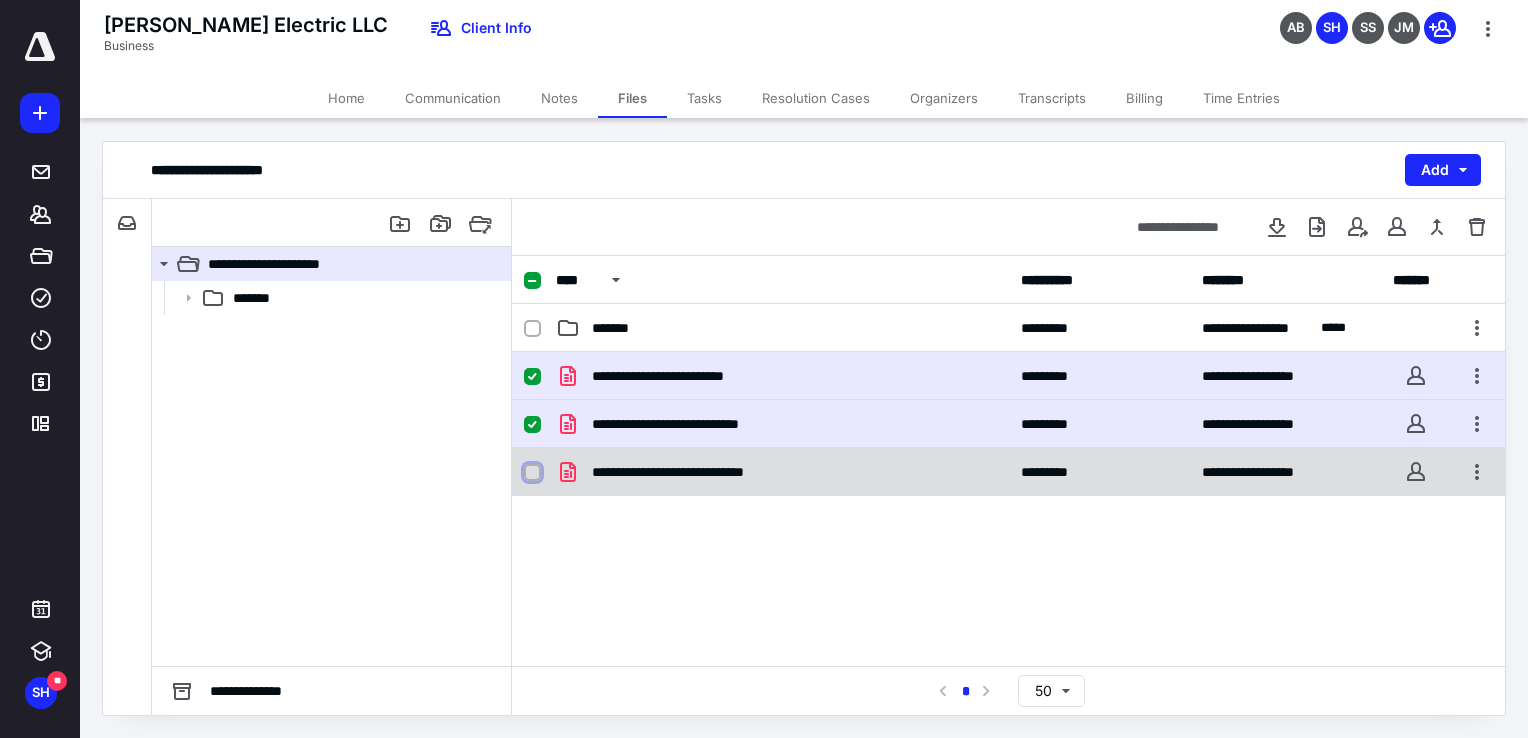 click at bounding box center (532, 473) 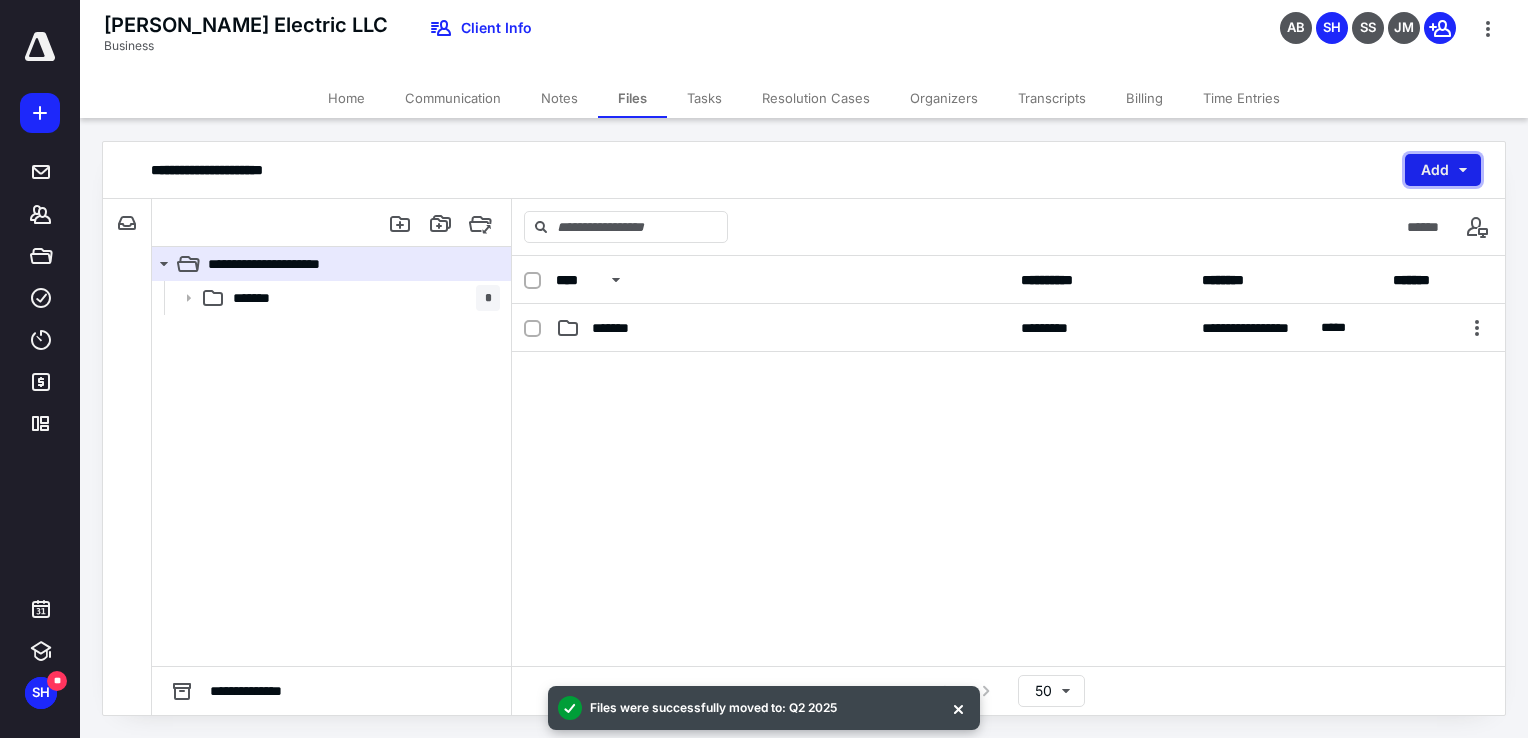 click on "Add" at bounding box center [1443, 170] 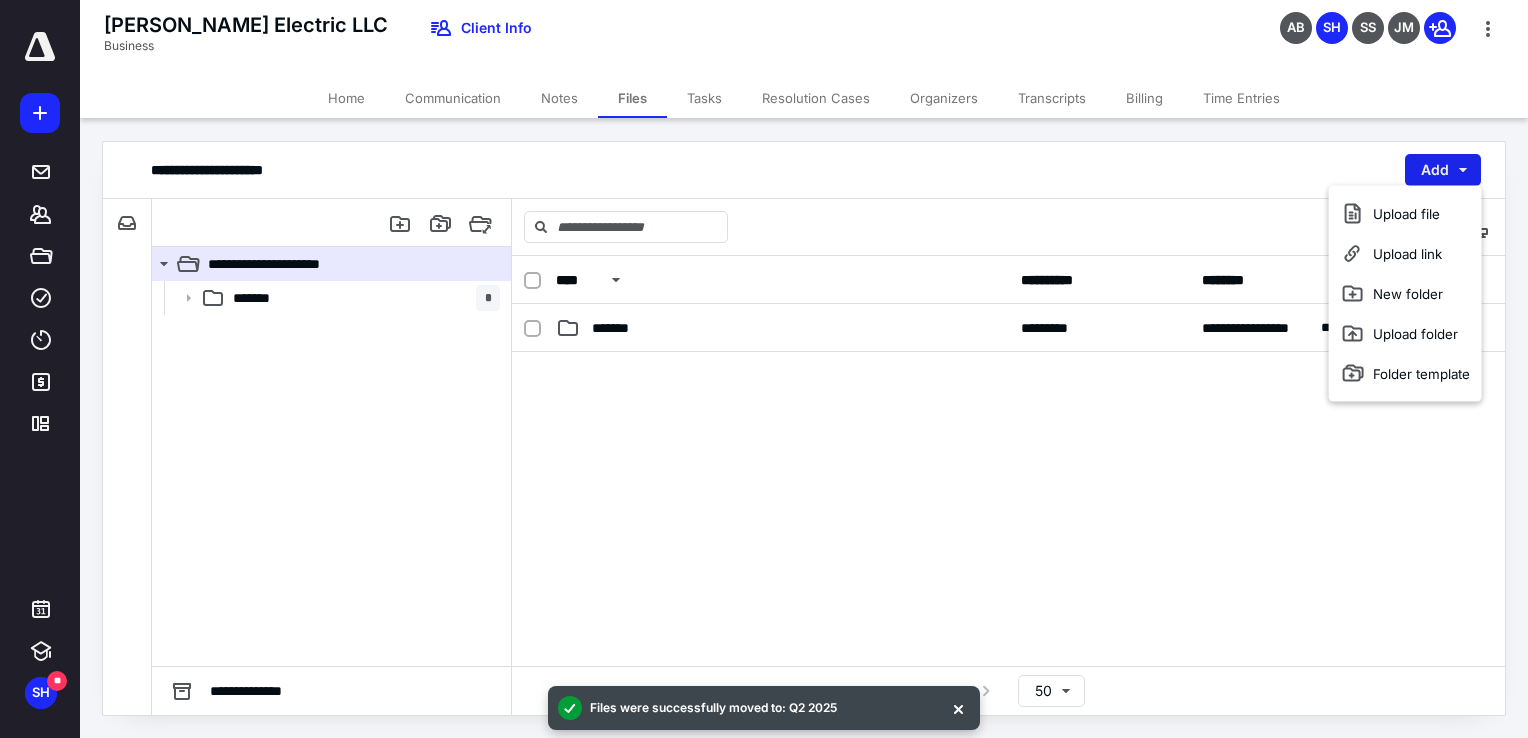 click on "Upload file" at bounding box center [1405, 214] 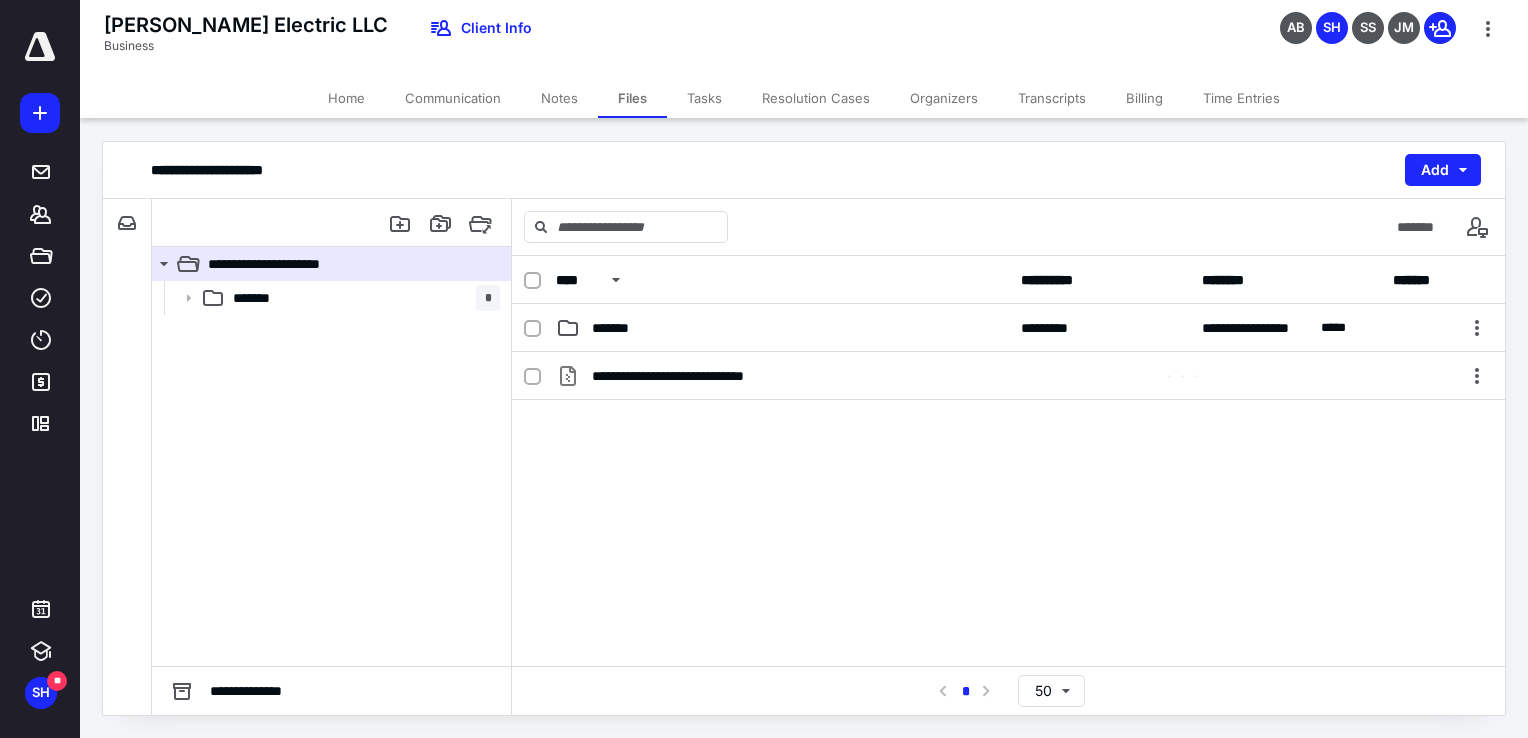 click on "**********" at bounding box center [804, 170] 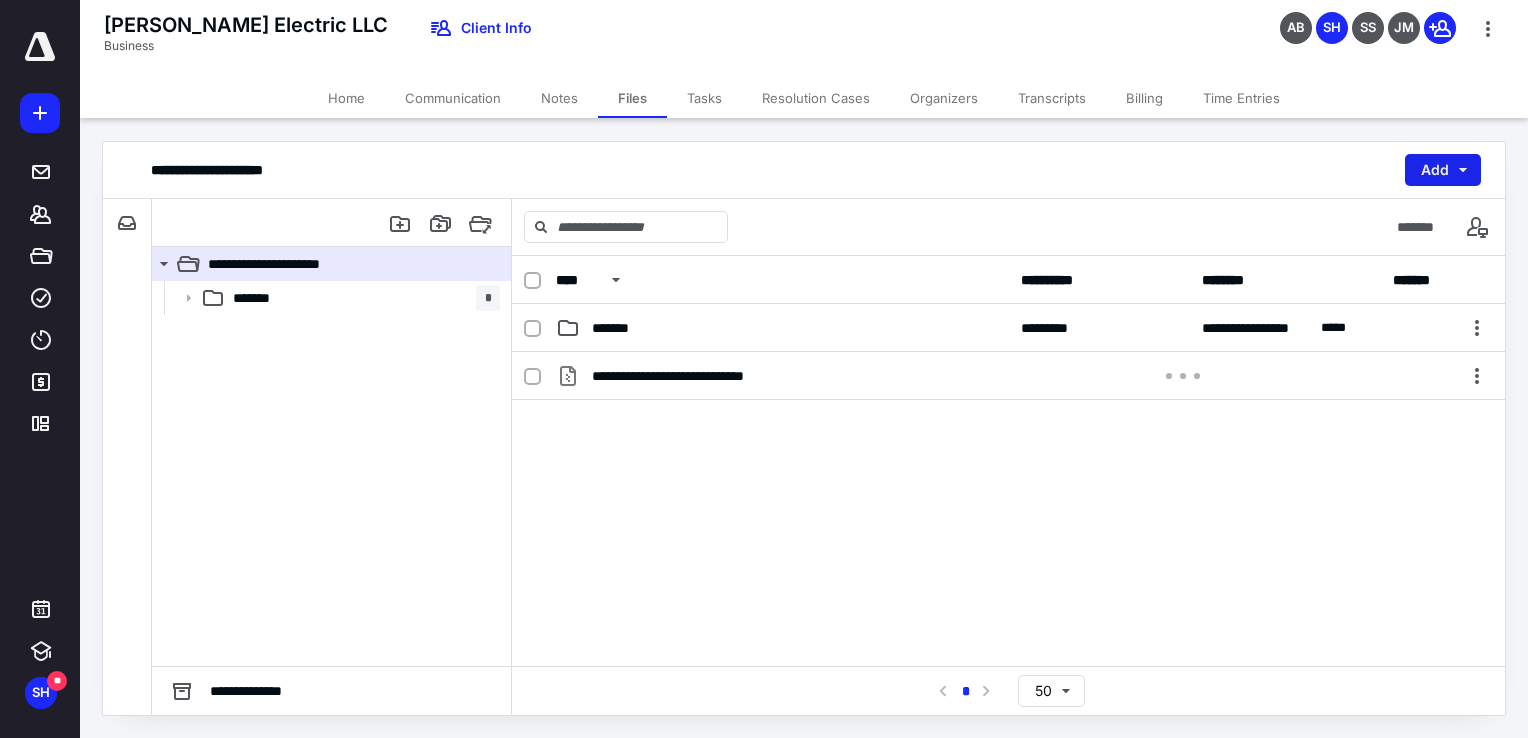click on "Add" at bounding box center [1443, 170] 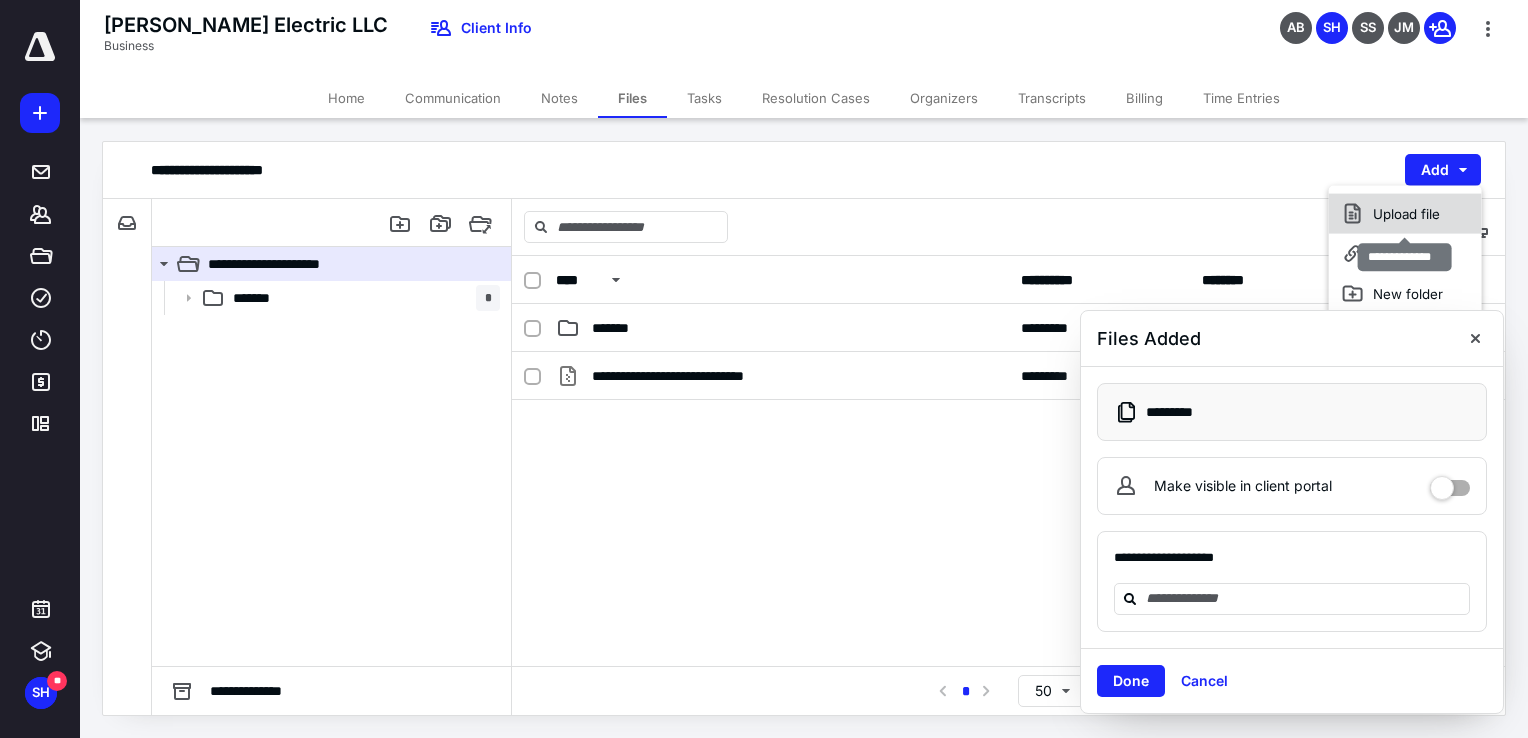 click on "Upload file" at bounding box center (1405, 214) 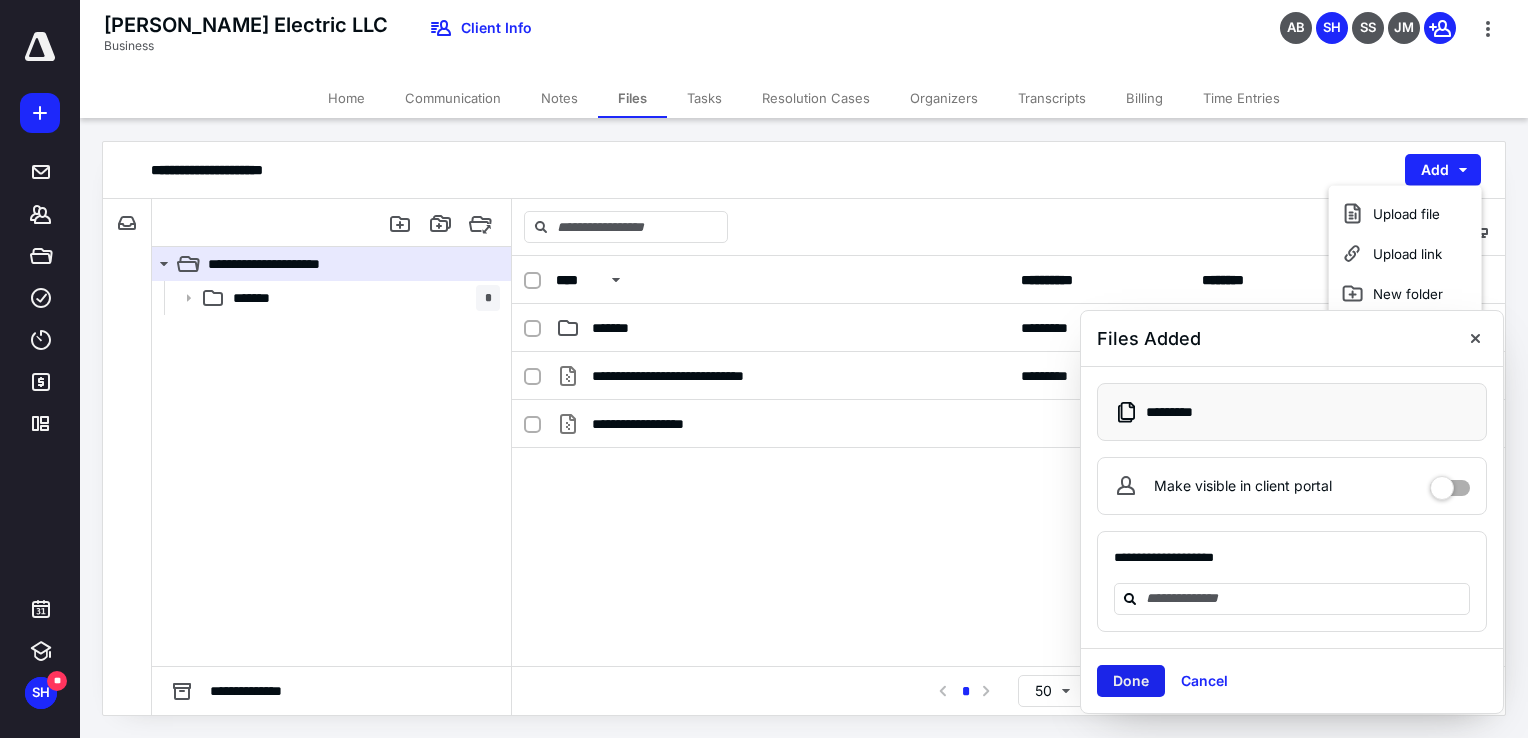 click on "Done" at bounding box center [1131, 681] 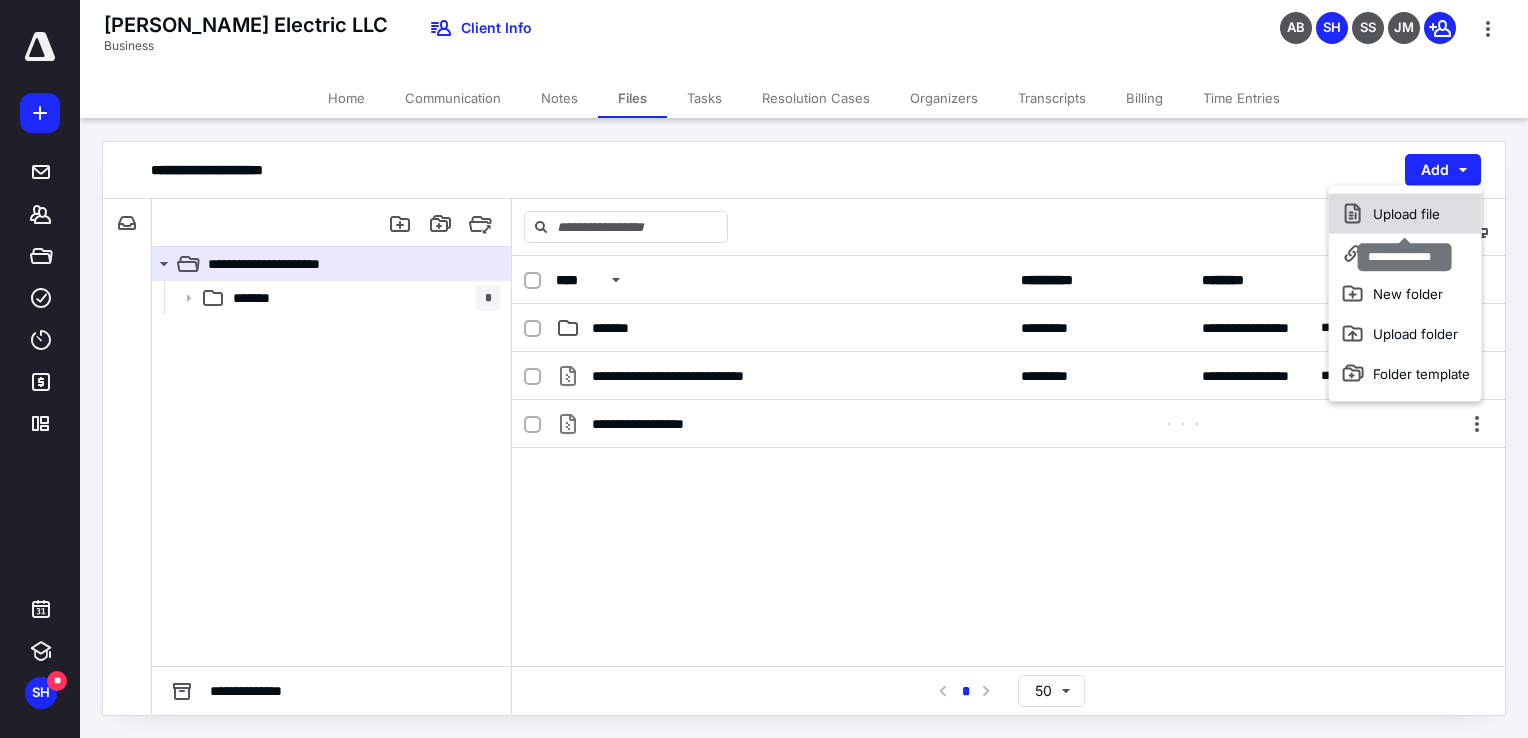 click 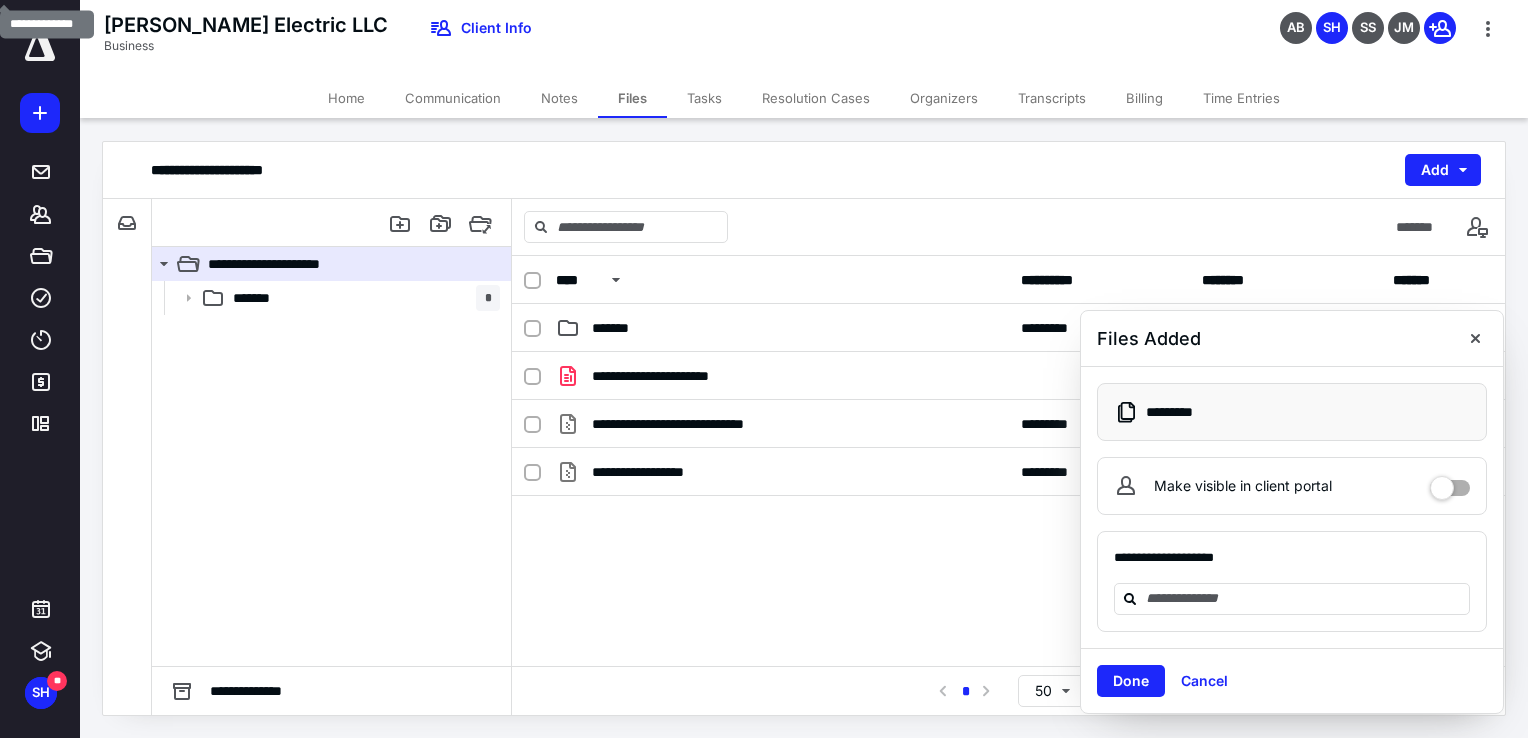 drag, startPoint x: 1130, startPoint y: 682, endPoint x: 1164, endPoint y: 628, distance: 63.812225 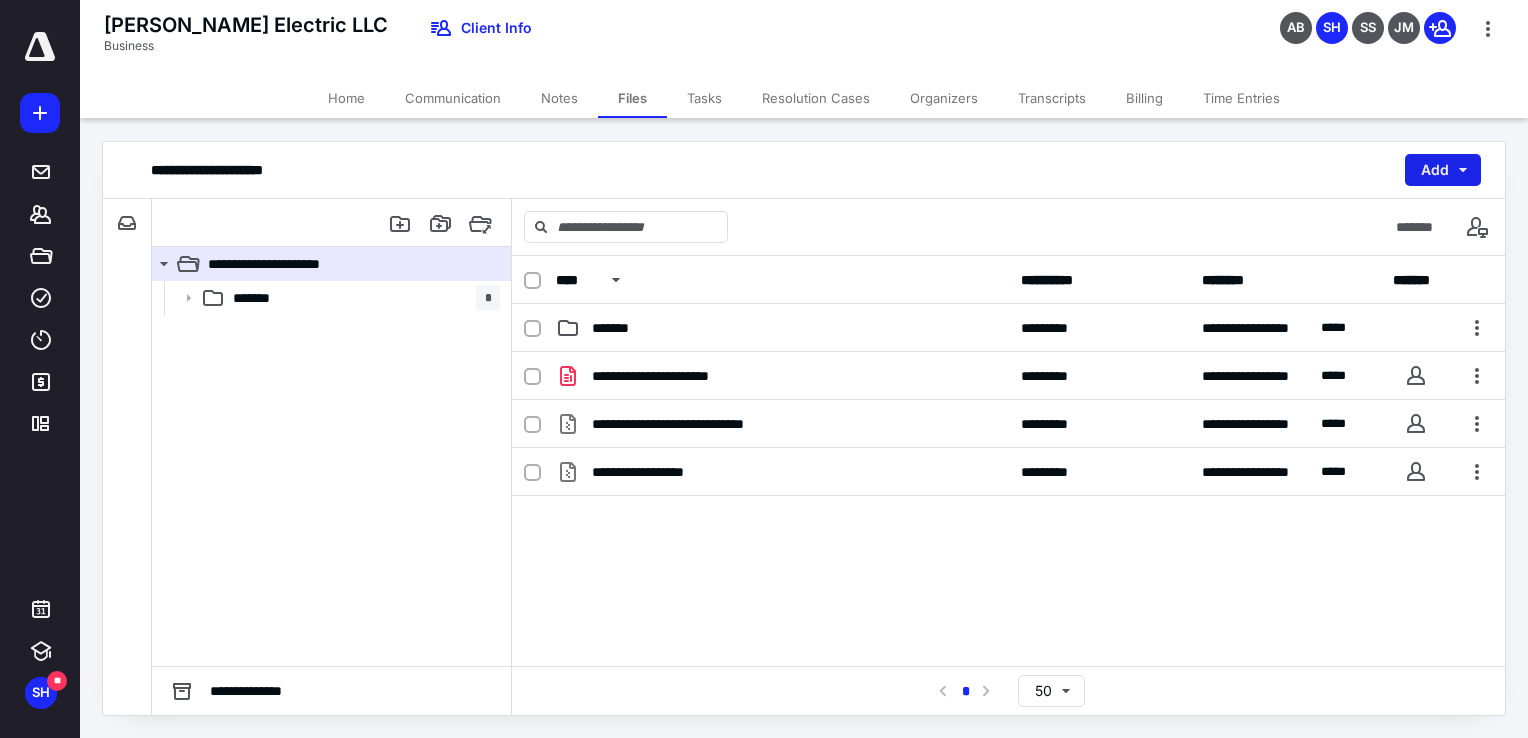 click on "Add" at bounding box center [1443, 170] 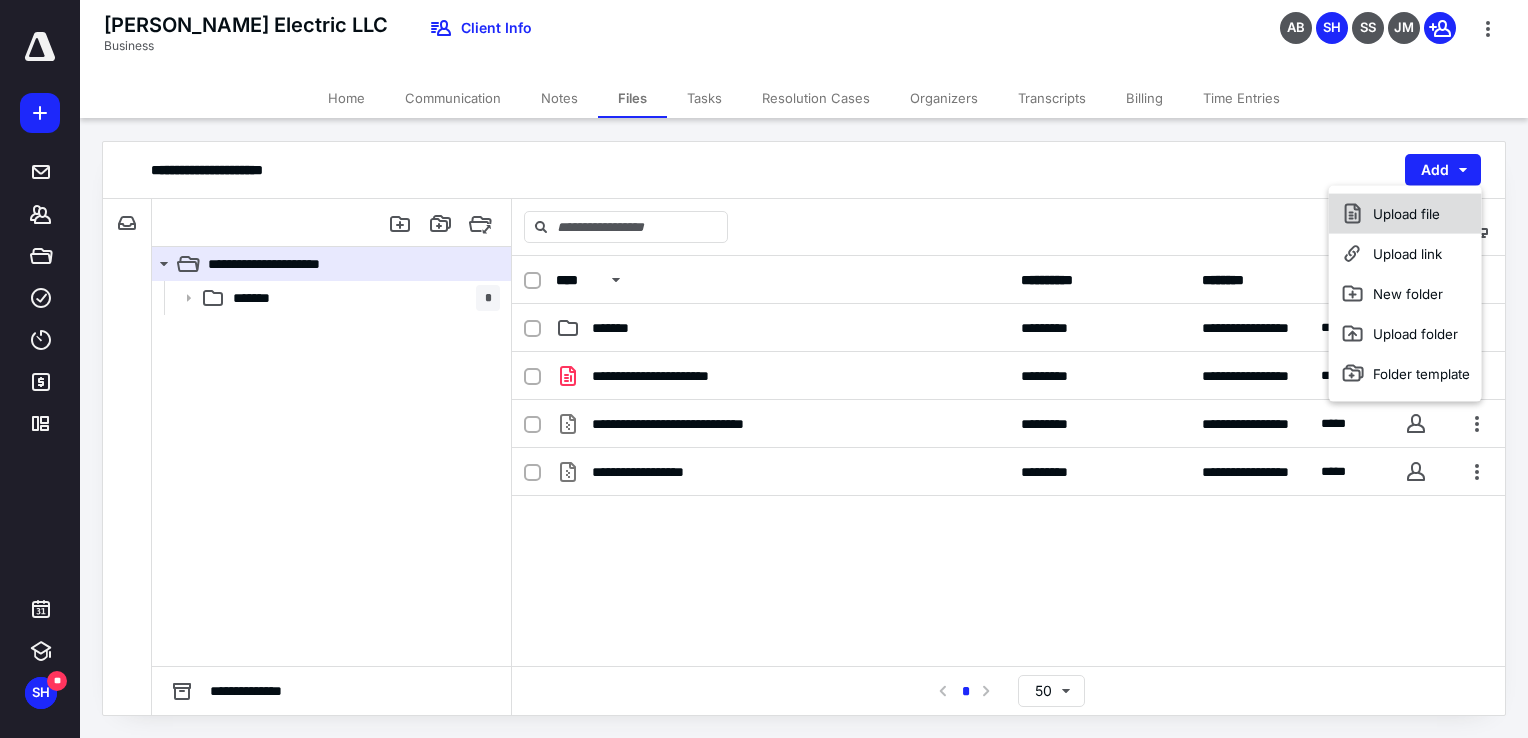click on "Upload file" at bounding box center (1405, 214) 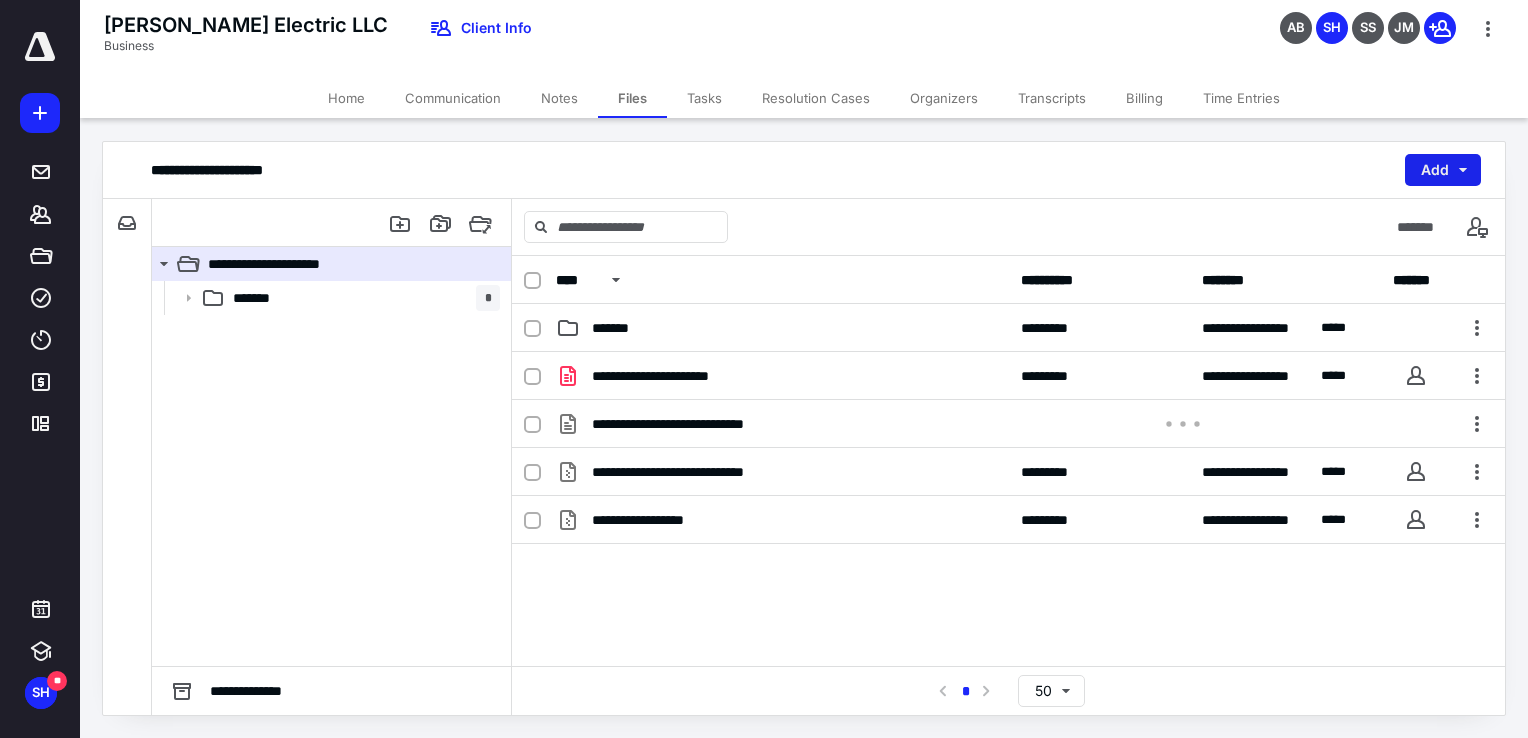 click on "Add" at bounding box center (1443, 170) 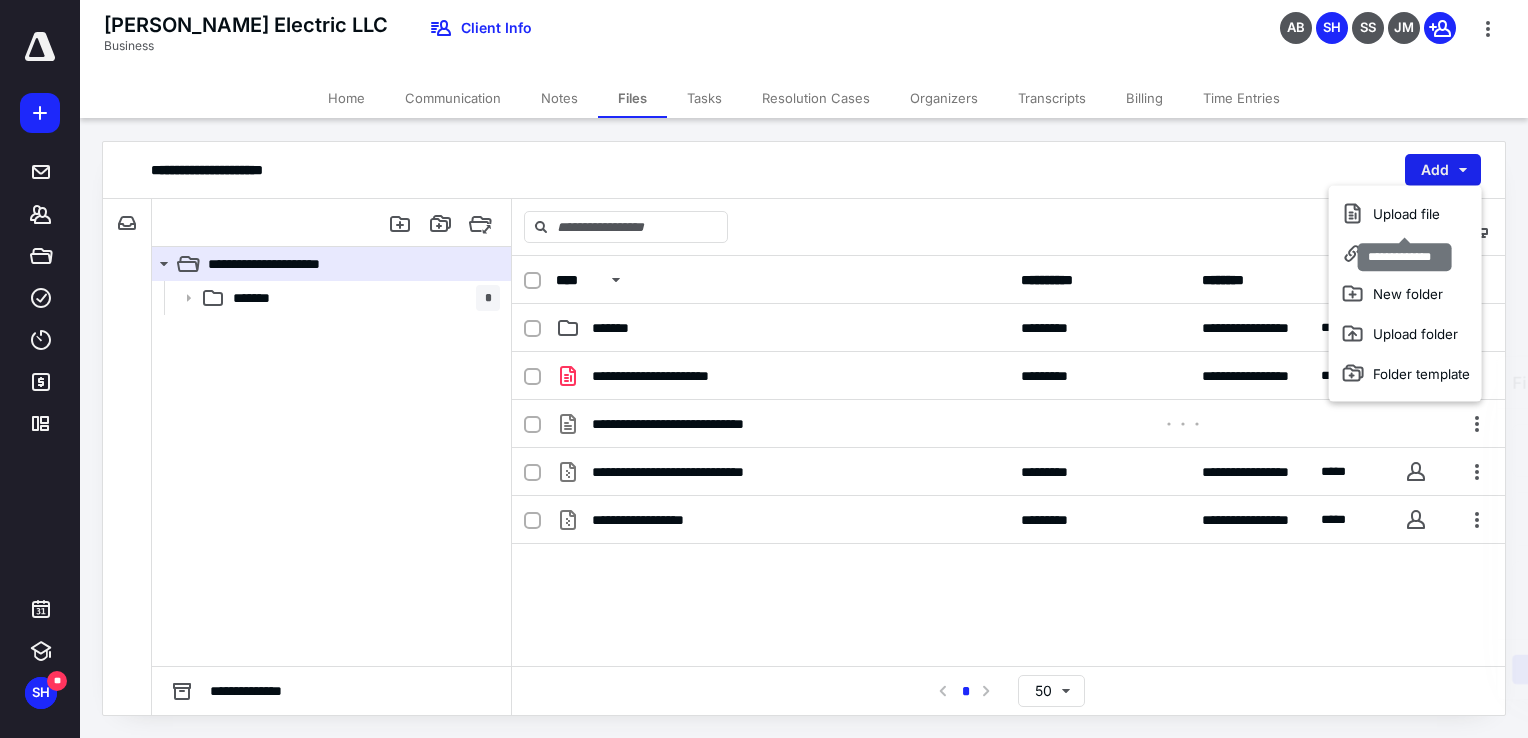 click on "Upload file" at bounding box center [1405, 214] 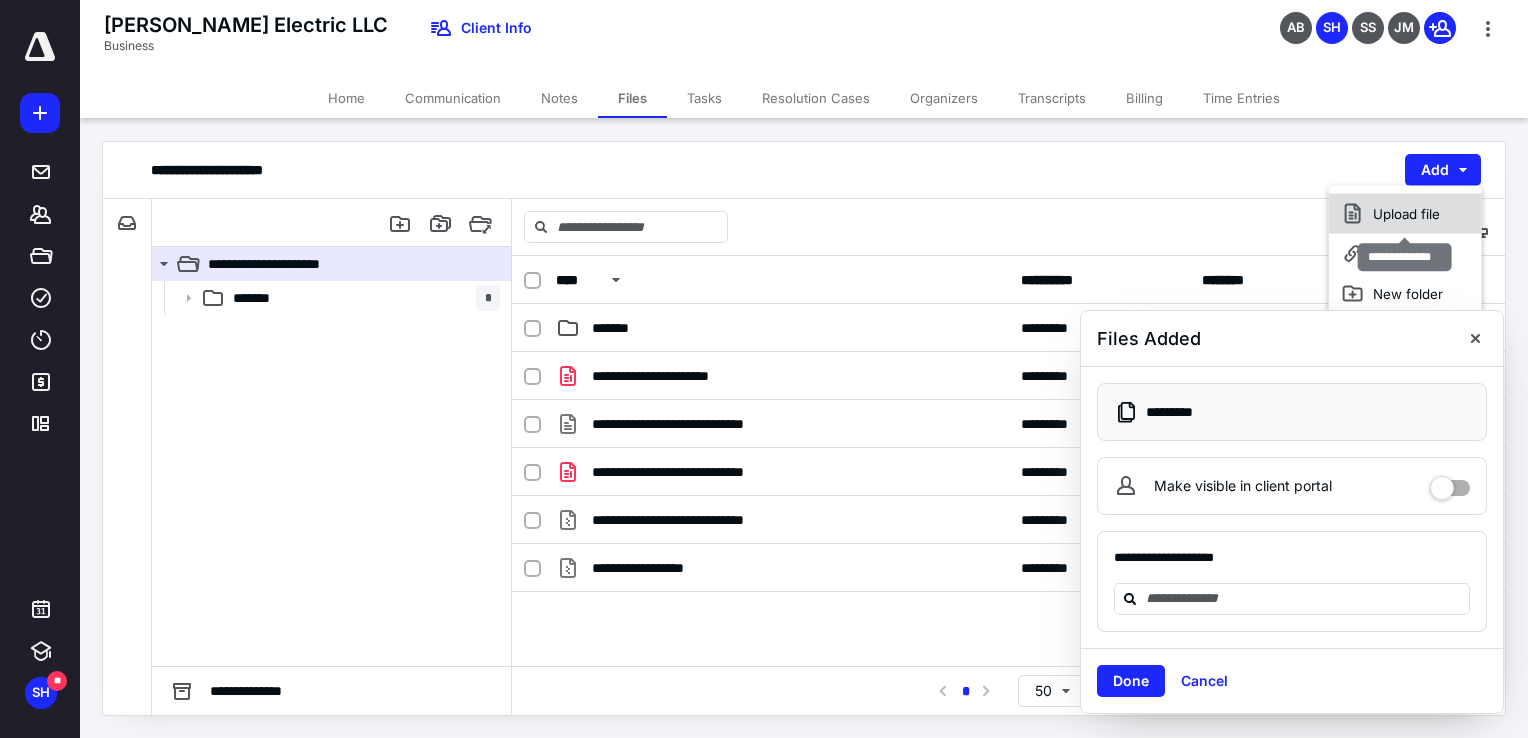 click on "Upload file" at bounding box center [1405, 214] 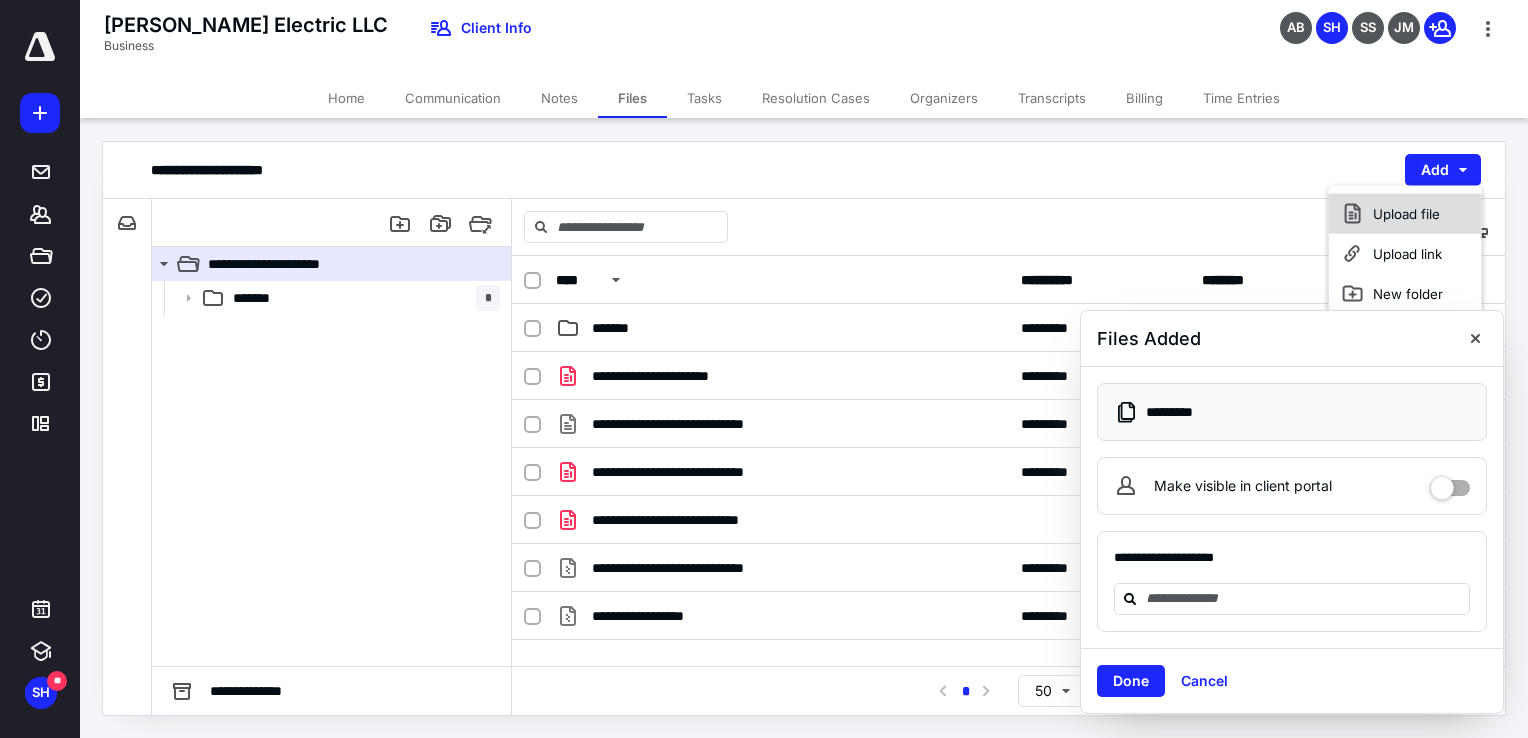 click on "Upload file" at bounding box center [1405, 214] 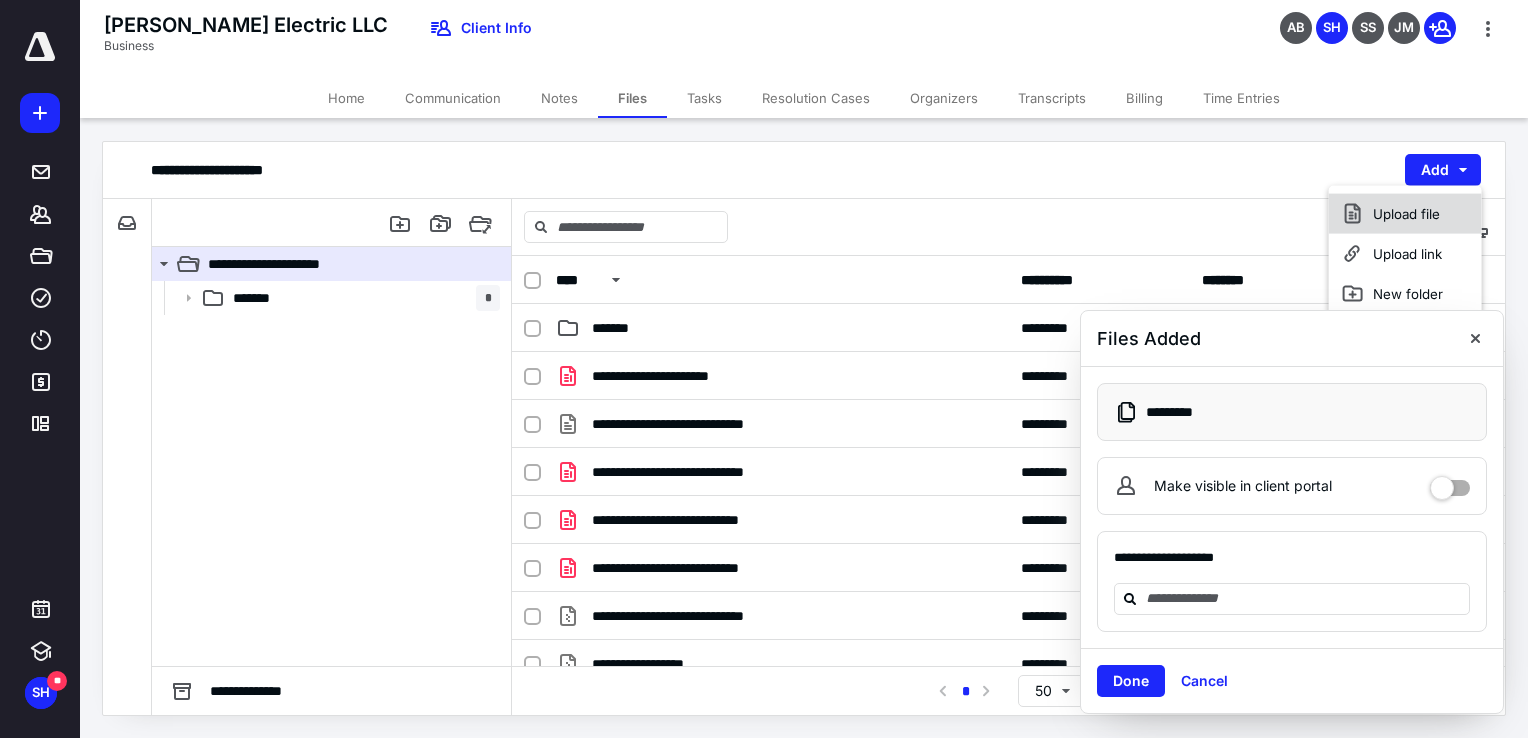 click 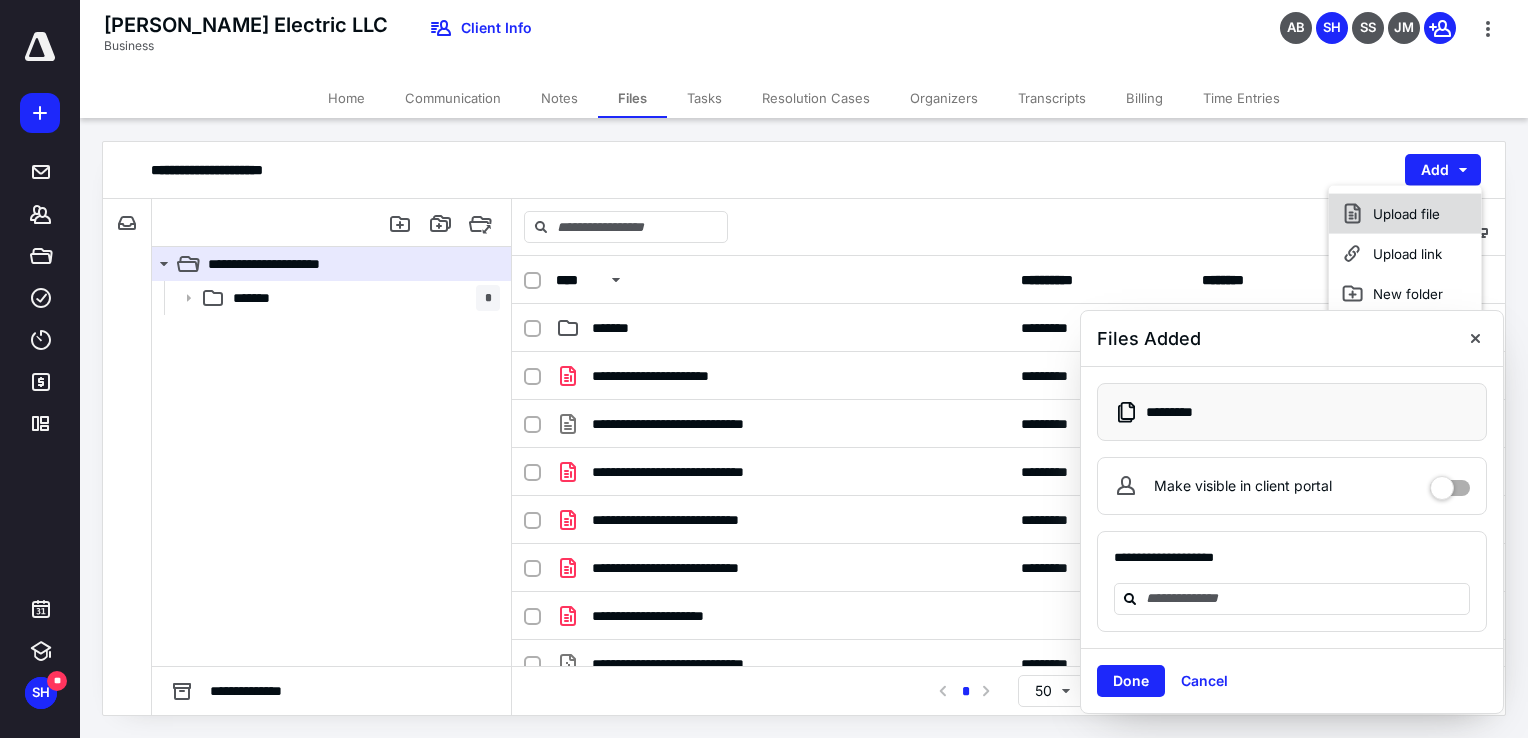 click on "Upload file" at bounding box center [1405, 214] 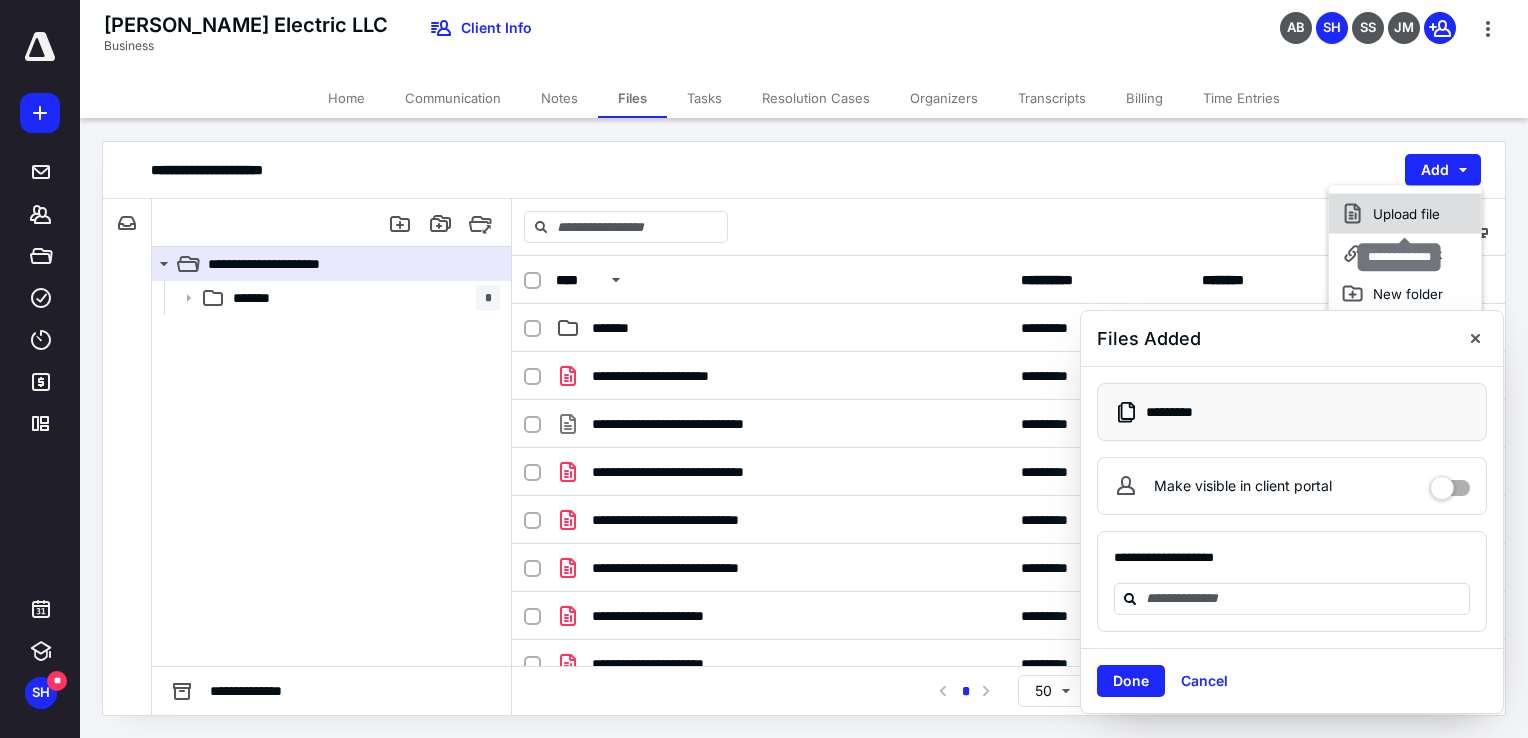 click 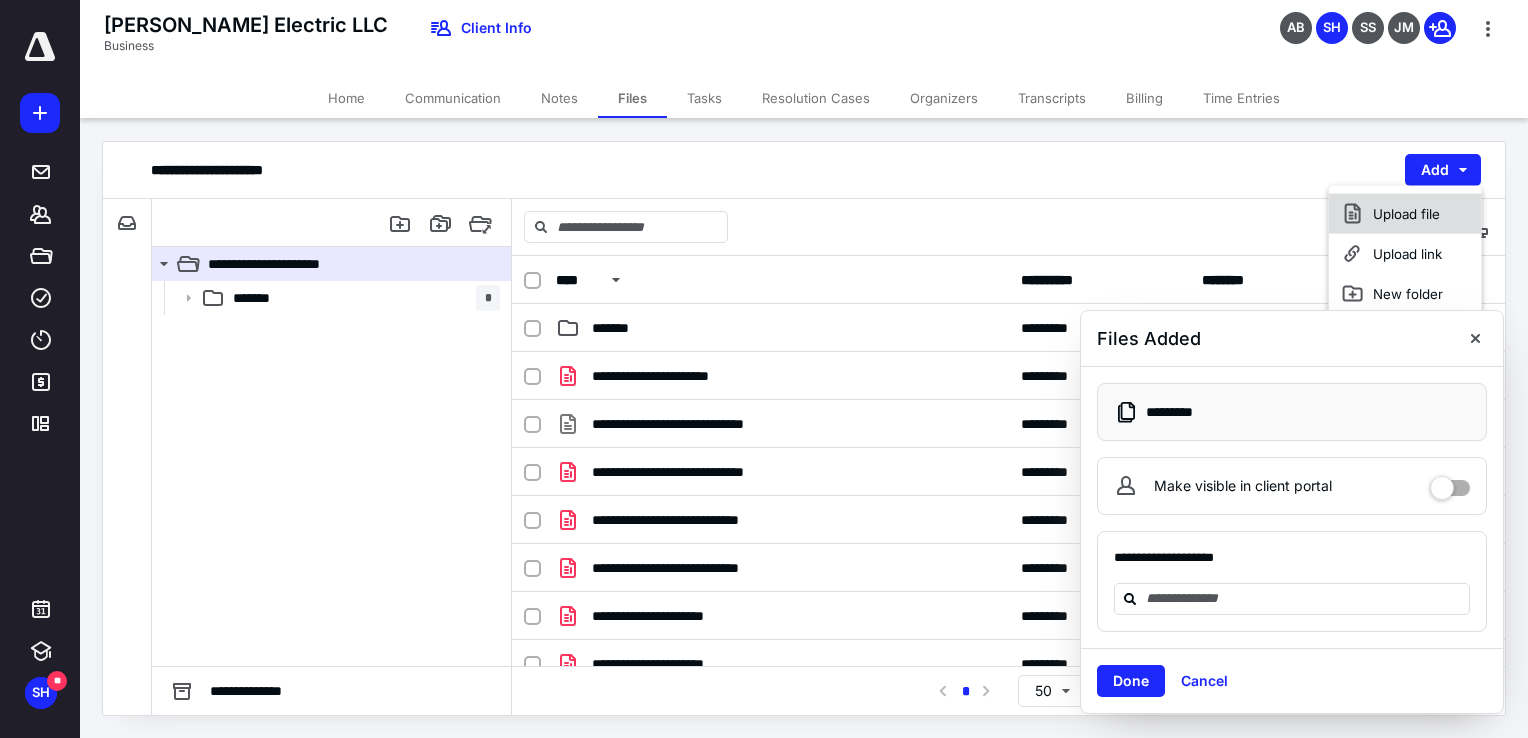 click on "Upload file" at bounding box center [1405, 214] 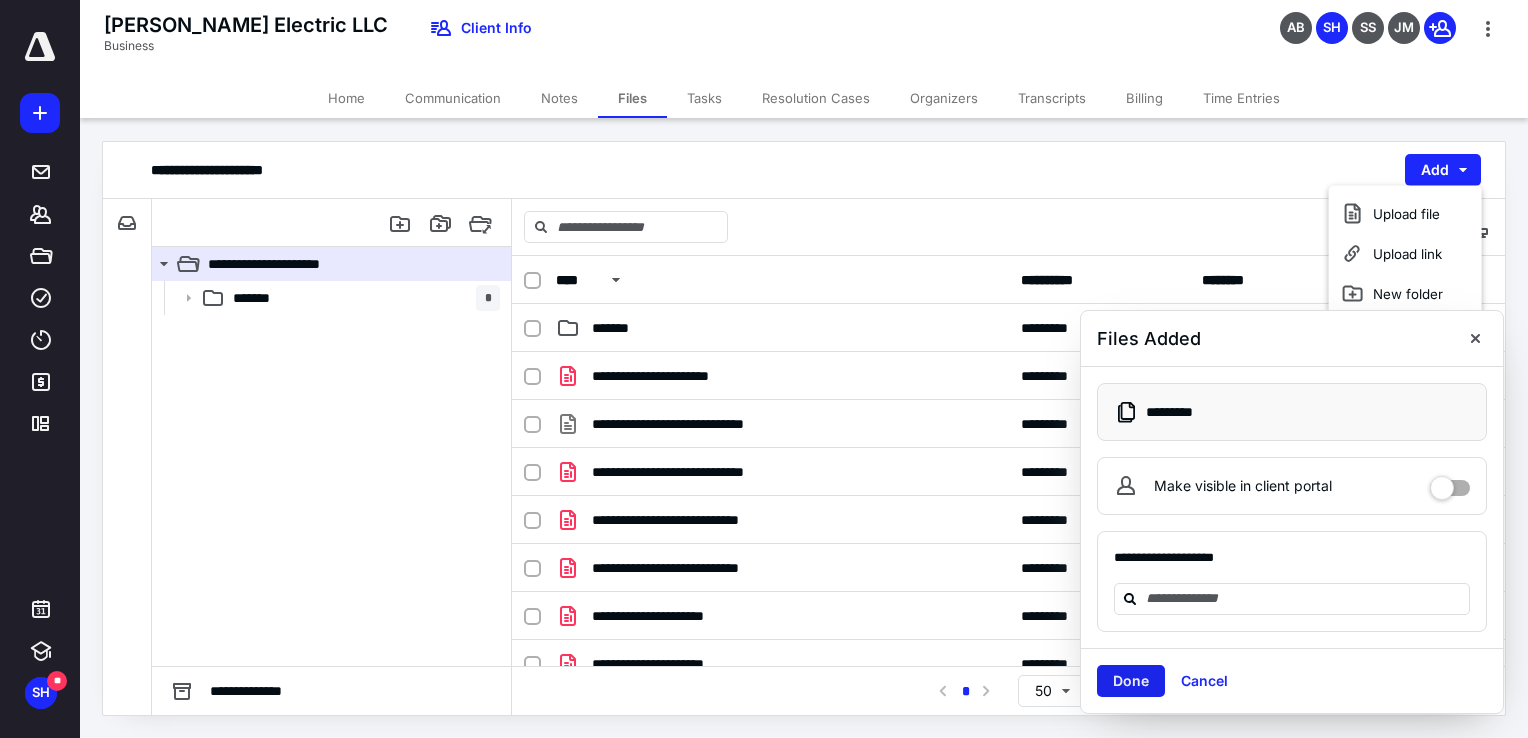 click on "Done" at bounding box center [1131, 681] 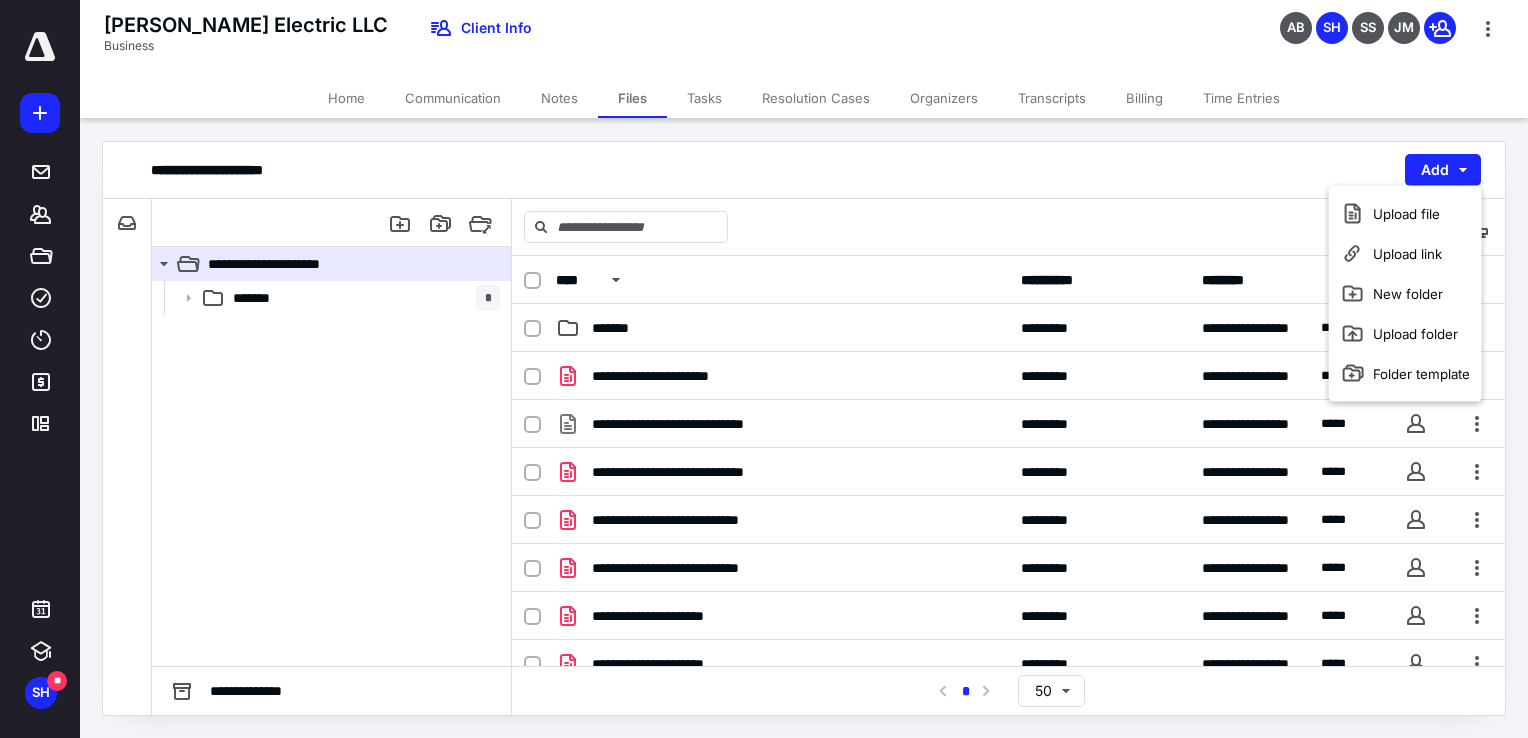 click on "**********" at bounding box center [1008, 690] 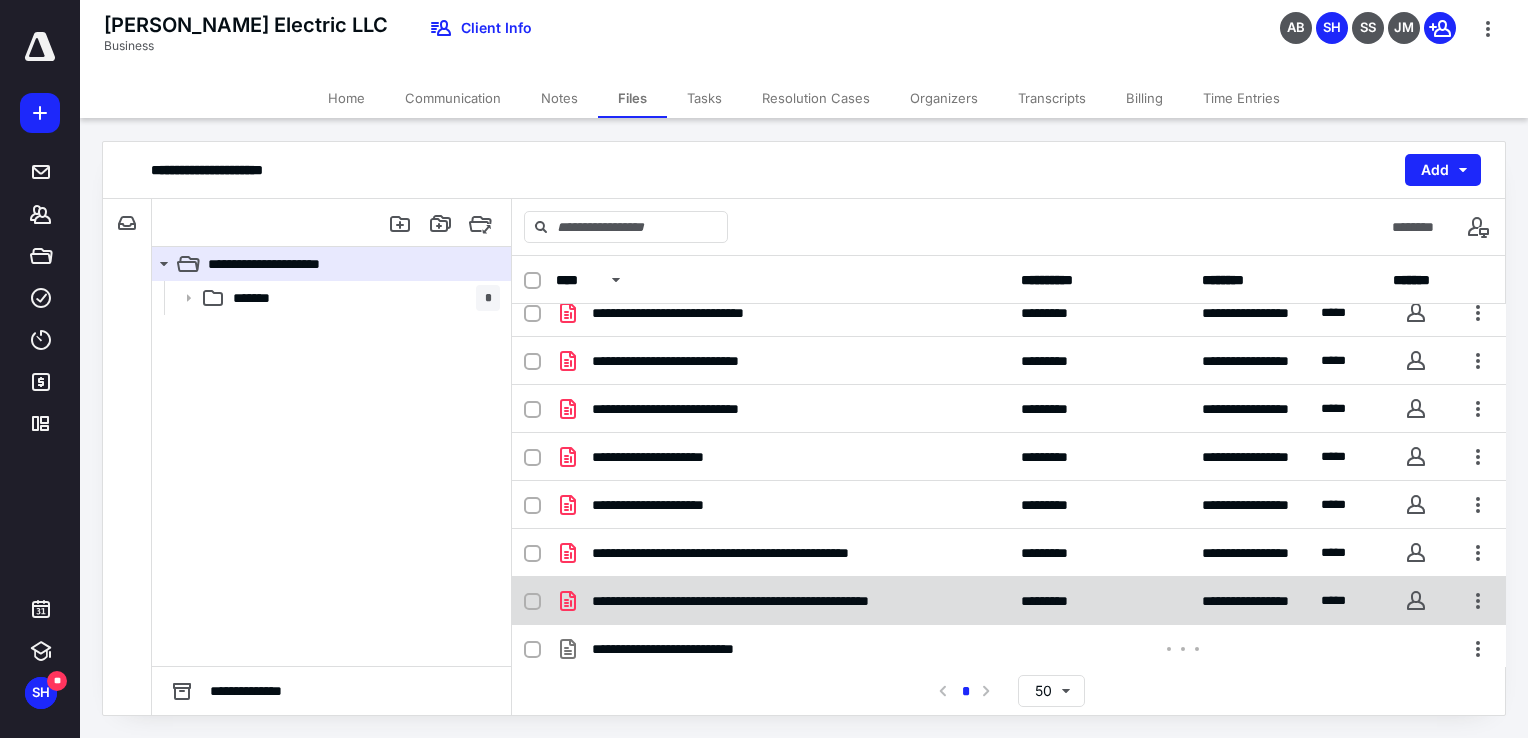 scroll, scrollTop: 258, scrollLeft: 0, axis: vertical 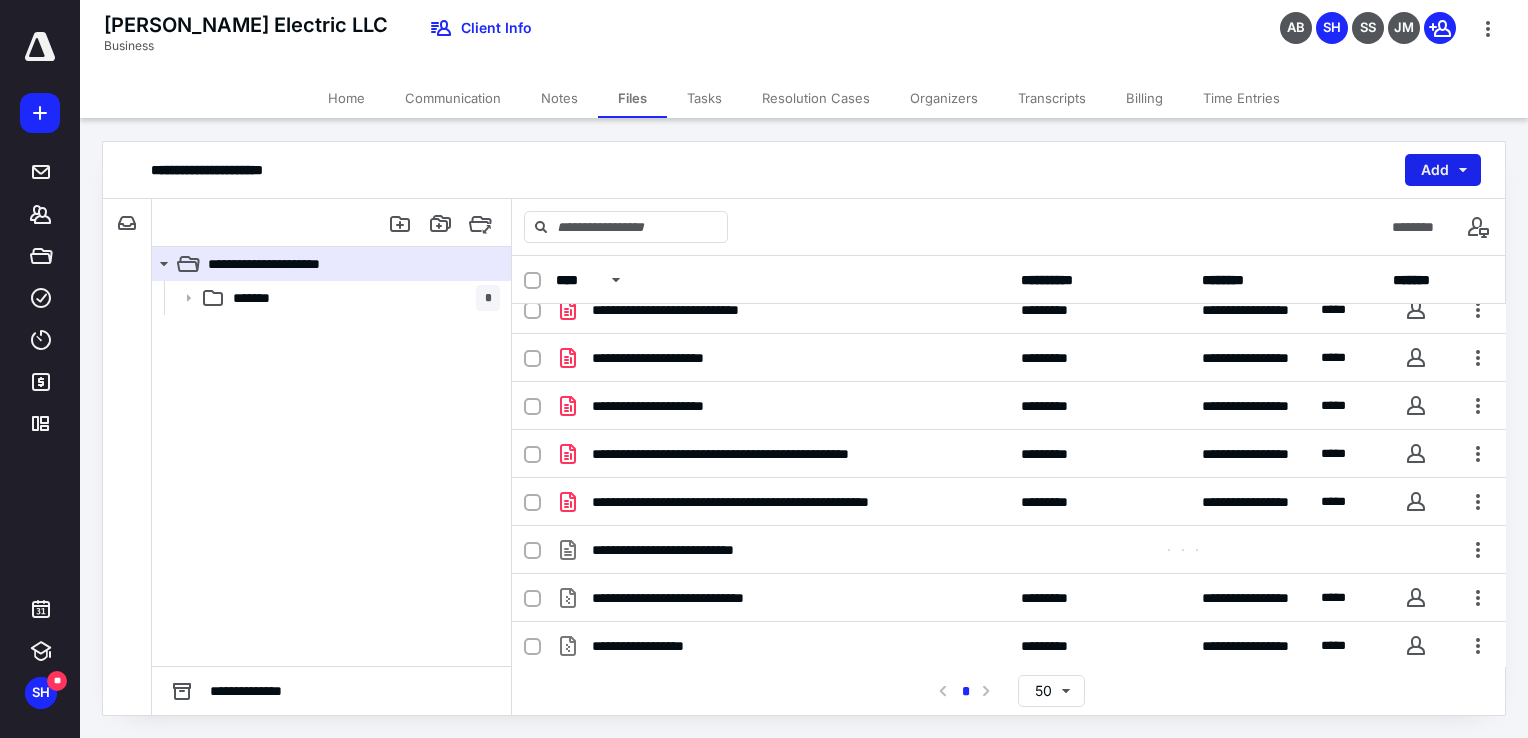 click on "Add" at bounding box center (1443, 170) 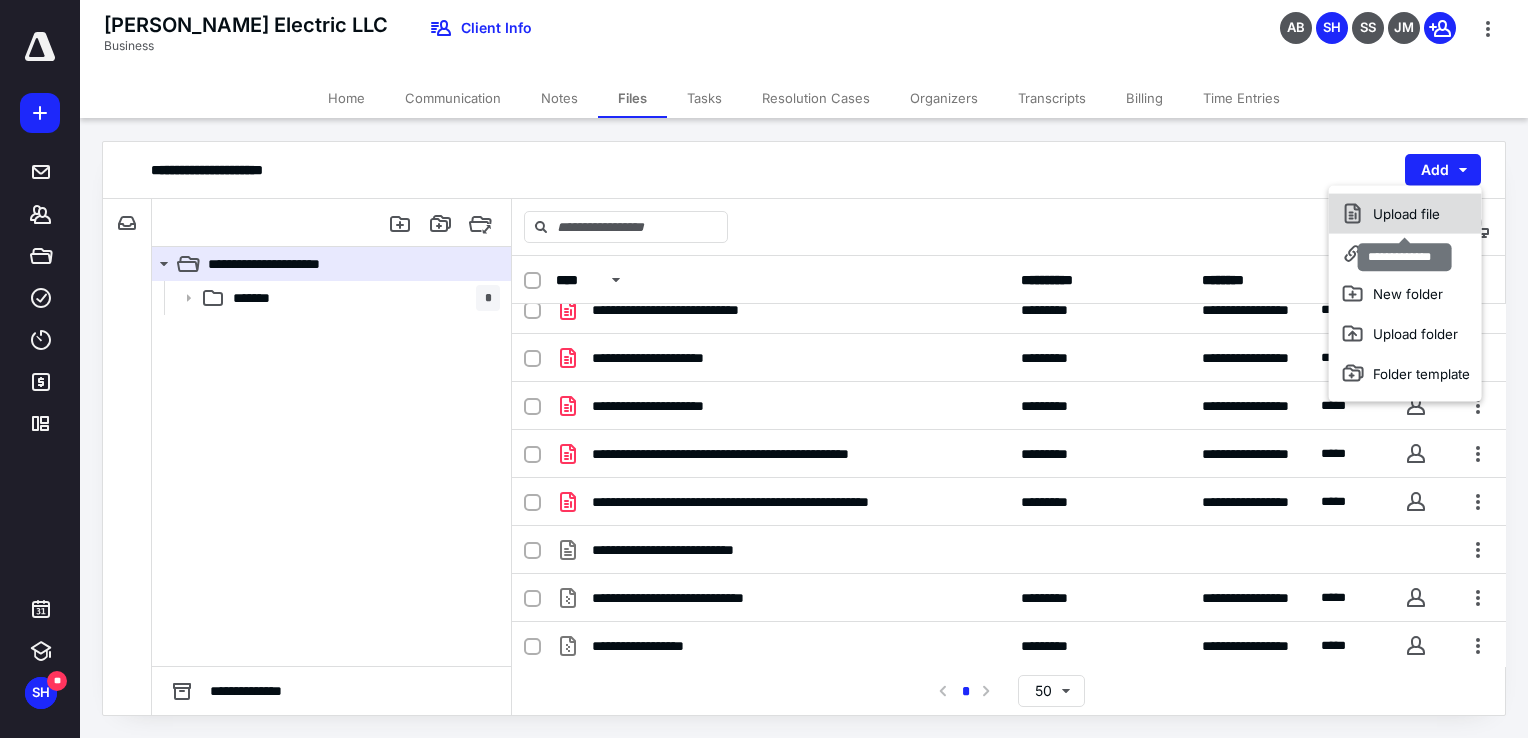click on "Upload file" at bounding box center (1405, 214) 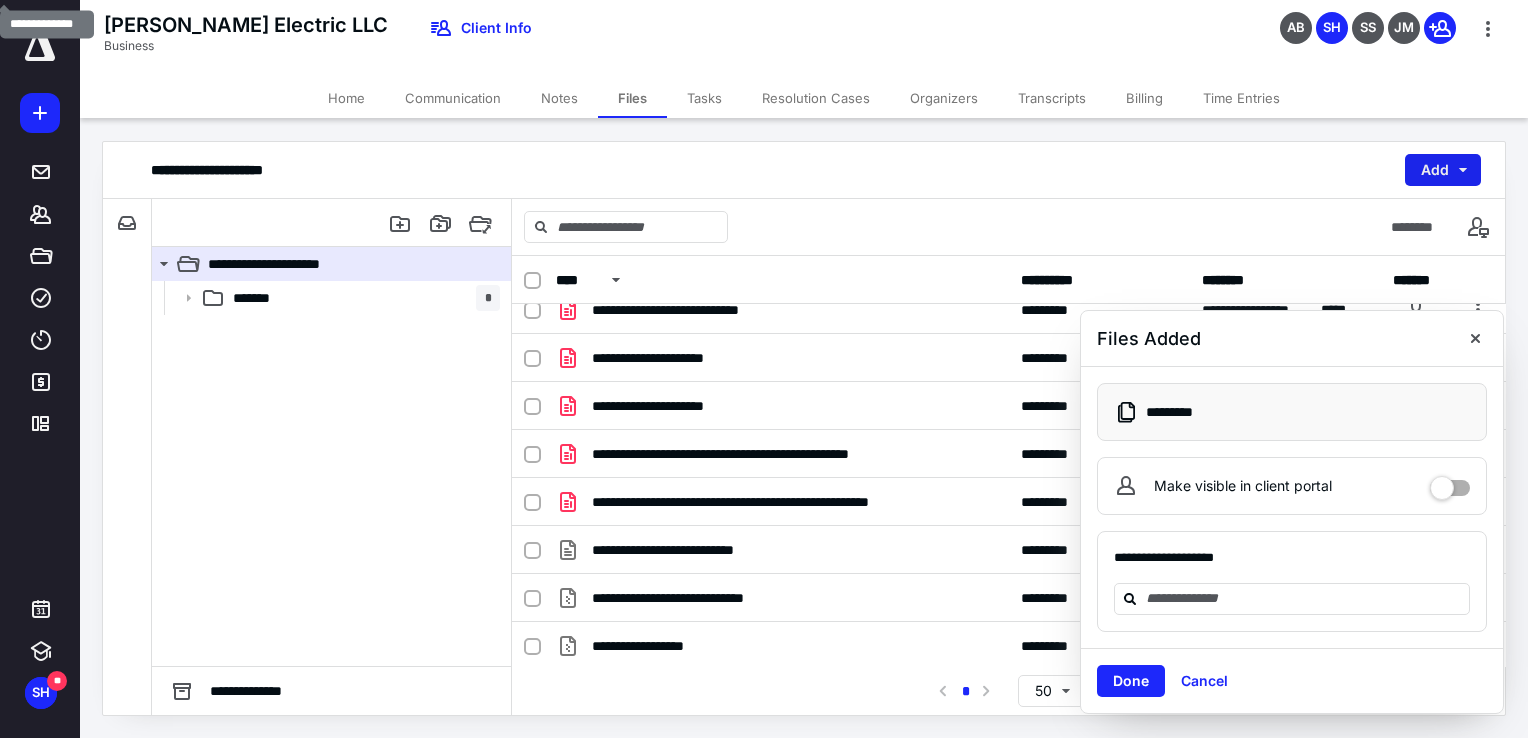 click on "Add" at bounding box center (1443, 170) 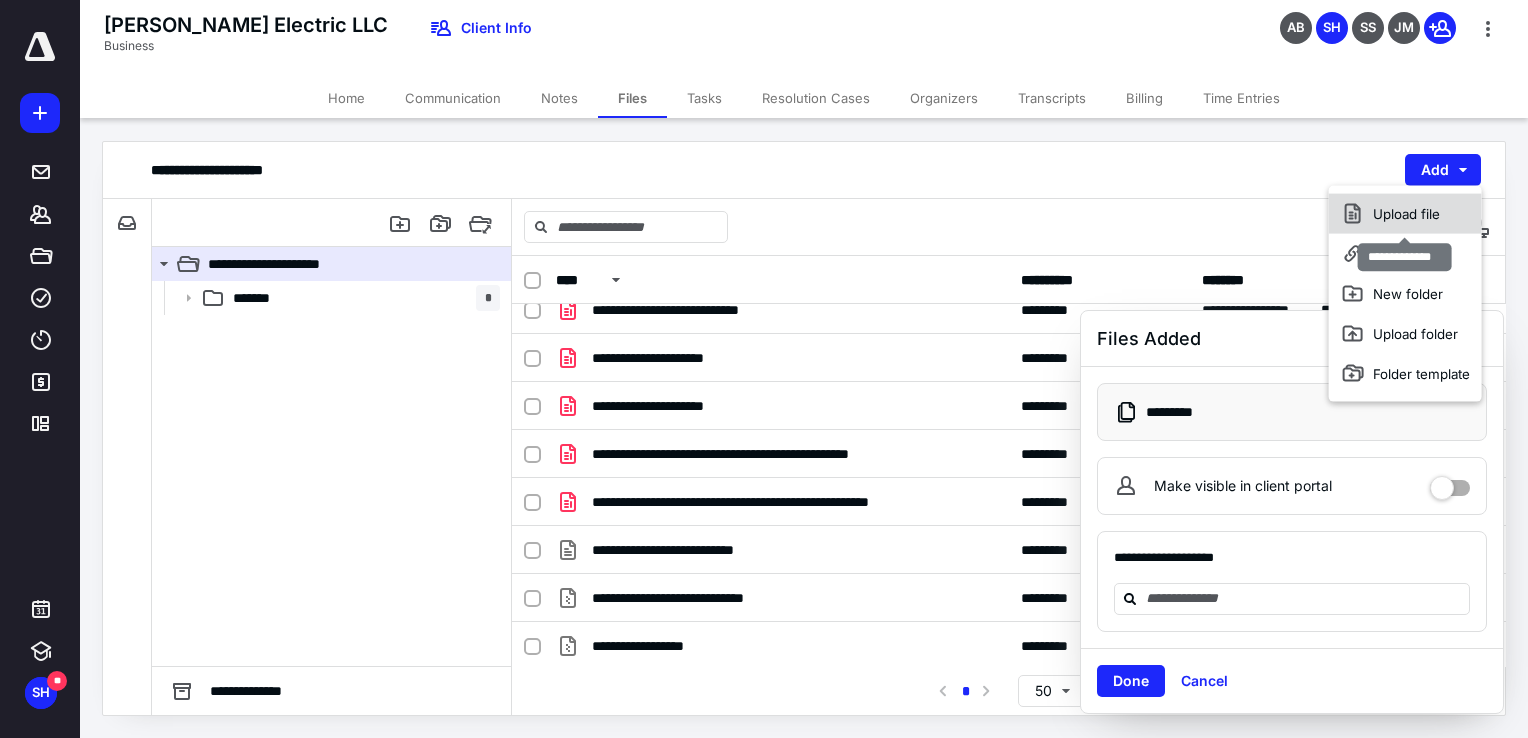 click on "Upload file" at bounding box center (1405, 214) 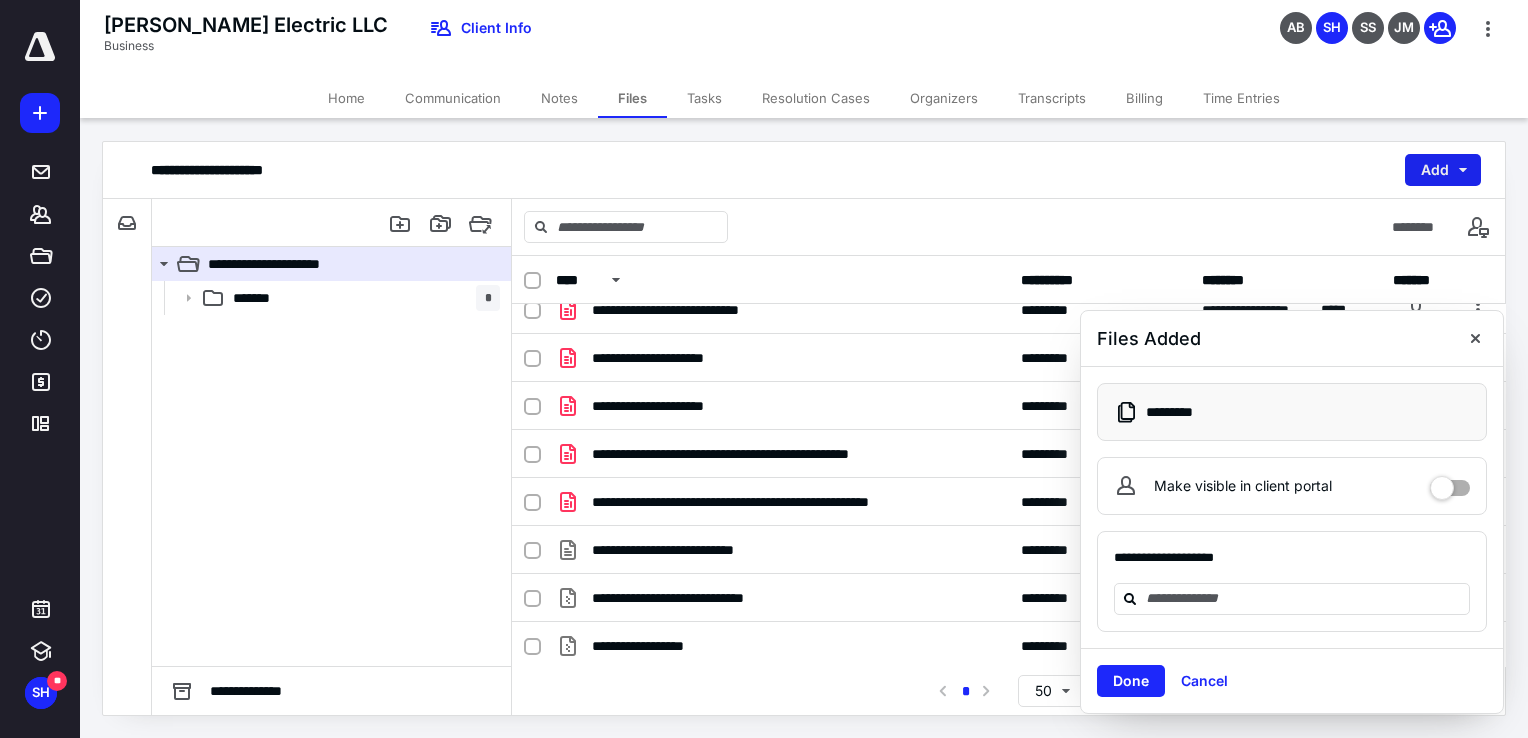click on "Add" at bounding box center (1443, 170) 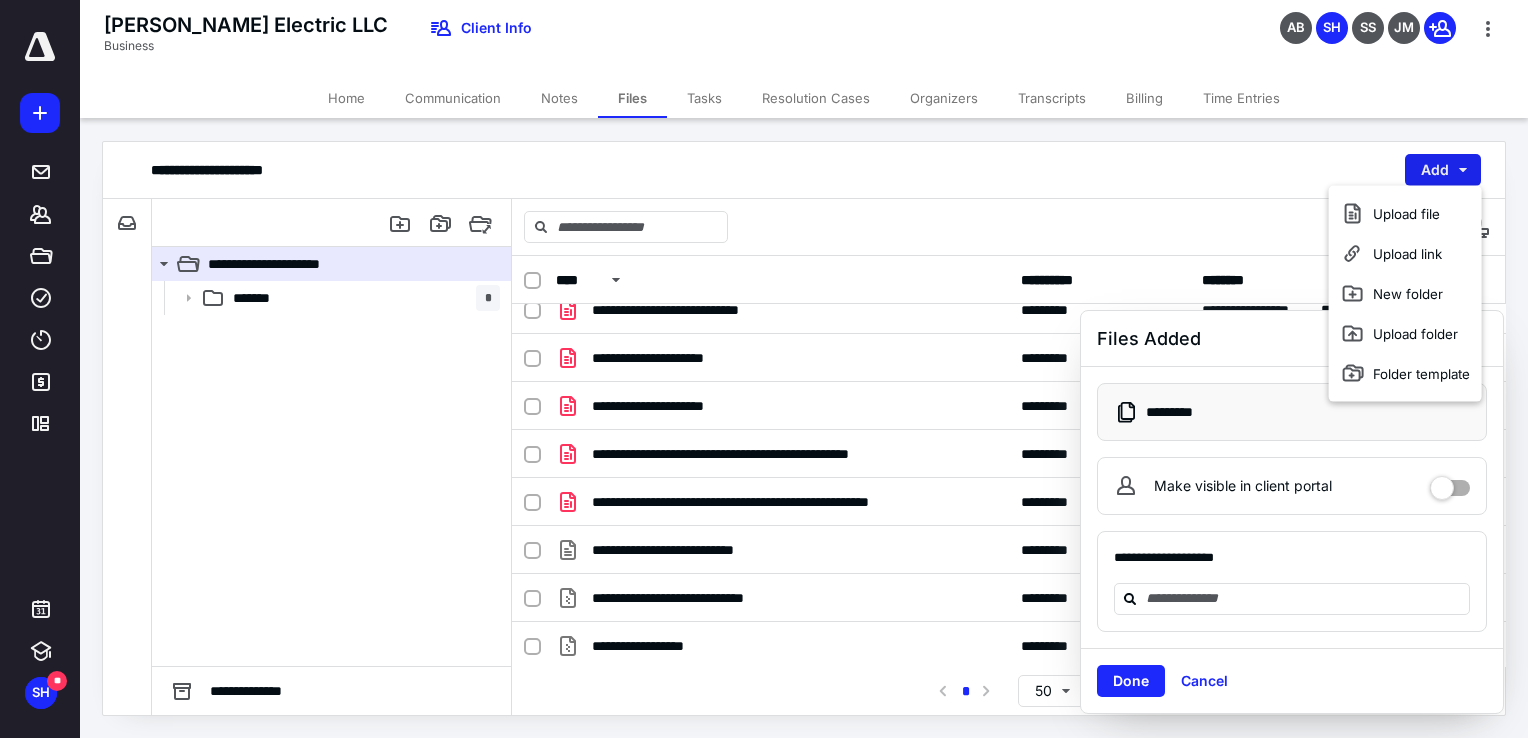 click on "Upload file" at bounding box center (1405, 214) 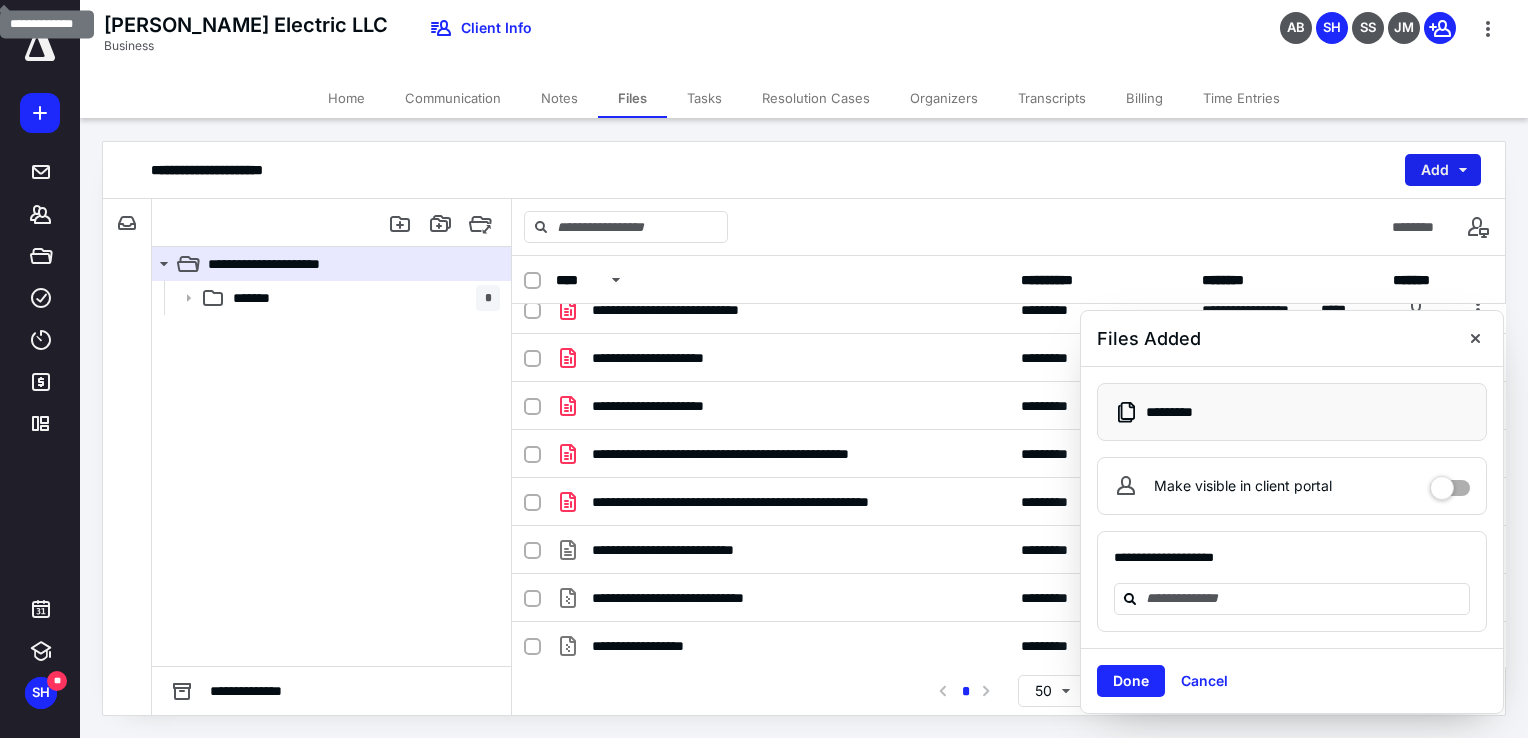click on "Add" at bounding box center (1443, 170) 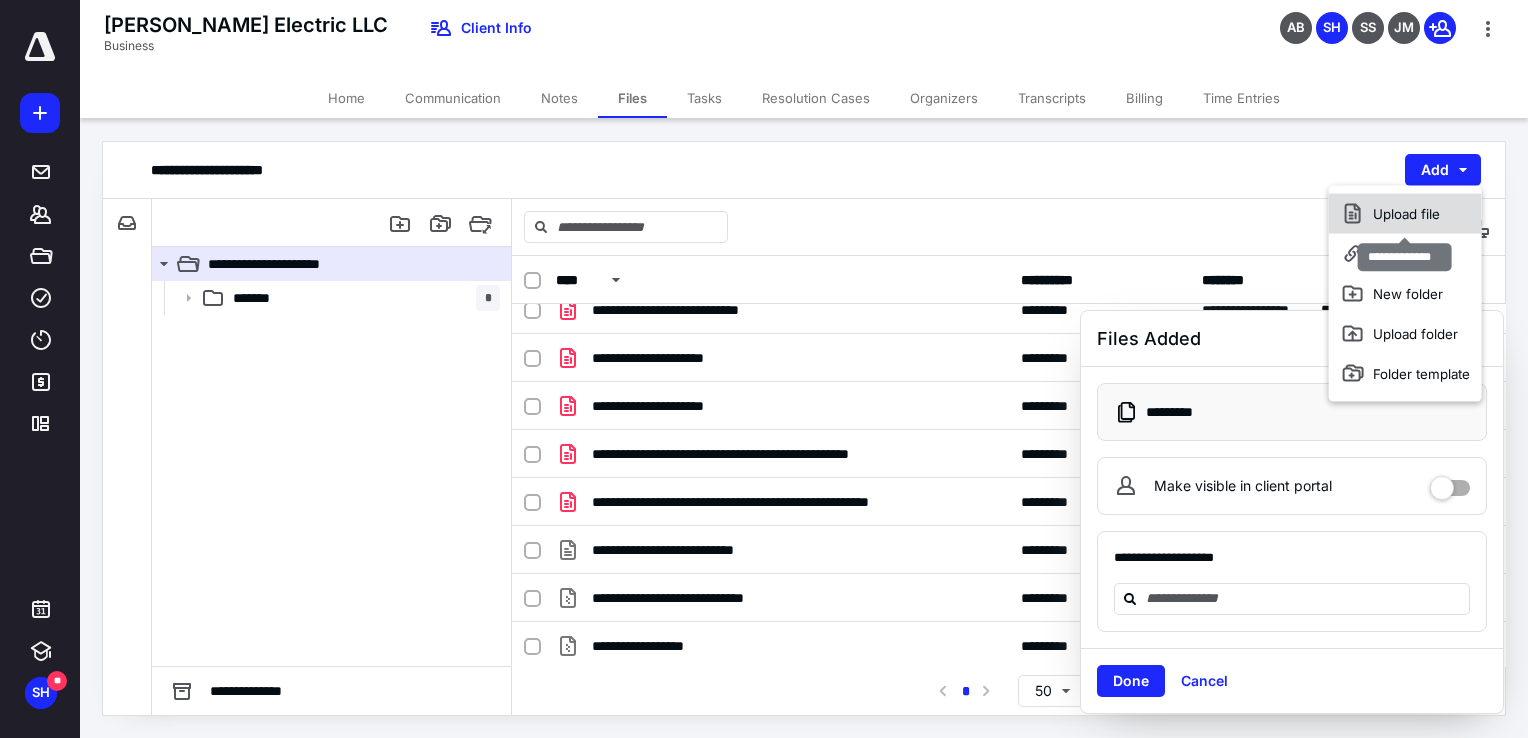 click on "Upload file" at bounding box center (1405, 214) 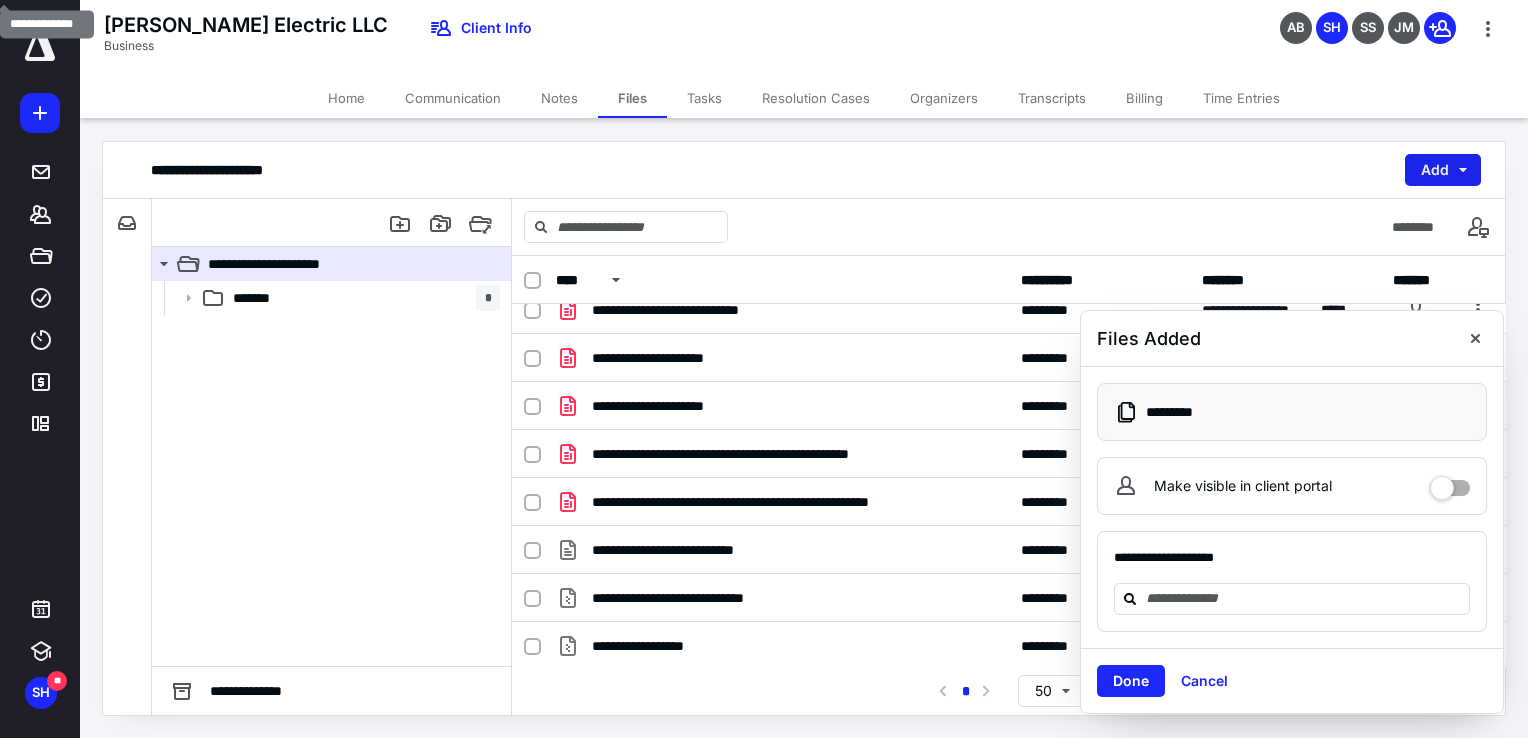 click on "Add" at bounding box center [1443, 170] 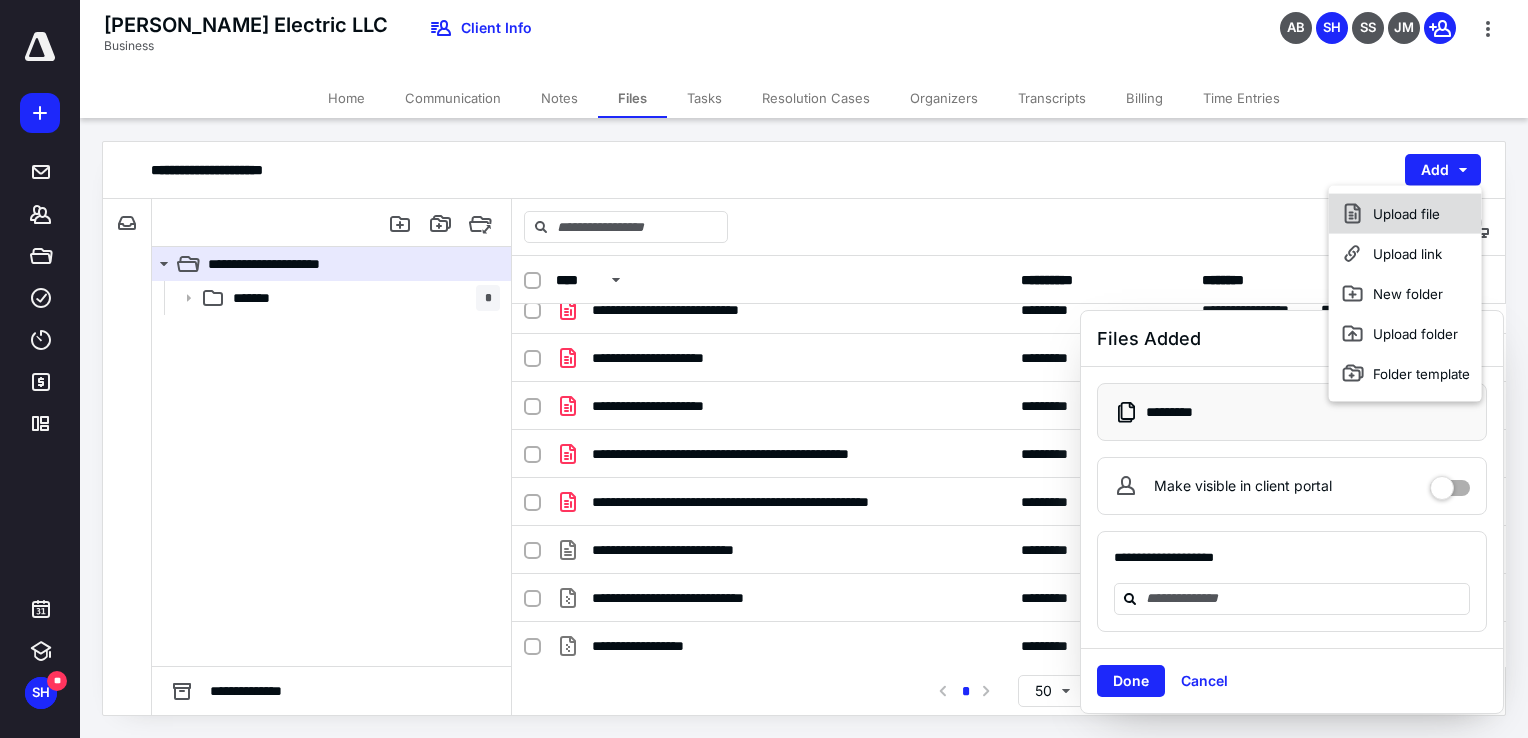click on "Upload file" at bounding box center (1405, 214) 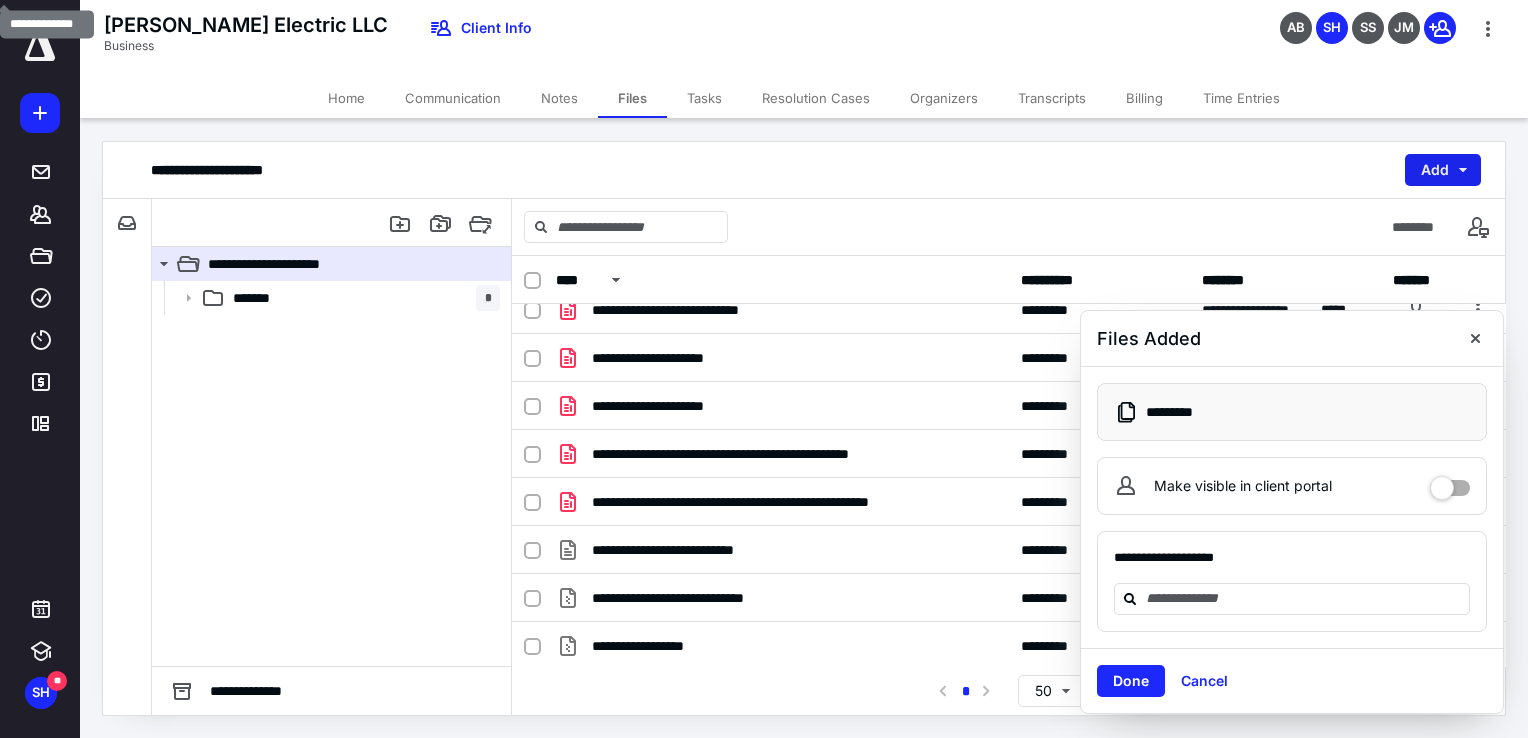 click on "Add" at bounding box center (1443, 170) 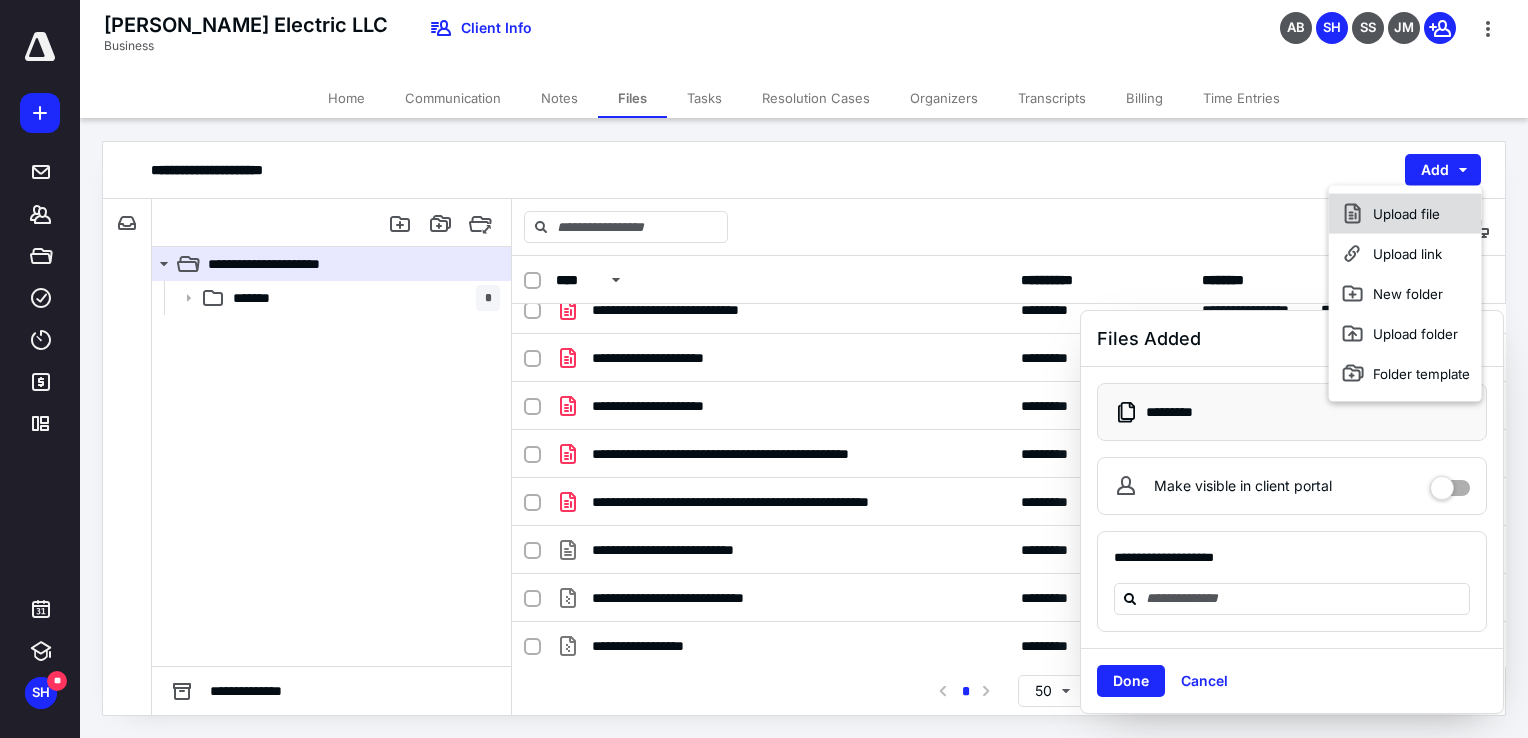 click on "Upload file" at bounding box center (1405, 214) 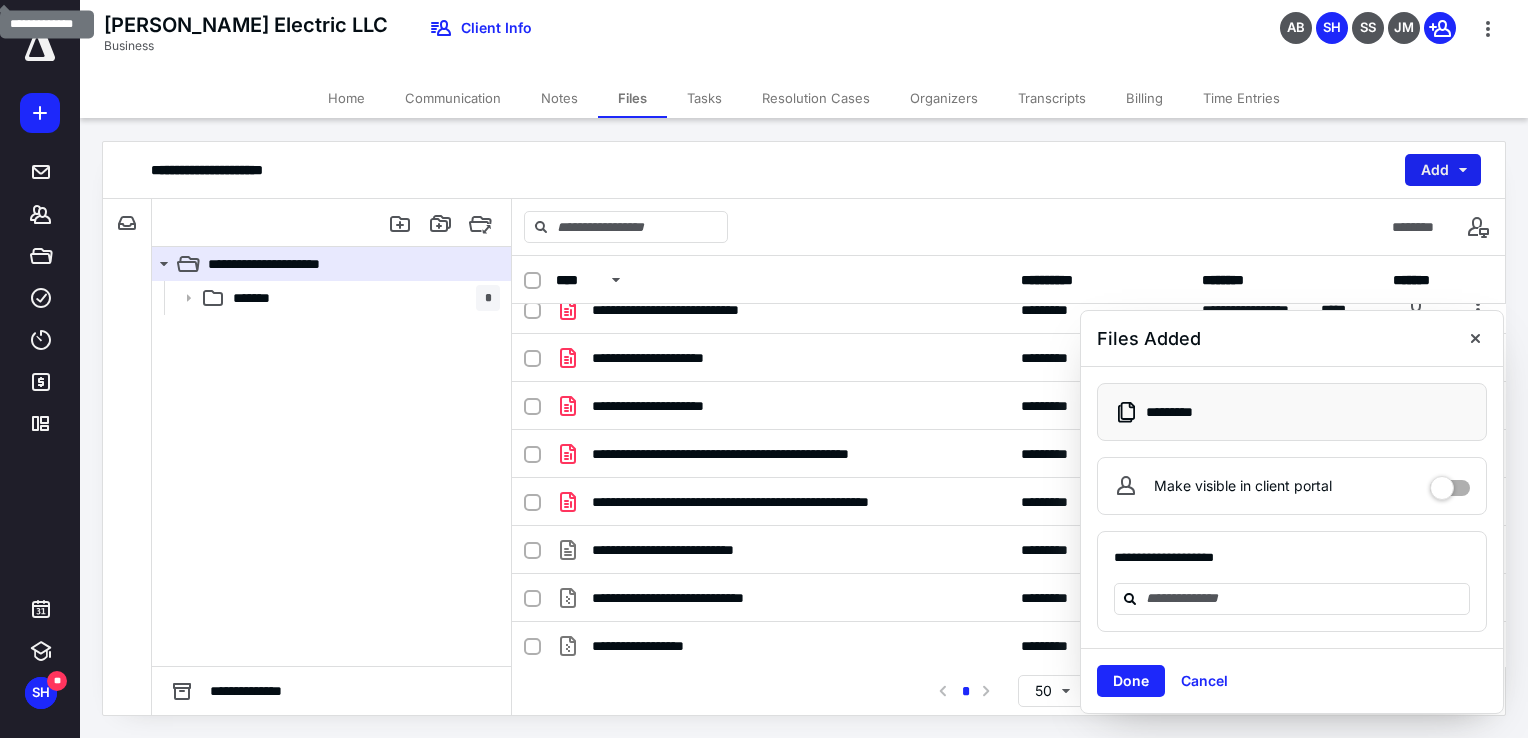 click on "Add" at bounding box center (1443, 170) 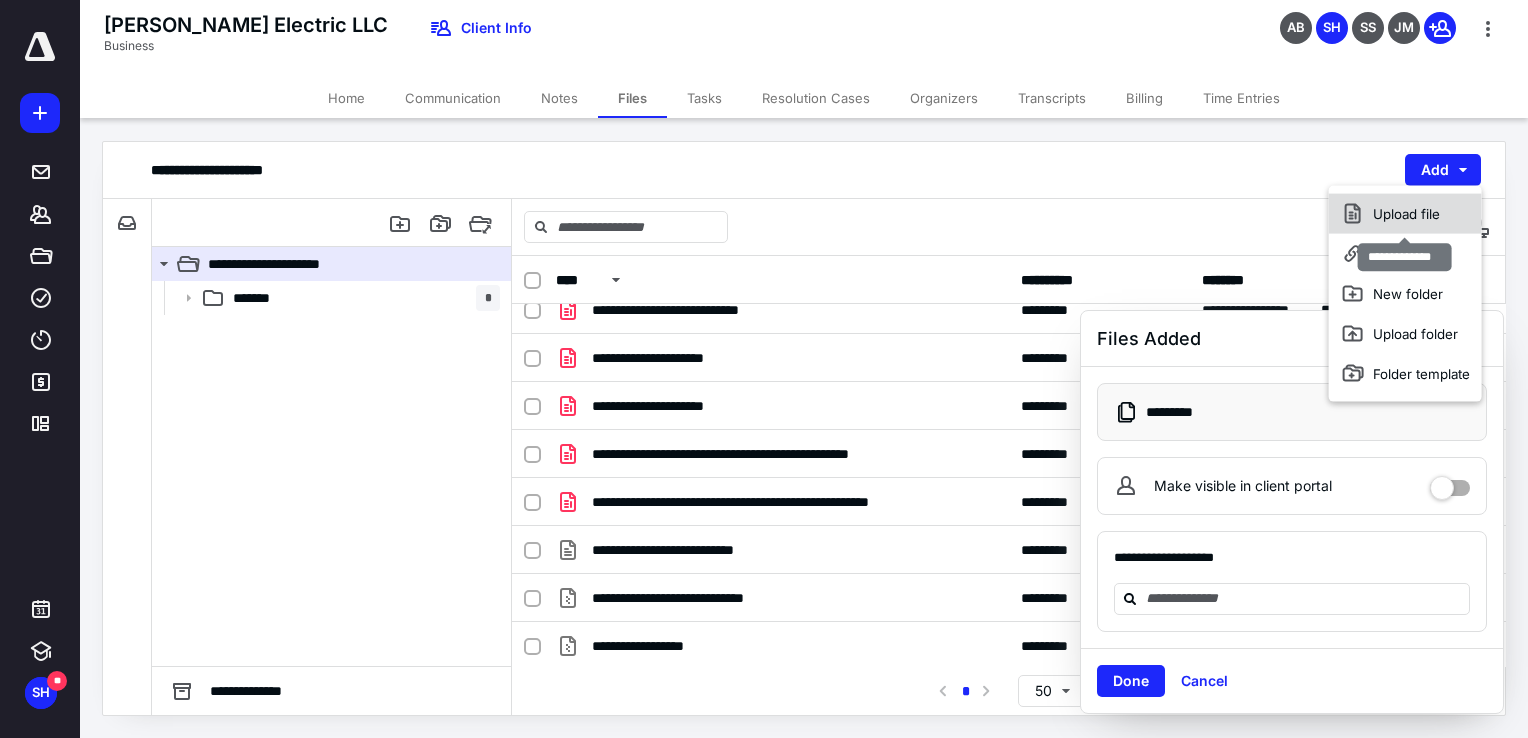 click on "Upload file" at bounding box center (1405, 214) 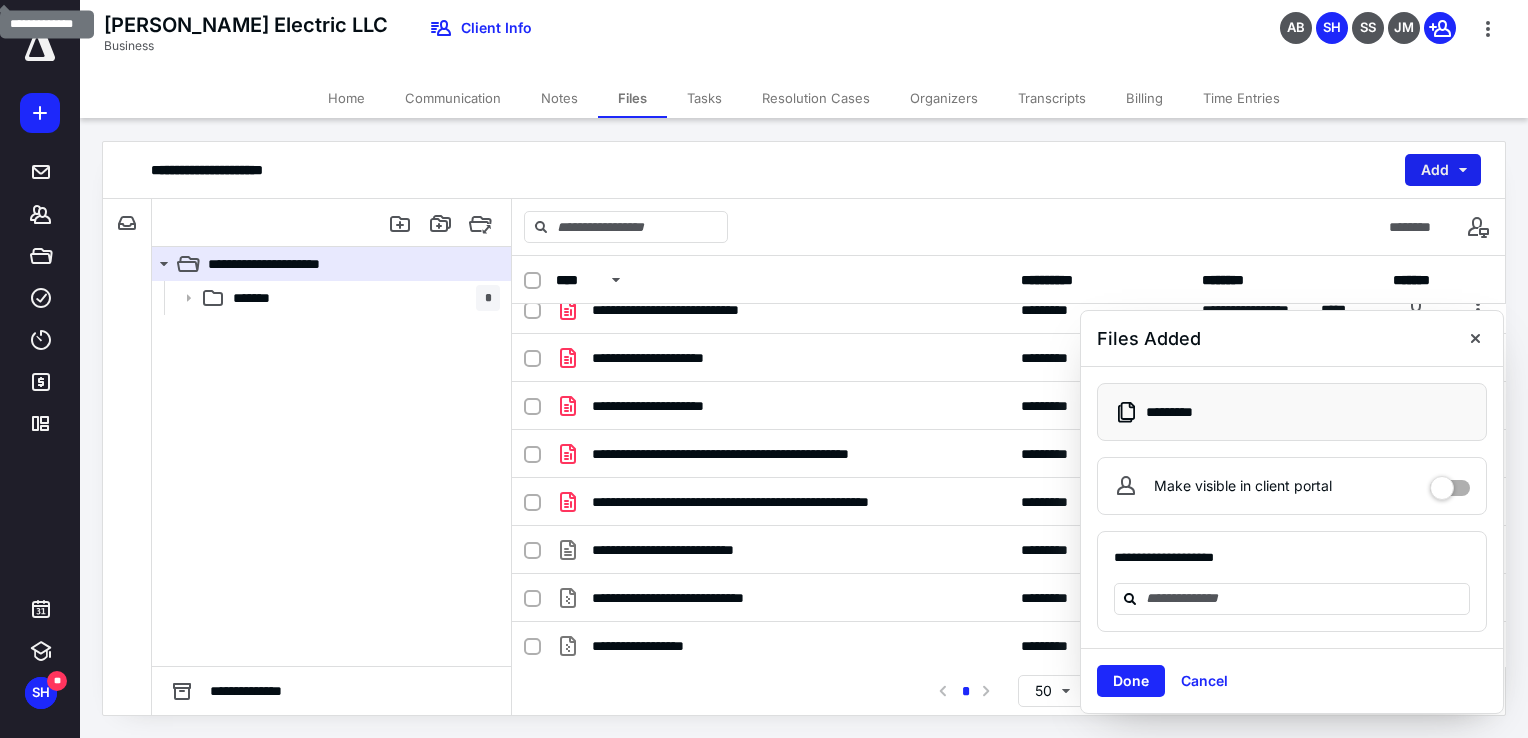 click on "Add" at bounding box center [1443, 170] 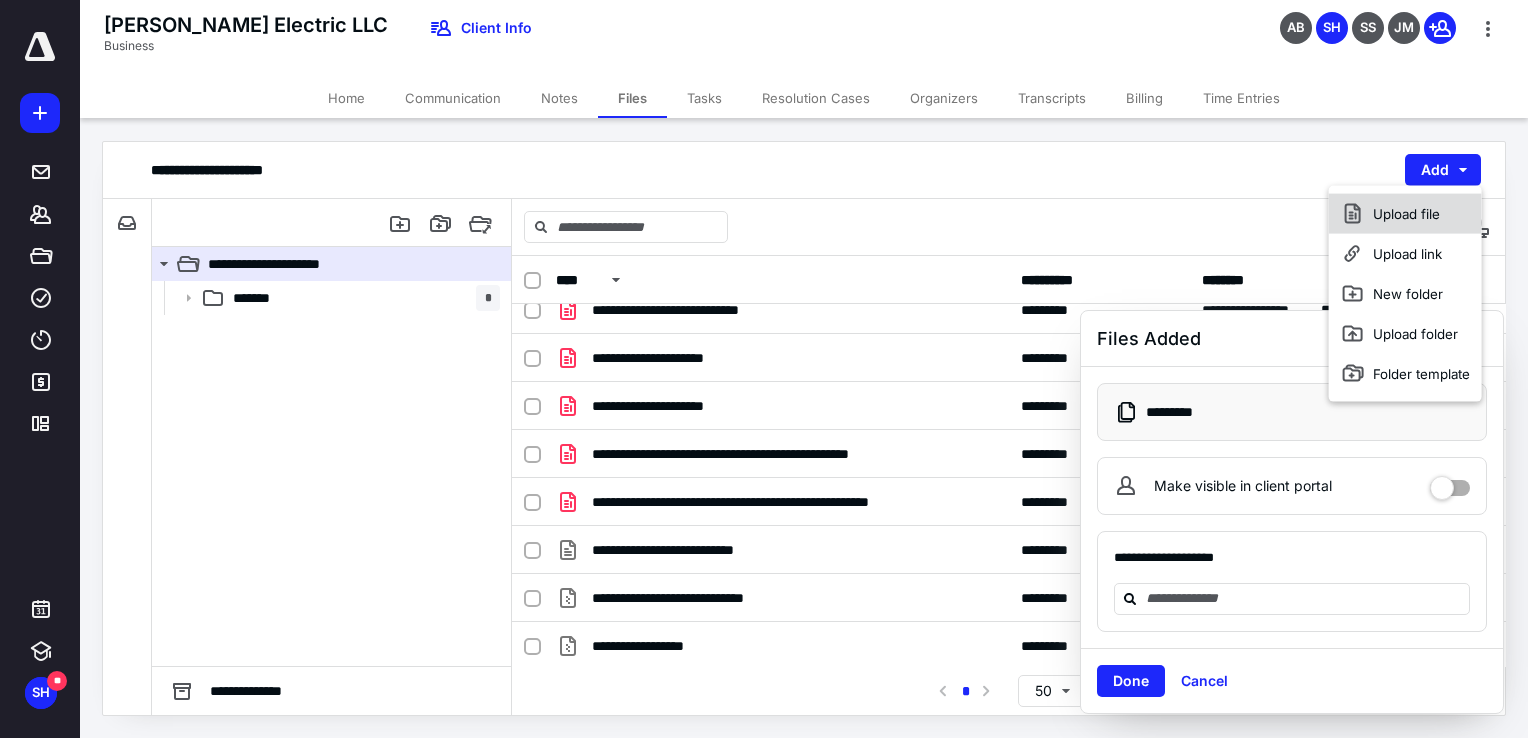 click on "Upload file" at bounding box center [1405, 214] 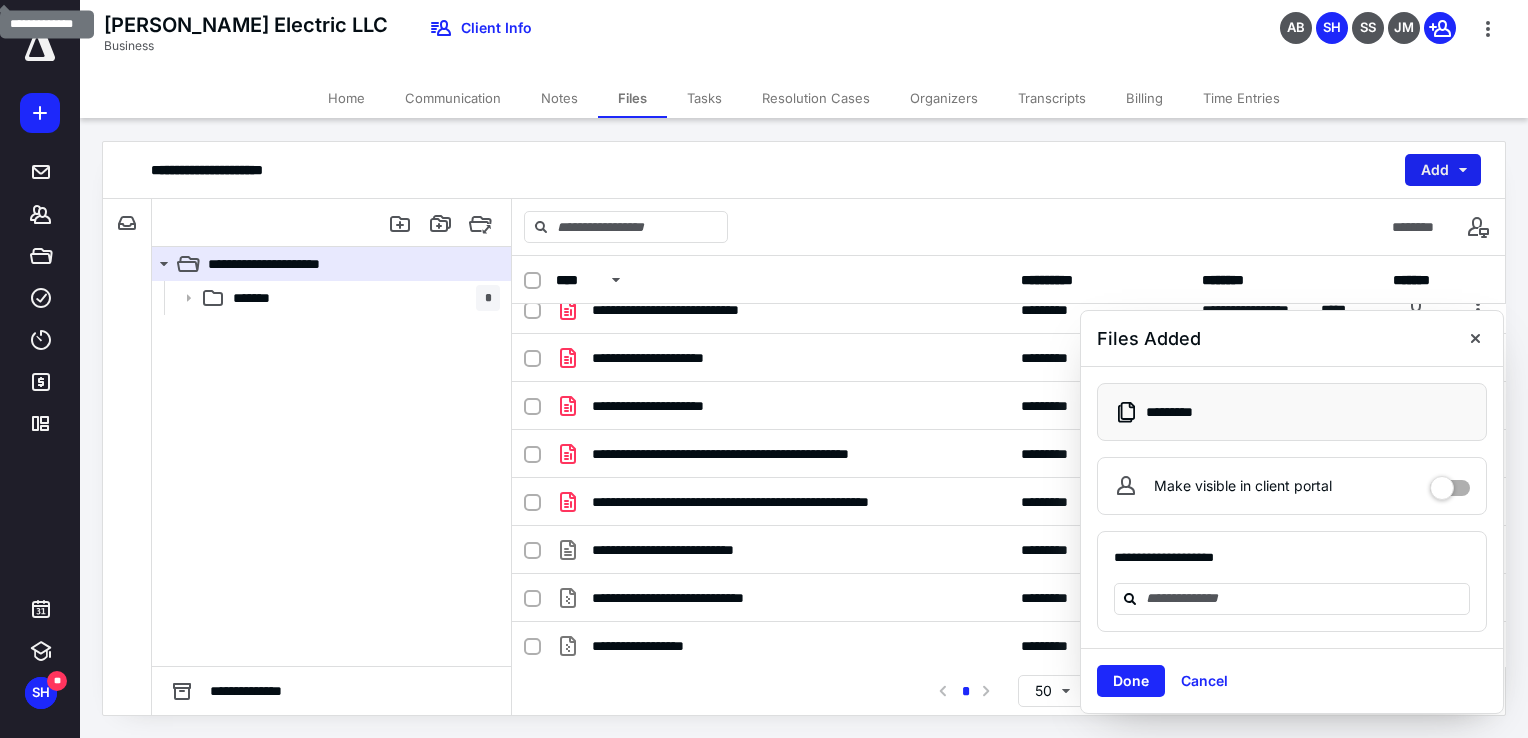 click on "Add" at bounding box center (1443, 170) 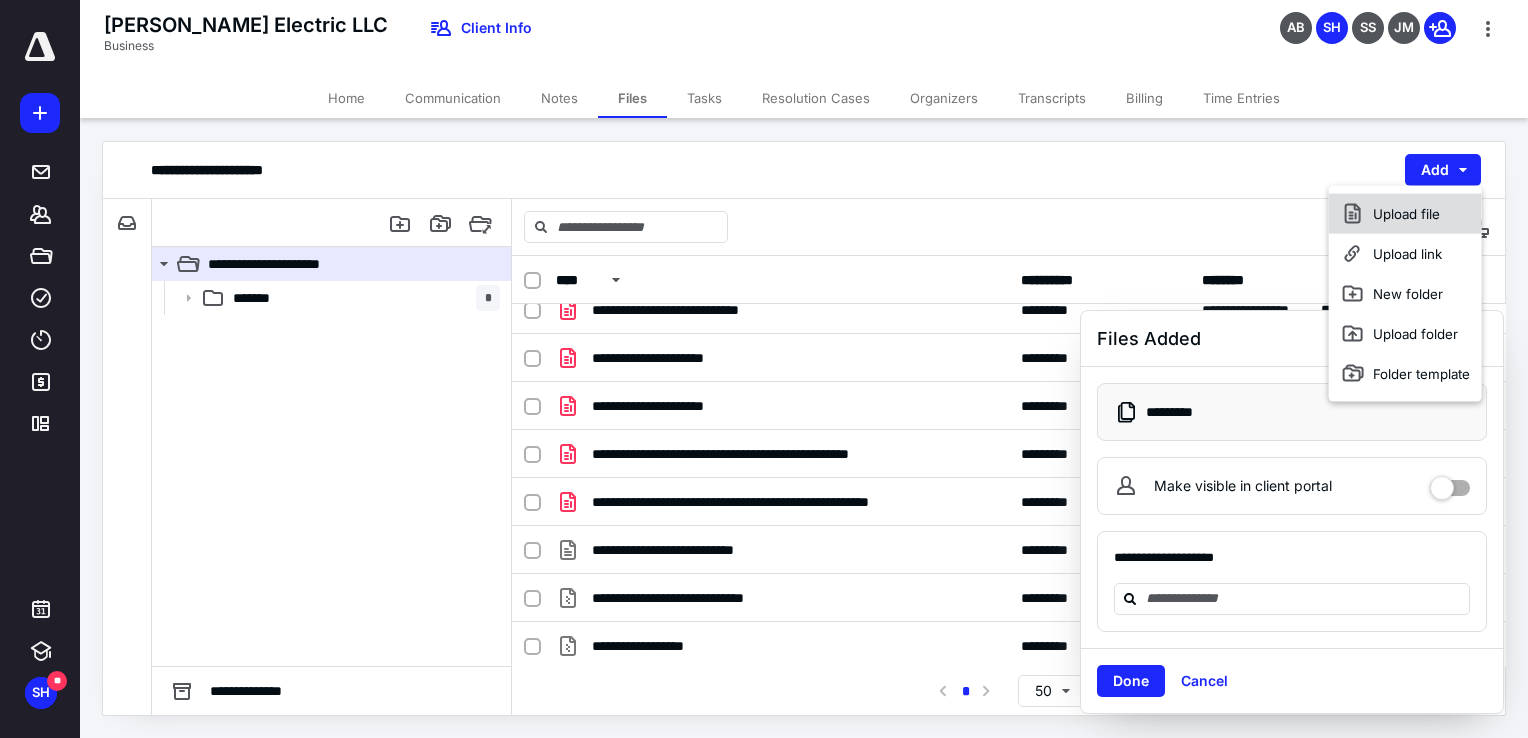 click on "Upload file" at bounding box center [1405, 214] 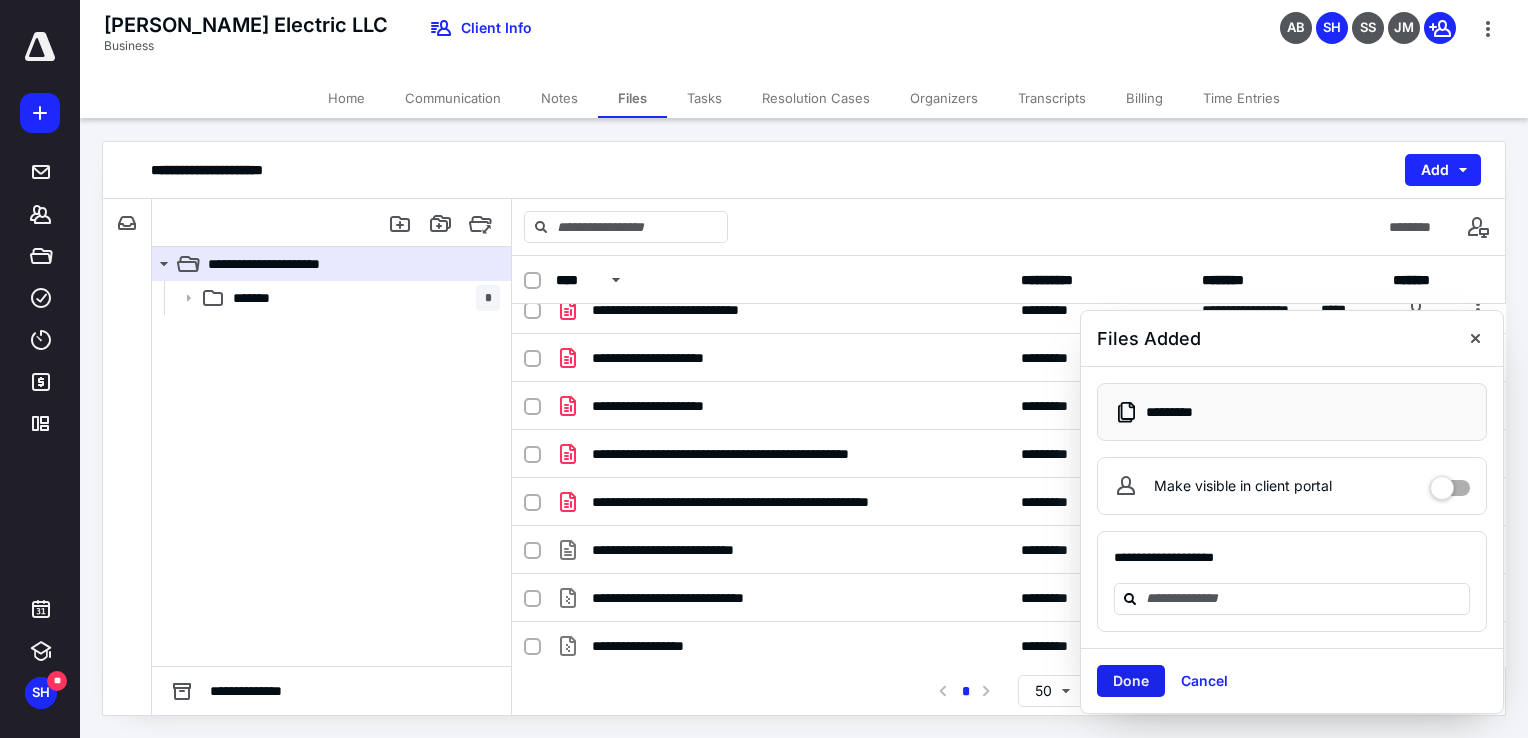 click on "Done" at bounding box center (1131, 681) 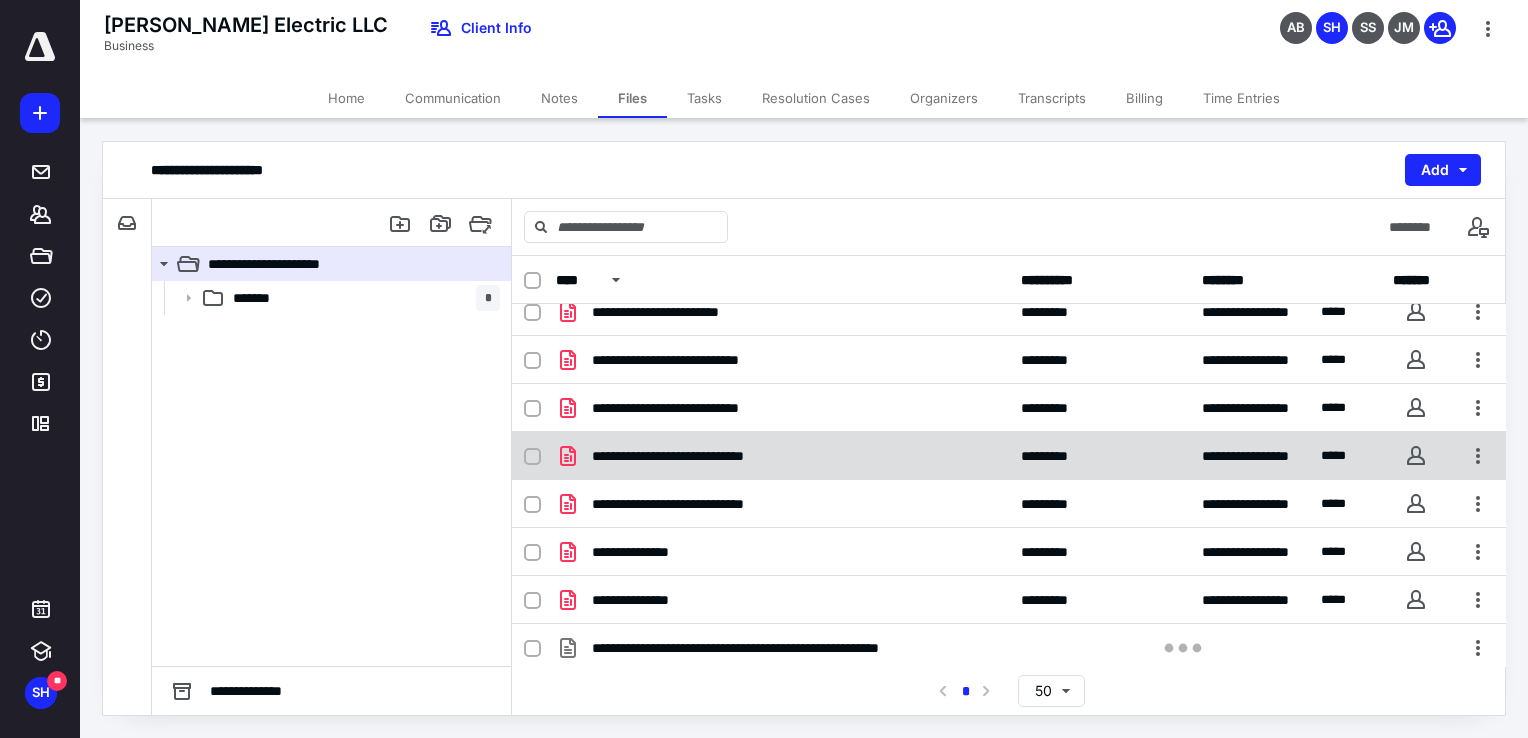 scroll, scrollTop: 488, scrollLeft: 0, axis: vertical 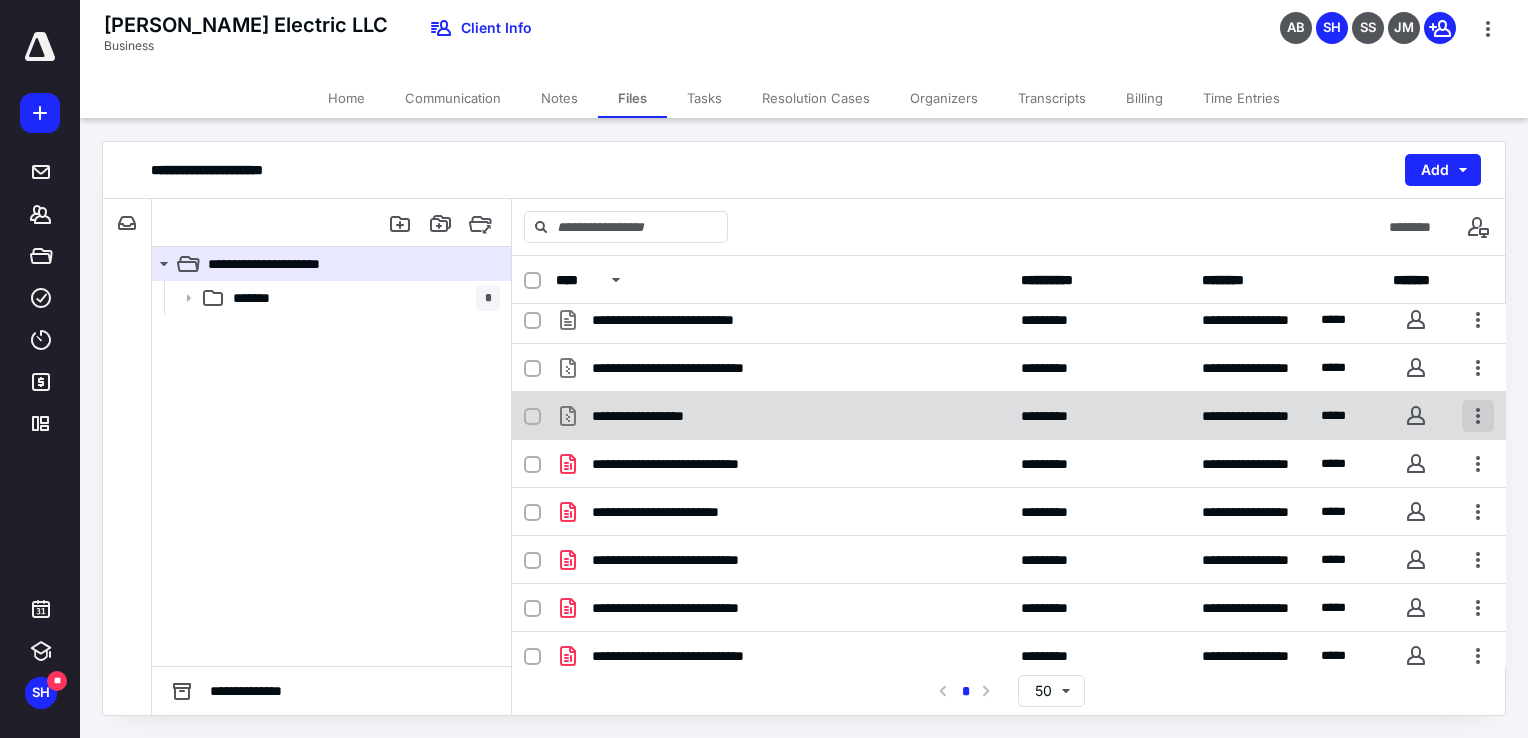 click at bounding box center [1478, 416] 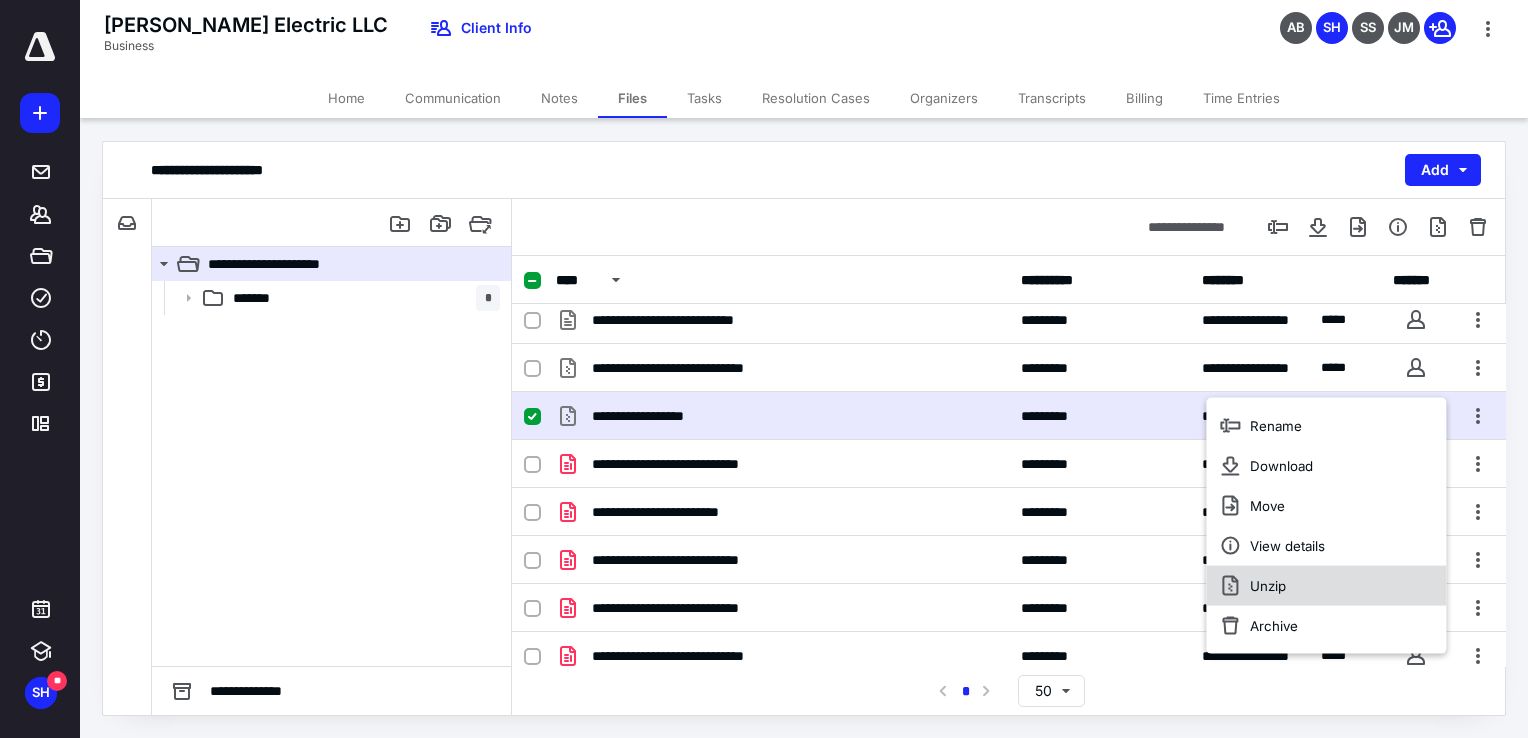 click on "Unzip" at bounding box center (1326, 586) 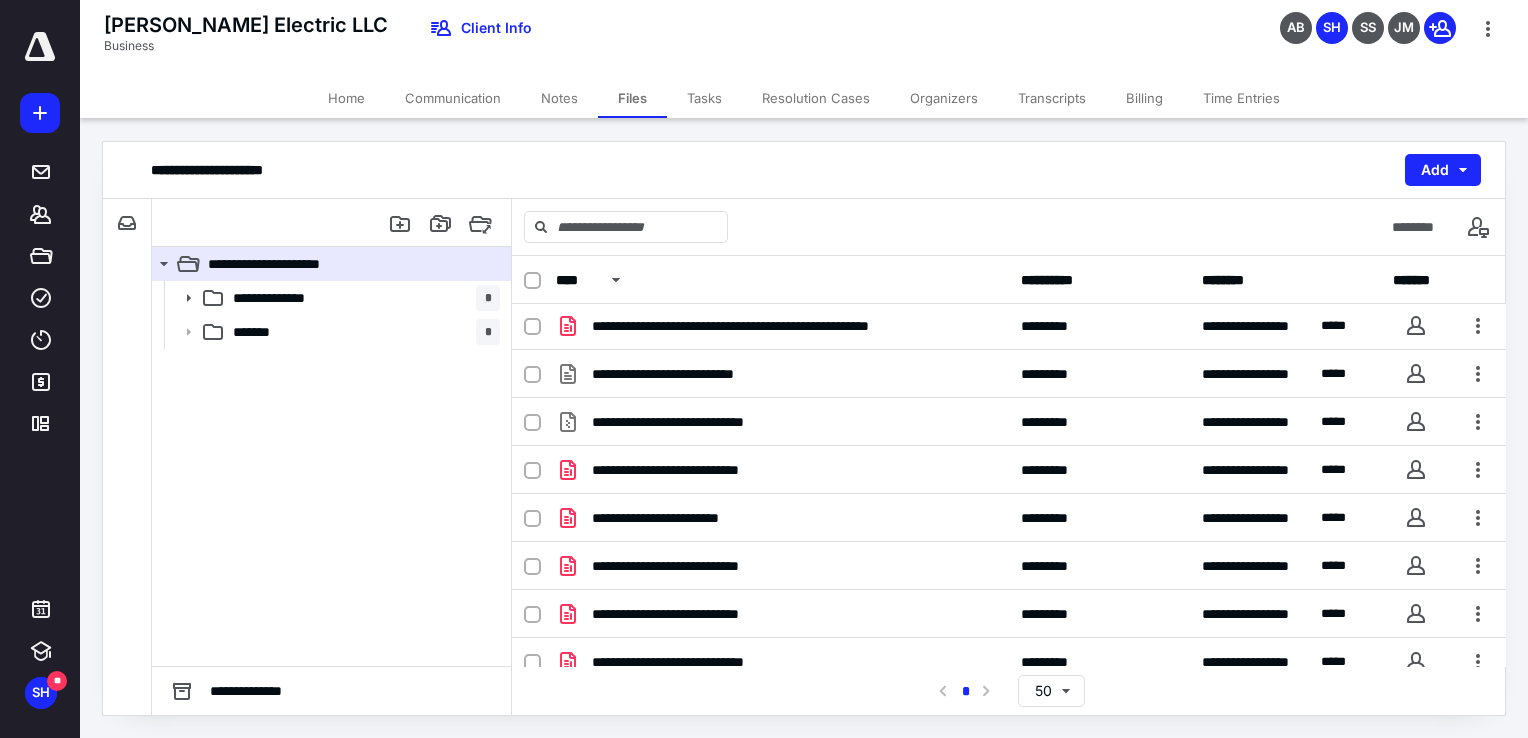 scroll, scrollTop: 640, scrollLeft: 0, axis: vertical 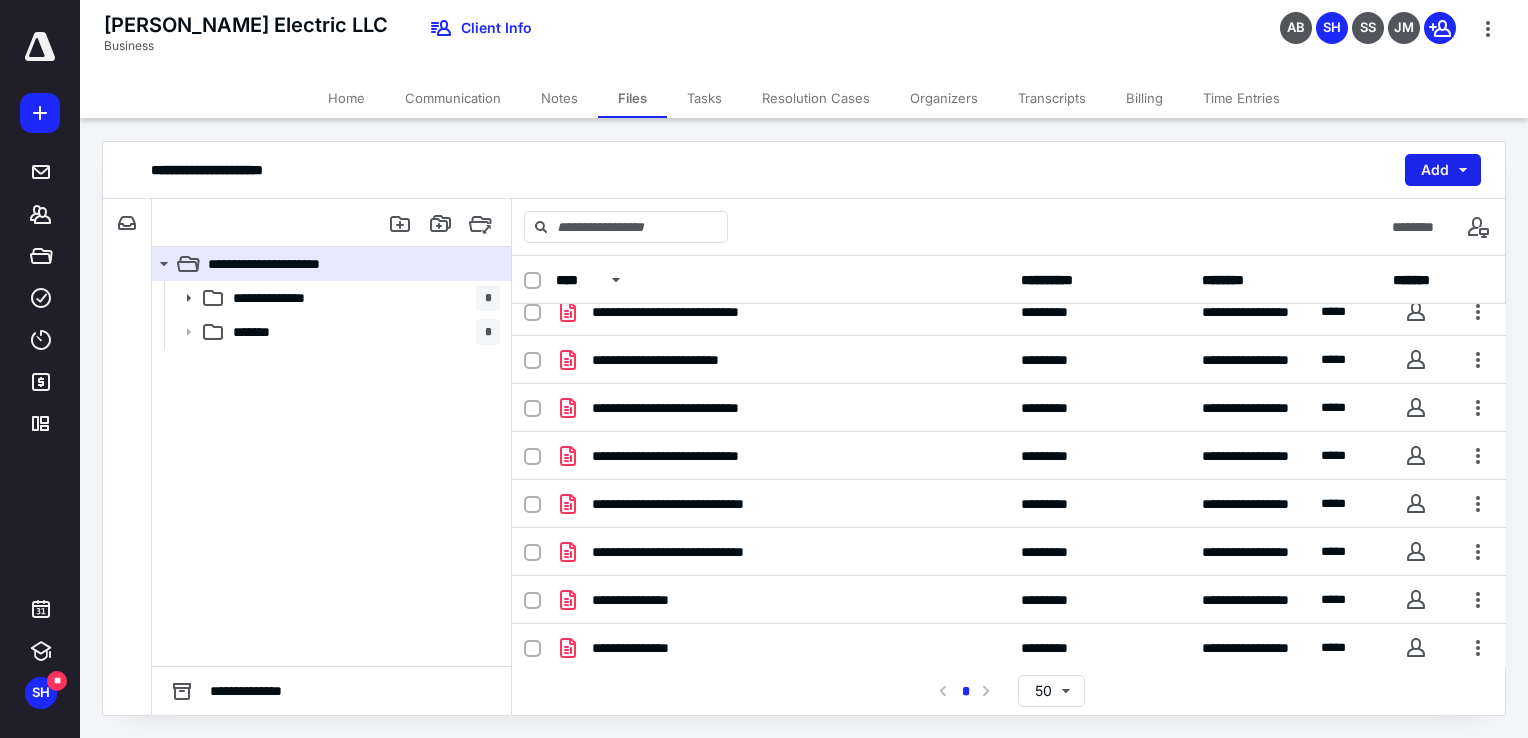 click on "Add" at bounding box center (1443, 170) 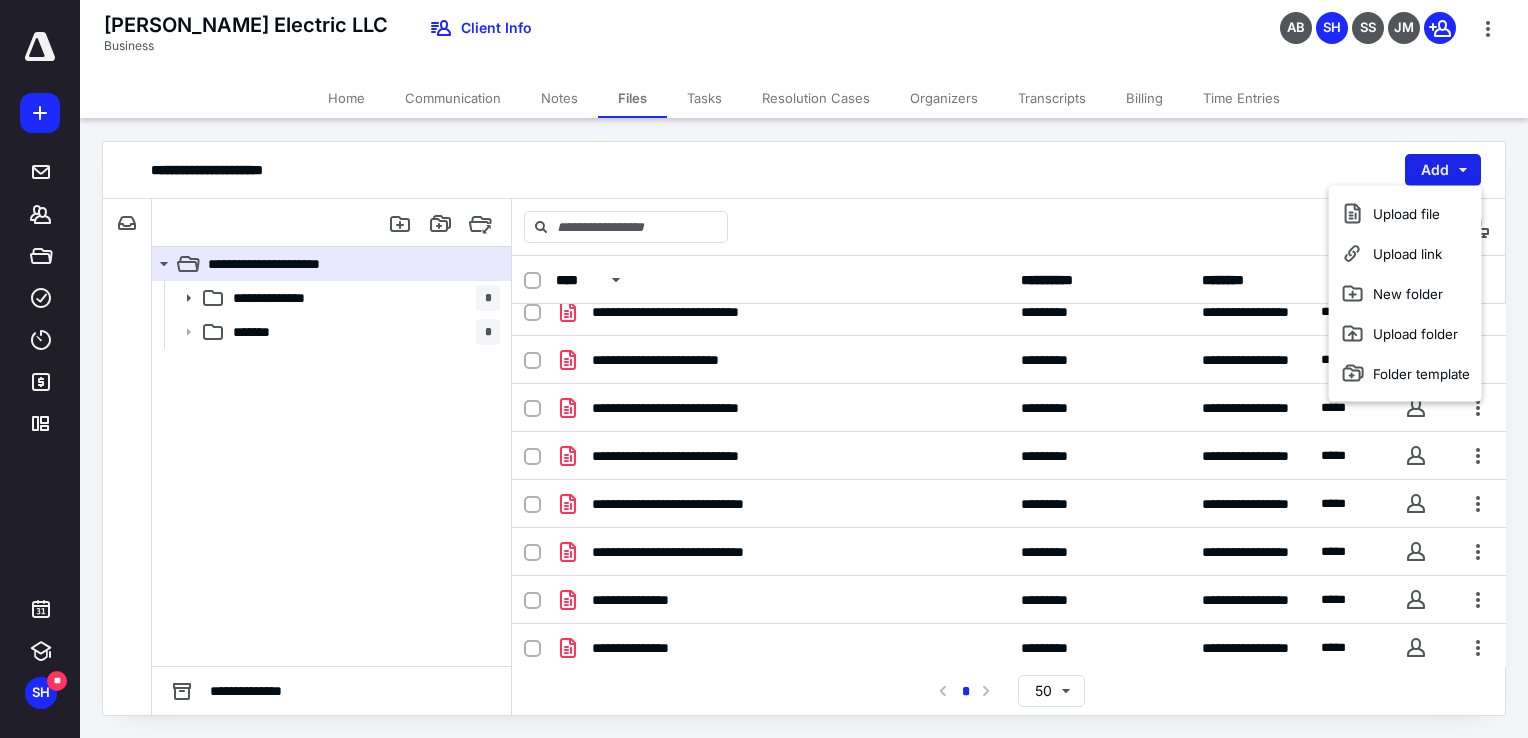 click on "Upload file" at bounding box center [1405, 214] 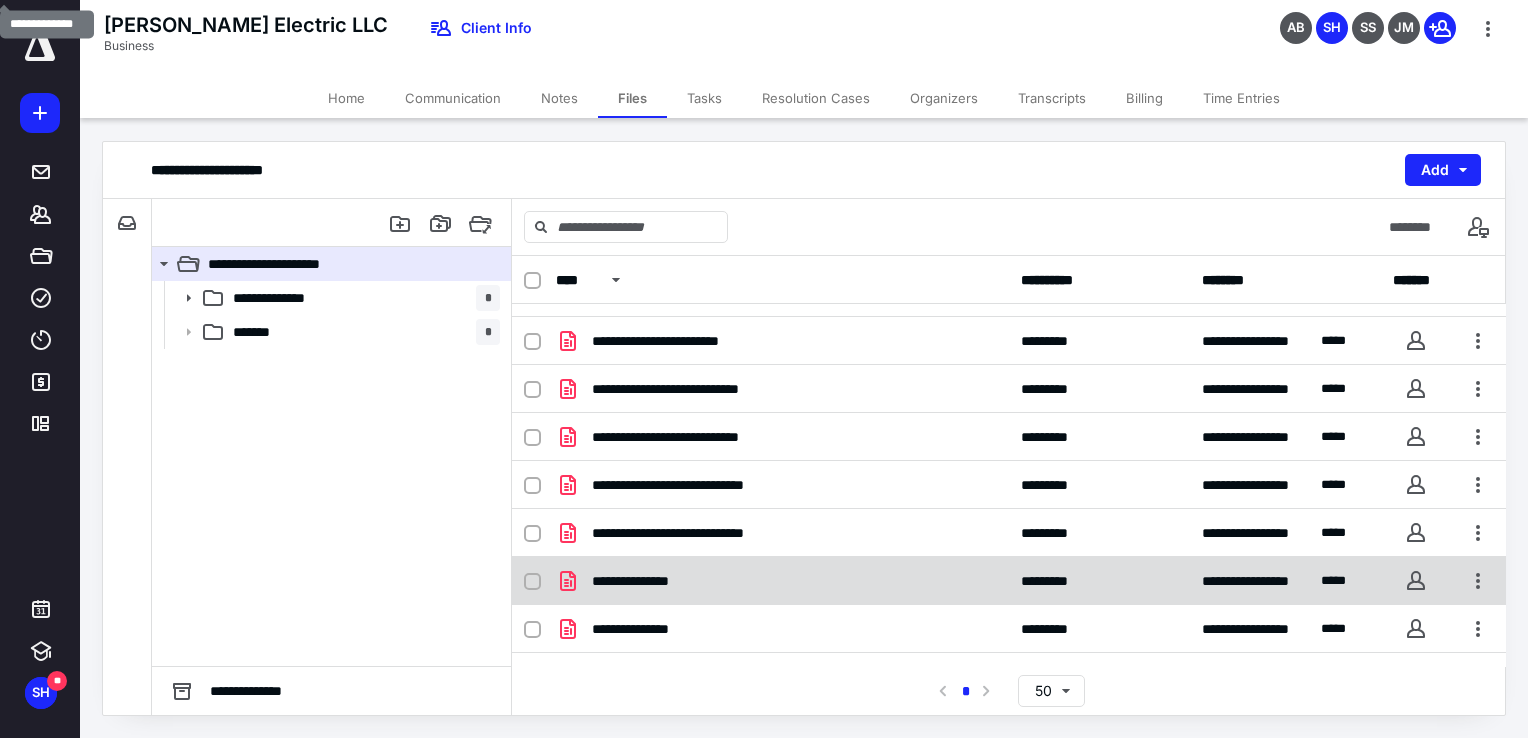 scroll, scrollTop: 688, scrollLeft: 0, axis: vertical 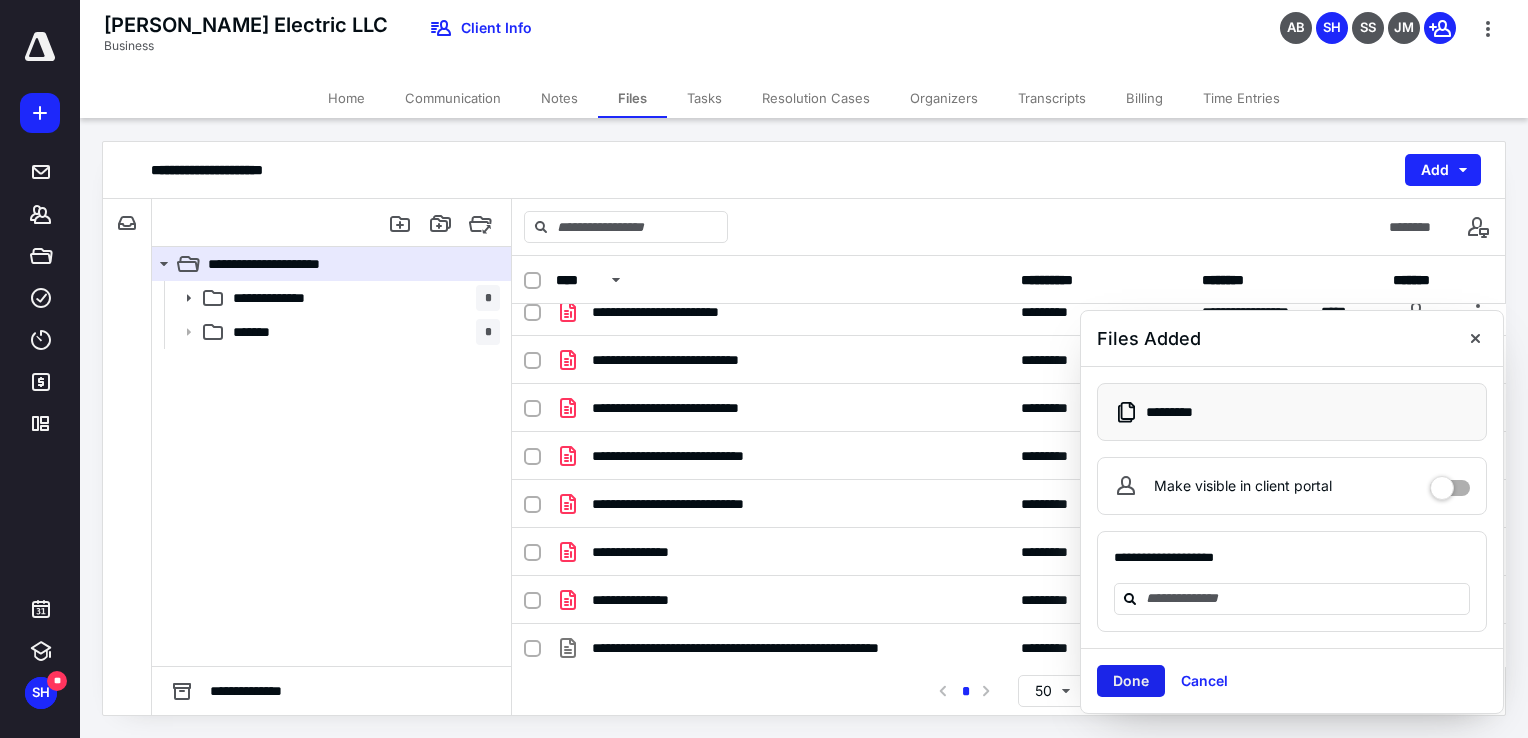 click on "Done" at bounding box center (1131, 681) 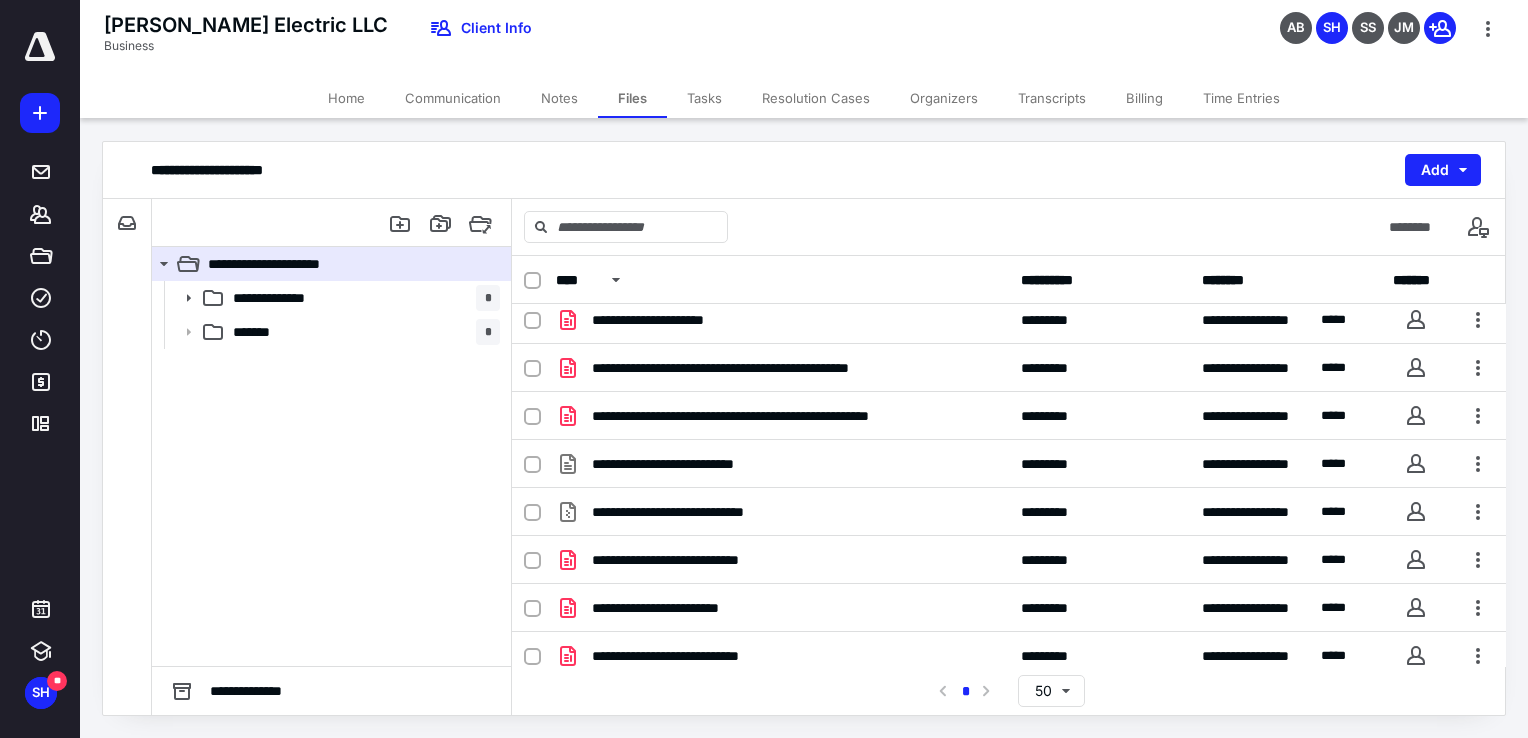 scroll, scrollTop: 388, scrollLeft: 0, axis: vertical 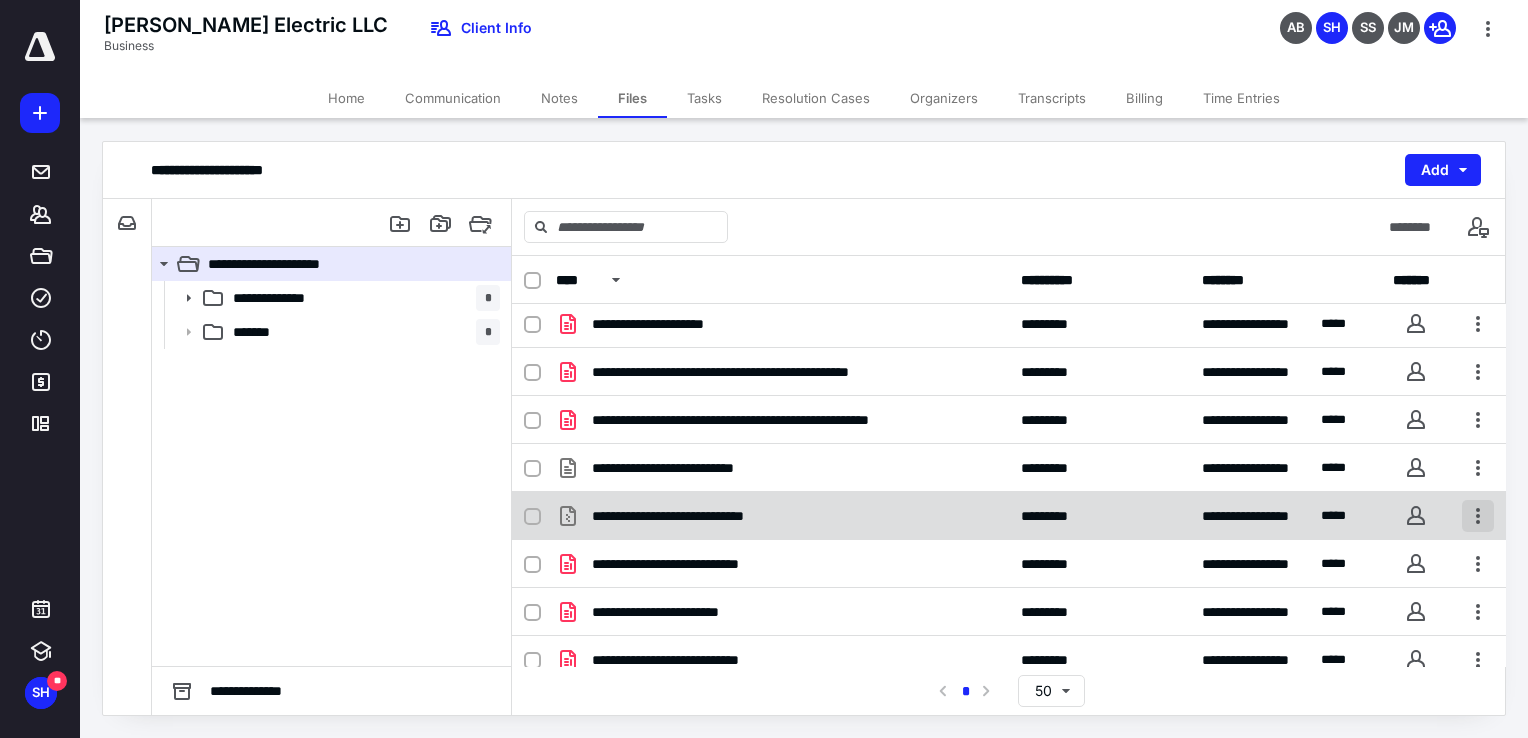 click at bounding box center [1478, 516] 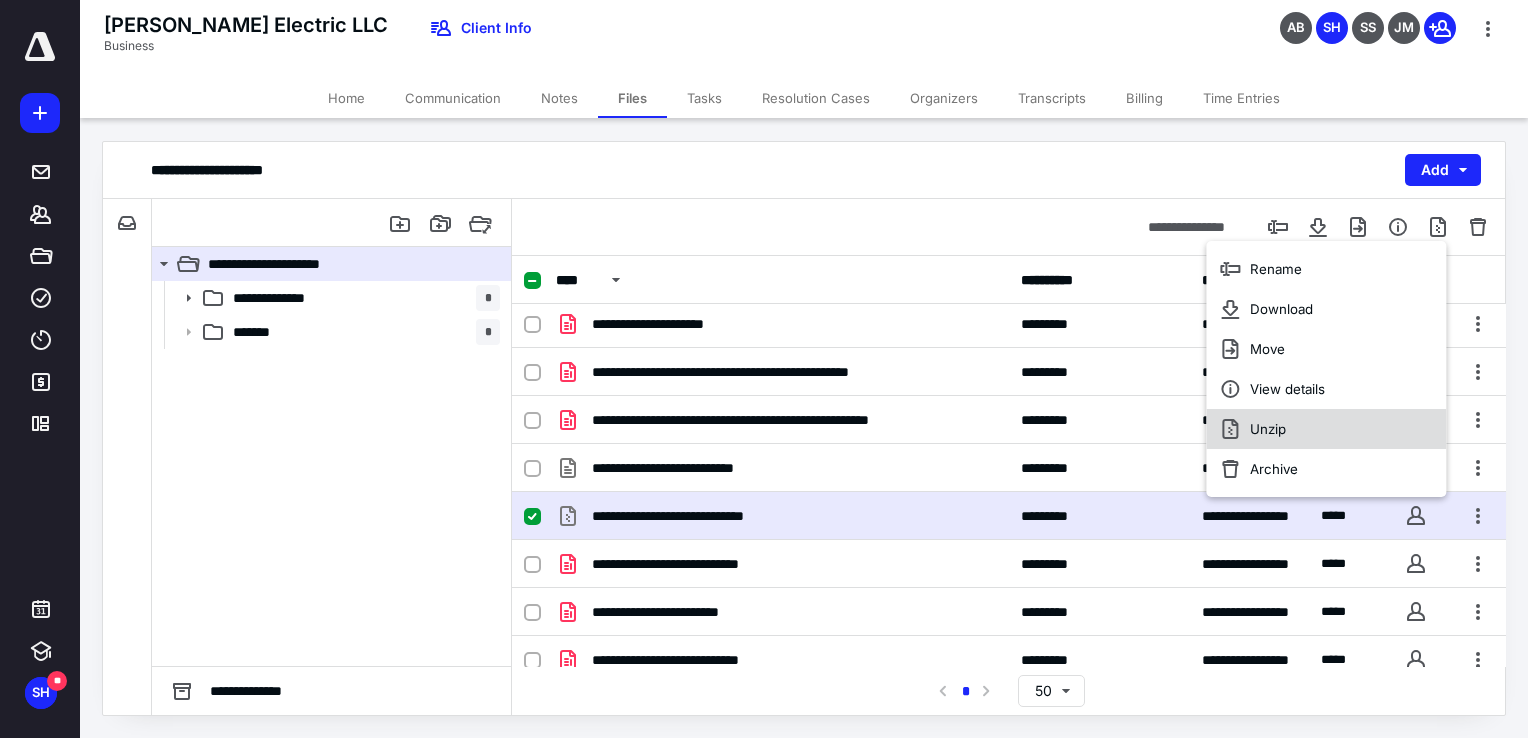 click on "Unzip" at bounding box center (1326, 429) 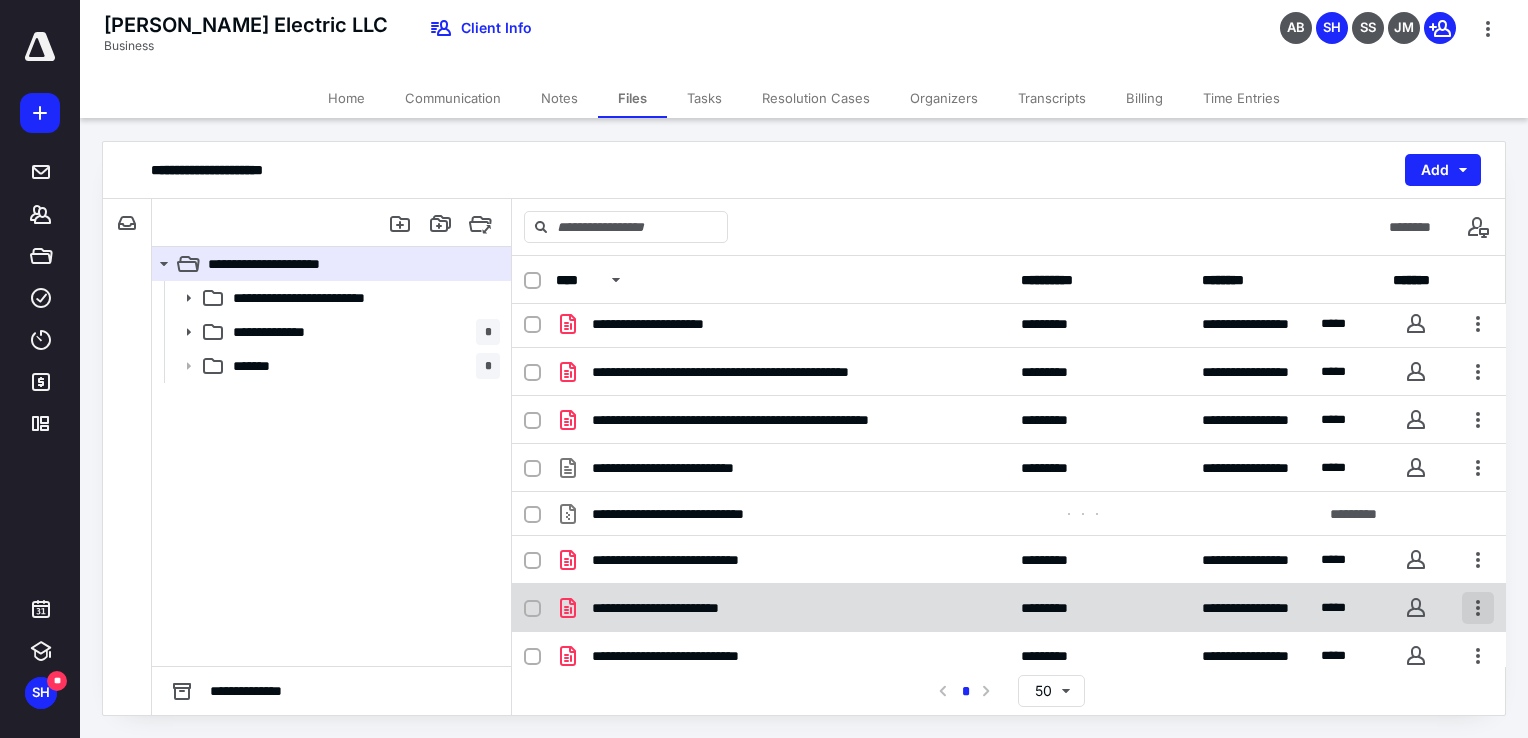 scroll, scrollTop: 436, scrollLeft: 0, axis: vertical 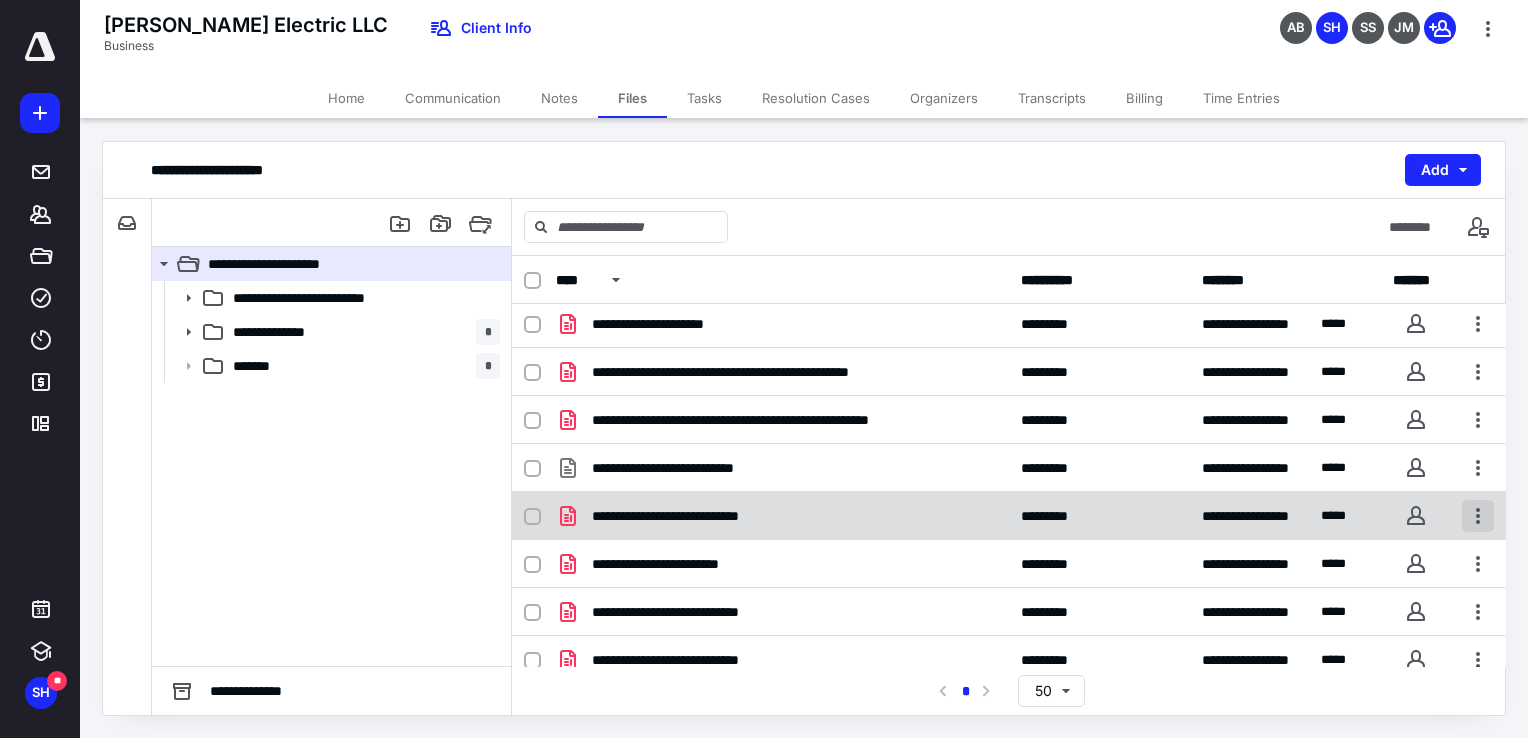 click at bounding box center (1478, 516) 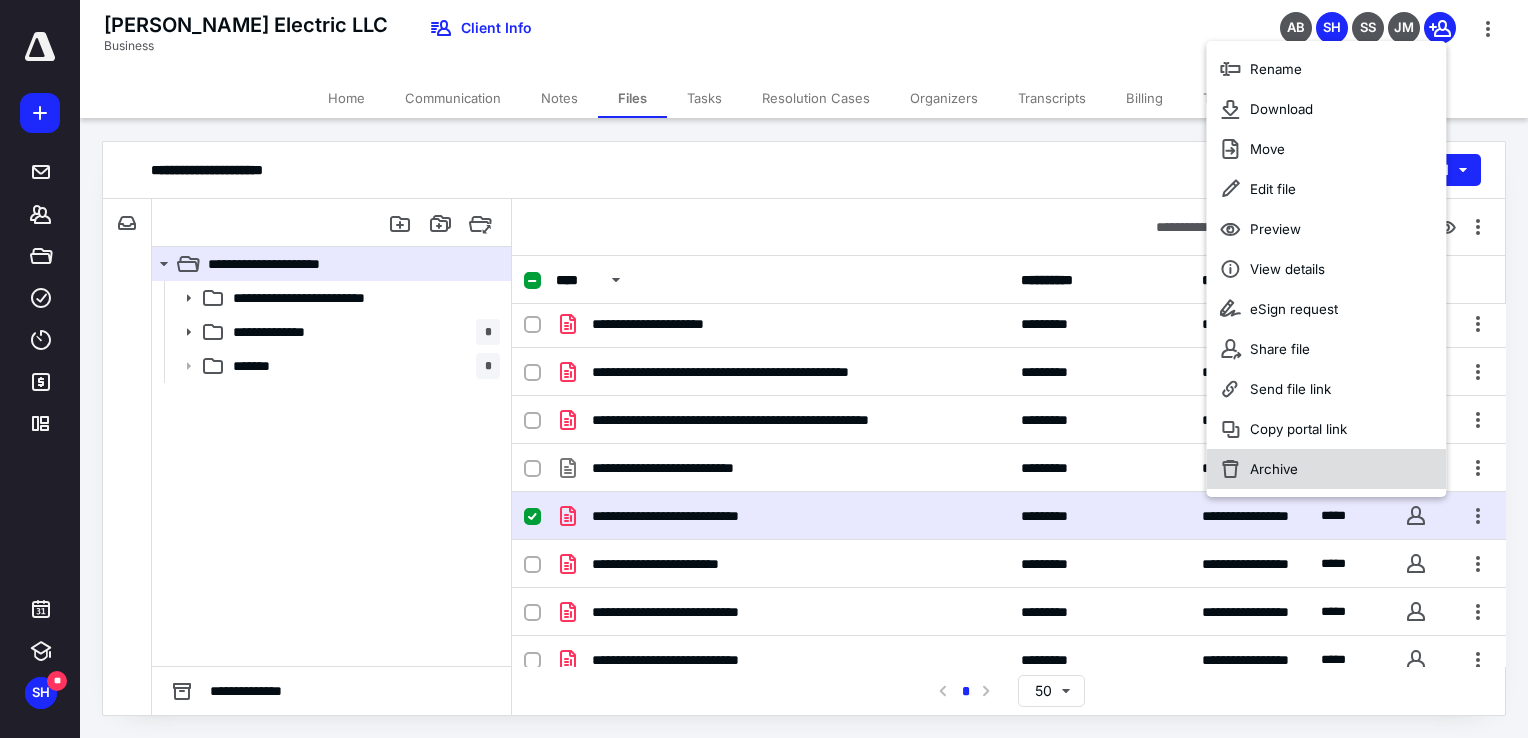 click on "Archive" at bounding box center (1326, 469) 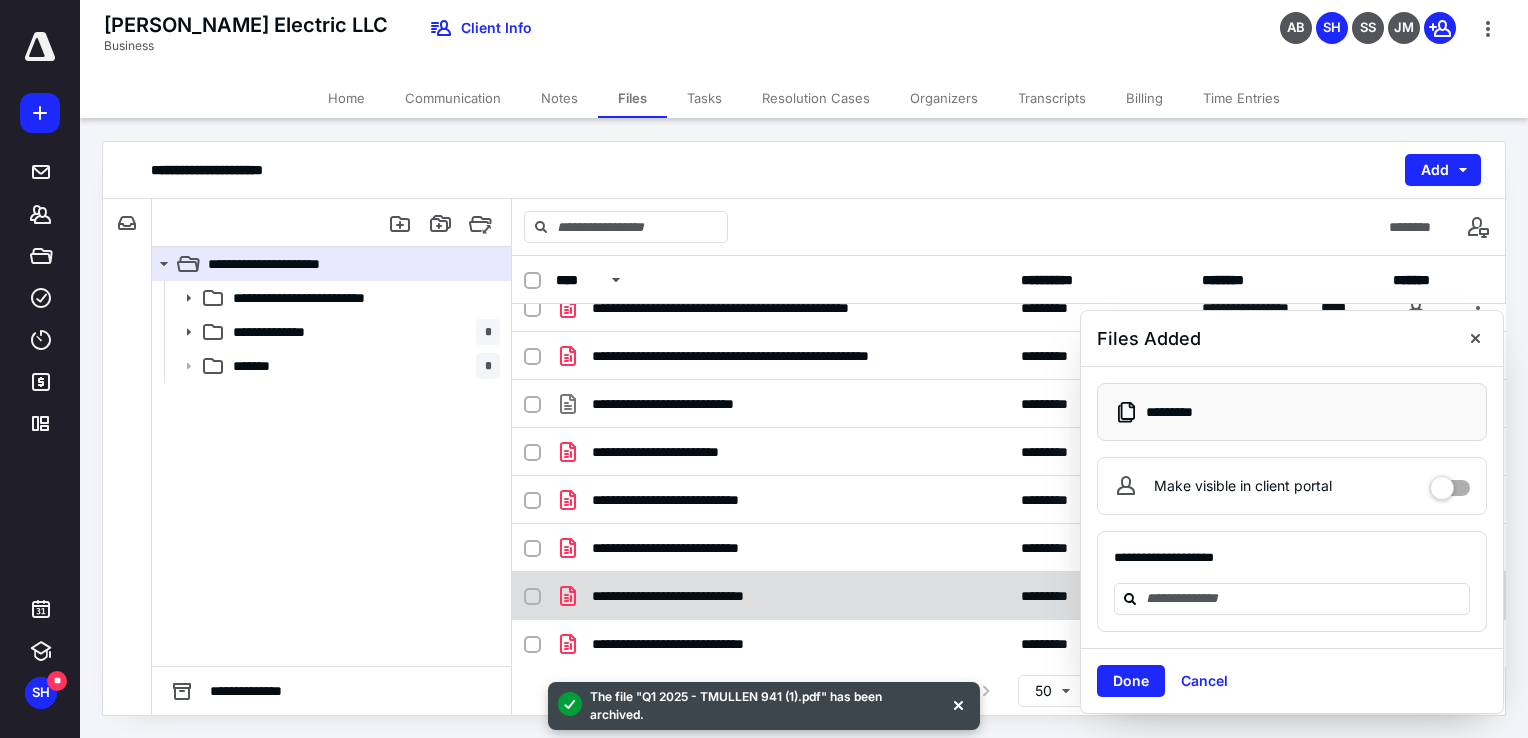 scroll, scrollTop: 688, scrollLeft: 0, axis: vertical 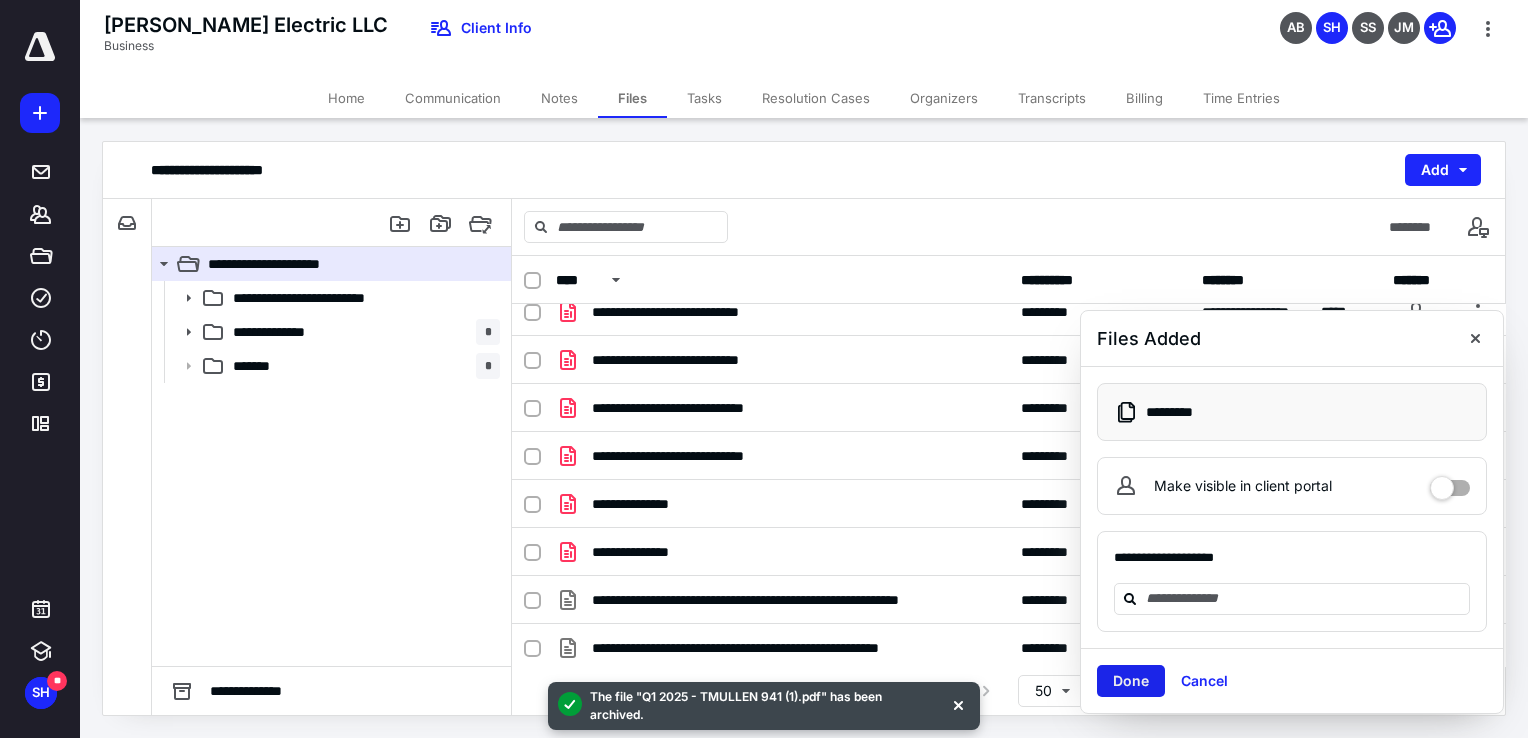 click on "Done" at bounding box center (1131, 681) 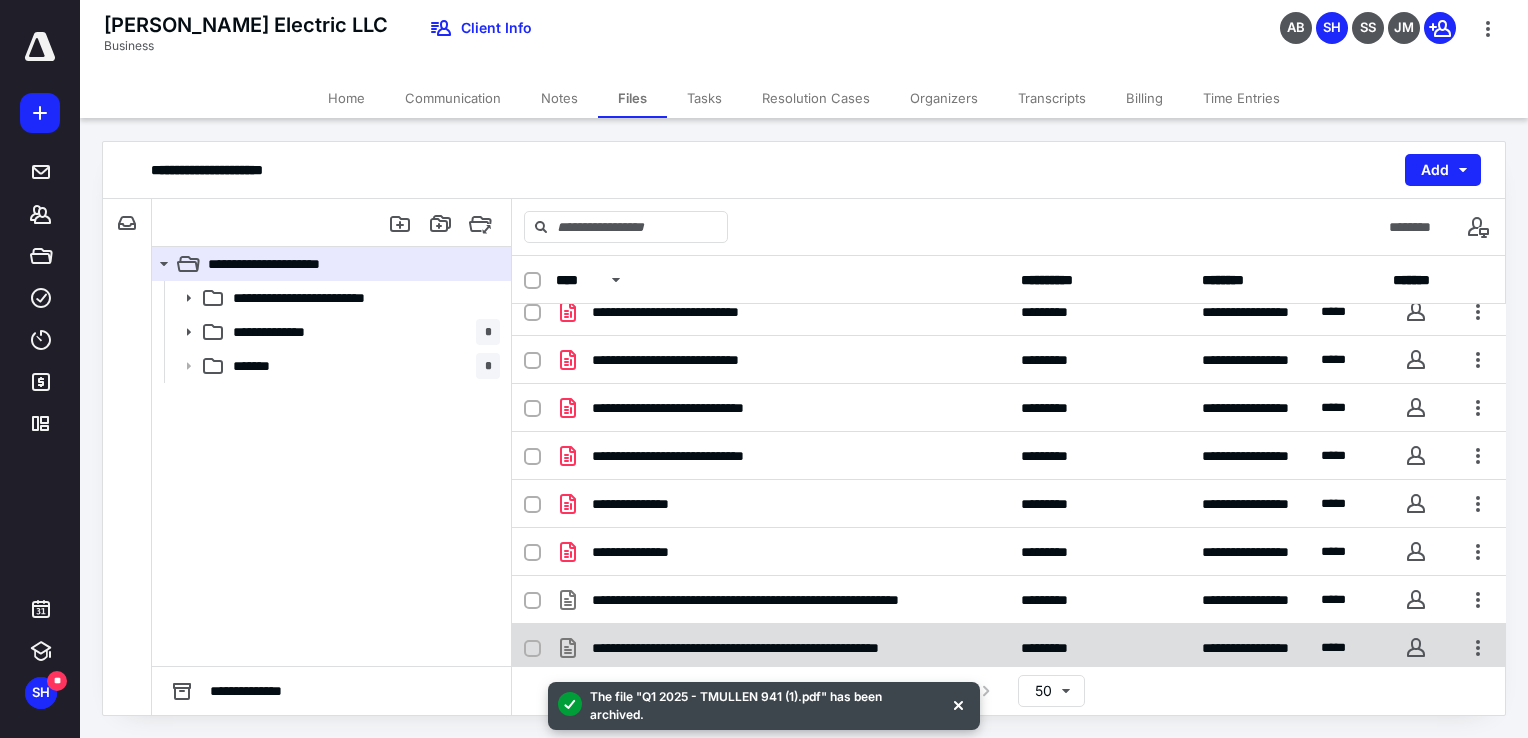 scroll, scrollTop: 588, scrollLeft: 0, axis: vertical 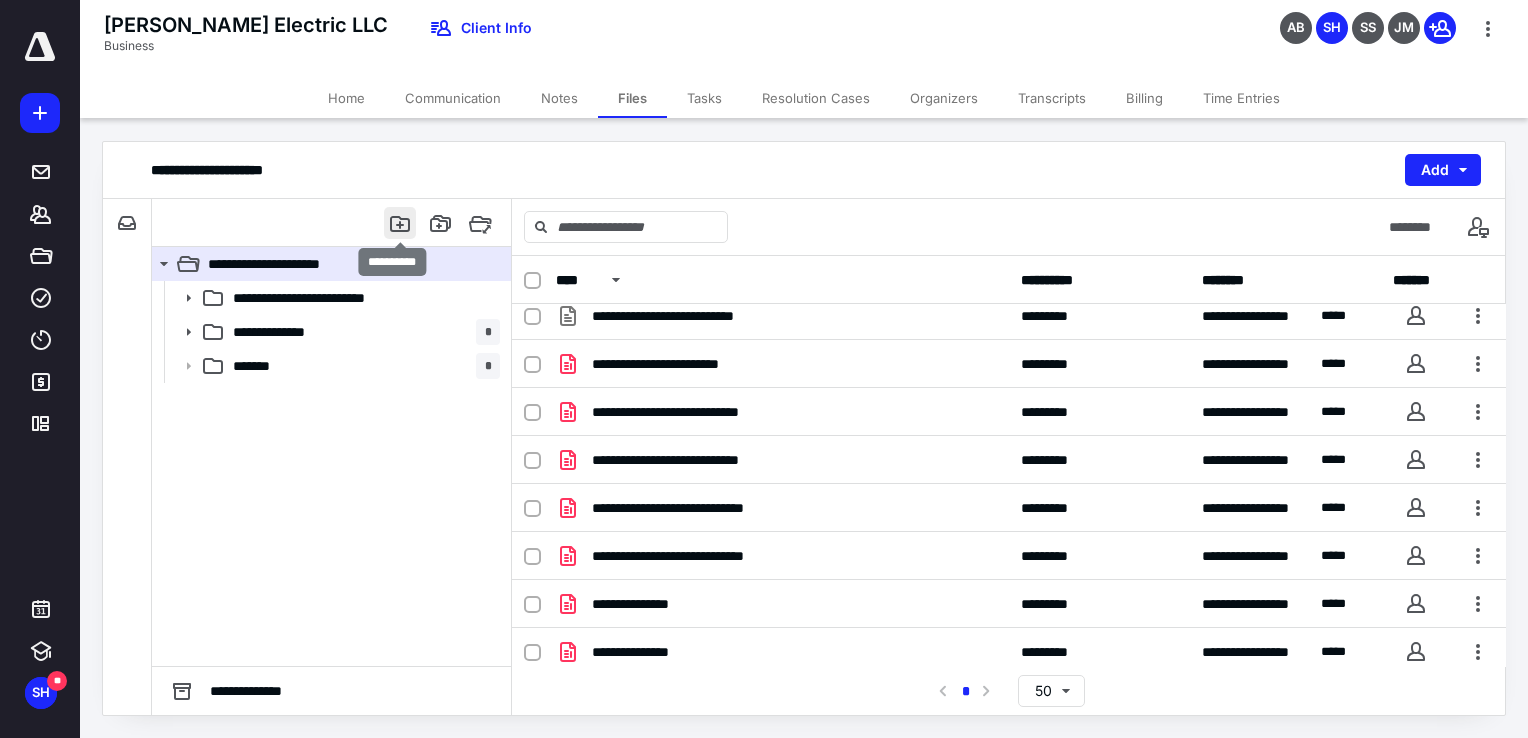 click at bounding box center (400, 223) 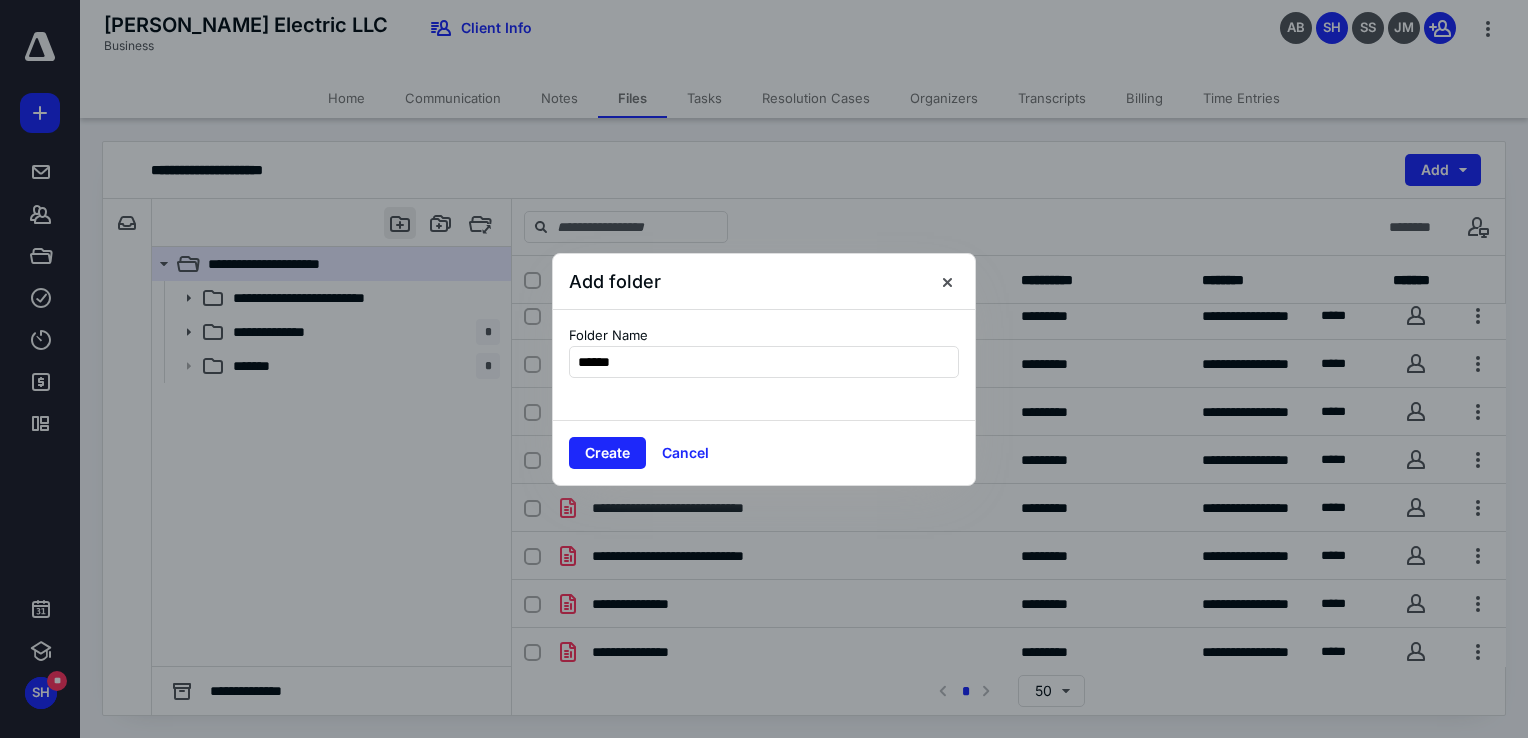 type on "*******" 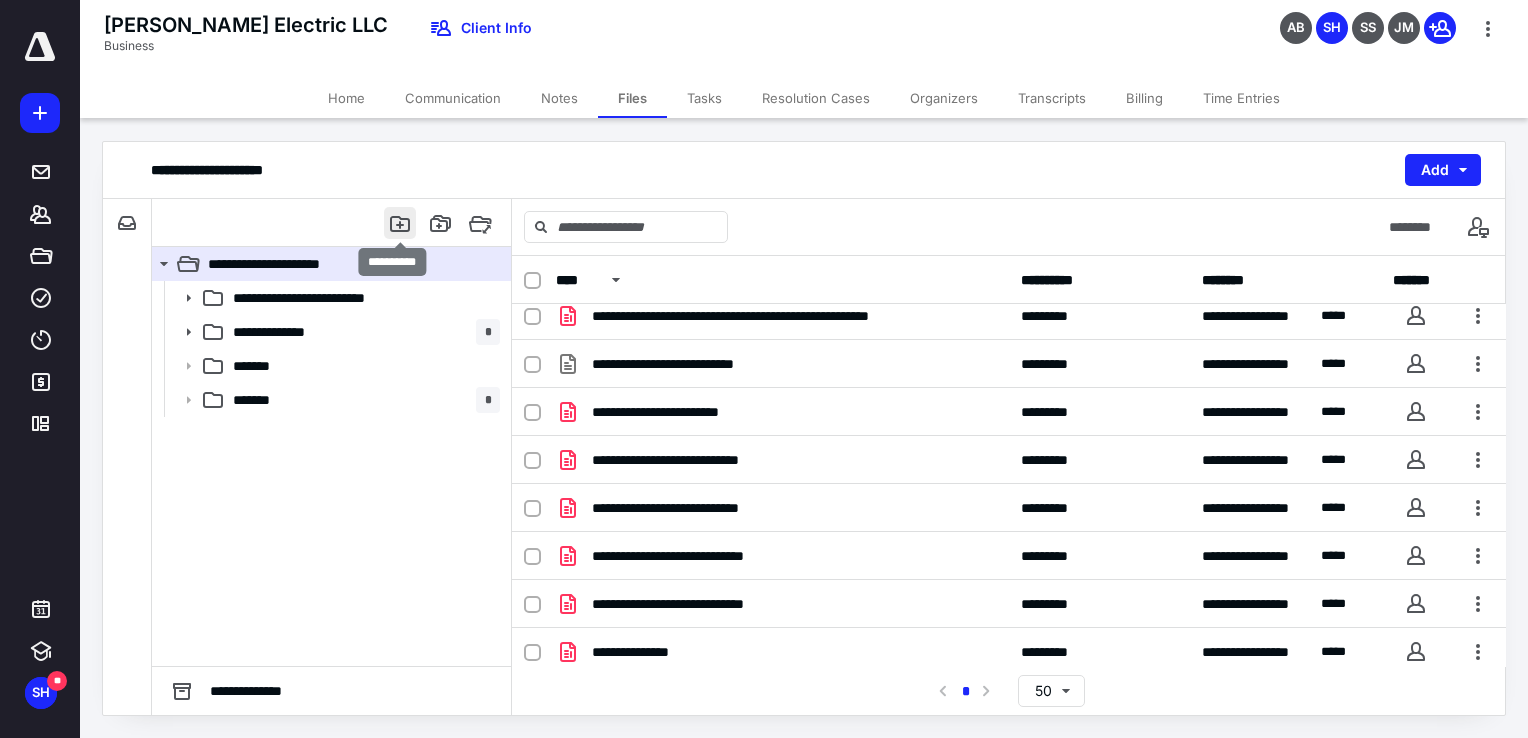 scroll, scrollTop: 636, scrollLeft: 0, axis: vertical 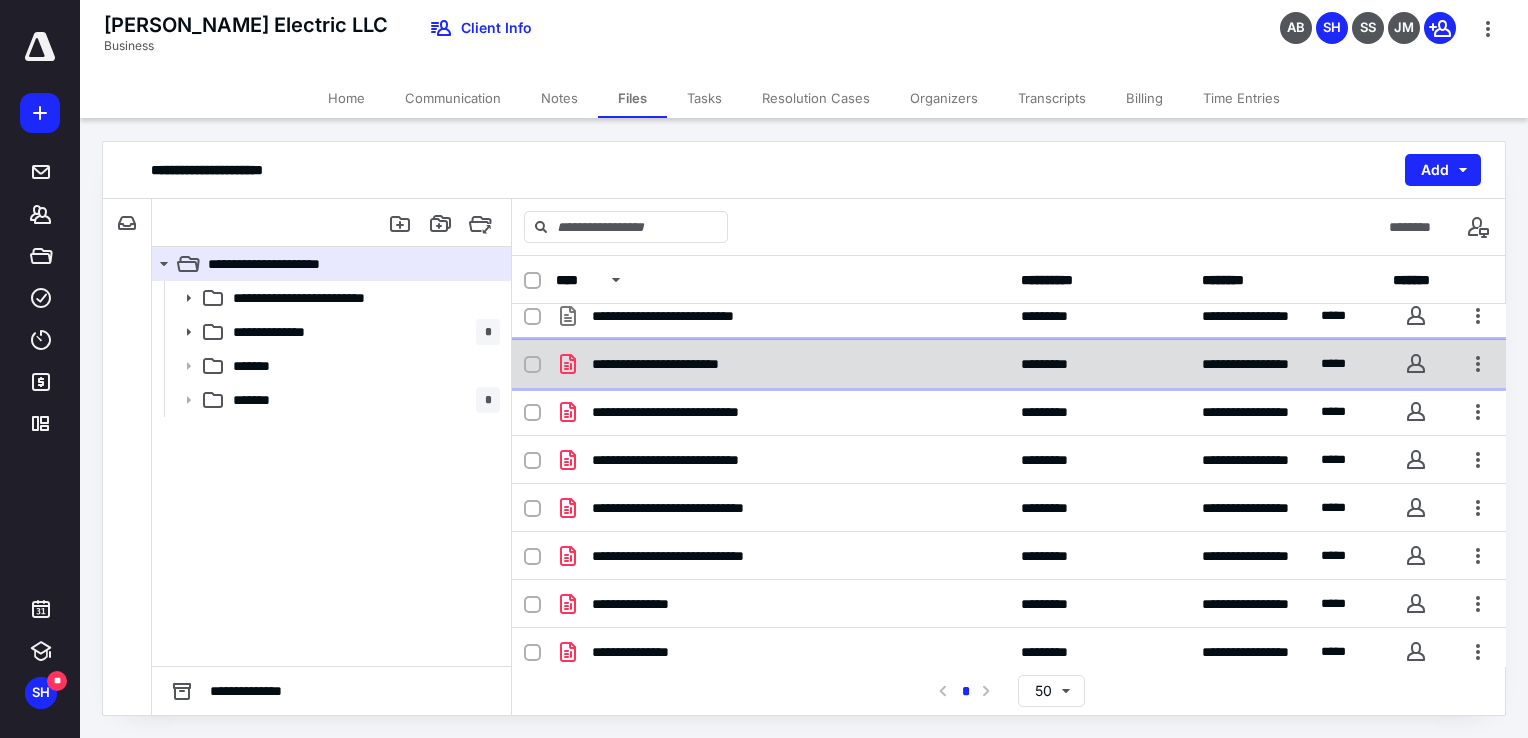 click on "**********" at bounding box center [1009, 364] 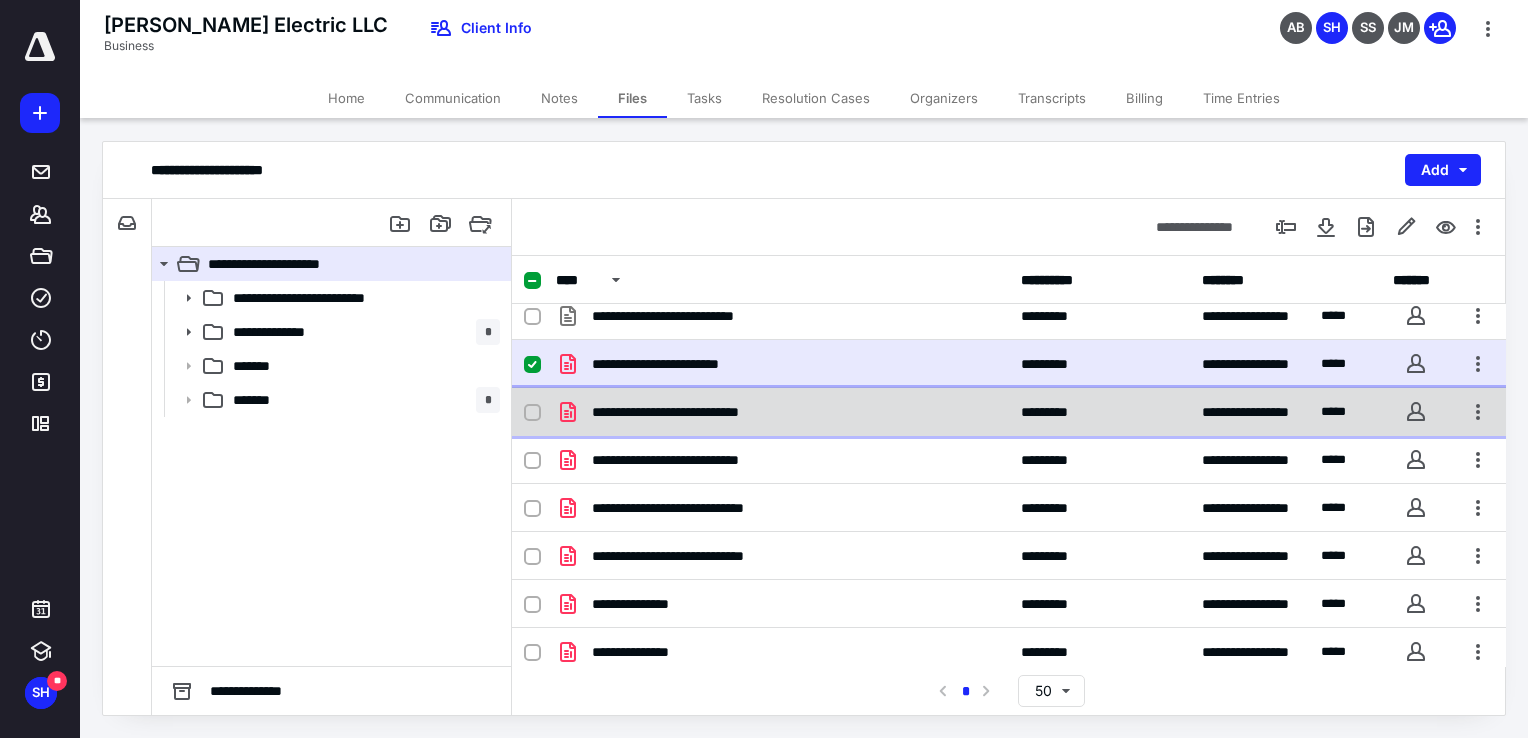 click on "**********" at bounding box center (1009, 412) 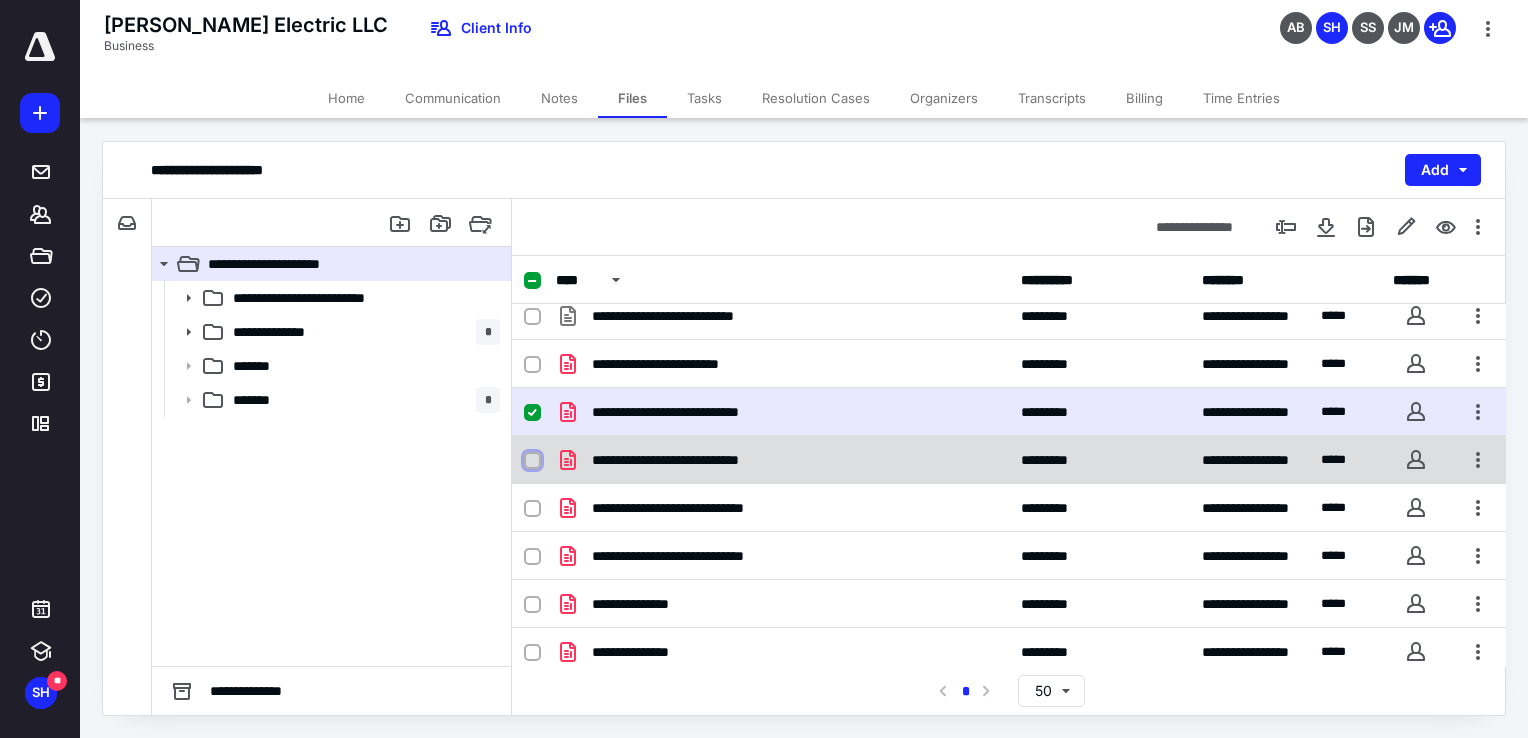 click at bounding box center (532, 461) 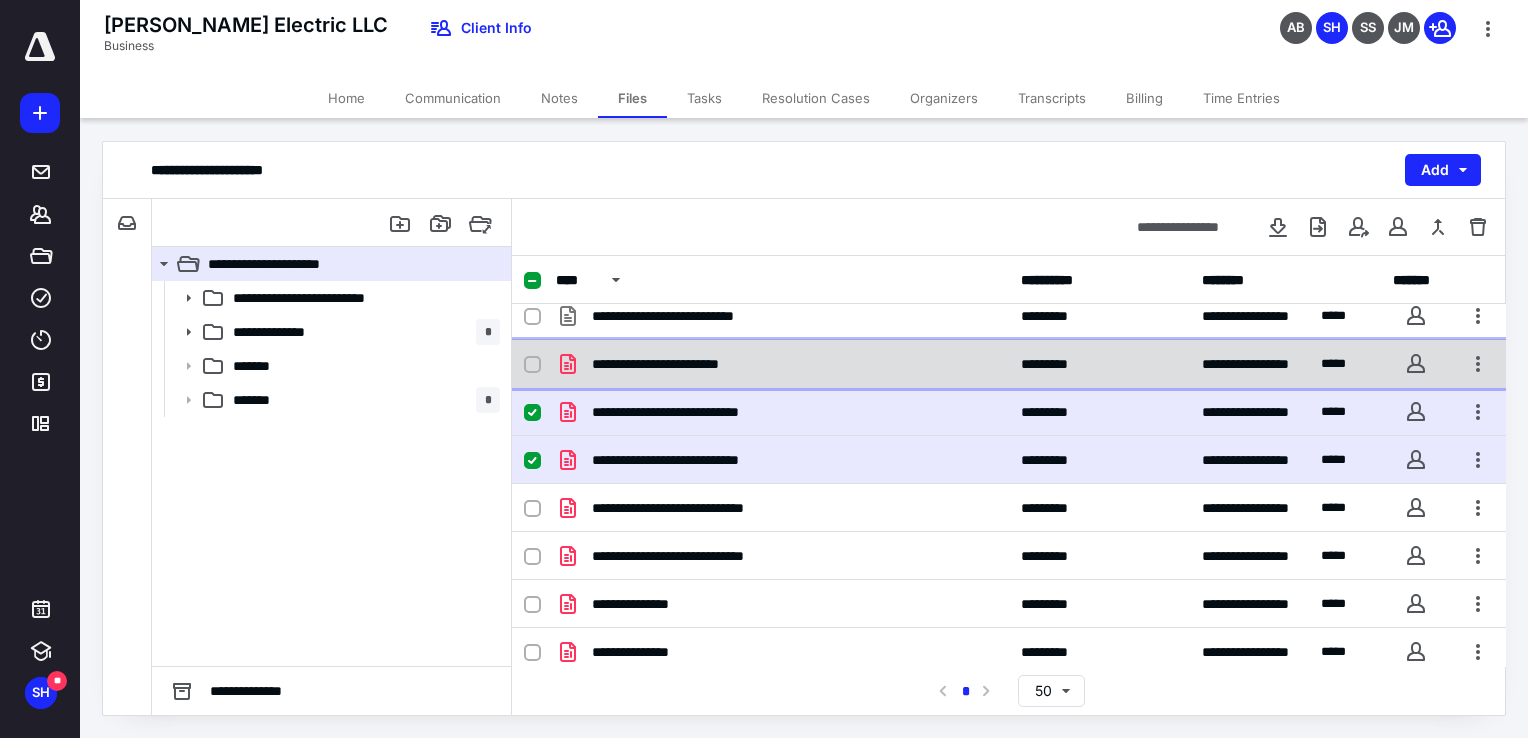 click 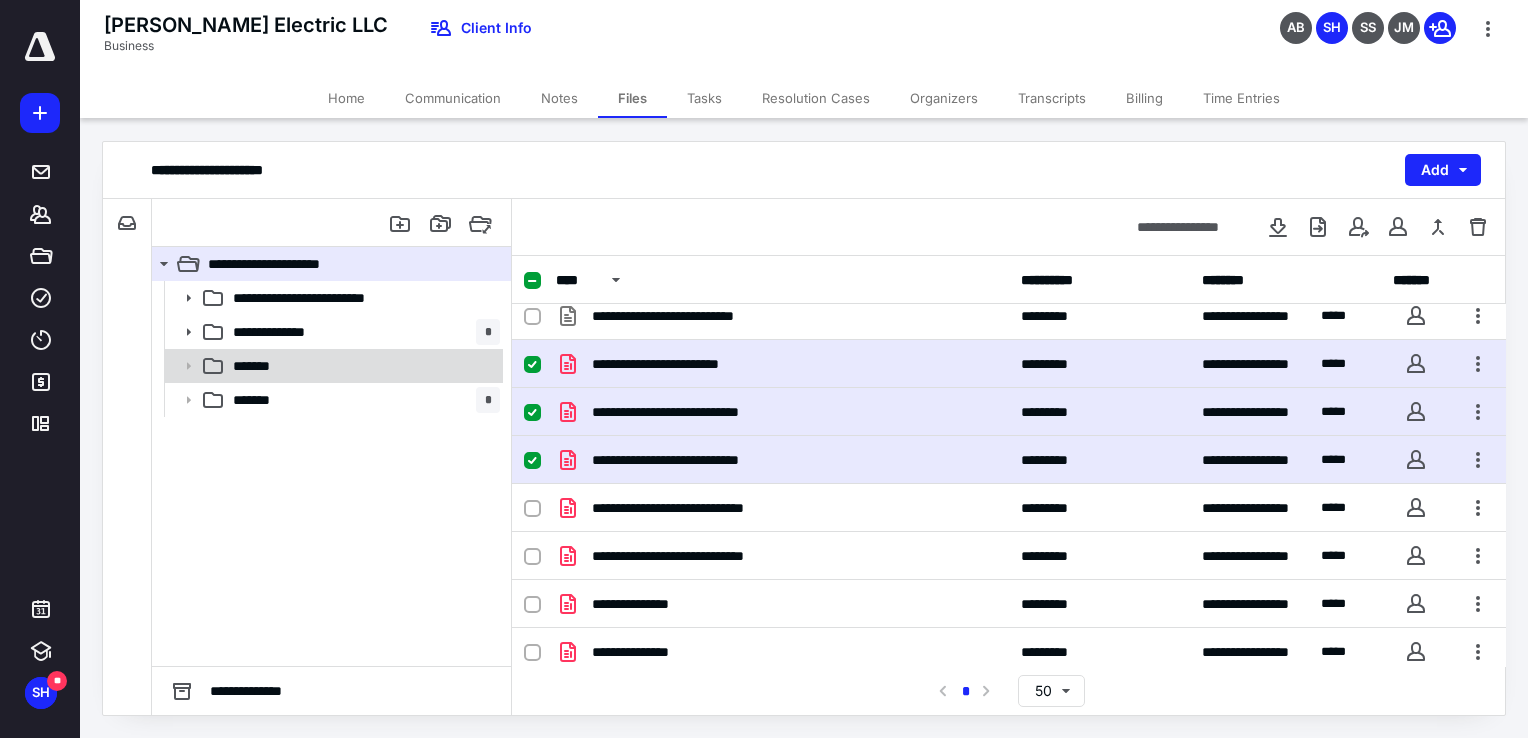 scroll, scrollTop: 592, scrollLeft: 0, axis: vertical 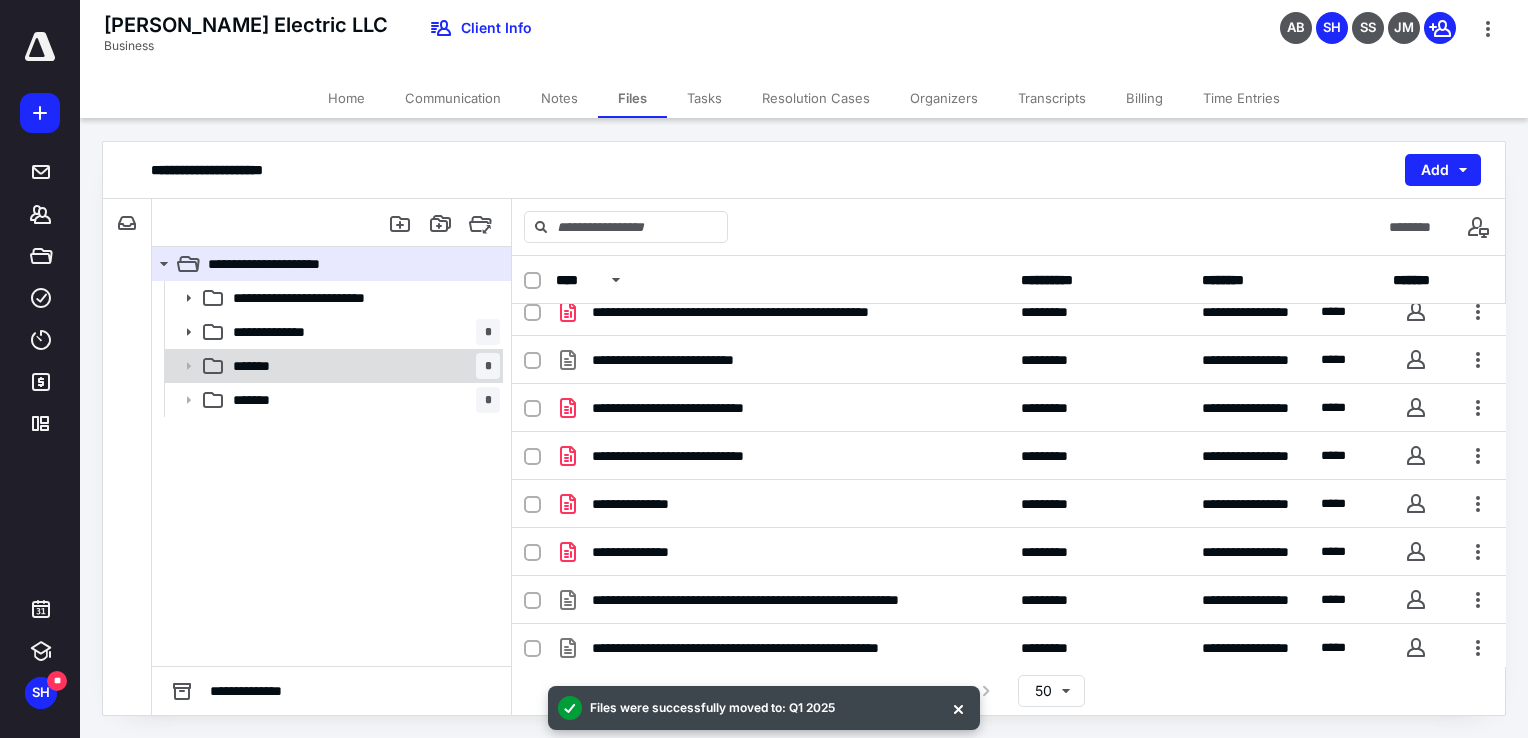 click on "******* *" at bounding box center [362, 366] 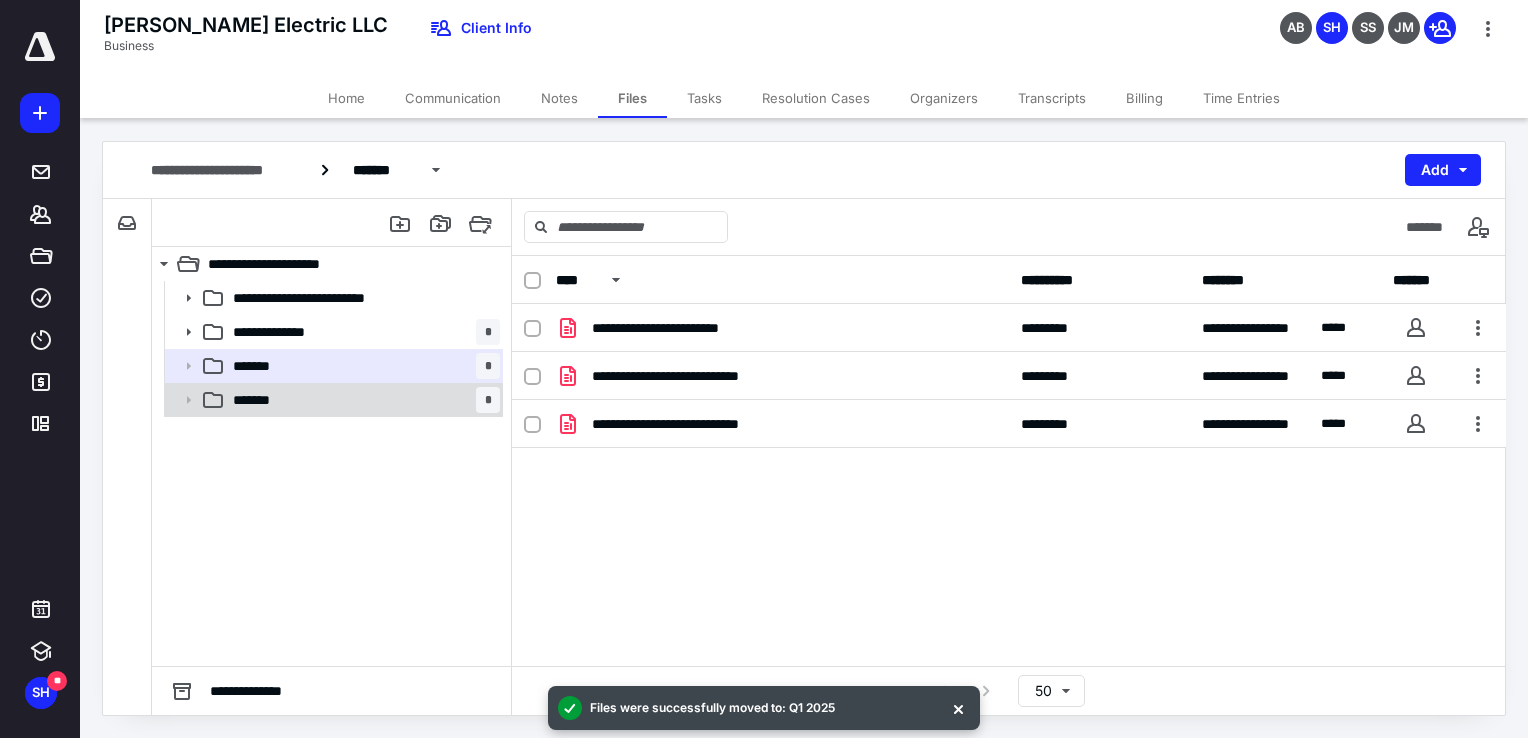 click on "******* *" at bounding box center [362, 400] 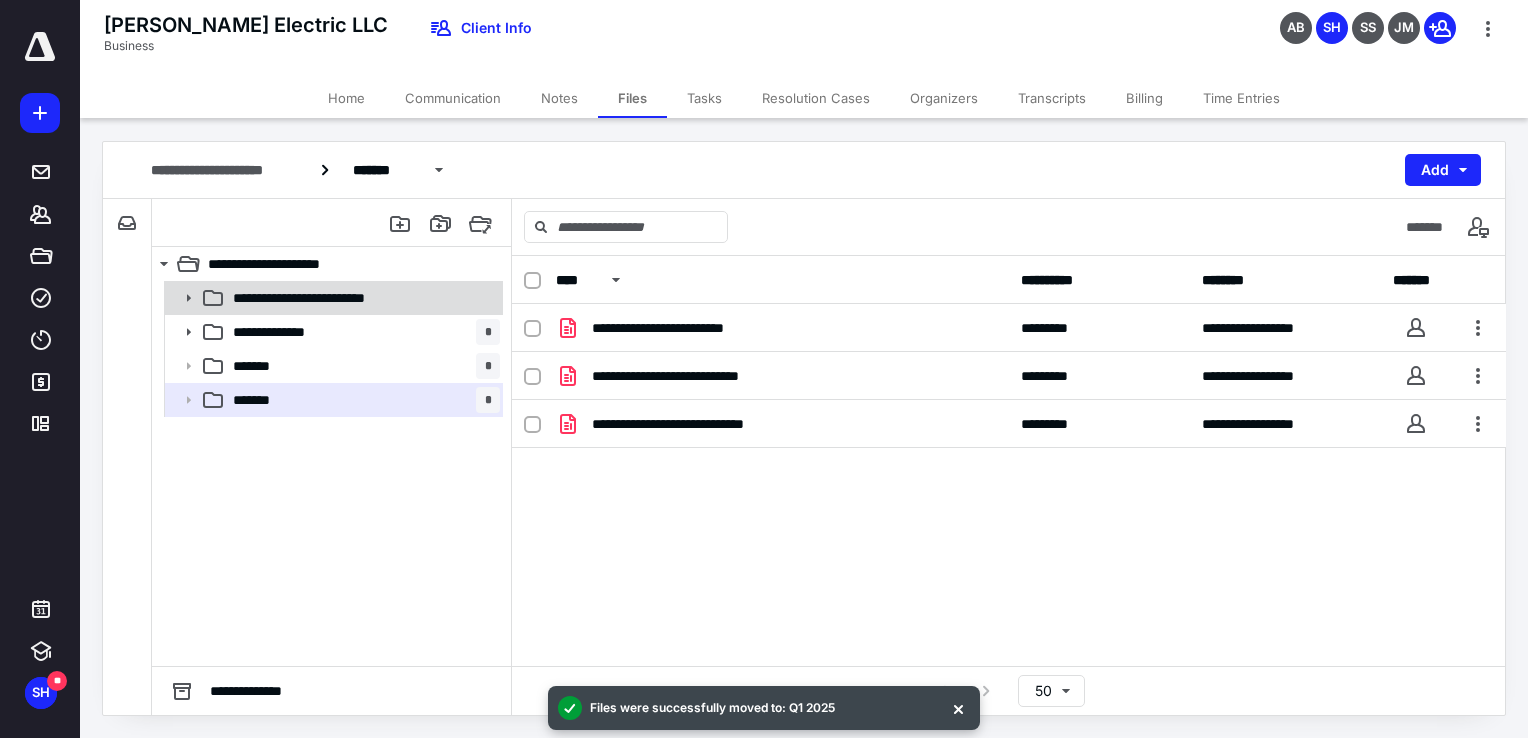 click on "**********" at bounding box center [332, 298] 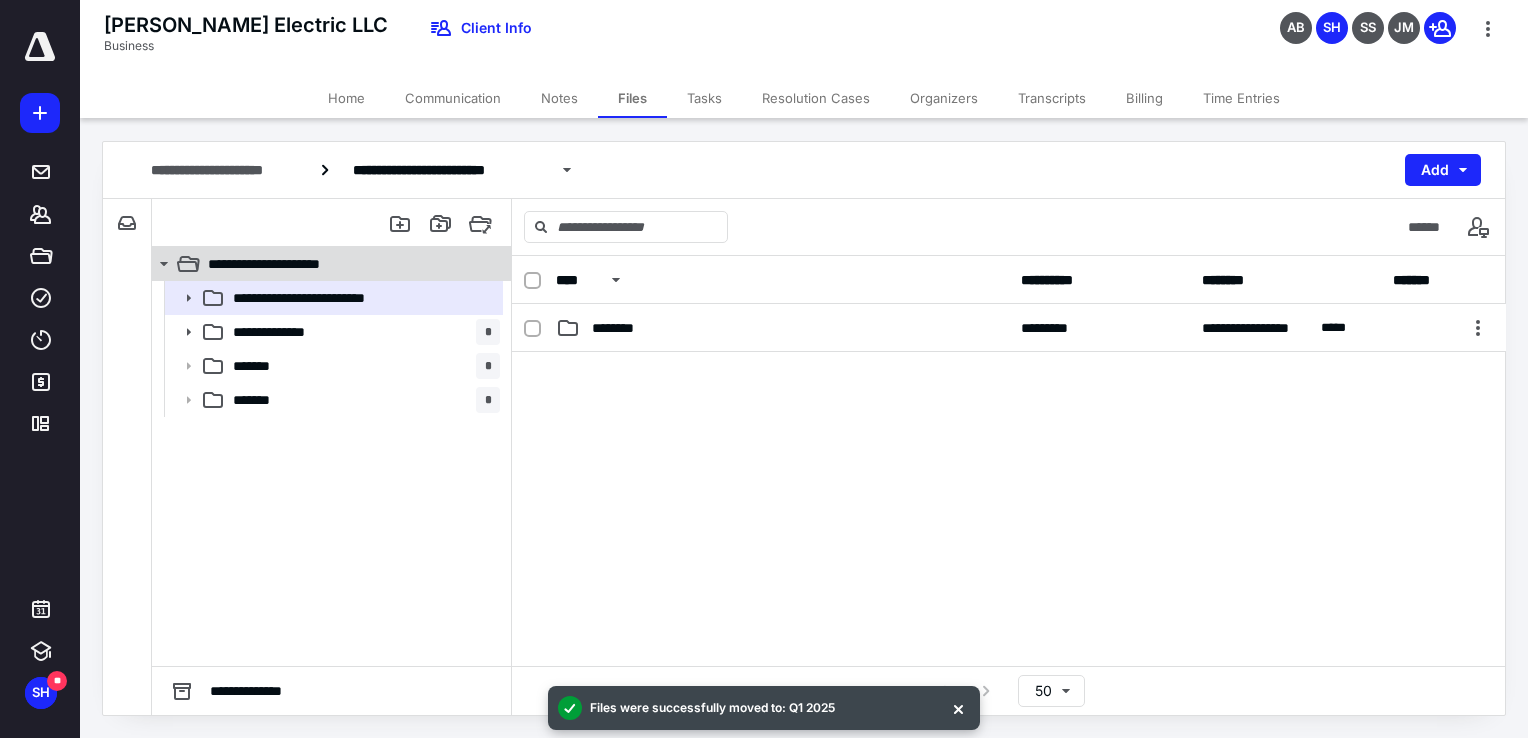 click on "**********" at bounding box center [344, 264] 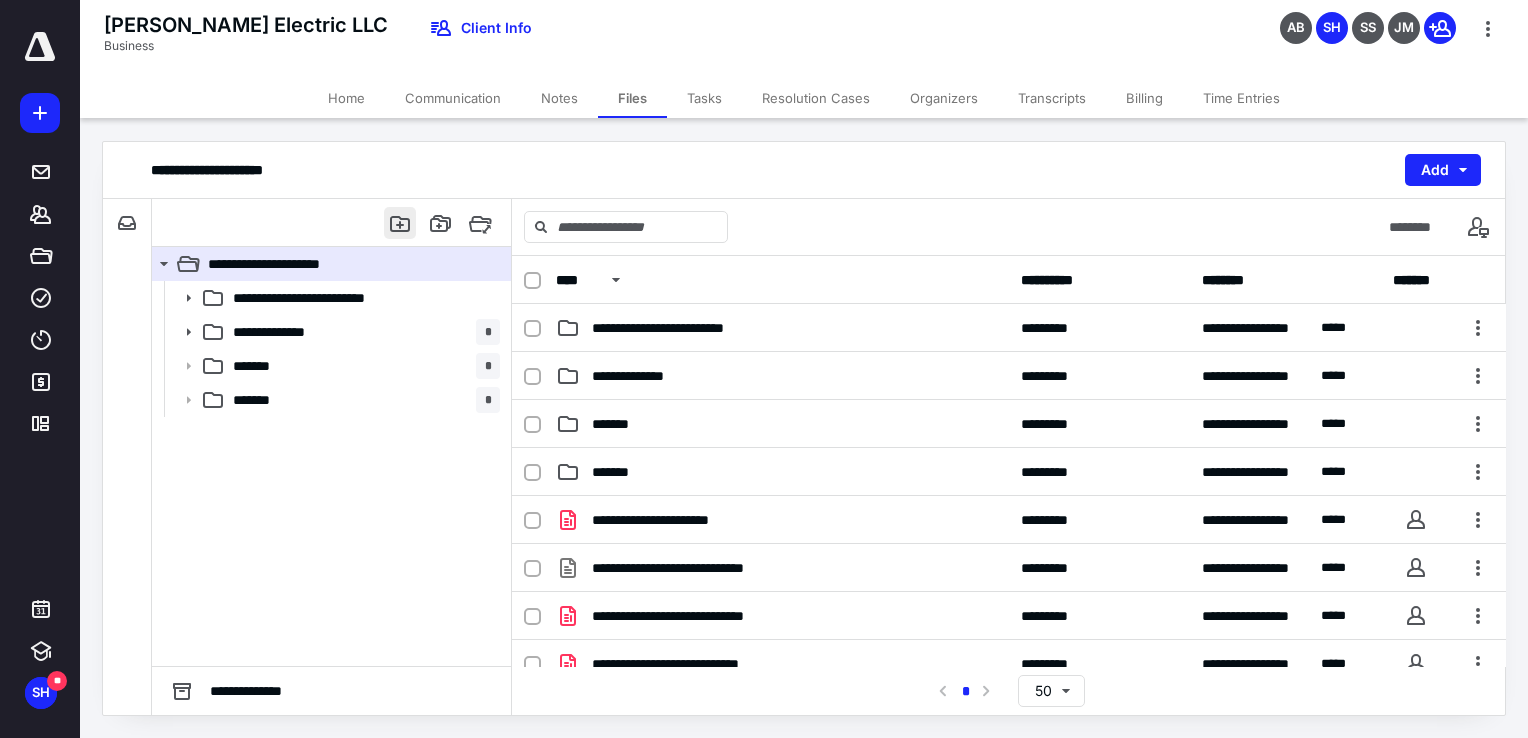 click at bounding box center (400, 223) 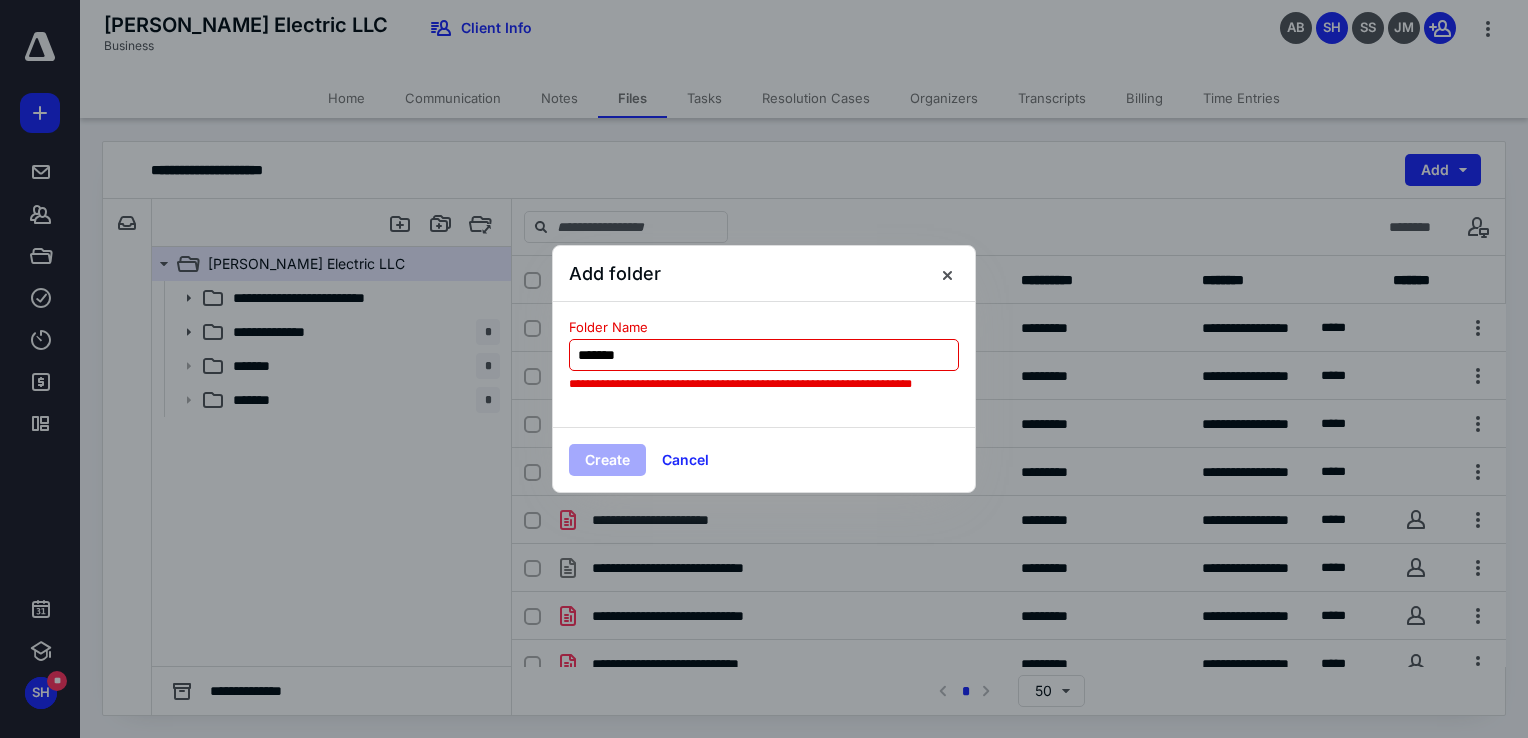 type on "*******" 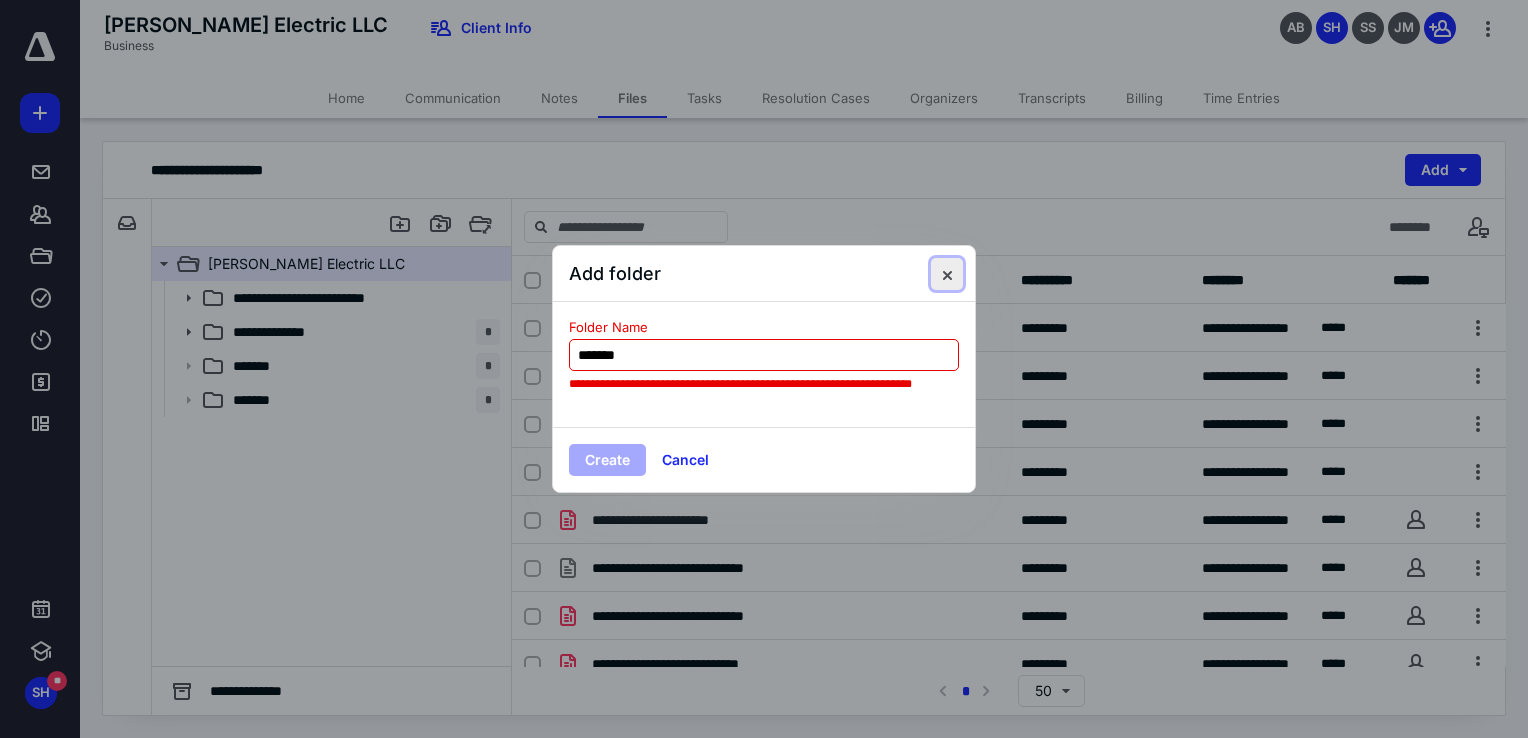 click at bounding box center (947, 274) 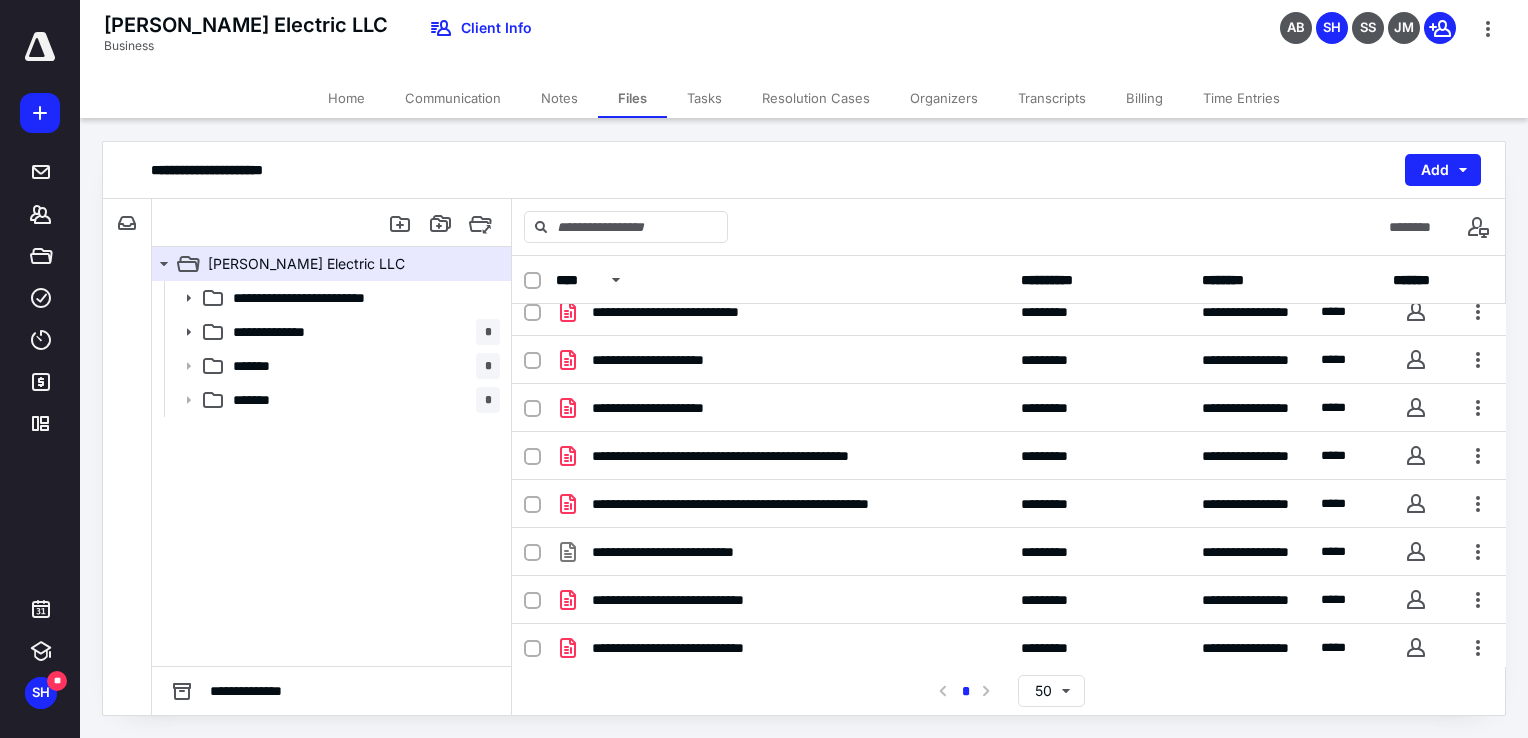 scroll, scrollTop: 500, scrollLeft: 0, axis: vertical 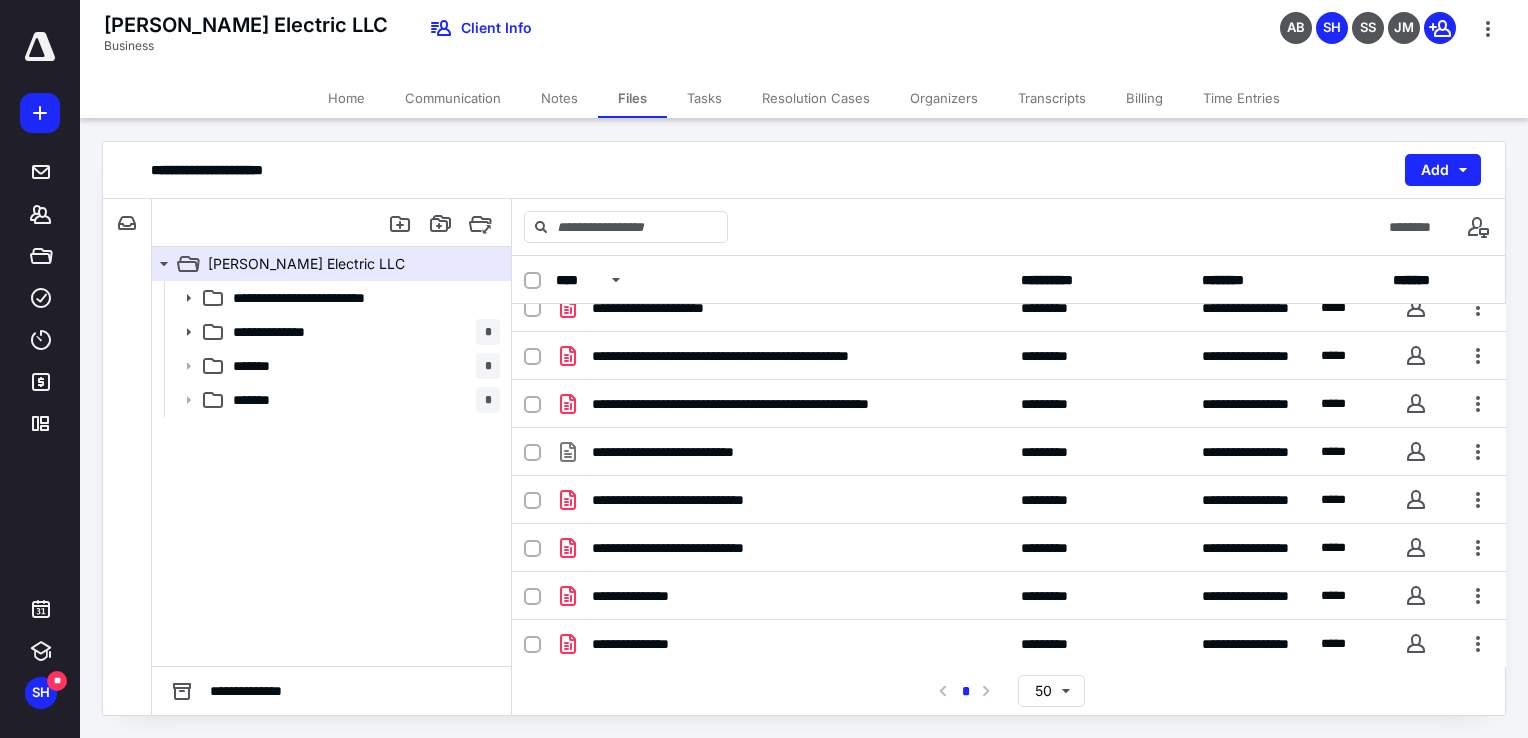 click at bounding box center [332, 223] 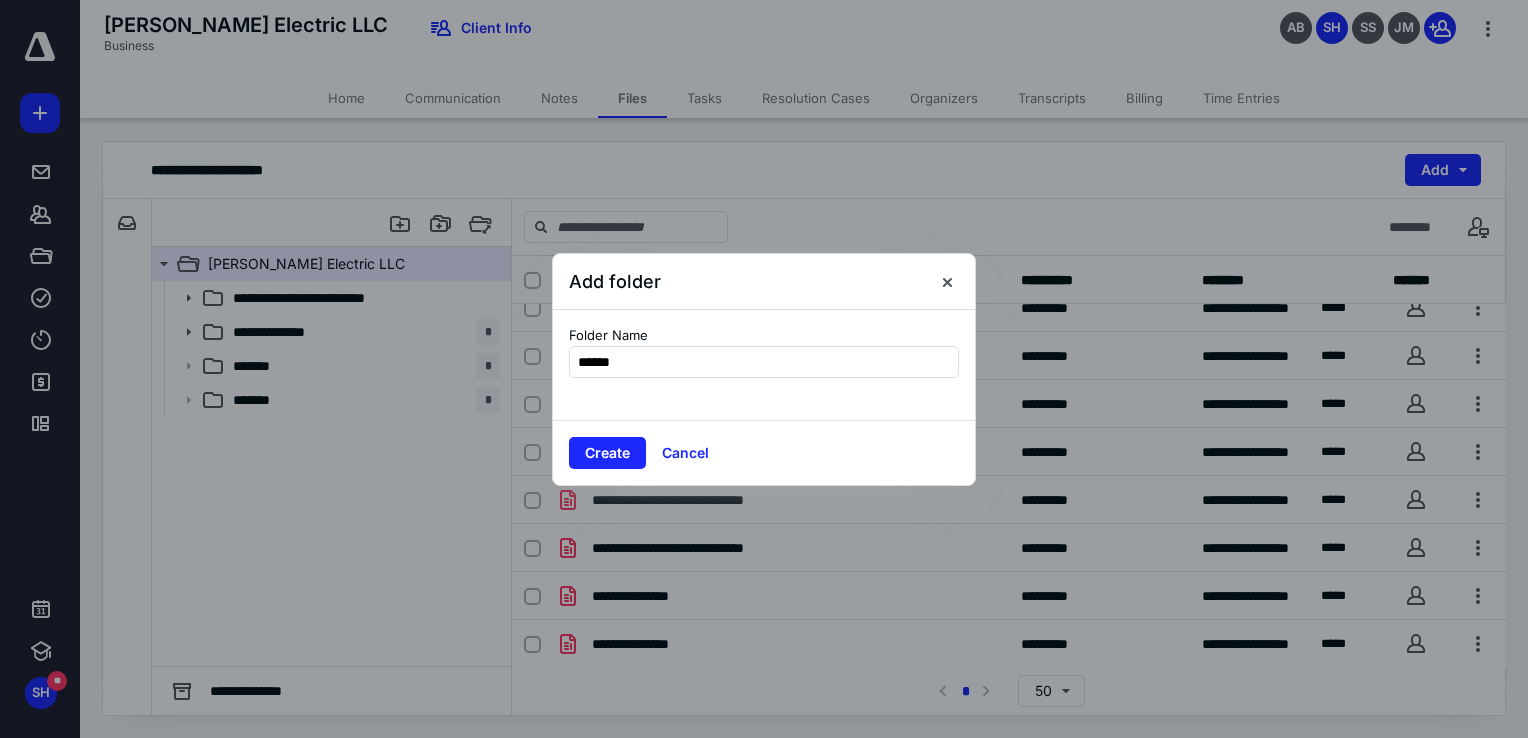 type on "*******" 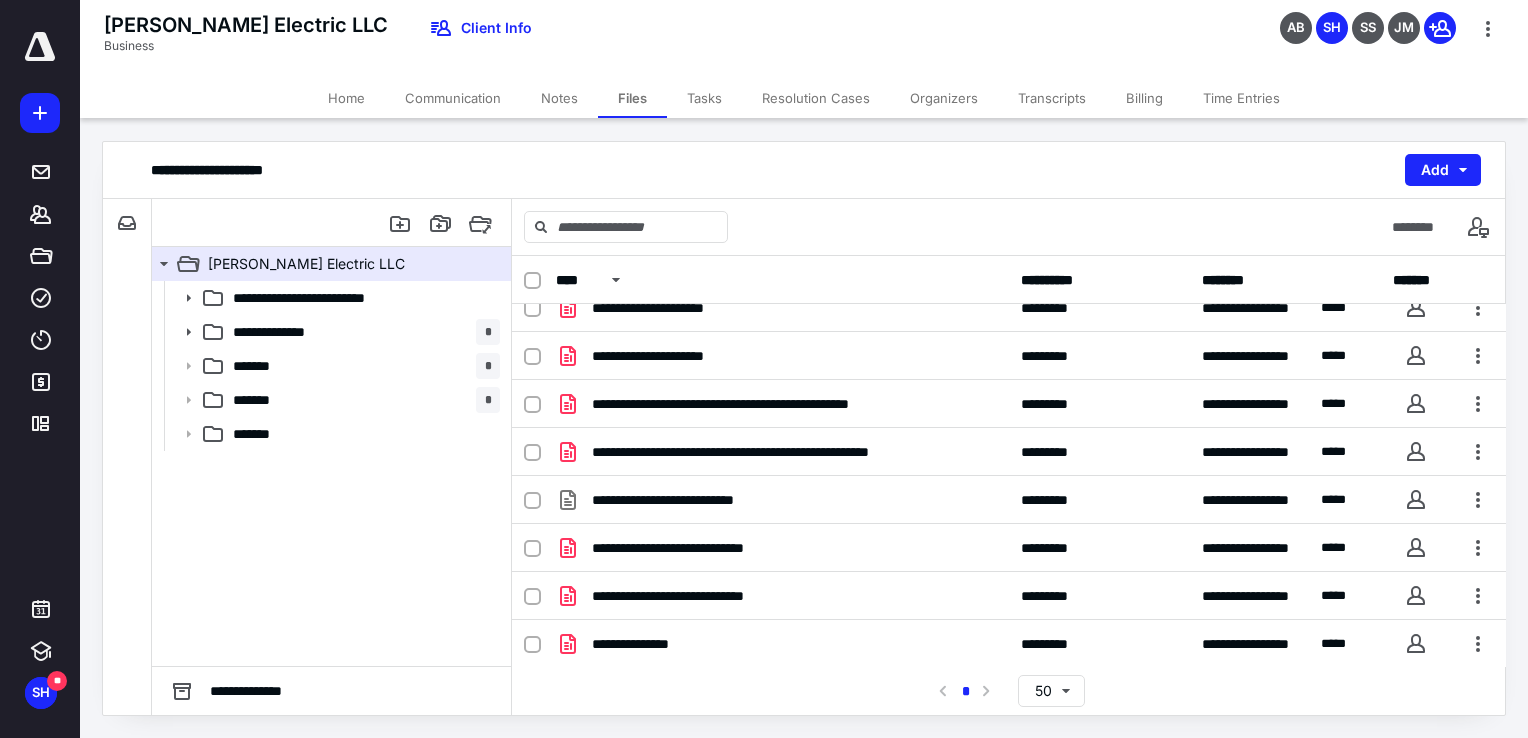scroll, scrollTop: 548, scrollLeft: 0, axis: vertical 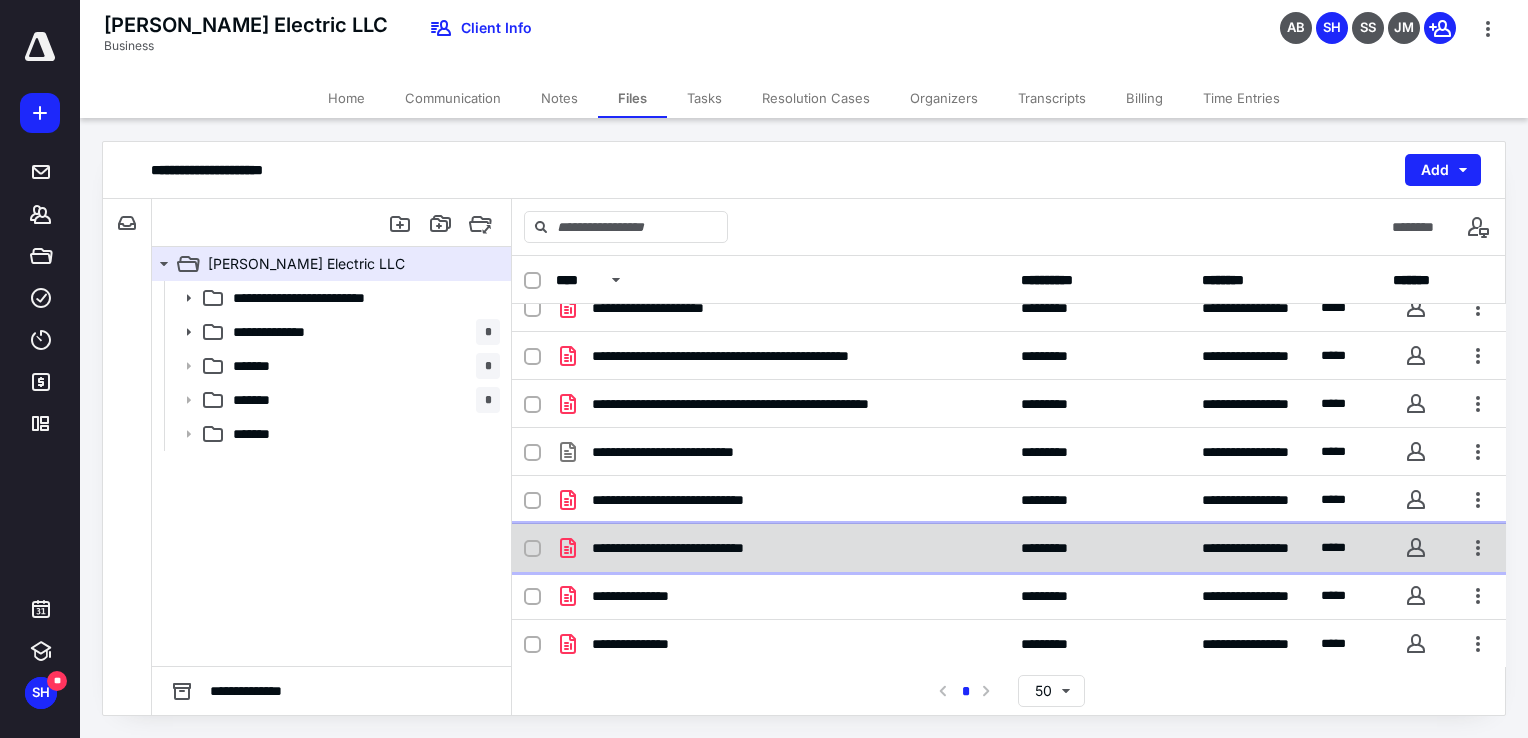 click at bounding box center [540, 548] 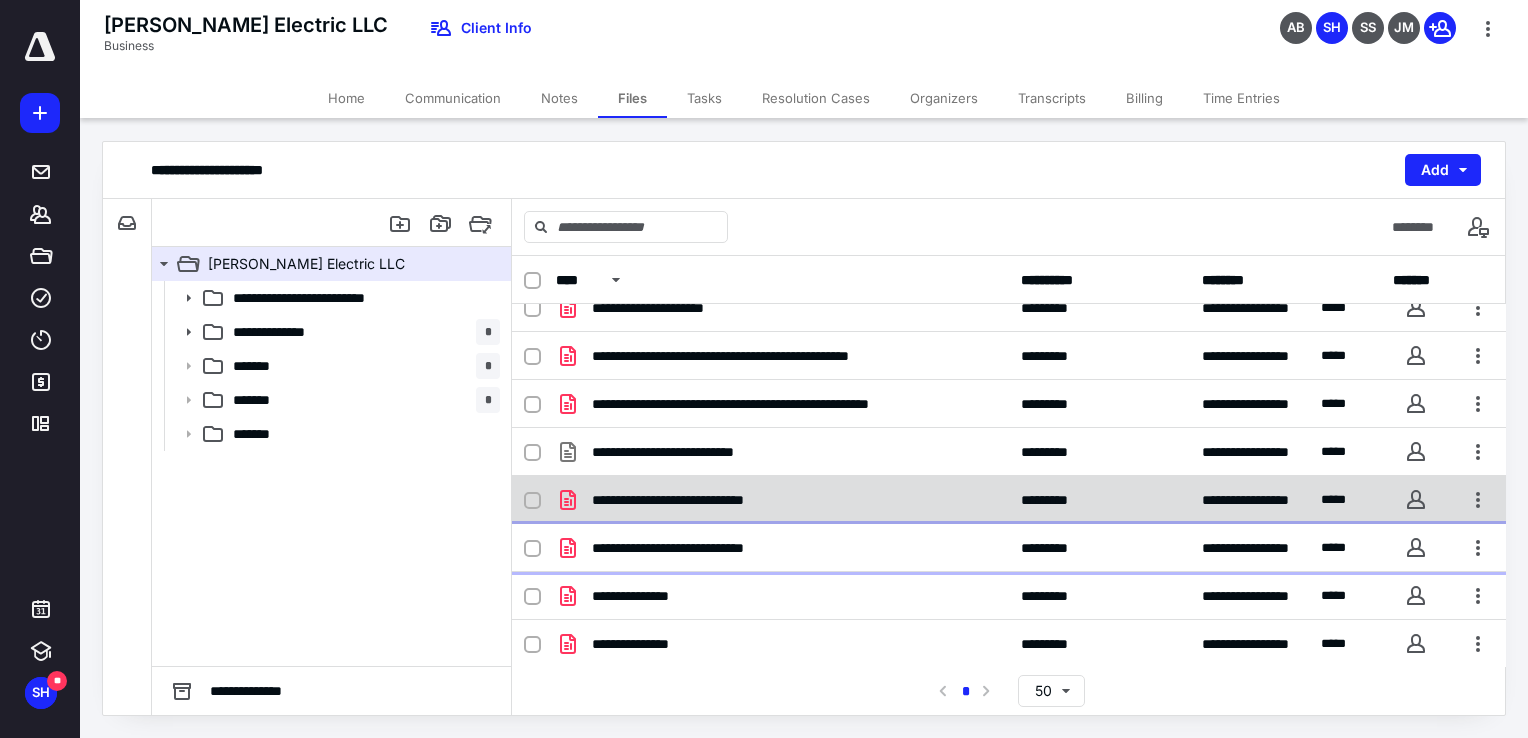 checkbox on "true" 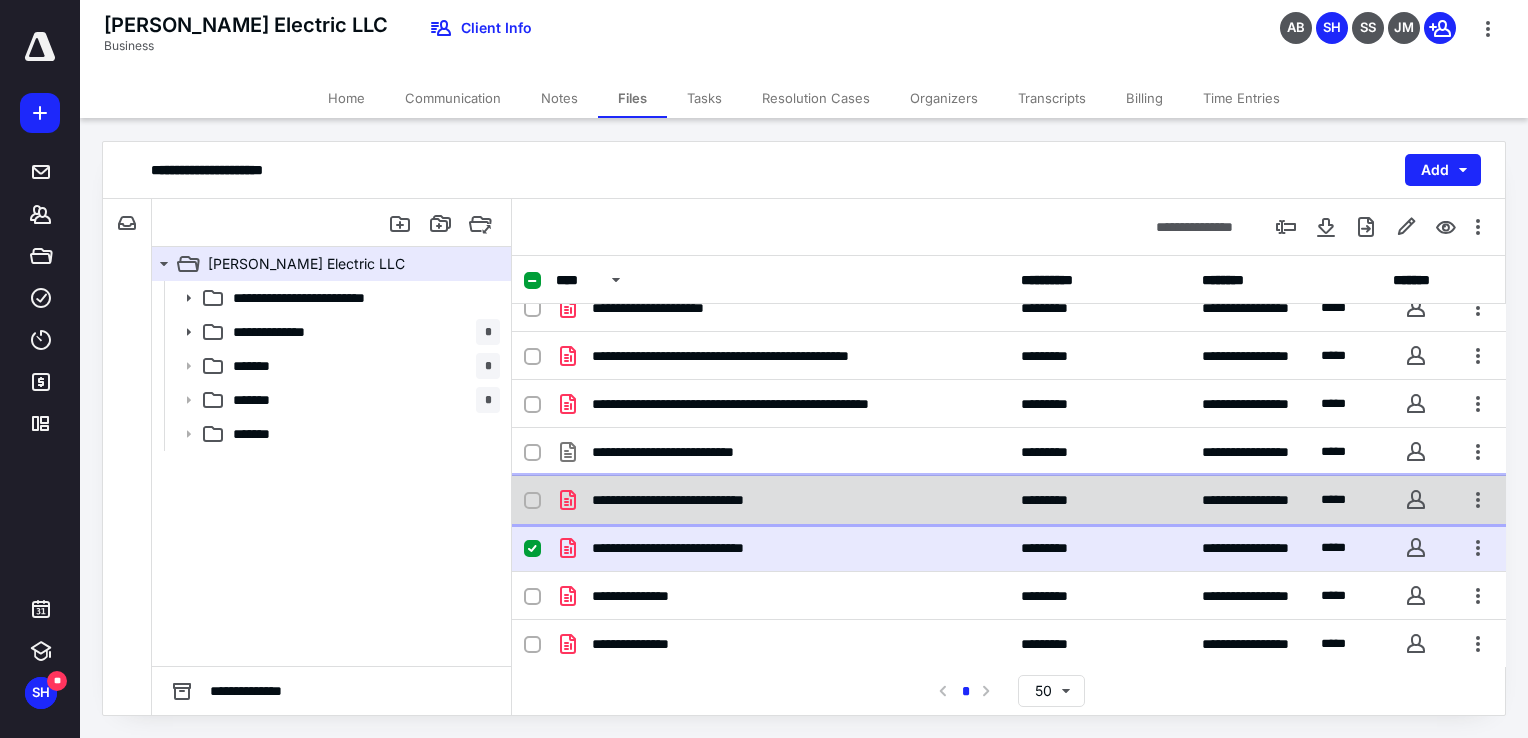 click on "**********" at bounding box center (1009, 500) 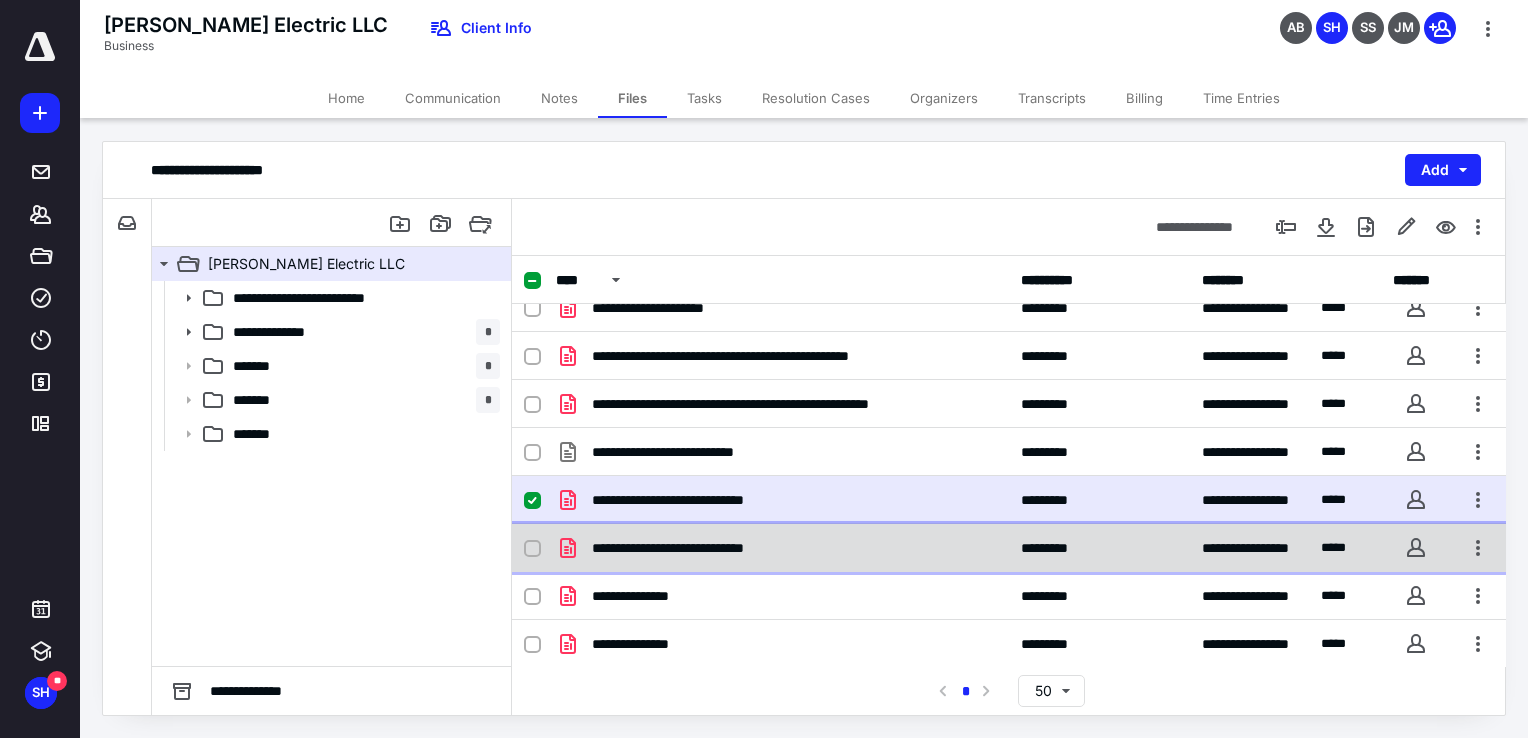 click at bounding box center (540, 548) 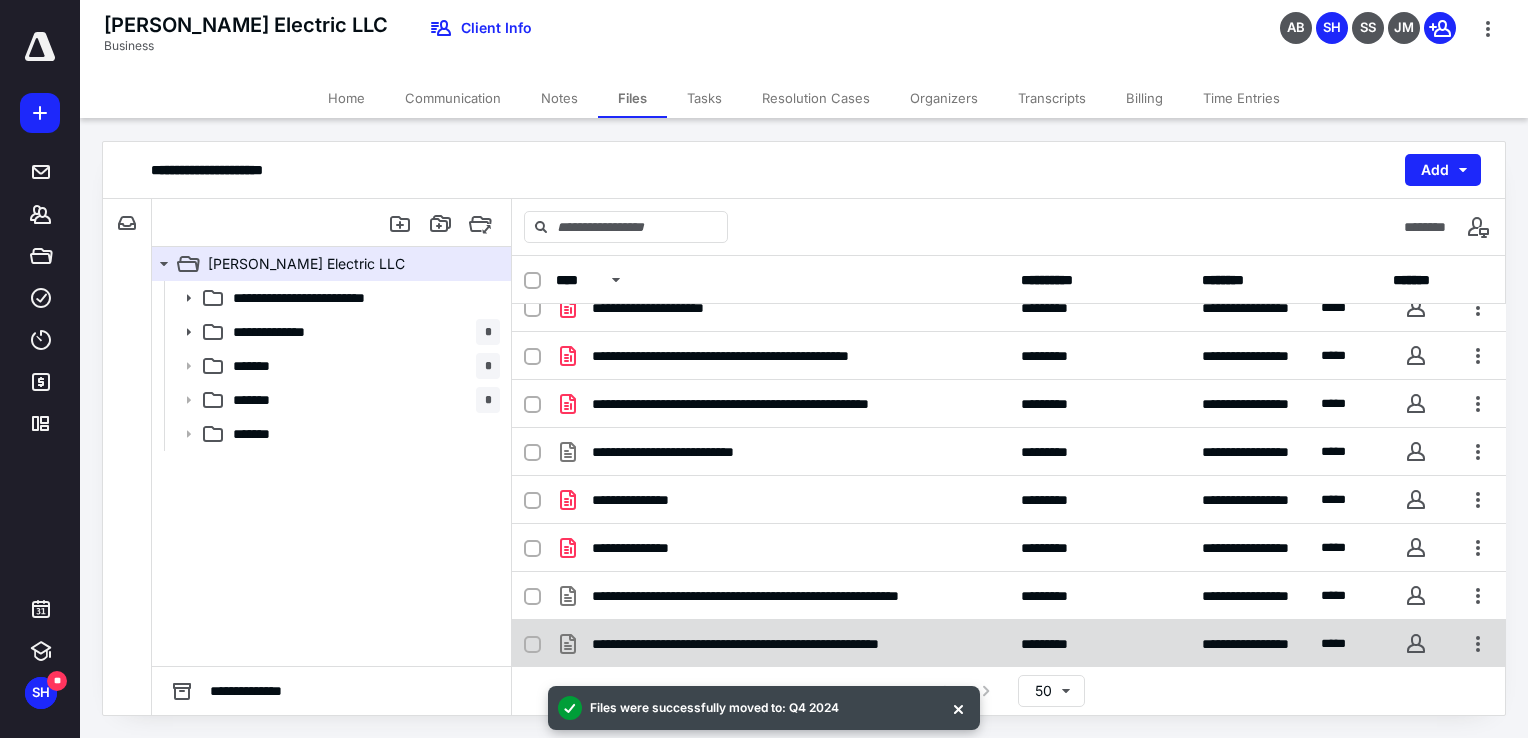 scroll, scrollTop: 544, scrollLeft: 0, axis: vertical 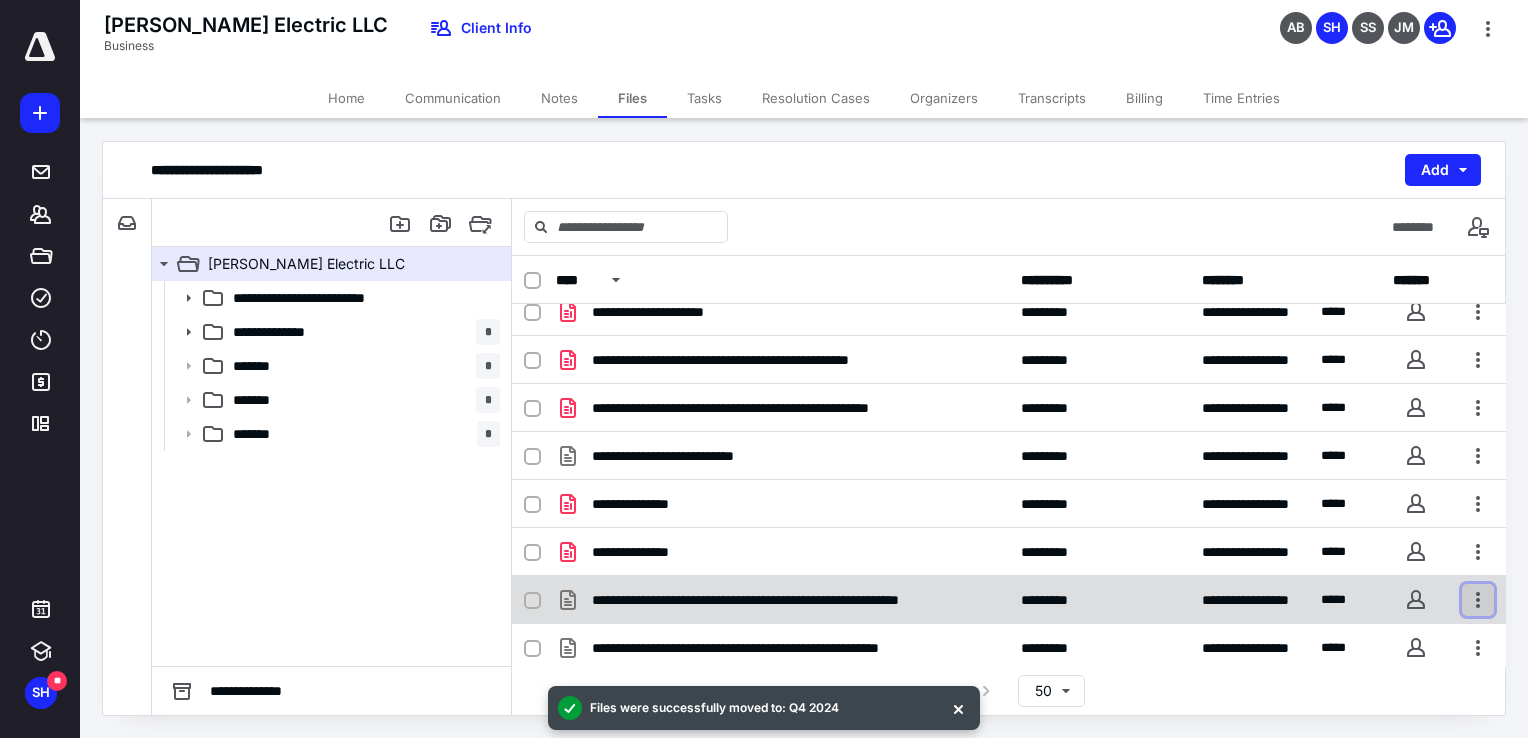 click at bounding box center (1478, 600) 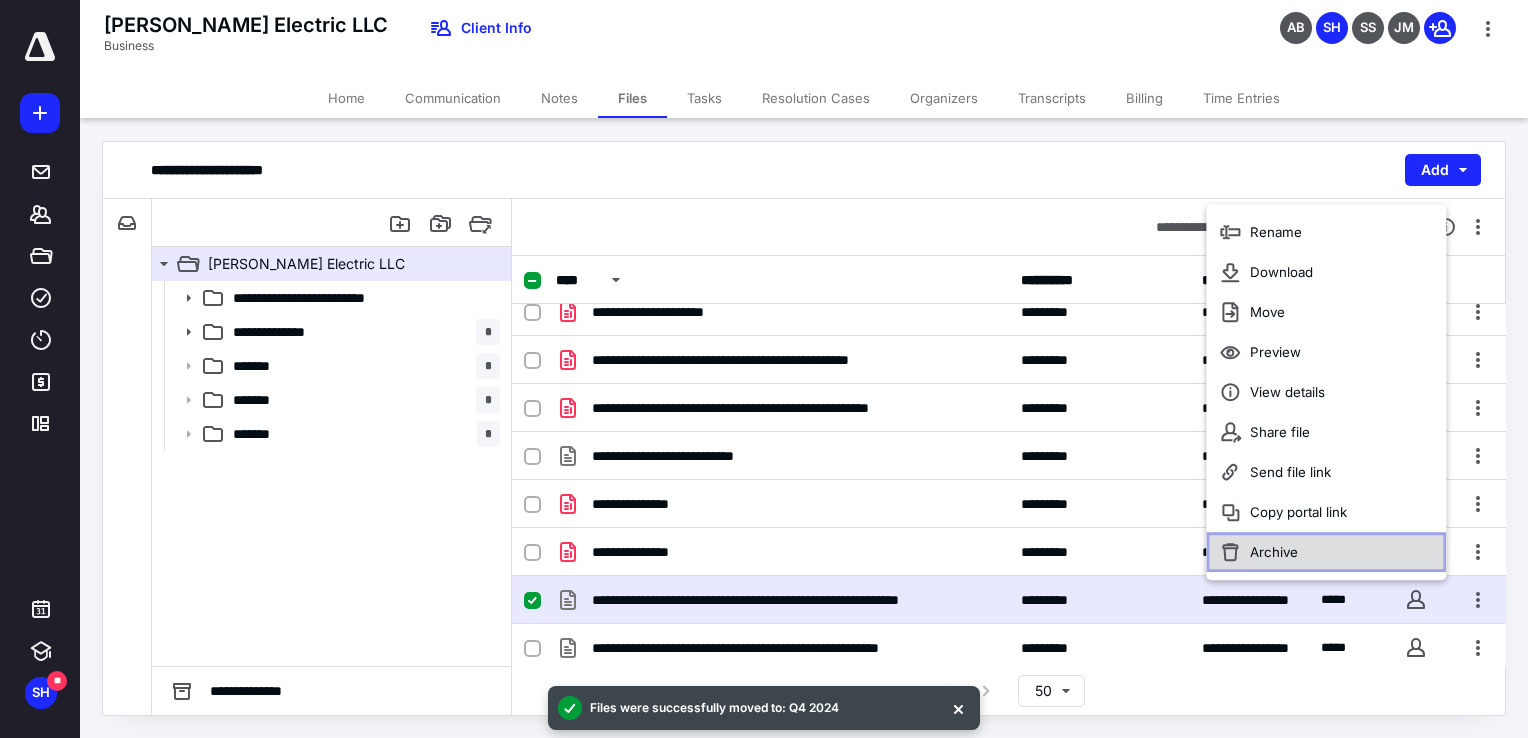 click on "Archive" at bounding box center (1326, 553) 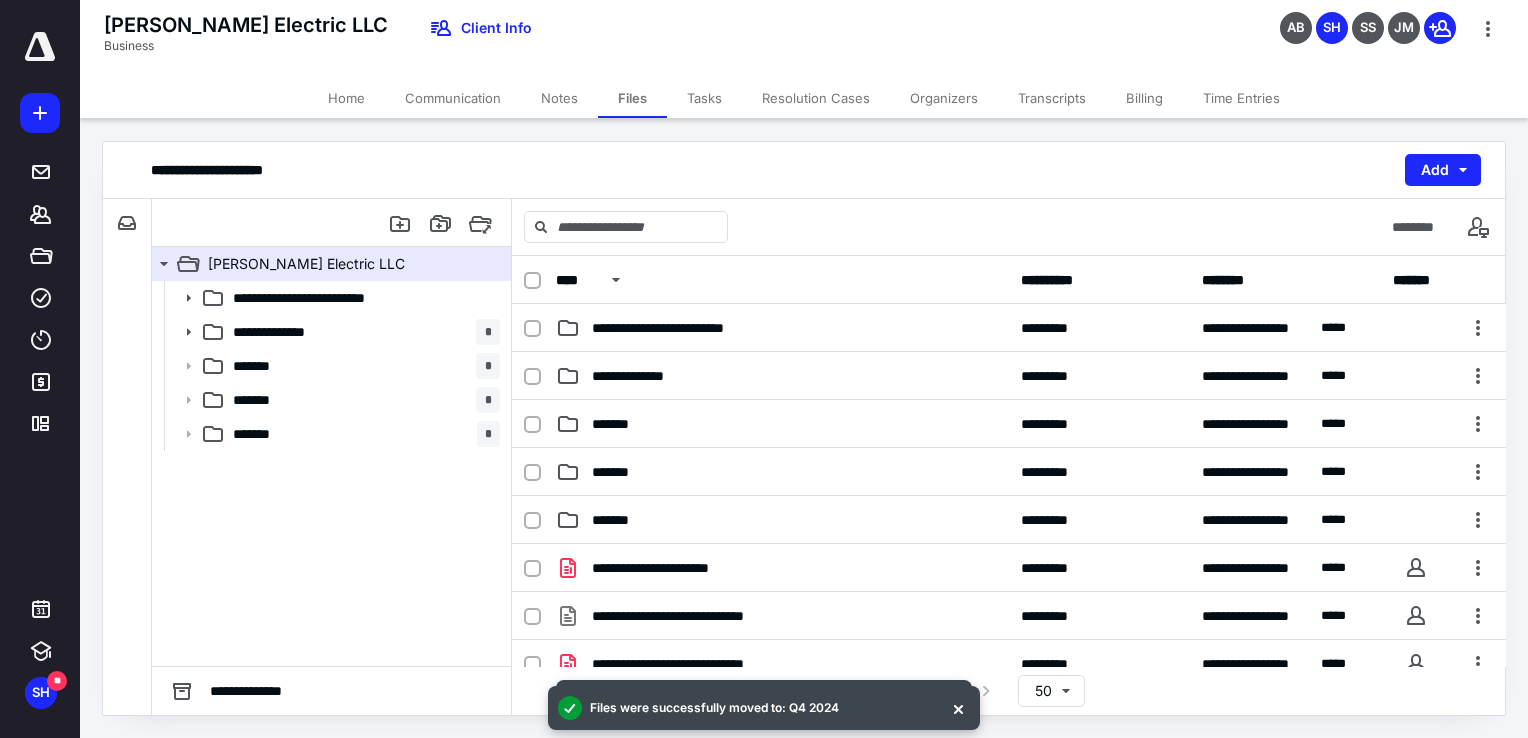 scroll, scrollTop: 200, scrollLeft: 0, axis: vertical 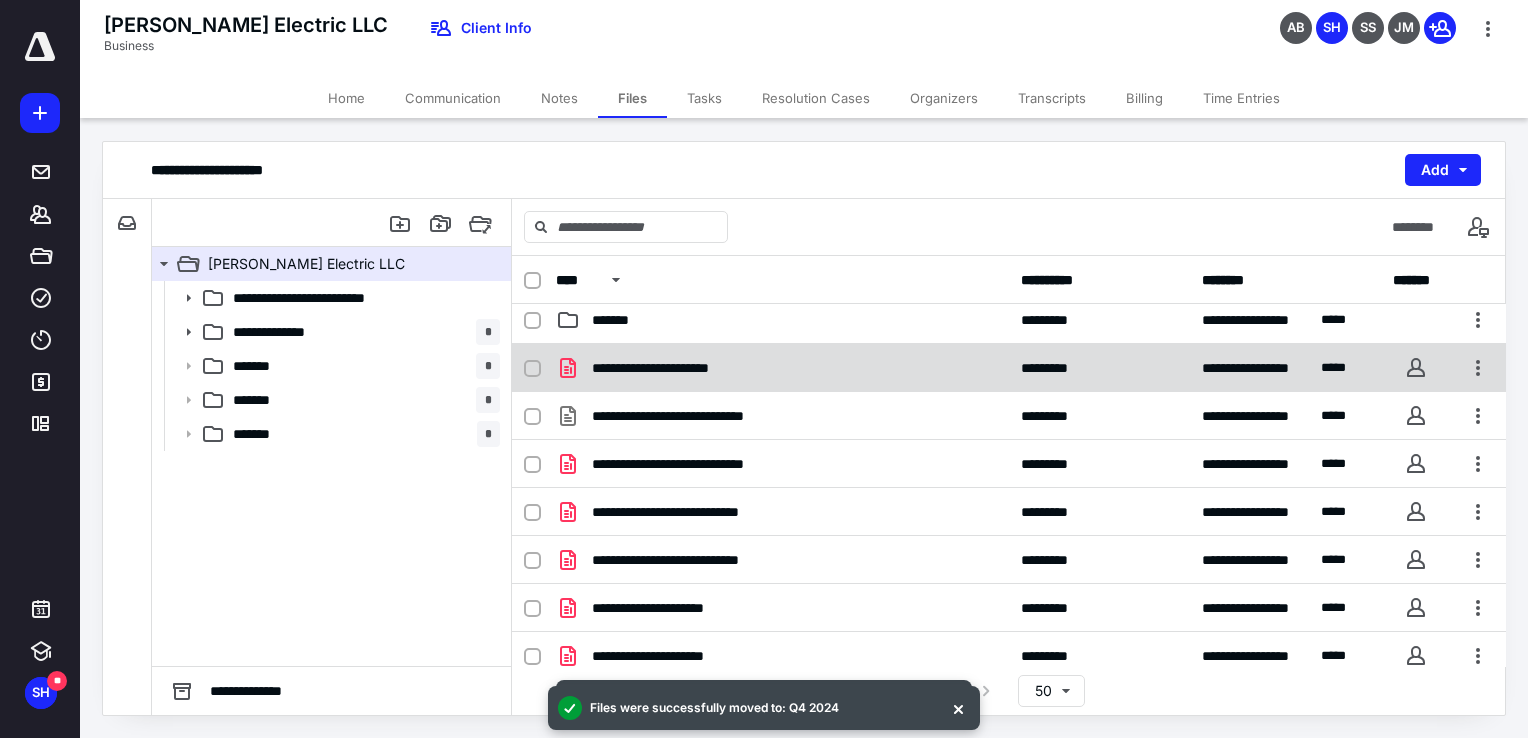 click on "**********" at bounding box center (782, 368) 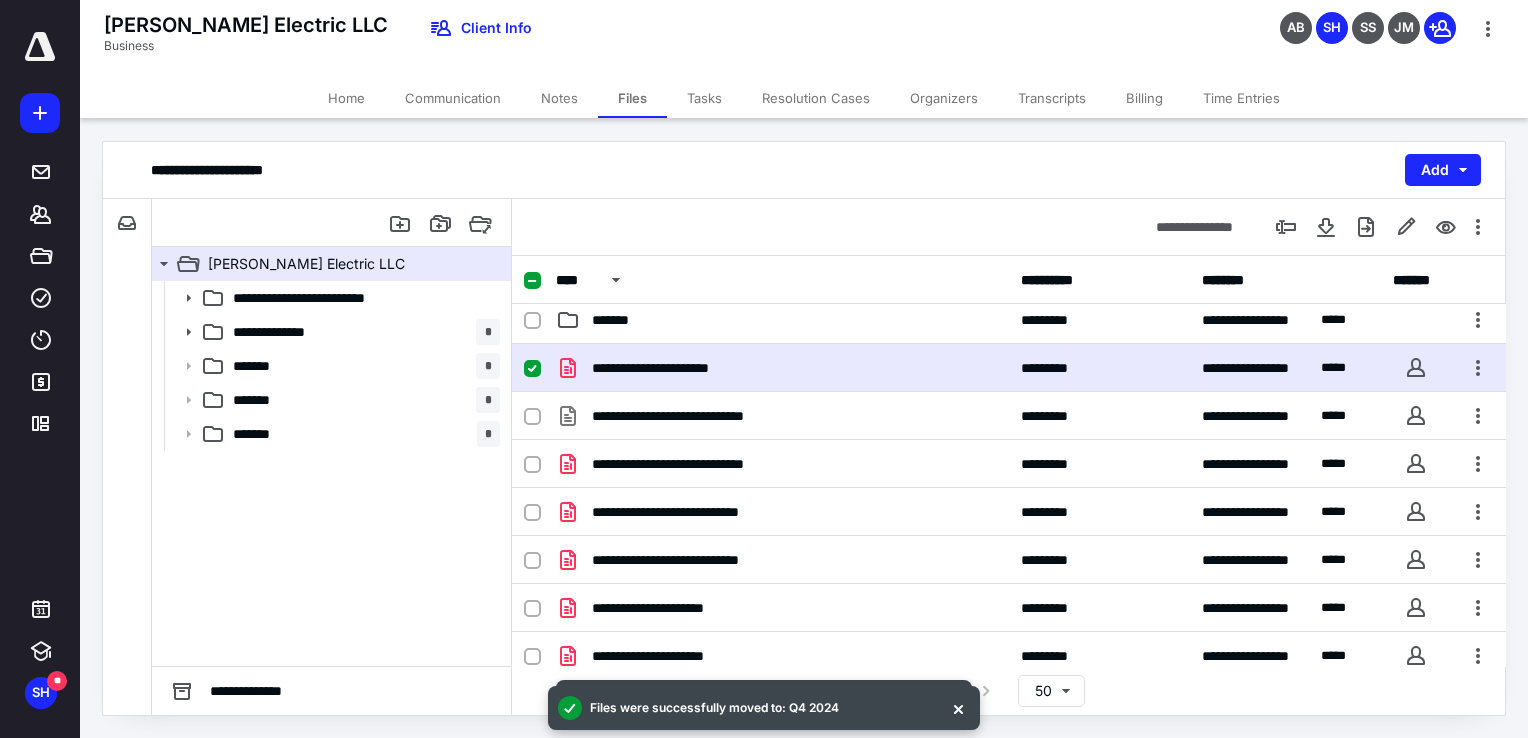 click on "**********" at bounding box center (782, 368) 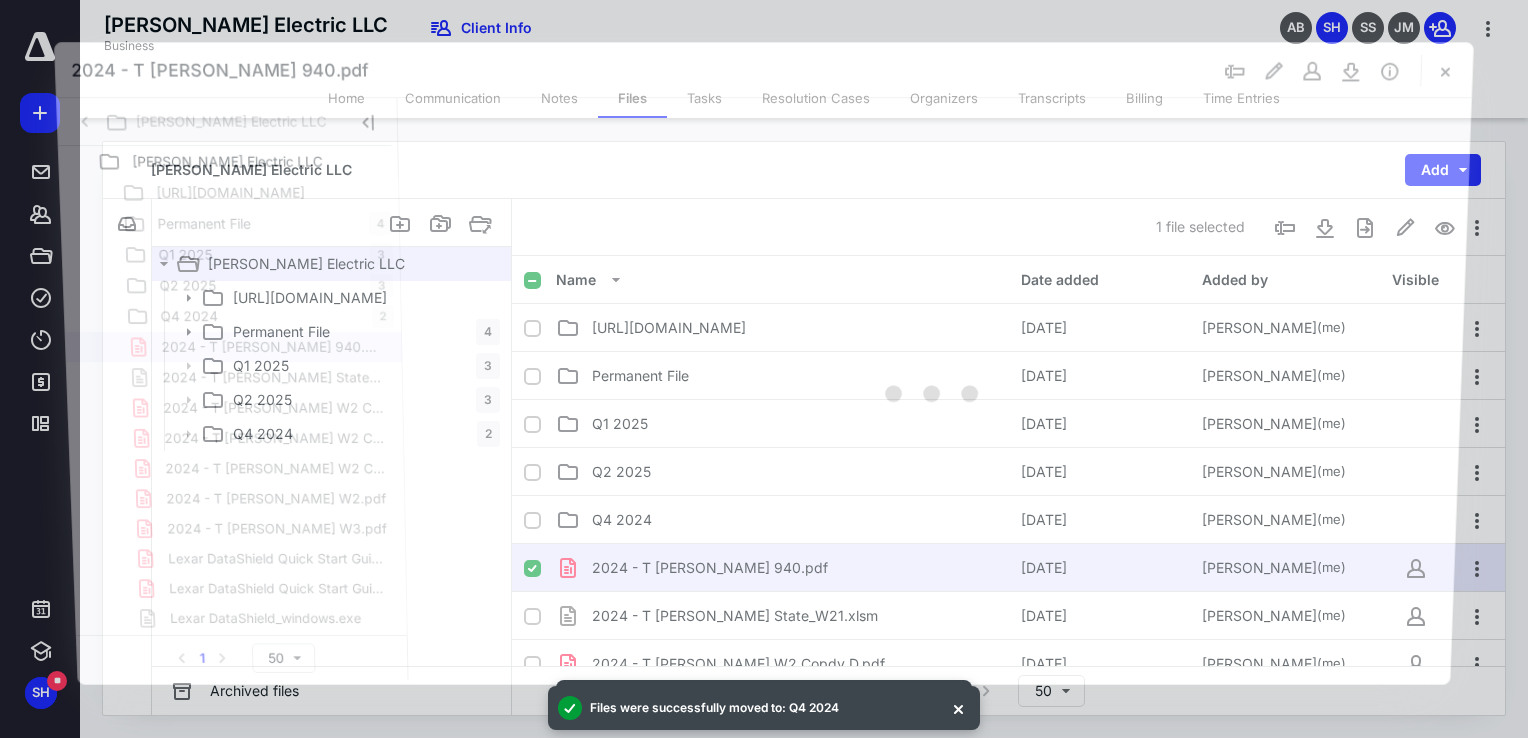 scroll, scrollTop: 200, scrollLeft: 0, axis: vertical 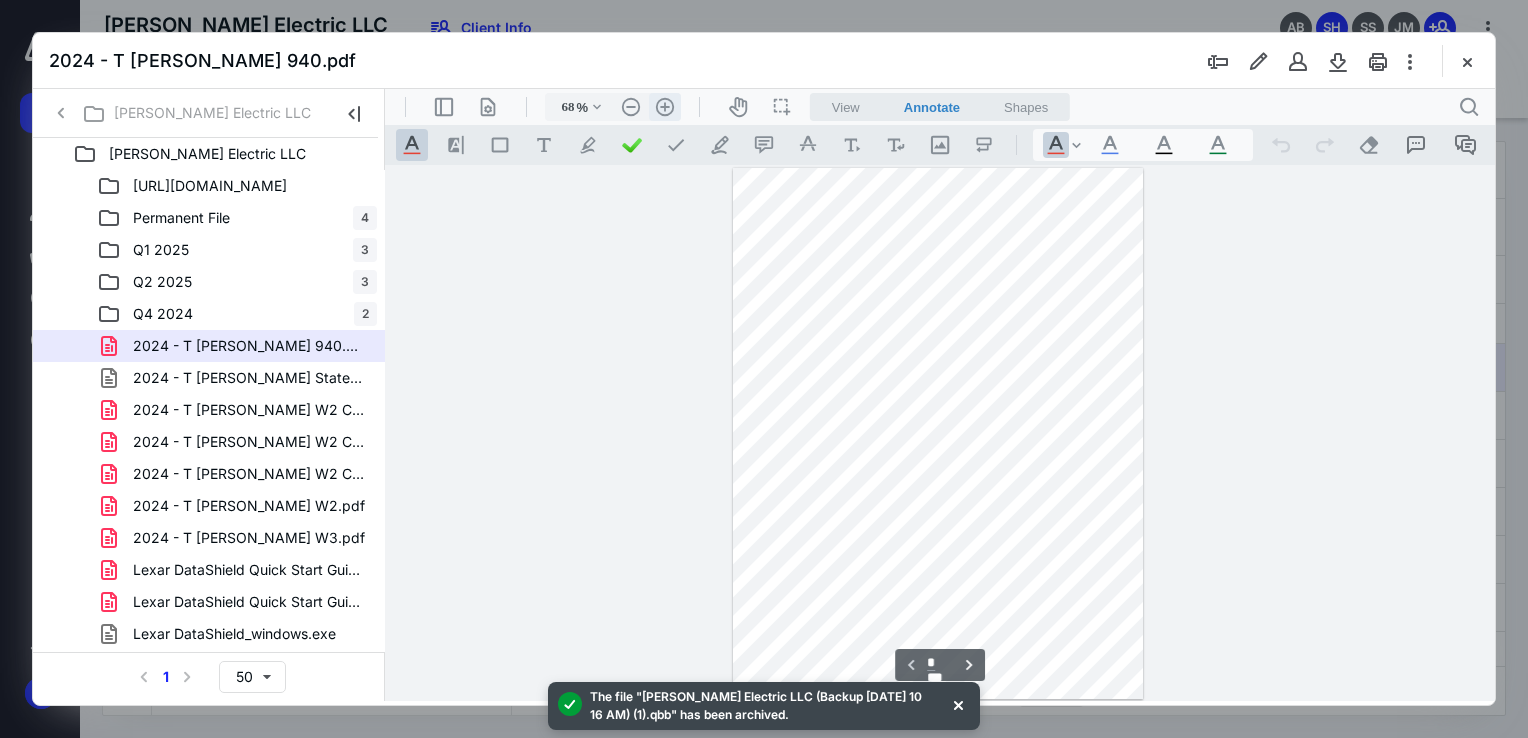 click on ".cls-1{fill:#abb0c4;} icon - header - zoom - in - line" at bounding box center (665, 107) 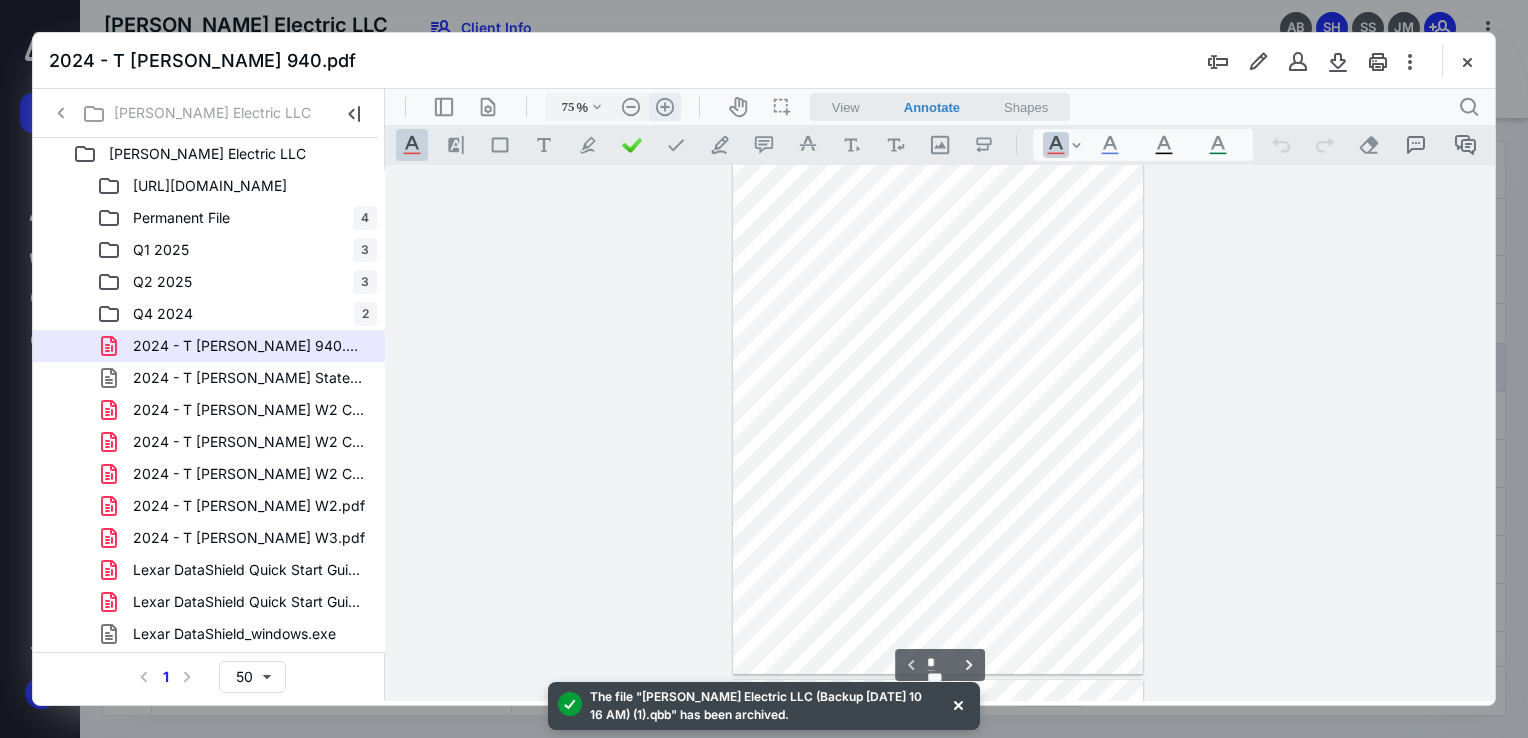 click on ".cls-1{fill:#abb0c4;} icon - header - zoom - in - line" at bounding box center [665, 107] 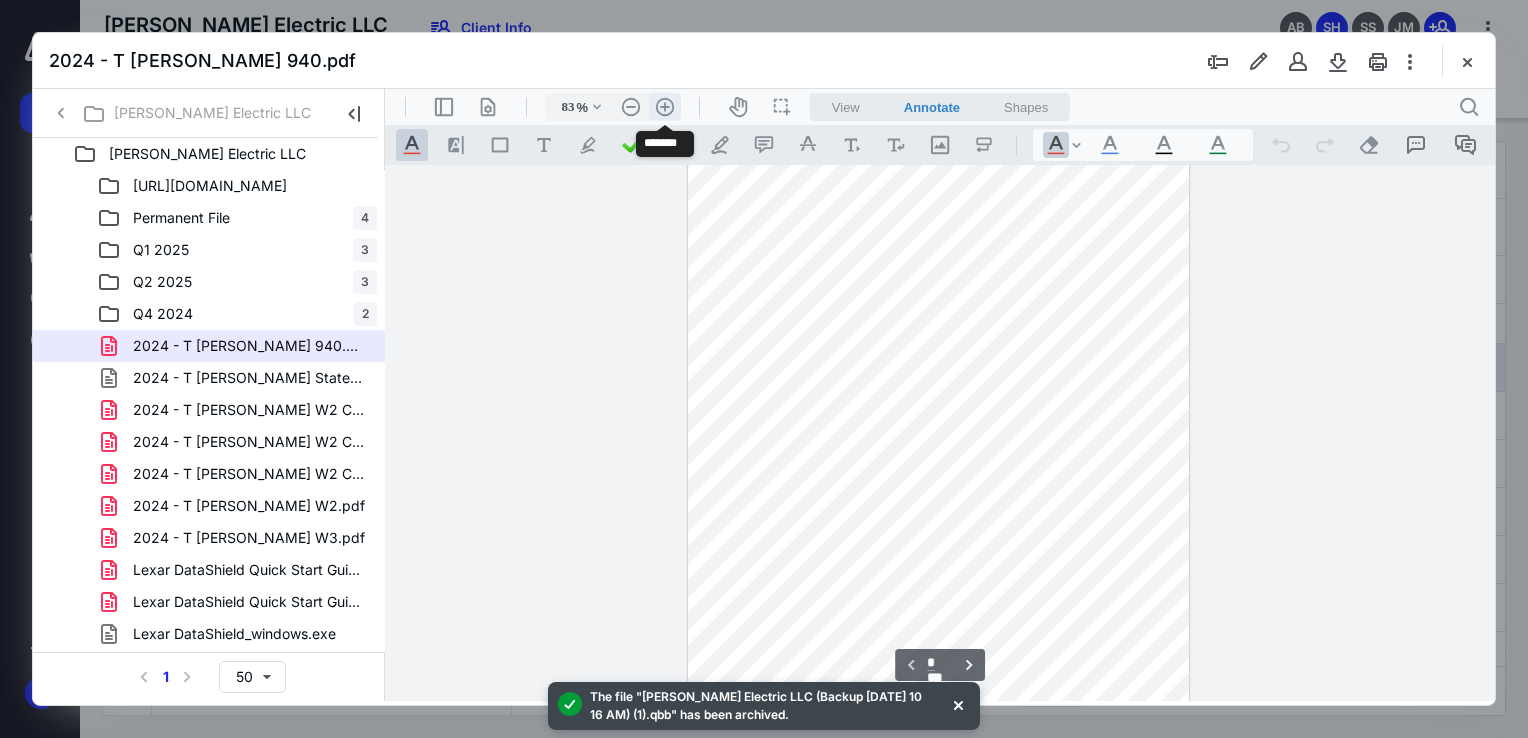 click on ".cls-1{fill:#abb0c4;} icon - header - zoom - in - line" at bounding box center [665, 107] 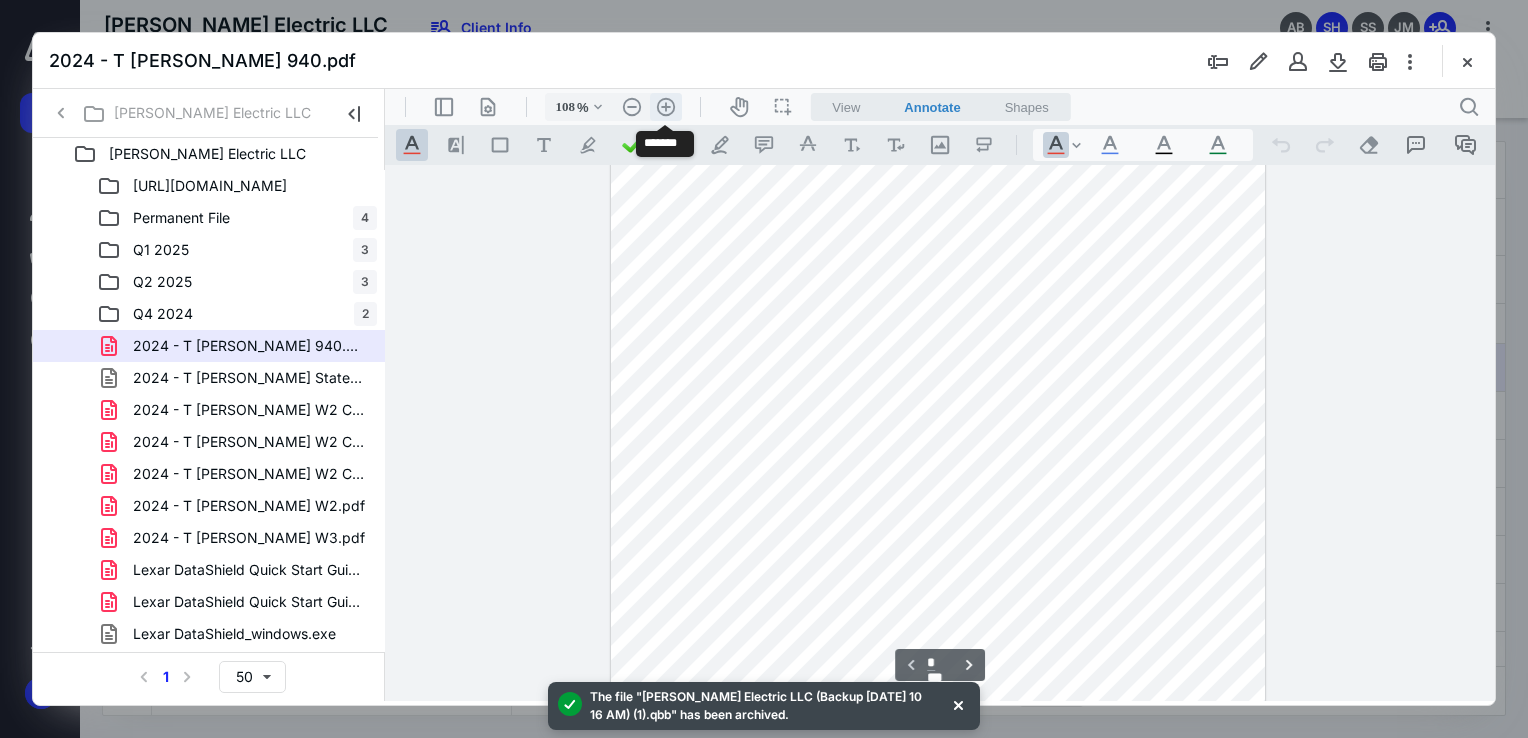 click on ".cls-1{fill:#abb0c4;} icon - header - zoom - in - line" at bounding box center [666, 107] 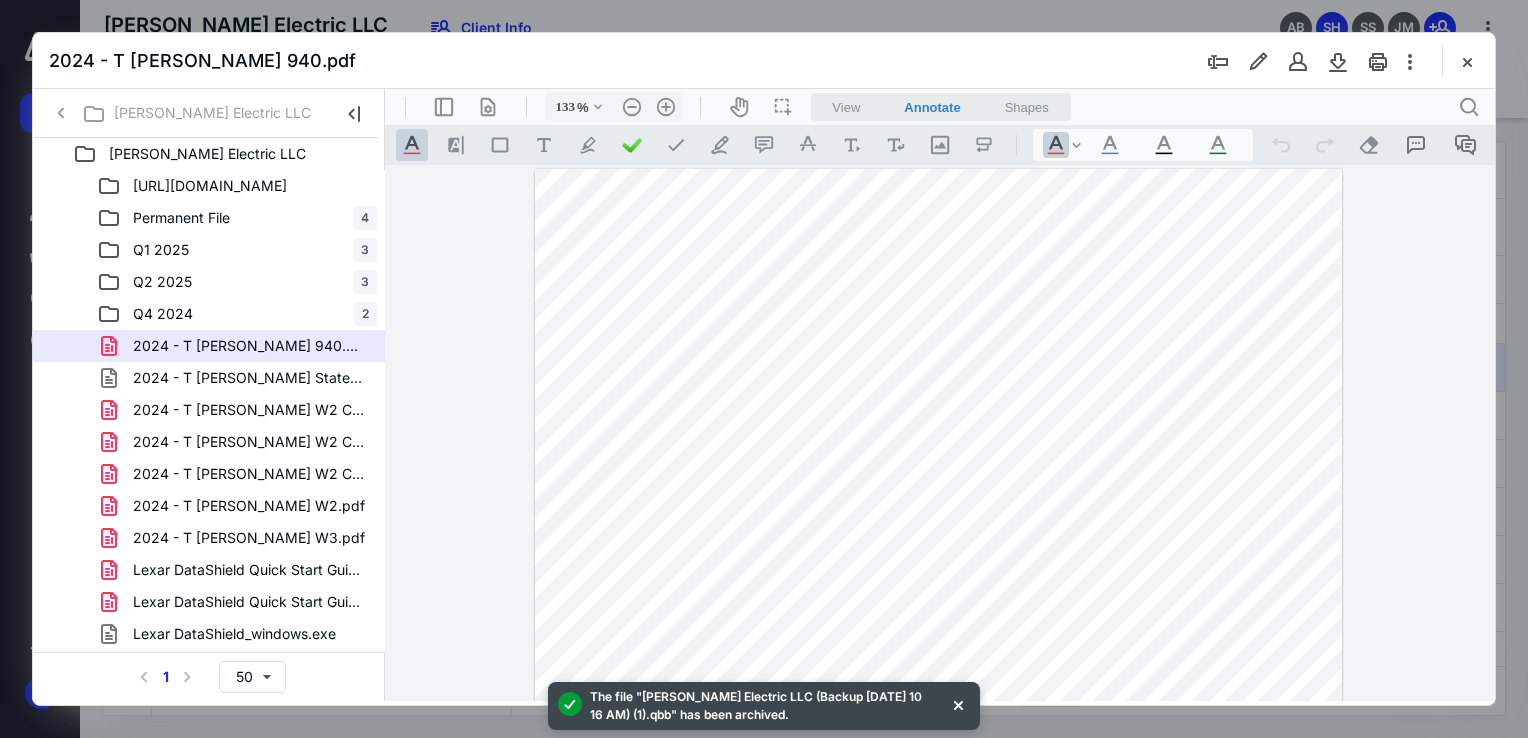 scroll, scrollTop: 0, scrollLeft: 0, axis: both 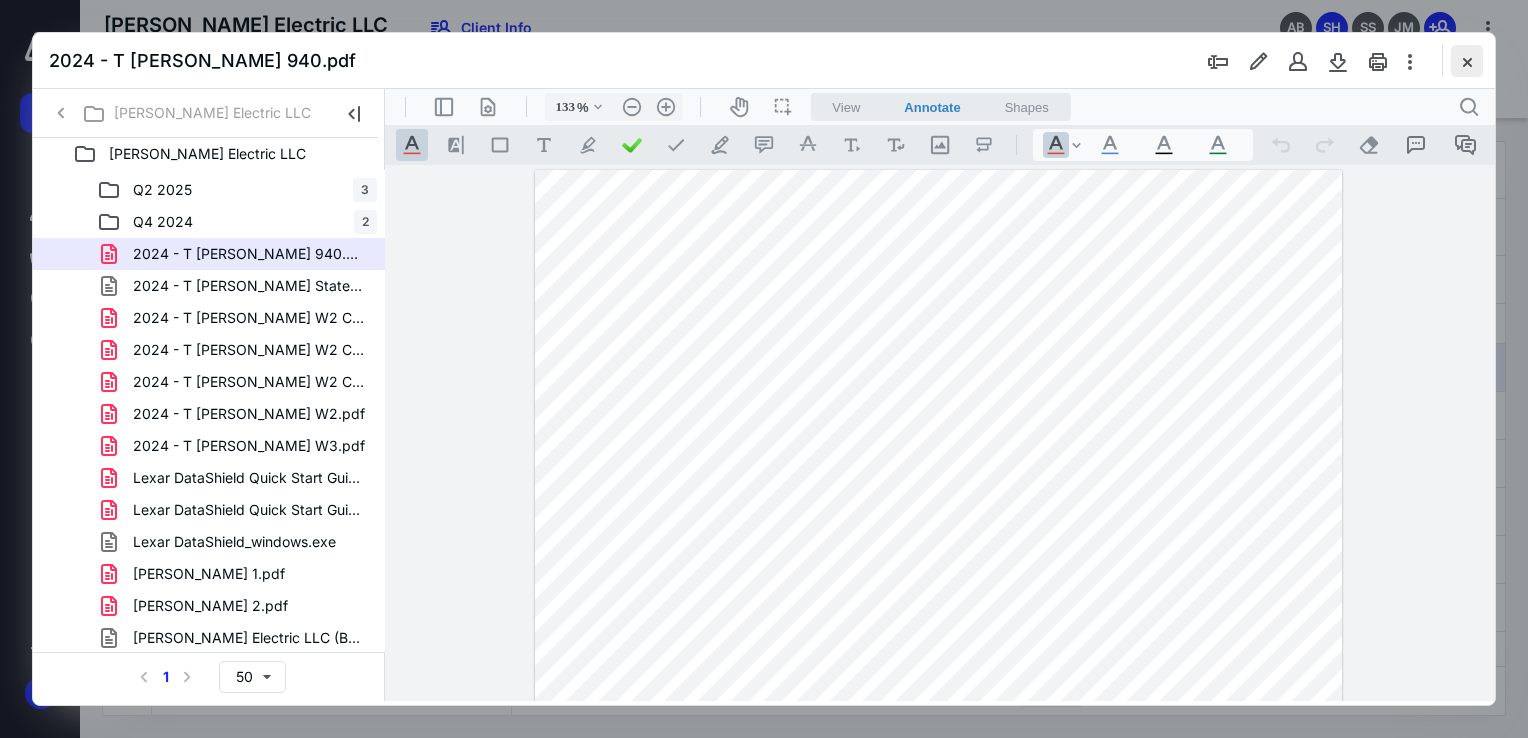 click at bounding box center [1467, 61] 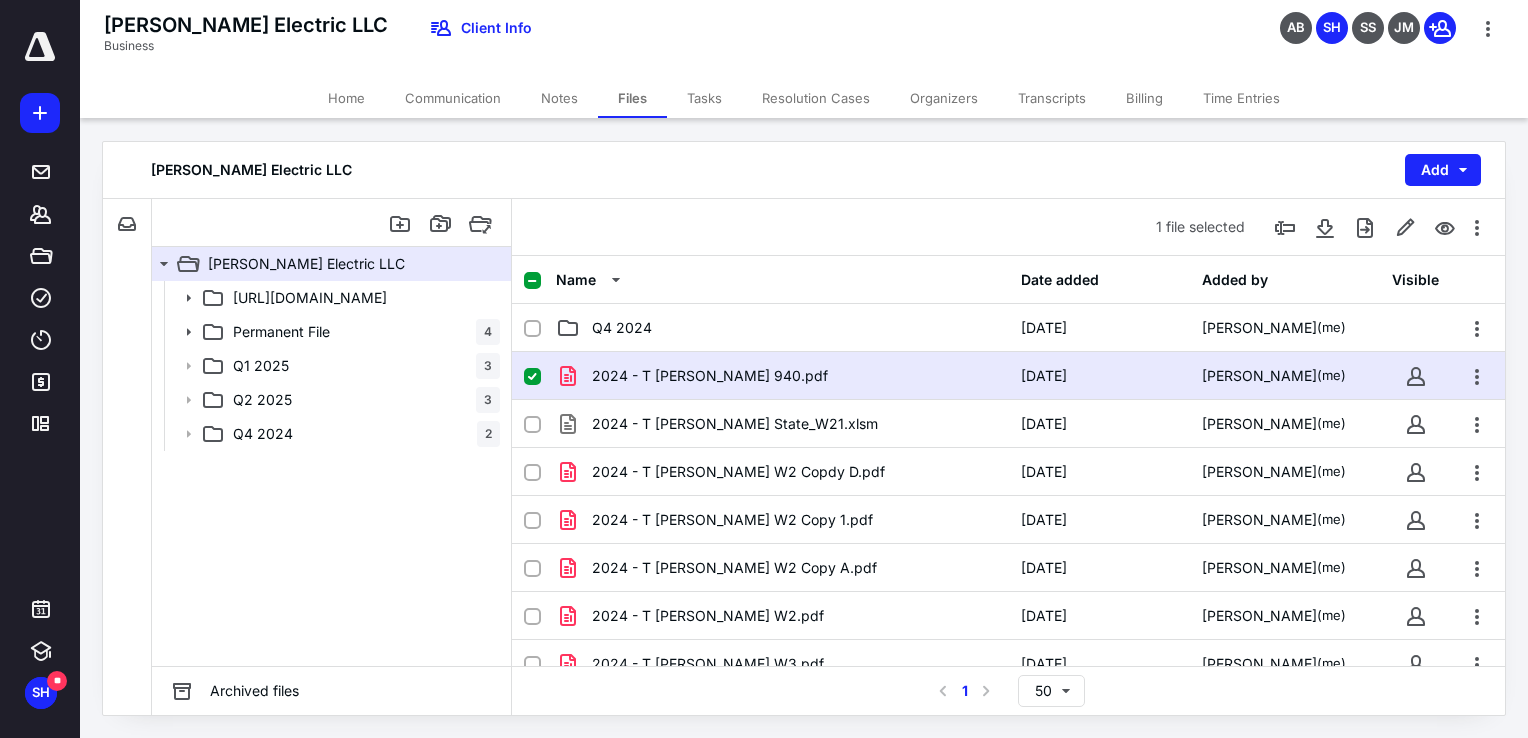 scroll, scrollTop: 0, scrollLeft: 0, axis: both 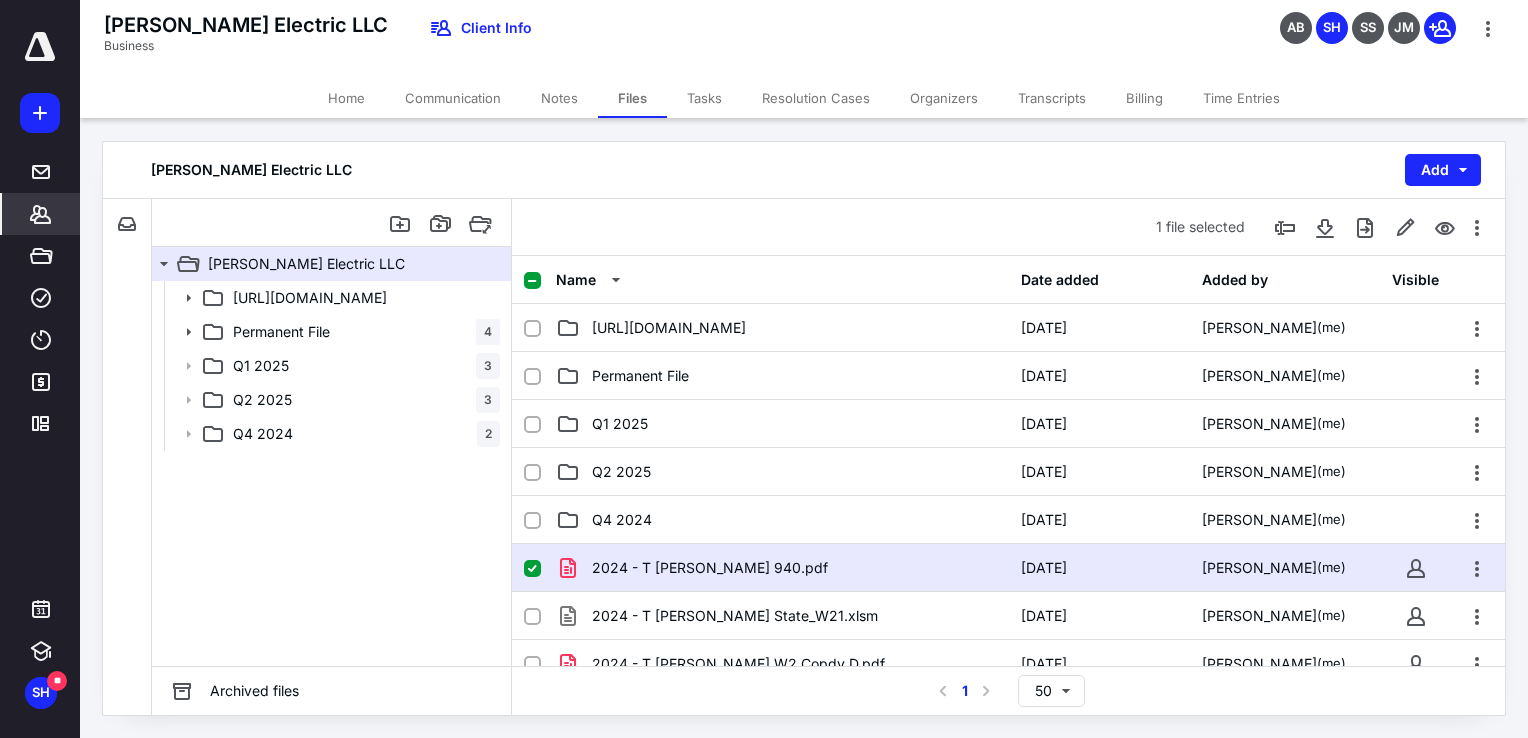 click on "*******" at bounding box center (41, 214) 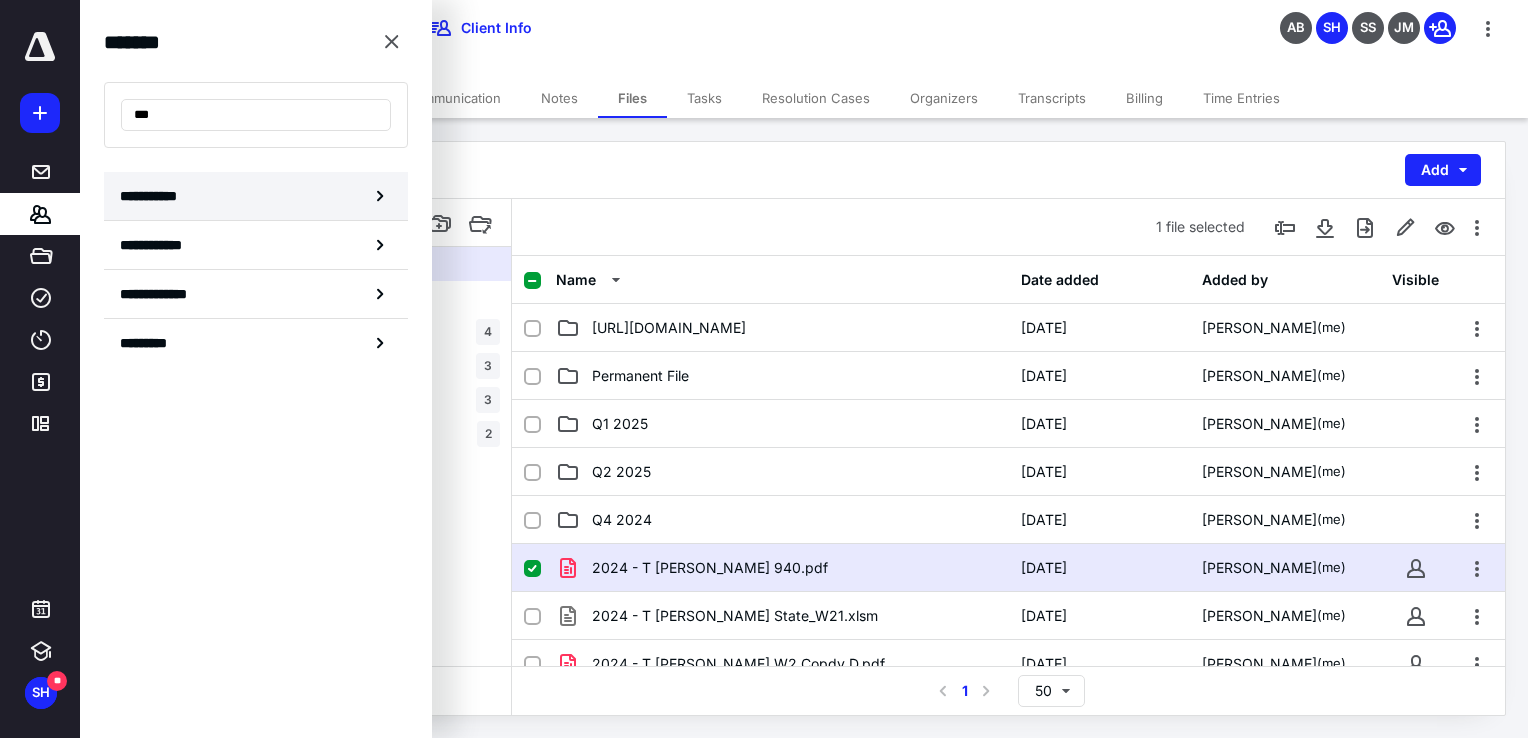 type on "***" 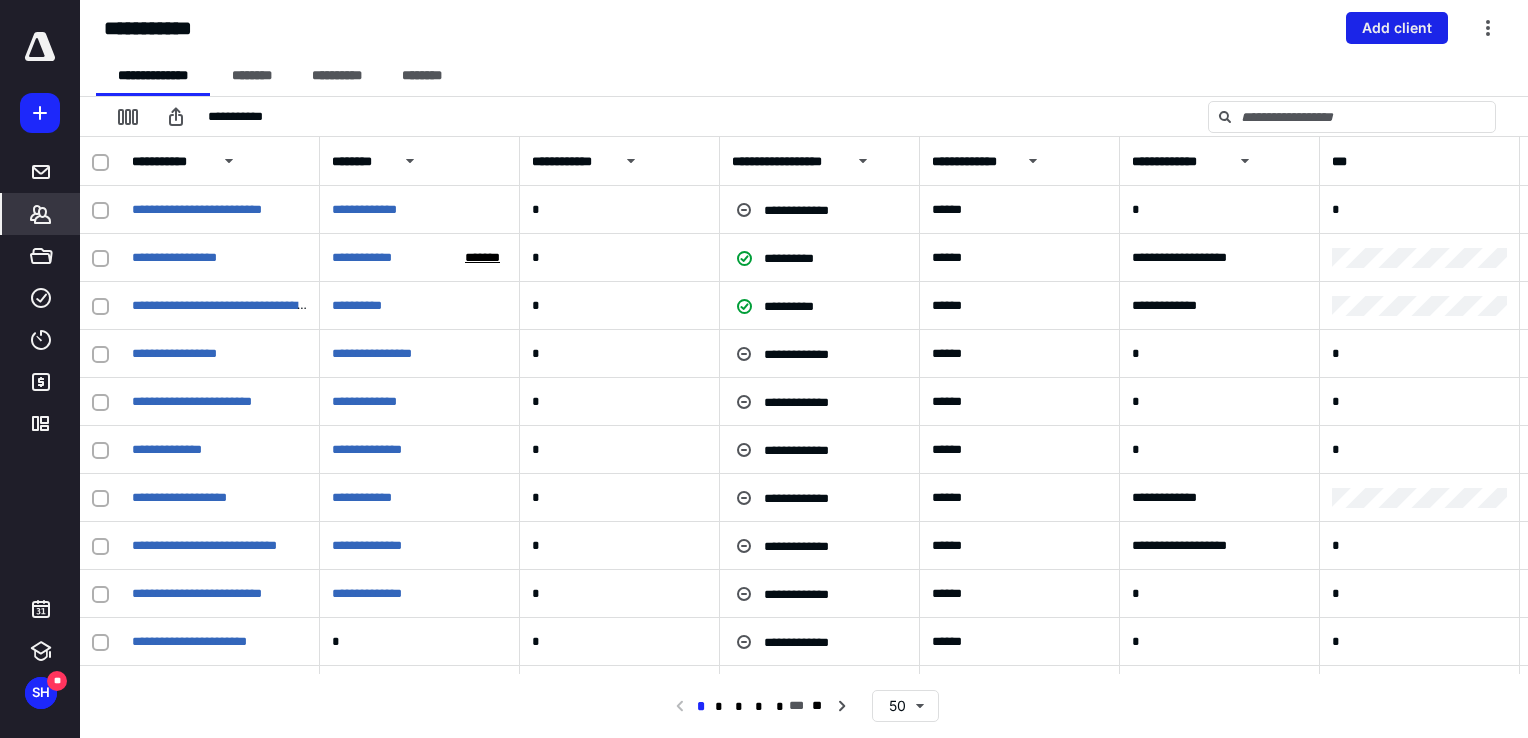 click on "Add client" at bounding box center [1397, 28] 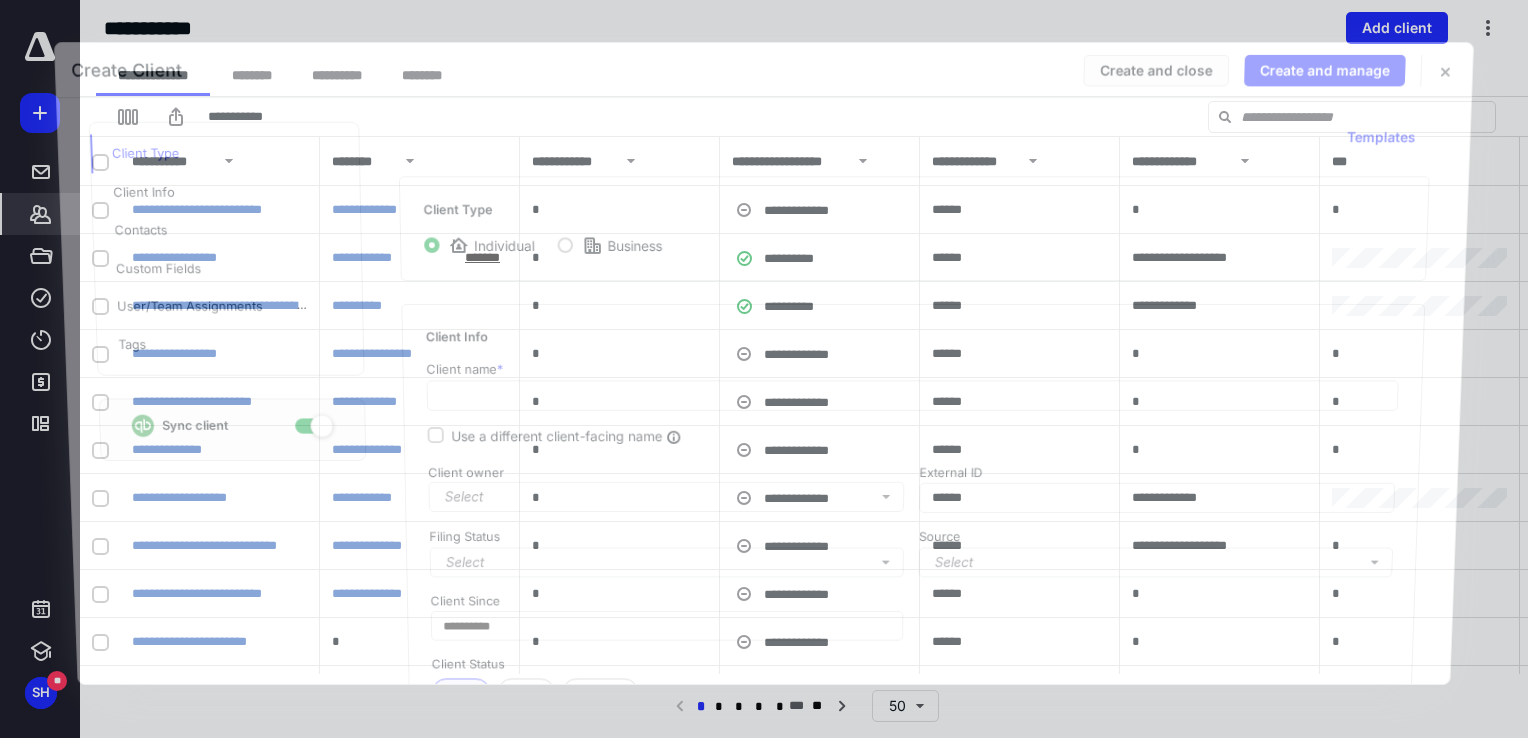 checkbox on "true" 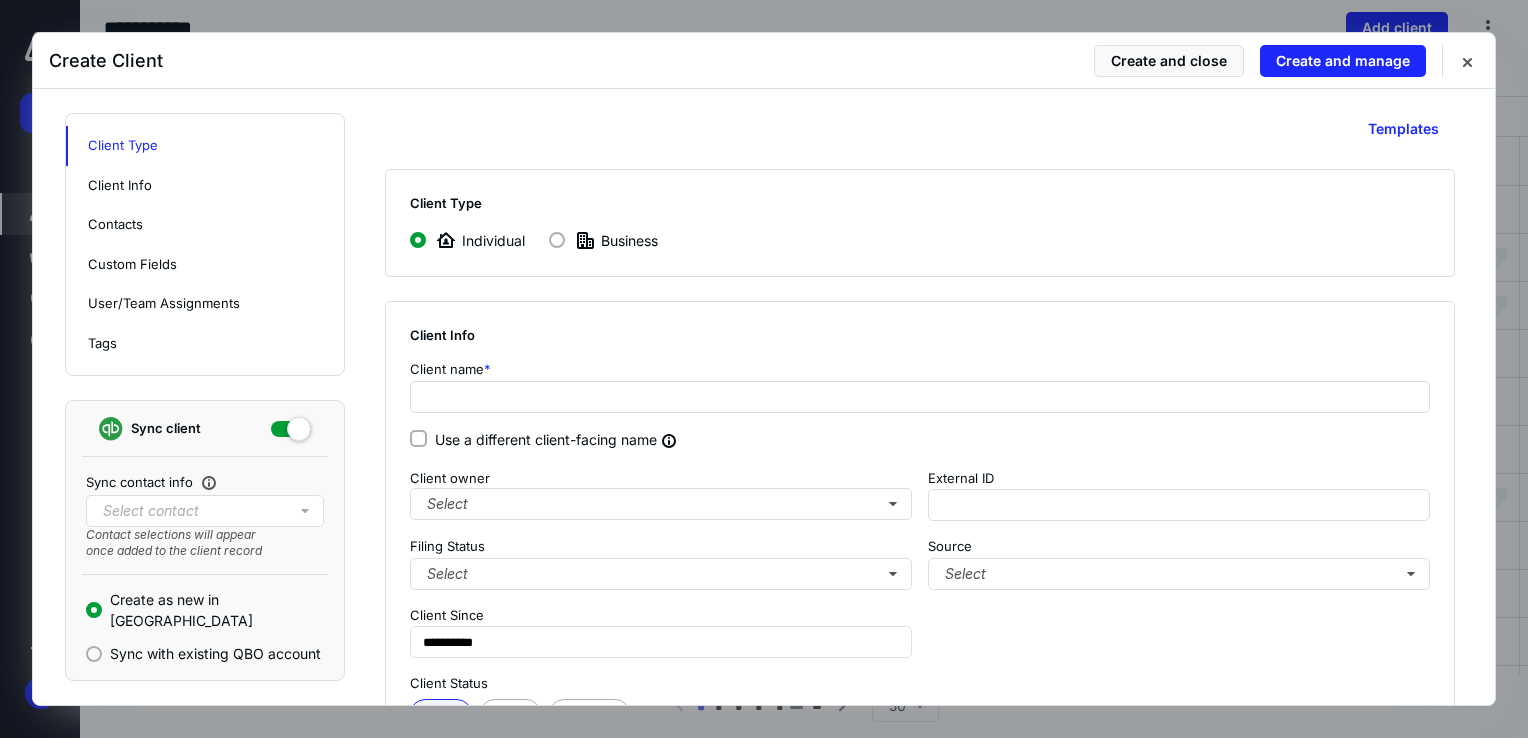 click 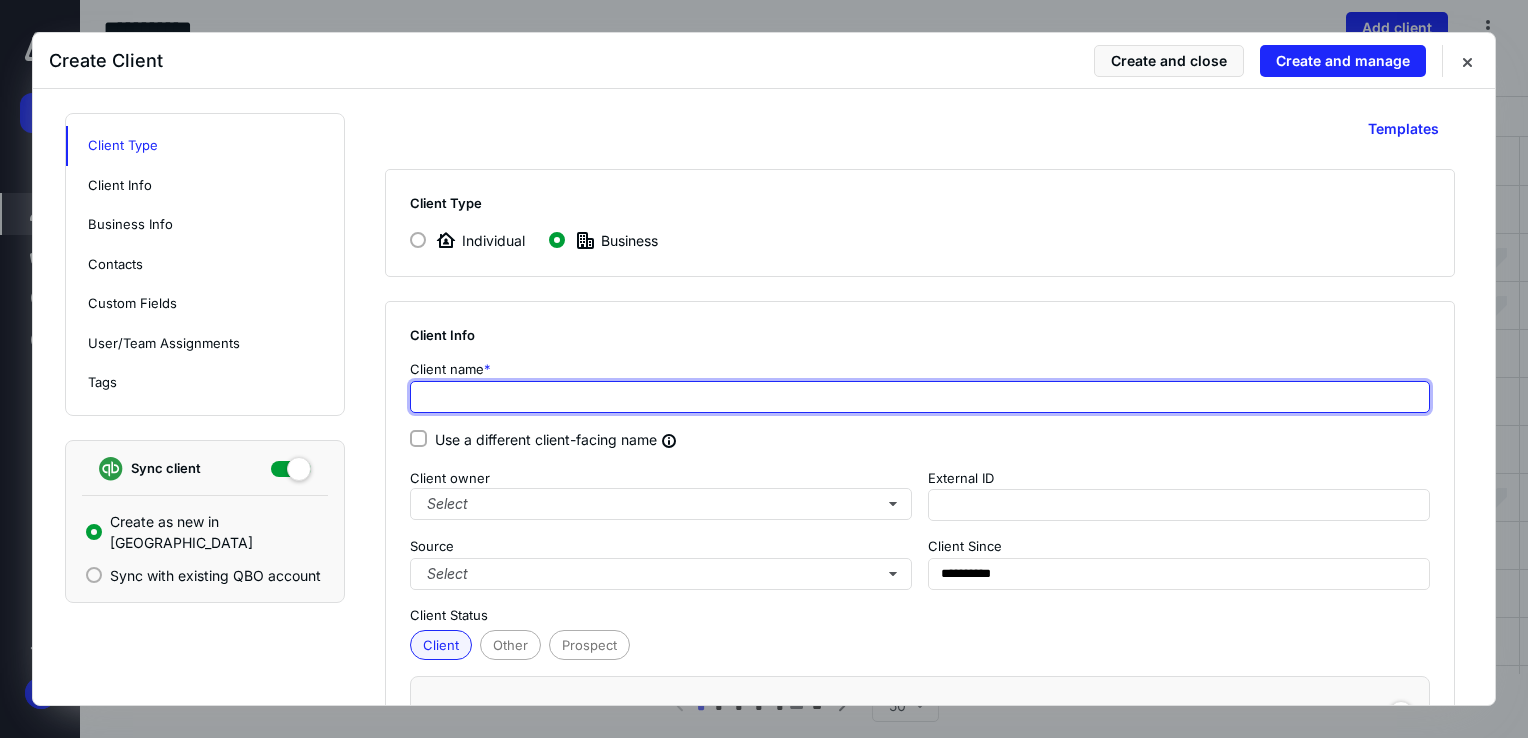click at bounding box center (920, 397) 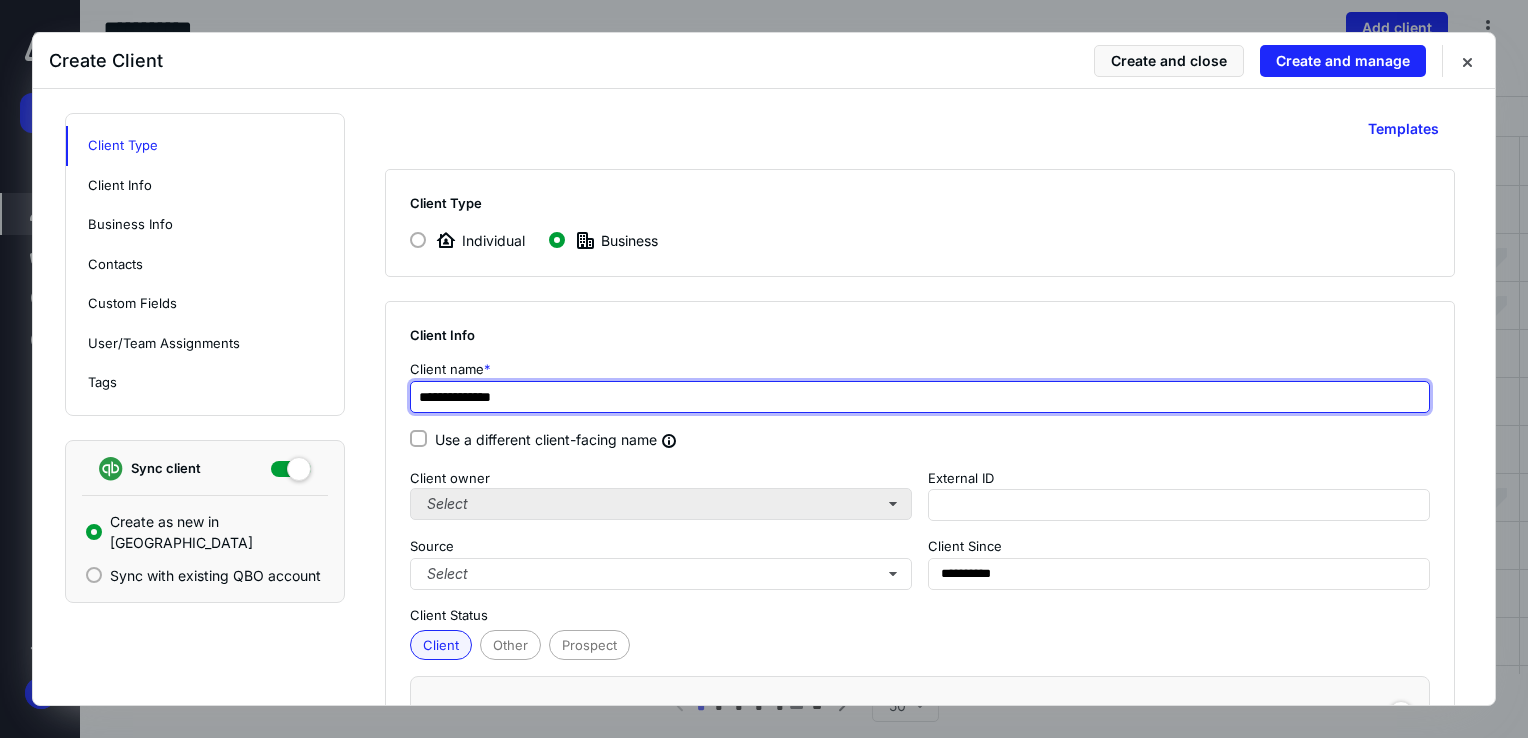 type on "**********" 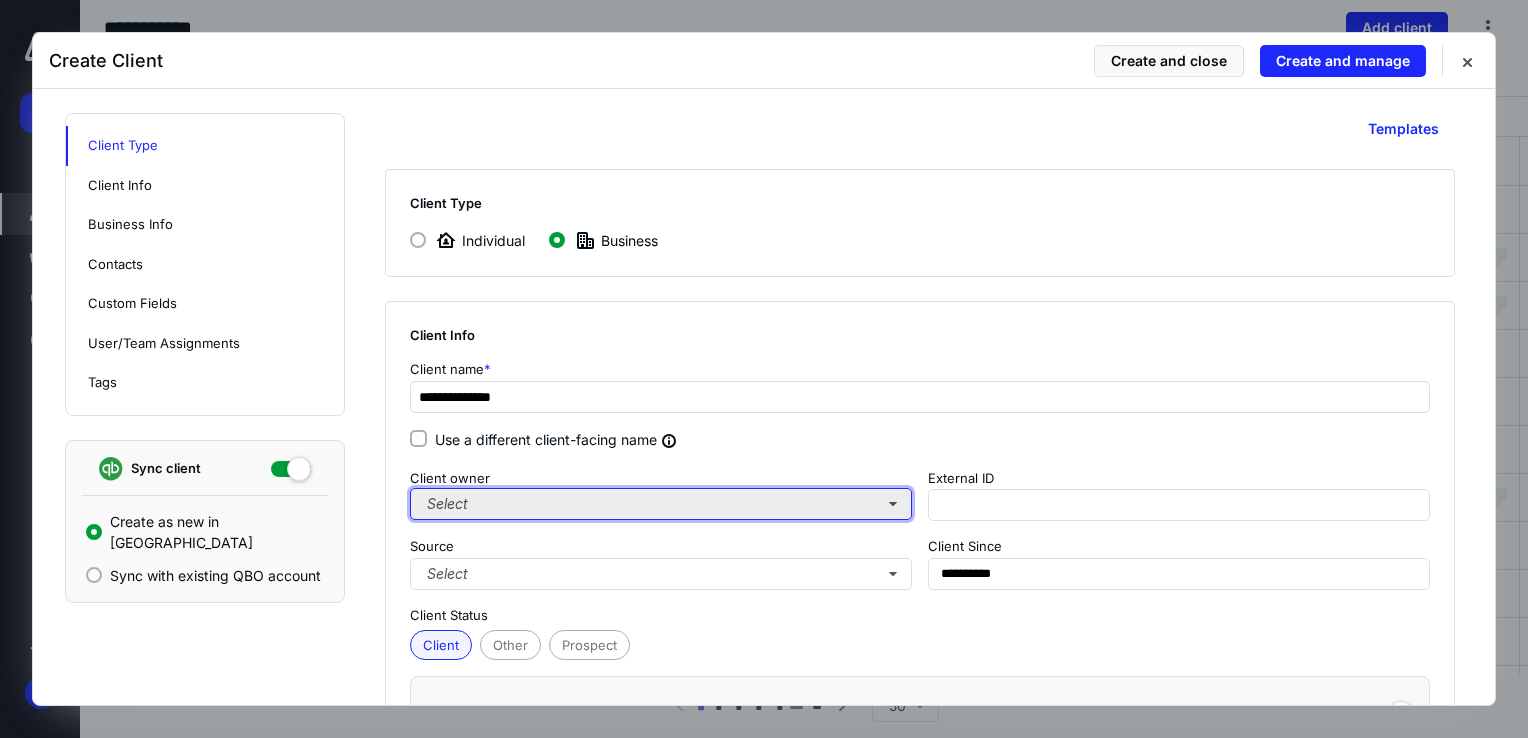 type on "**********" 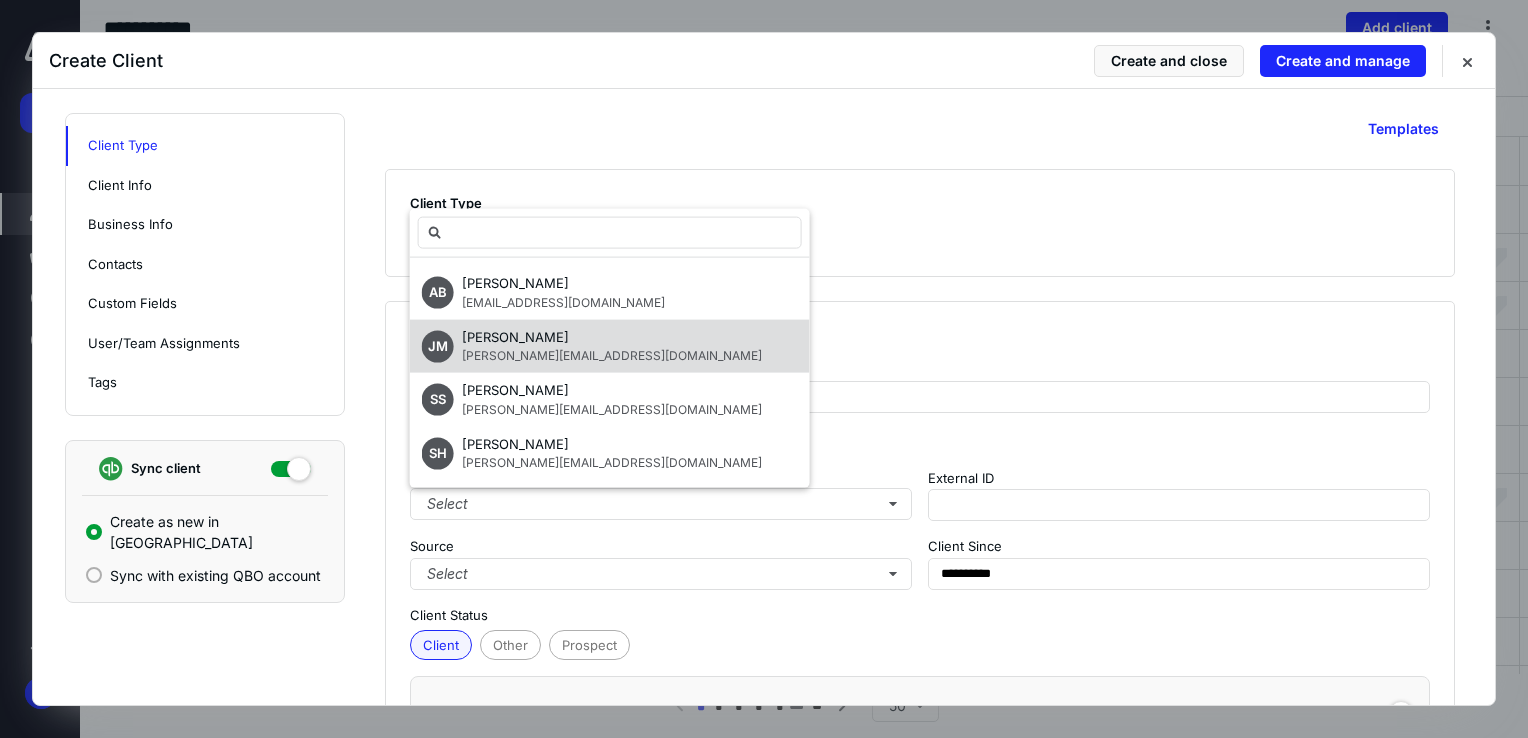 click on "[PERSON_NAME][EMAIL_ADDRESS][DOMAIN_NAME]" at bounding box center [612, 356] 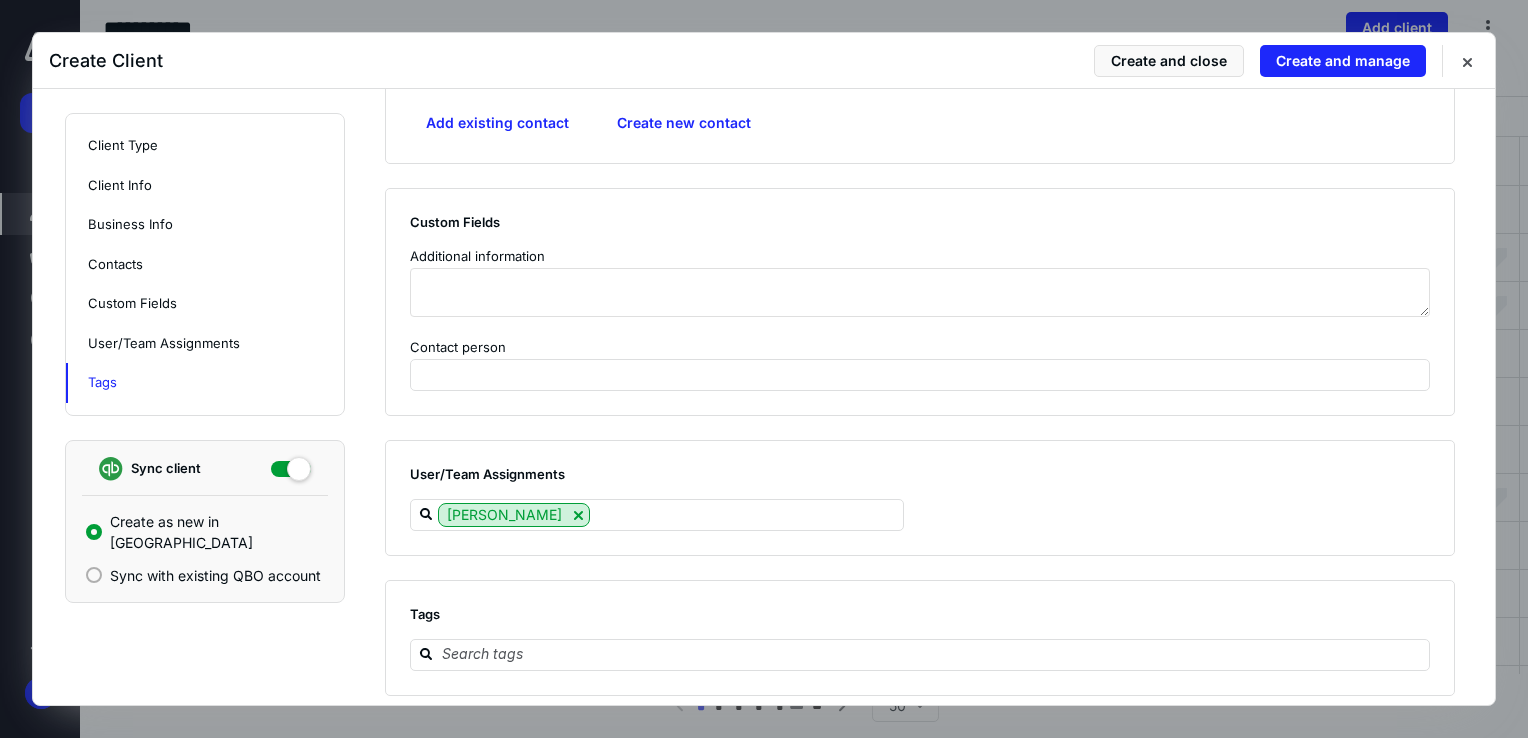 scroll, scrollTop: 1586, scrollLeft: 0, axis: vertical 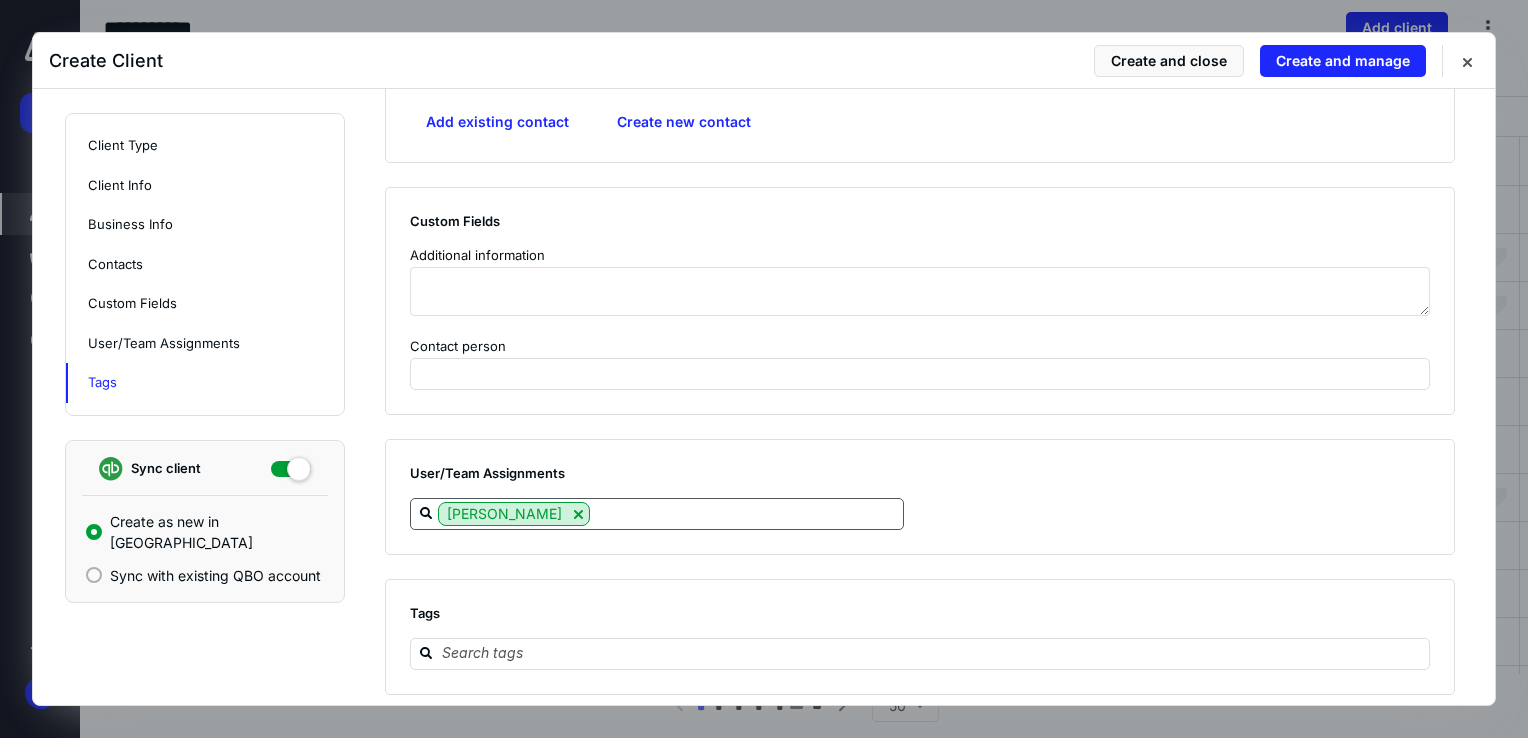 click on "User/Team Assignments [PERSON_NAME]" at bounding box center (920, 497) 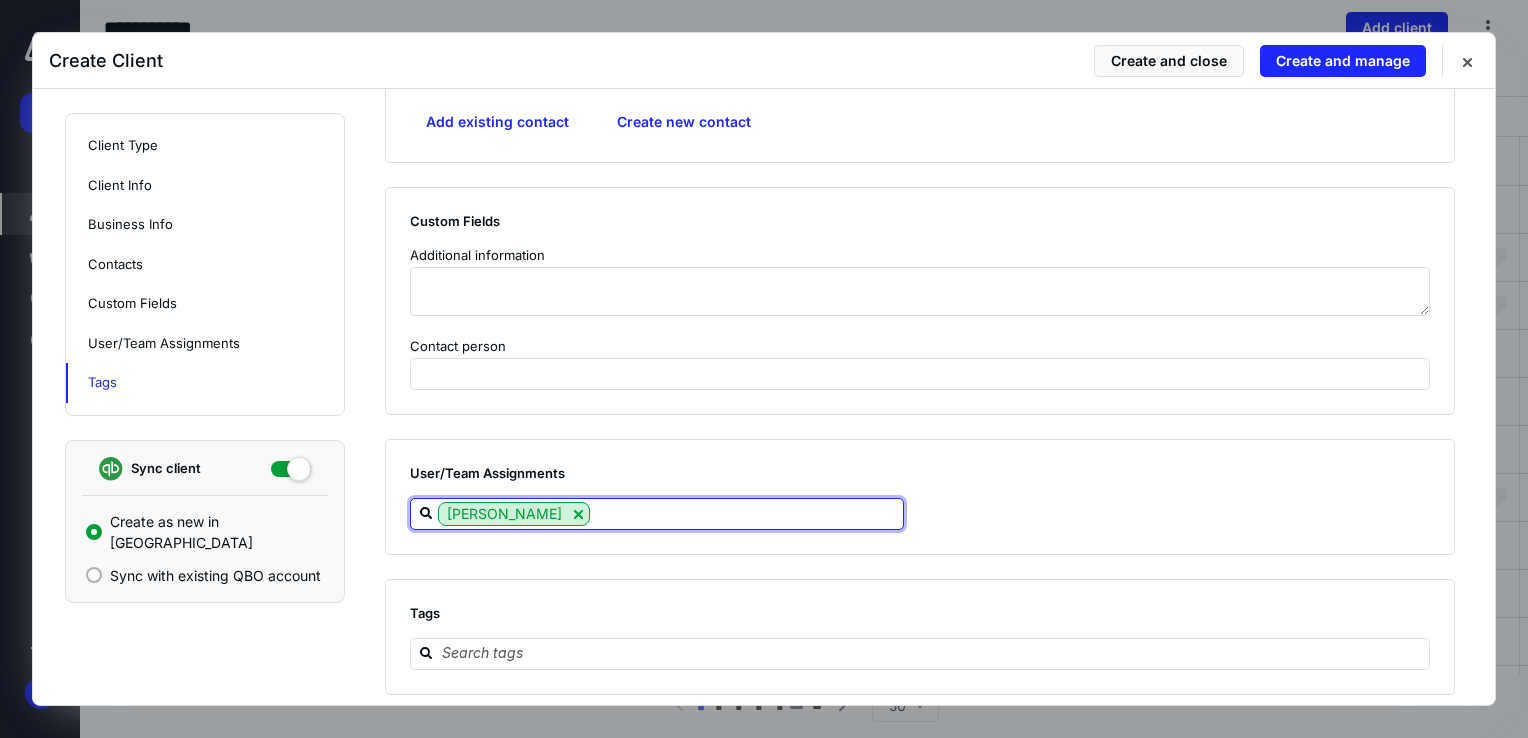 click at bounding box center [746, 513] 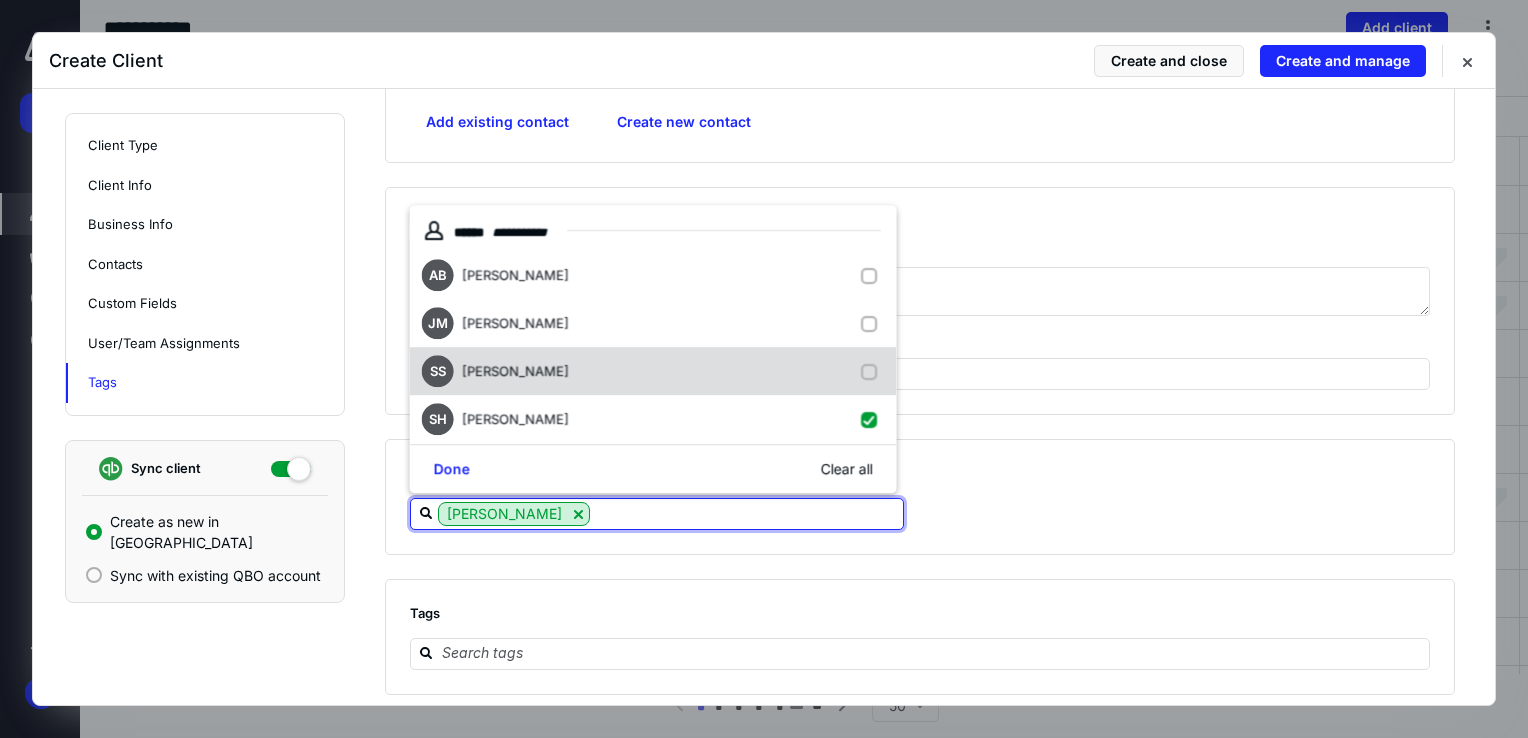 click on "SS [PERSON_NAME]" at bounding box center (653, 372) 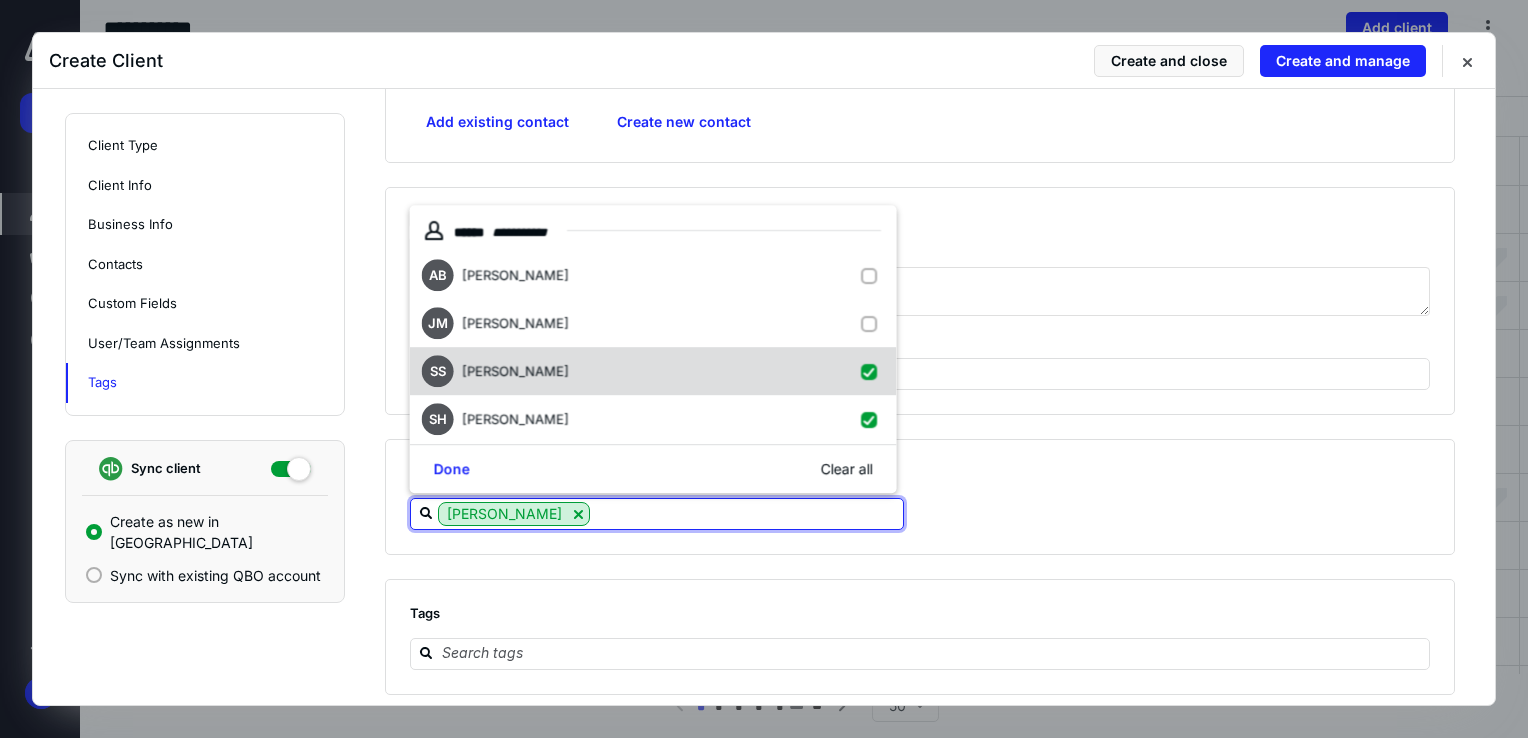 checkbox on "true" 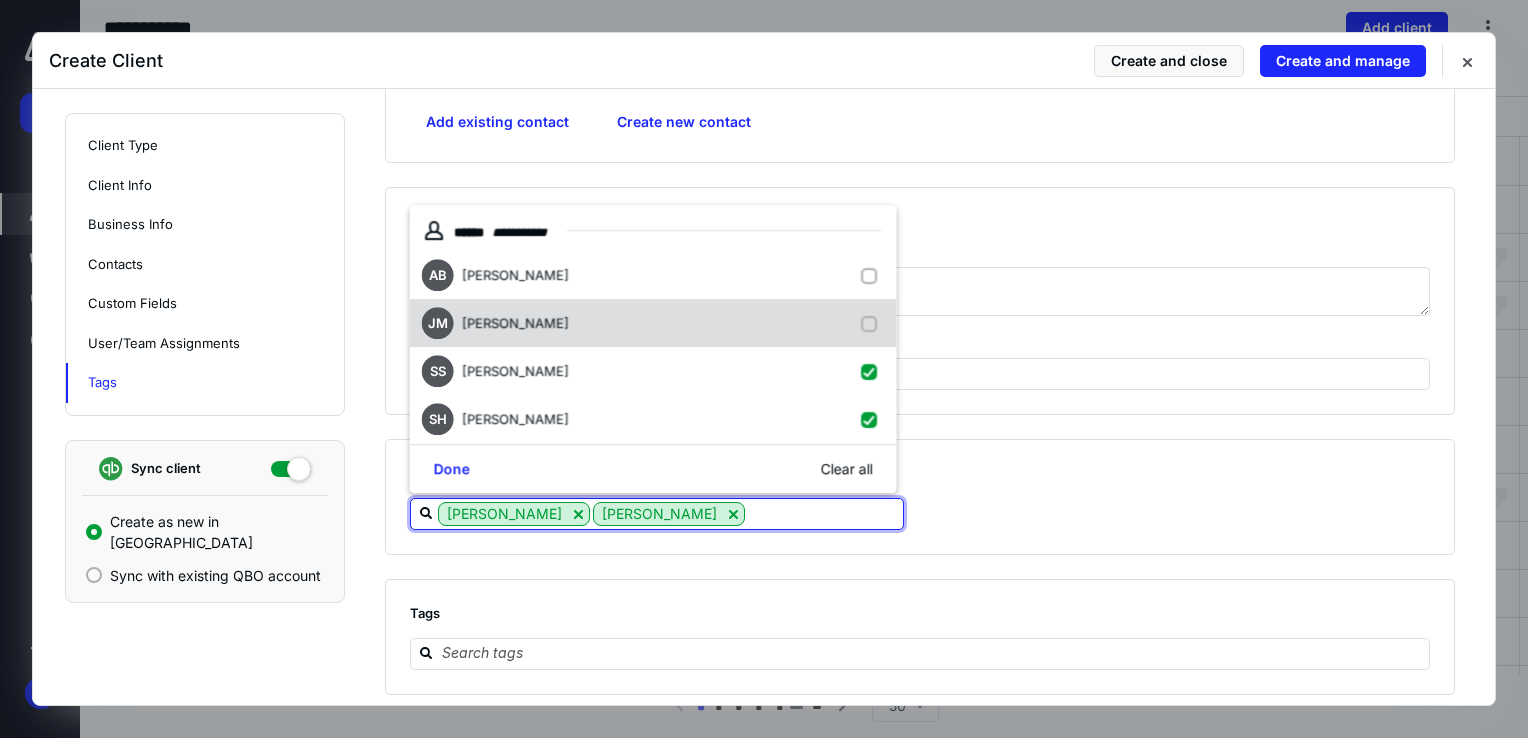 click on "[PERSON_NAME]" at bounding box center (653, 324) 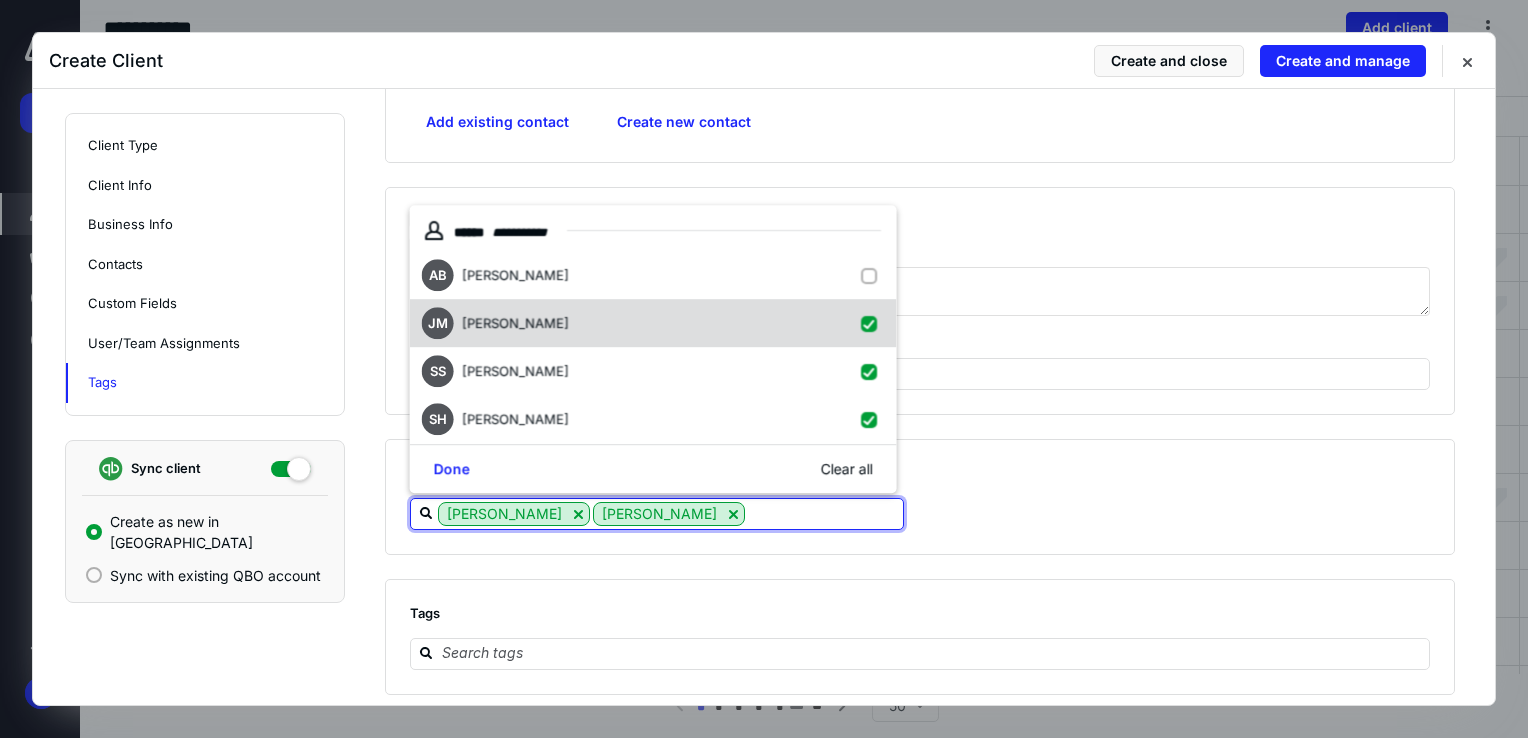 checkbox on "true" 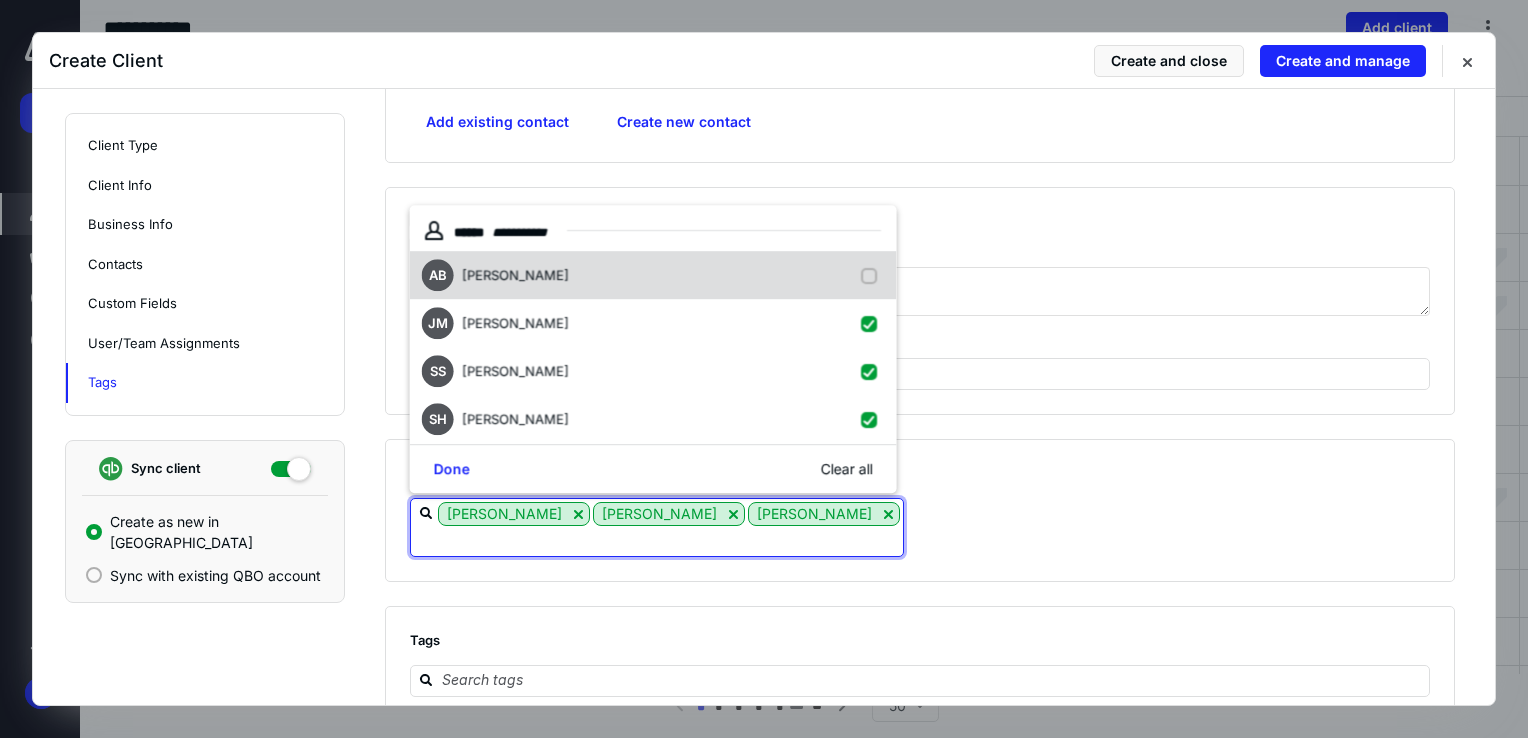 click on "AB [PERSON_NAME]" at bounding box center [653, 276] 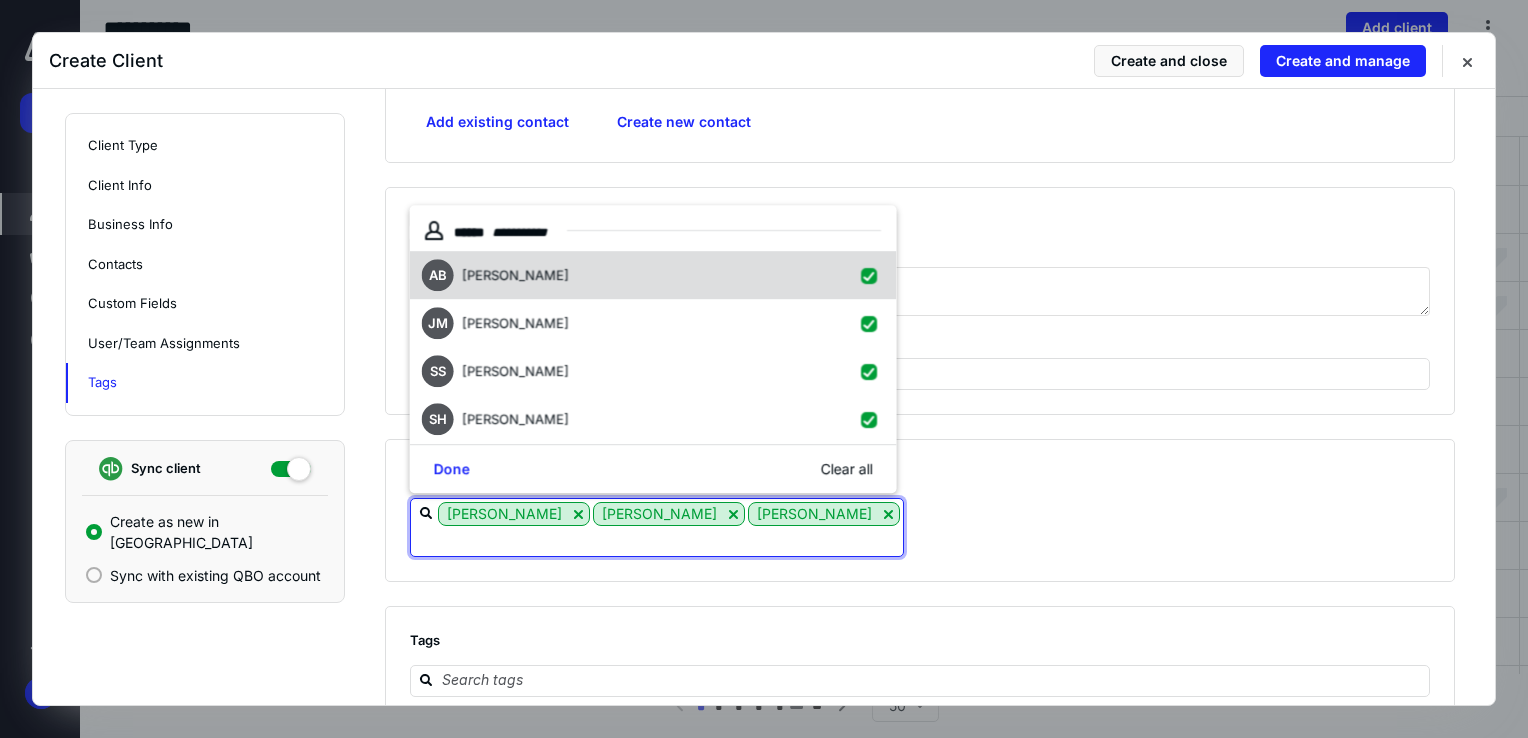 checkbox on "true" 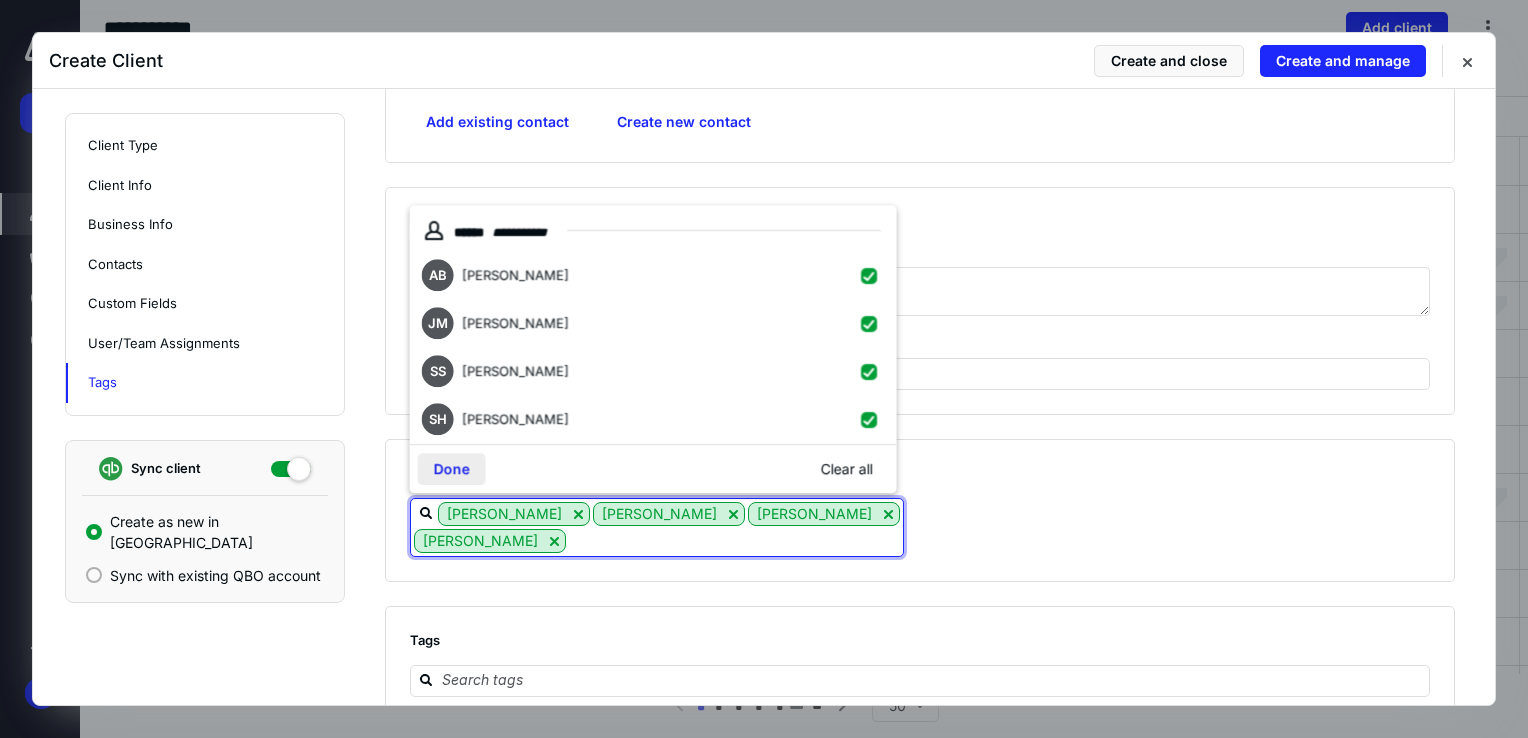drag, startPoint x: 448, startPoint y: 458, endPoint x: 769, endPoint y: 421, distance: 323.12537 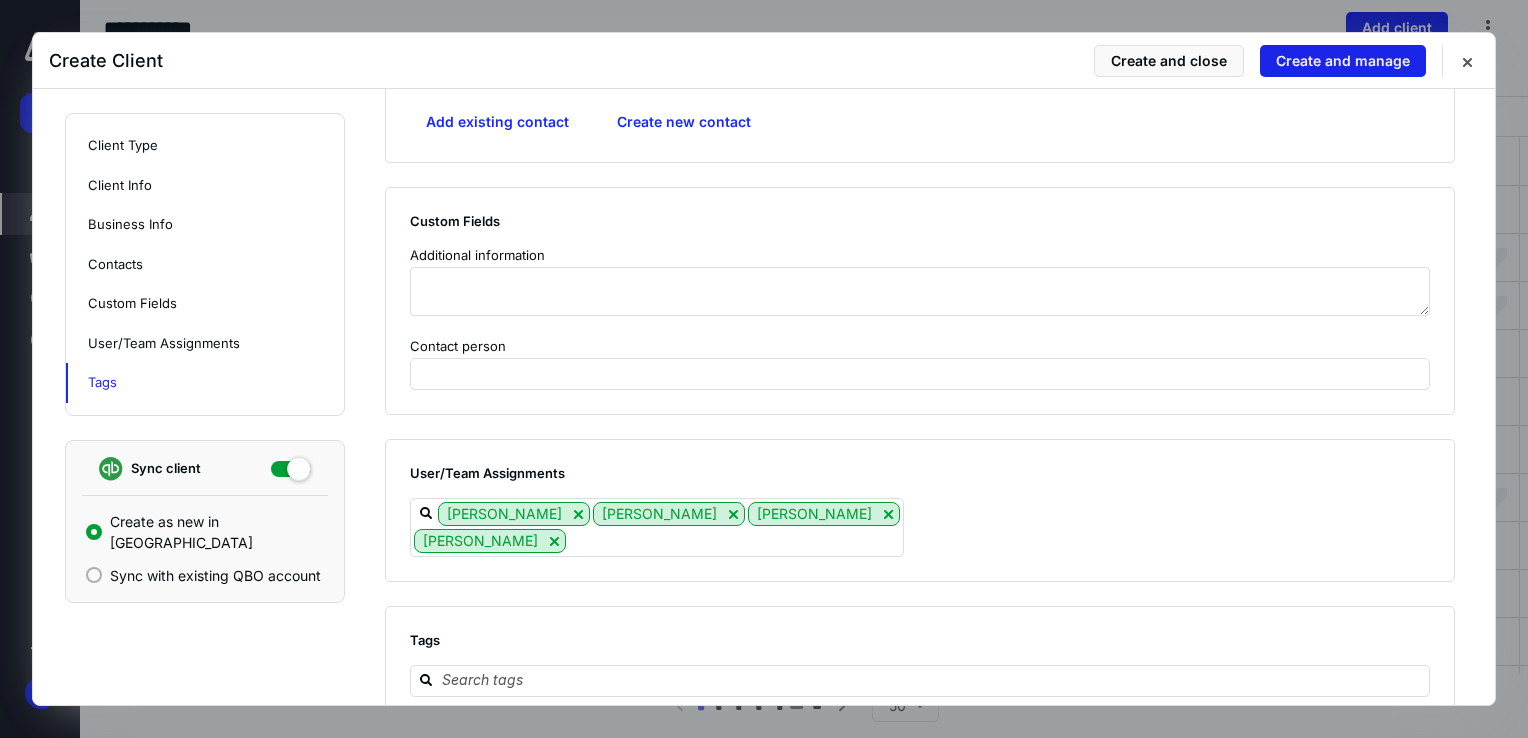 click on "Create and manage" at bounding box center [1343, 61] 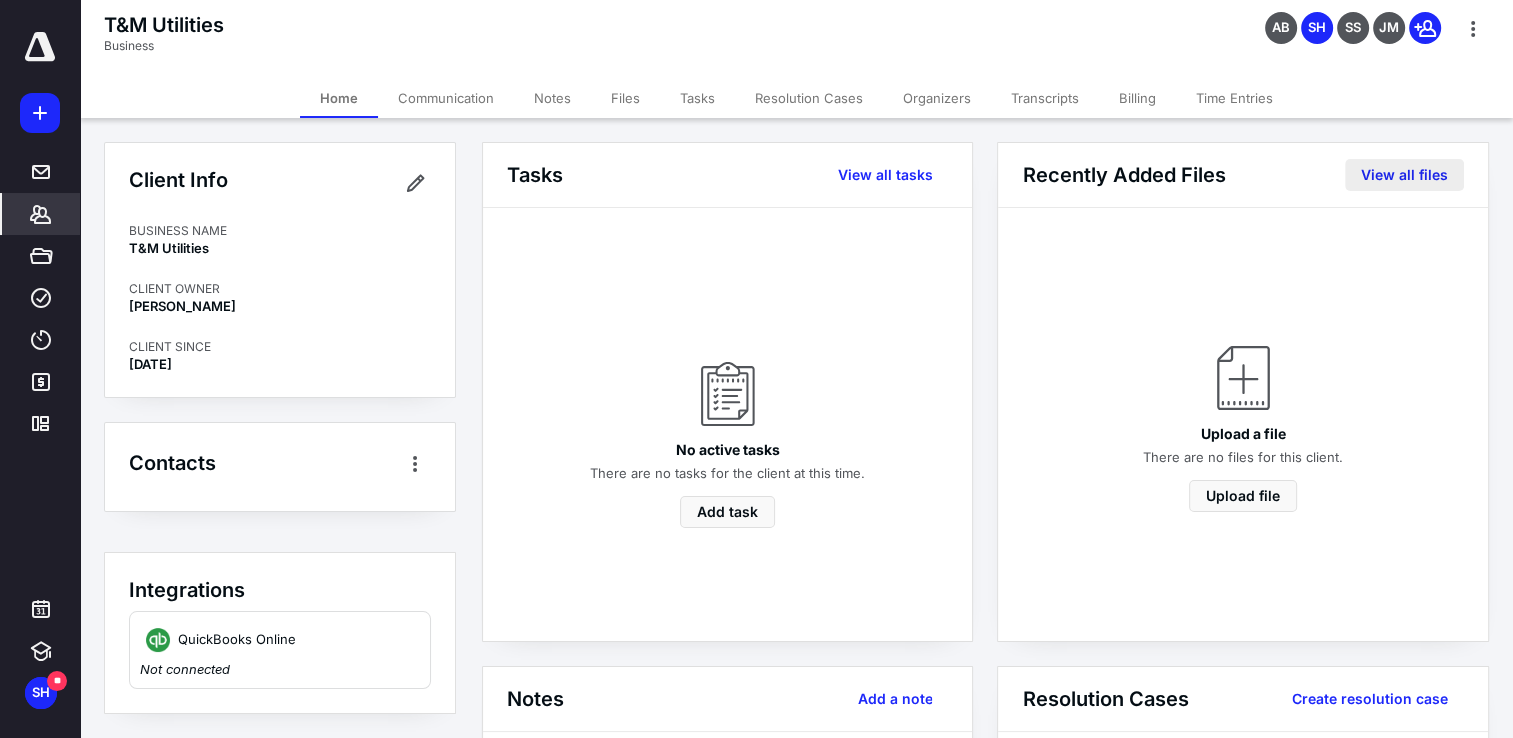 click on "View all files" at bounding box center (1404, 175) 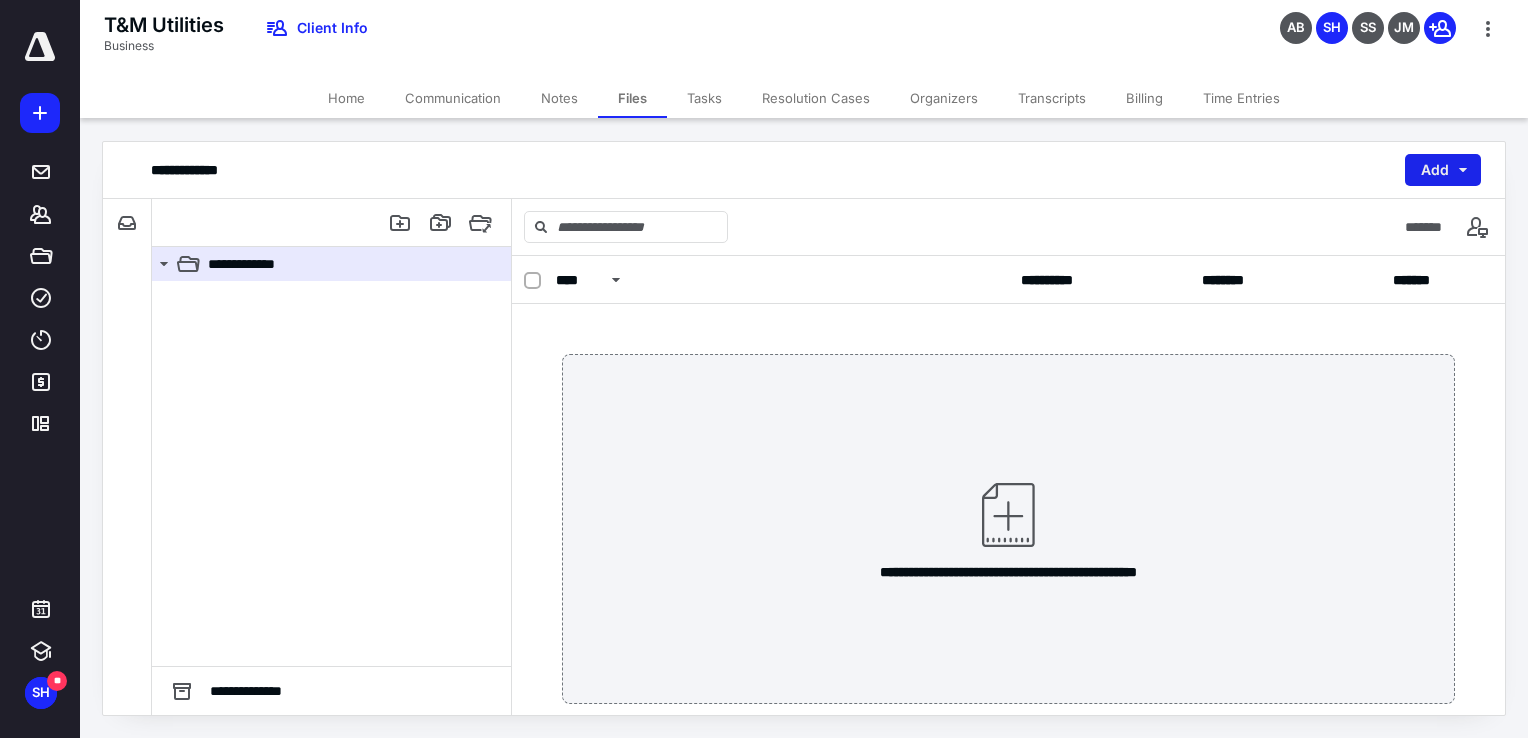 click on "Add" at bounding box center (1443, 170) 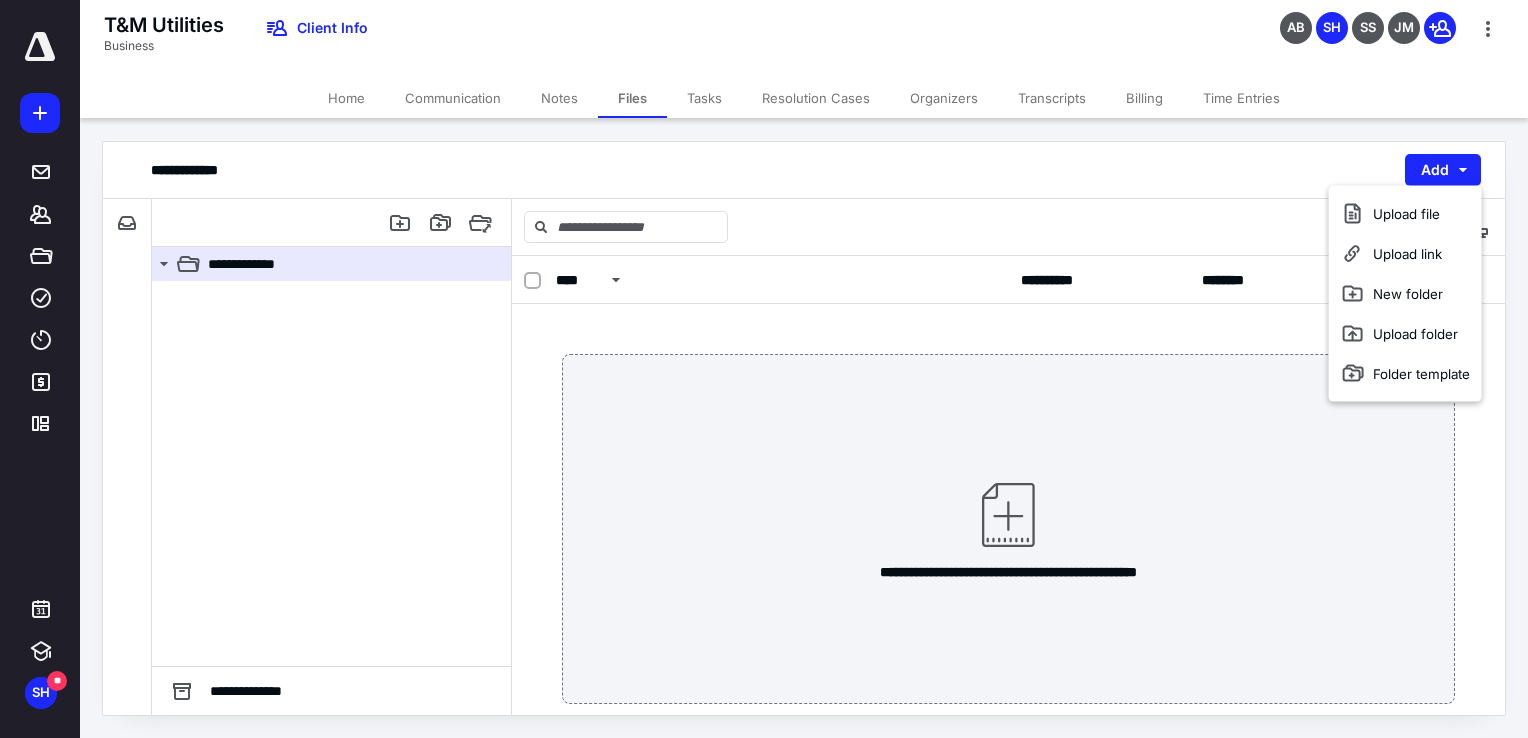click on "**********" at bounding box center (804, 170) 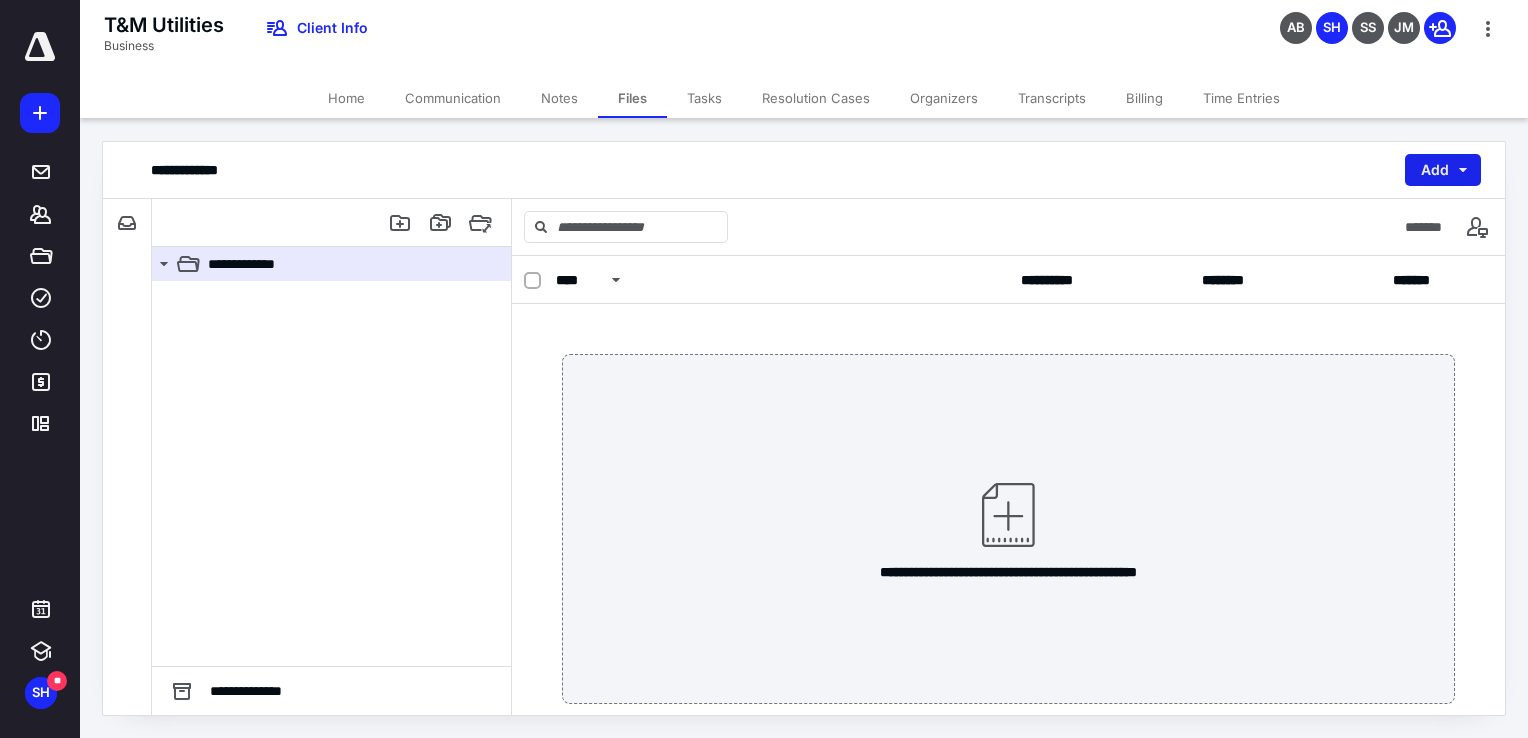 click on "Add" at bounding box center [1443, 170] 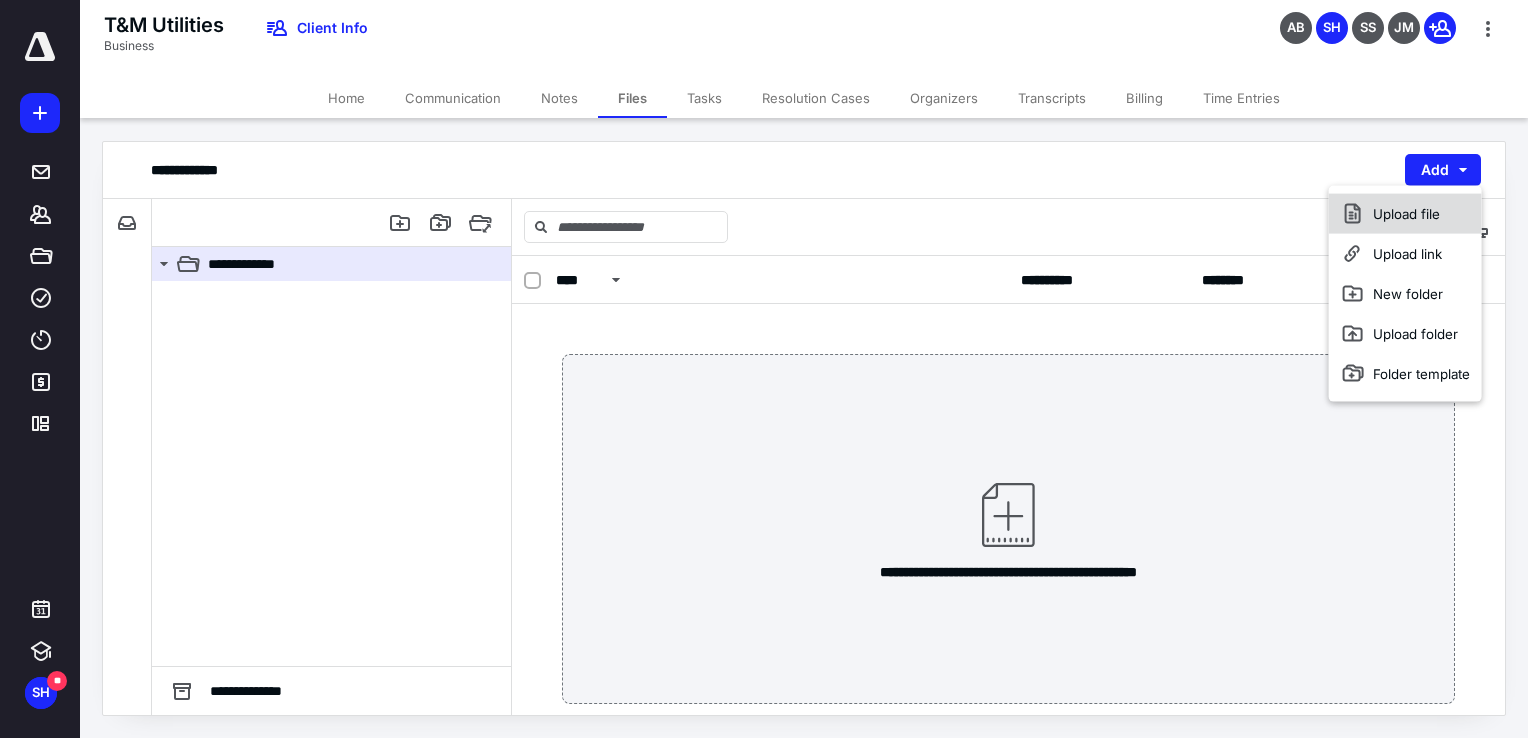 click on "Upload file" at bounding box center (1405, 214) 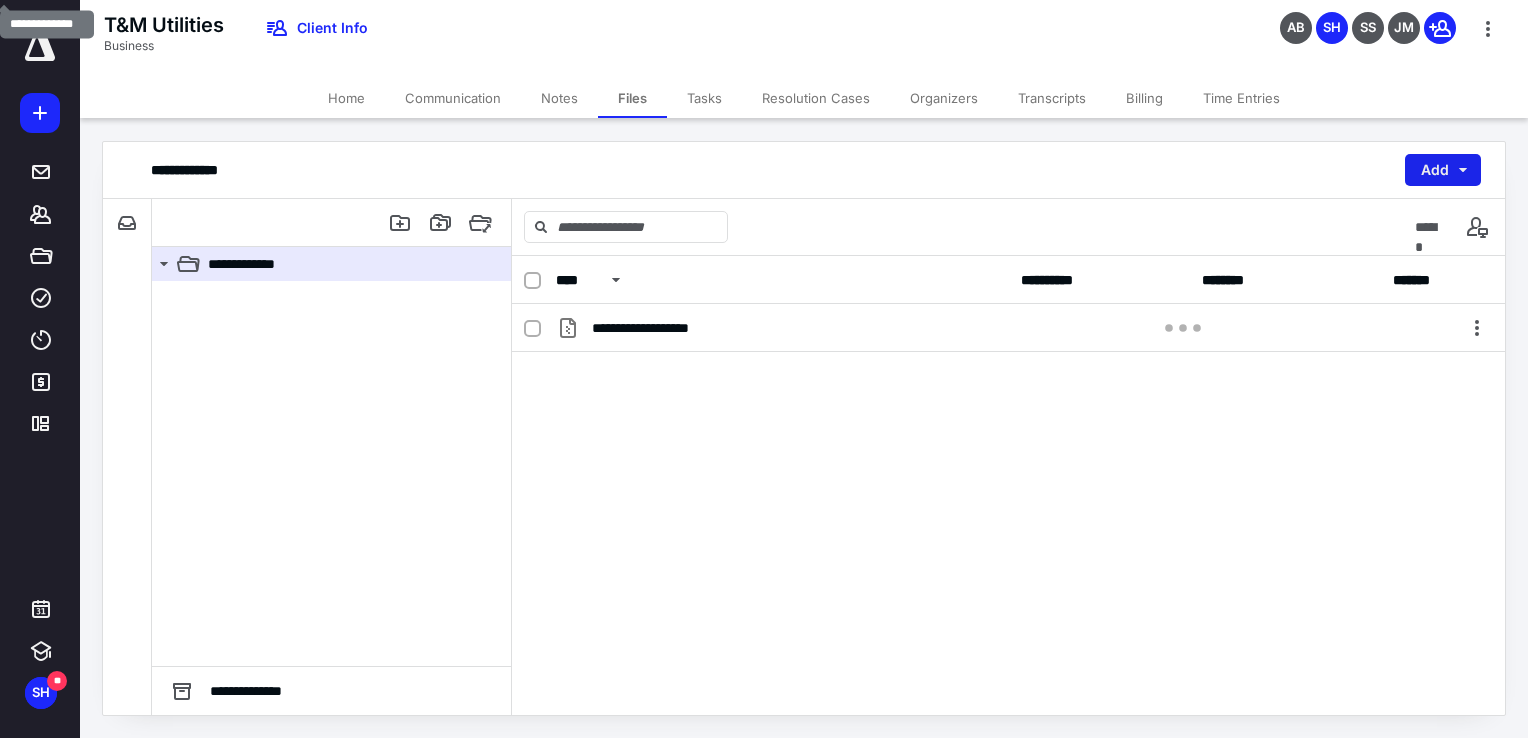 click on "Add" at bounding box center (1443, 170) 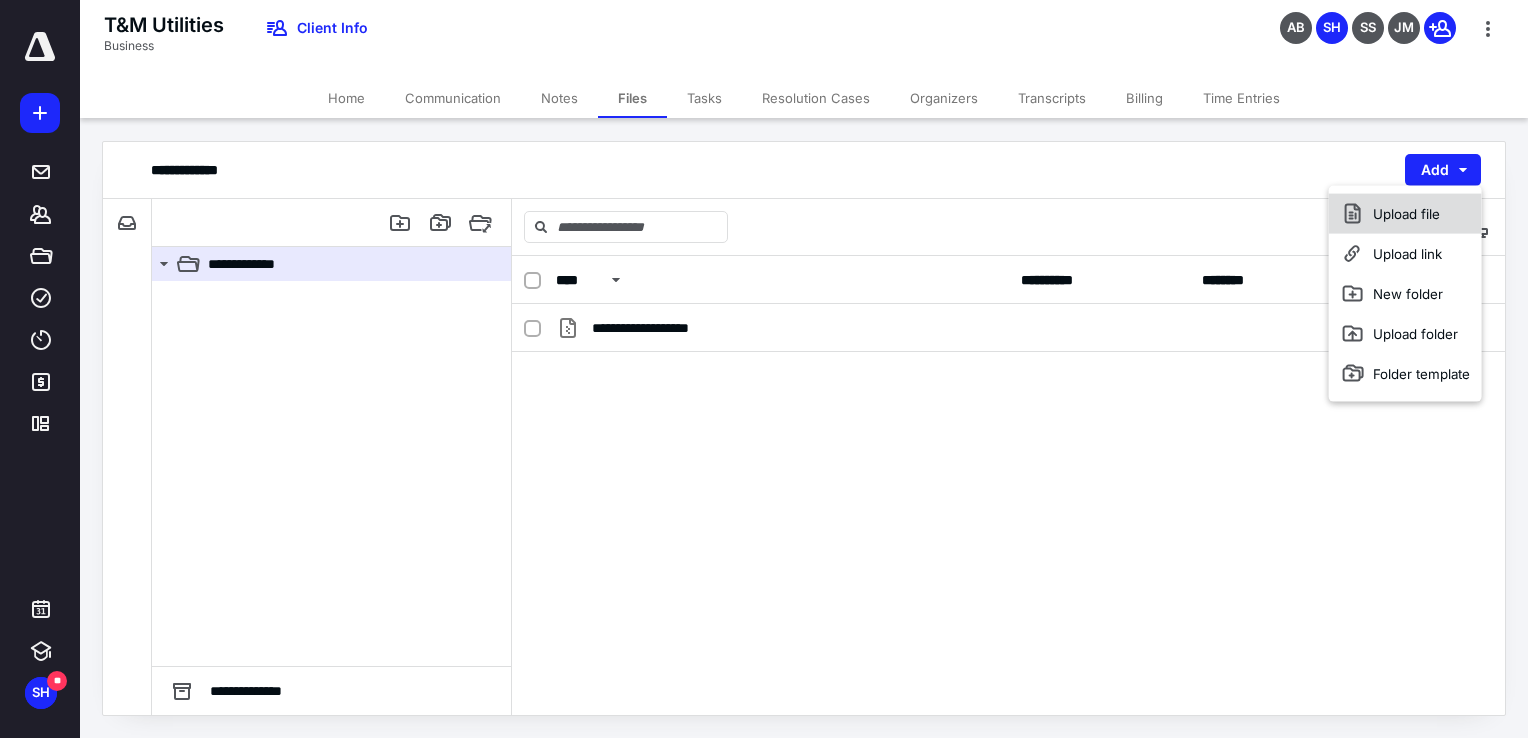 click on "Upload file" at bounding box center (1405, 214) 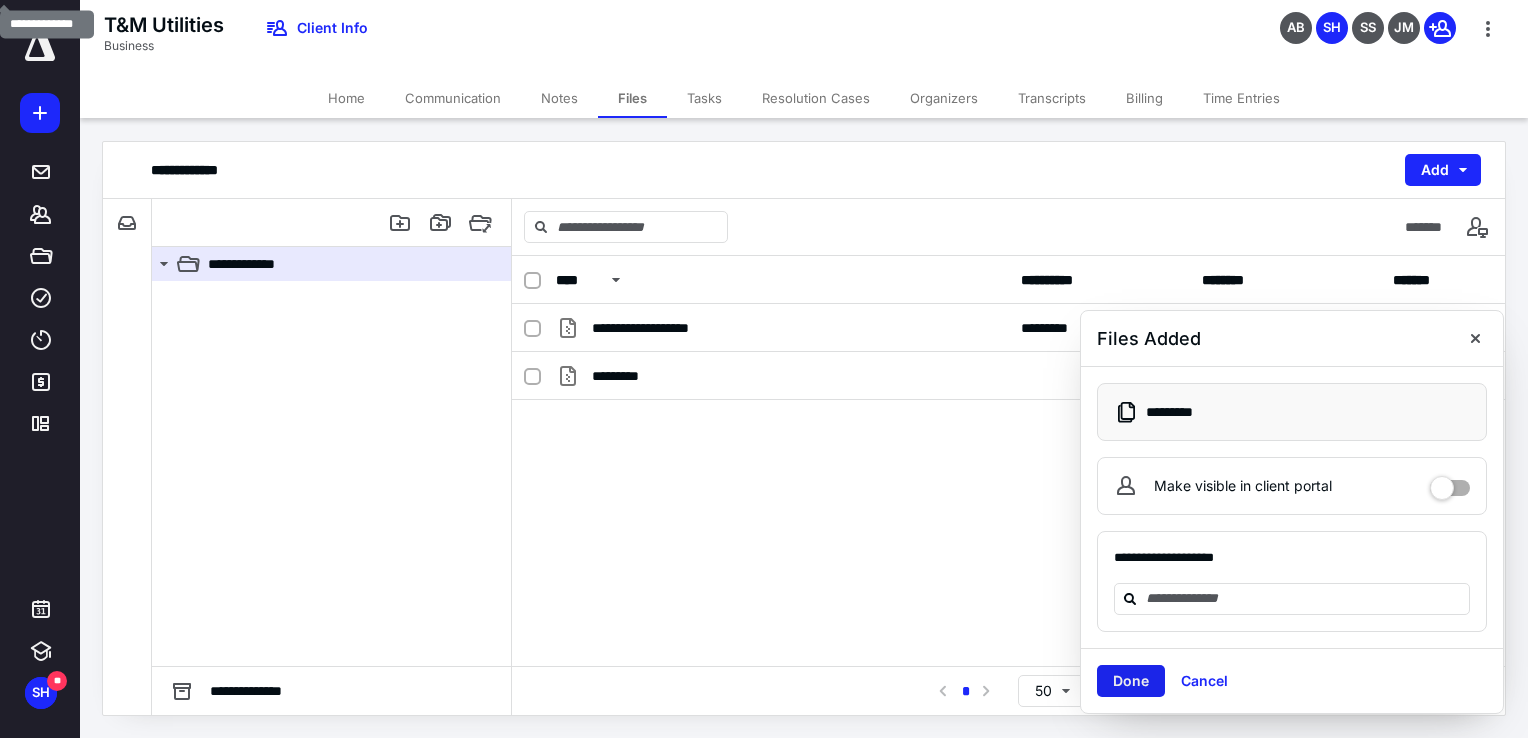 click on "Done" at bounding box center [1131, 681] 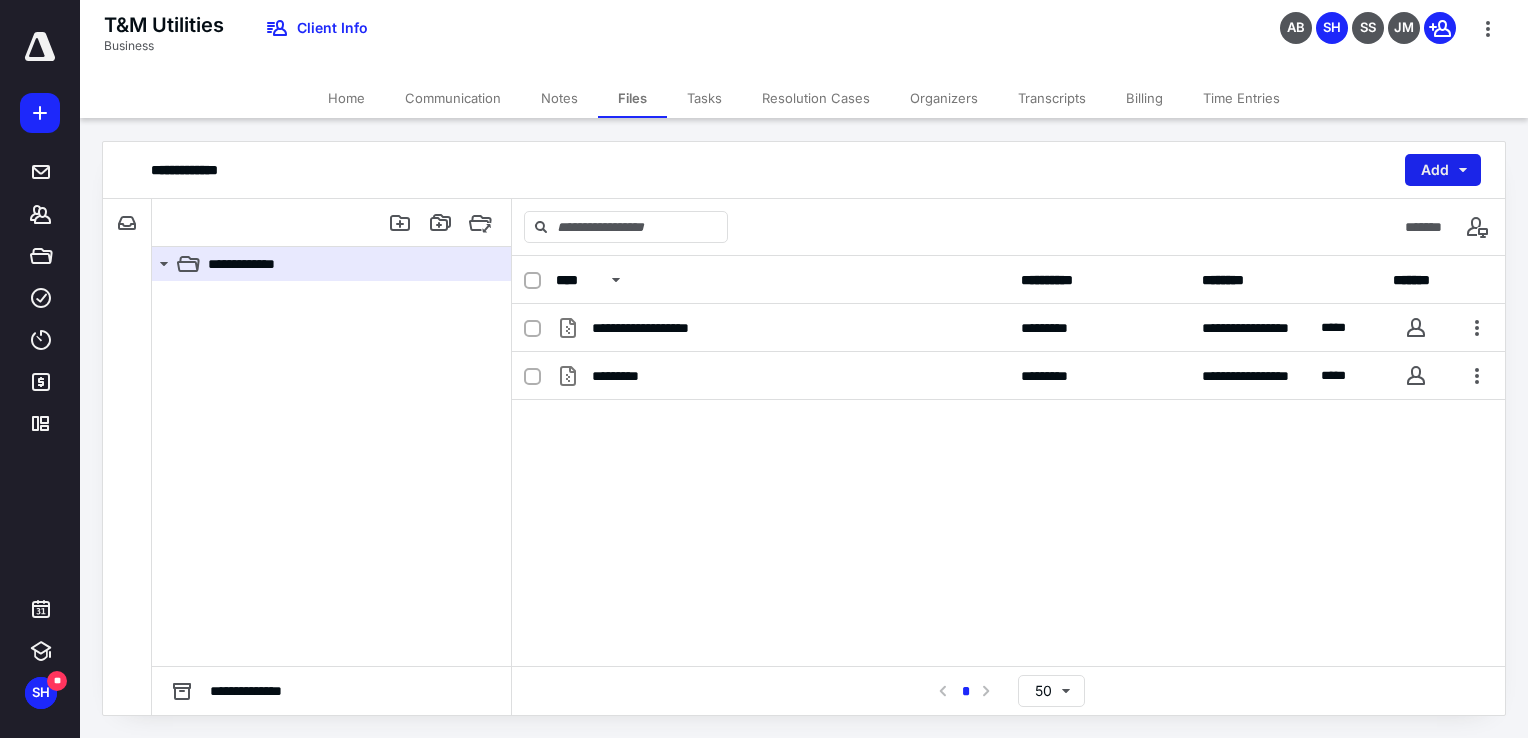 click on "Add" at bounding box center (1443, 170) 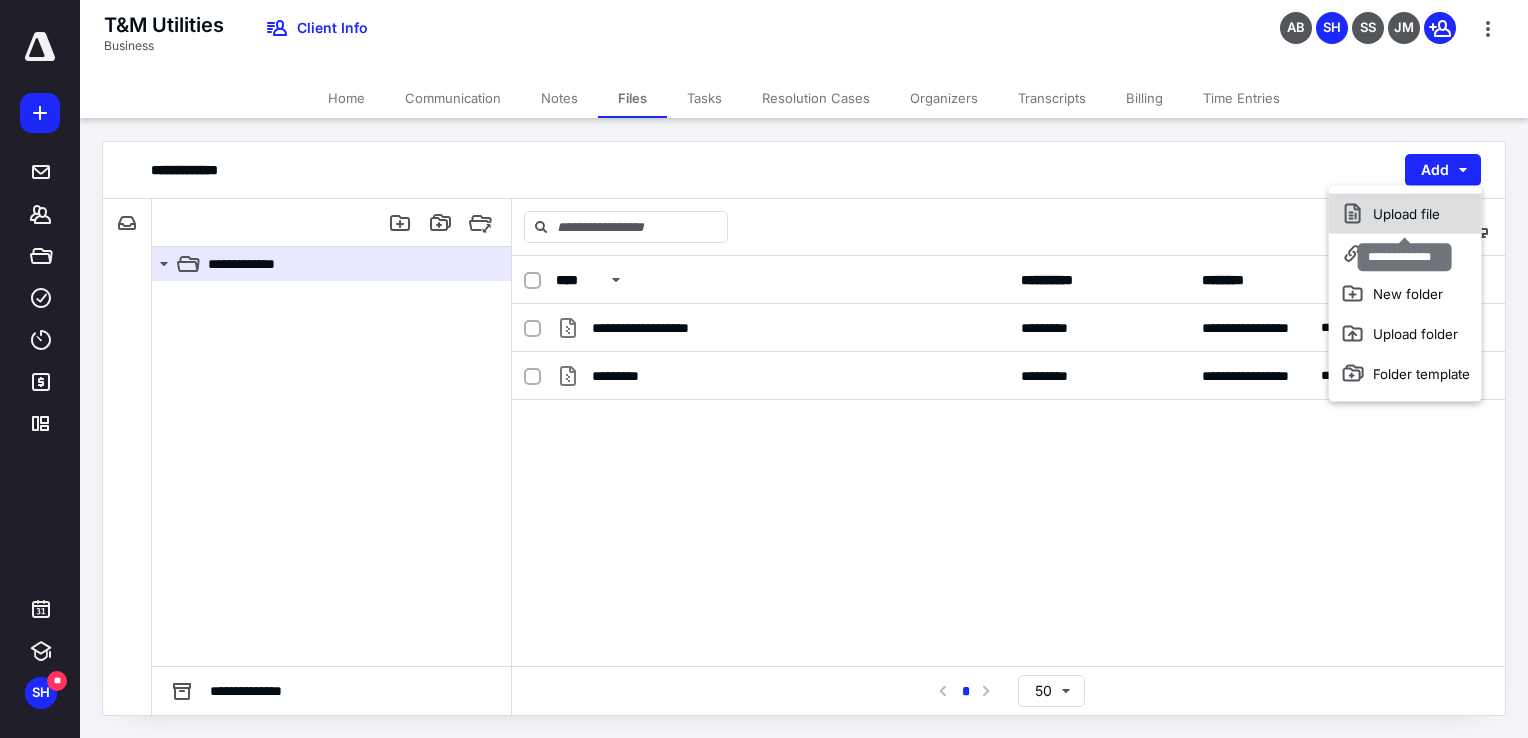 click on "Upload file" at bounding box center (1405, 214) 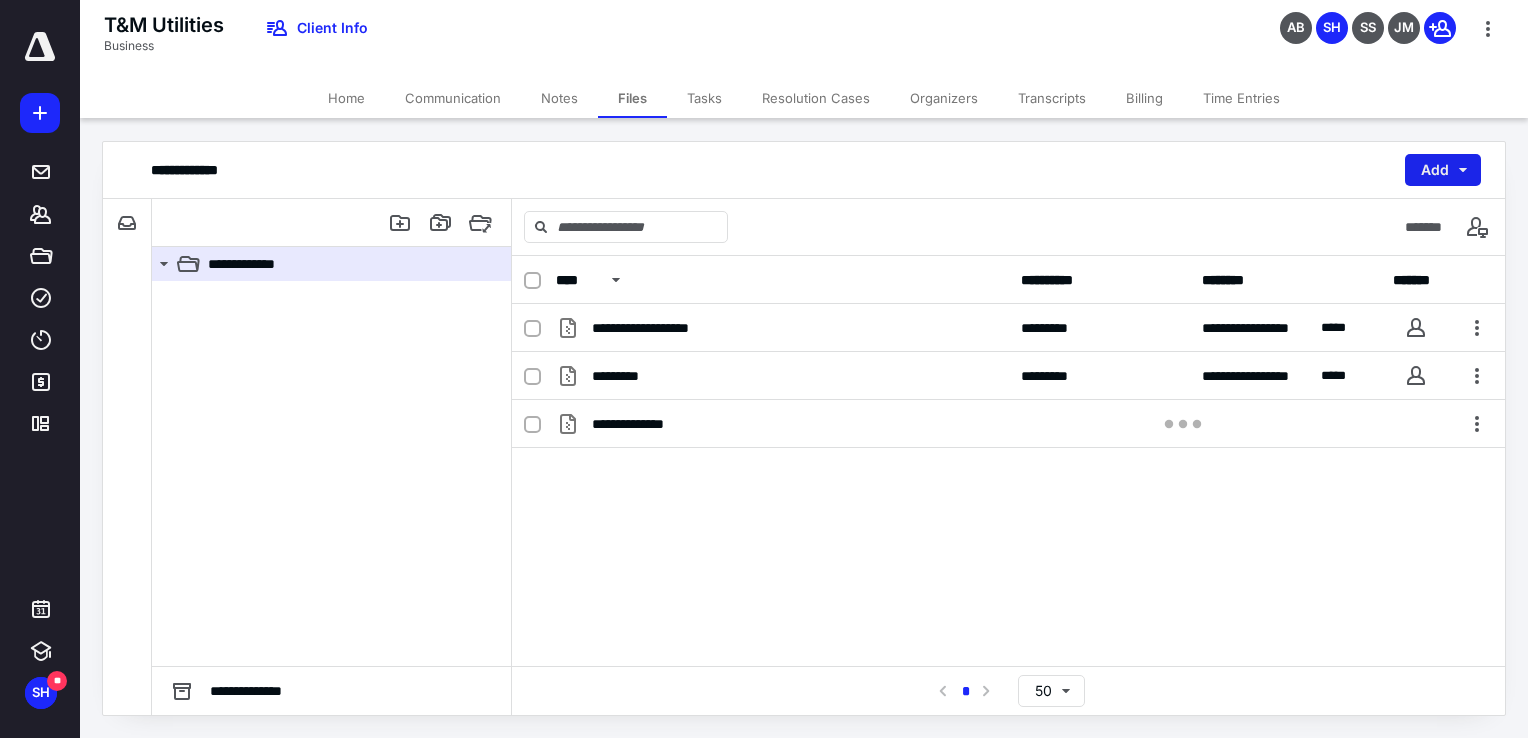 click on "Add" at bounding box center (1443, 170) 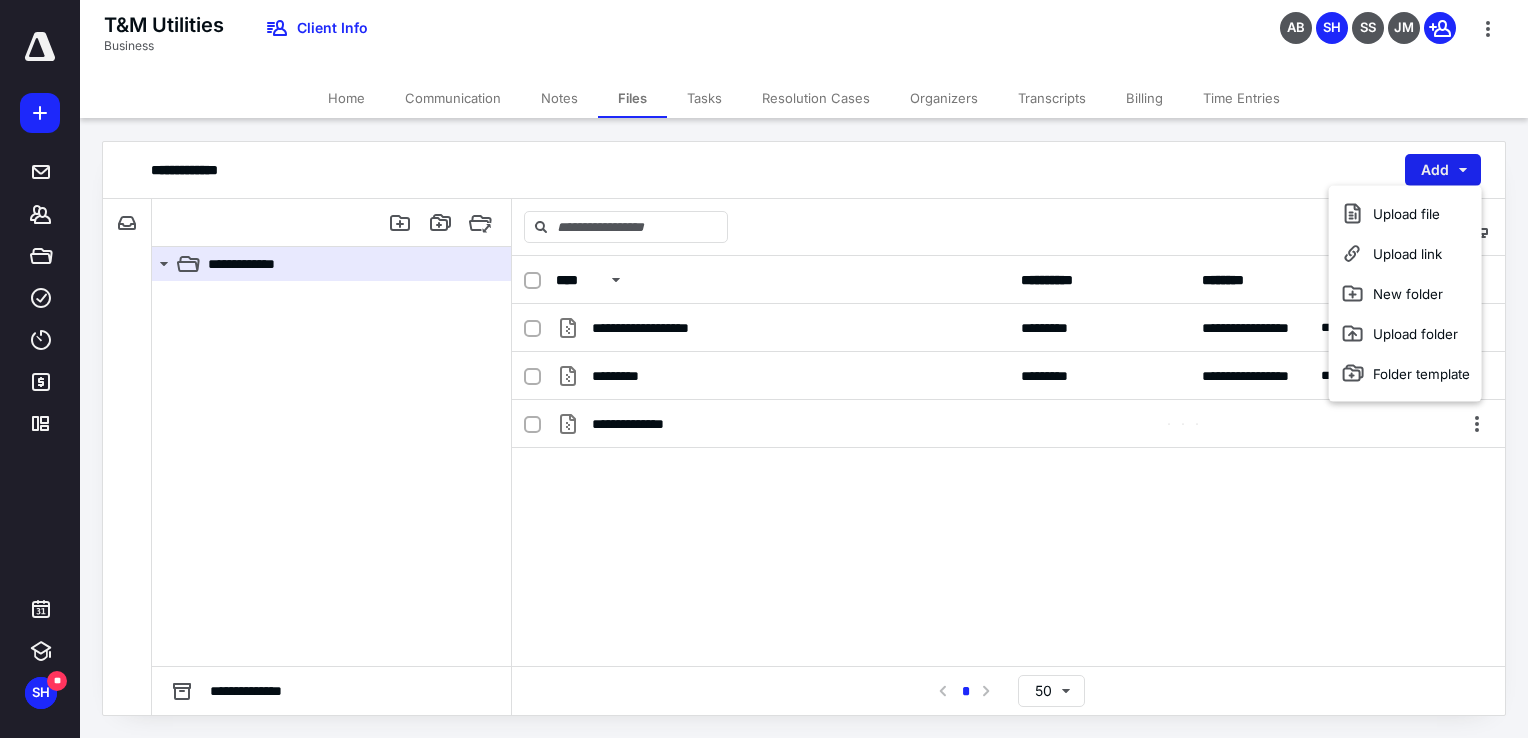 click on "Upload file" at bounding box center (1405, 214) 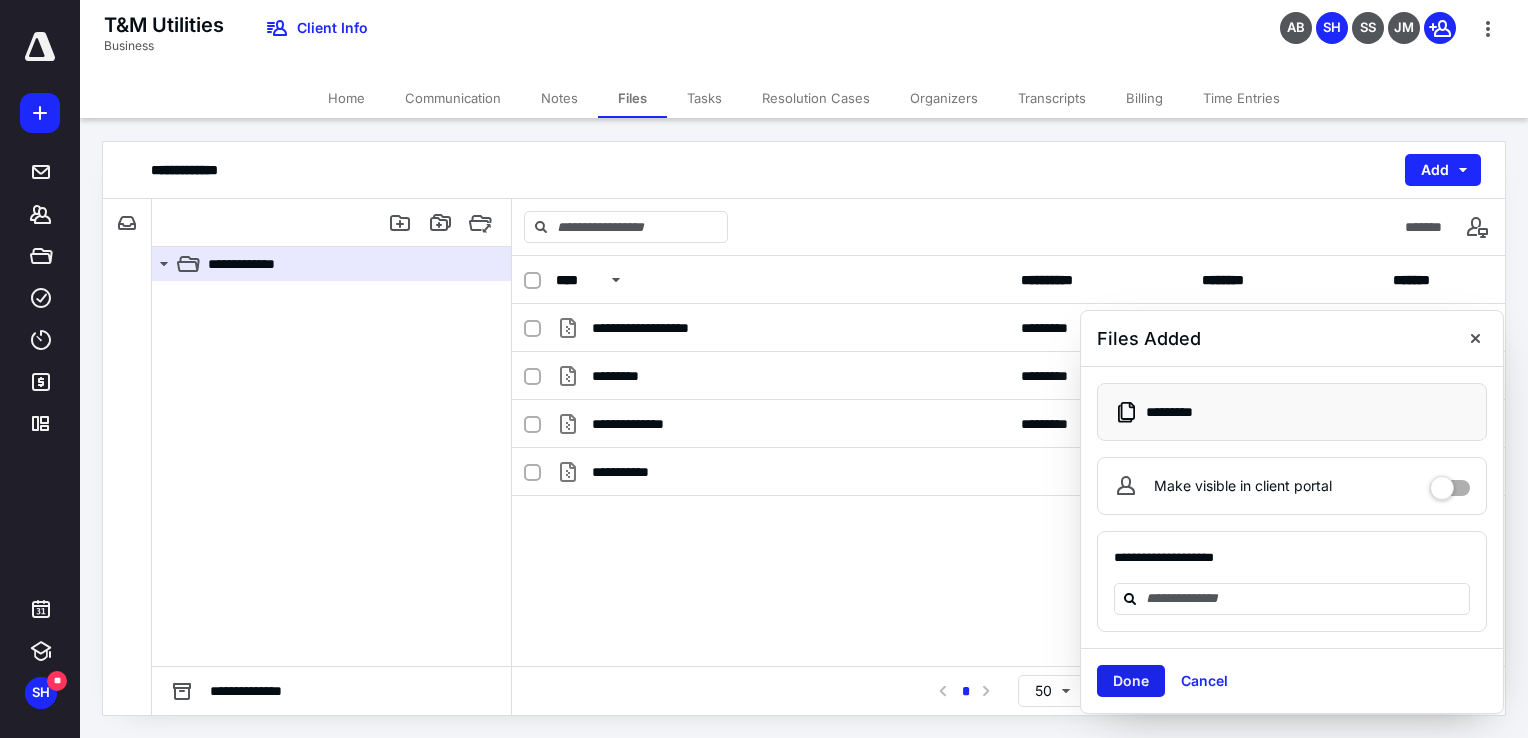 click on "Done" at bounding box center [1131, 681] 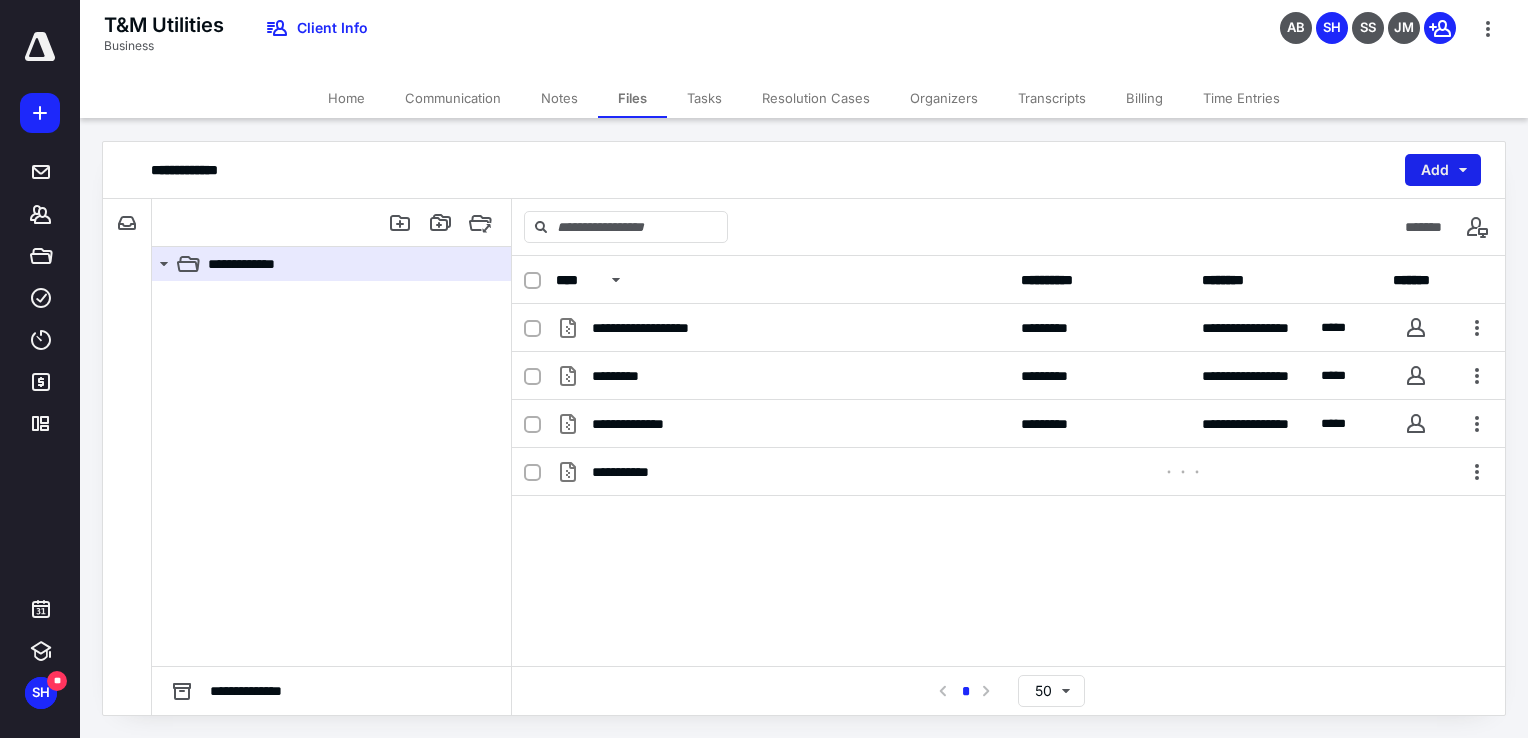 click on "Add" at bounding box center (1443, 170) 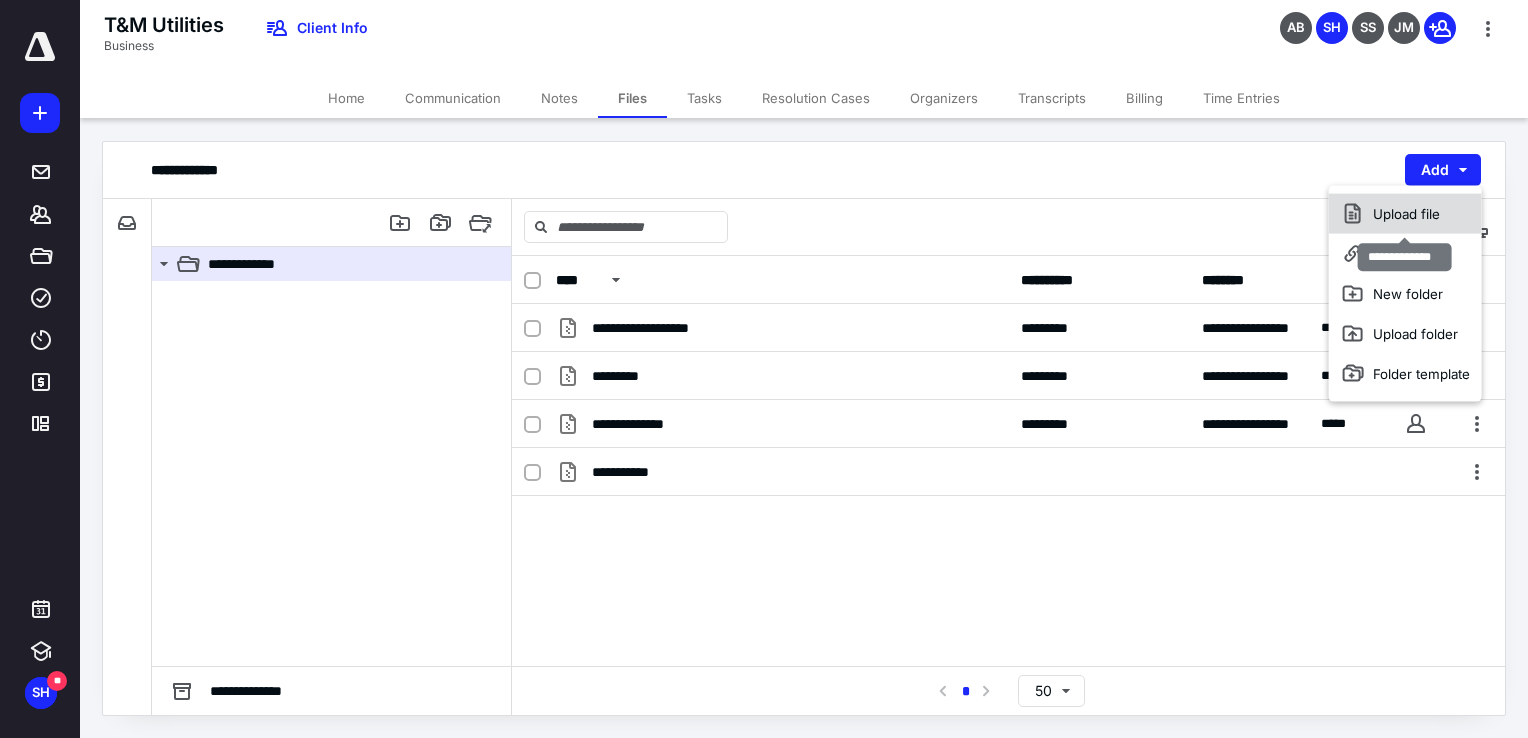 click on "Upload file" at bounding box center (1405, 214) 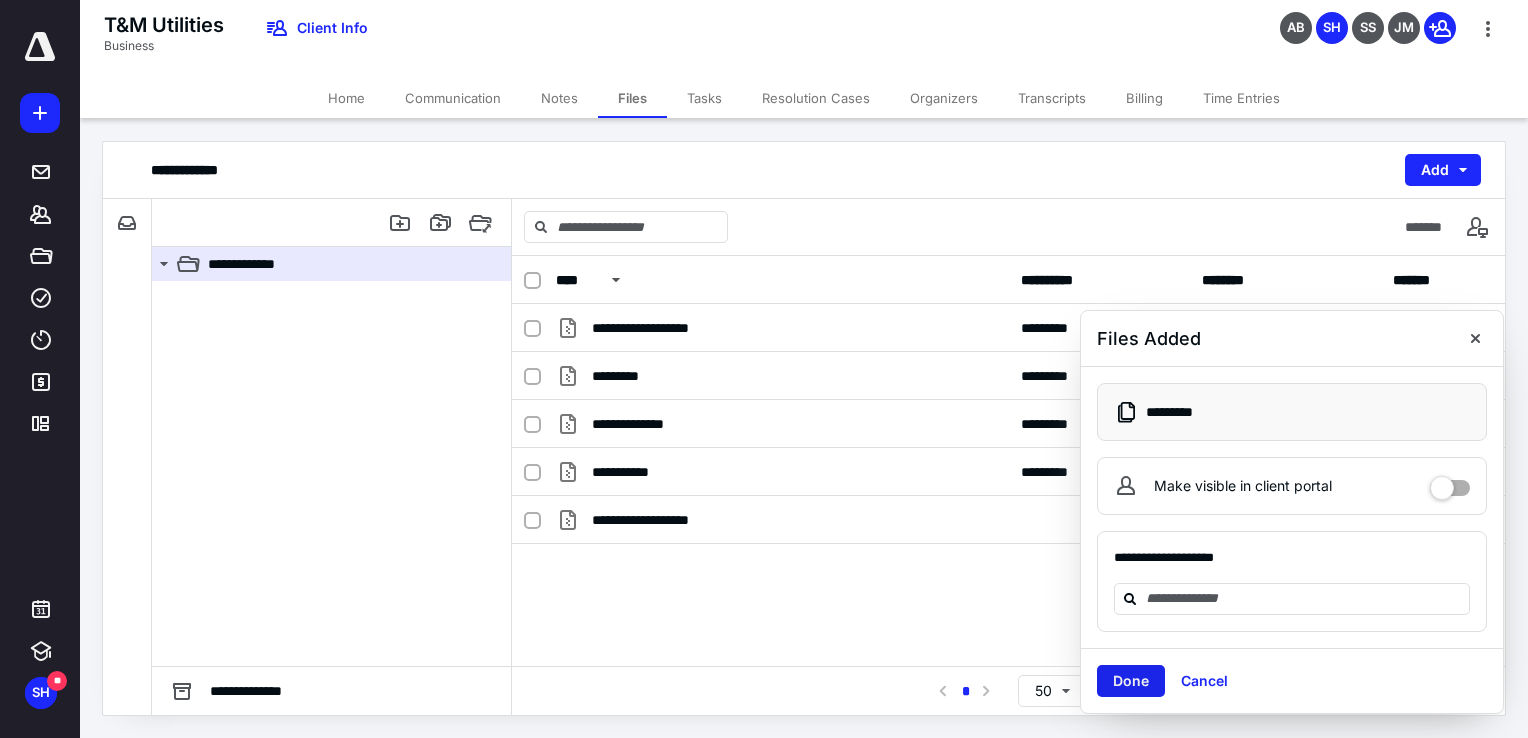 click on "Done" at bounding box center [1131, 681] 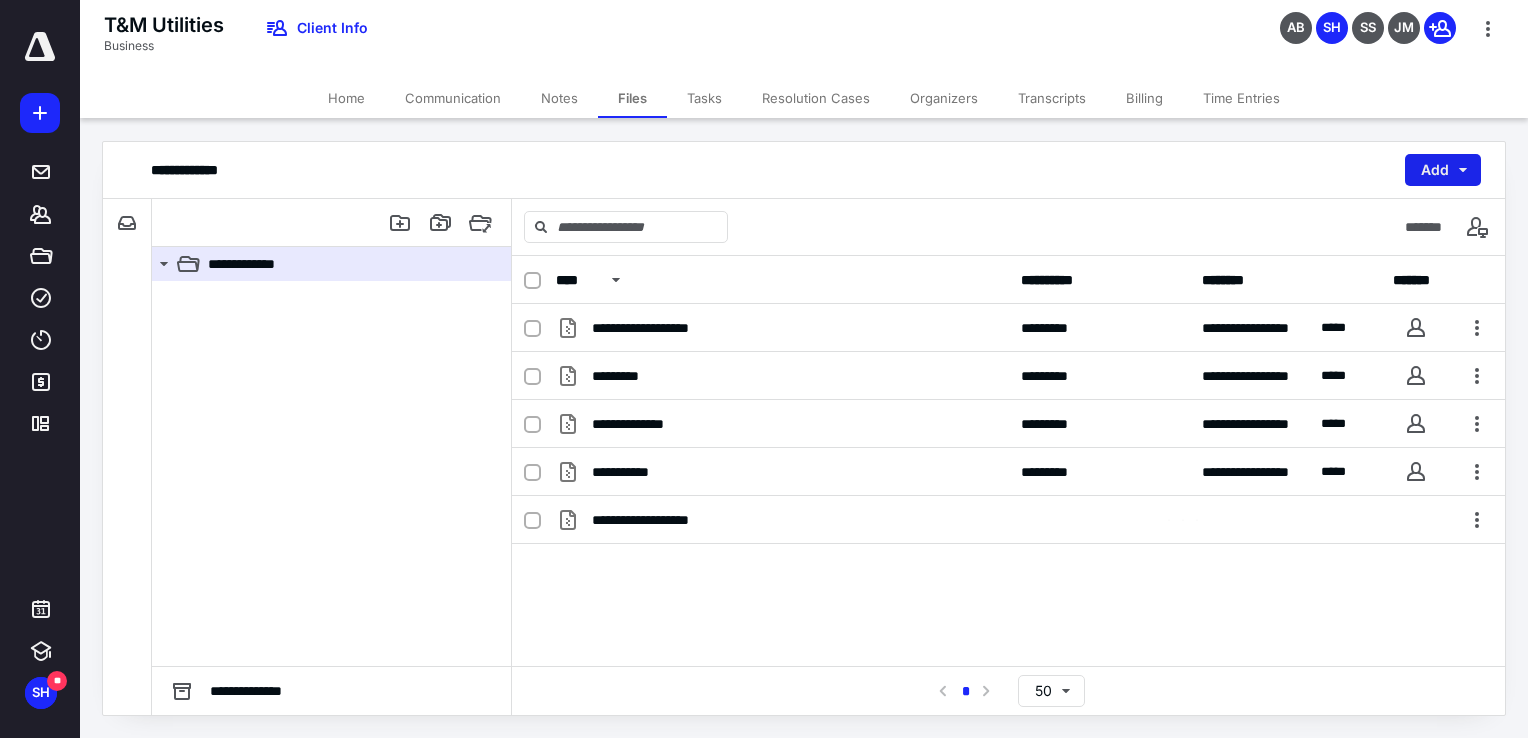 click on "Add" at bounding box center (1443, 170) 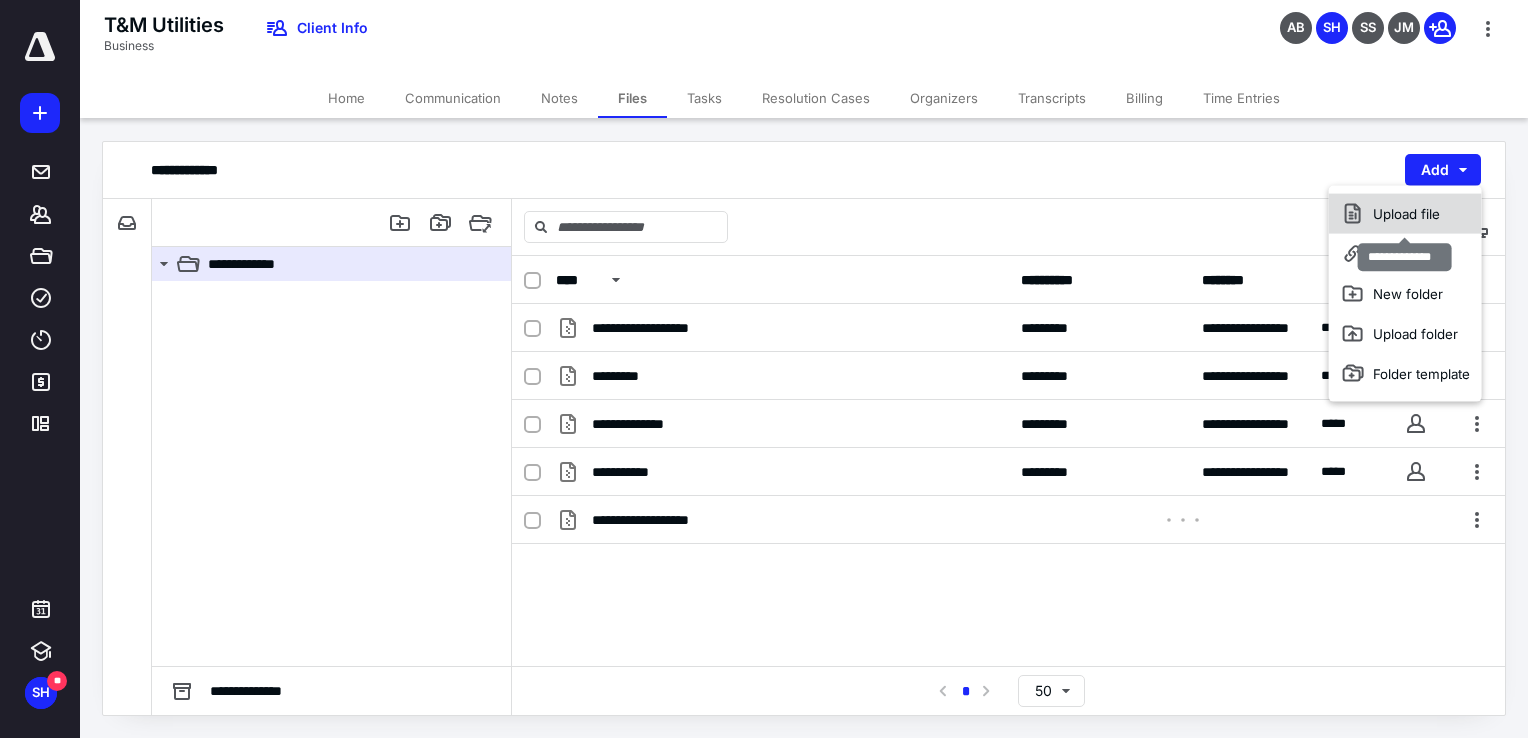 click on "Upload file" at bounding box center (1405, 214) 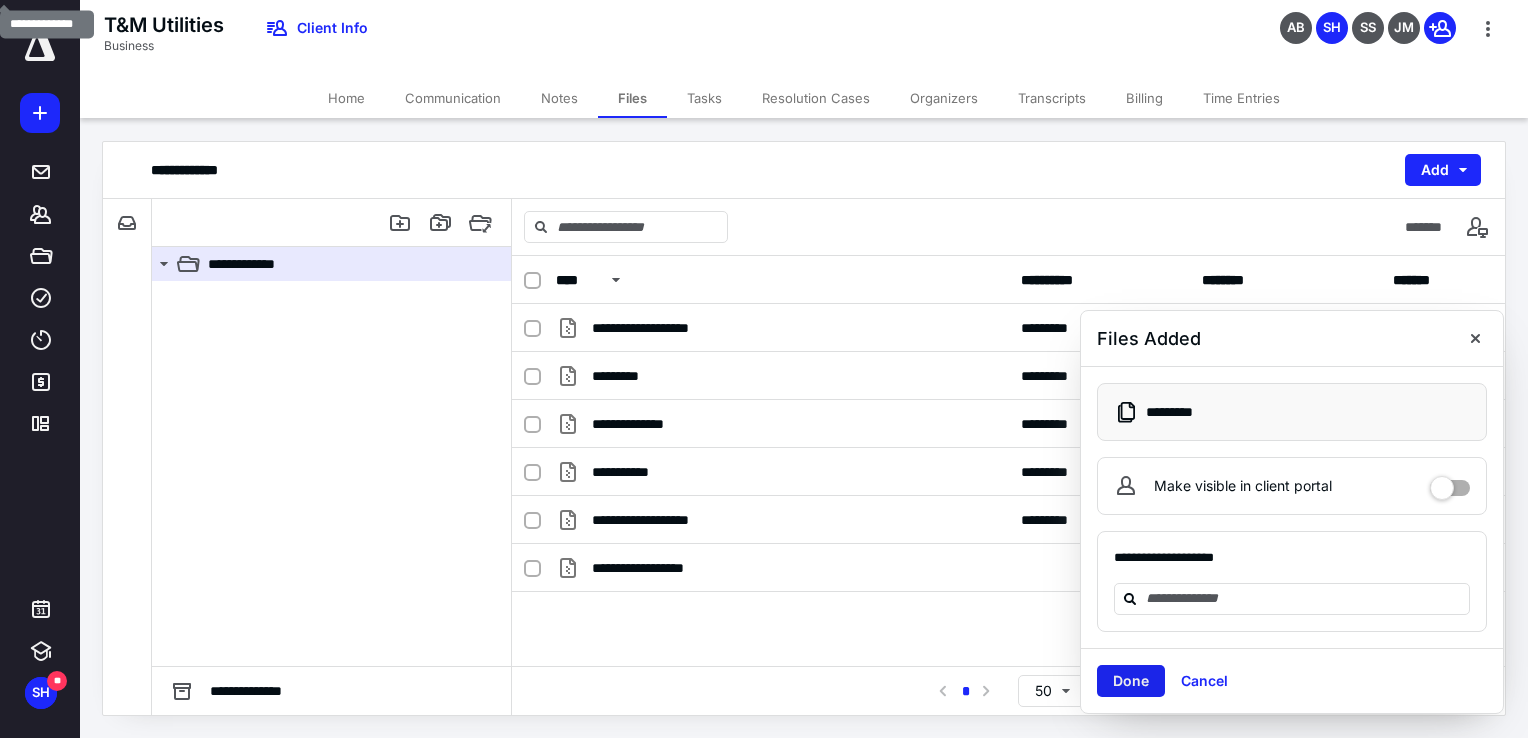 click on "Done" at bounding box center (1131, 681) 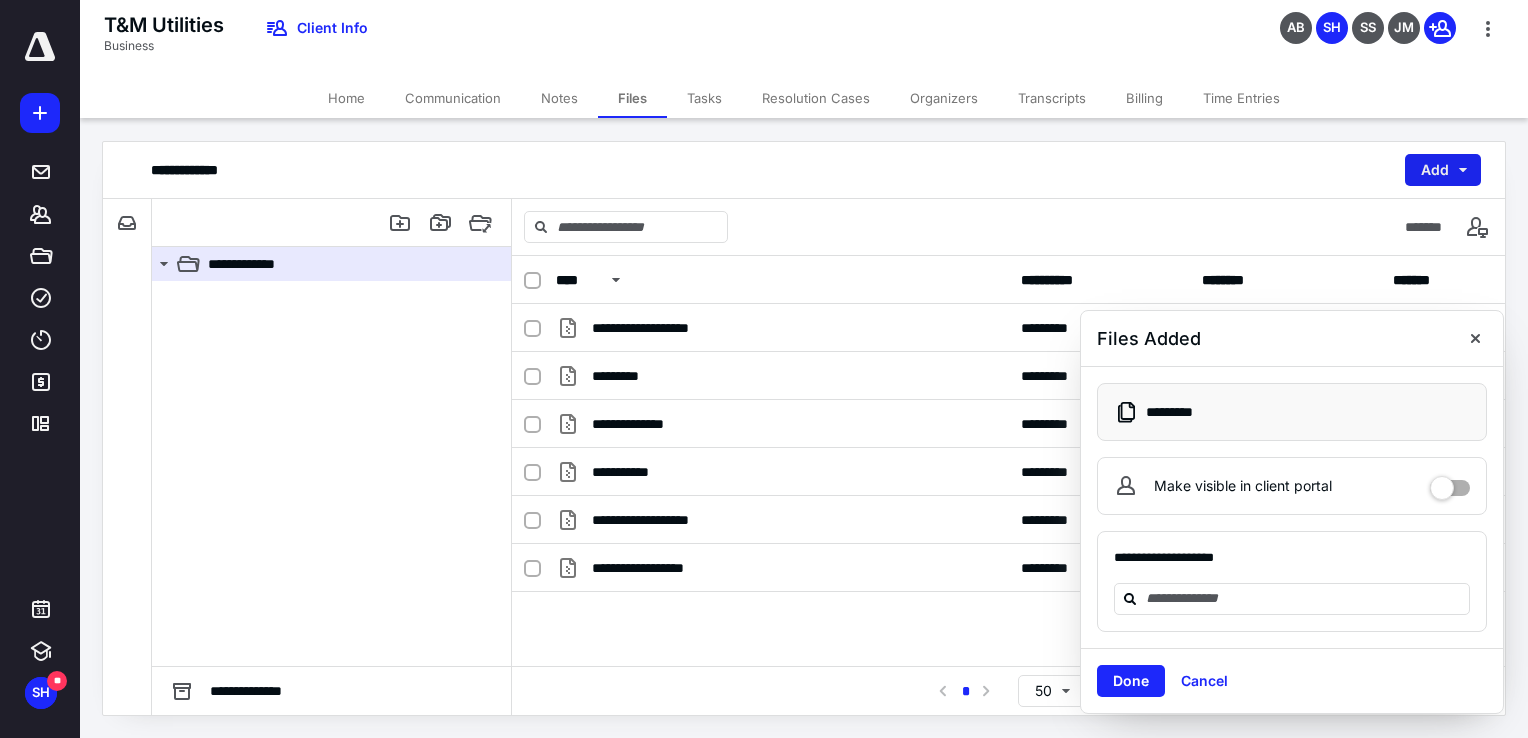 click on "Add" at bounding box center (1443, 170) 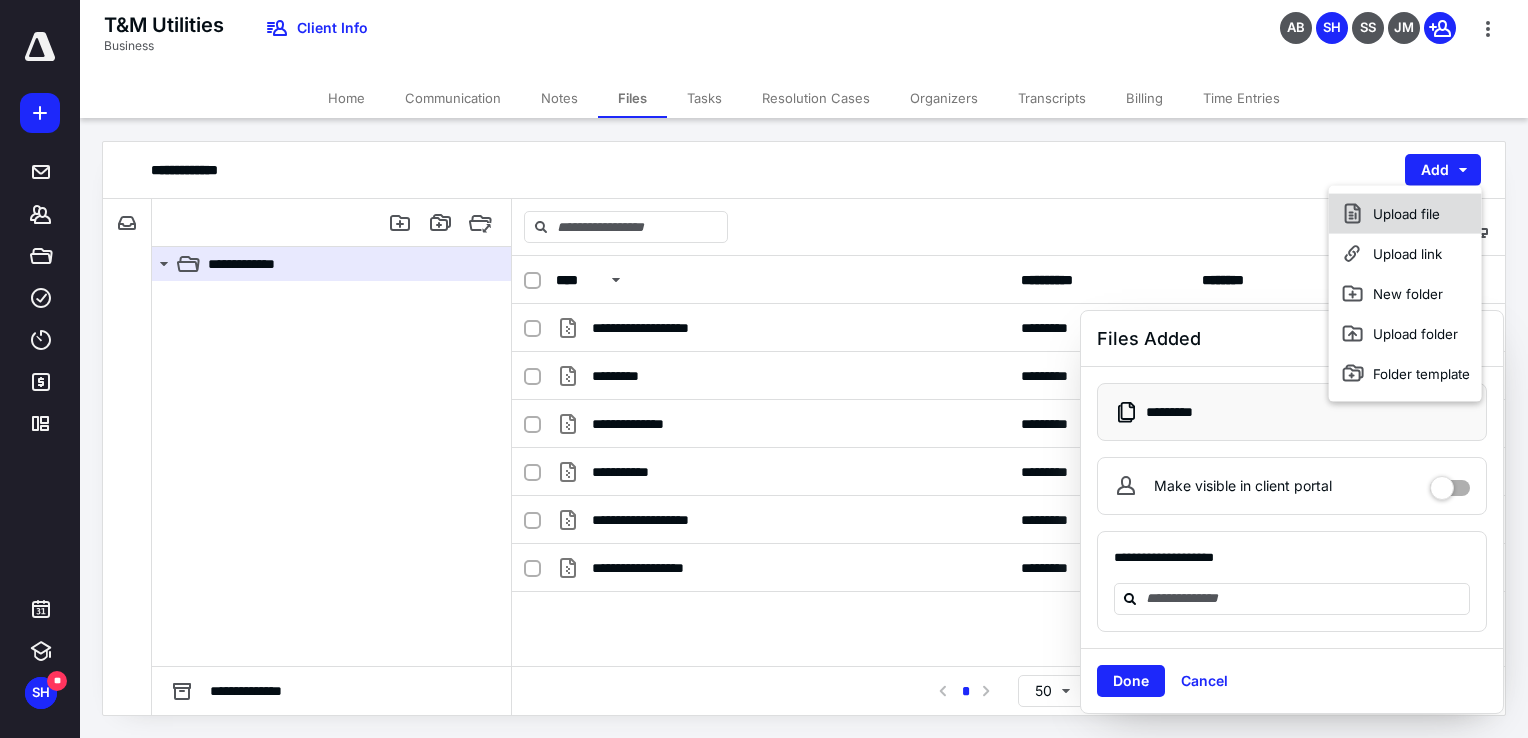 click on "Upload file" at bounding box center [1405, 214] 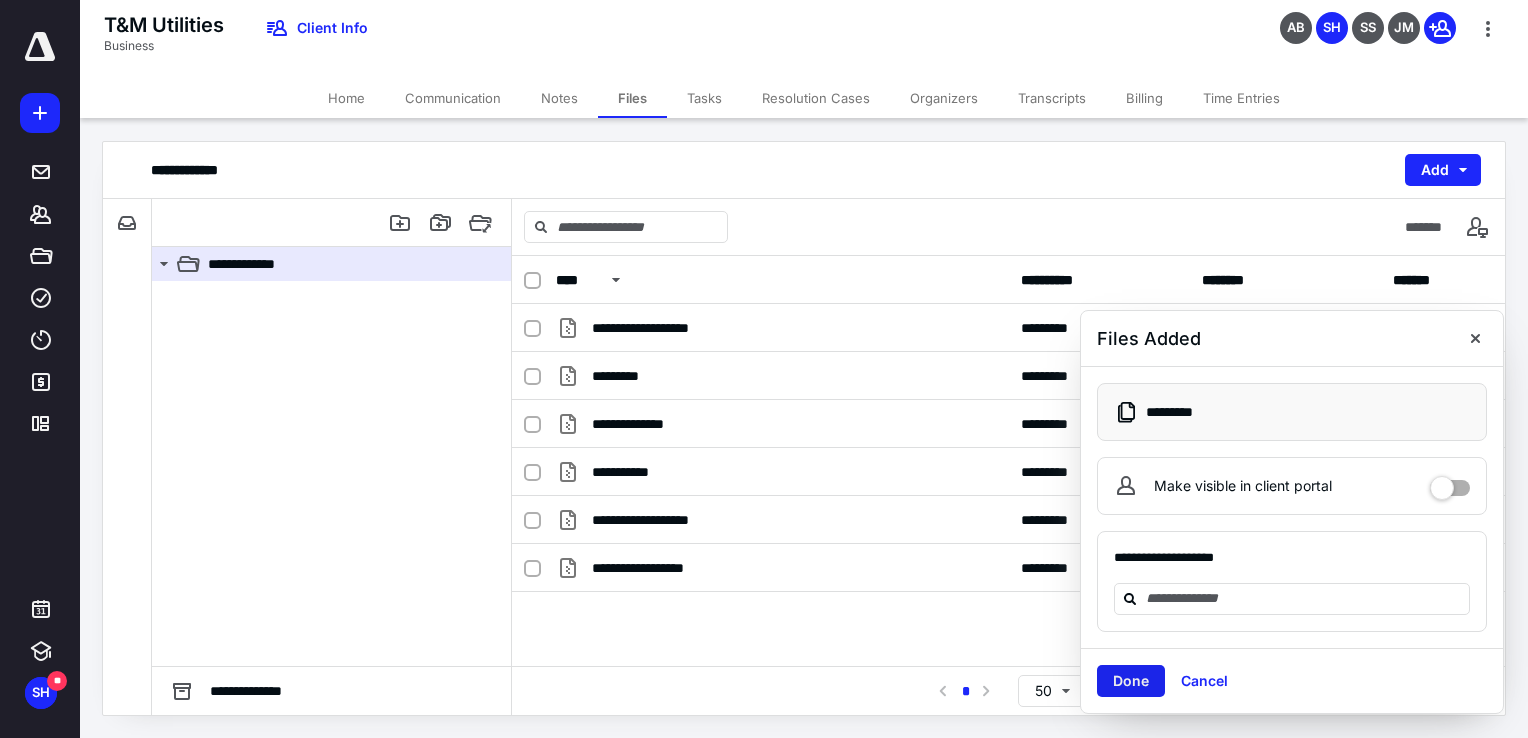 click on "Done" at bounding box center [1131, 681] 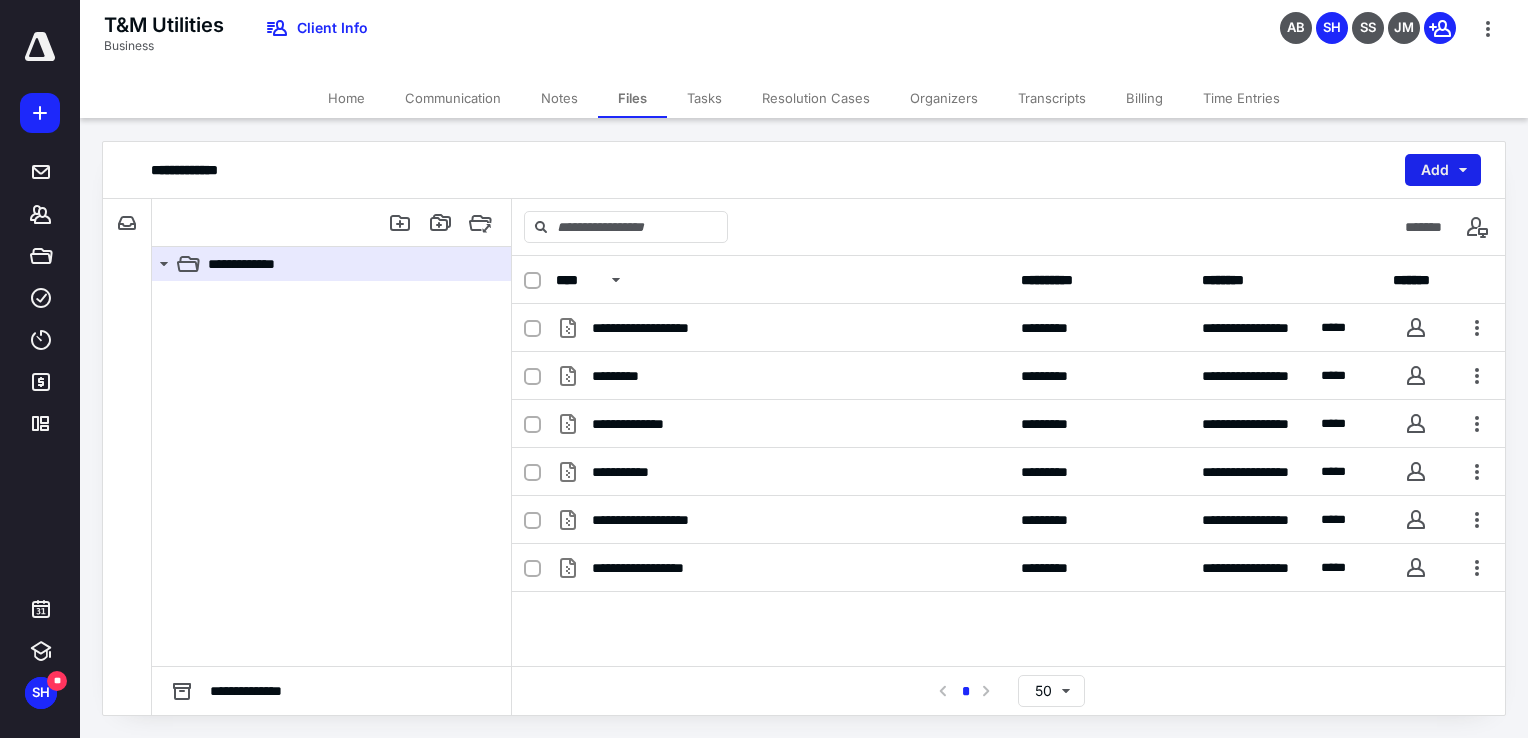 click on "Add" at bounding box center [1443, 170] 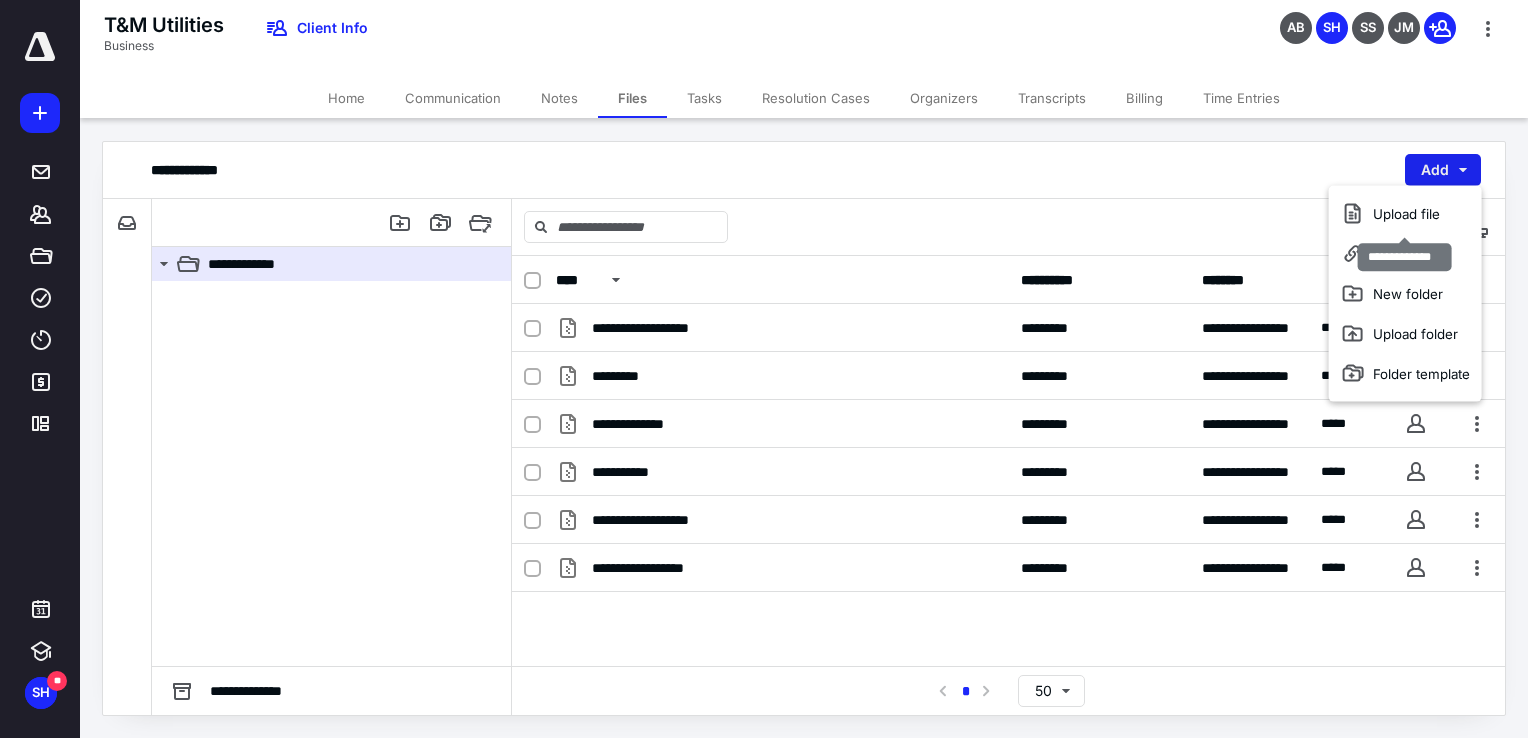 click on "Upload file" at bounding box center (1405, 214) 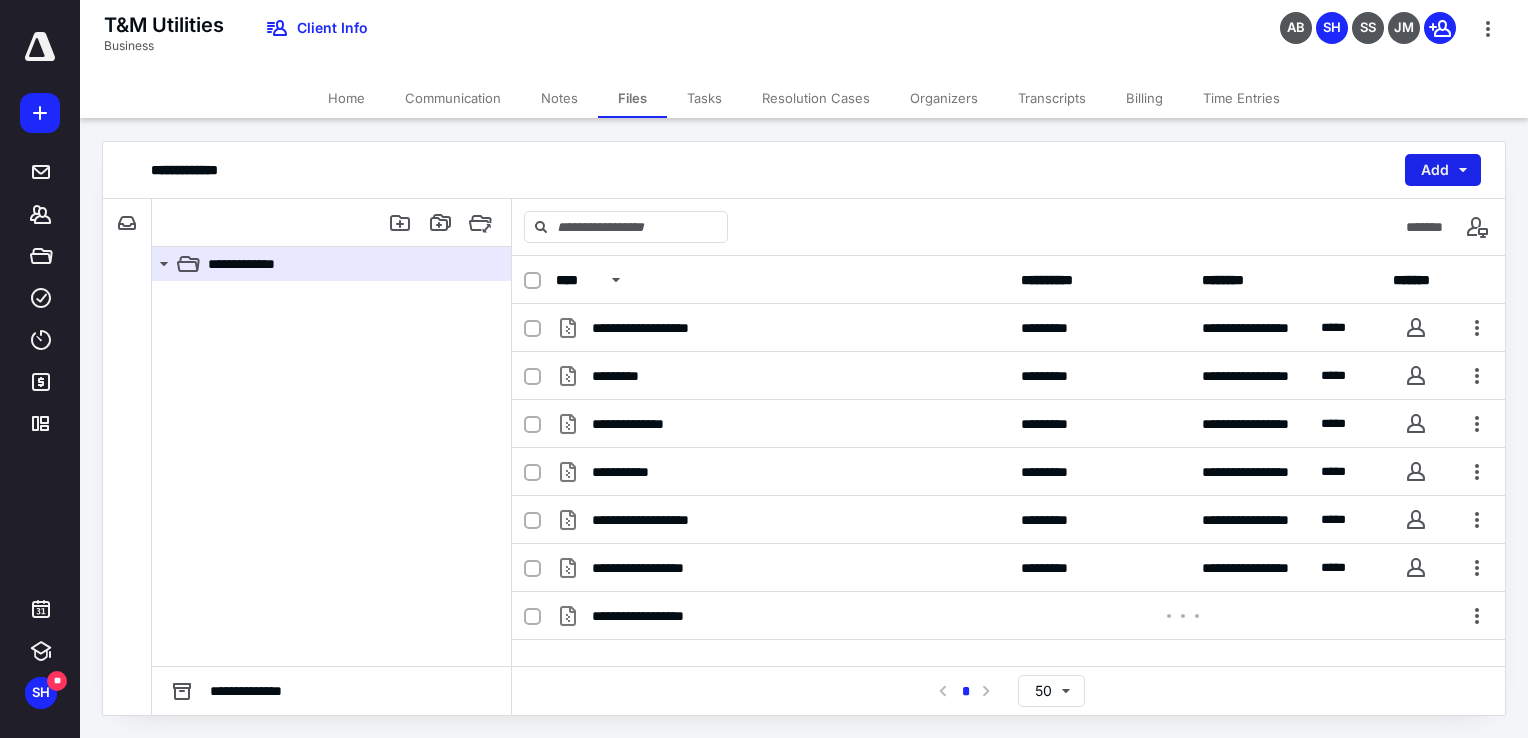 click on "Add" at bounding box center (1443, 170) 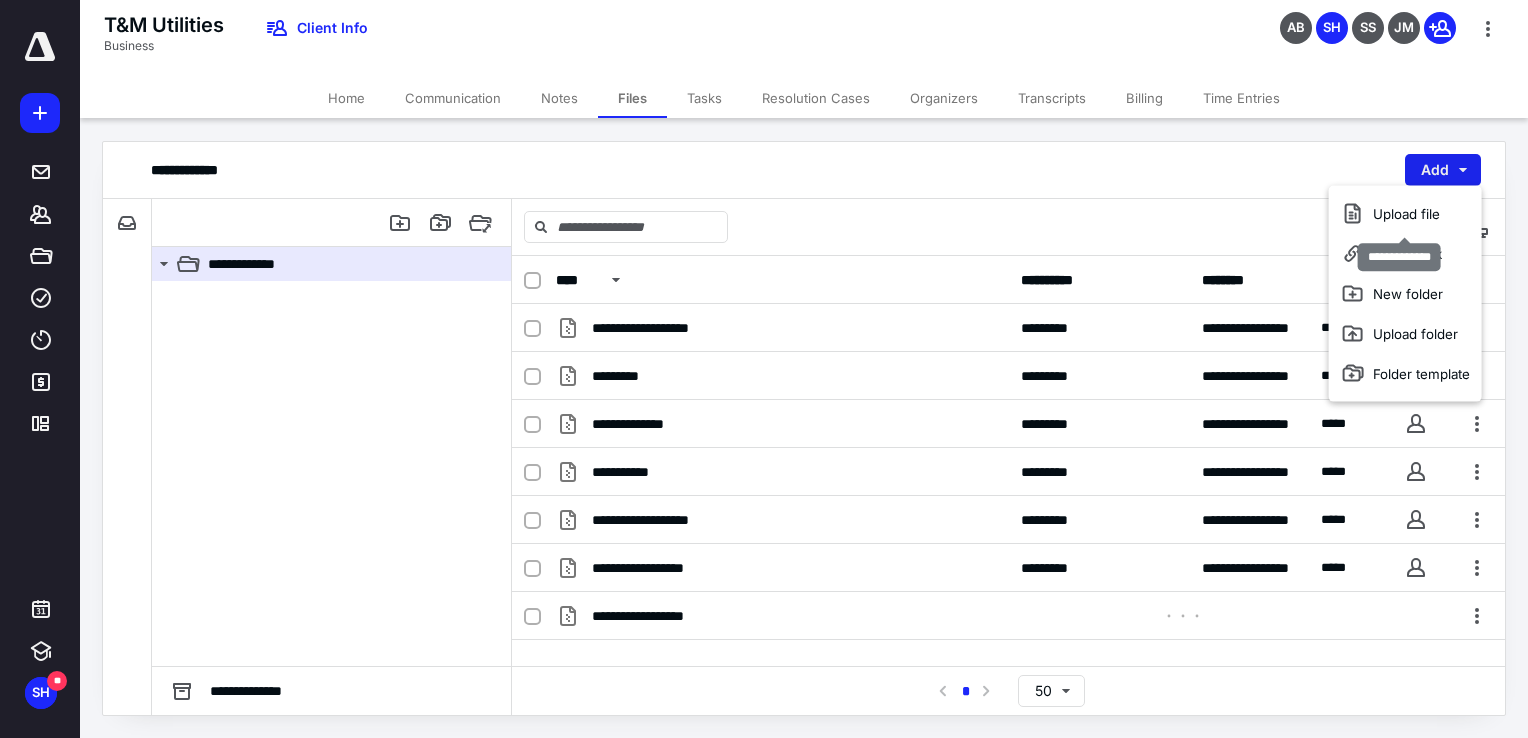 click on "Upload file" at bounding box center (1405, 214) 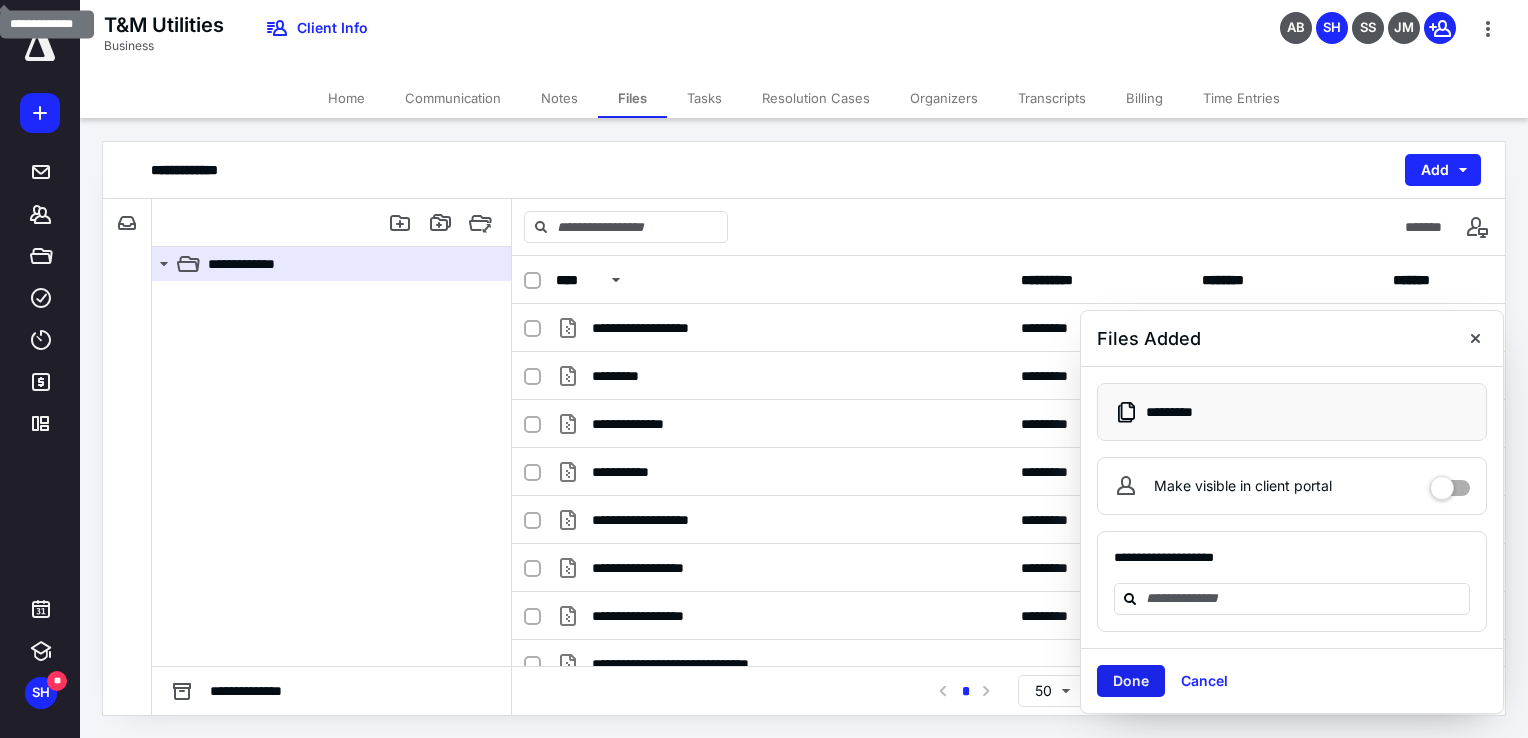 click on "Done" at bounding box center (1131, 681) 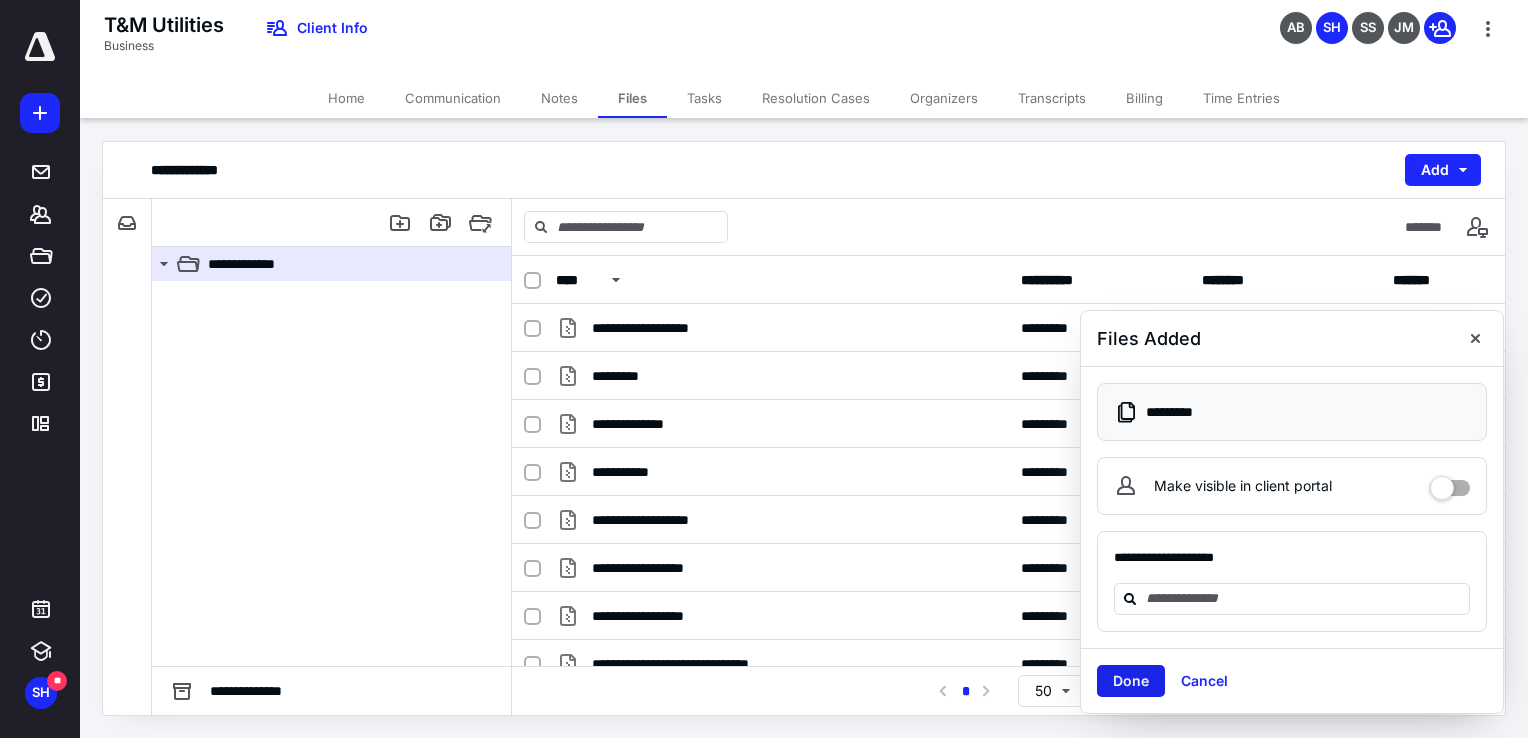click on "Done" at bounding box center [1131, 681] 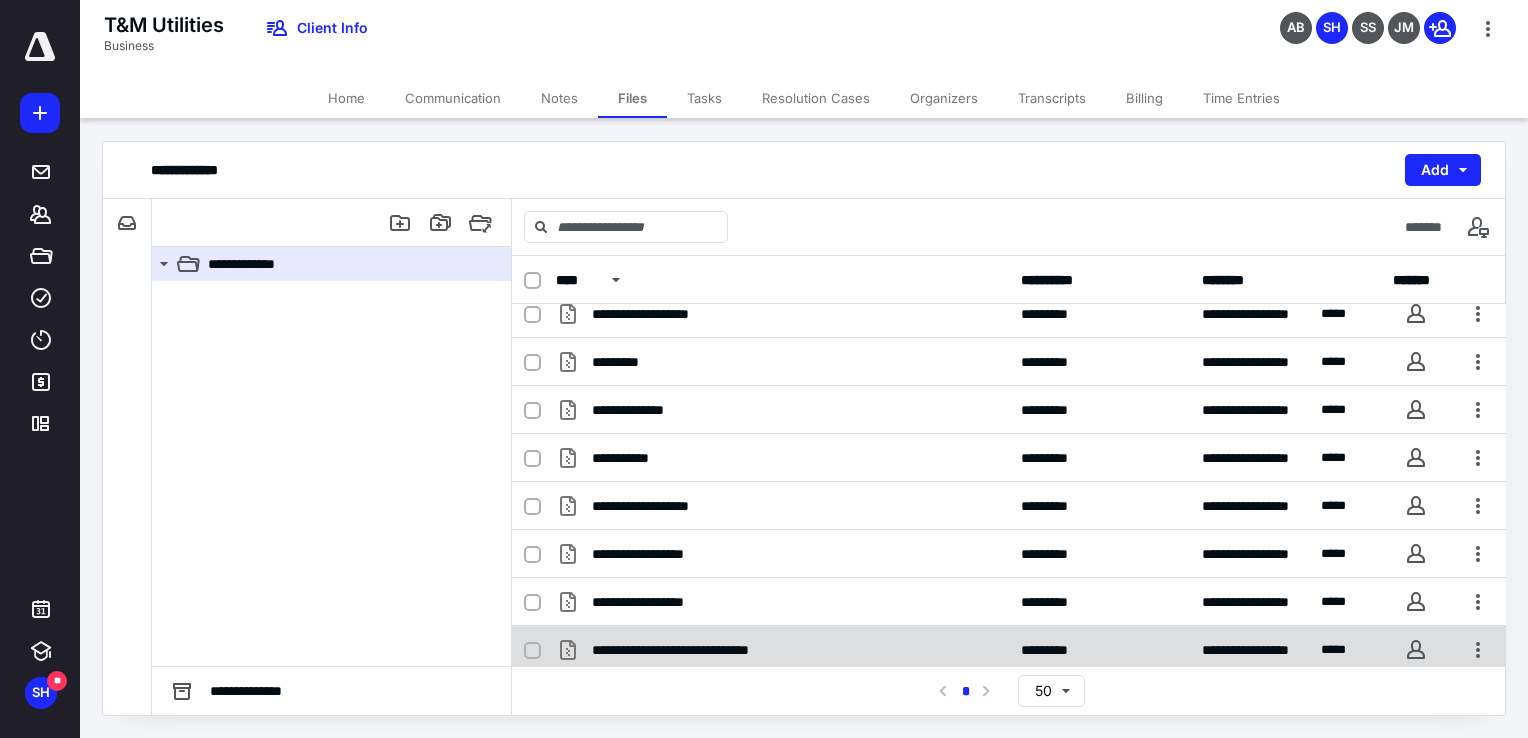 scroll, scrollTop: 19, scrollLeft: 0, axis: vertical 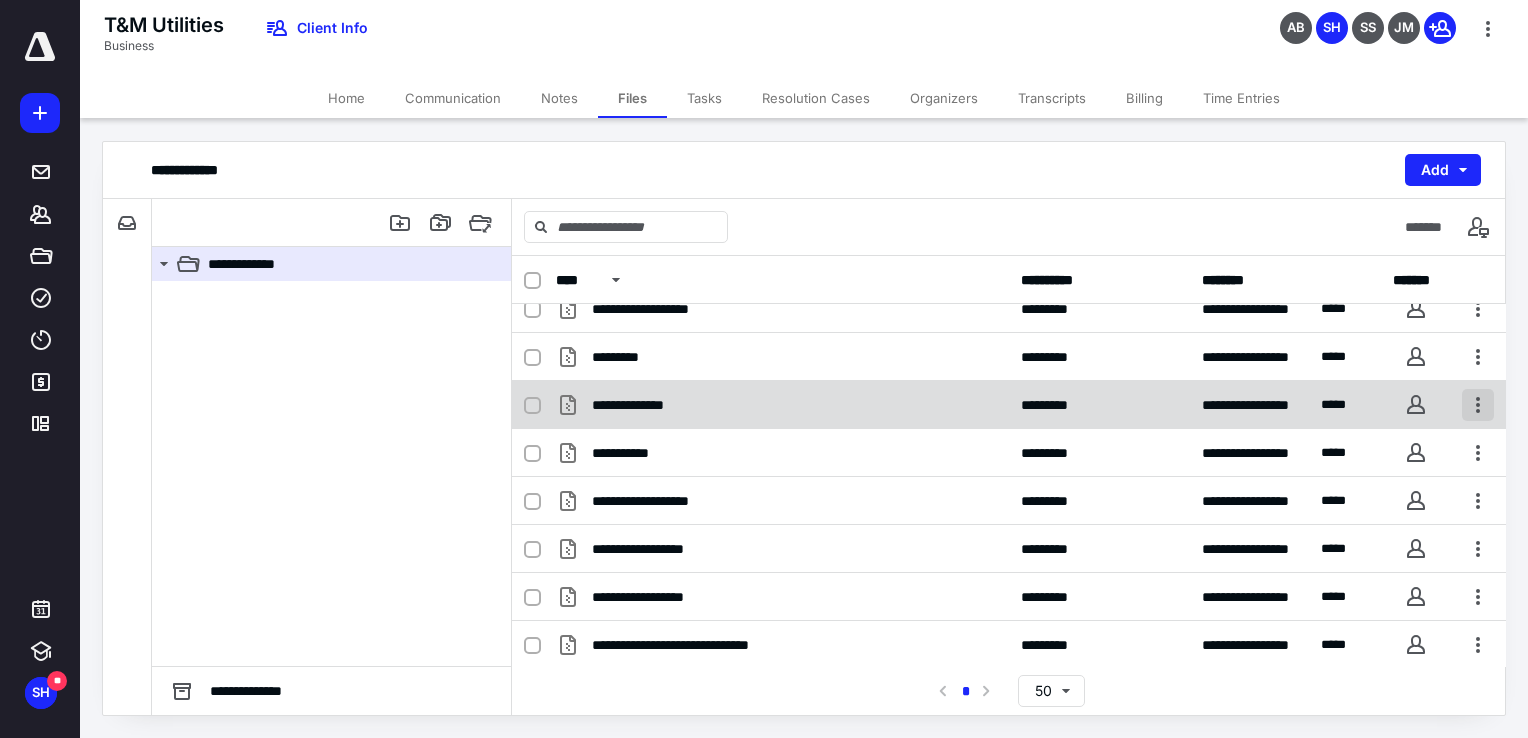 click at bounding box center (1478, 405) 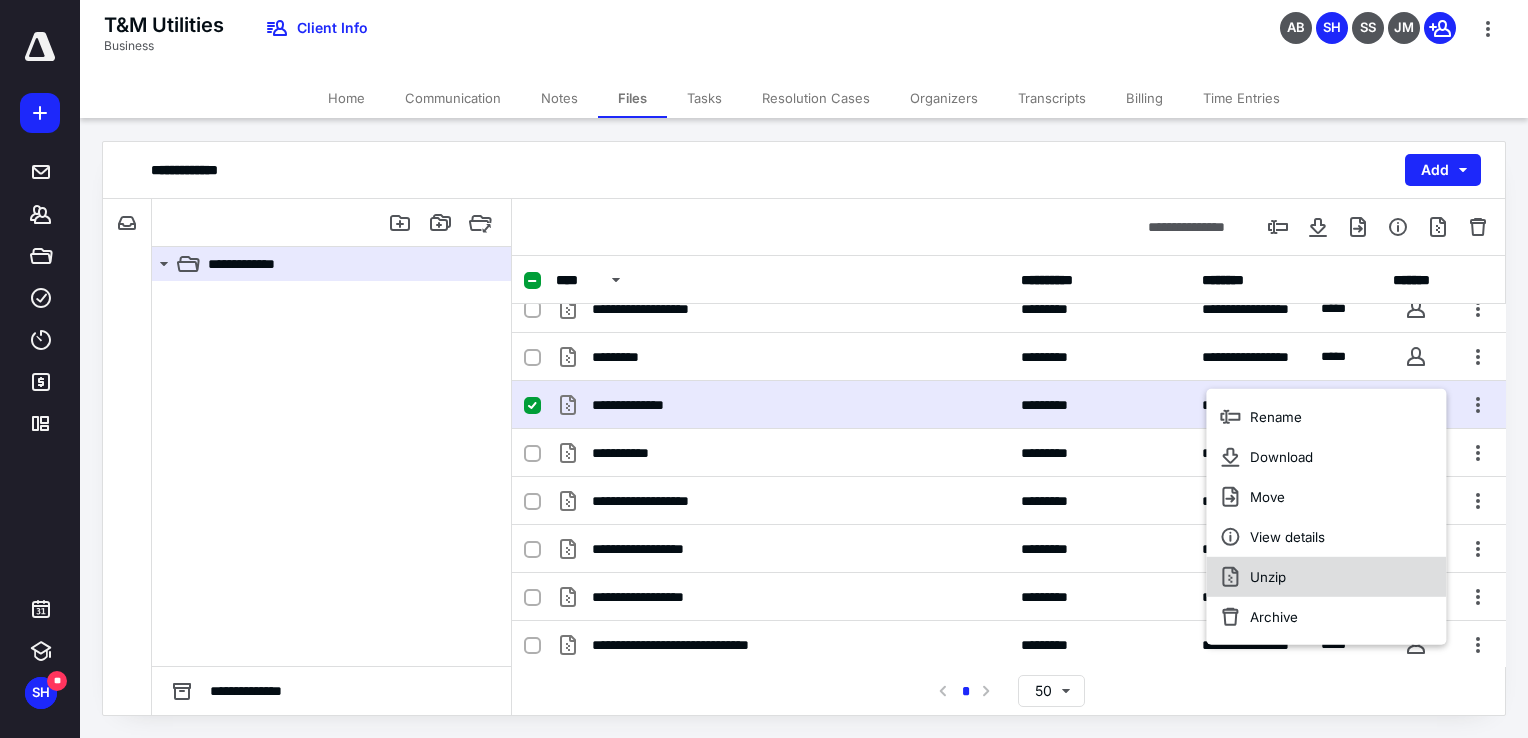 click on "Unzip" at bounding box center (1326, 577) 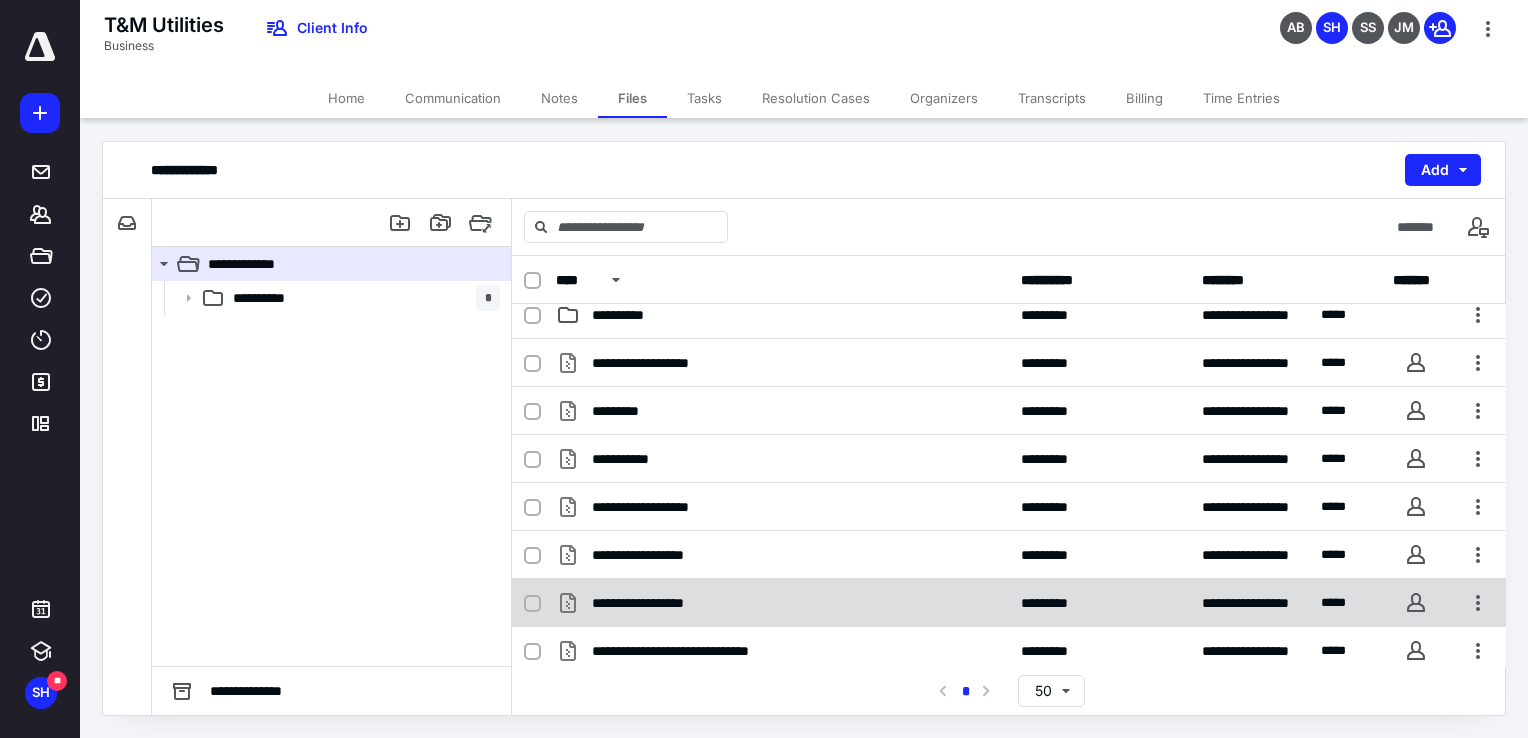 scroll, scrollTop: 19, scrollLeft: 0, axis: vertical 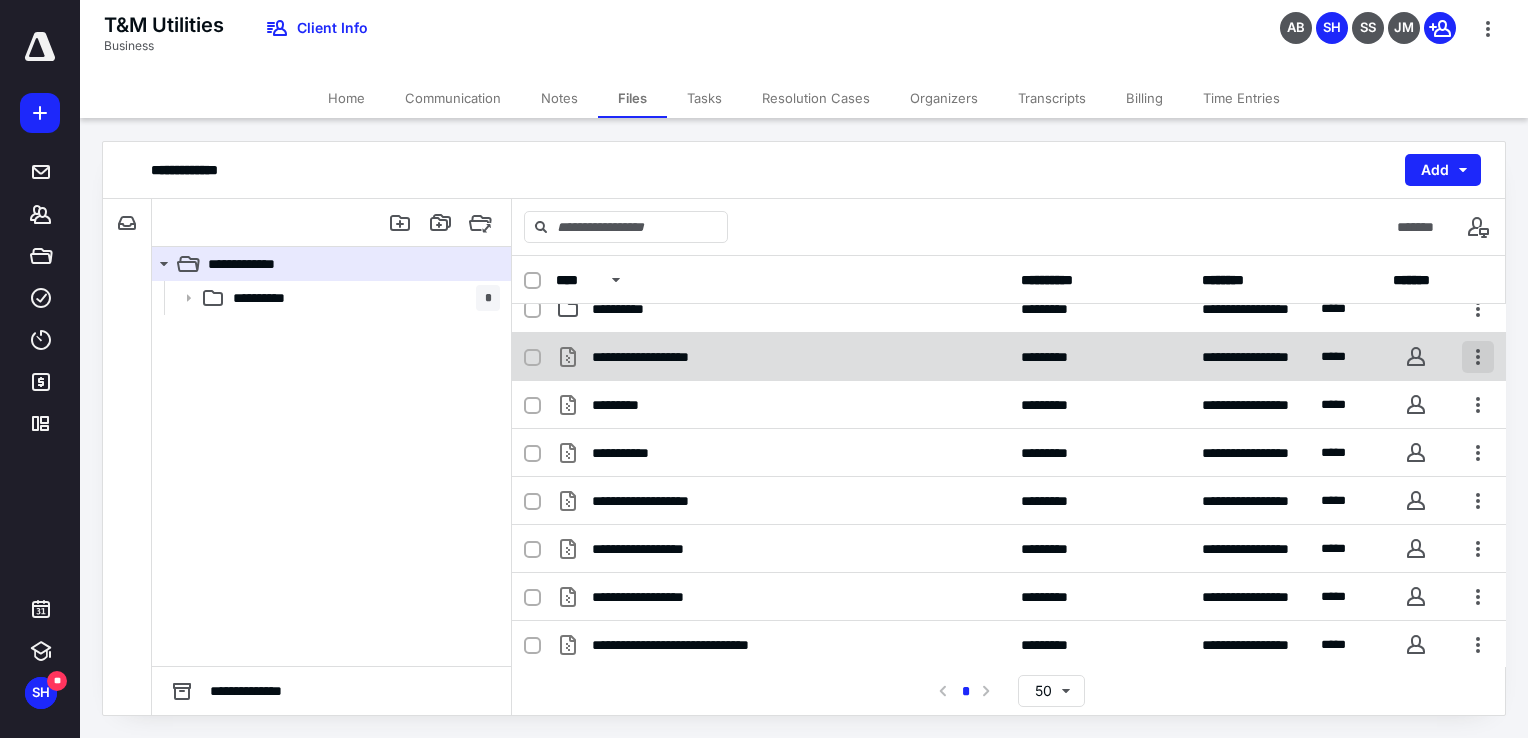 click at bounding box center (1478, 357) 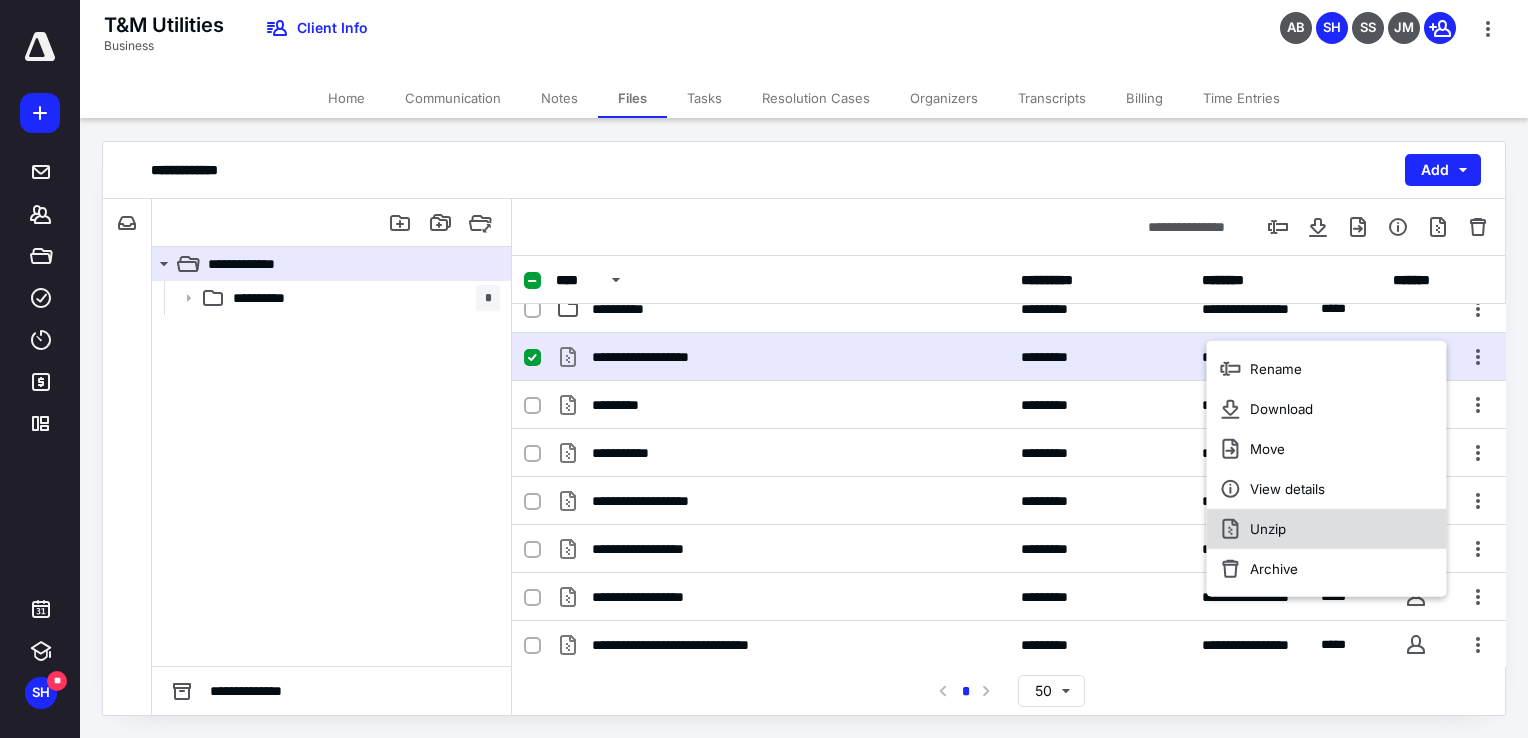 click on "Unzip" at bounding box center [1326, 529] 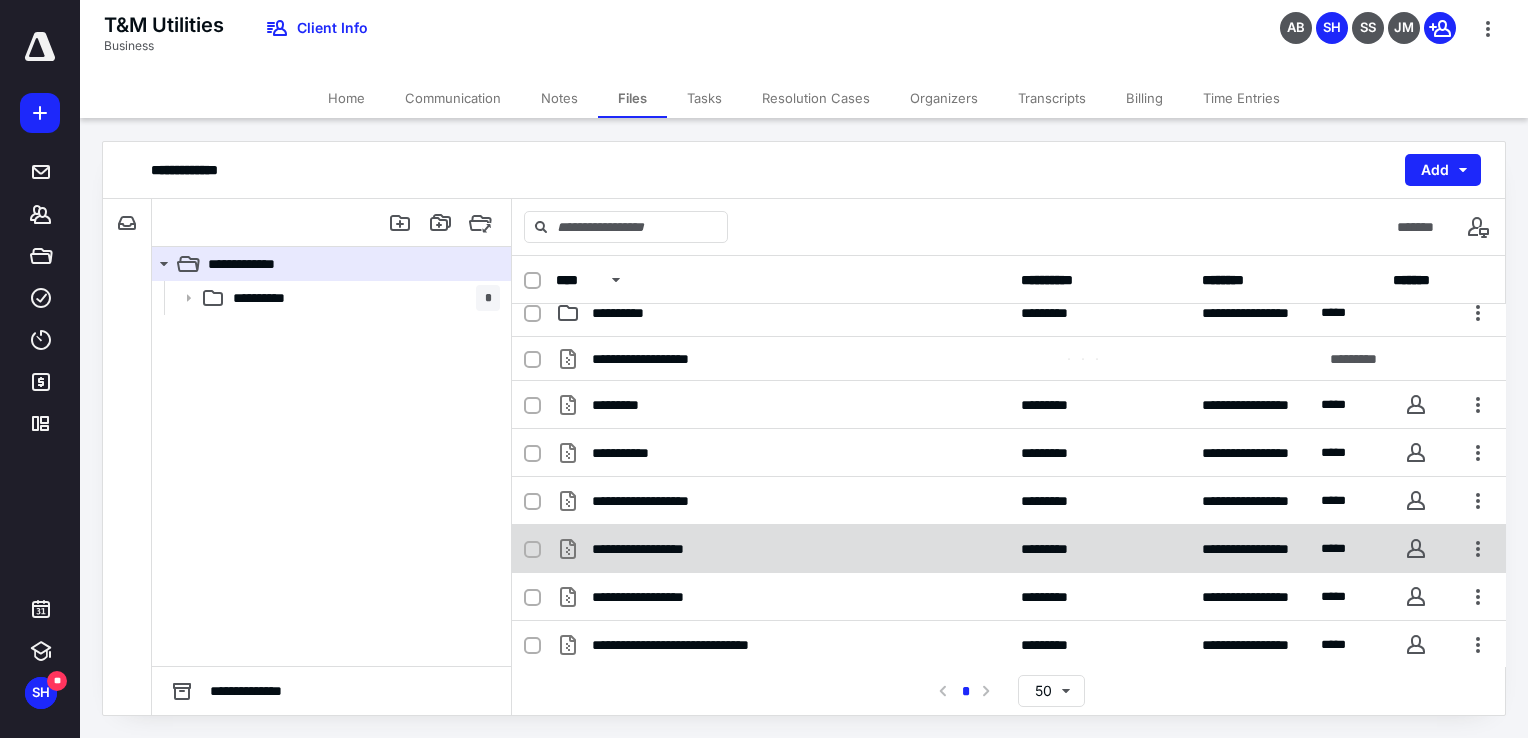 scroll, scrollTop: 32, scrollLeft: 0, axis: vertical 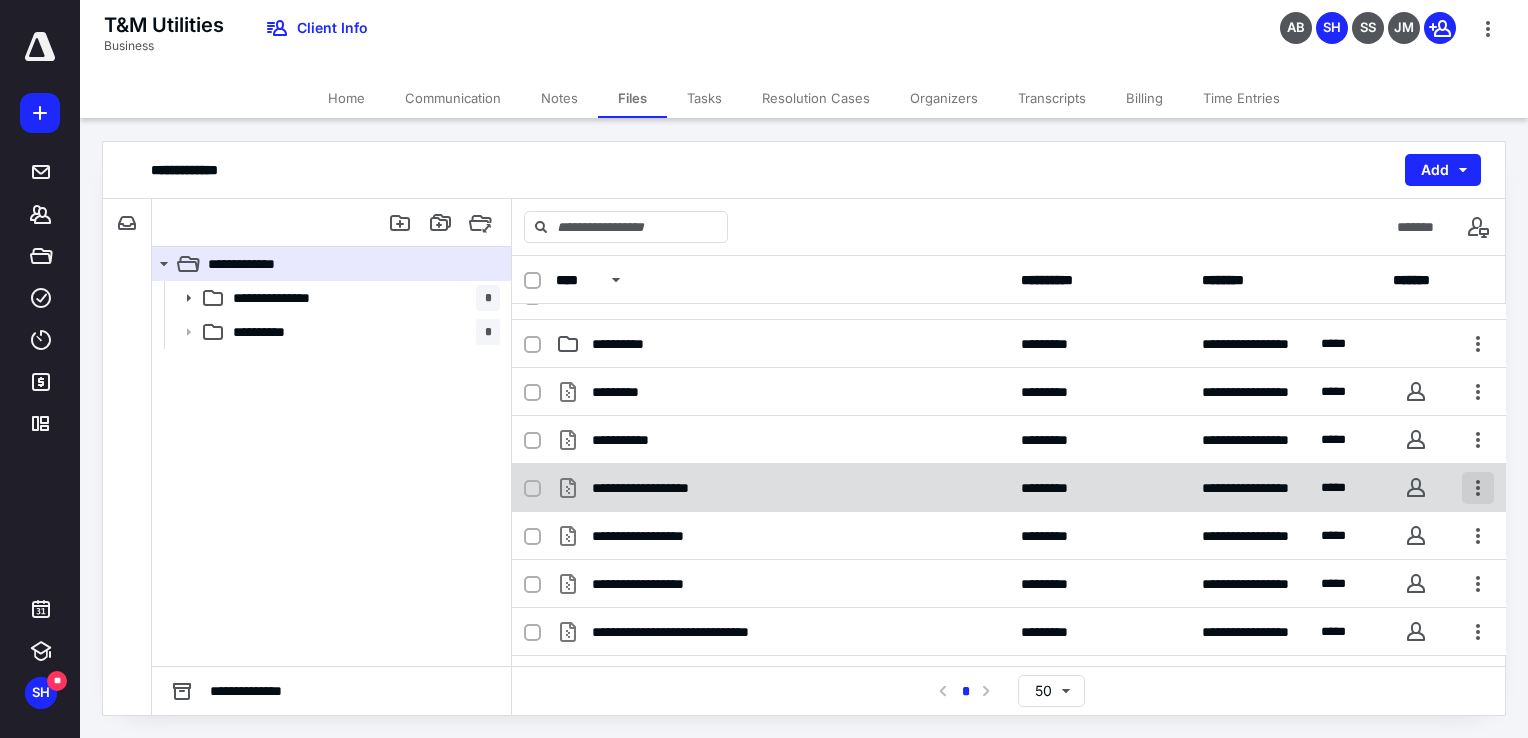 click at bounding box center (1478, 488) 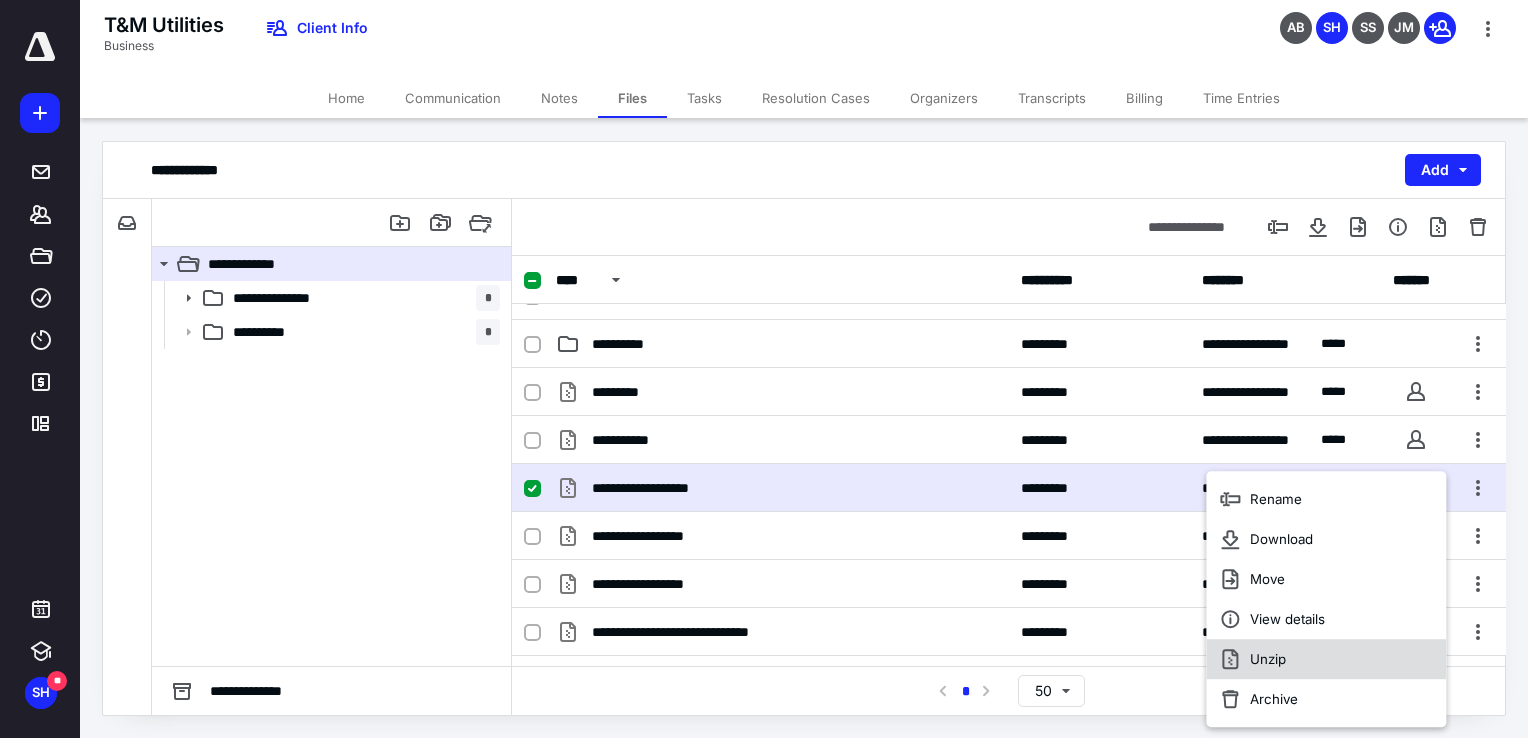click on "Unzip" at bounding box center [1326, 659] 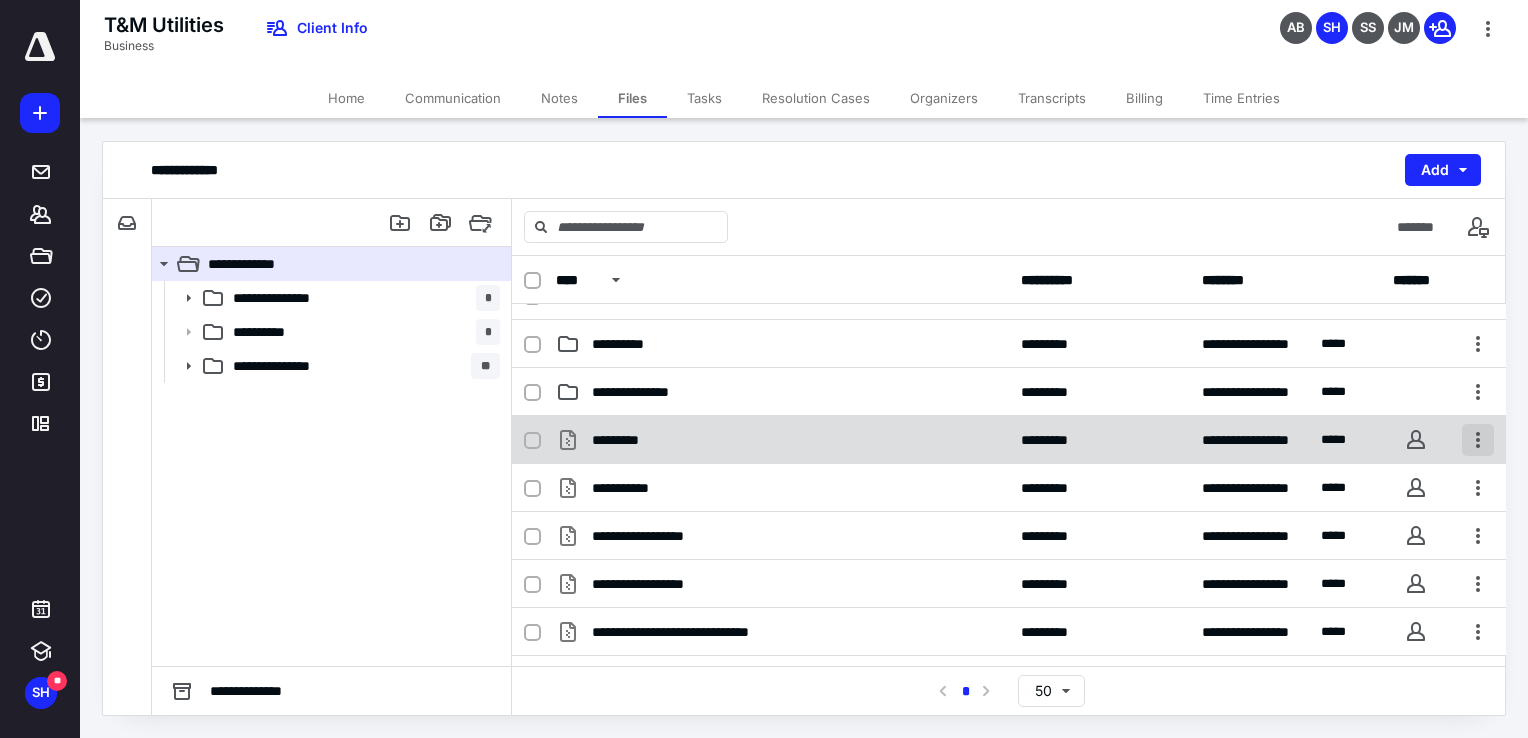 click at bounding box center (1478, 440) 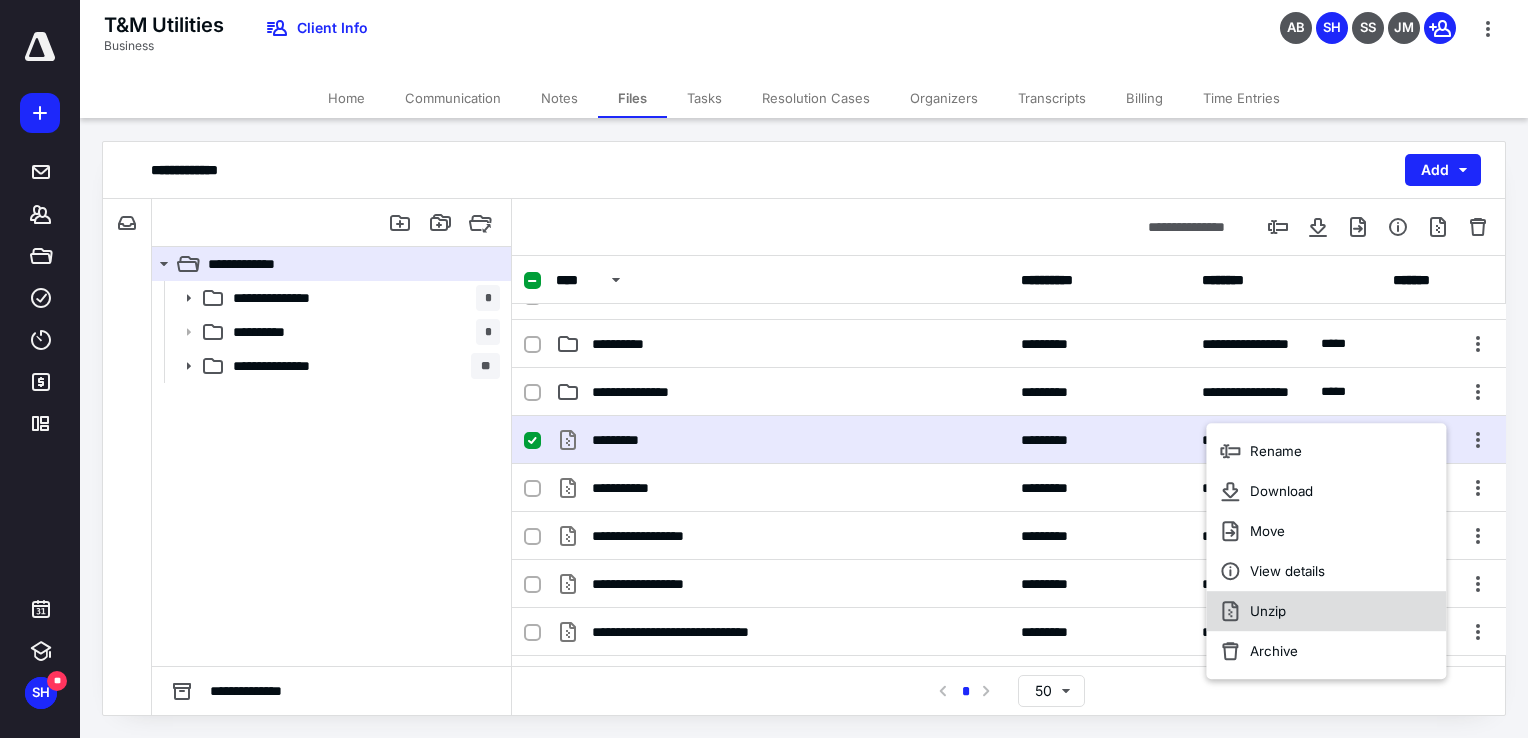 click on "Unzip" at bounding box center [1326, 611] 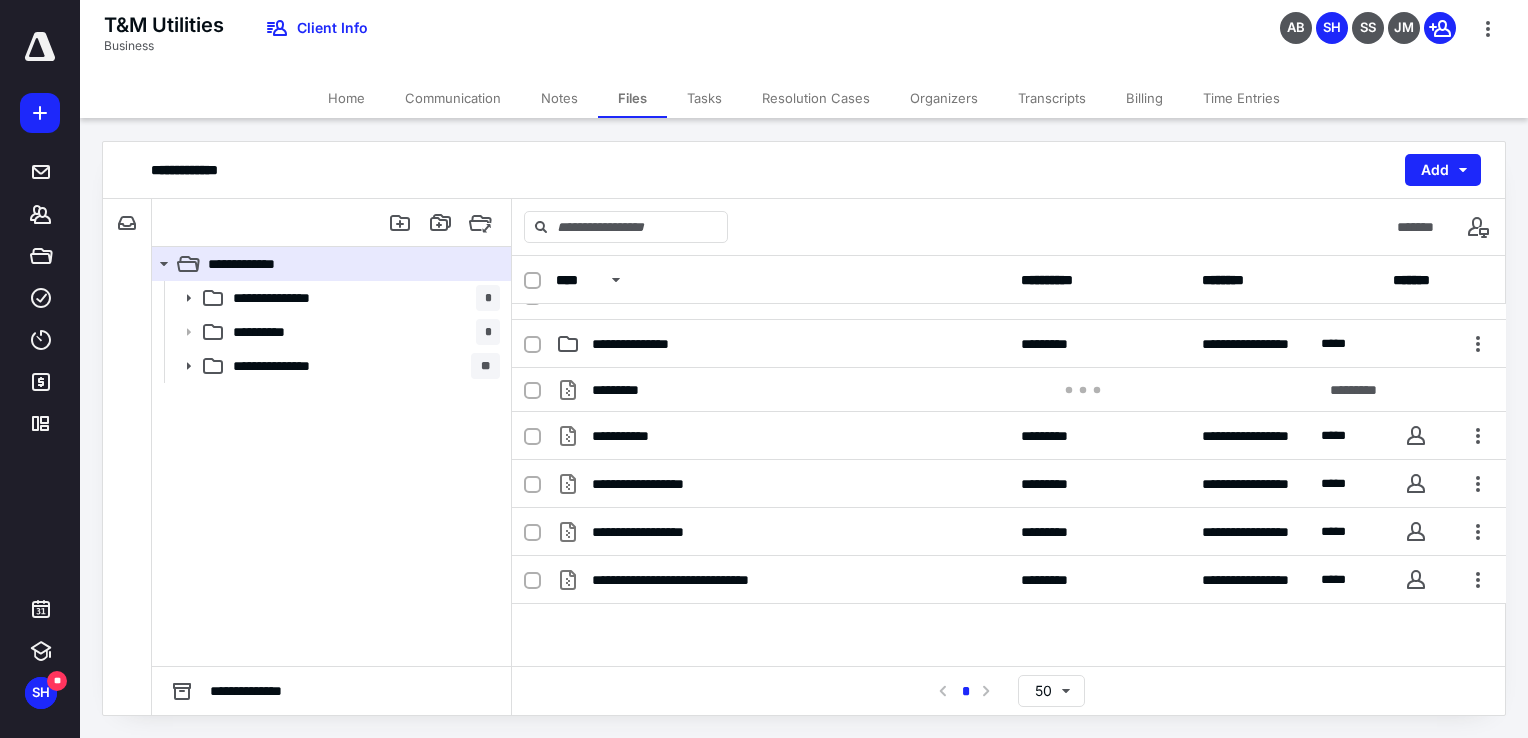 scroll, scrollTop: 128, scrollLeft: 0, axis: vertical 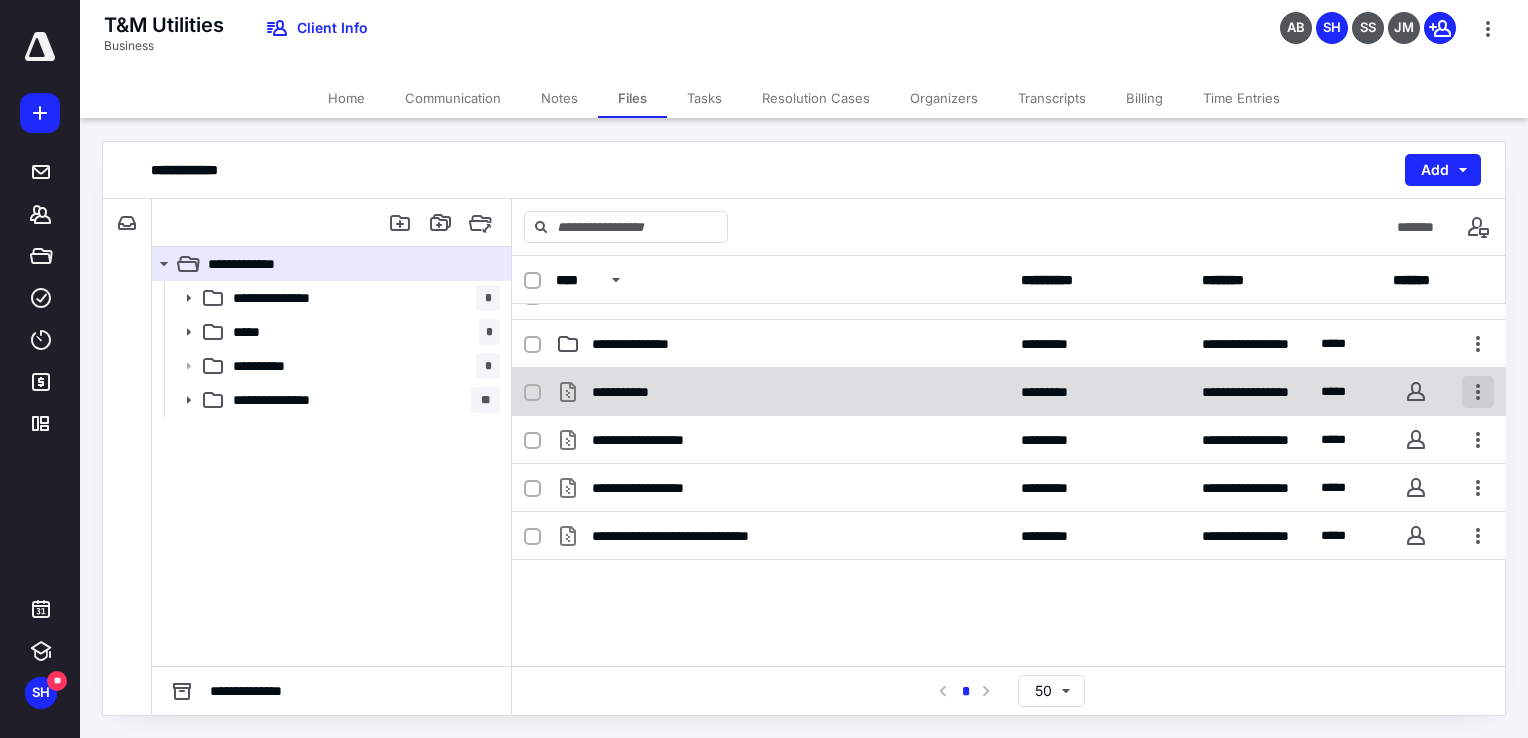 click at bounding box center (1478, 392) 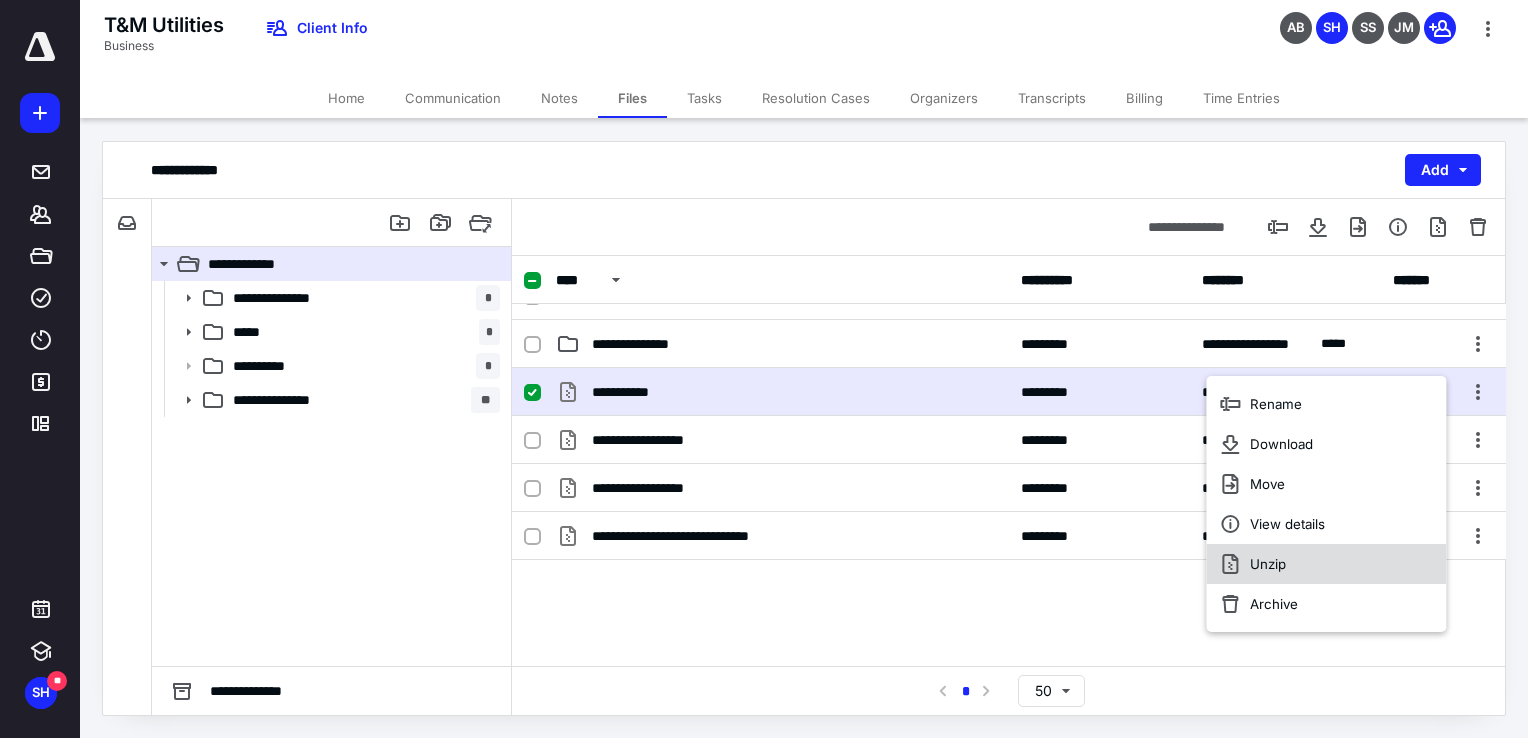 click on "Unzip" at bounding box center (1326, 564) 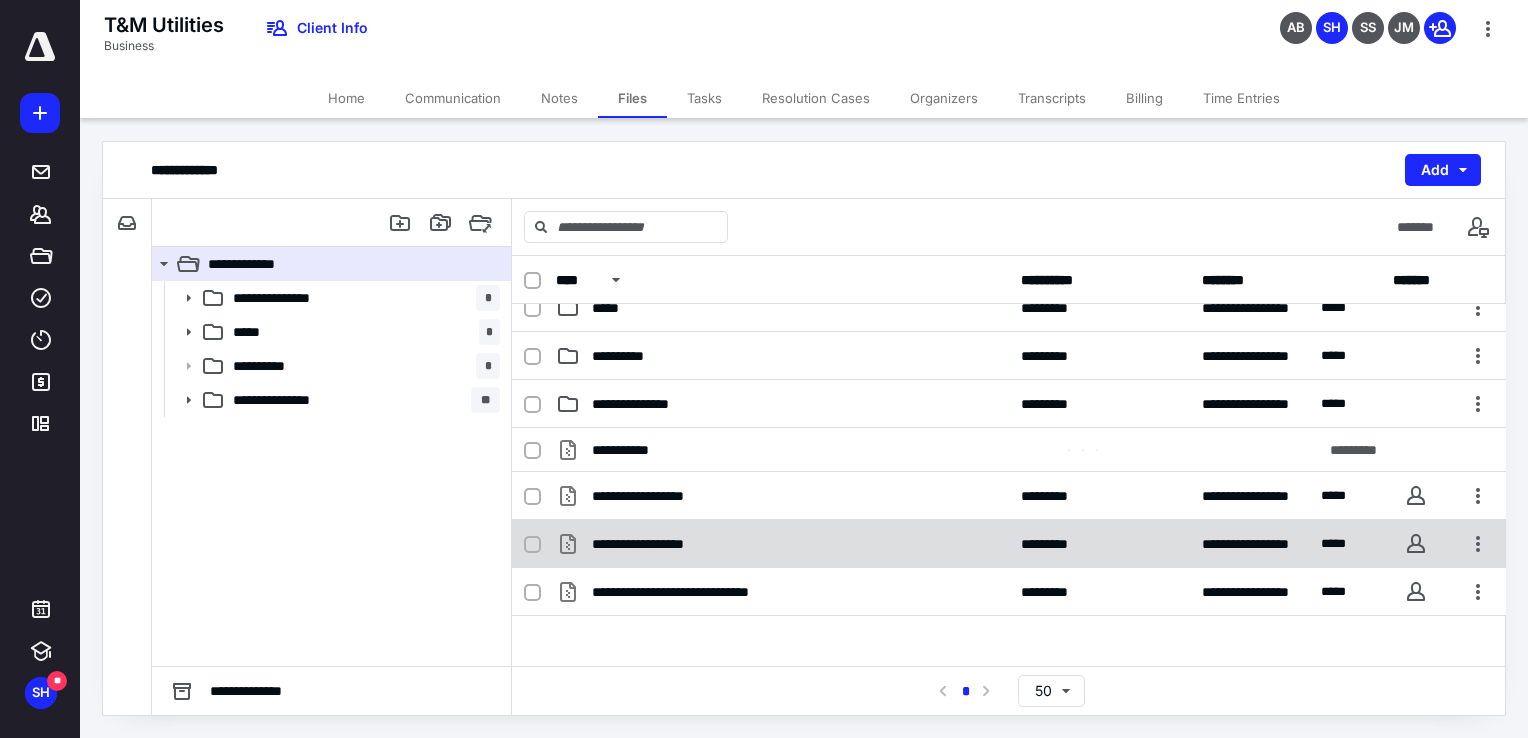 scroll, scrollTop: 128, scrollLeft: 0, axis: vertical 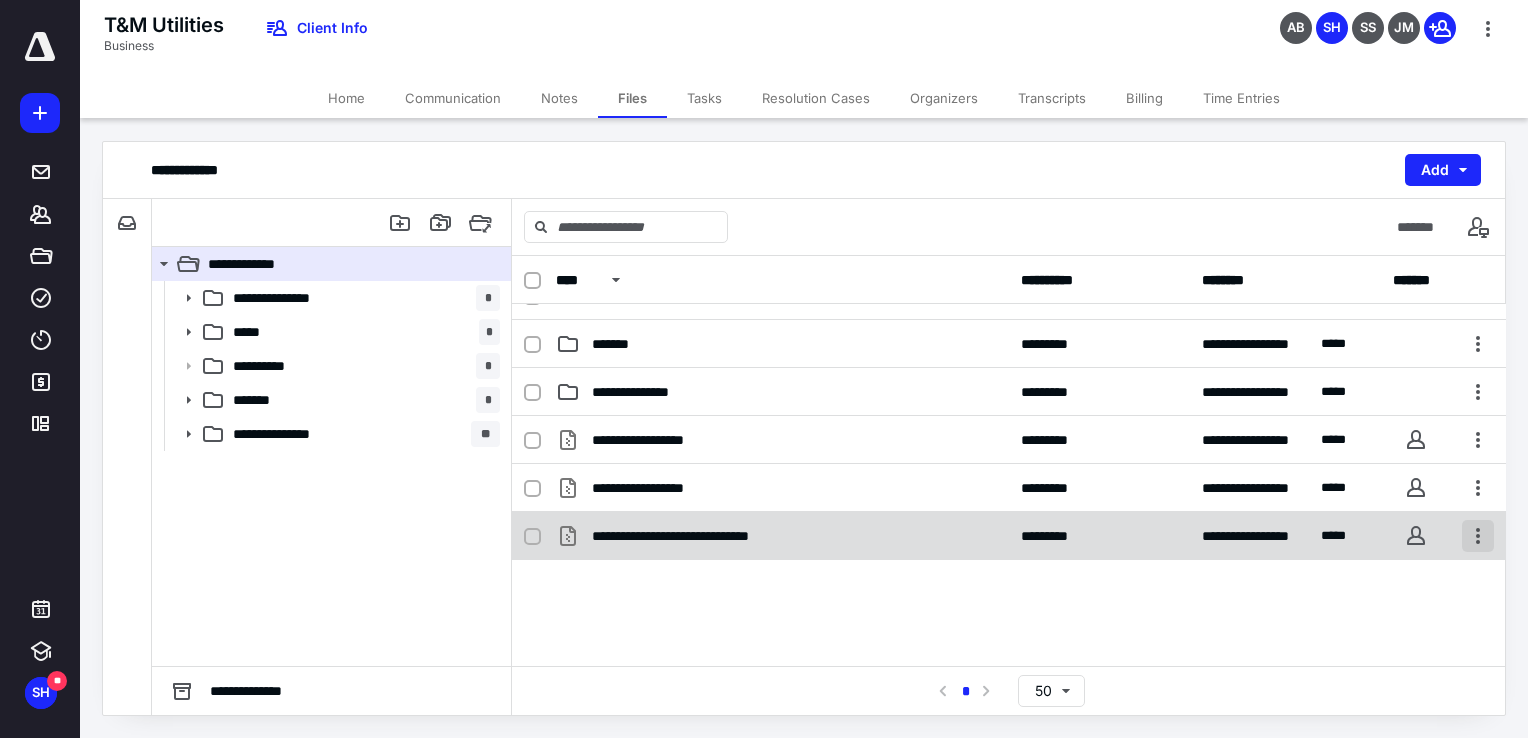 click at bounding box center (1478, 536) 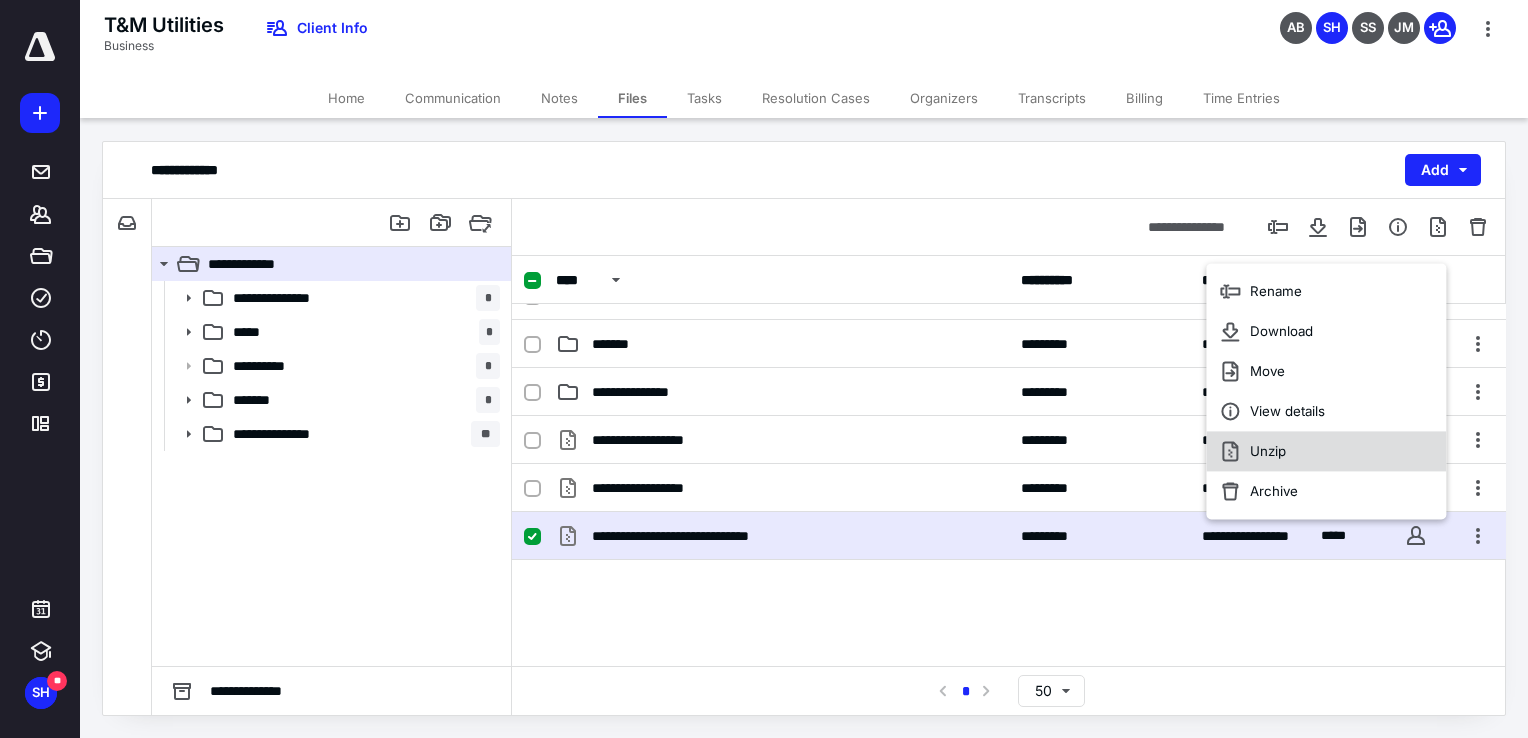 click on "Unzip" at bounding box center (1326, 452) 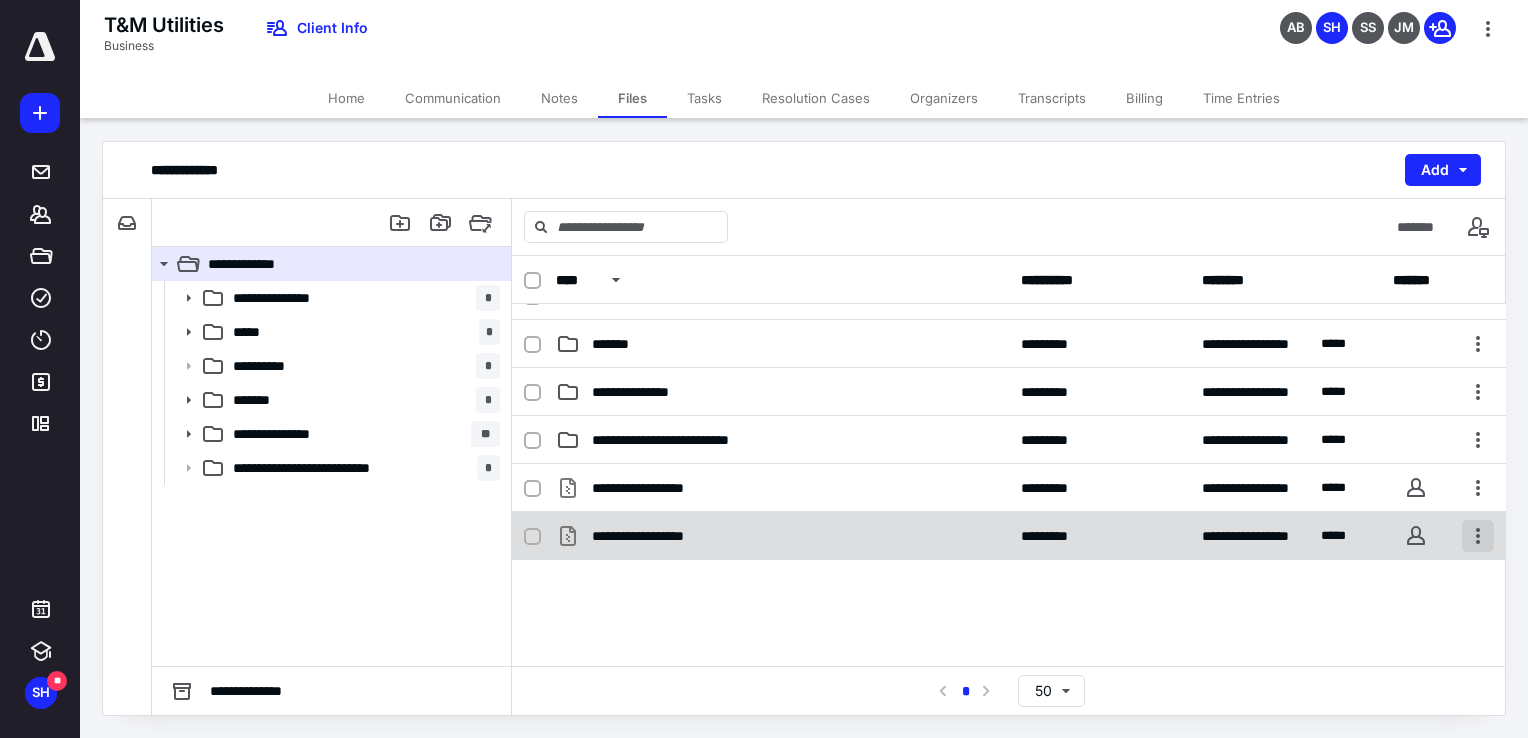 click at bounding box center (1478, 536) 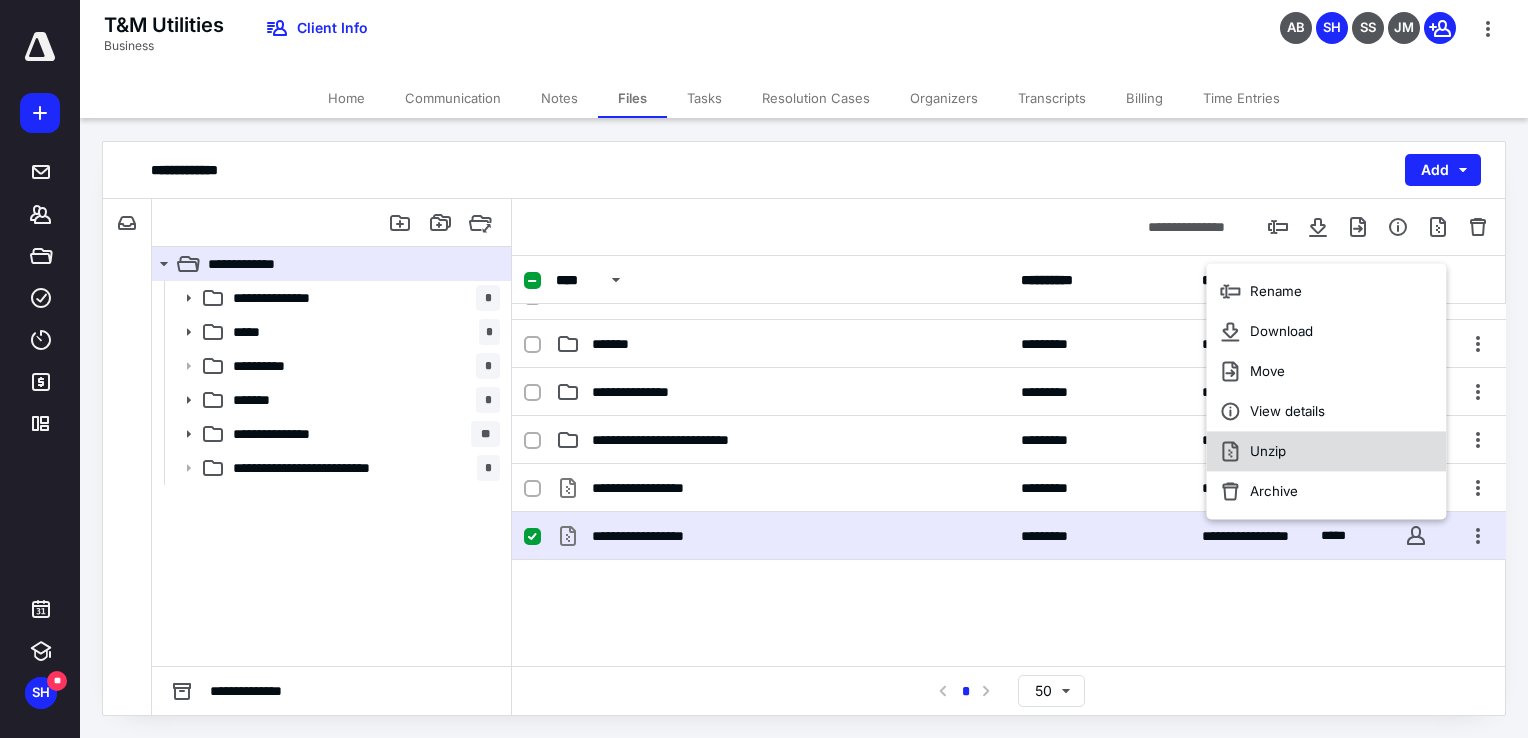 click on "Unzip" at bounding box center (1326, 452) 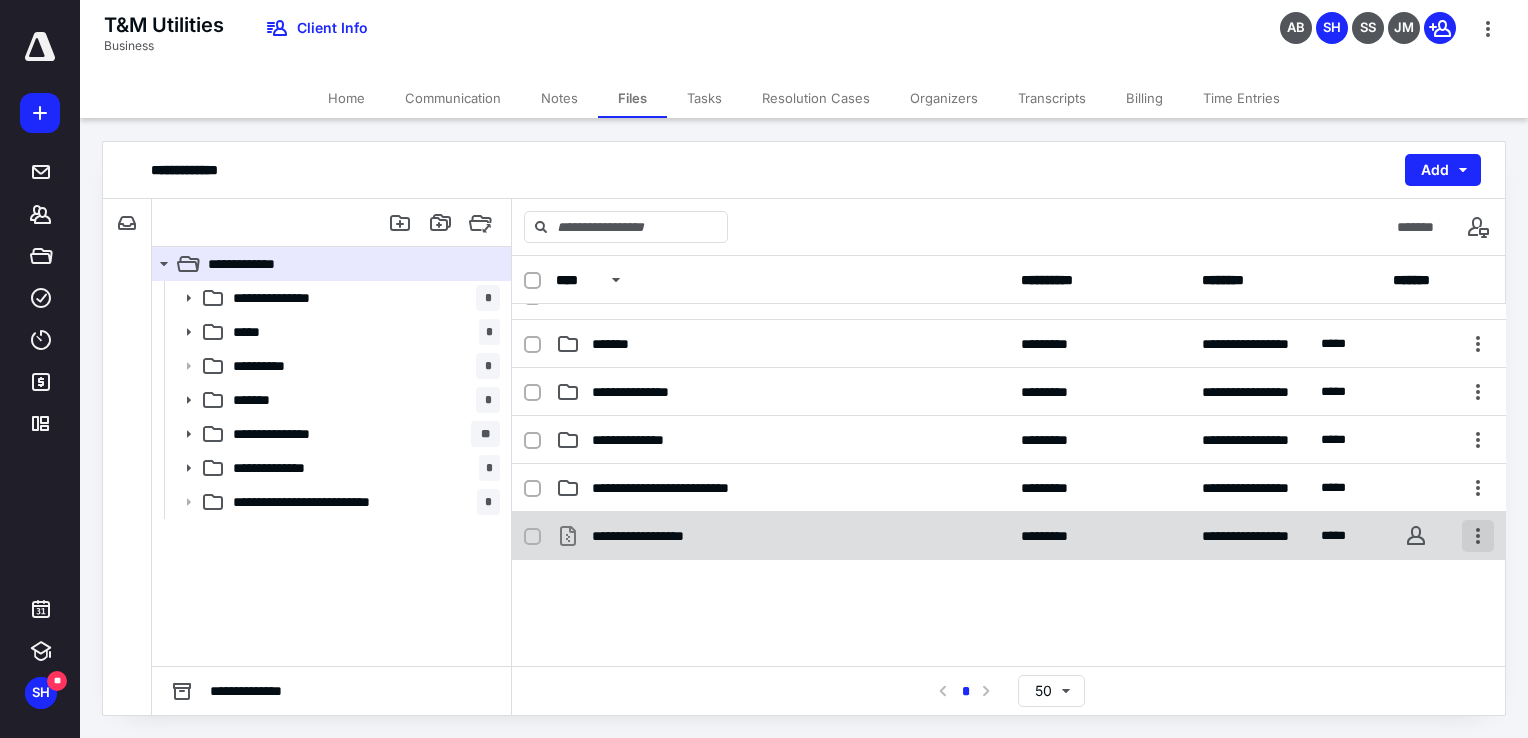 click at bounding box center (1478, 536) 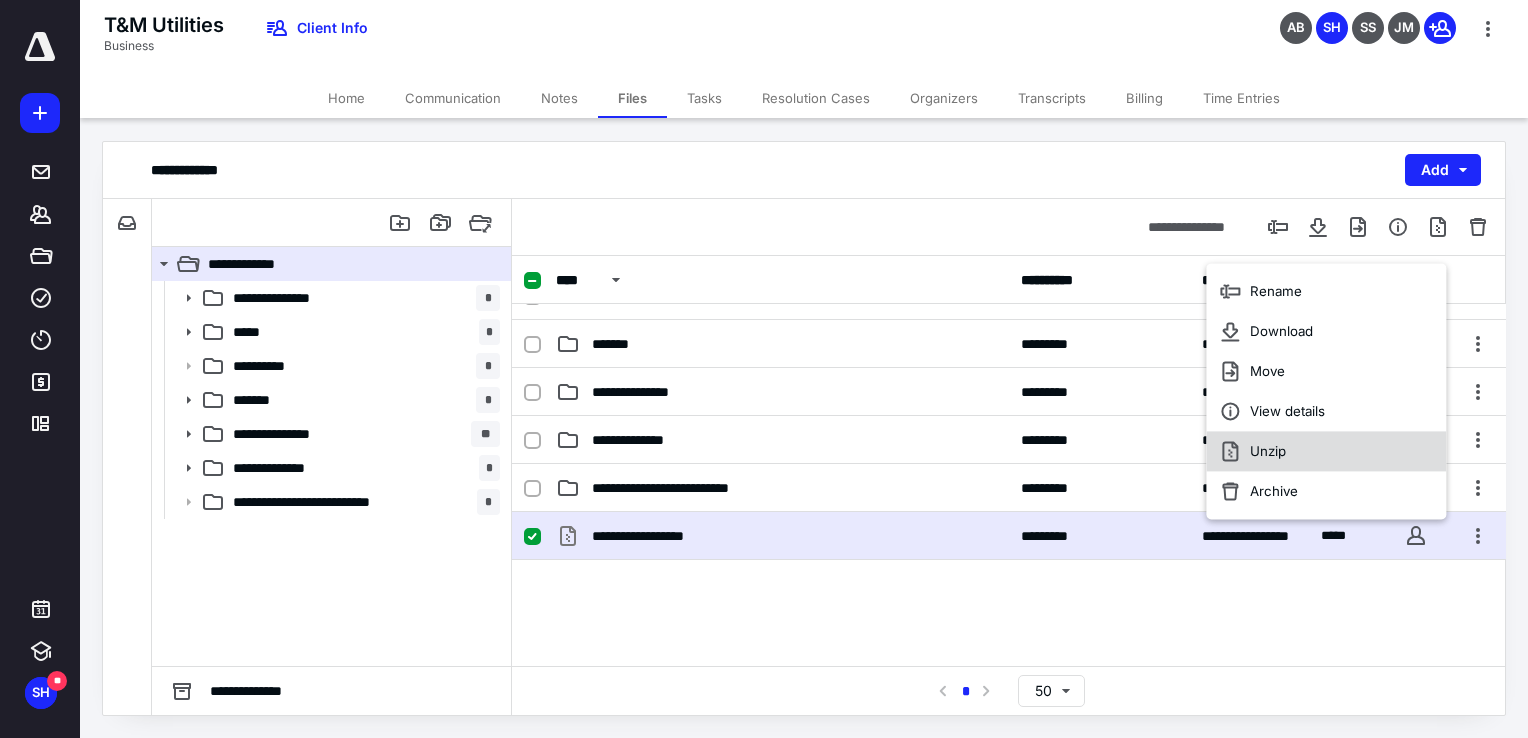 click on "Unzip" at bounding box center [1326, 452] 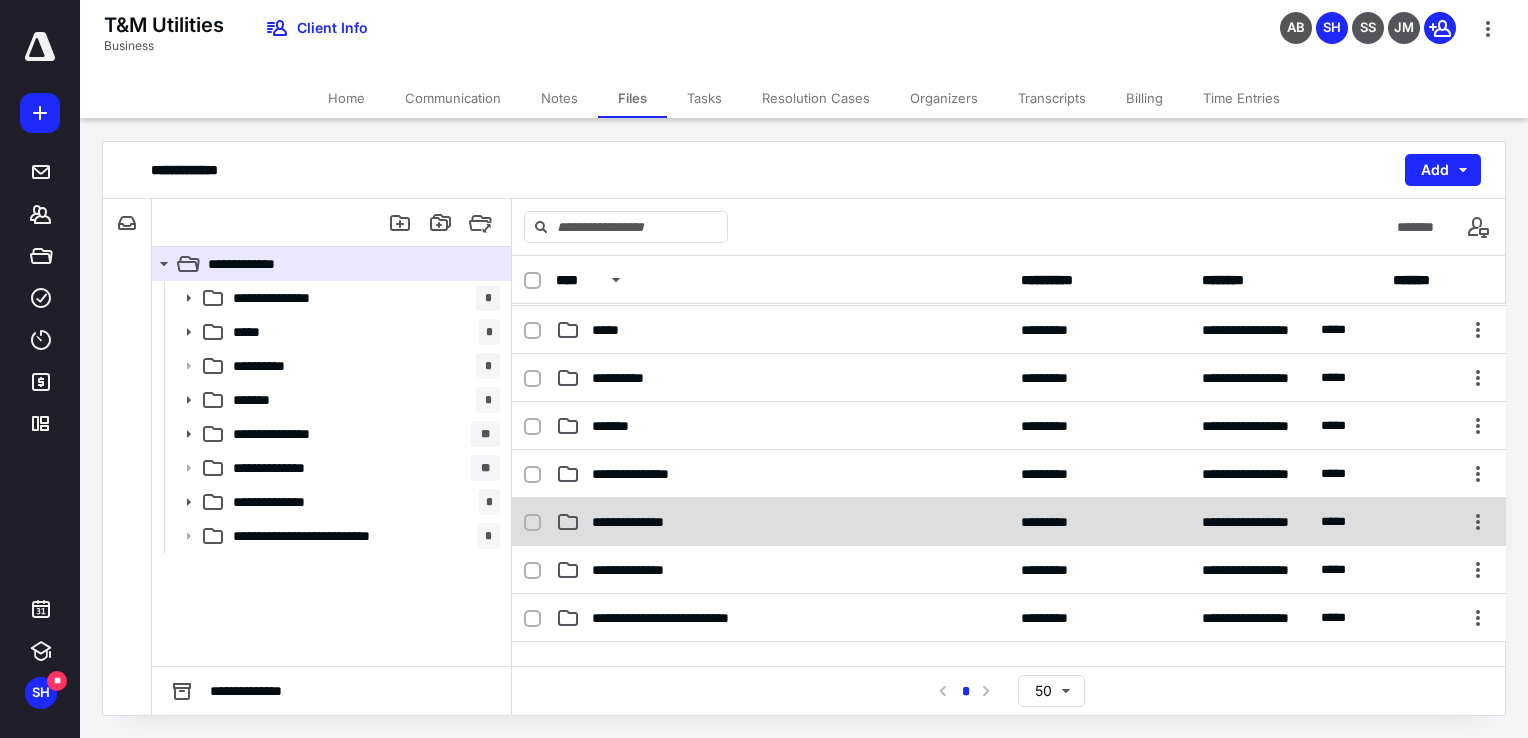 scroll, scrollTop: 0, scrollLeft: 0, axis: both 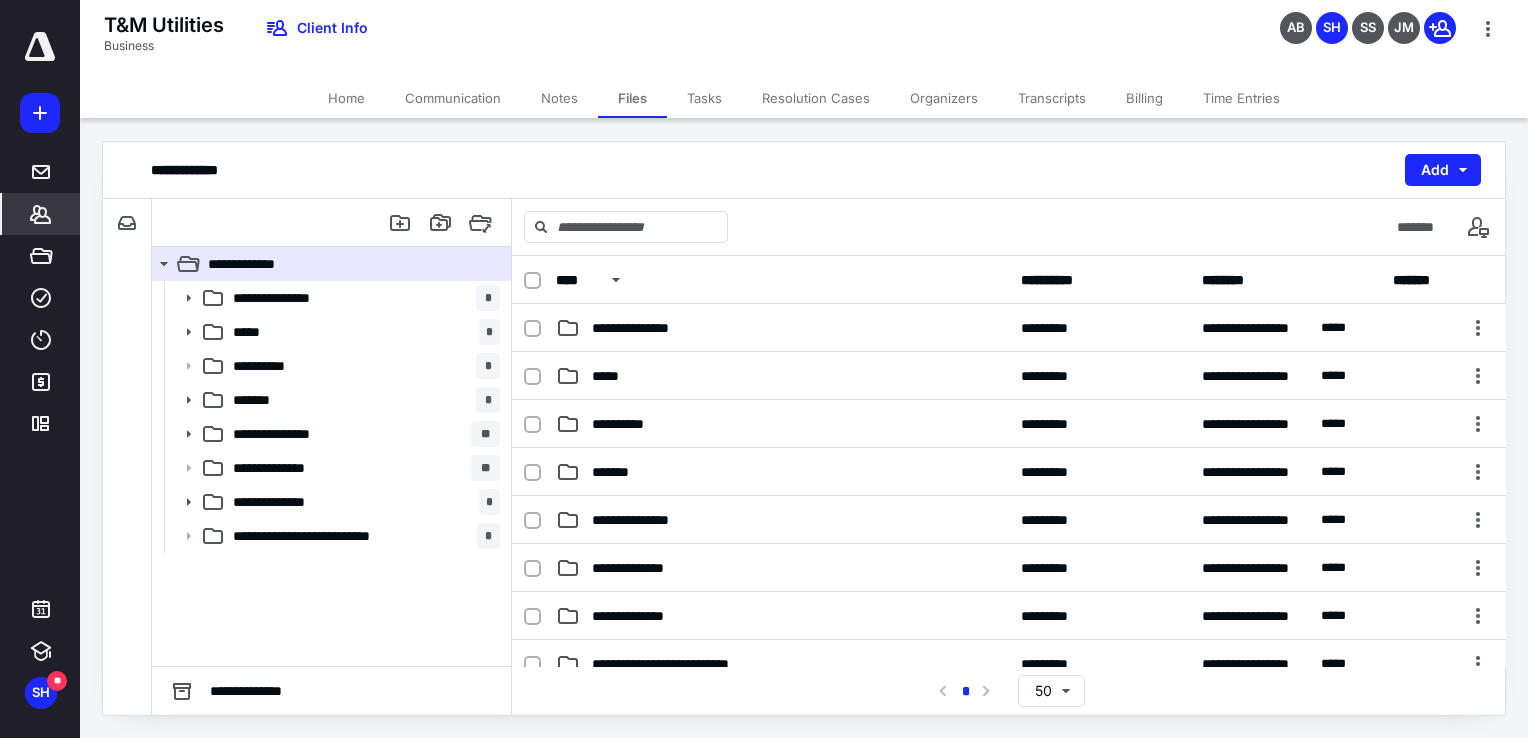 click 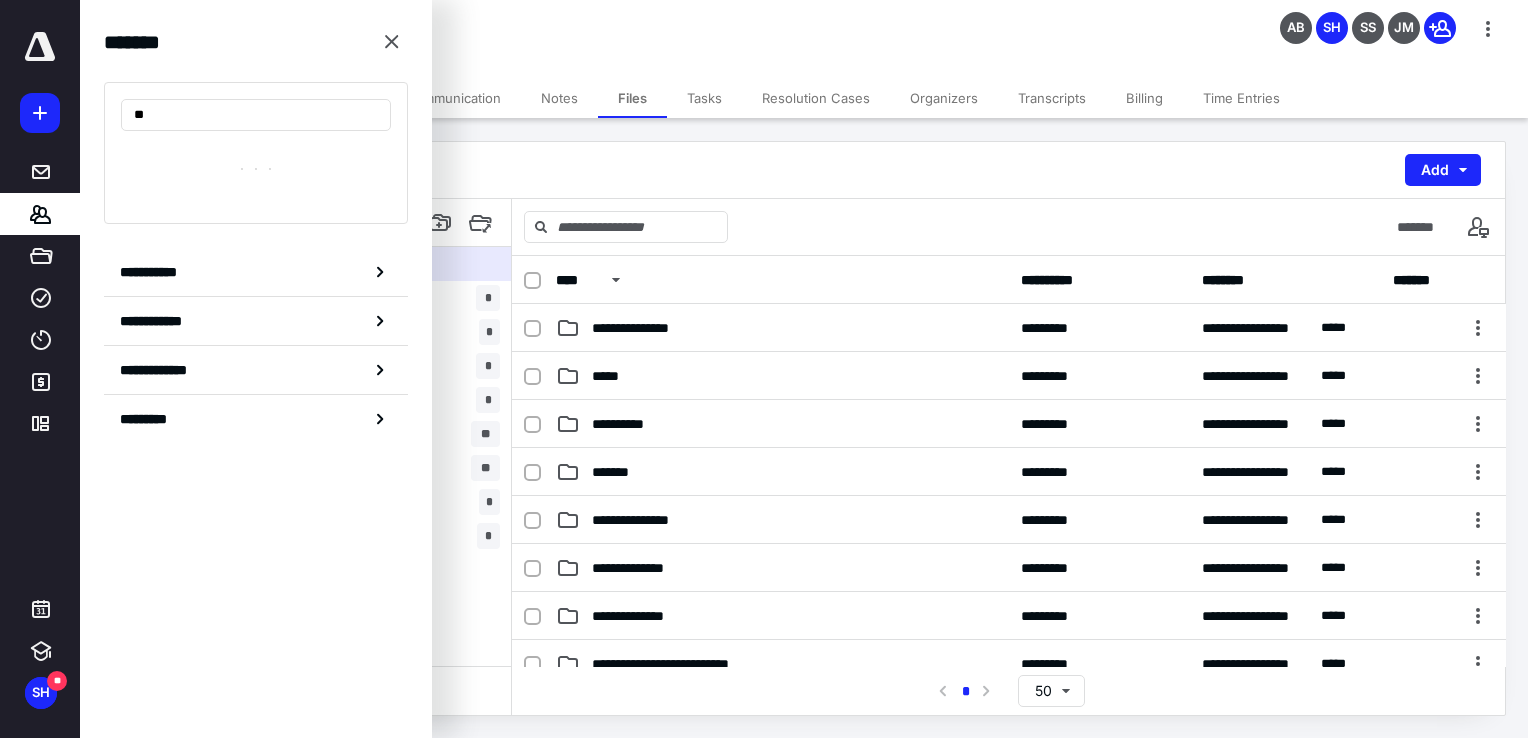 type on "*" 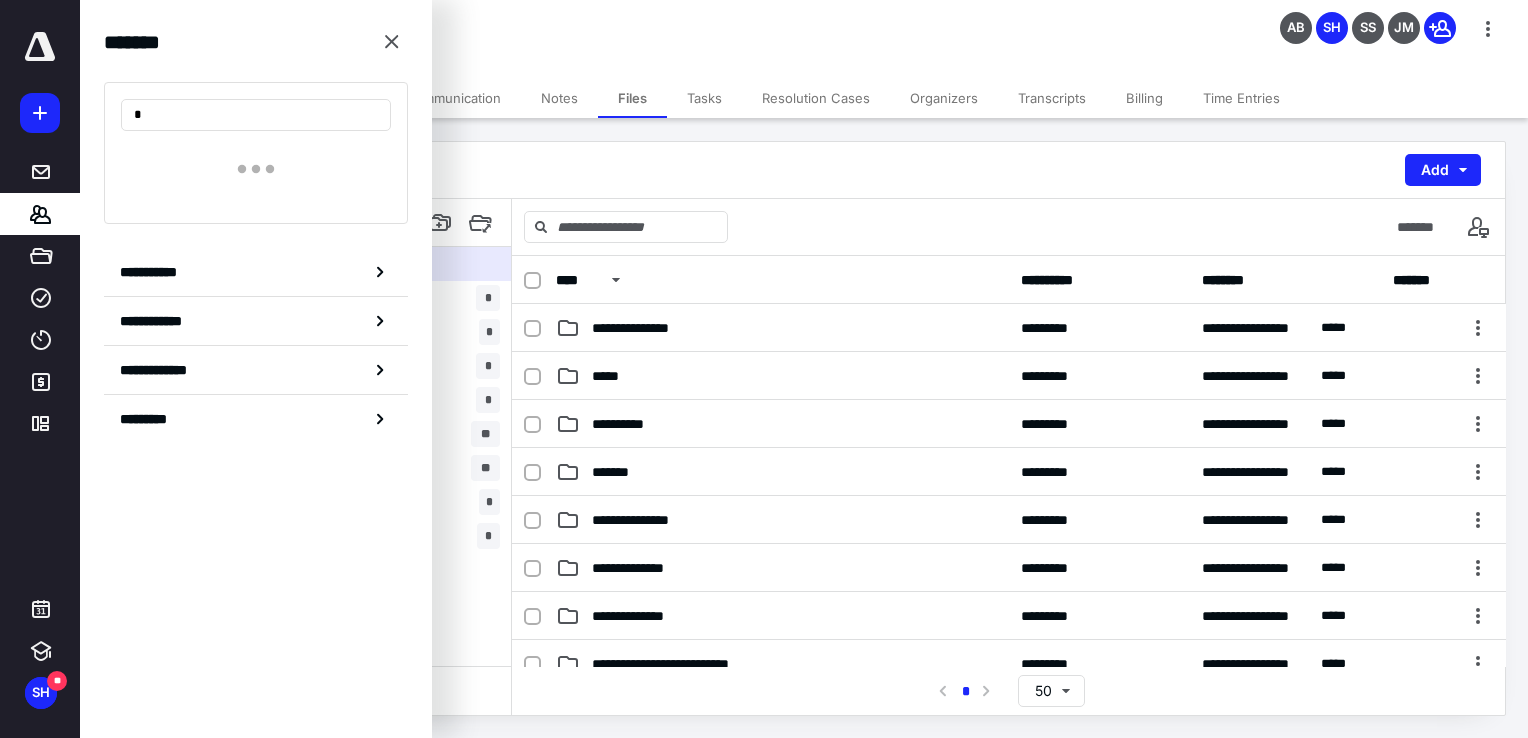 type 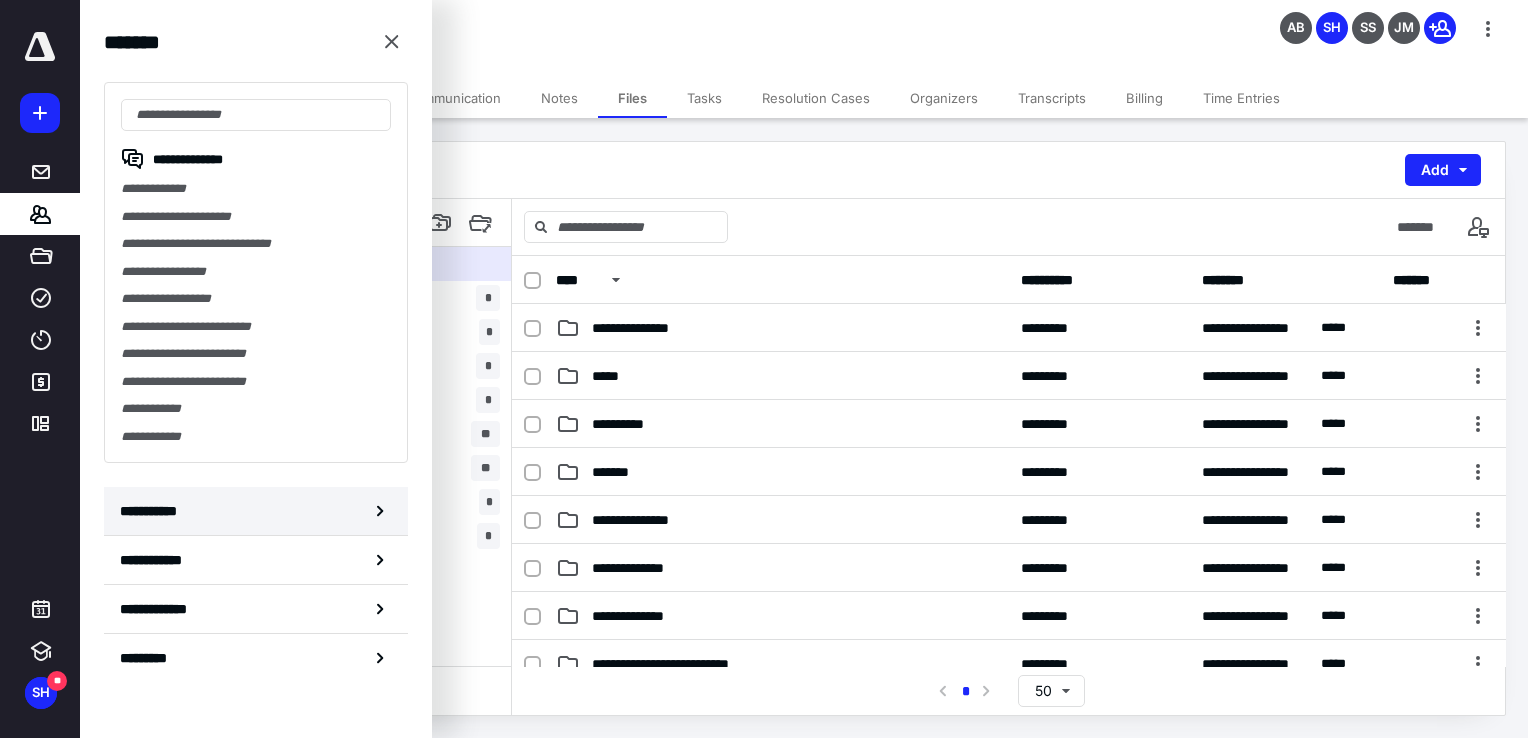 click on "**********" at bounding box center (256, 511) 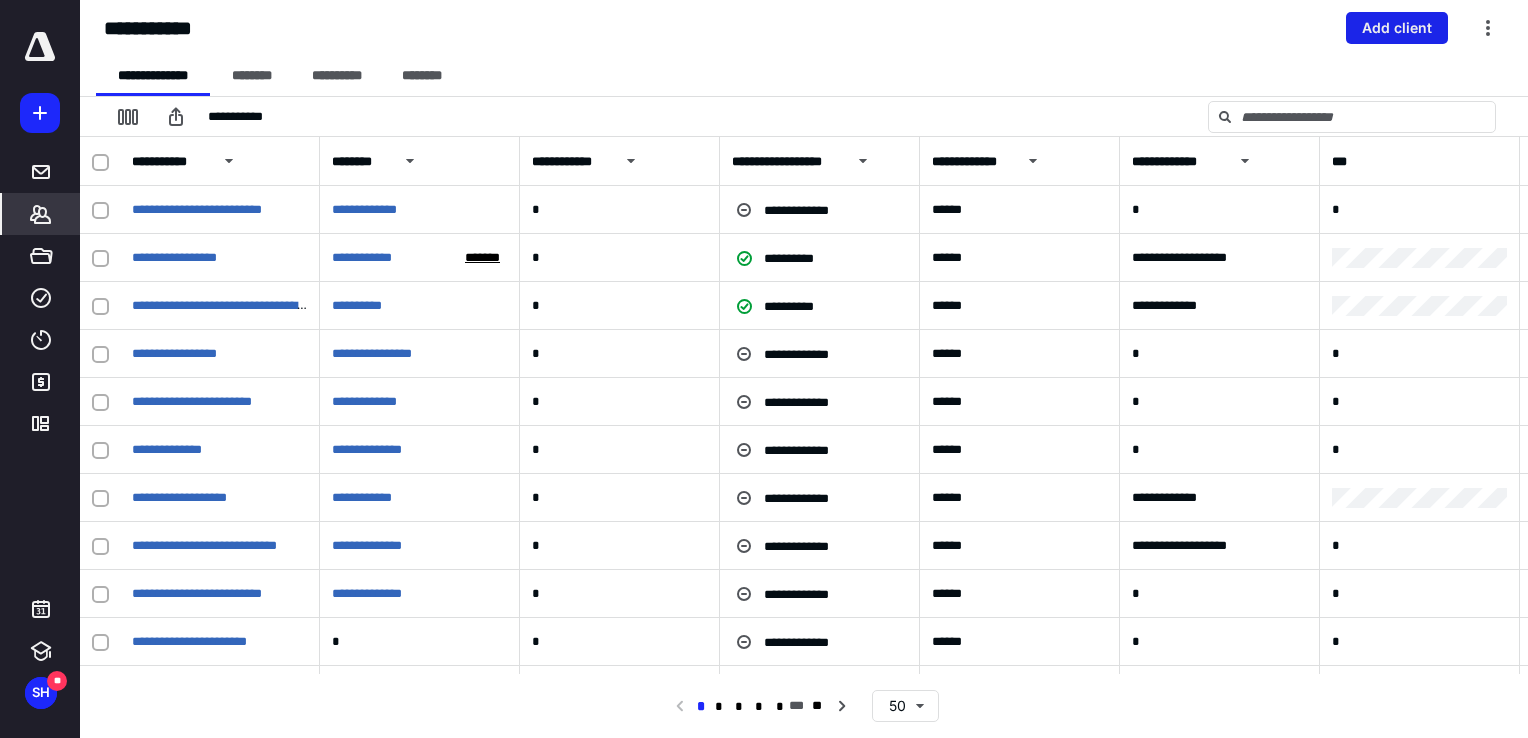 click on "Add client" at bounding box center [1397, 28] 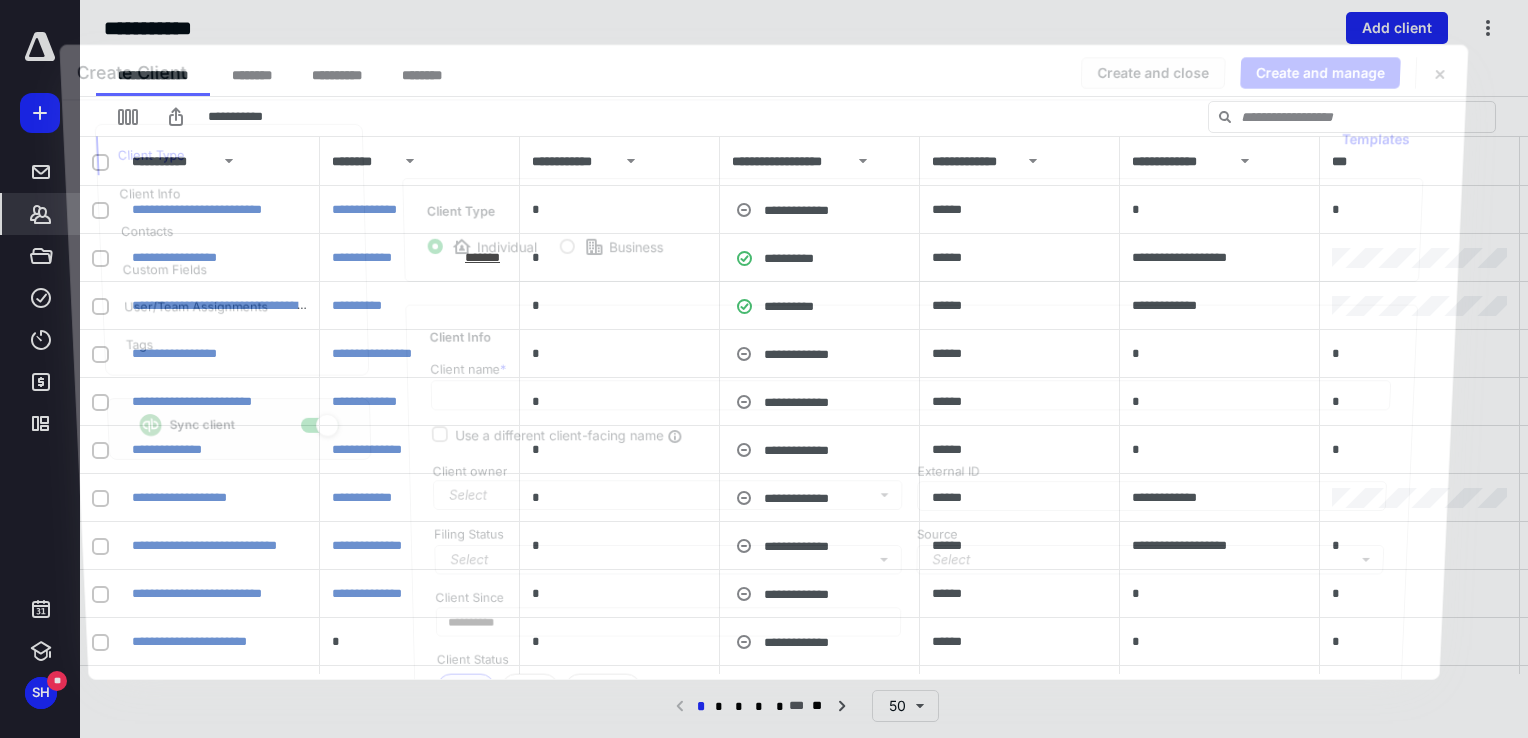 checkbox on "true" 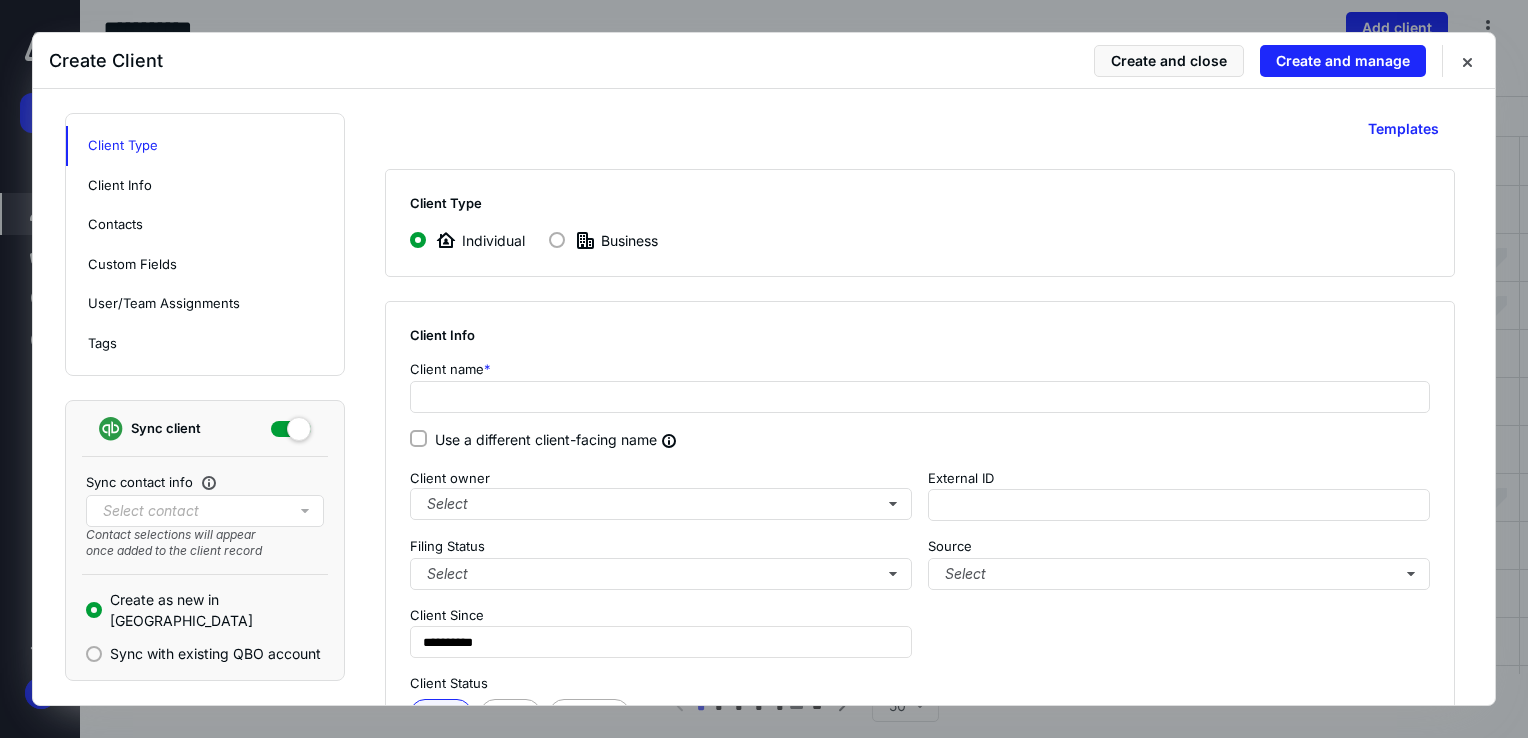 click 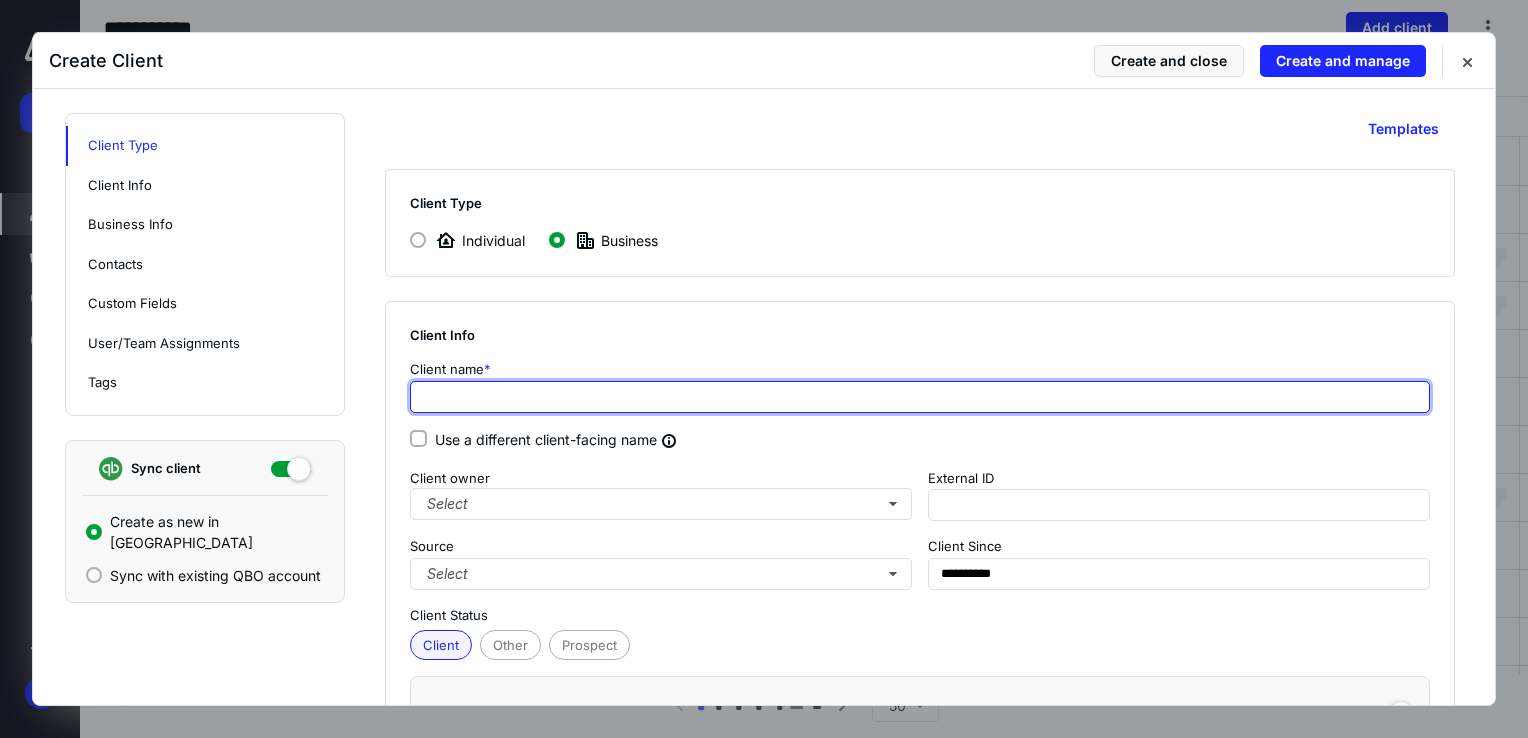 click at bounding box center [920, 397] 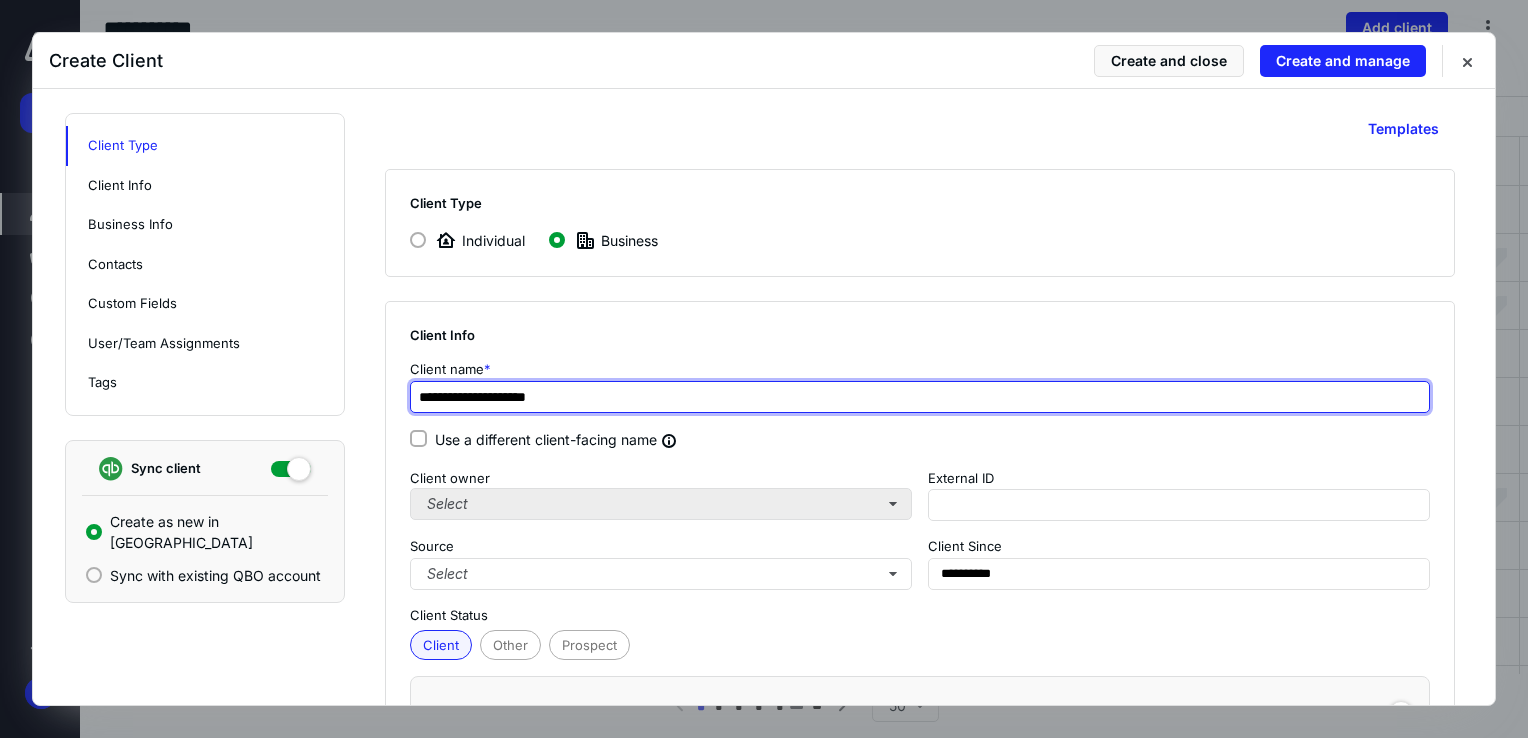 type on "**********" 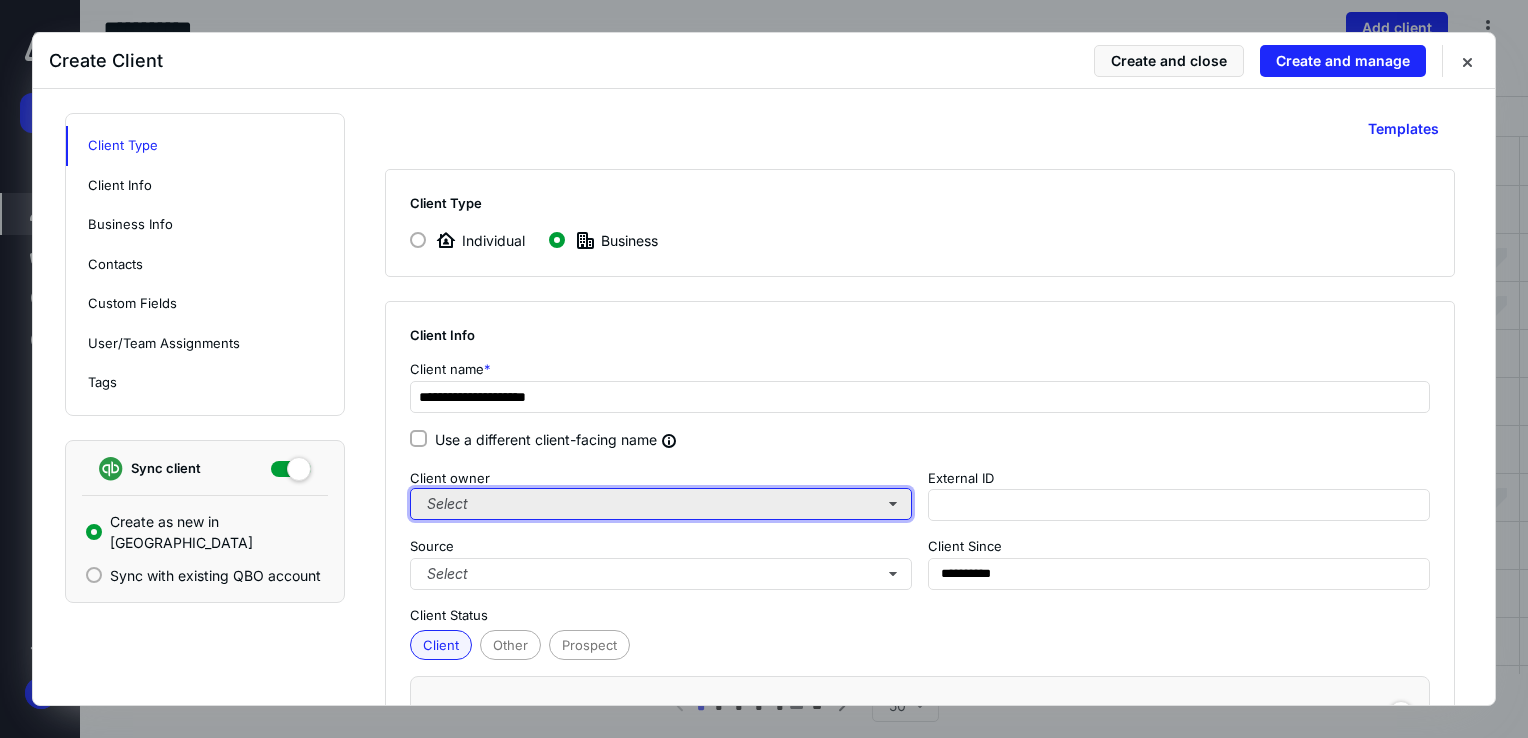 type on "**********" 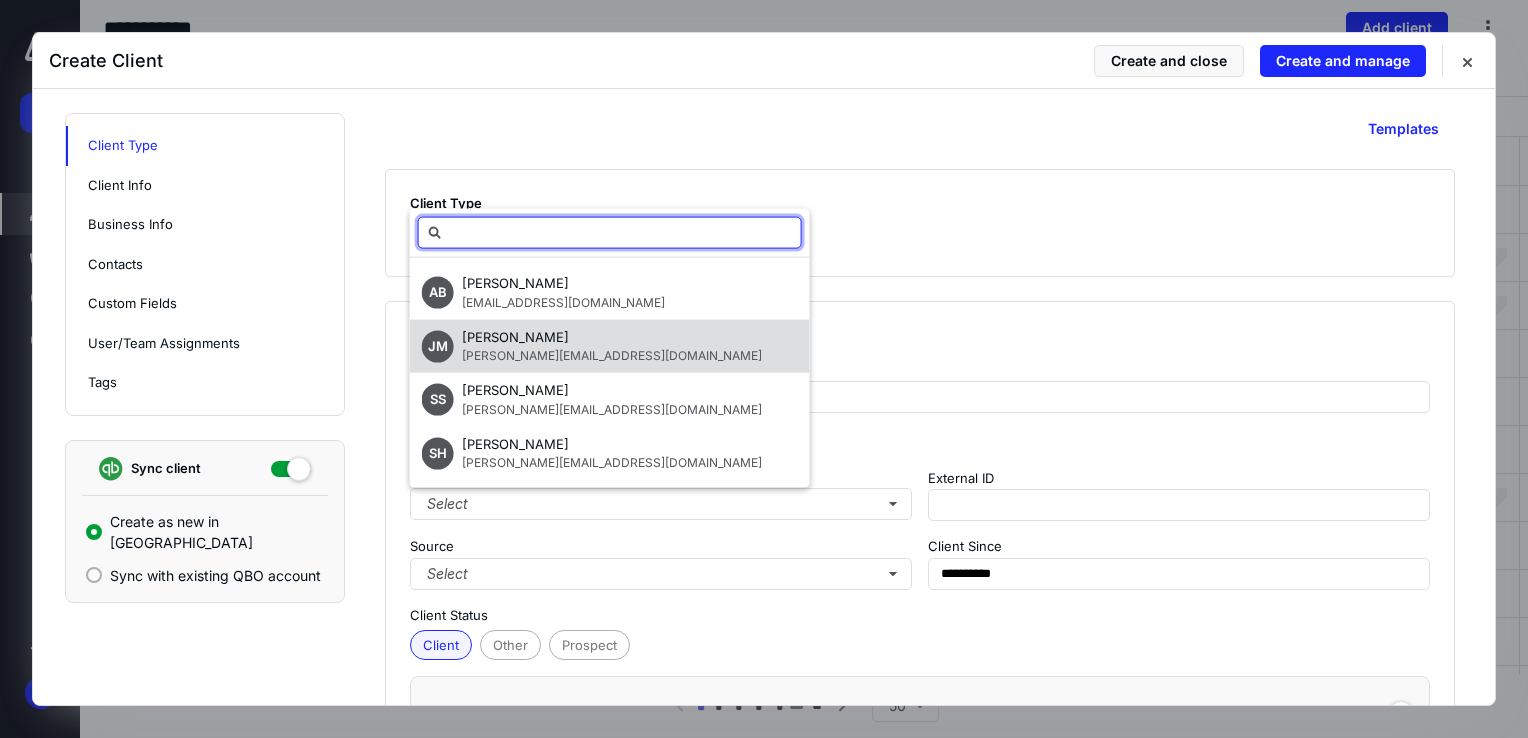 click on "[PERSON_NAME]" at bounding box center (515, 336) 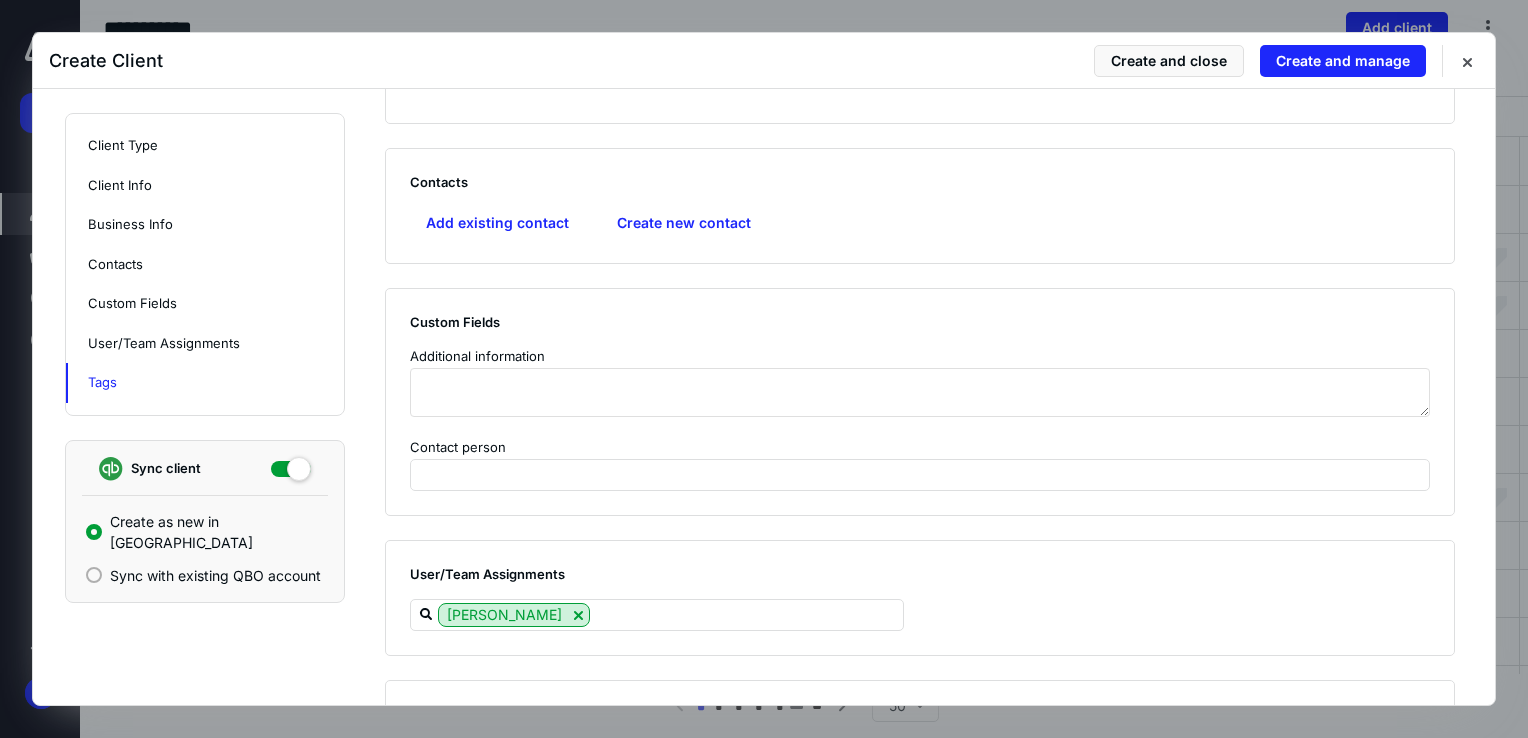 scroll, scrollTop: 1500, scrollLeft: 0, axis: vertical 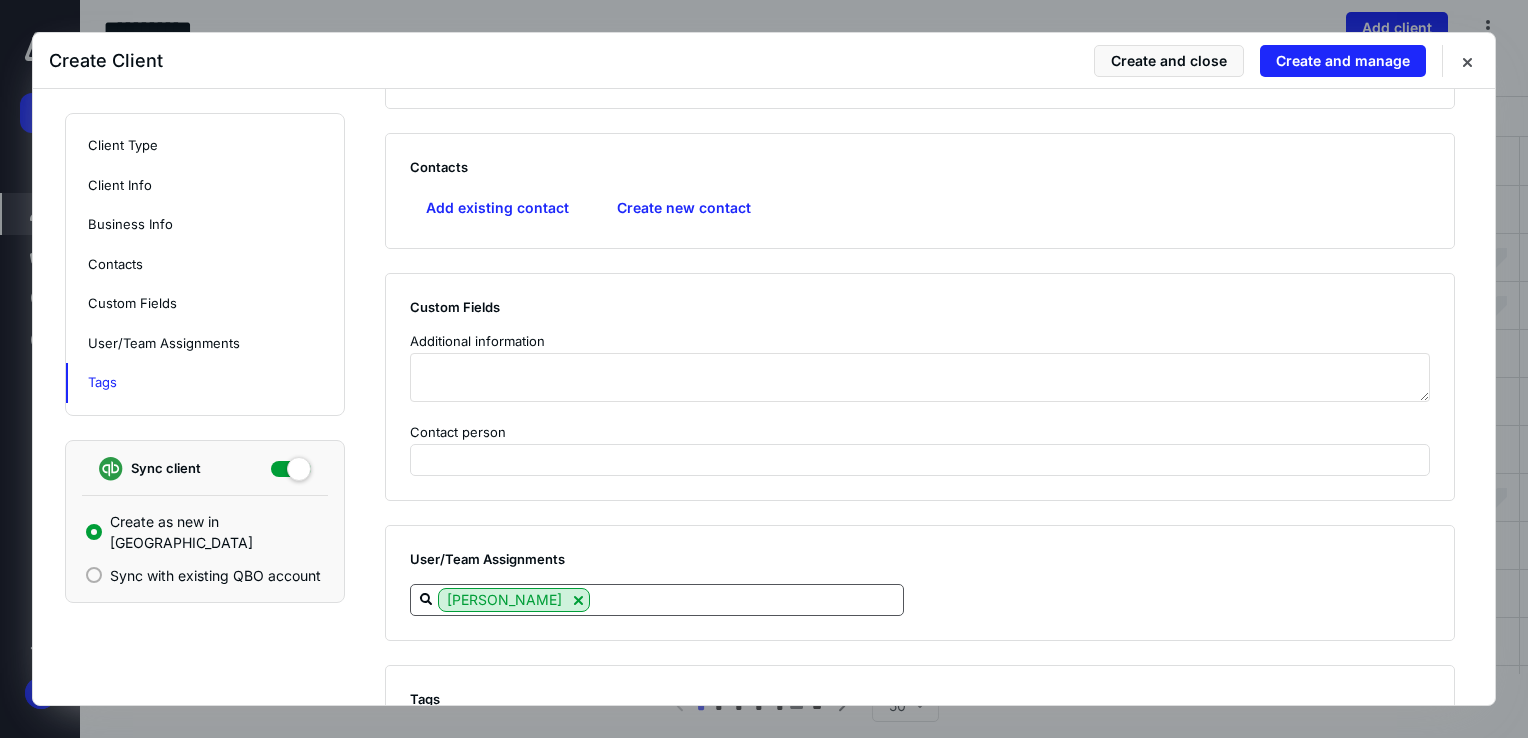 click at bounding box center (746, 599) 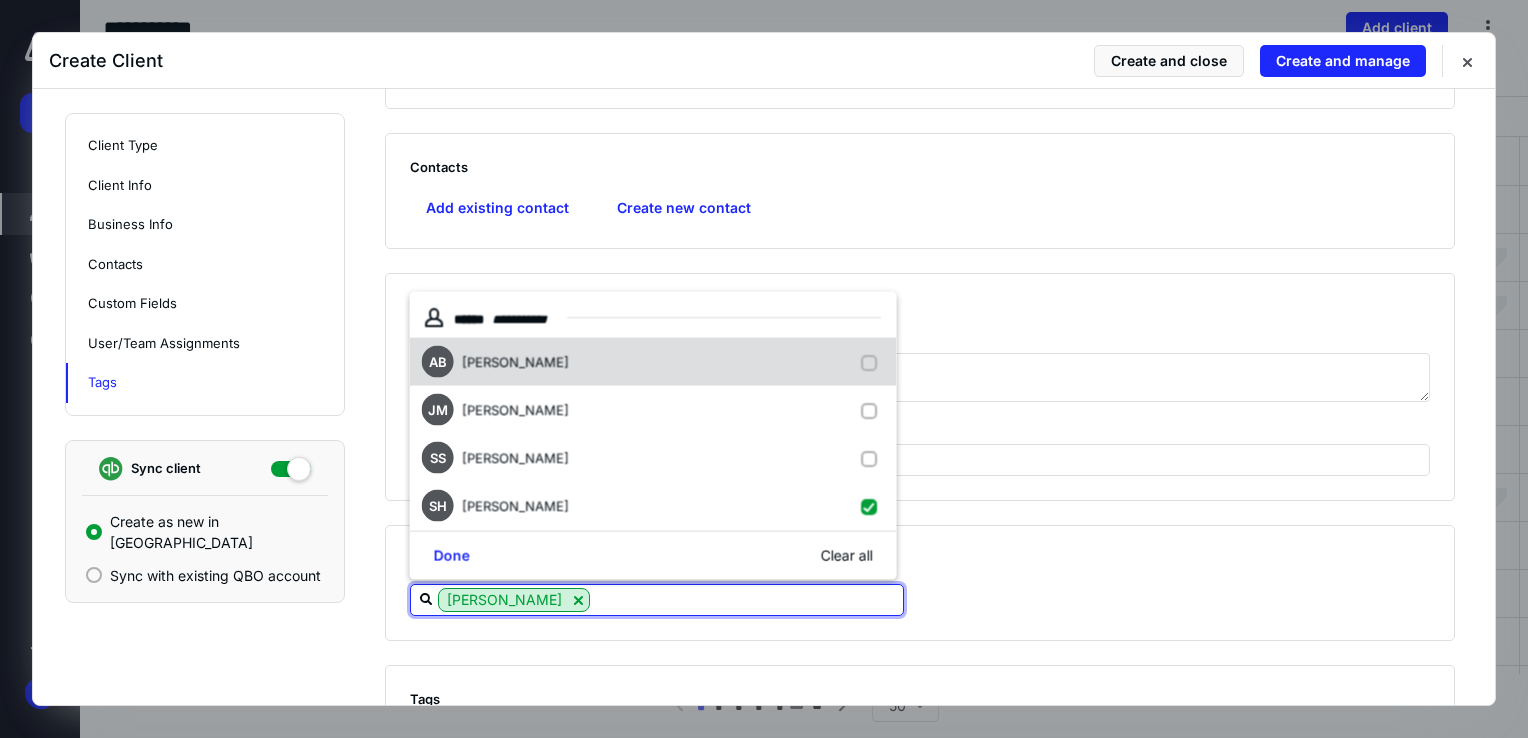 click on "AB [PERSON_NAME]" at bounding box center (653, 362) 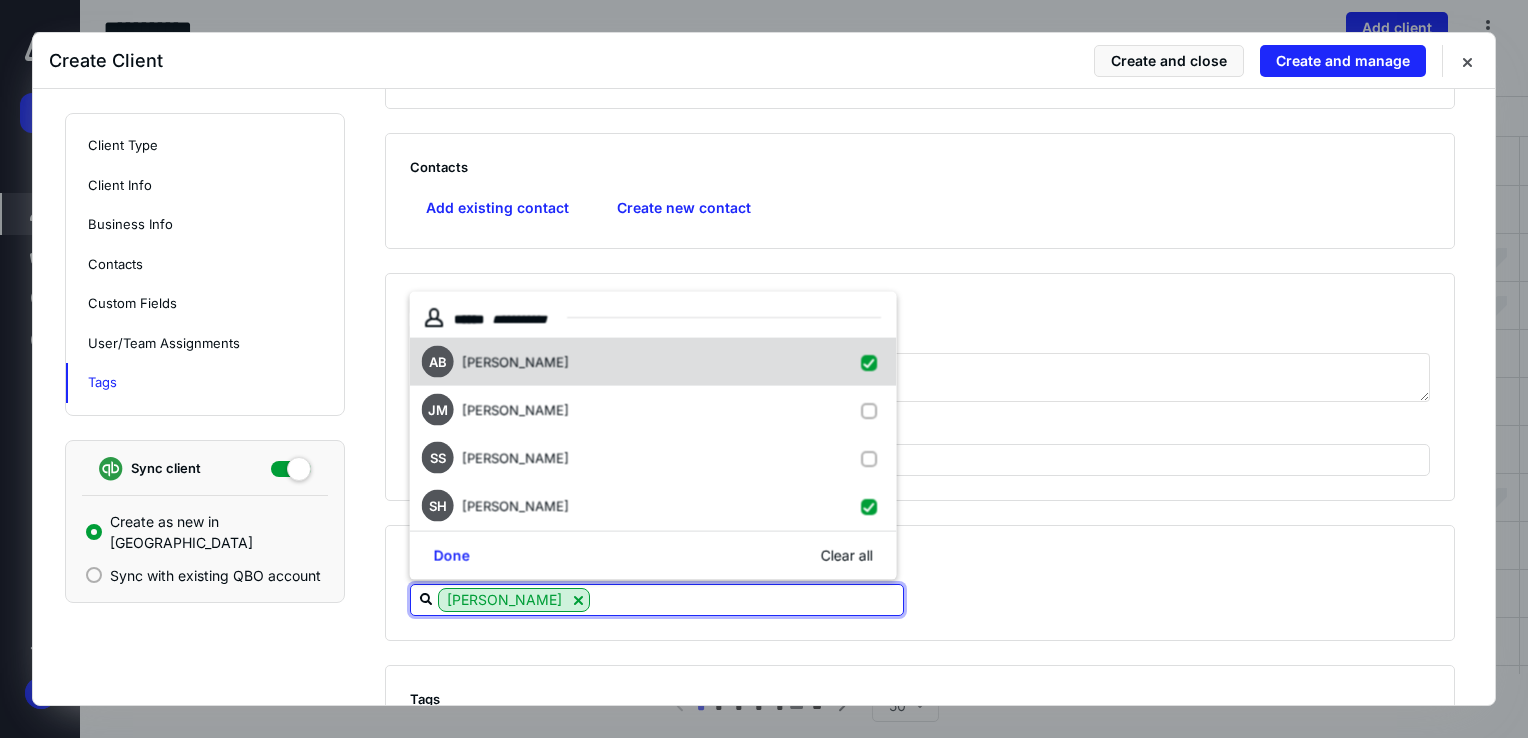 checkbox on "true" 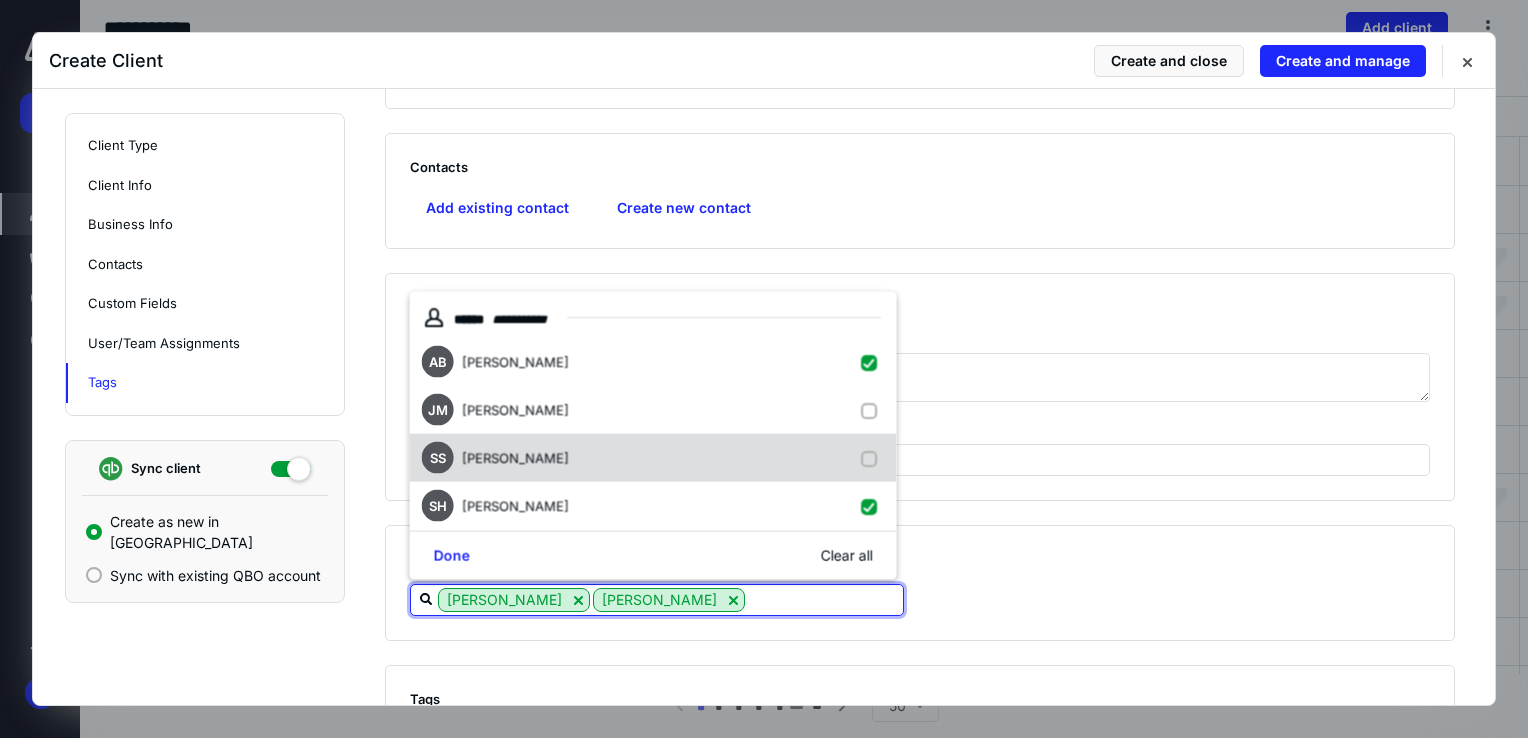 drag, startPoint x: 681, startPoint y: 410, endPoint x: 652, endPoint y: 466, distance: 63.06346 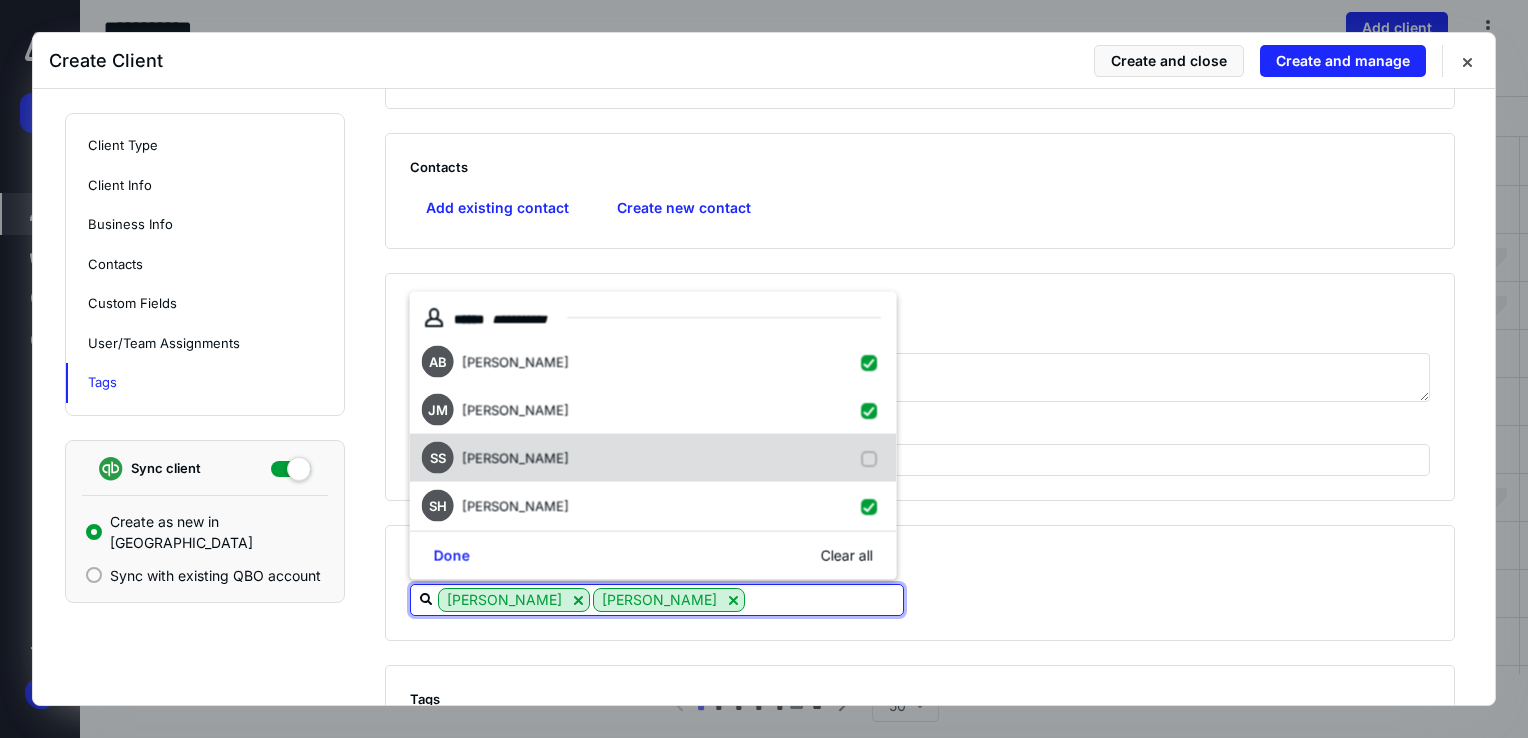 checkbox on "true" 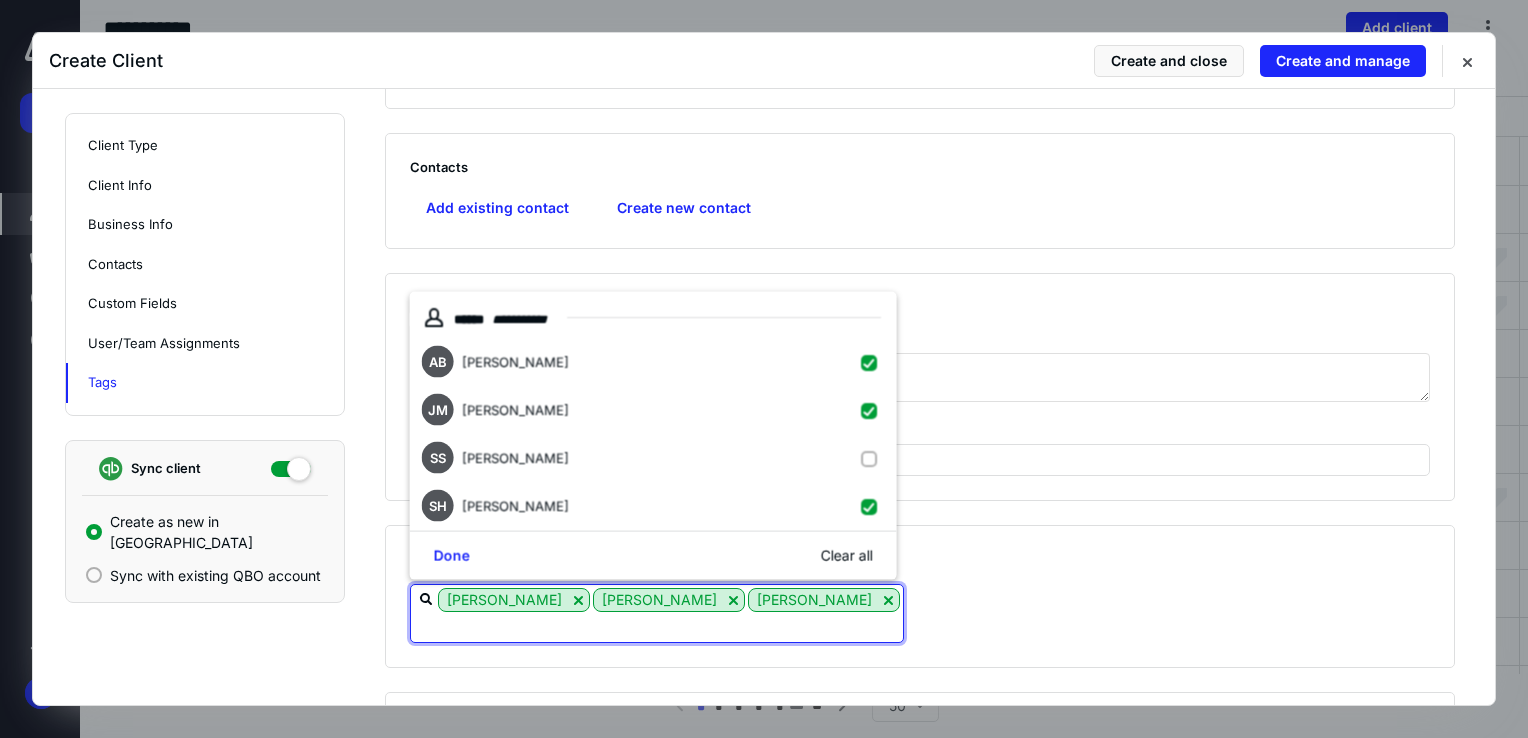 drag, startPoint x: 637, startPoint y: 481, endPoint x: 544, endPoint y: 548, distance: 114.62112 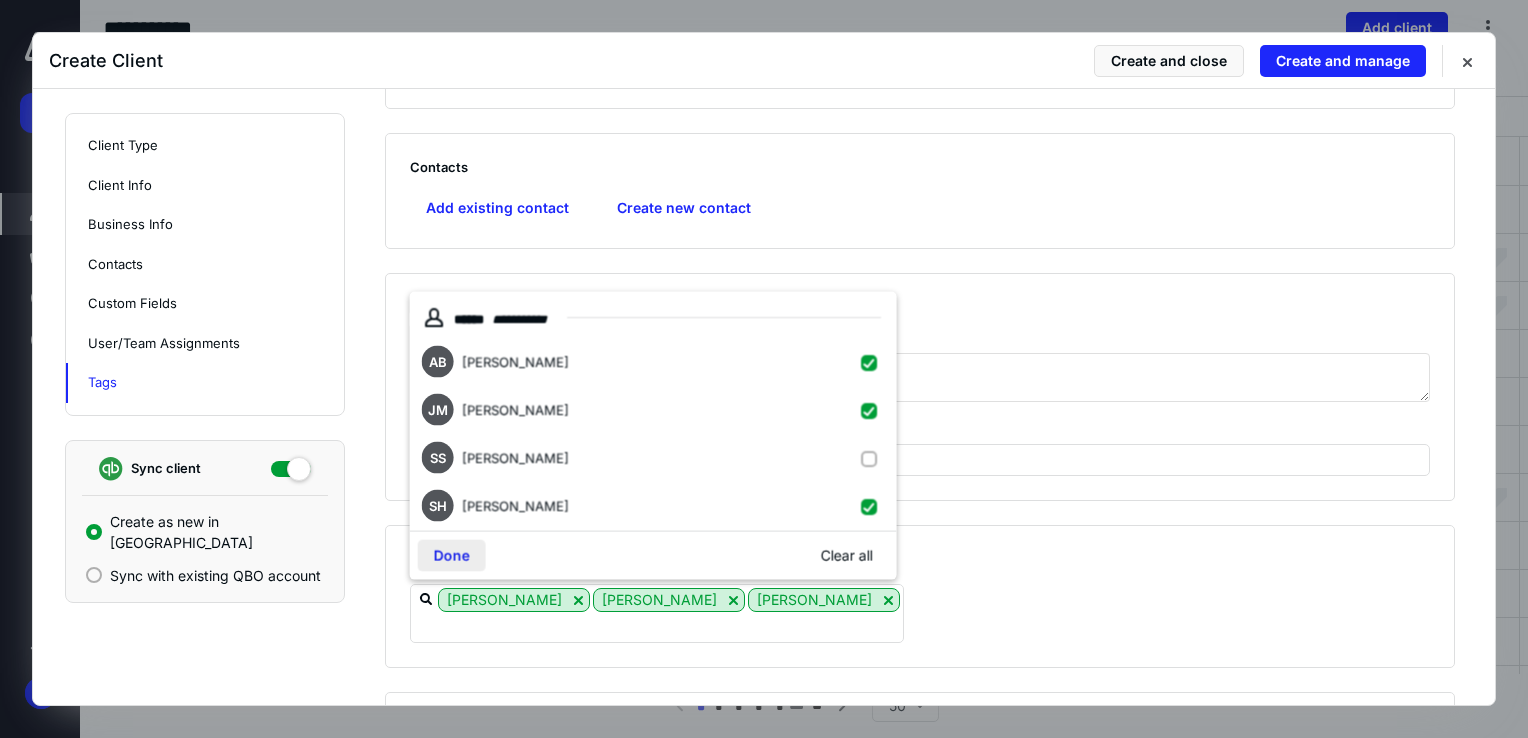 click on "Done" at bounding box center [452, 556] 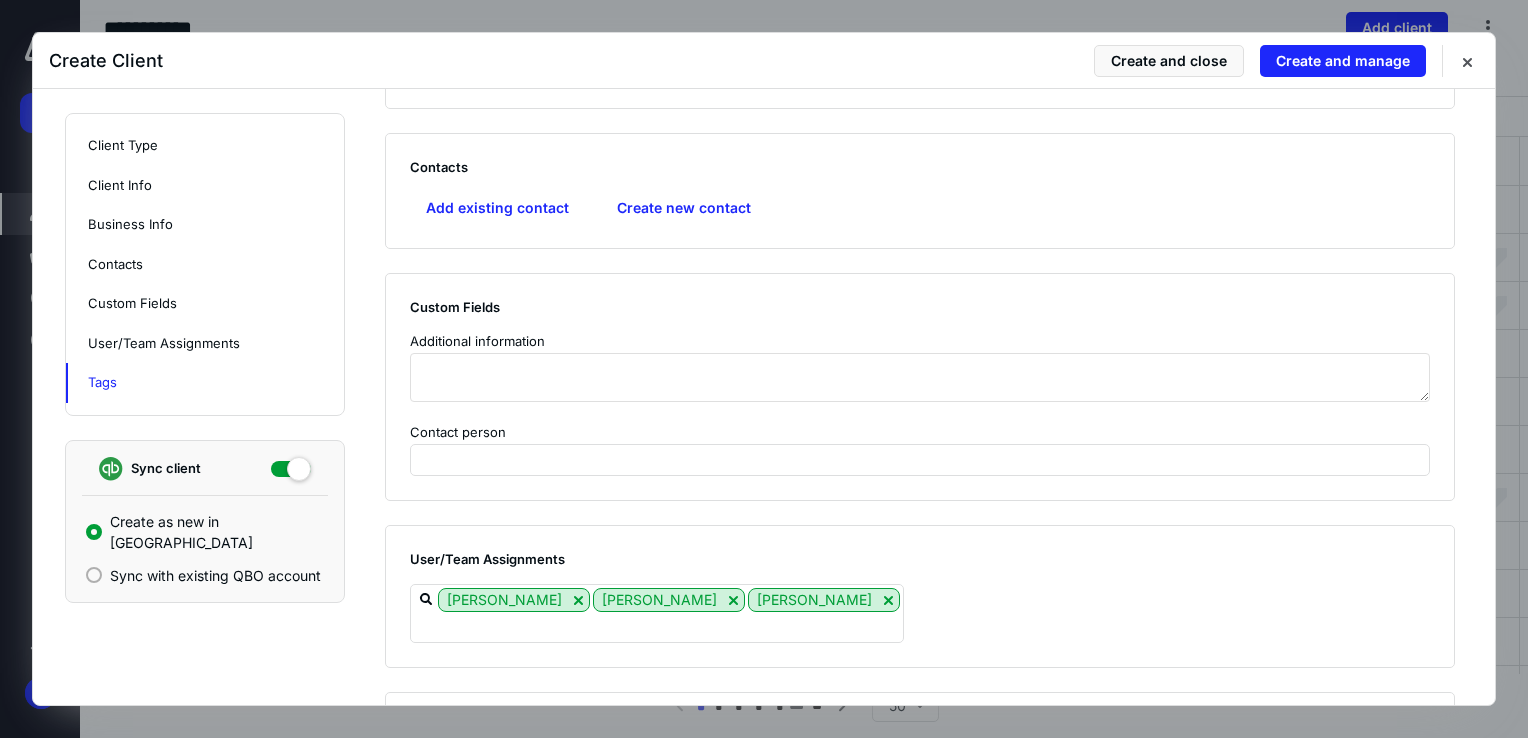 scroll, scrollTop: 1612, scrollLeft: 0, axis: vertical 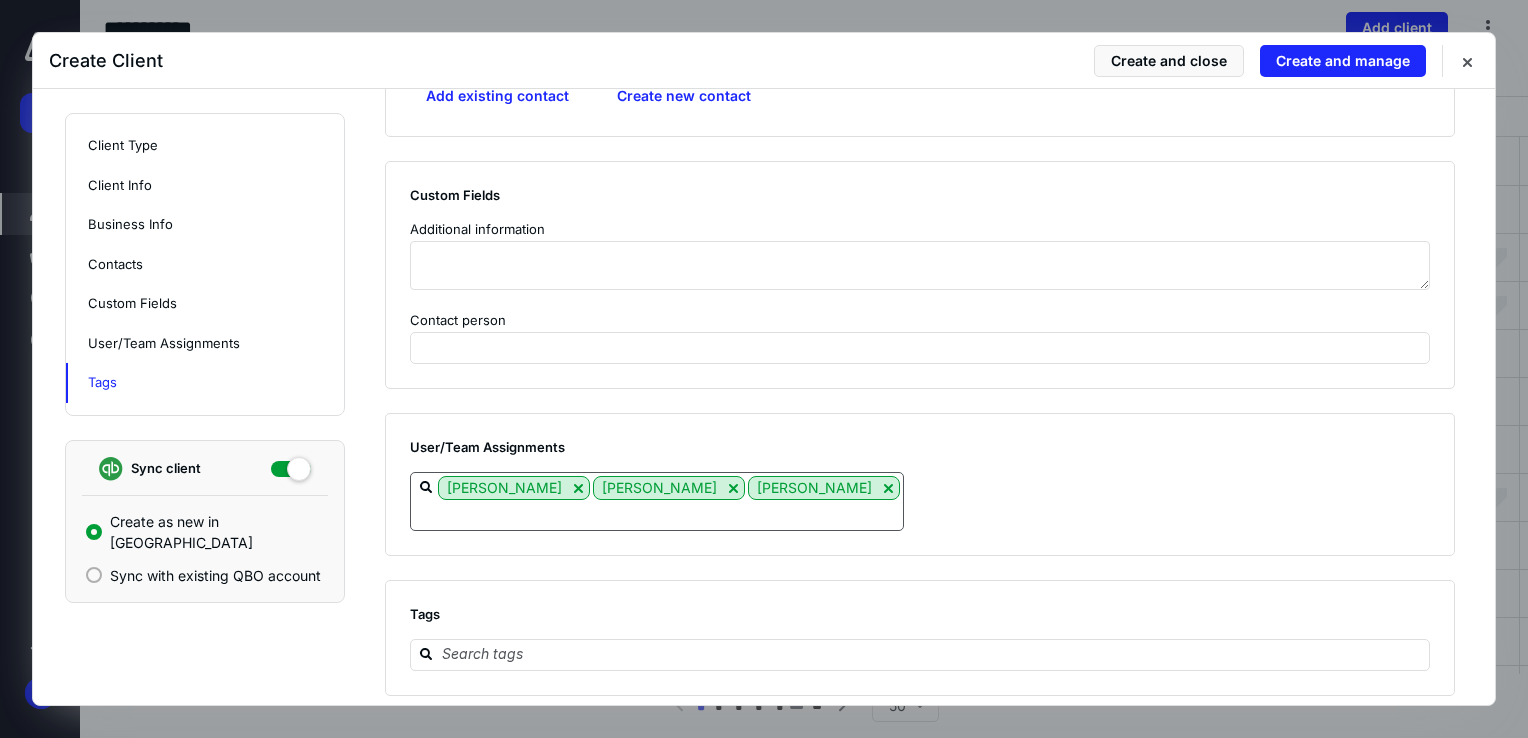 click at bounding box center (657, 514) 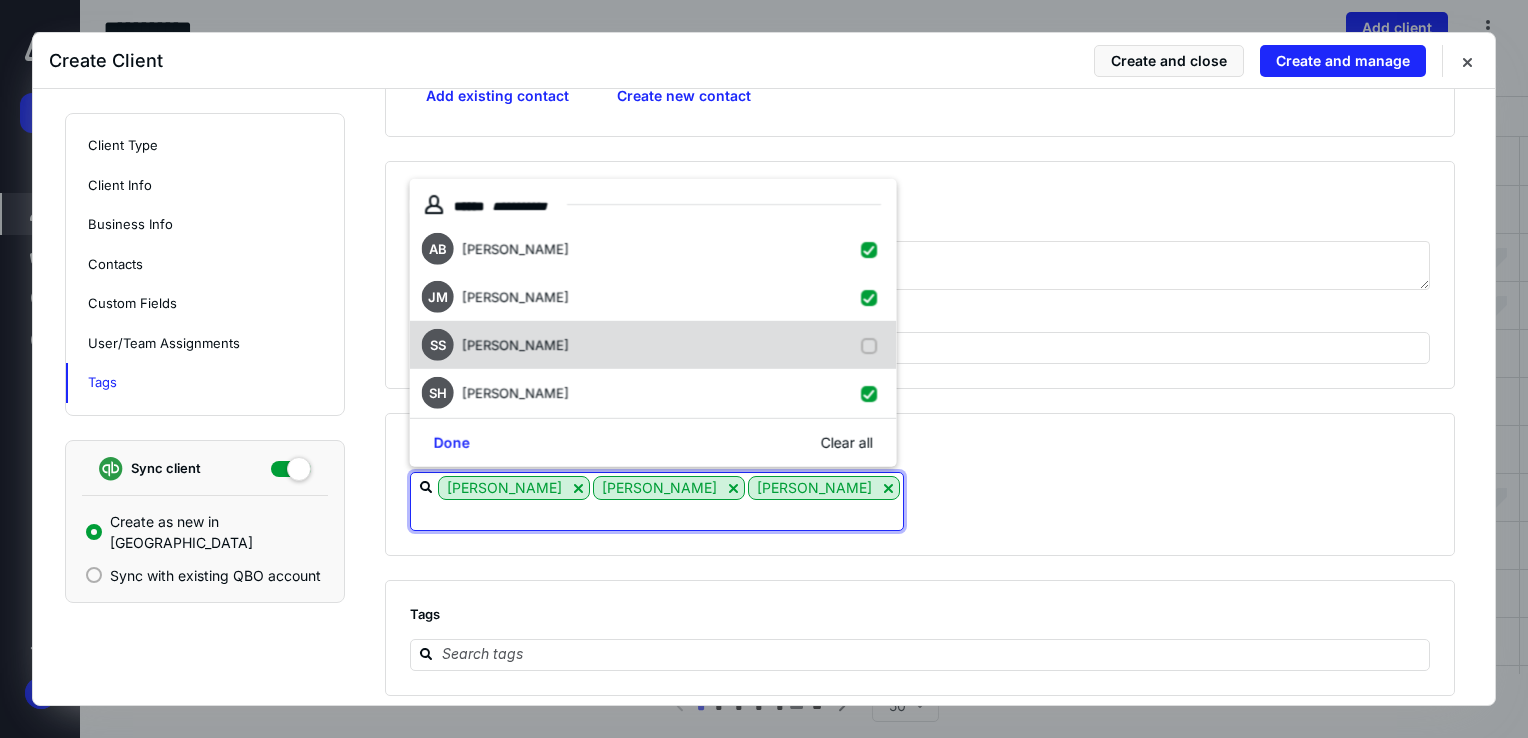click on "SS [PERSON_NAME]" at bounding box center [653, 345] 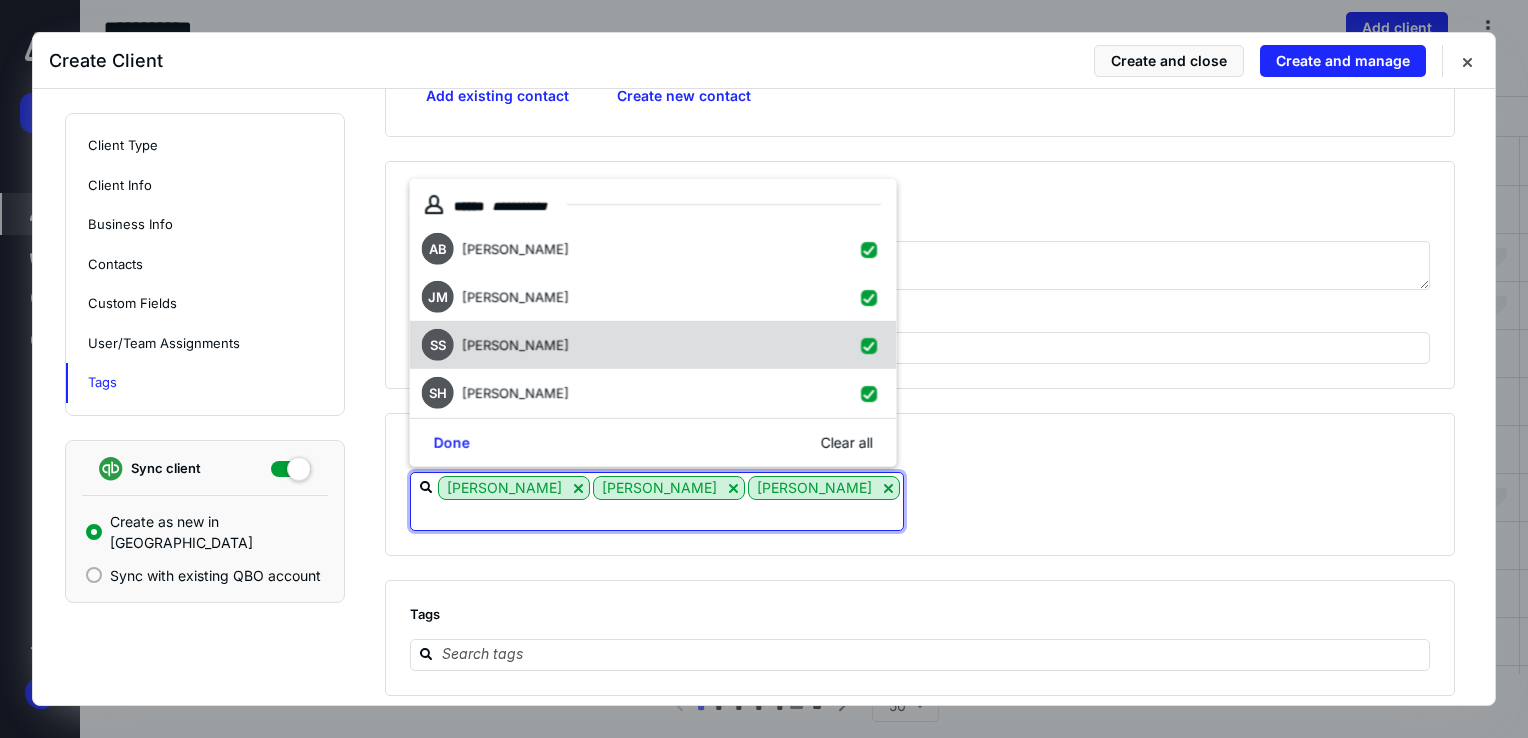 checkbox on "true" 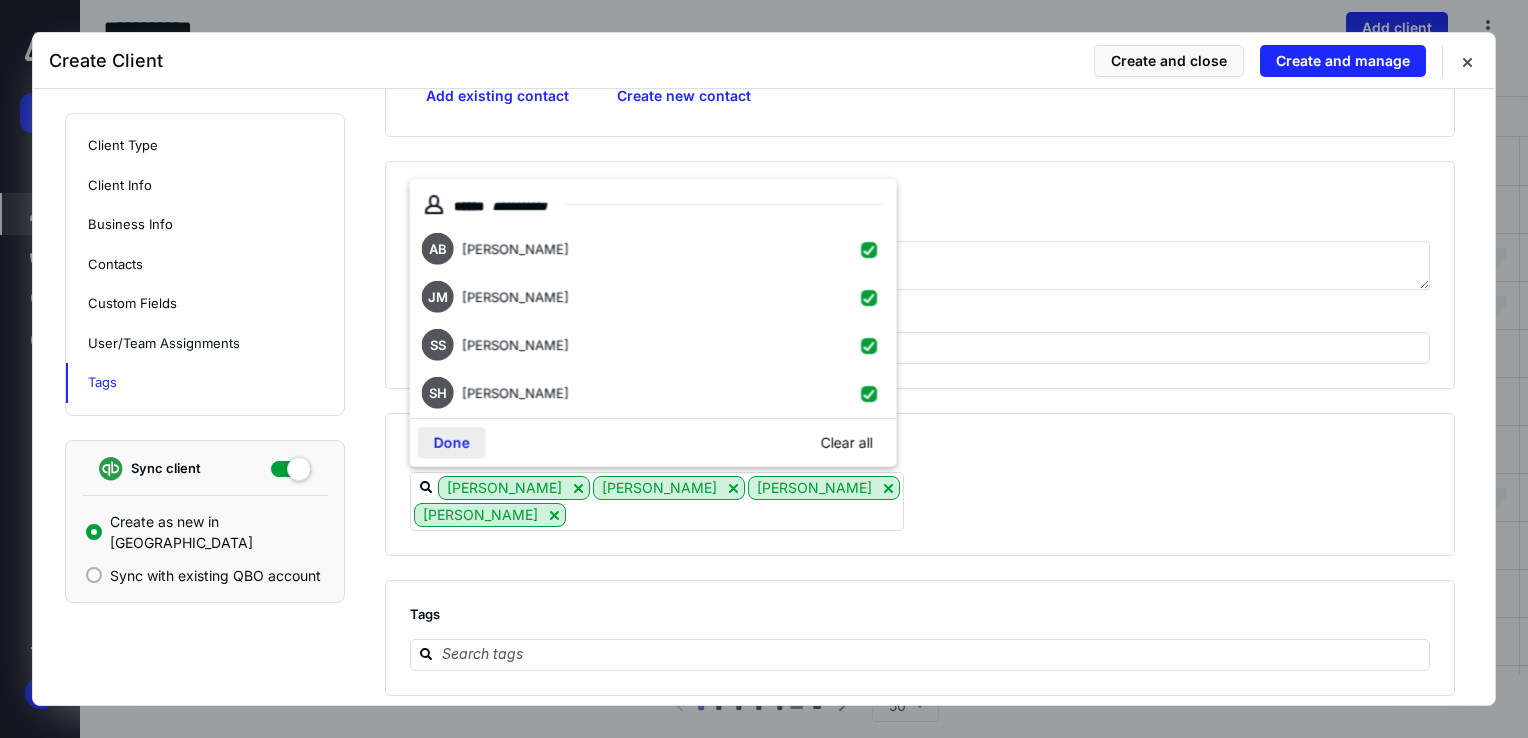 click on "Done" at bounding box center (452, 443) 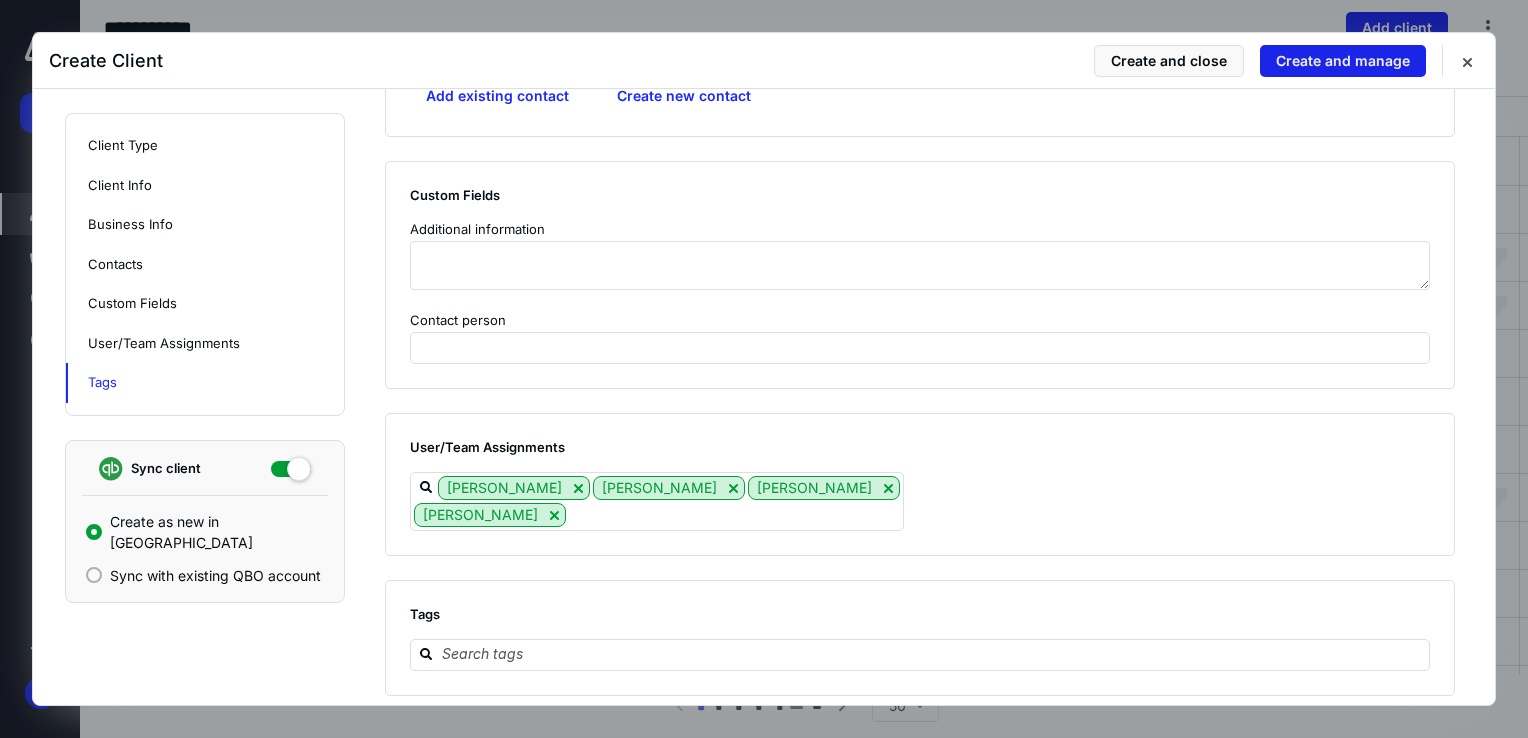 click on "Create and manage" at bounding box center (1343, 61) 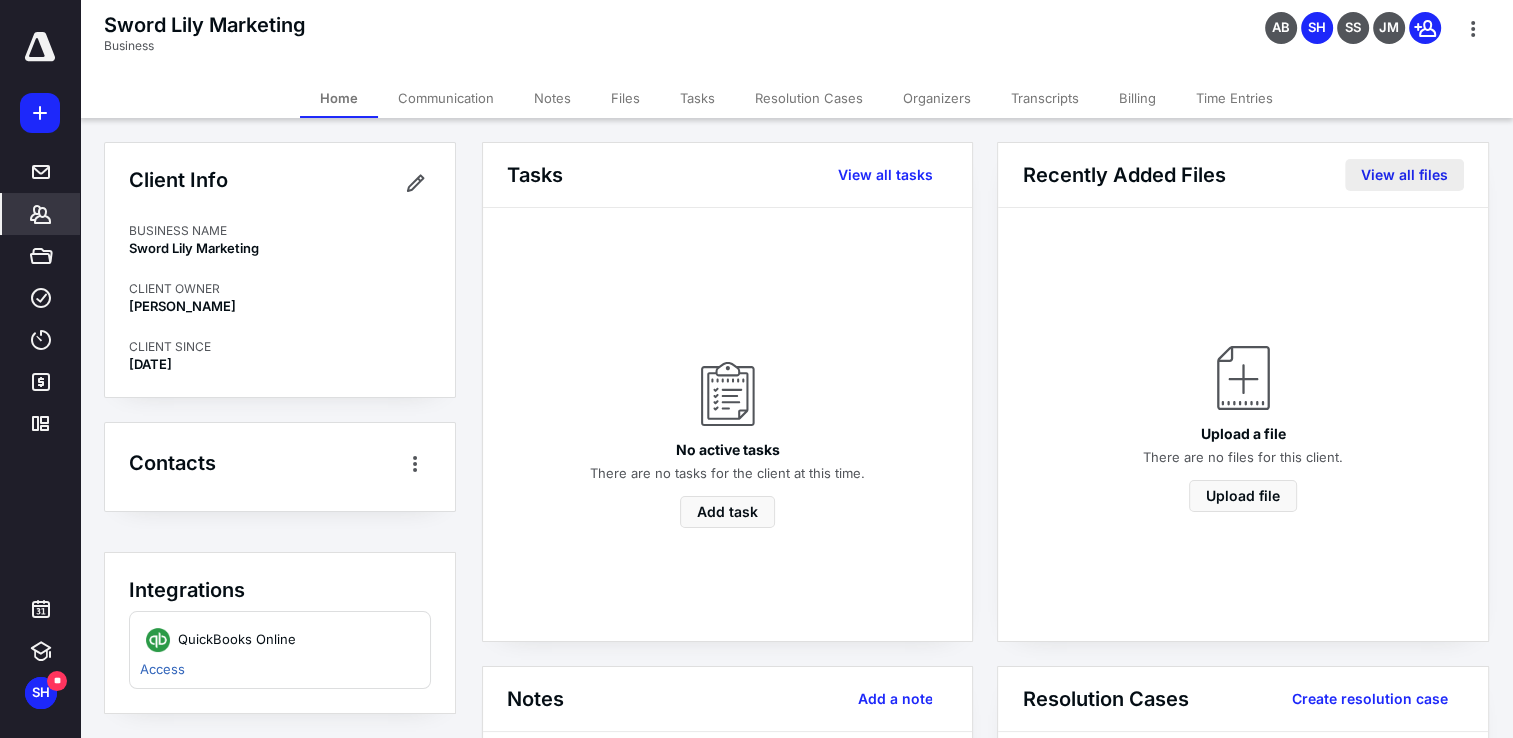 click on "View all files" at bounding box center (1404, 175) 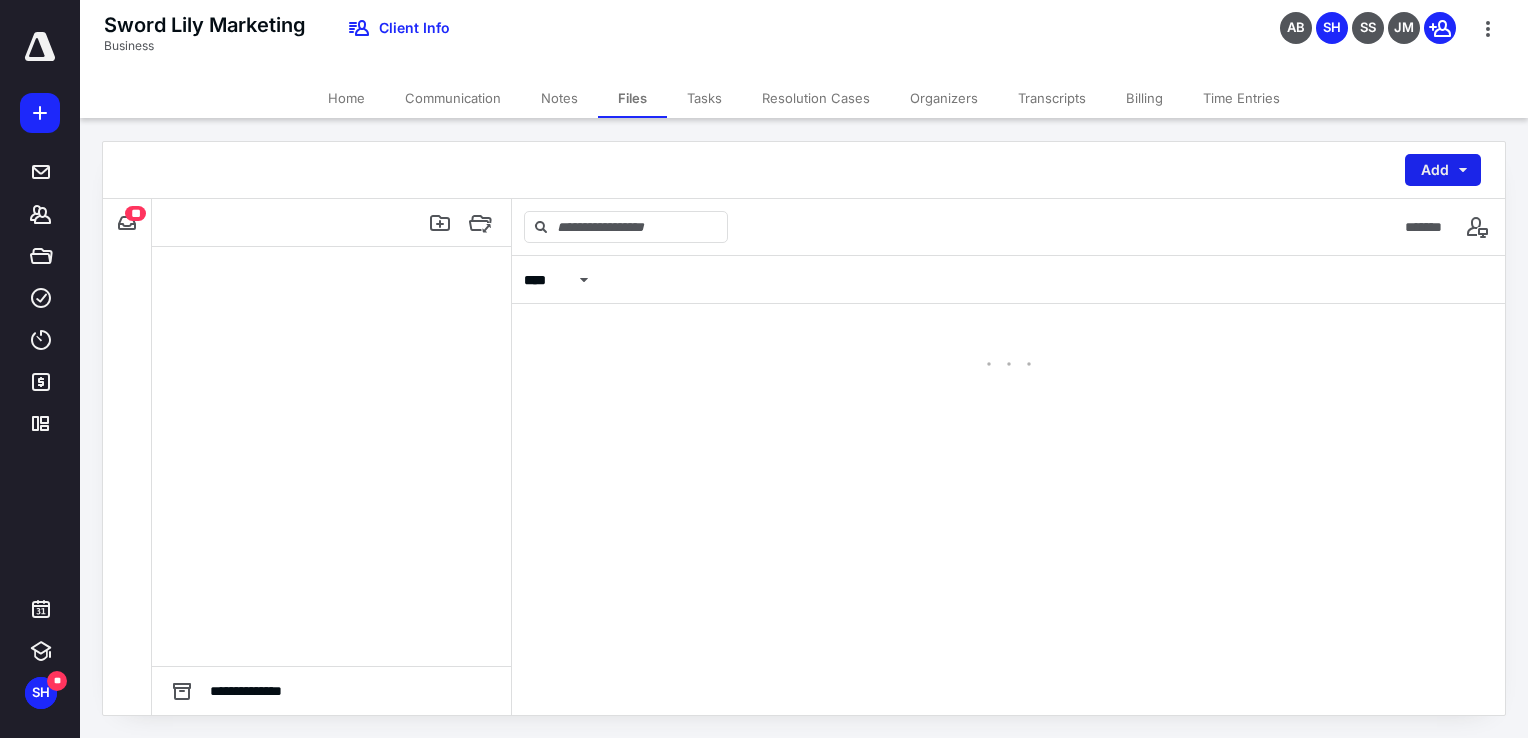 click on "Add" at bounding box center (1443, 170) 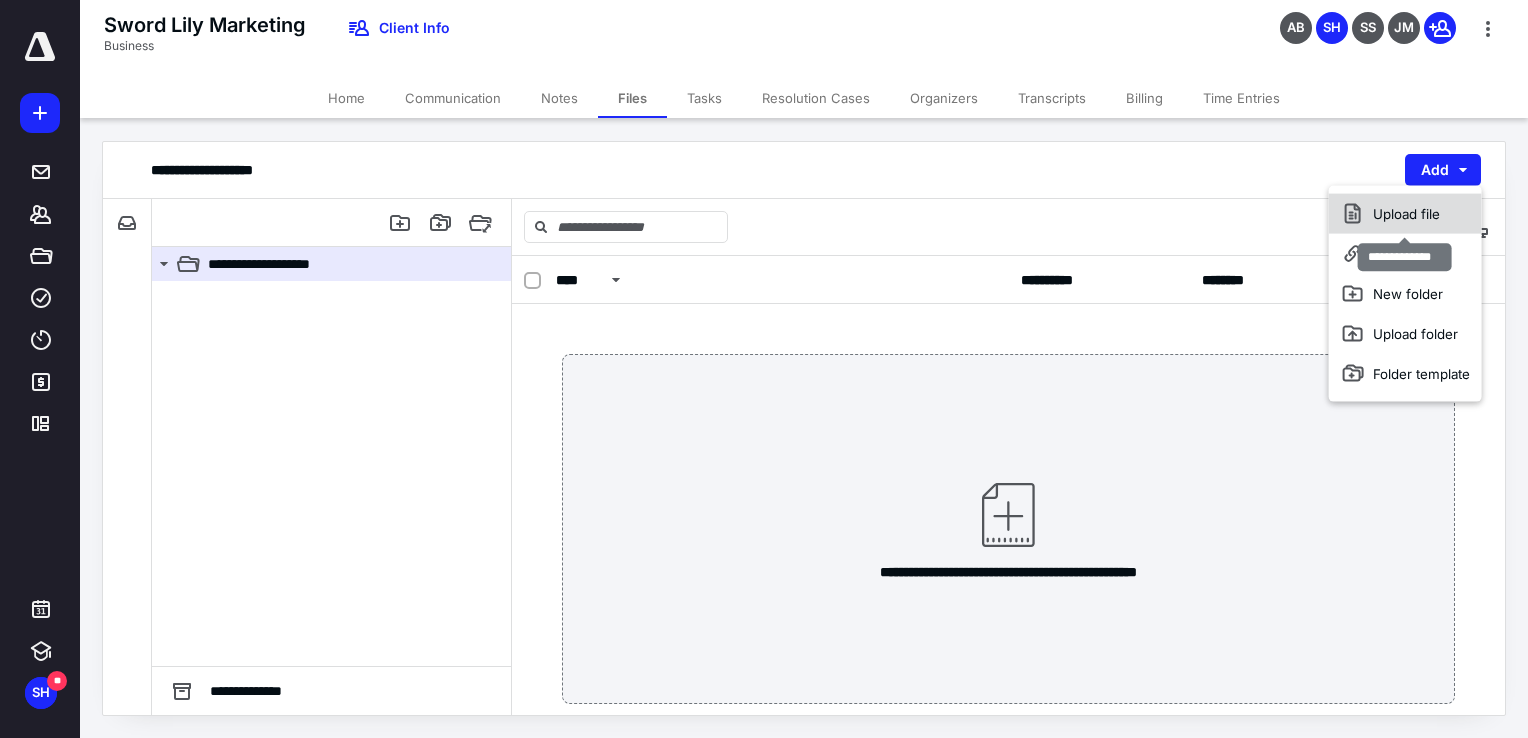 click on "Upload file" at bounding box center (1405, 214) 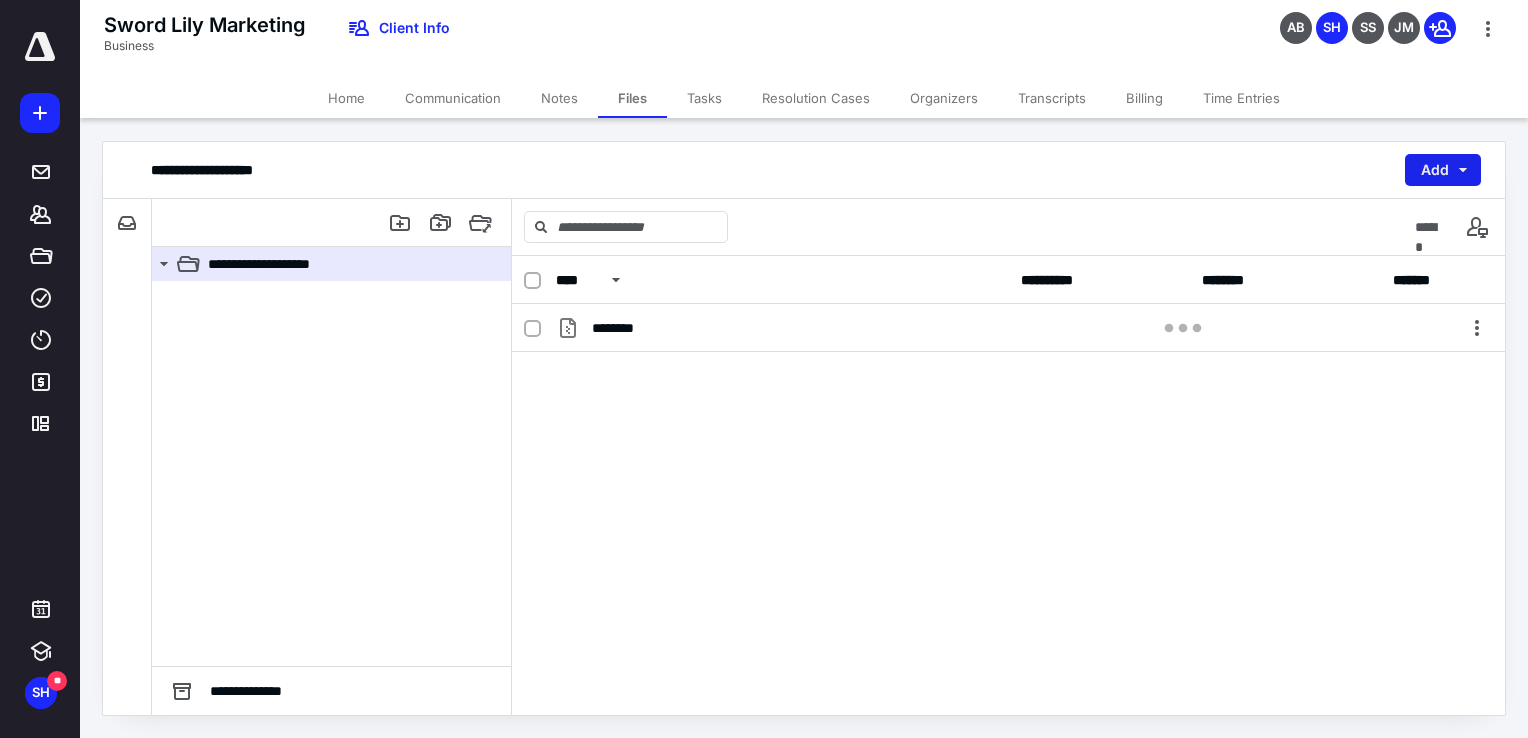 click on "Add" at bounding box center (1443, 170) 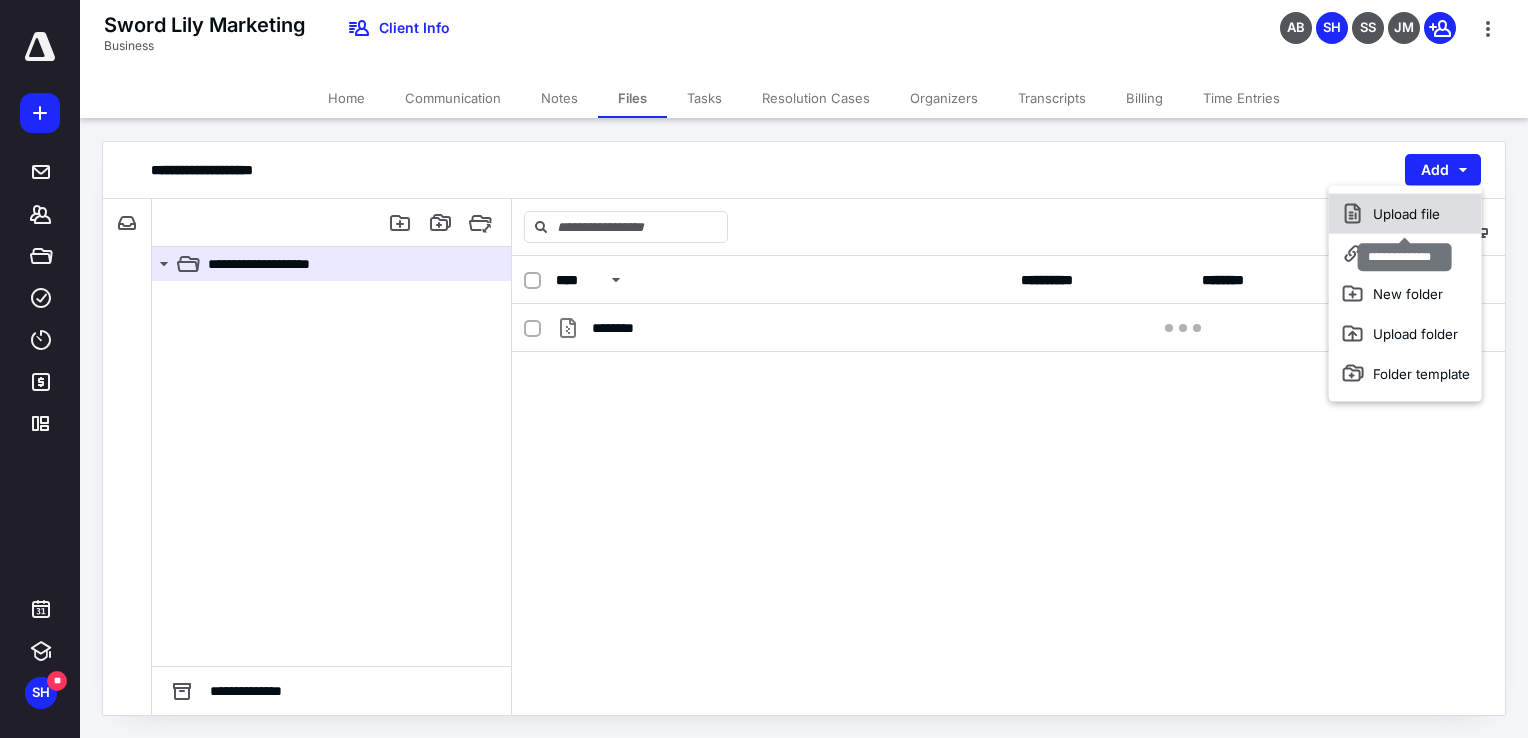 click on "Upload file" at bounding box center (1405, 214) 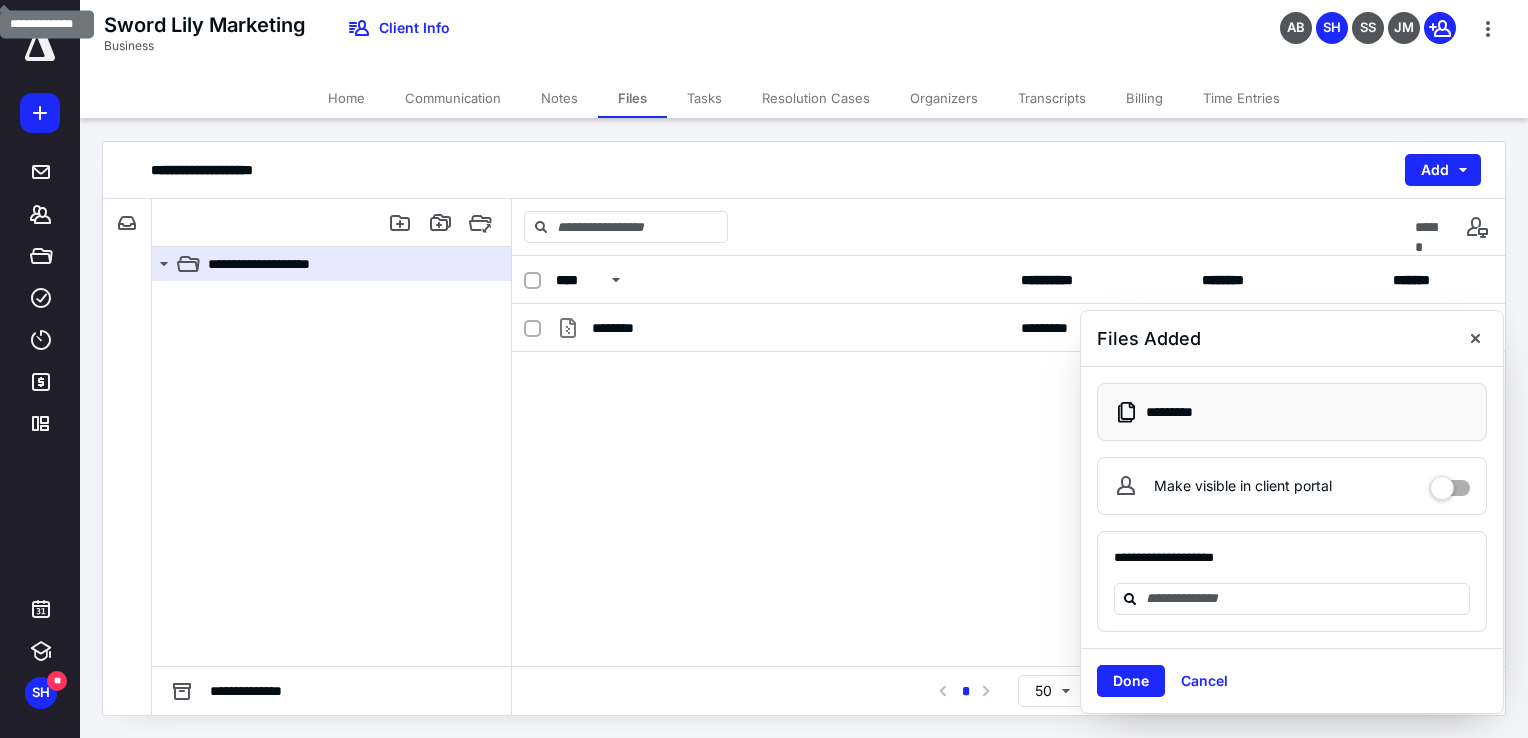 drag, startPoint x: 1115, startPoint y: 690, endPoint x: 1159, endPoint y: 675, distance: 46.486557 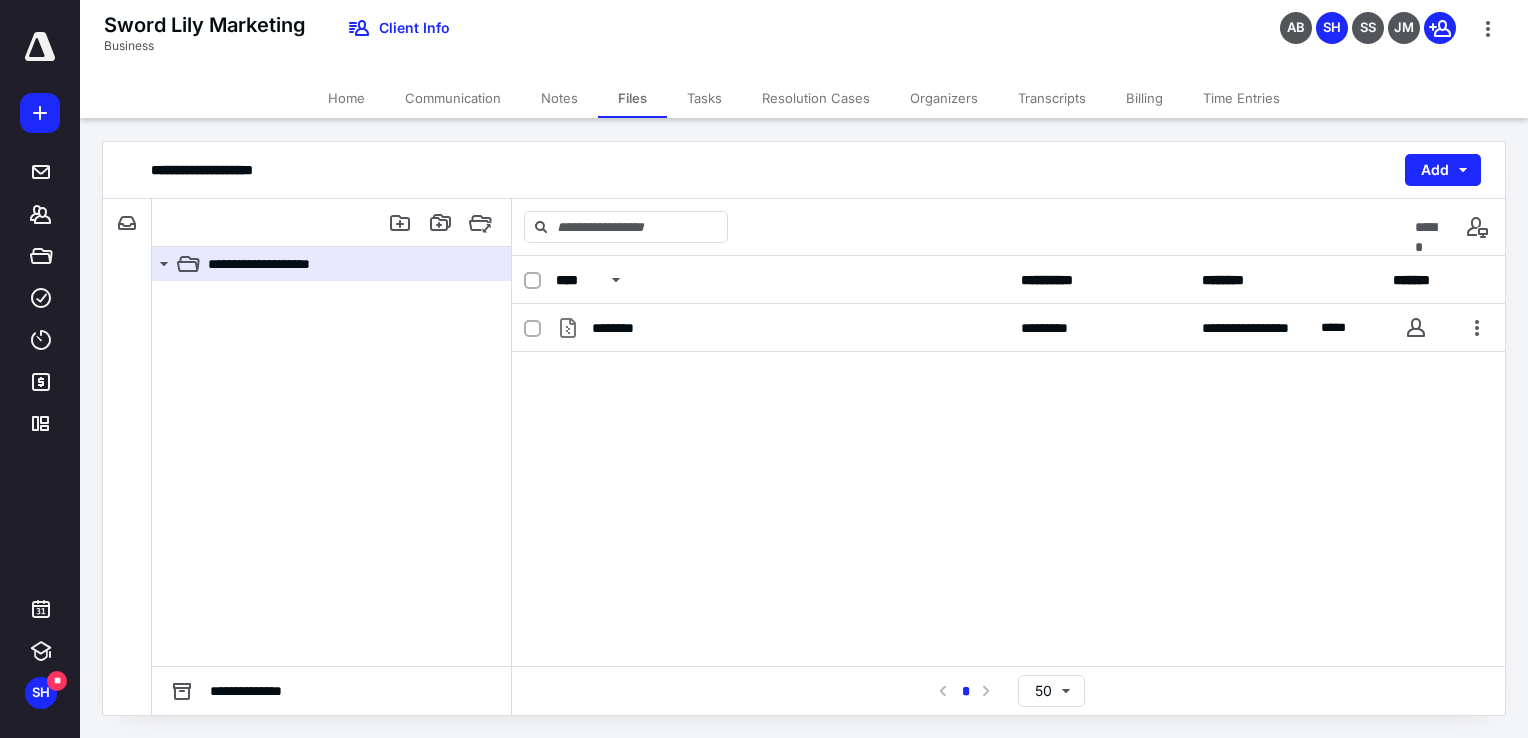drag, startPoint x: 1434, startPoint y: 177, endPoint x: 1364, endPoint y: 225, distance: 84.87638 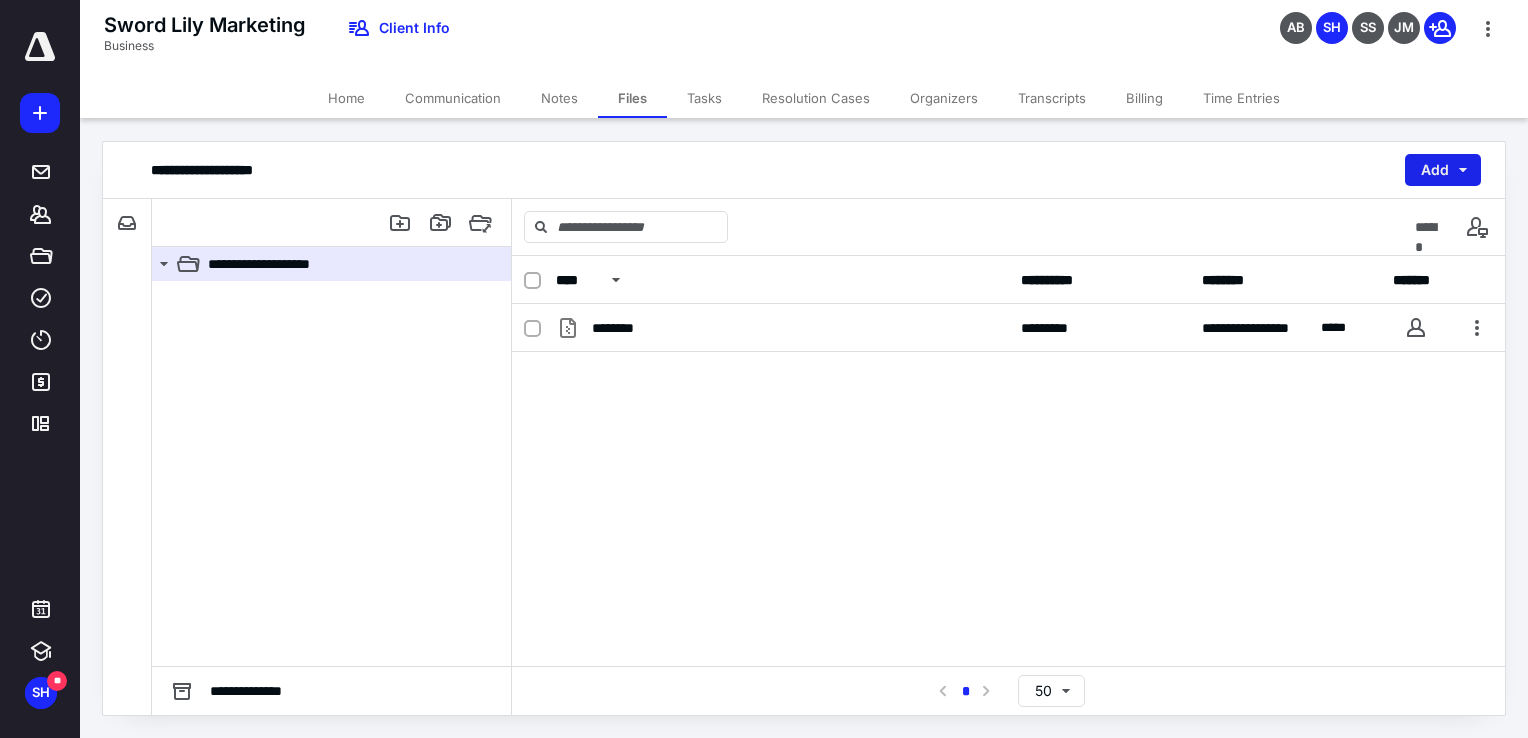 click on "Add" at bounding box center [1443, 170] 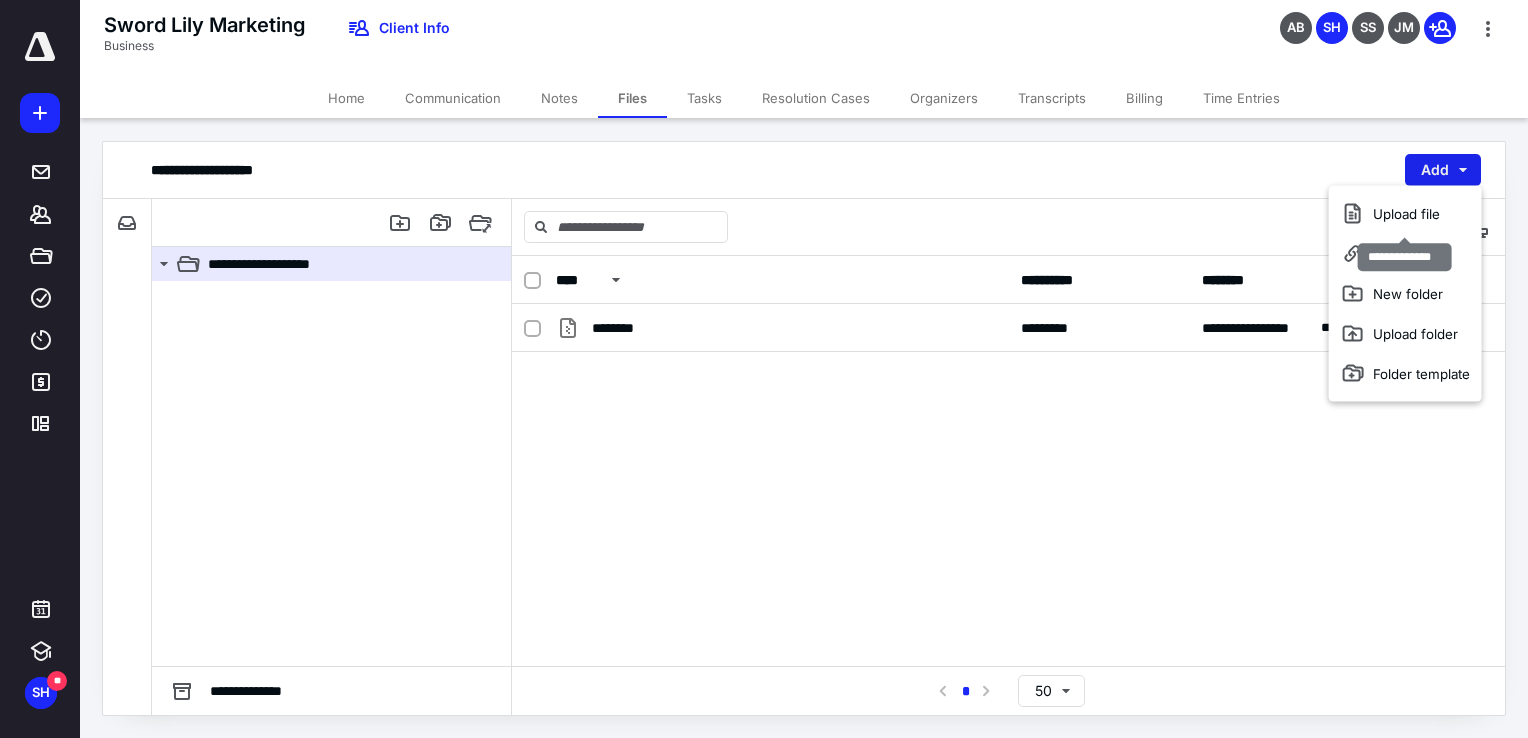click on "Upload file" at bounding box center (1405, 214) 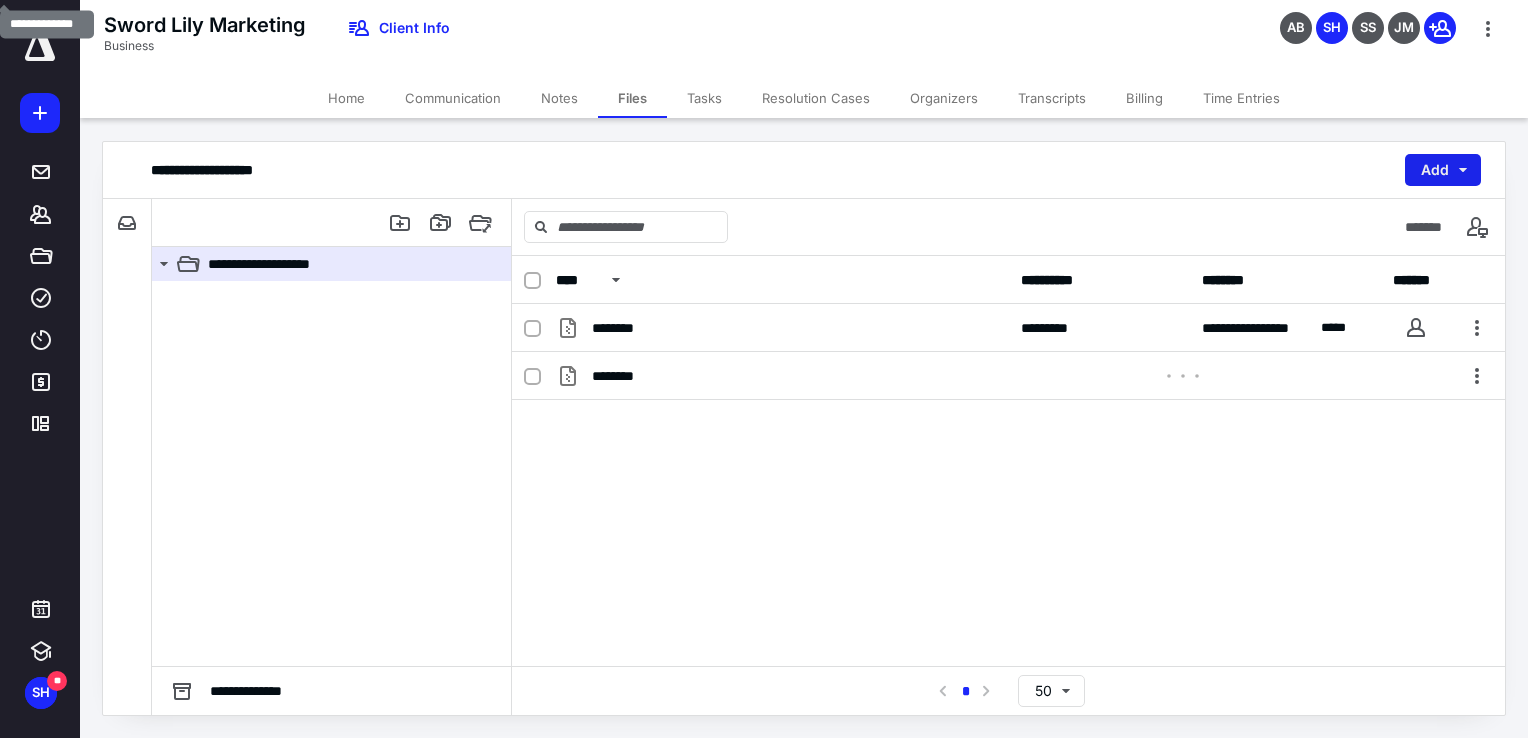drag, startPoint x: 1459, startPoint y: 172, endPoint x: 1448, endPoint y: 184, distance: 16.27882 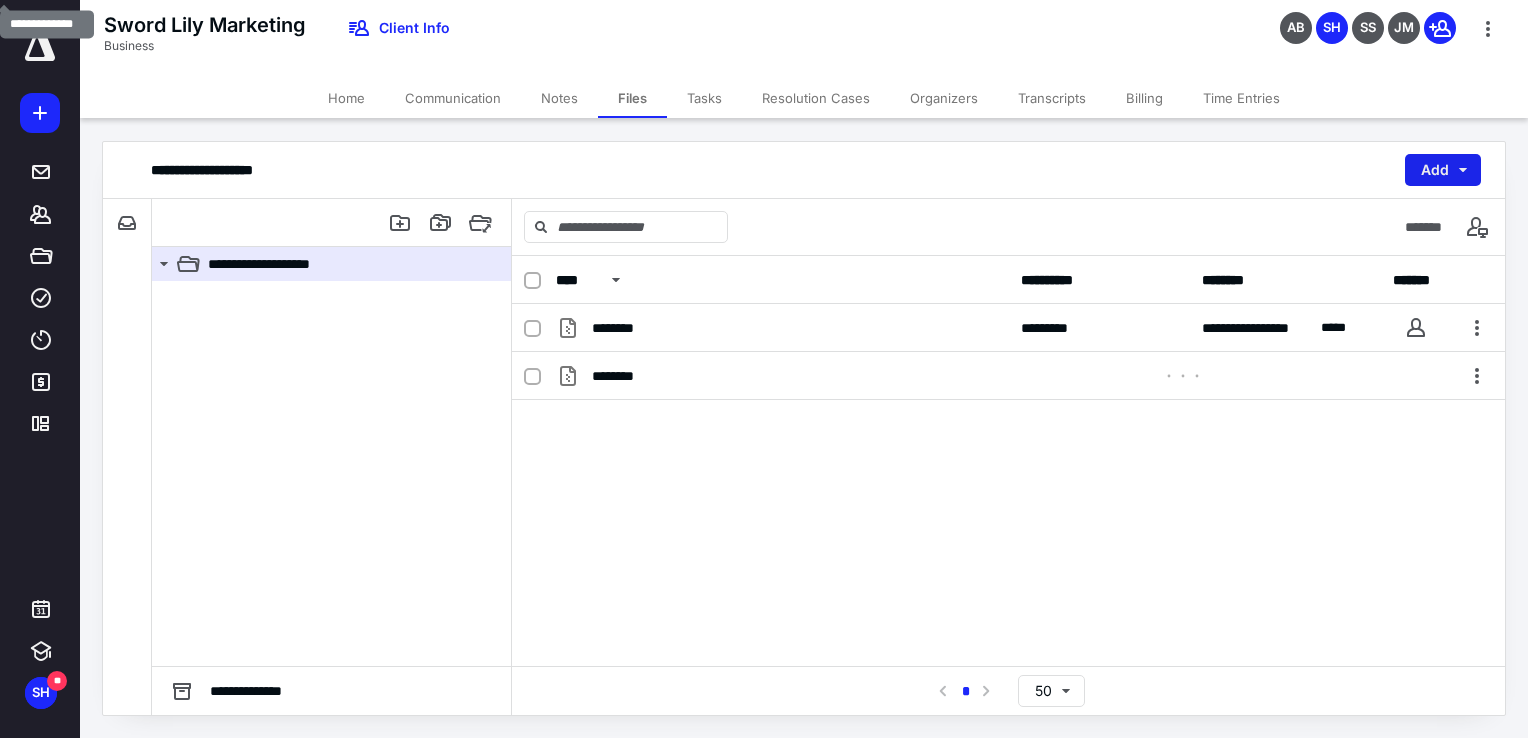 click on "Add" at bounding box center (1443, 170) 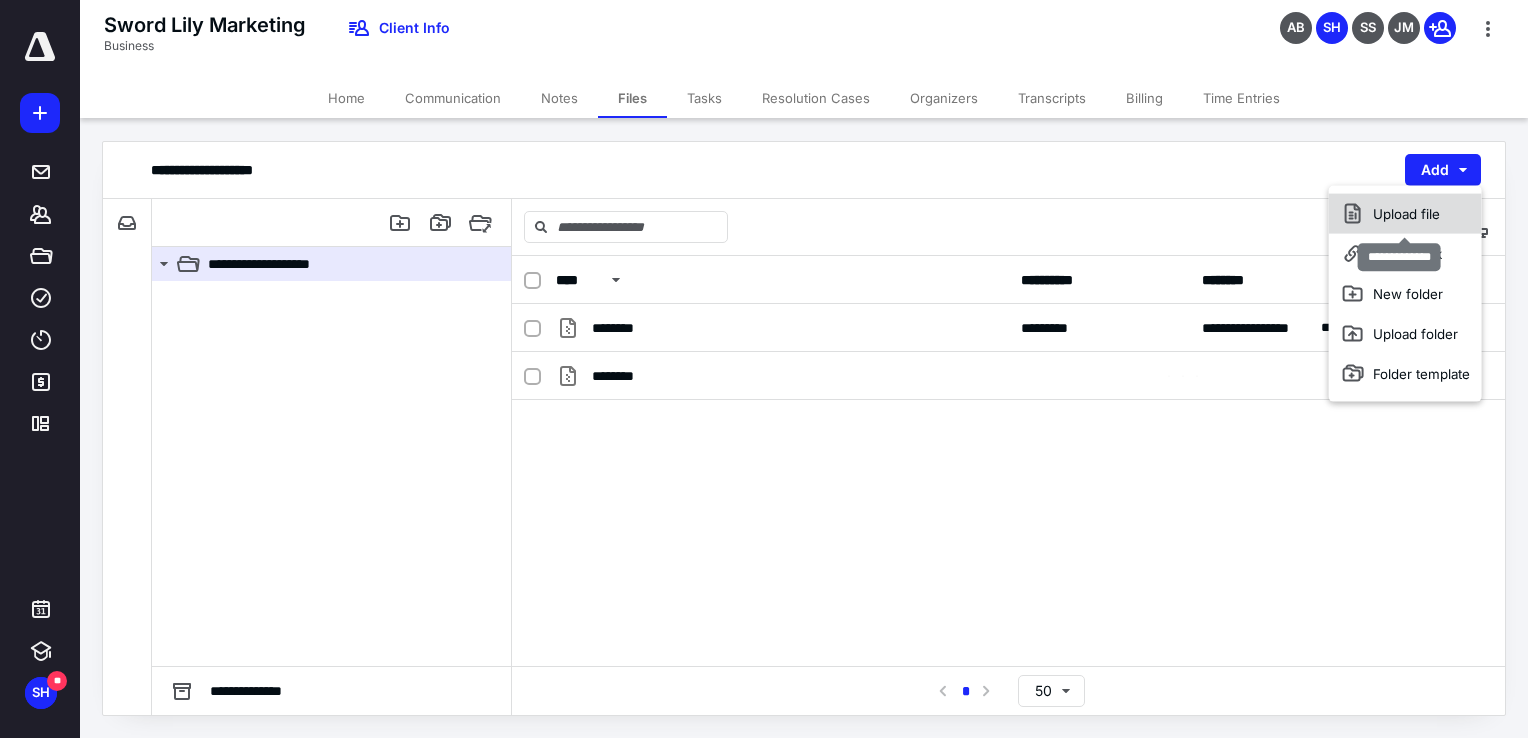 click on "Upload file" at bounding box center (1405, 214) 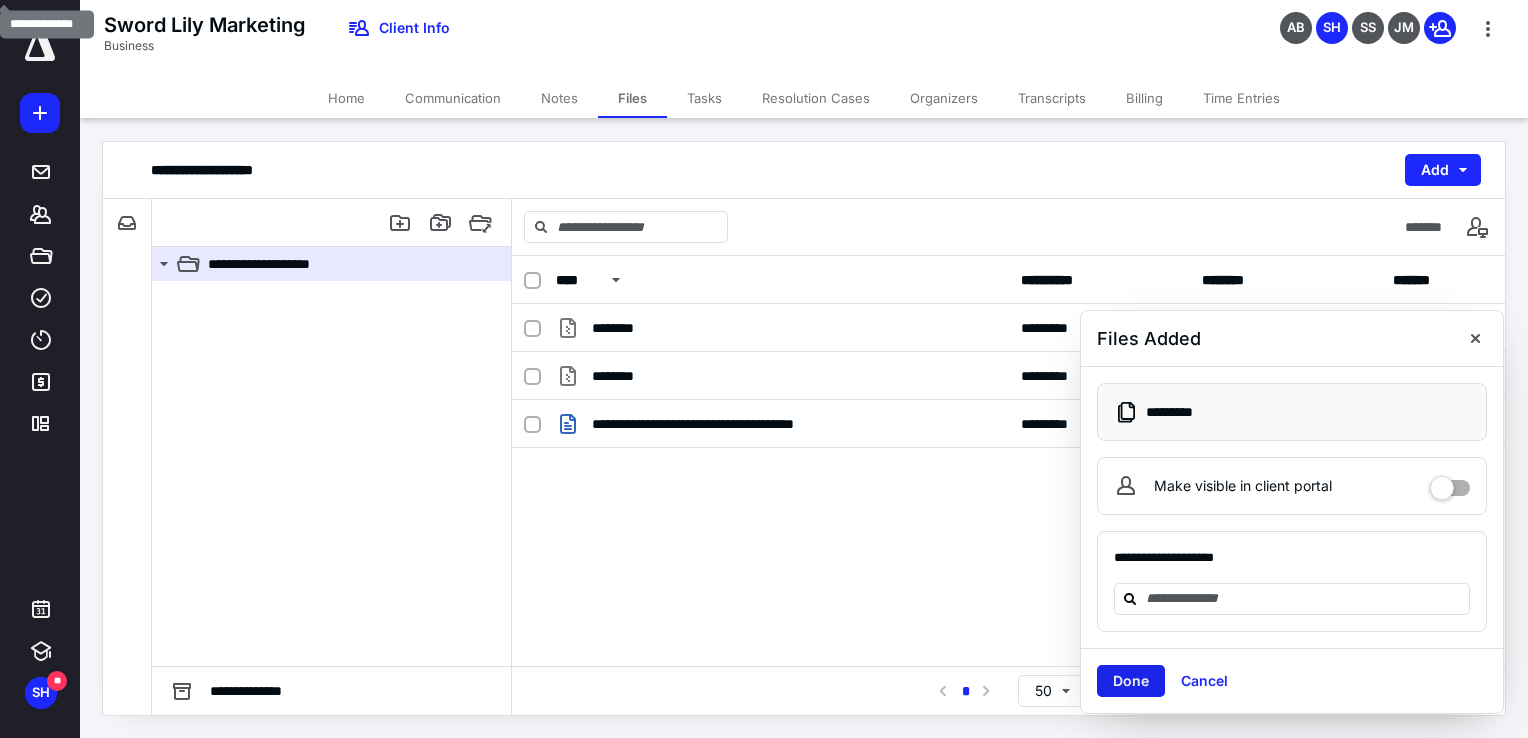 click on "Done" at bounding box center [1131, 681] 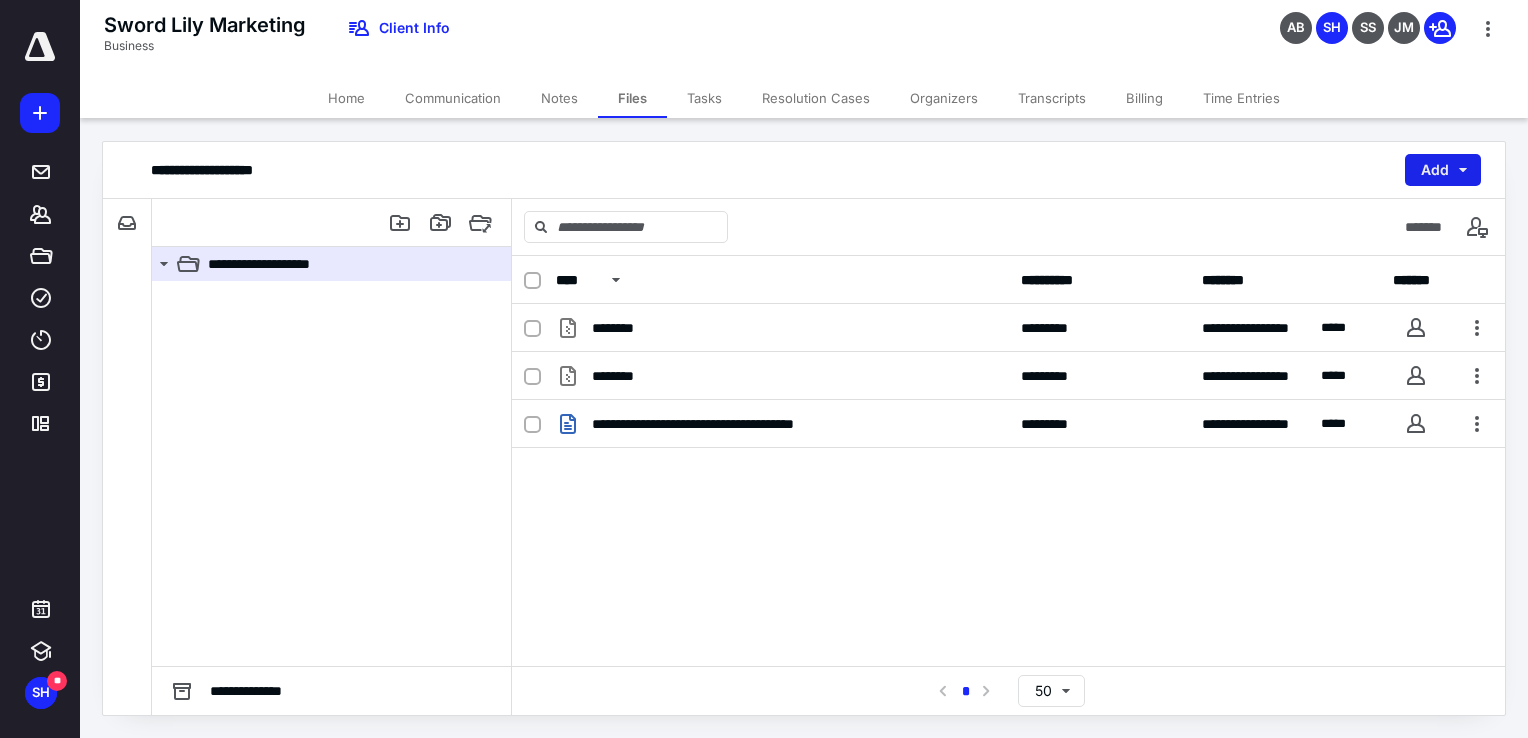drag, startPoint x: 1459, startPoint y: 157, endPoint x: 1452, endPoint y: 178, distance: 22.135944 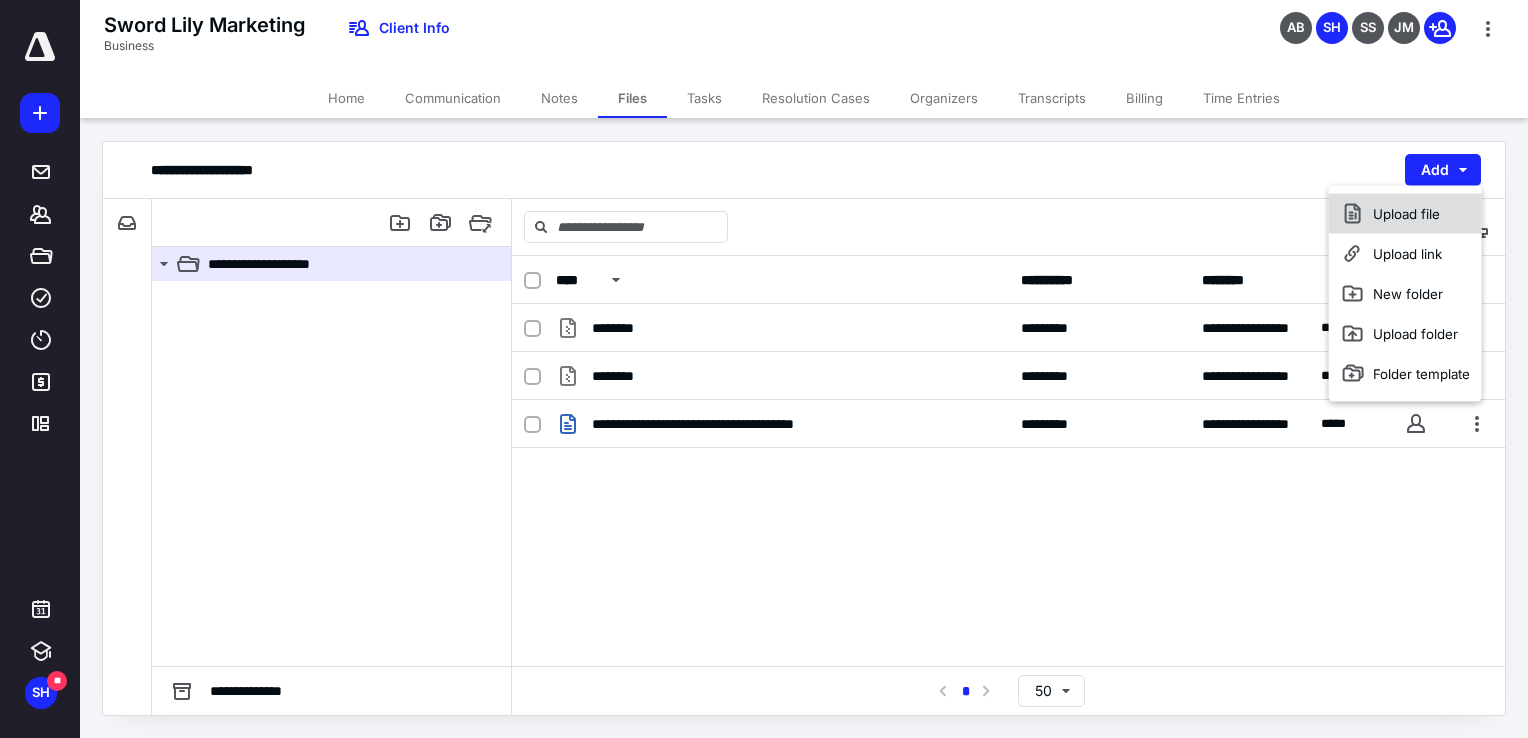 click on "Upload file" at bounding box center [1405, 214] 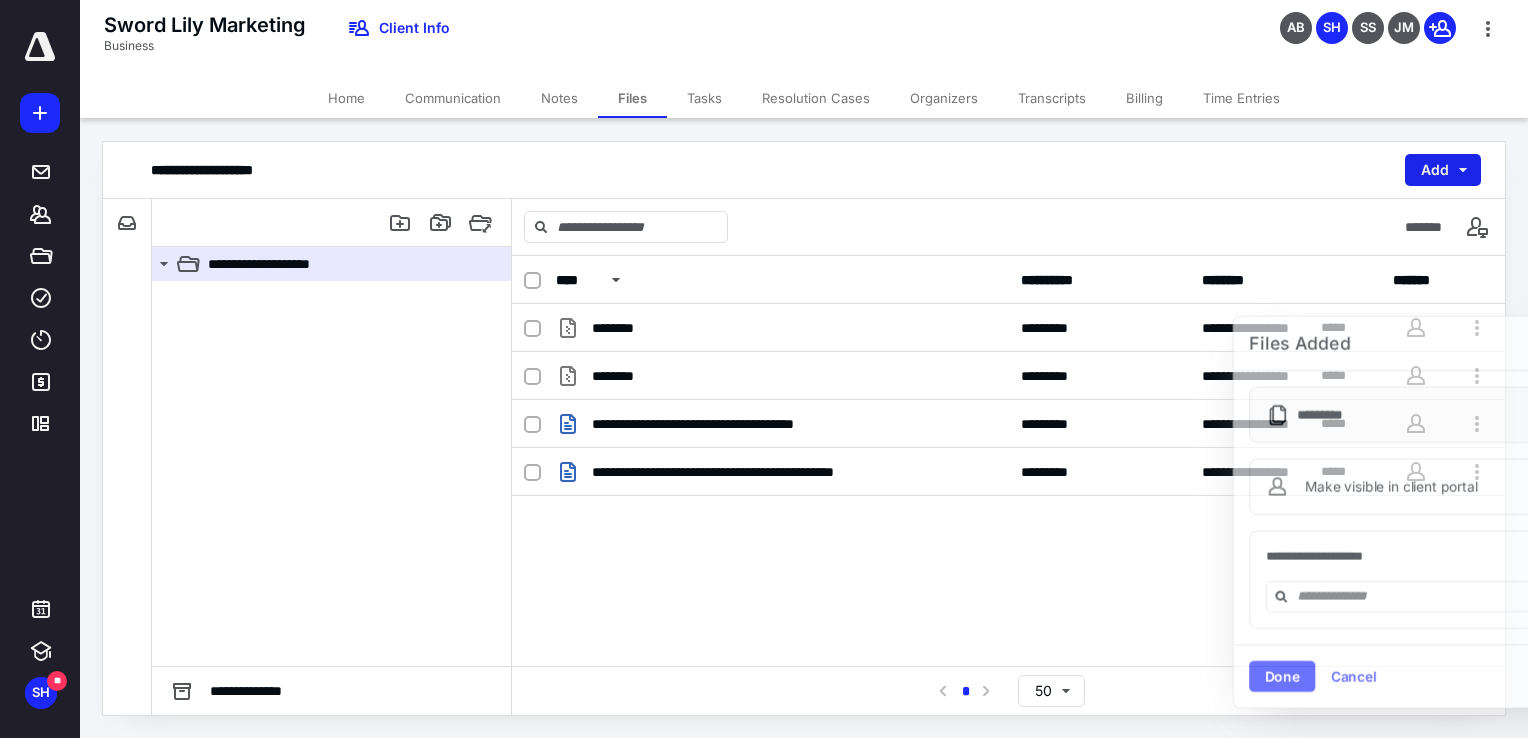 drag, startPoint x: 1436, startPoint y: 171, endPoint x: 1441, endPoint y: 182, distance: 12.083046 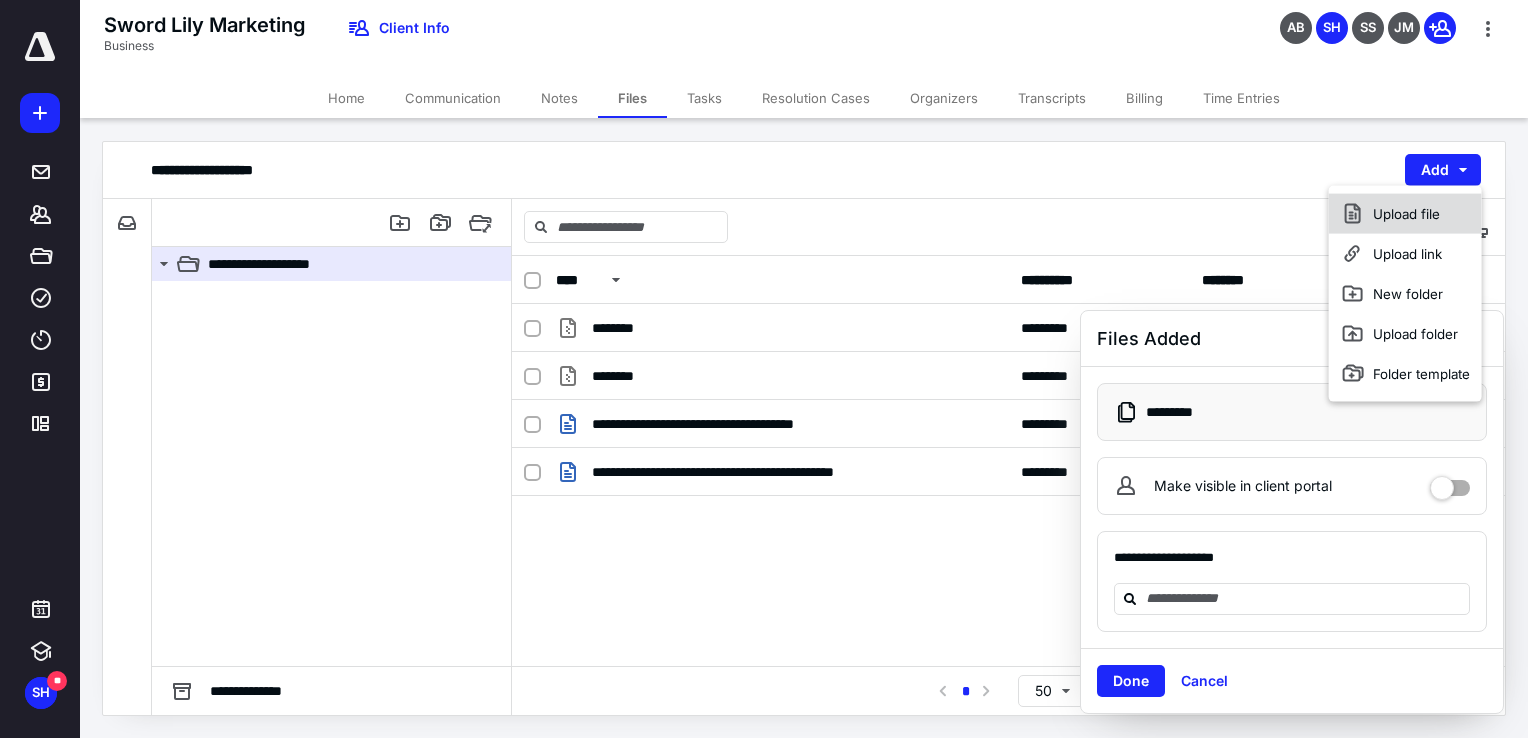 click on "Upload file" at bounding box center (1405, 214) 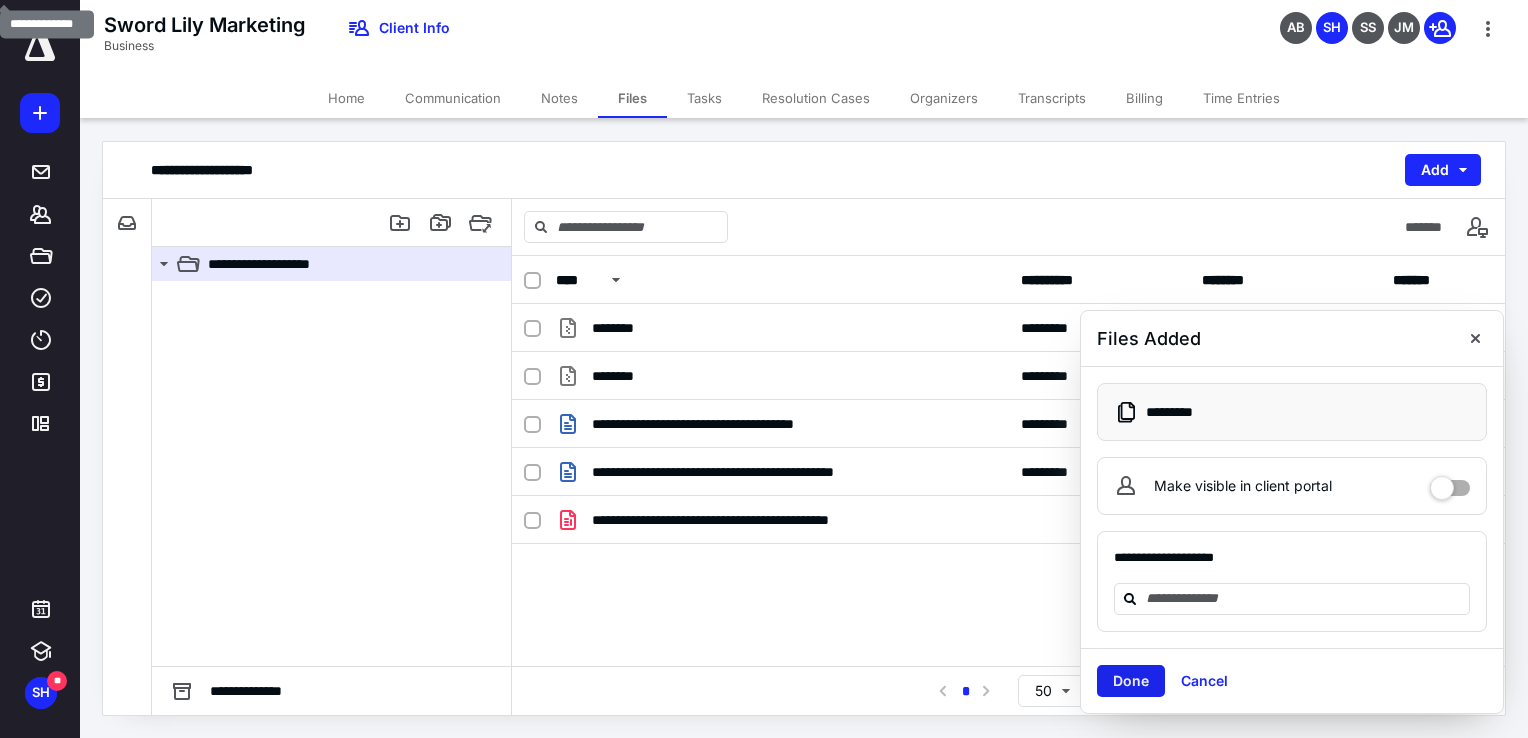 click on "Done" at bounding box center (1131, 681) 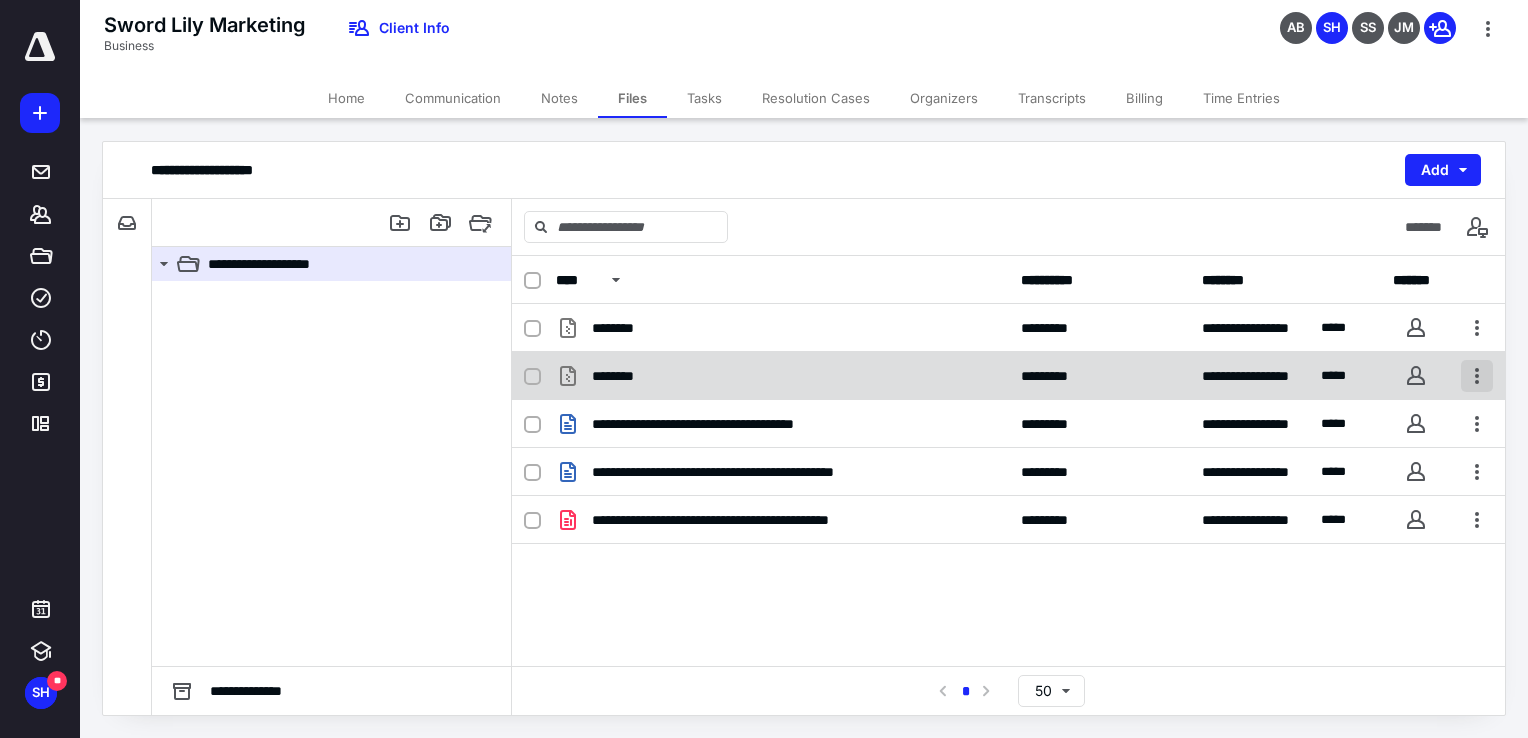 click at bounding box center [1477, 376] 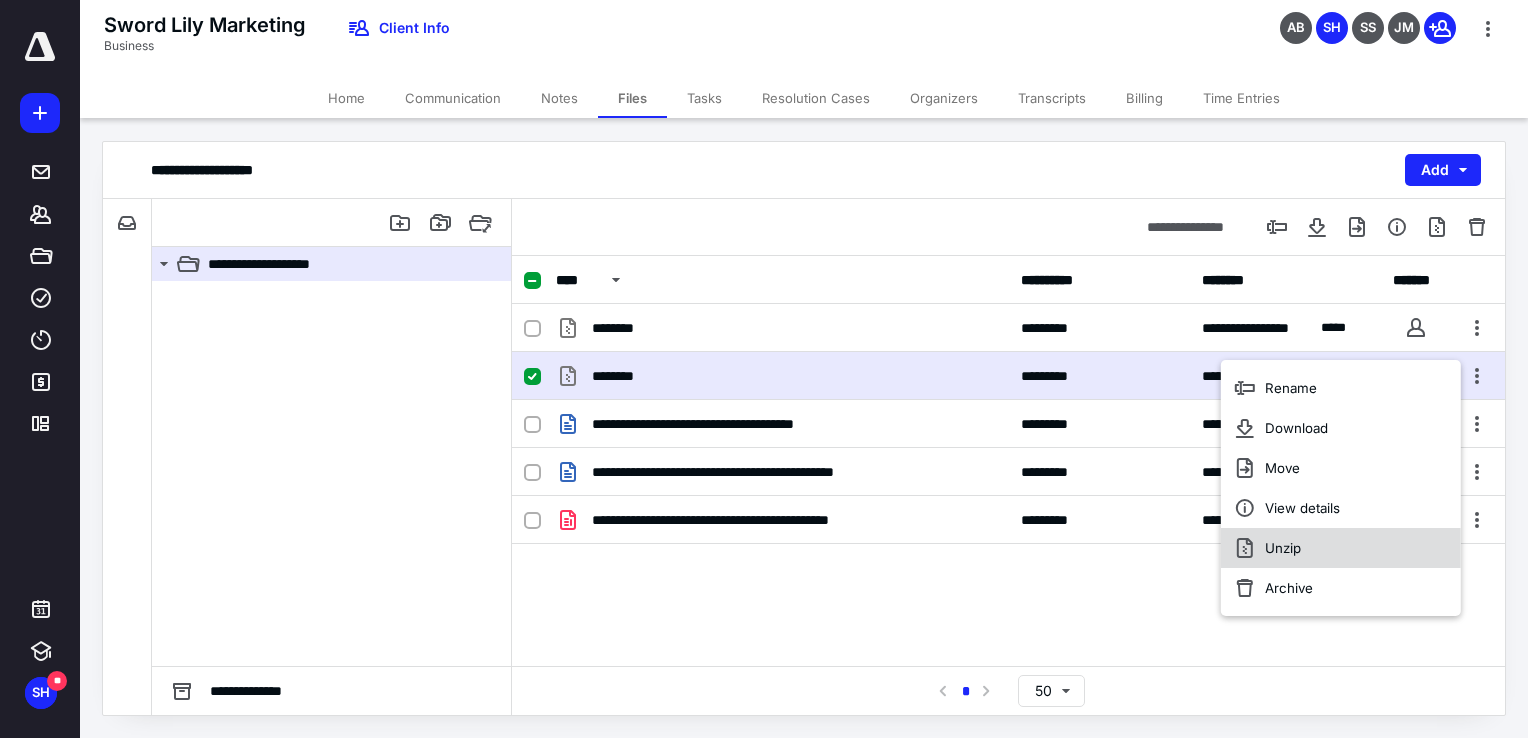 click on "Unzip" at bounding box center [1341, 548] 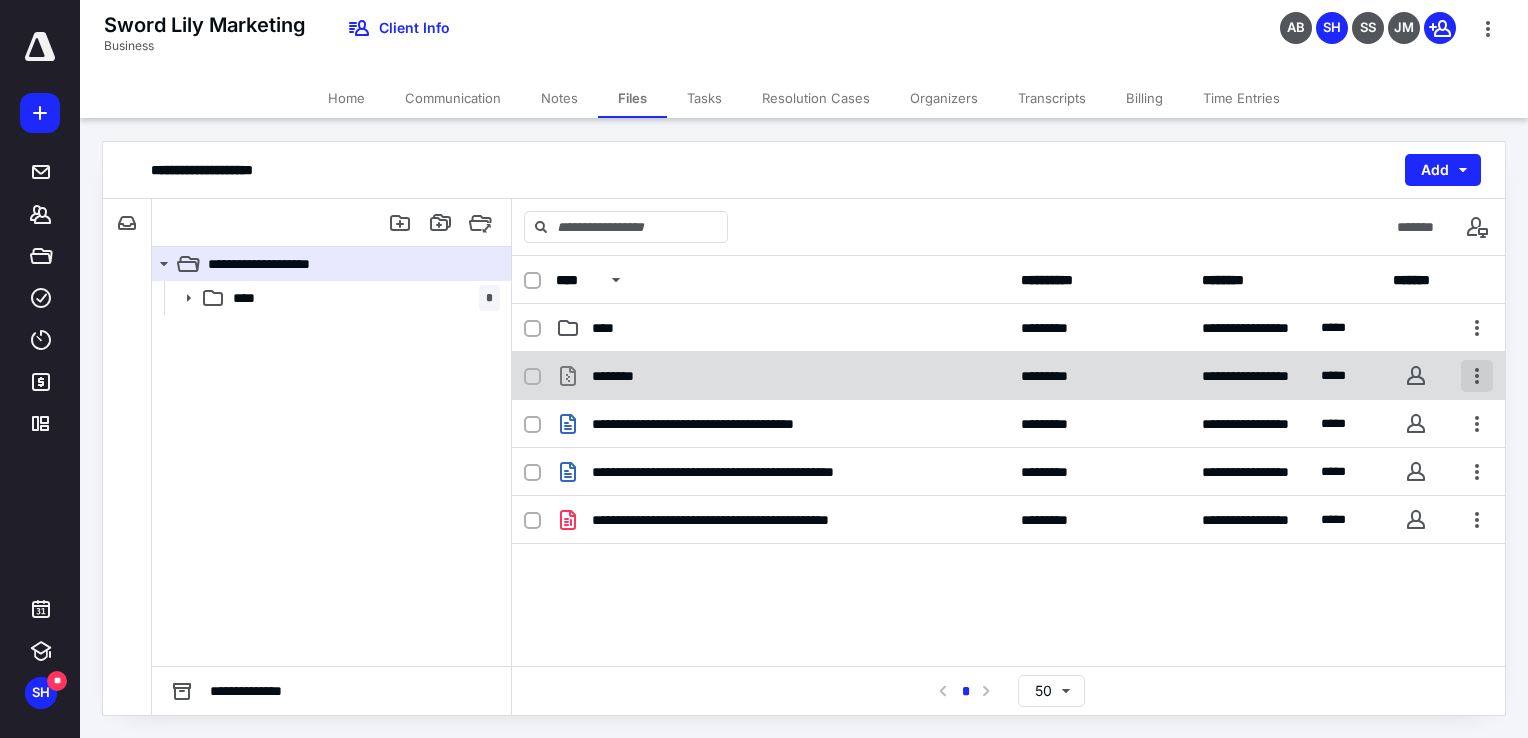 click at bounding box center [1477, 376] 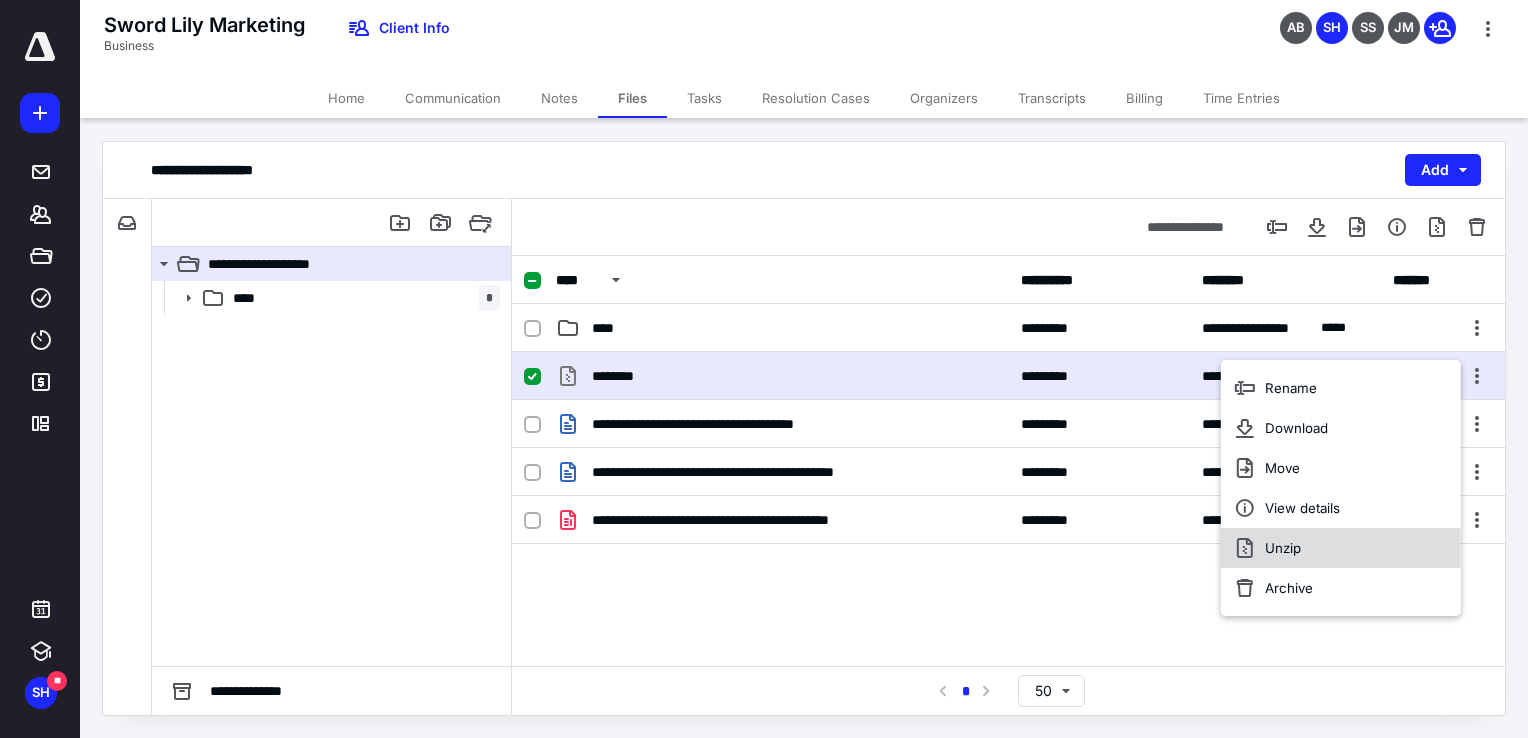 click on "Unzip" at bounding box center (1341, 548) 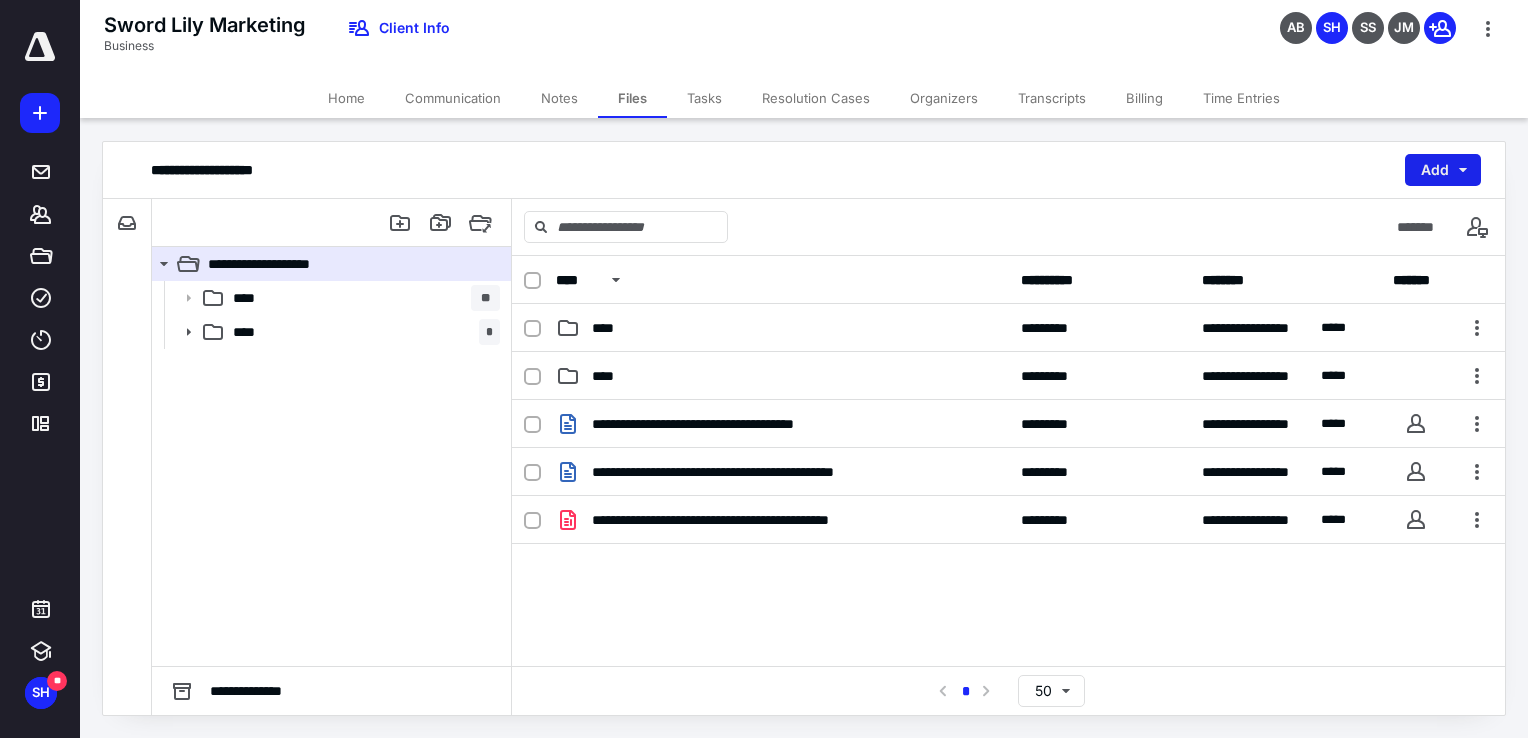 click on "Add" at bounding box center (1443, 170) 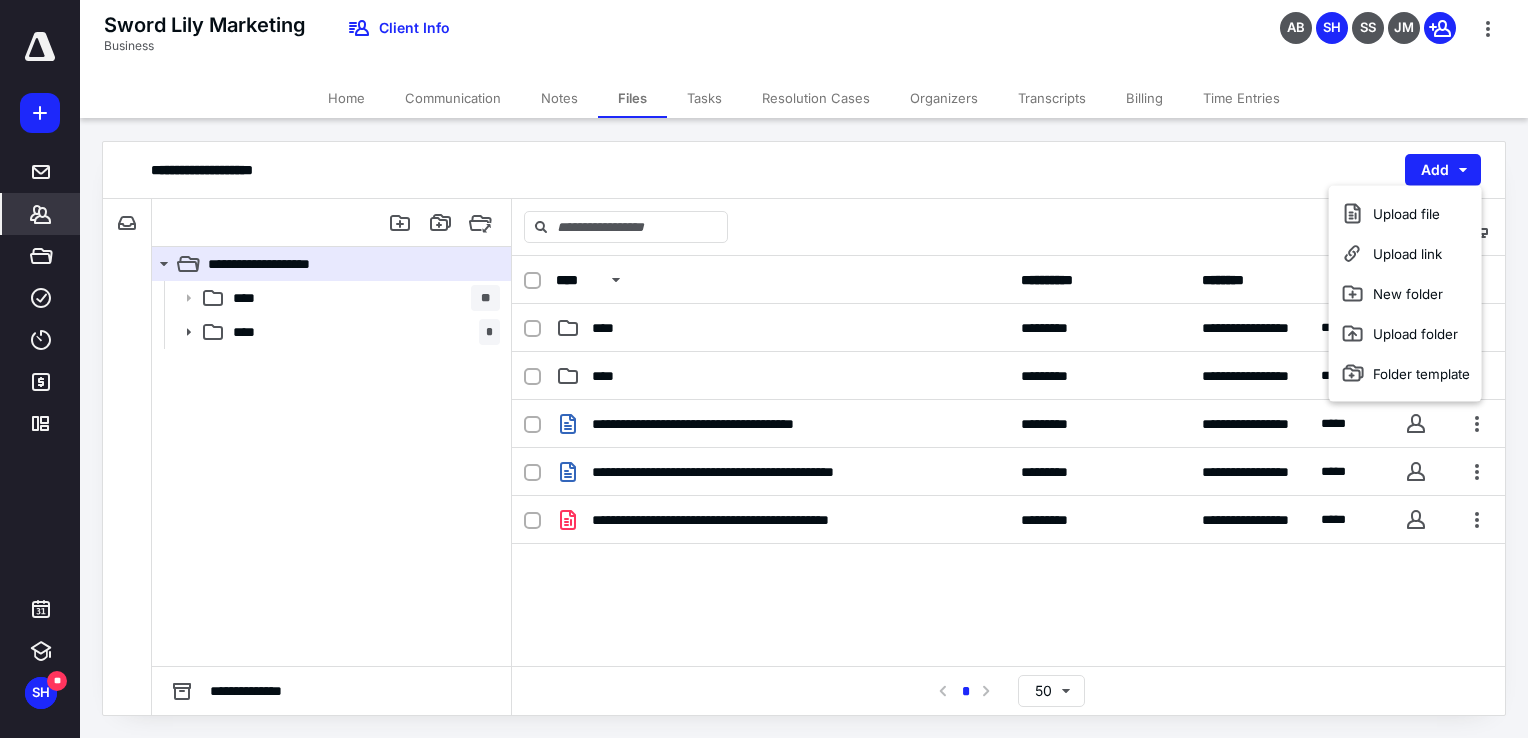 click 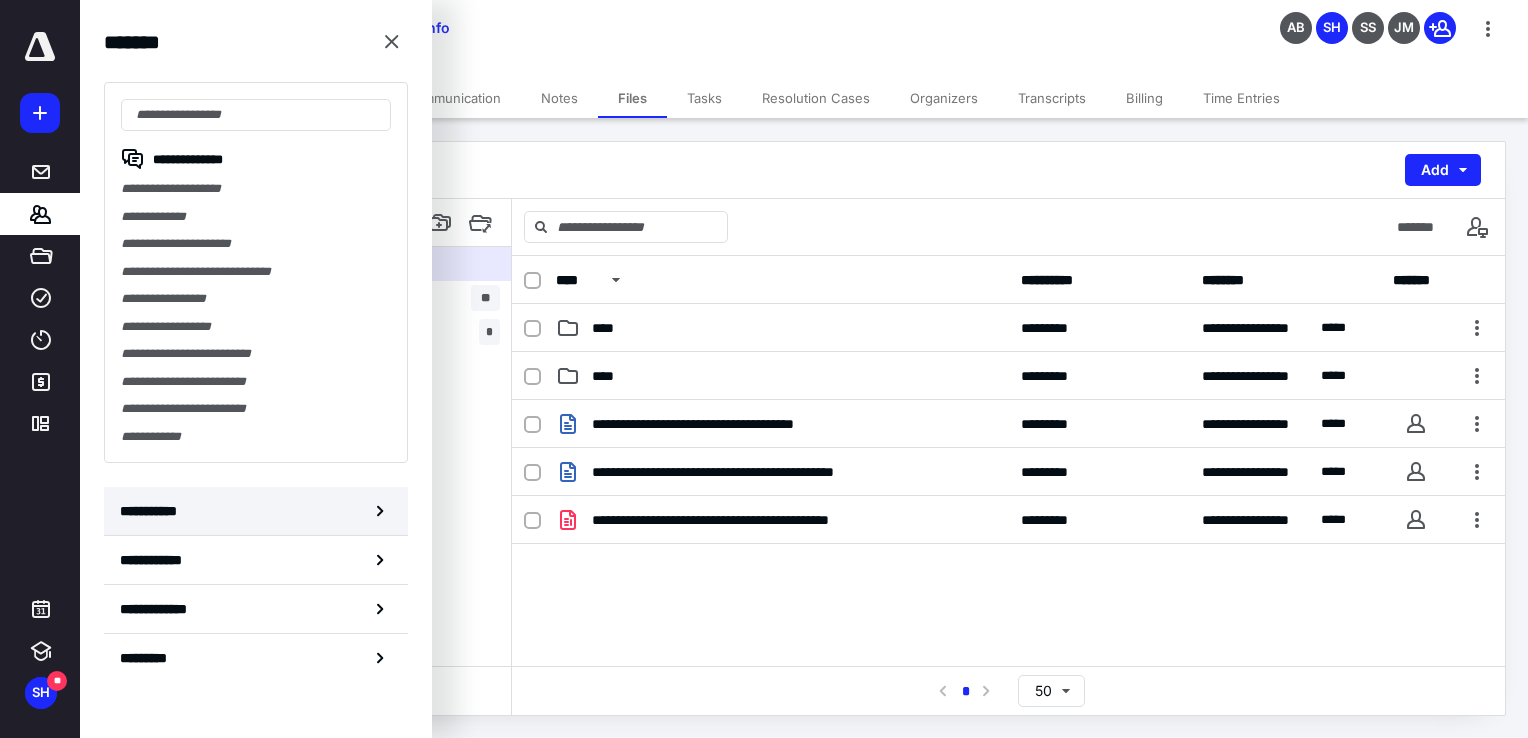 click on "**********" at bounding box center [256, 511] 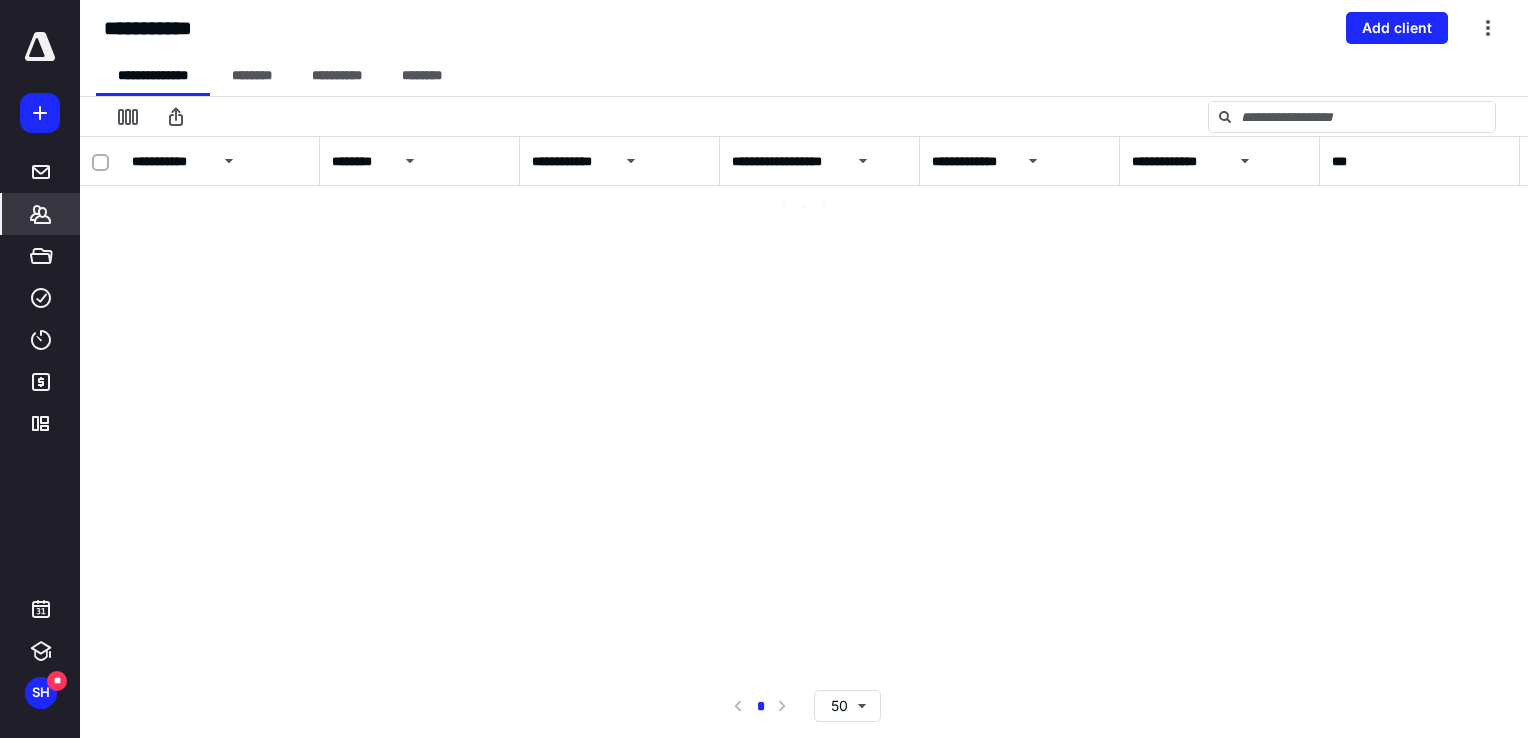 drag, startPoint x: 1407, startPoint y: 39, endPoint x: 1360, endPoint y: 68, distance: 55.226807 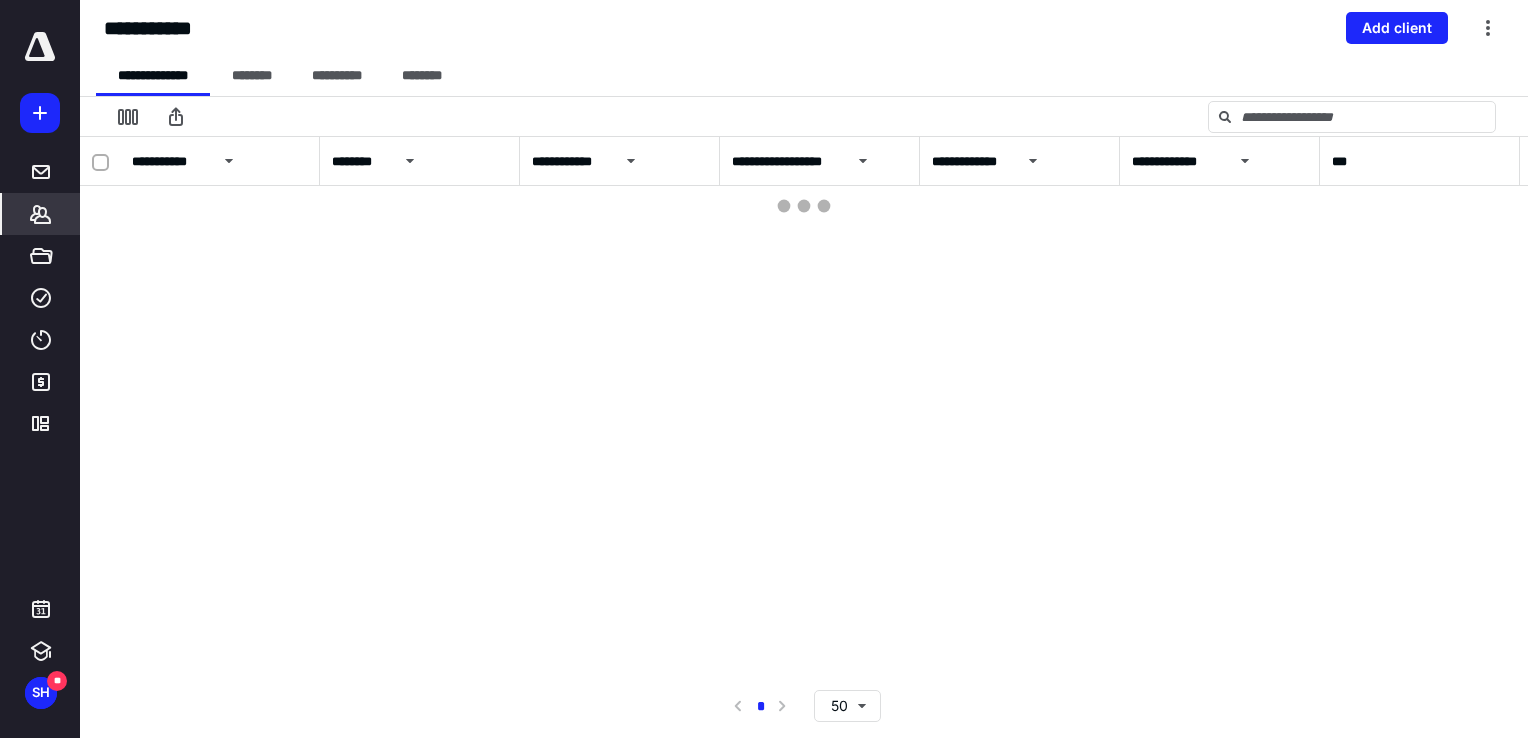 click on "Add client" at bounding box center [1397, 28] 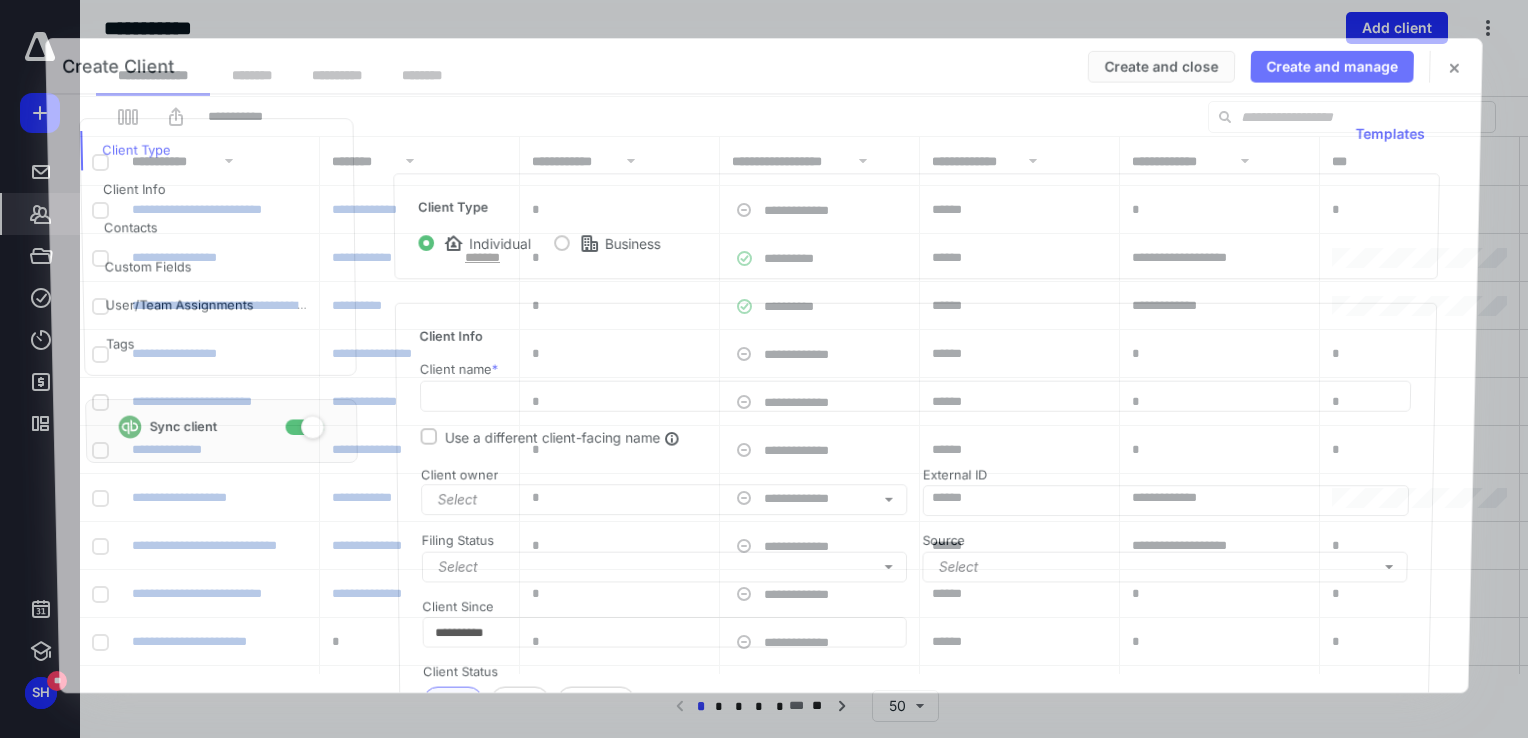 checkbox on "true" 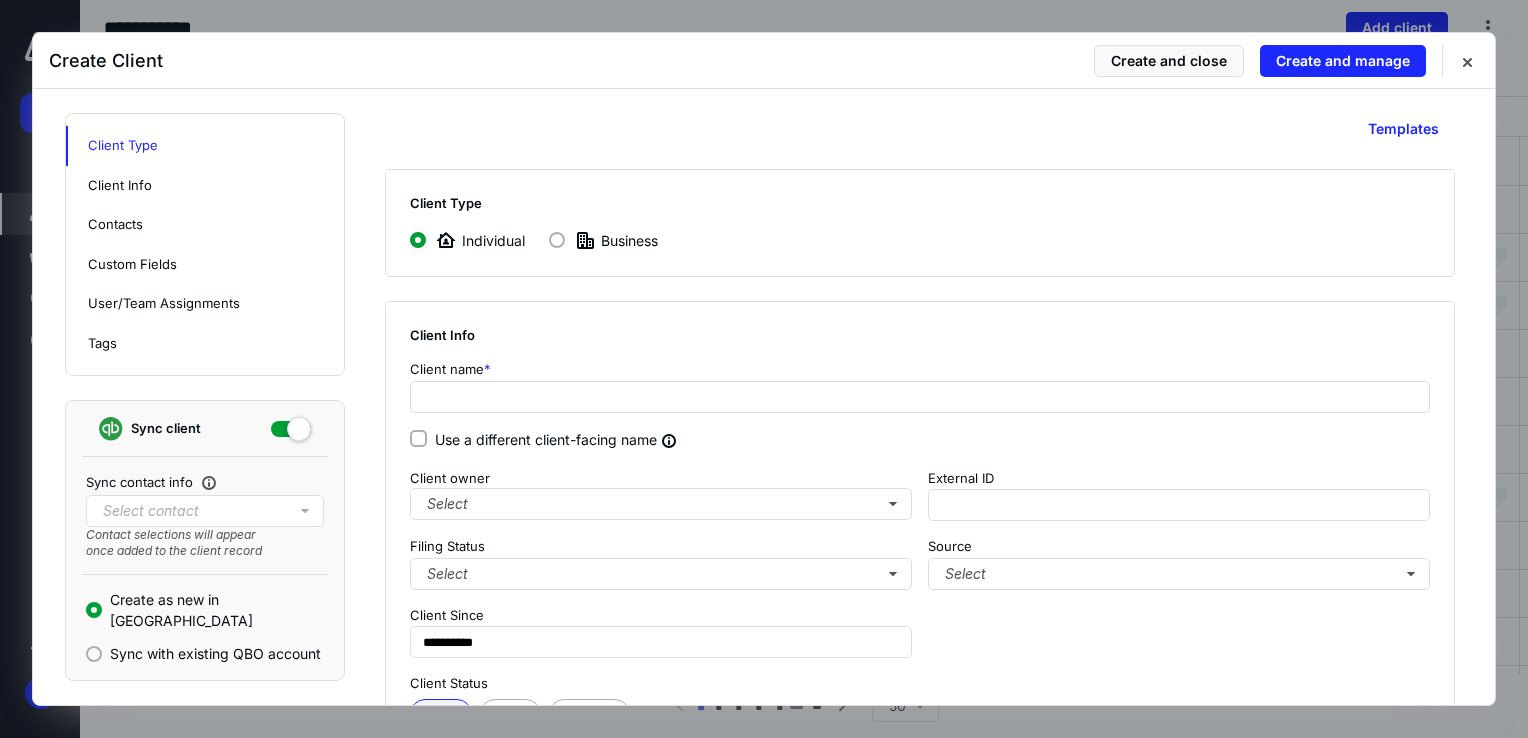 click at bounding box center [557, 240] 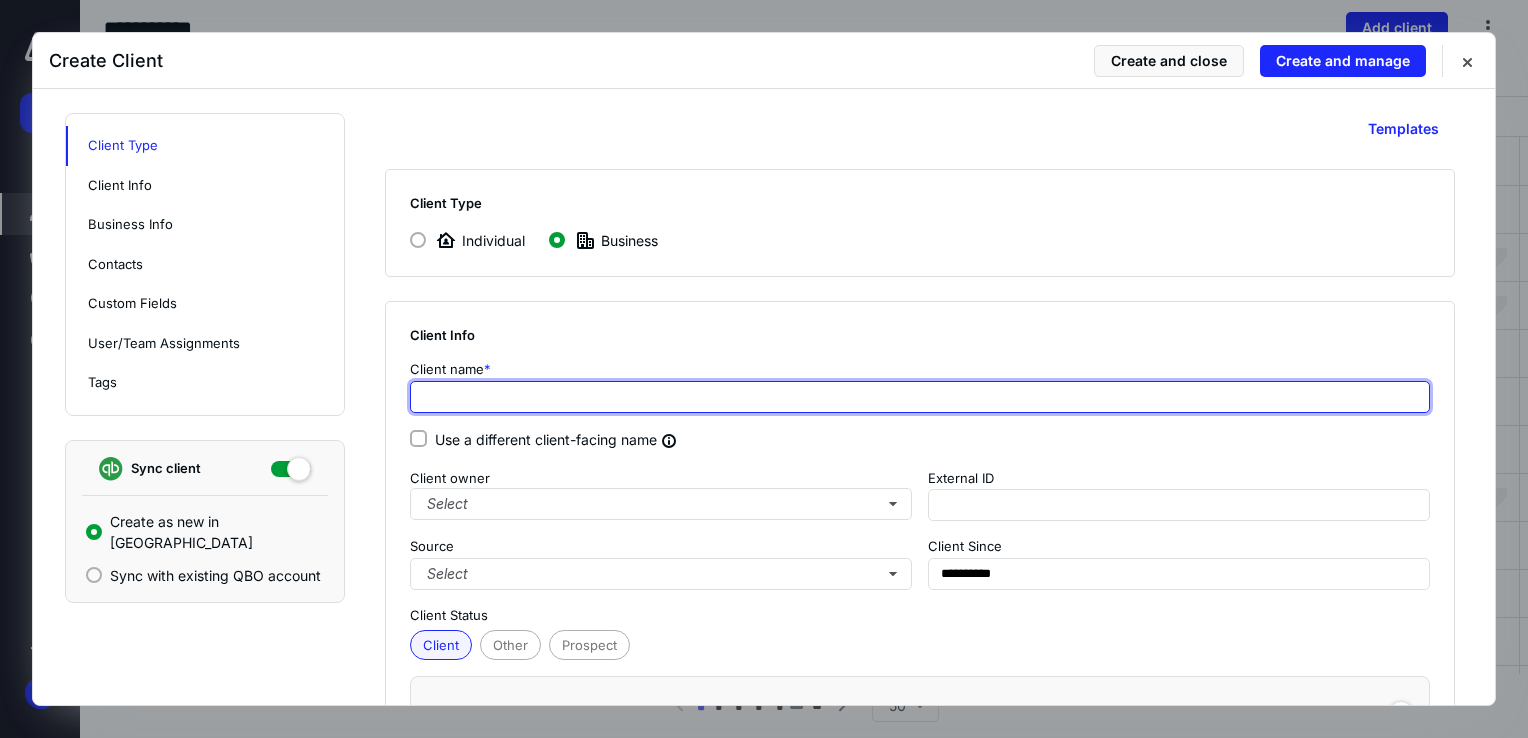 click at bounding box center [920, 397] 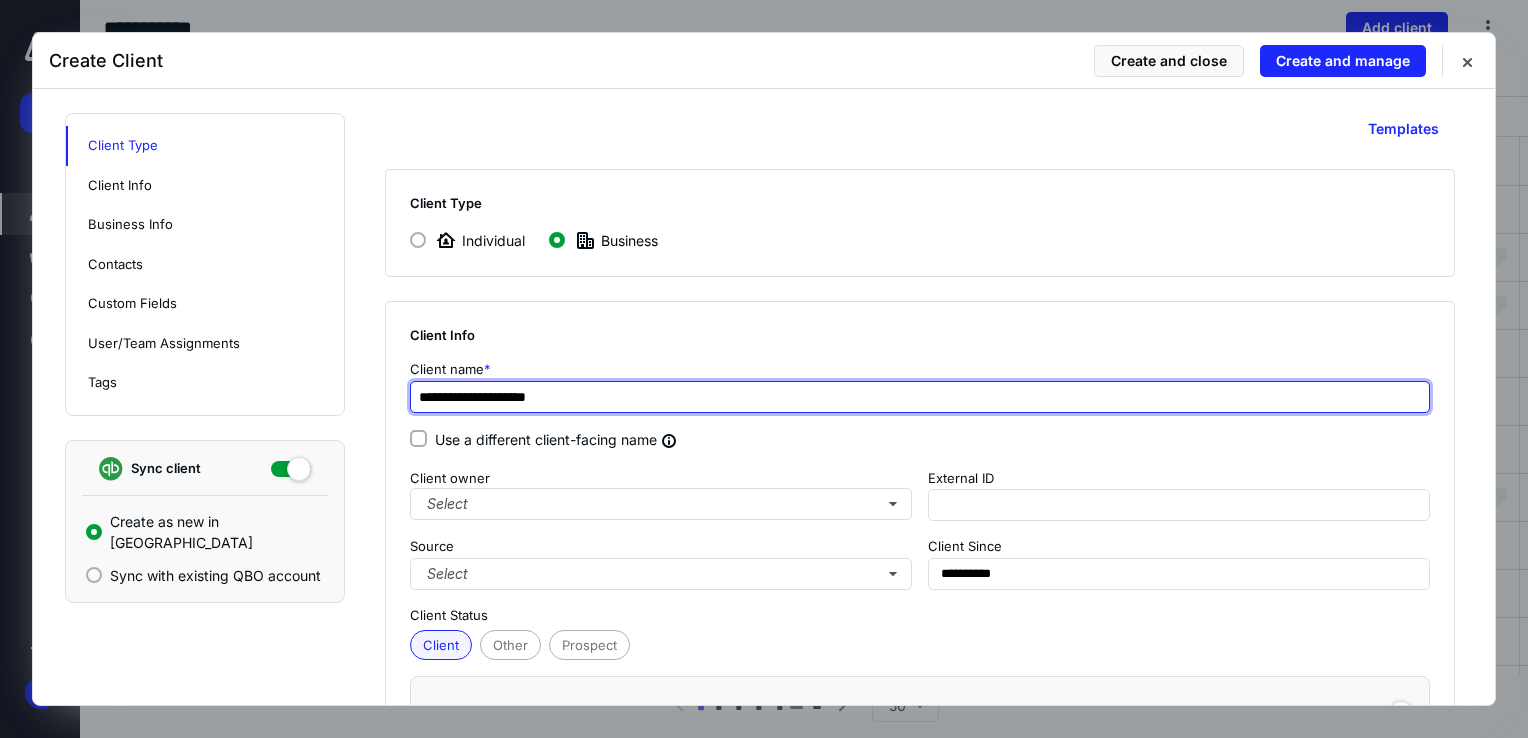 type on "**********" 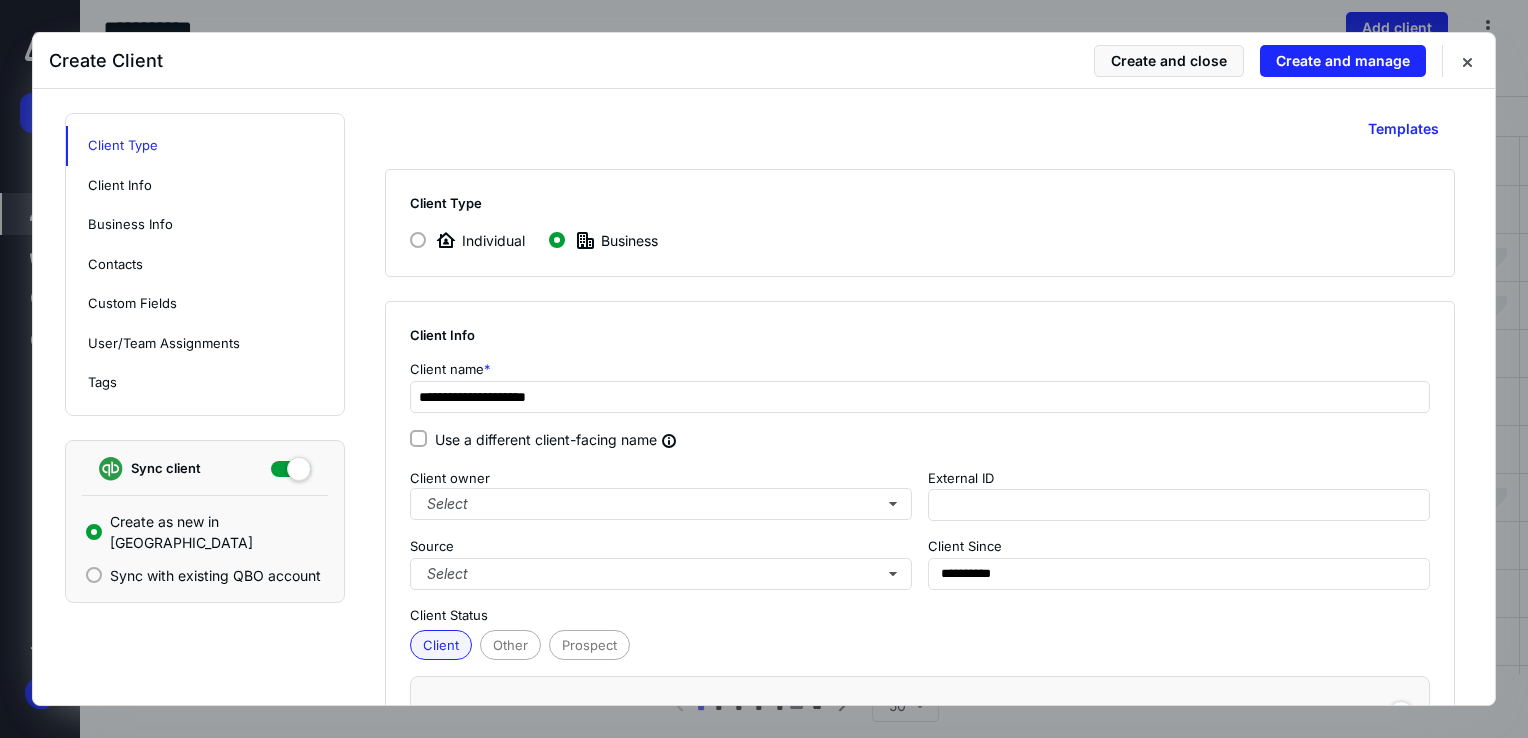 type on "**********" 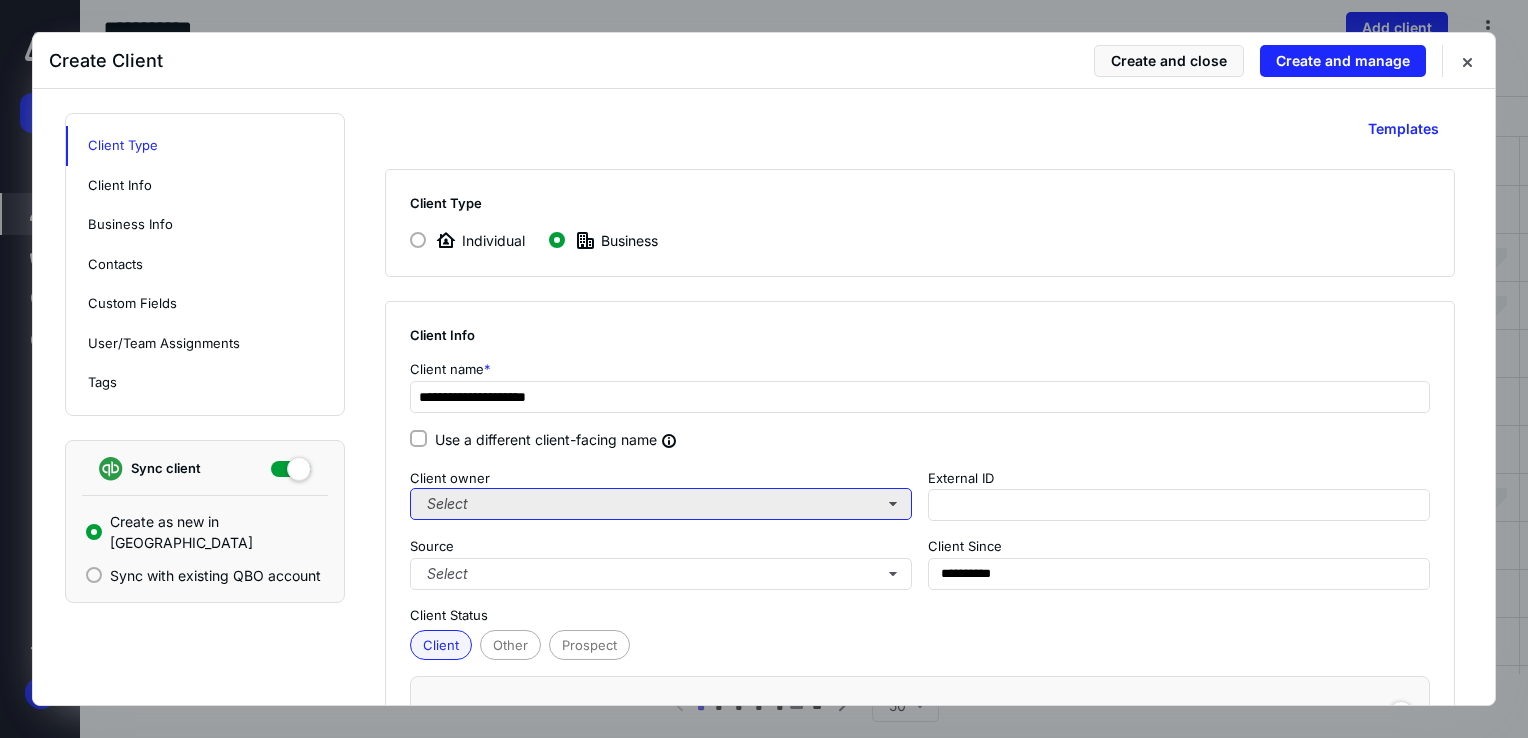 click on "Select" at bounding box center (661, 504) 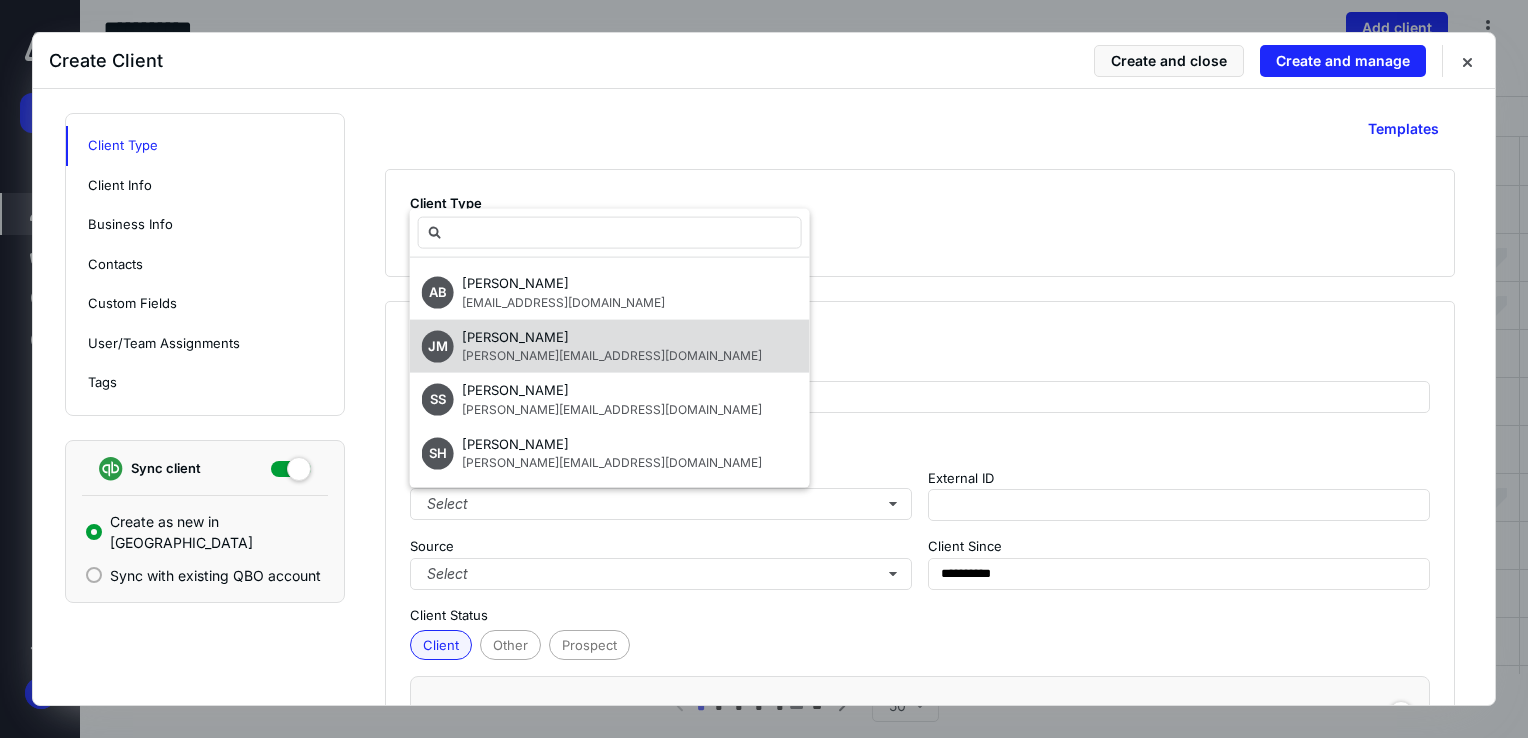 click on "[PERSON_NAME][EMAIL_ADDRESS][DOMAIN_NAME]" at bounding box center [612, 355] 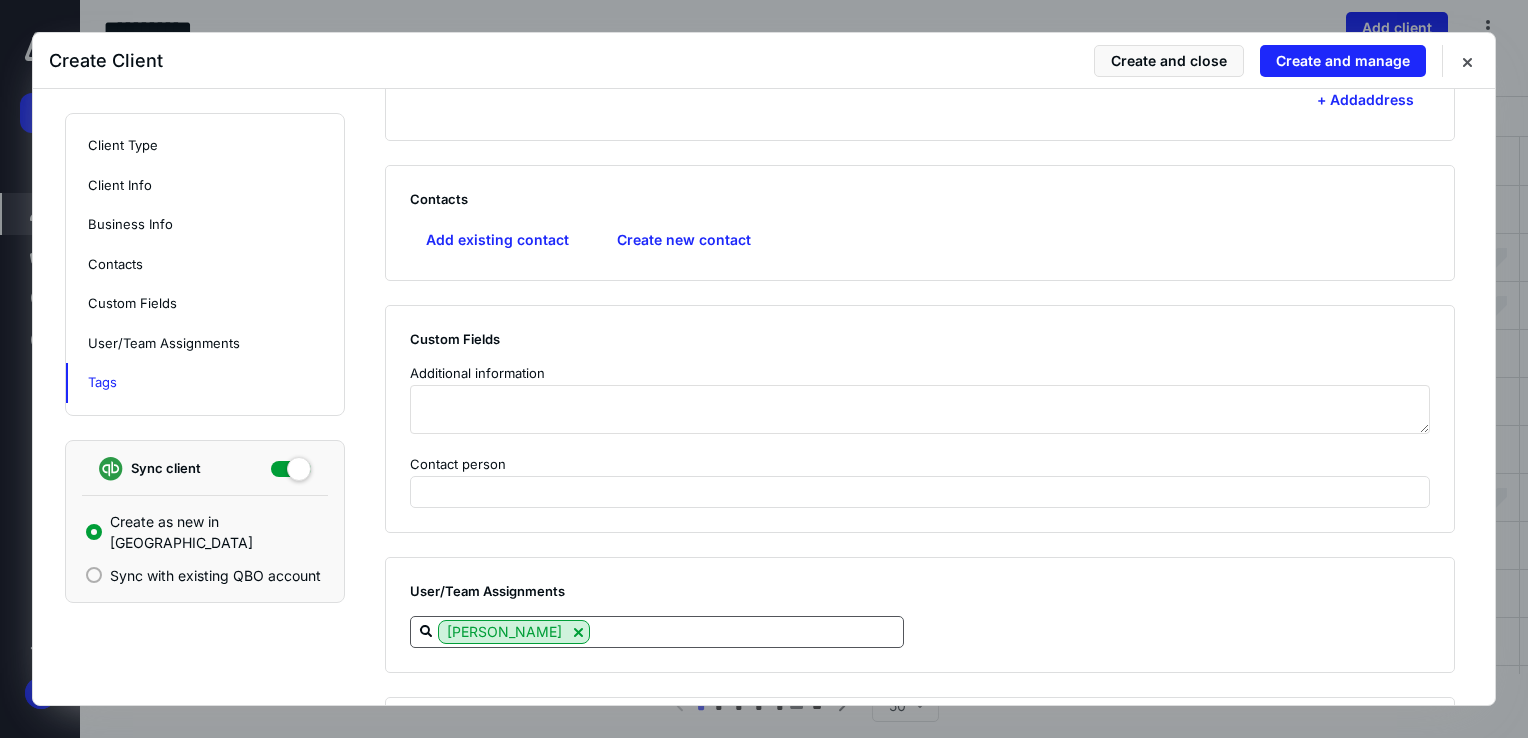 scroll, scrollTop: 1586, scrollLeft: 0, axis: vertical 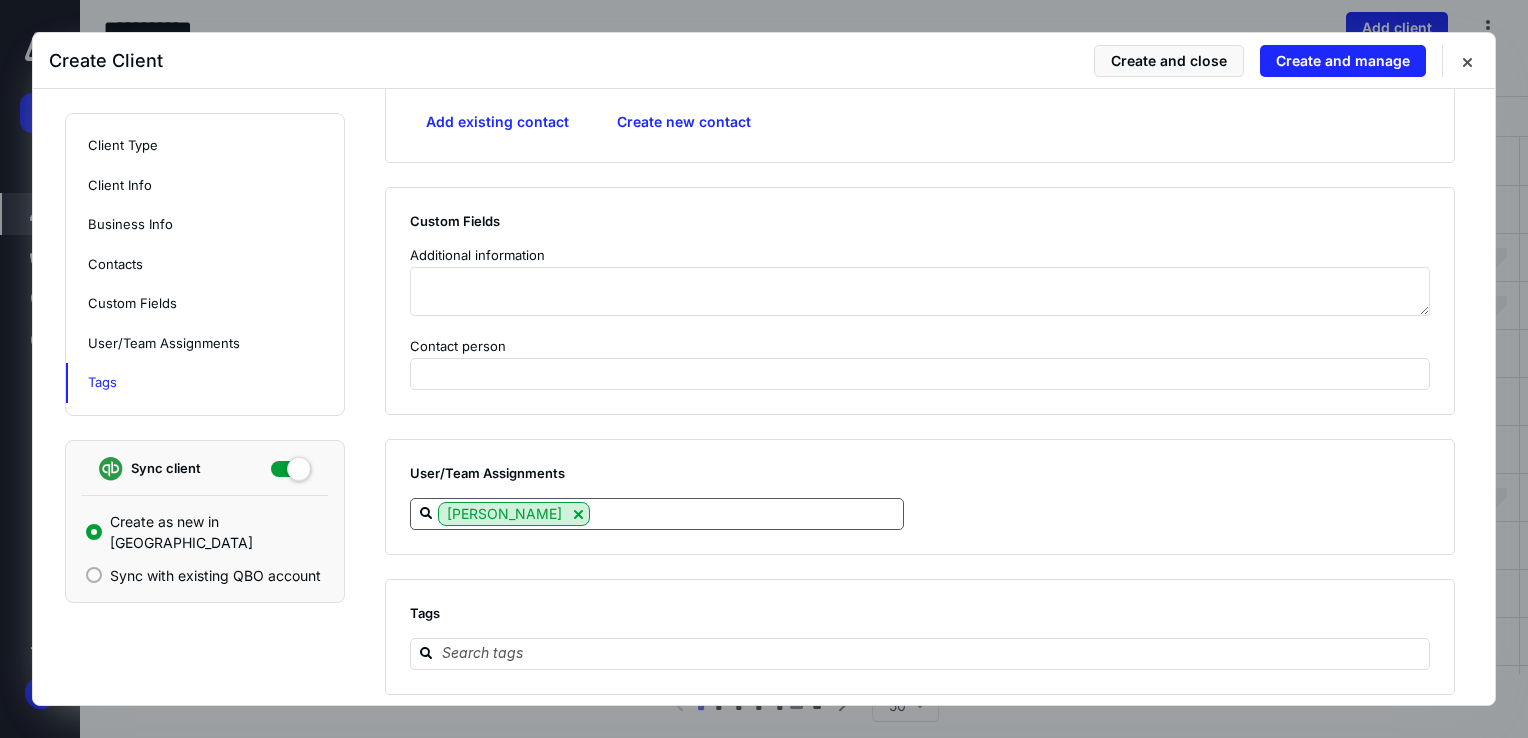 click at bounding box center (746, 513) 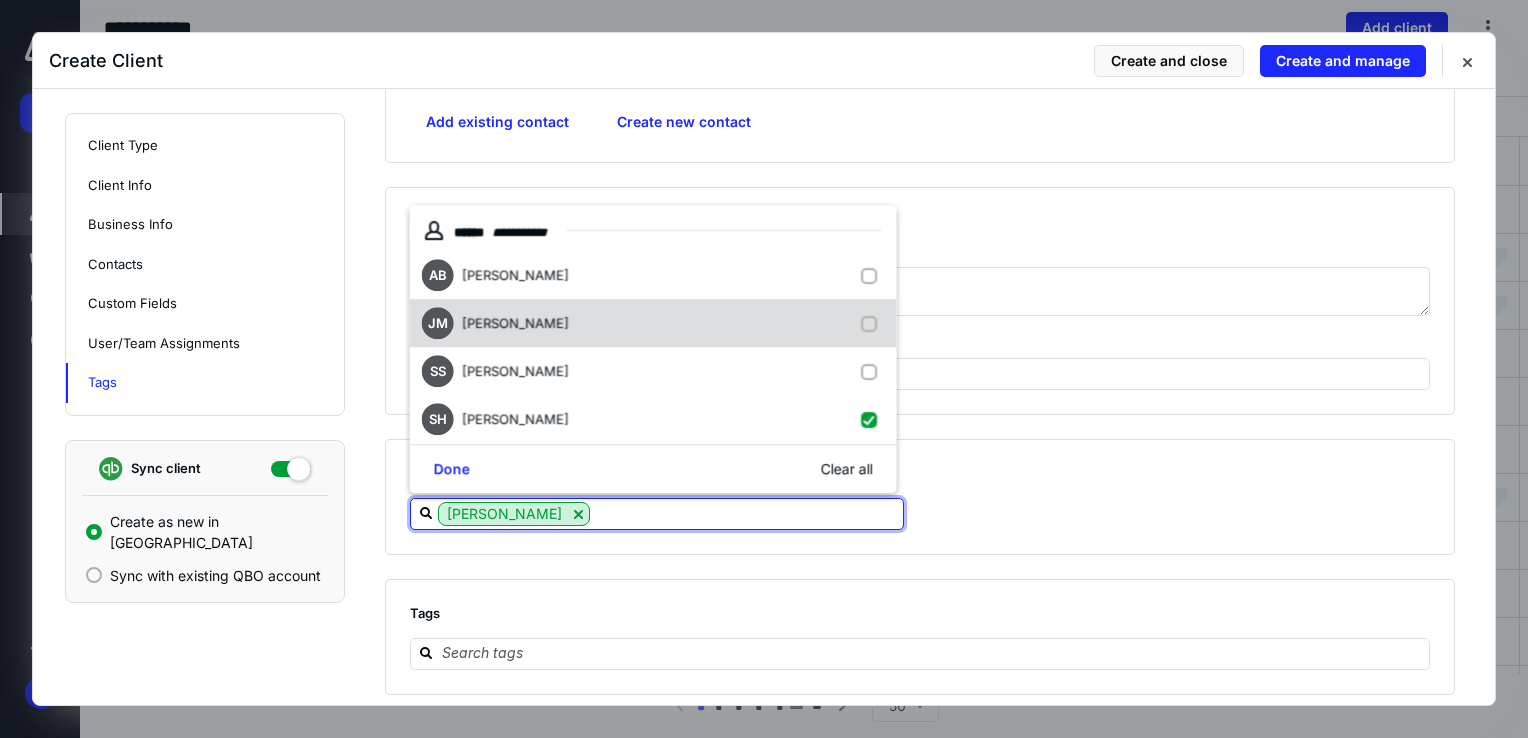 click on "[PERSON_NAME]" at bounding box center (653, 324) 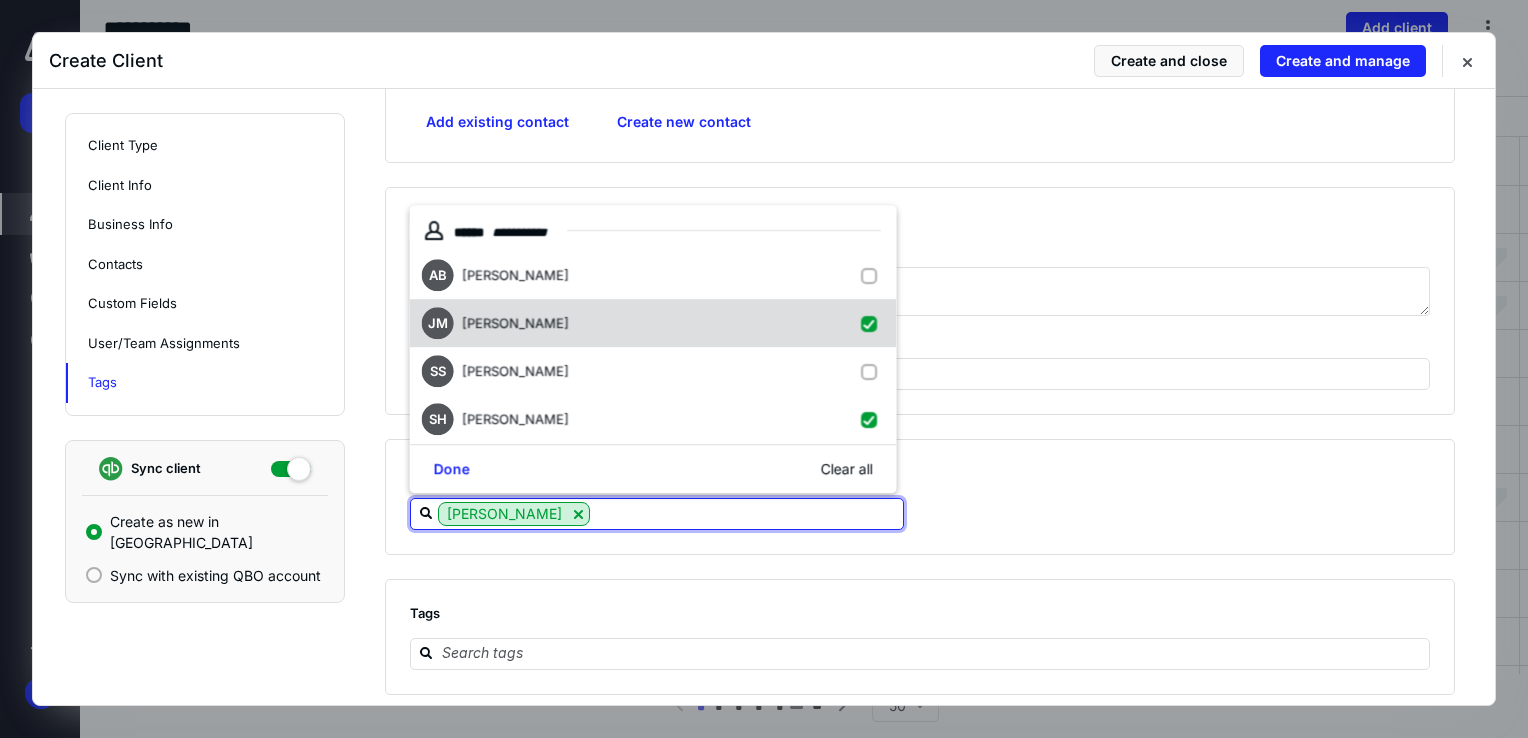 checkbox on "true" 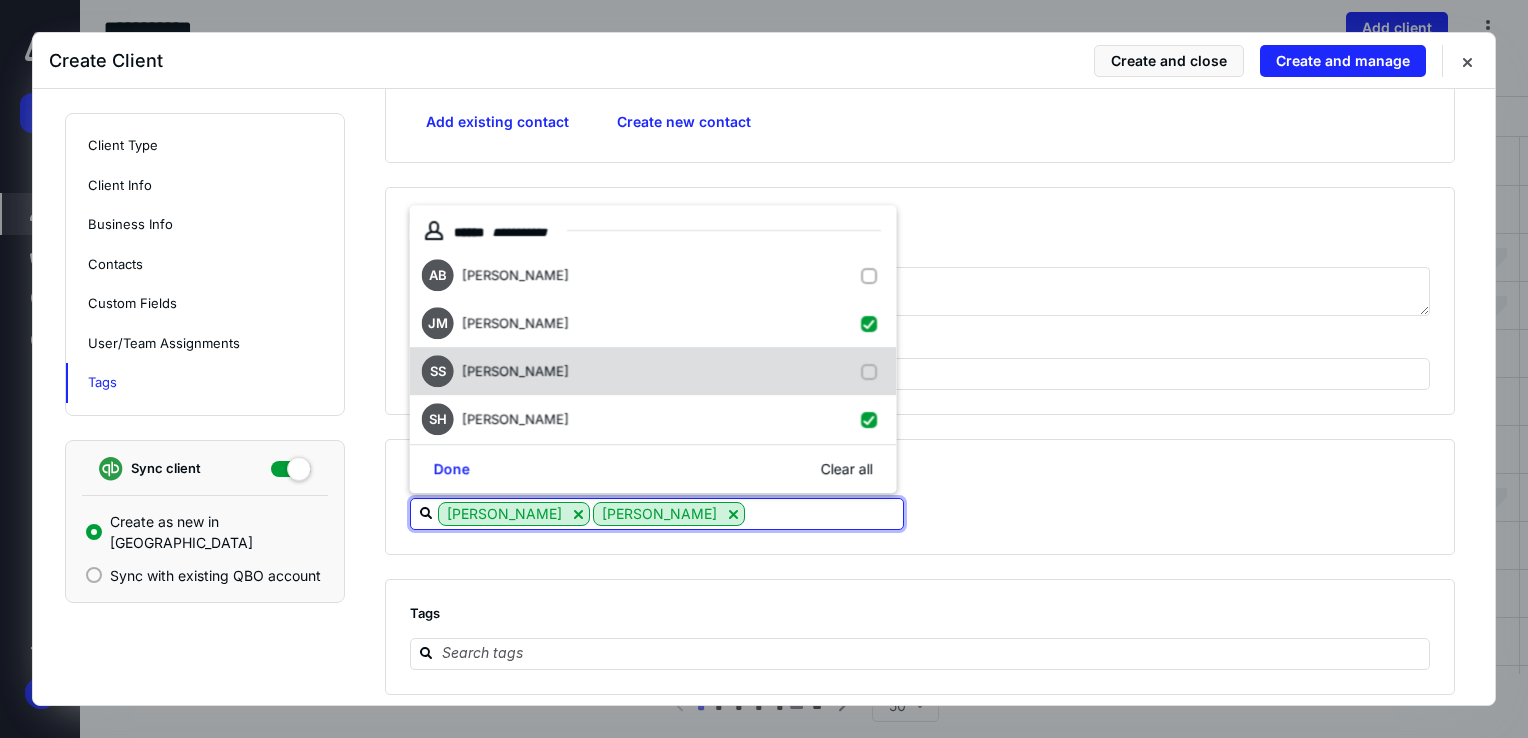 click on "SS [PERSON_NAME]" at bounding box center (653, 372) 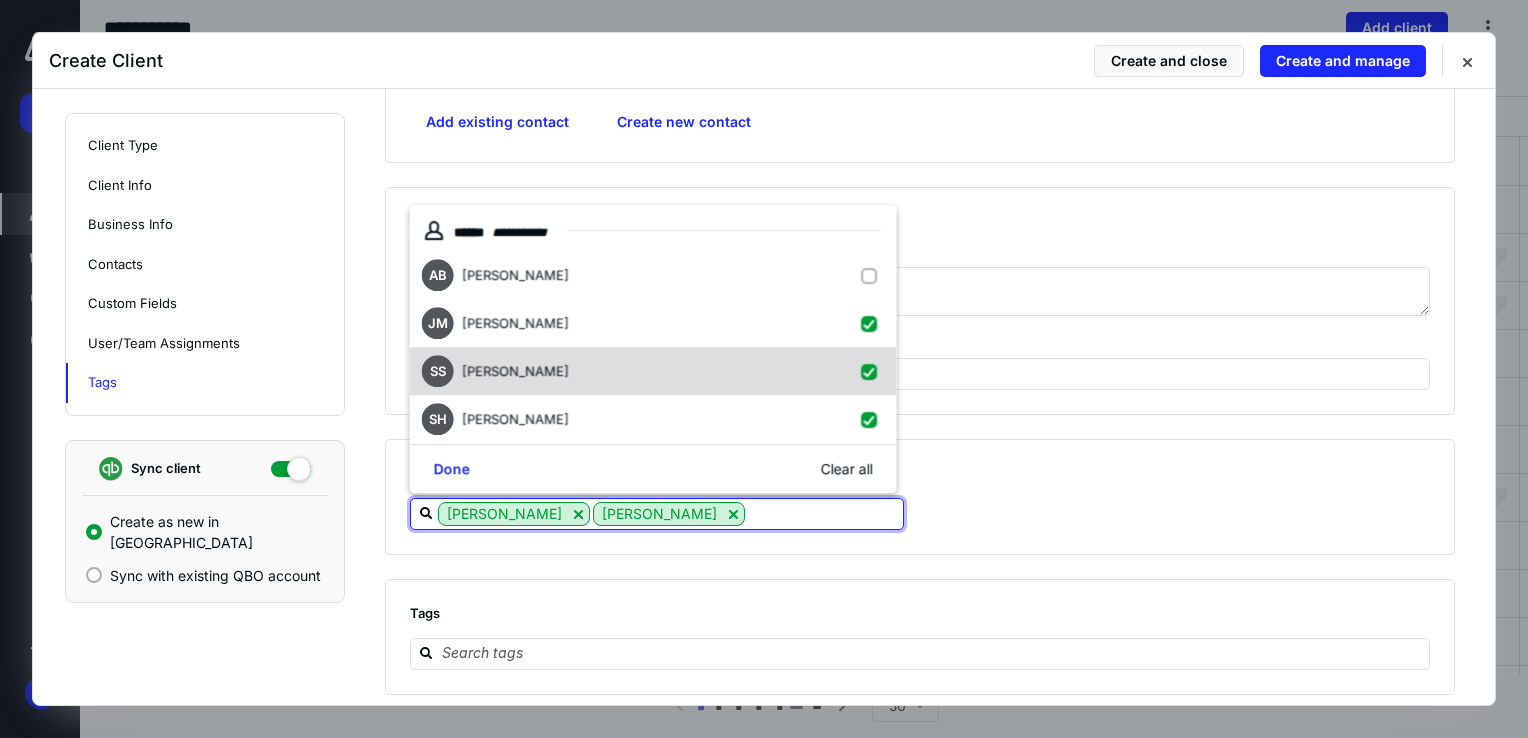 checkbox on "true" 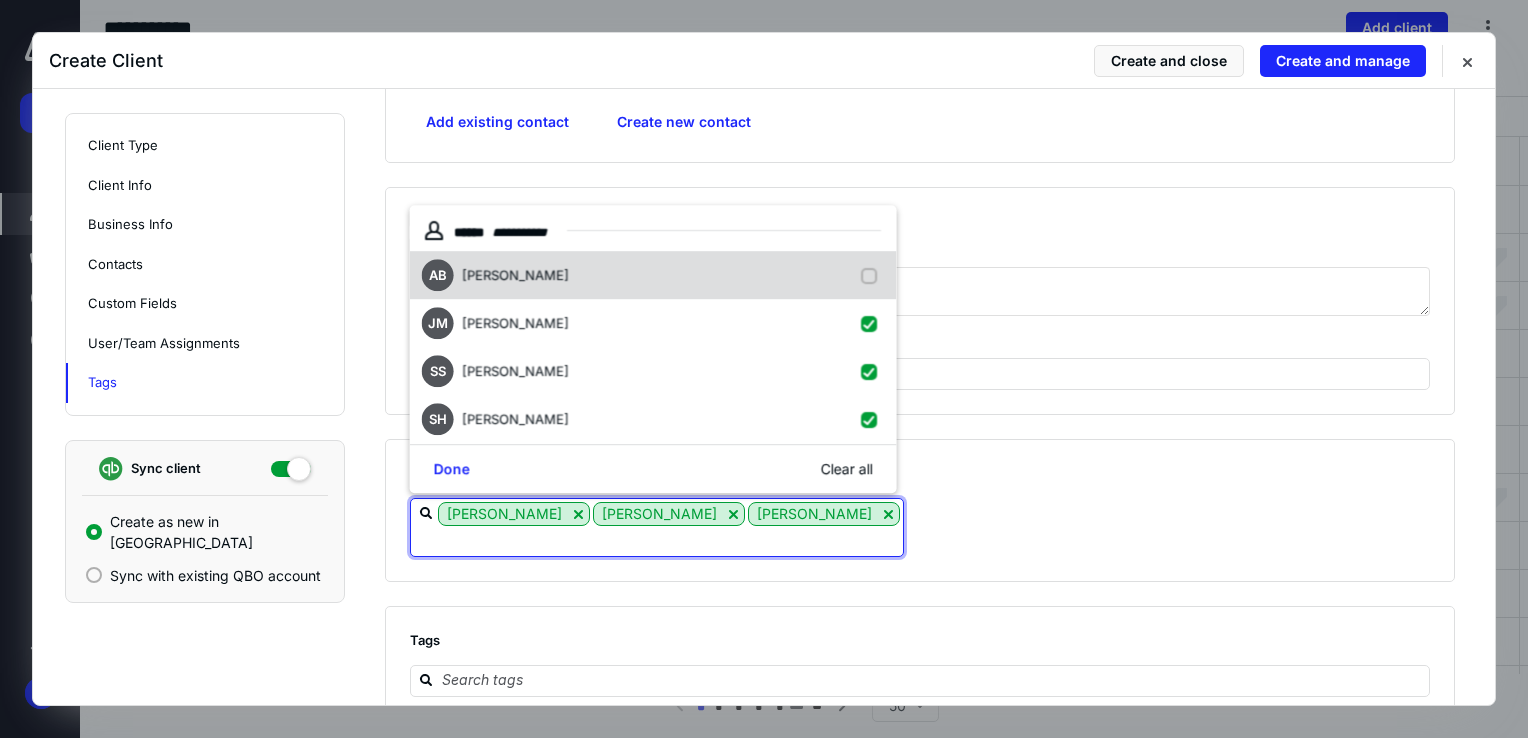 click on "AB [PERSON_NAME]" at bounding box center [653, 276] 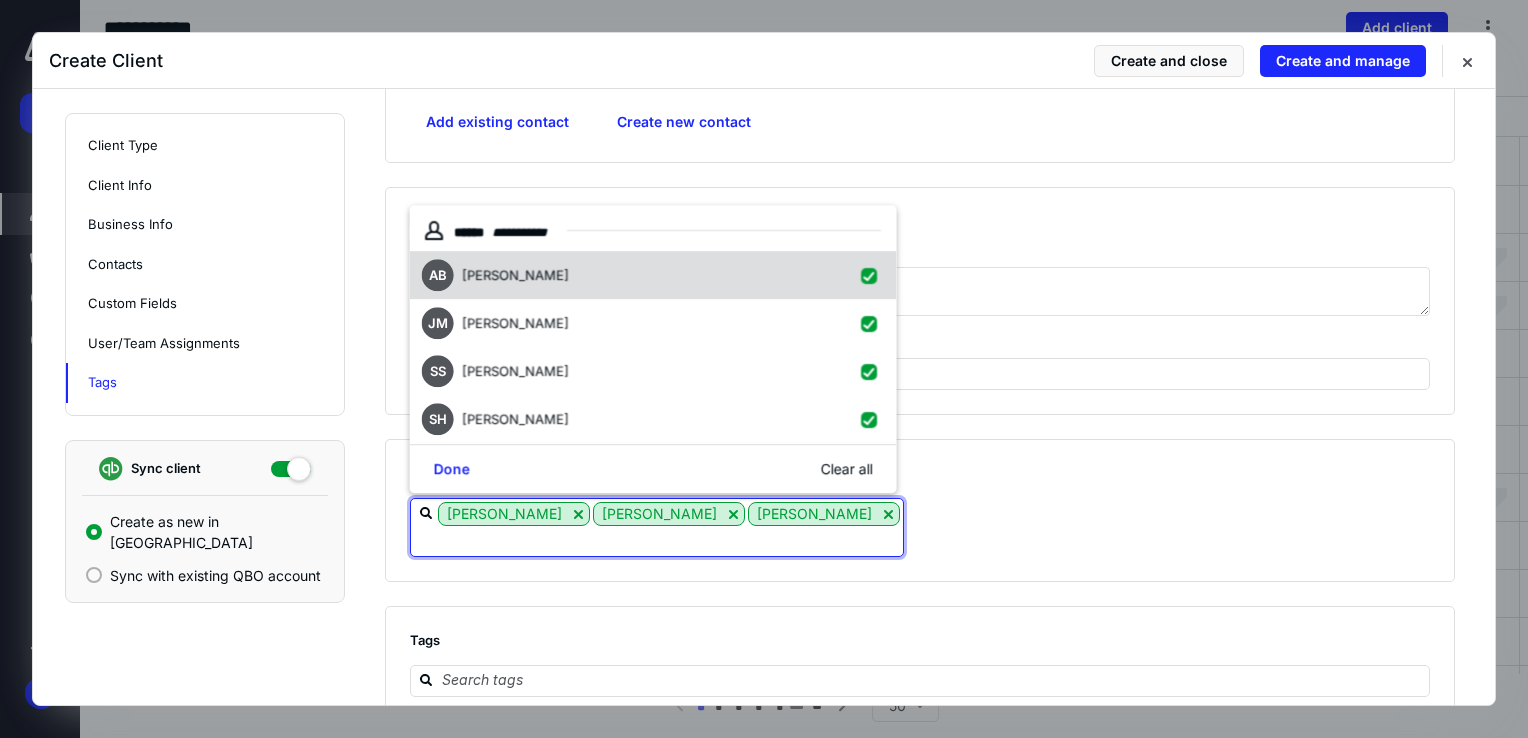 checkbox on "true" 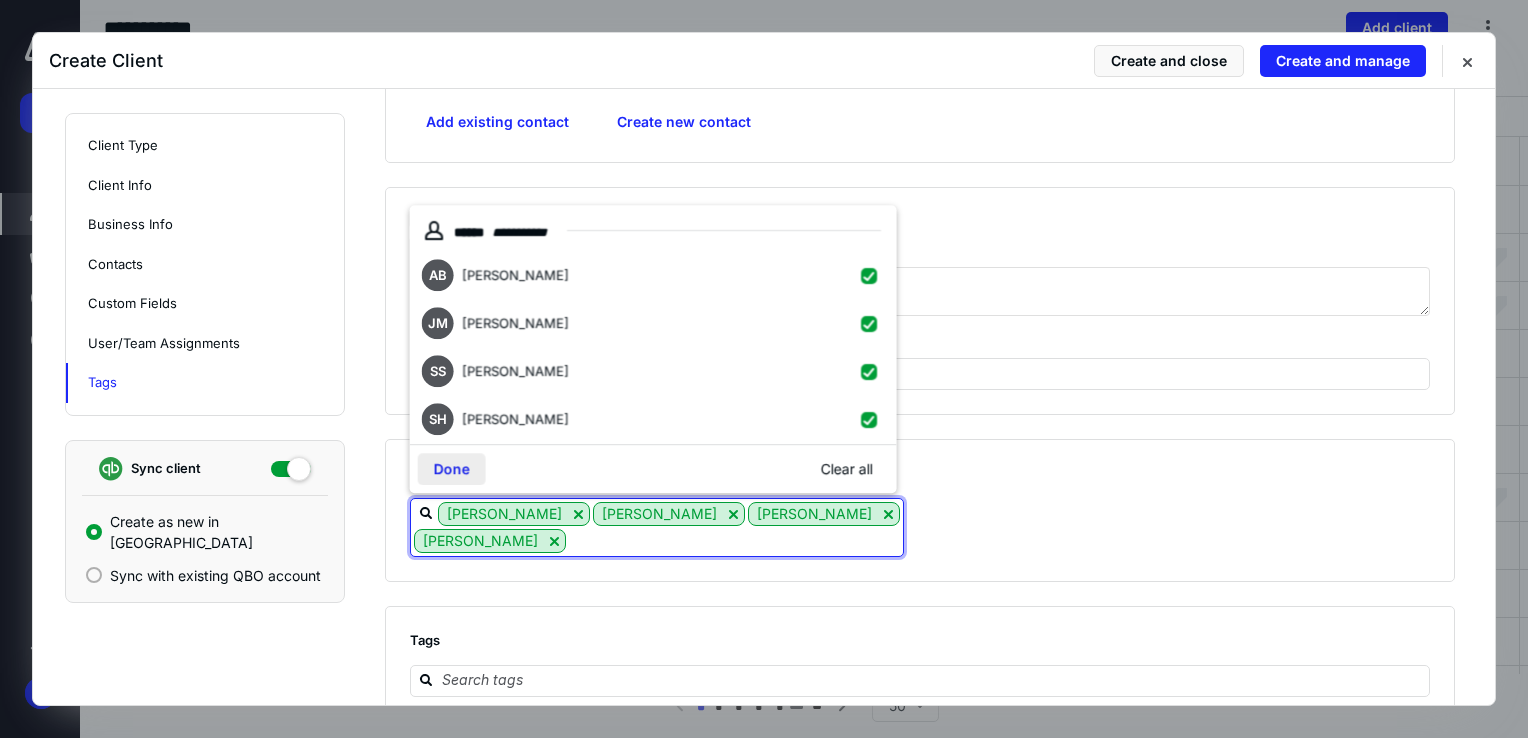 click on "Done" at bounding box center (452, 470) 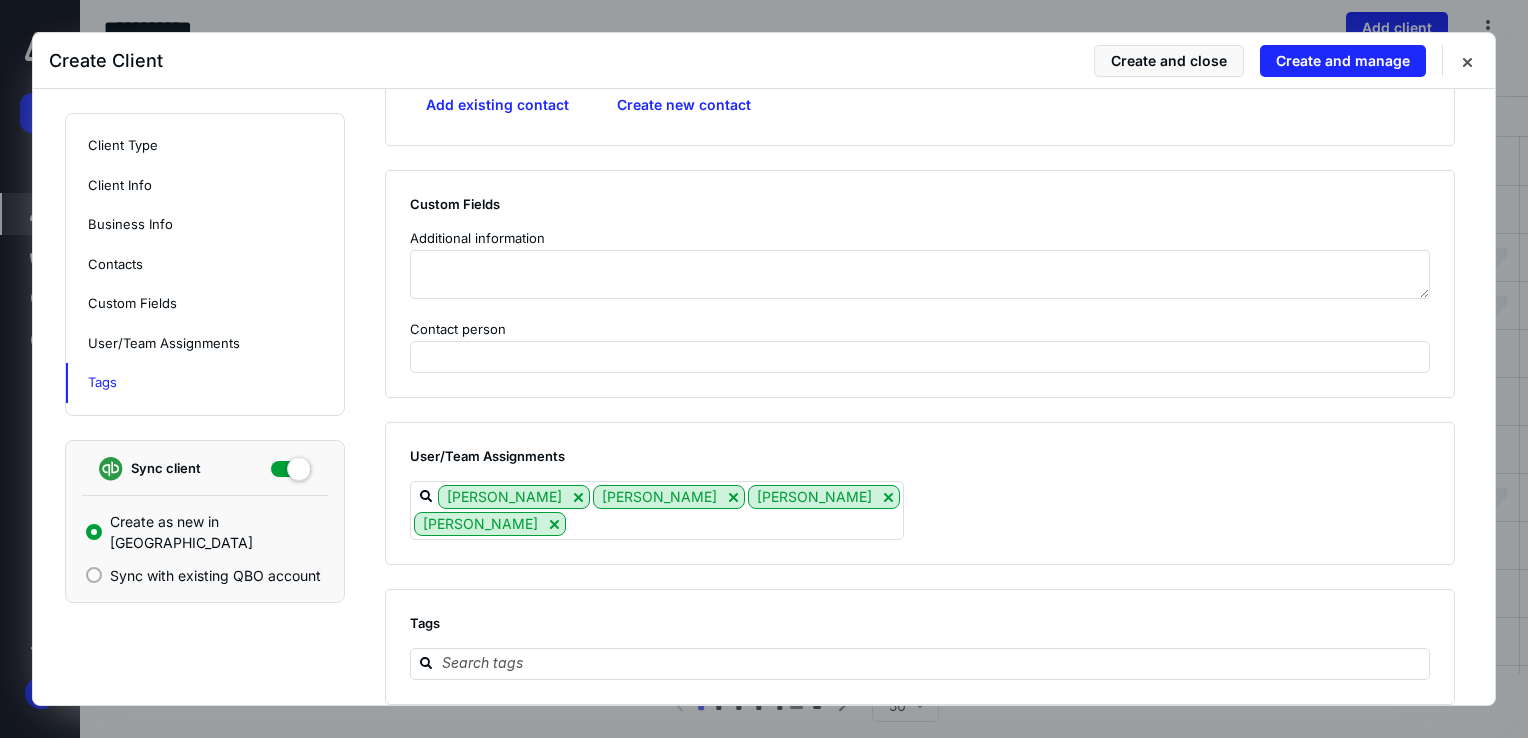 scroll, scrollTop: 1612, scrollLeft: 0, axis: vertical 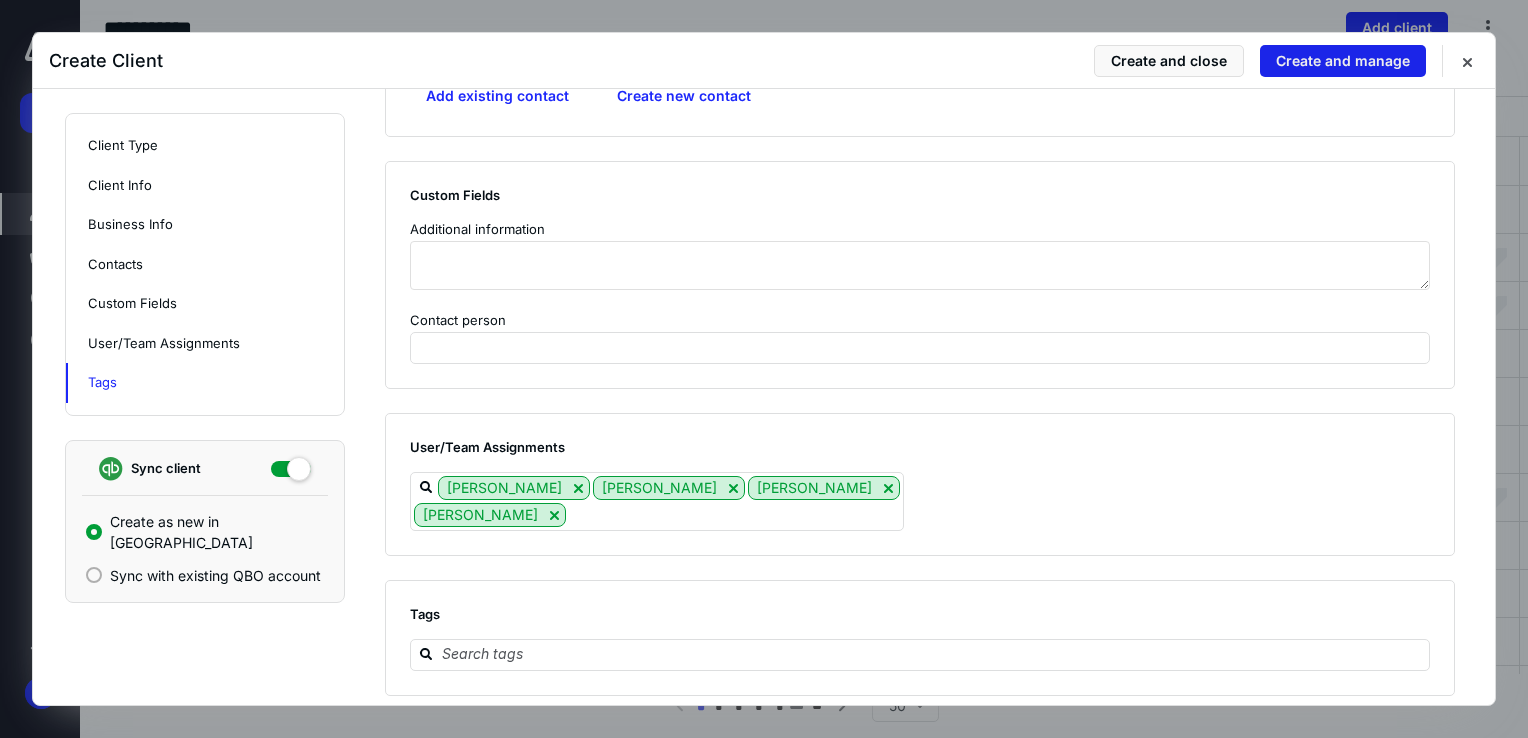 click on "Create and manage" at bounding box center (1343, 61) 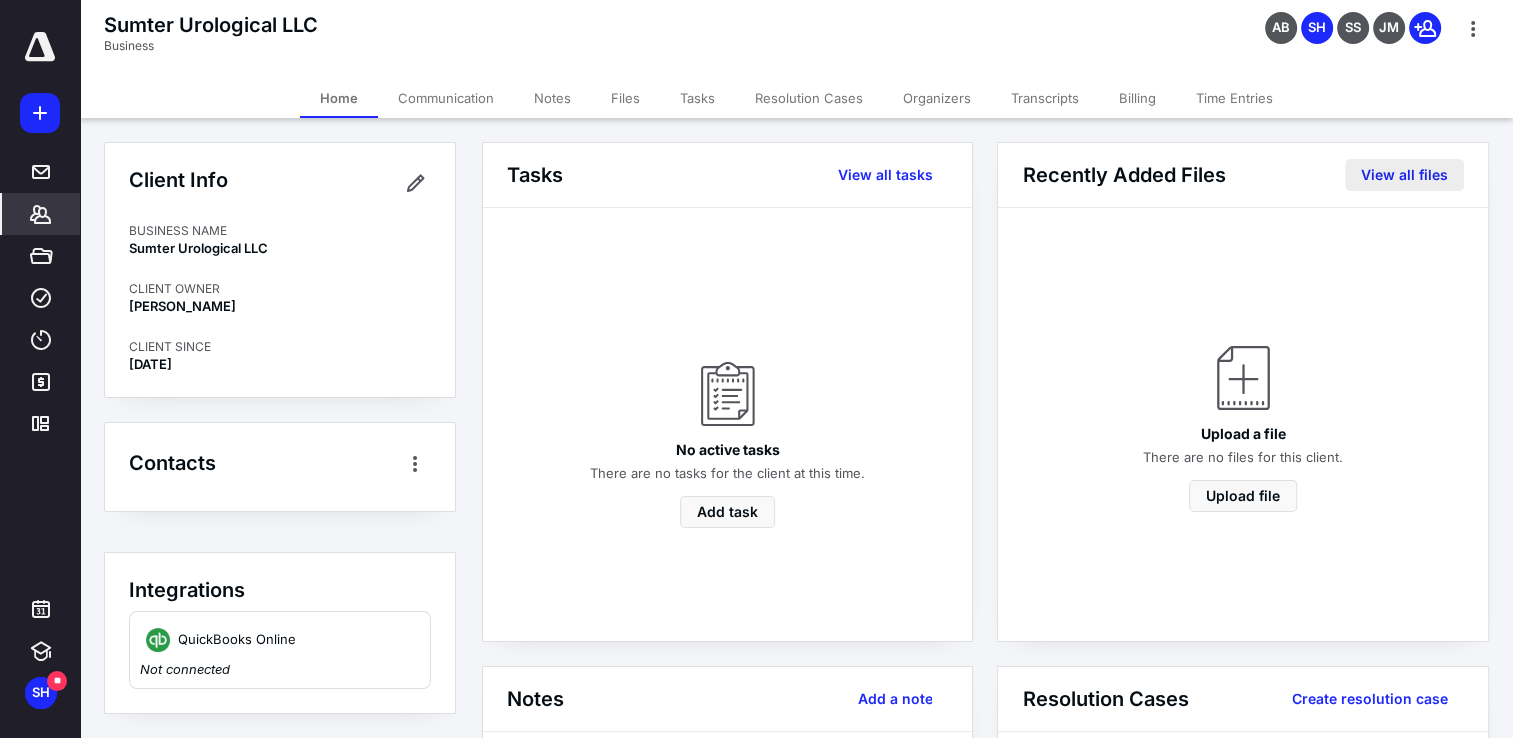 click on "View all files" at bounding box center (1404, 175) 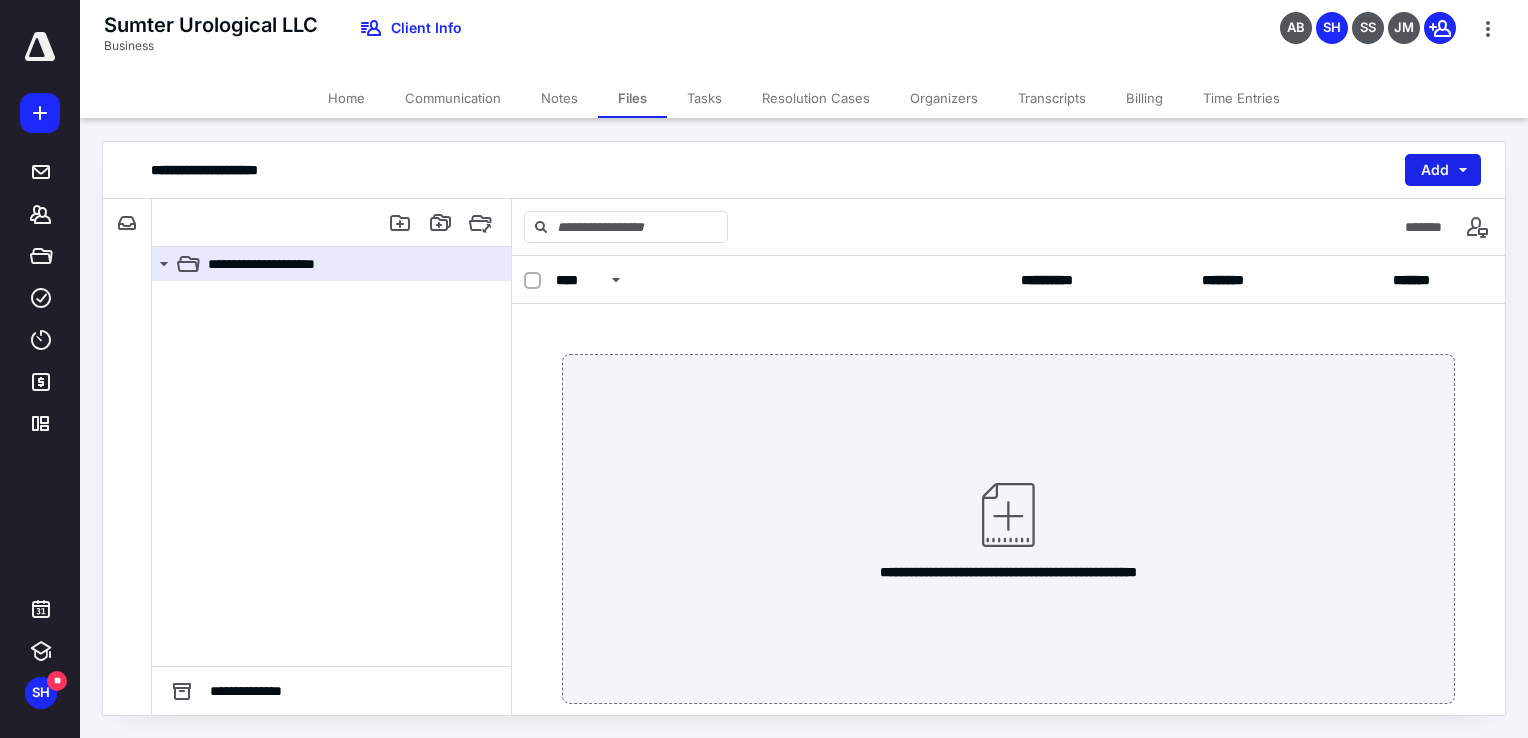 click on "Add" at bounding box center [1443, 170] 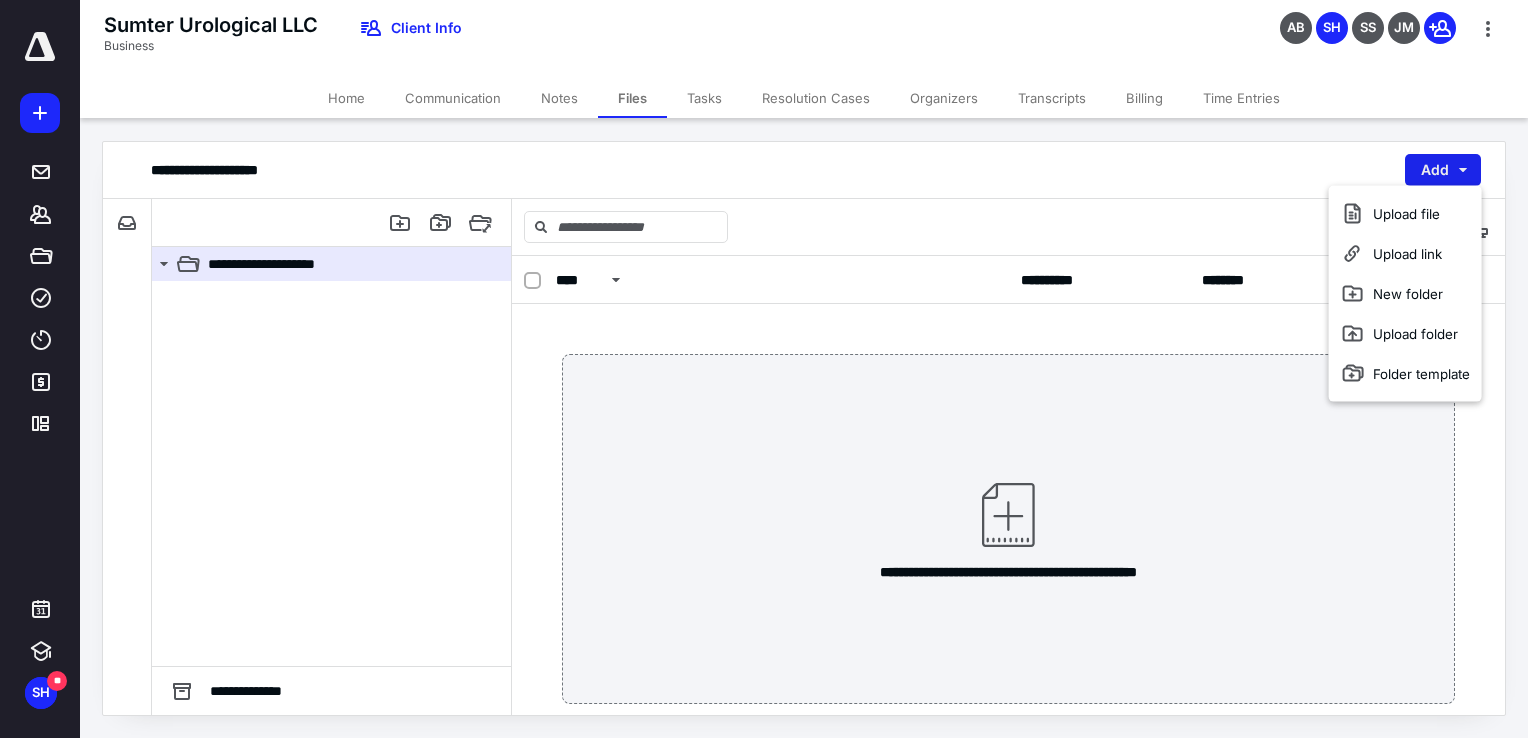click on "Add" at bounding box center [1443, 170] 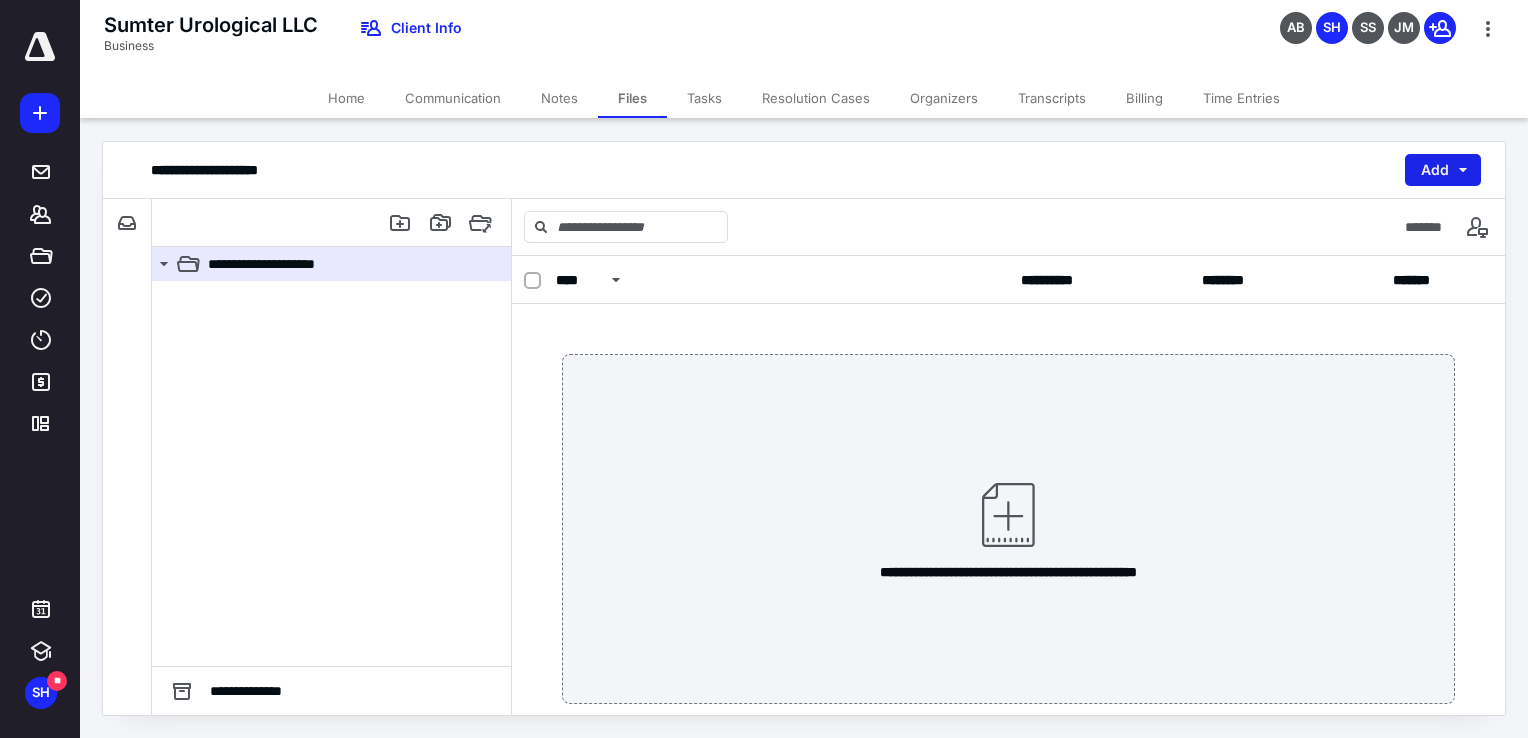 click on "Add" at bounding box center (1443, 170) 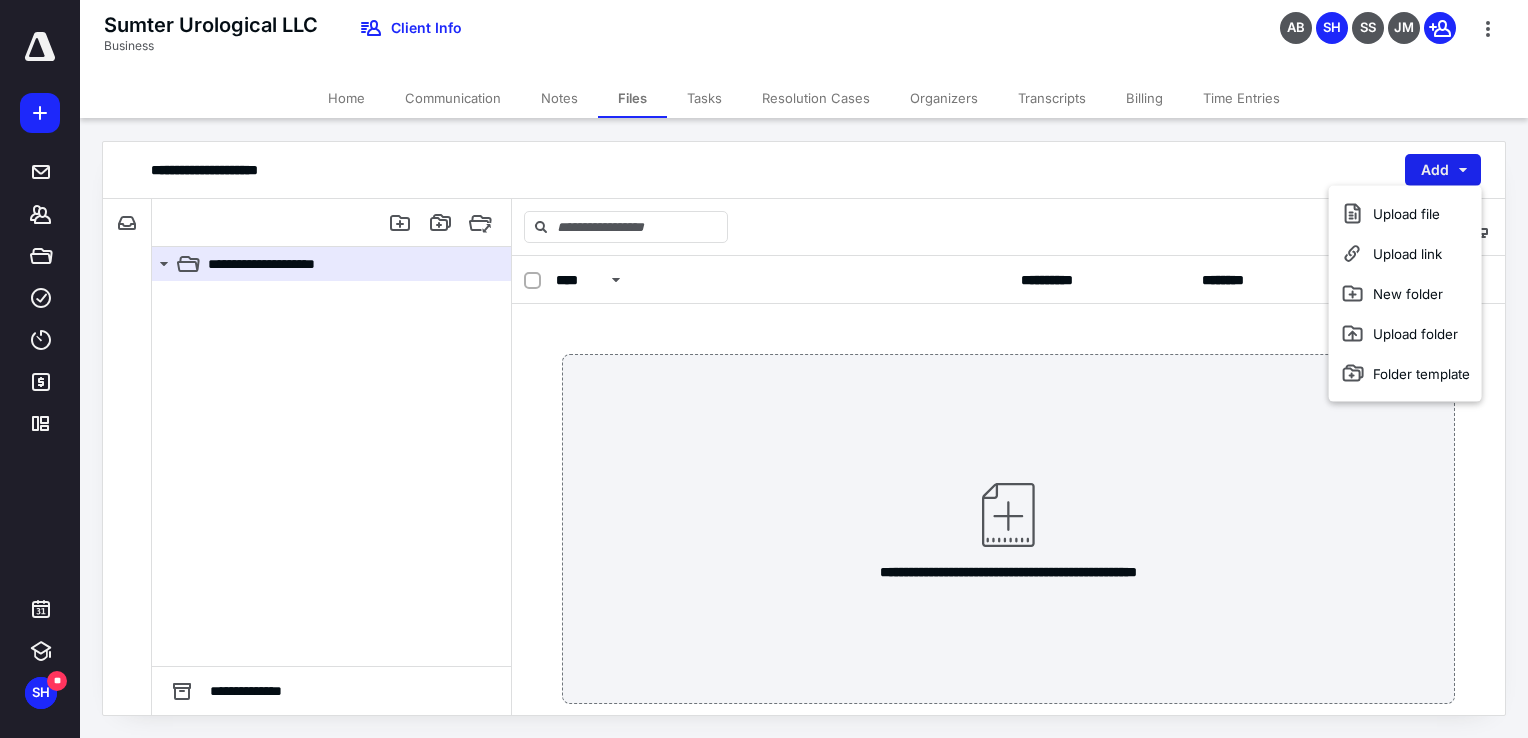click on "Upload file" at bounding box center (1405, 214) 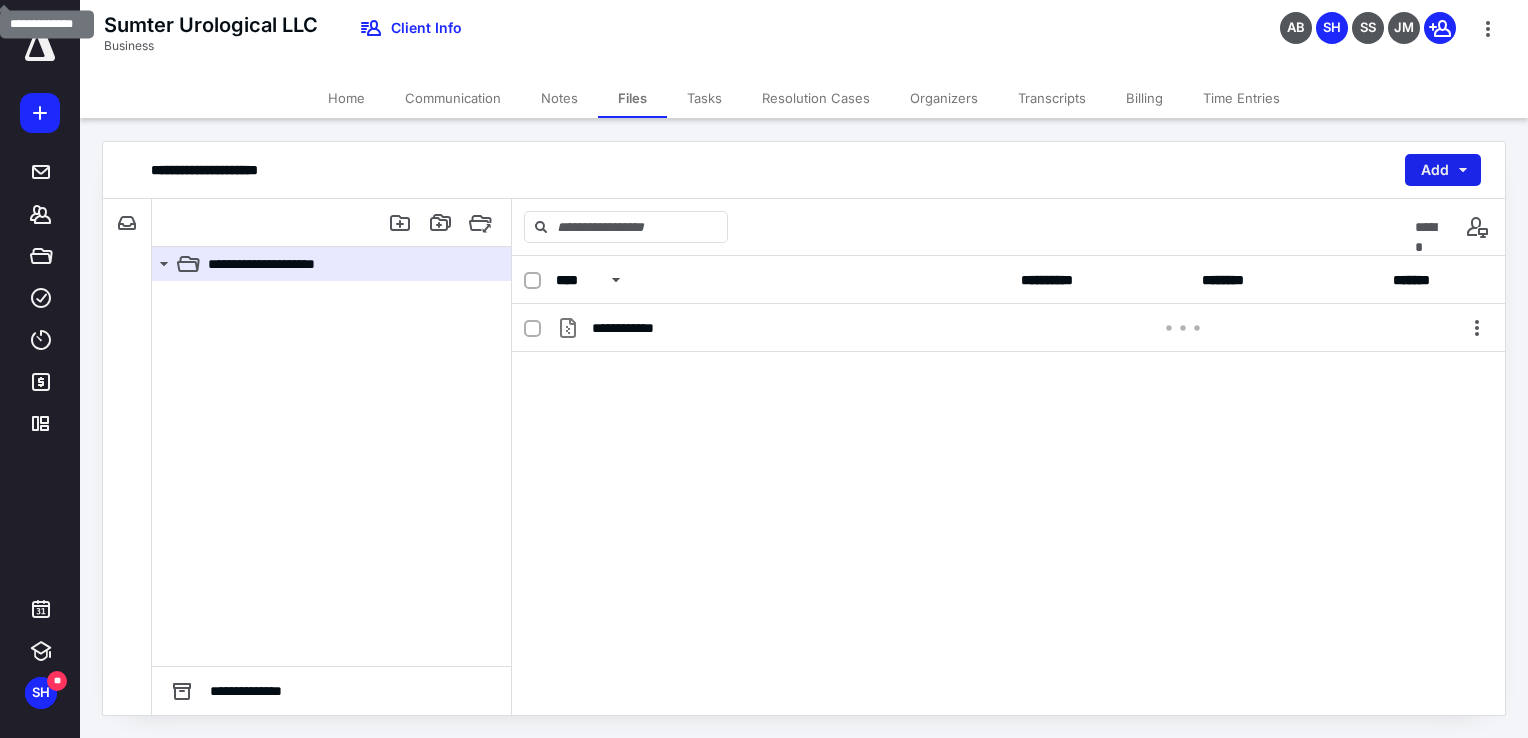 click on "Add" at bounding box center (1443, 170) 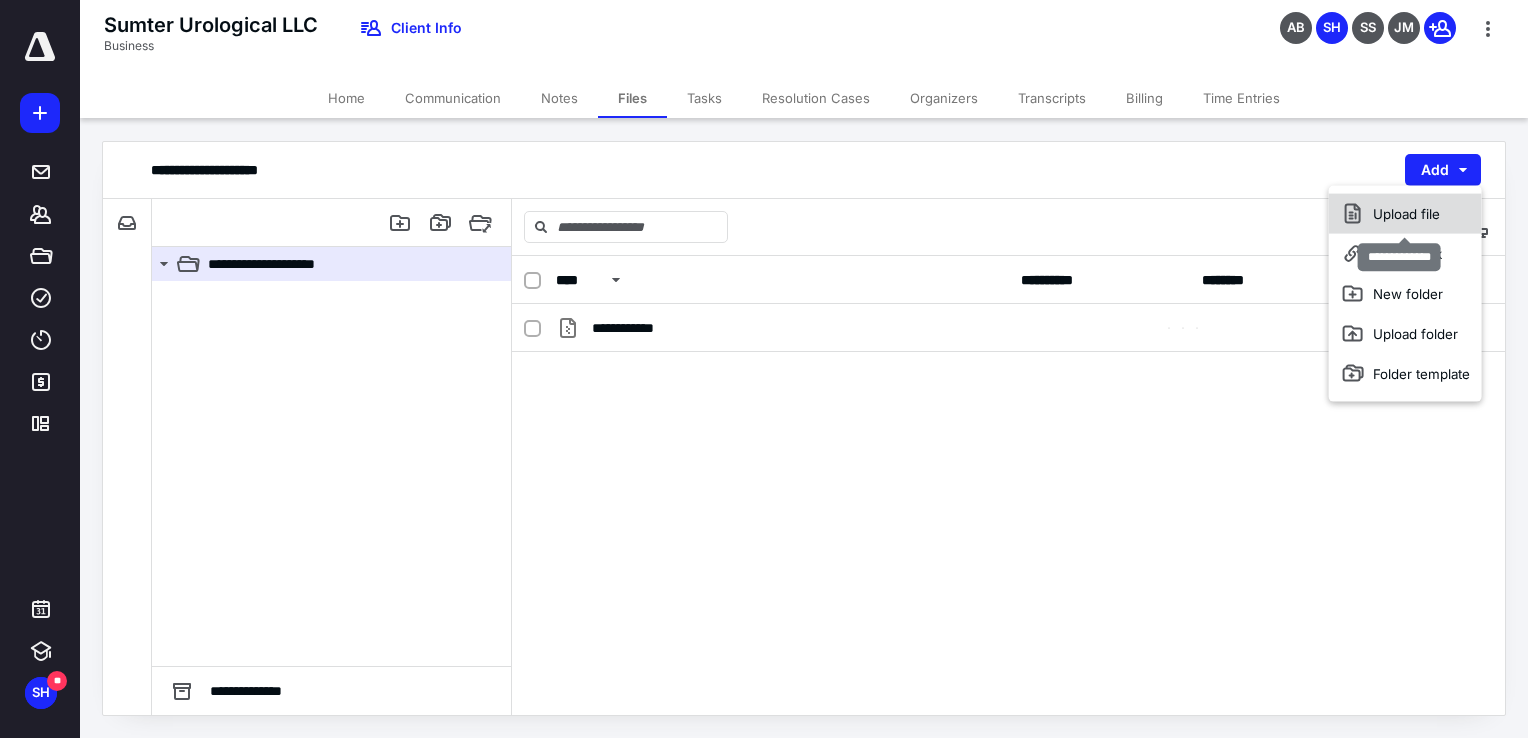 click on "Upload file" at bounding box center [1405, 214] 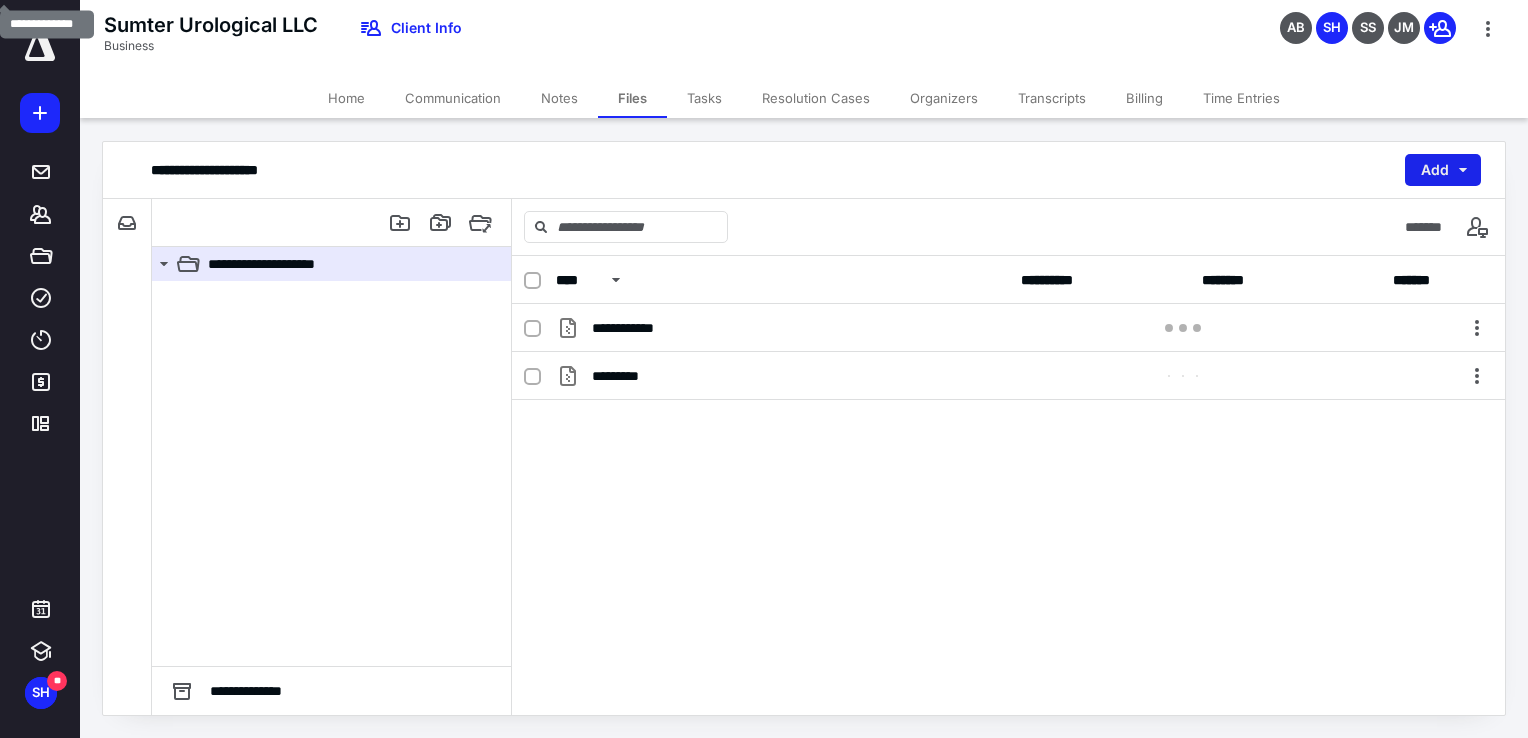 click on "Add" at bounding box center (1443, 170) 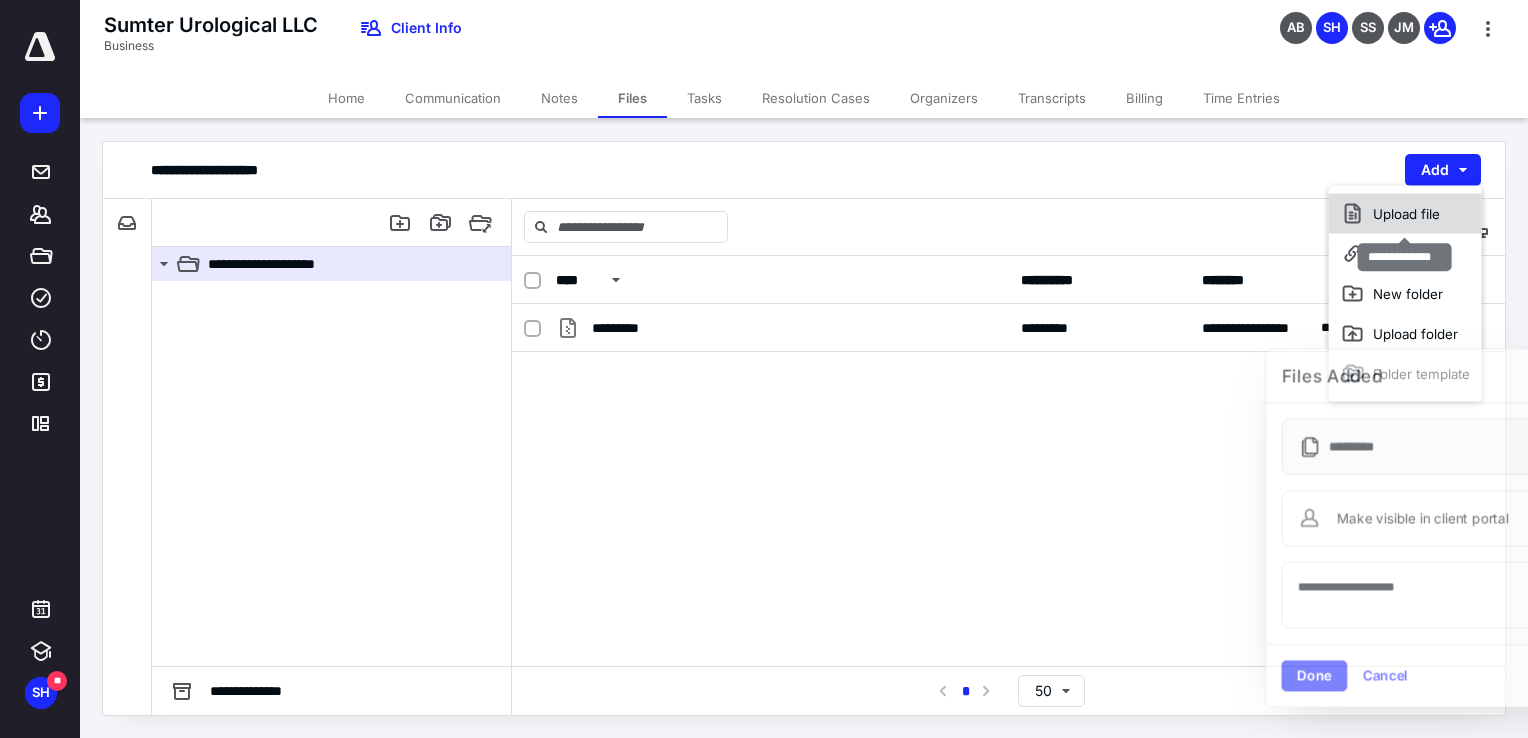 click on "Upload file" at bounding box center [1405, 214] 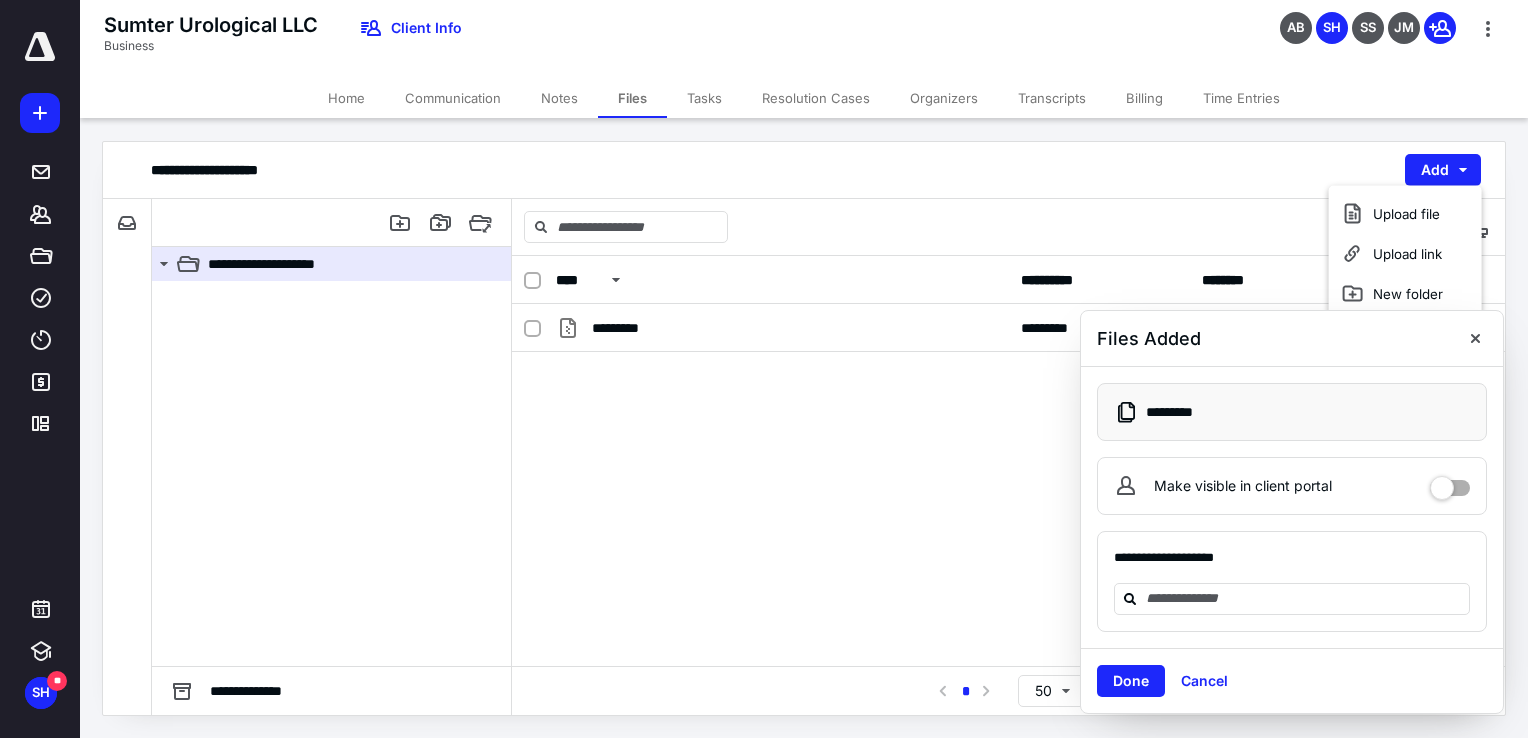 click on "Done" at bounding box center (1131, 681) 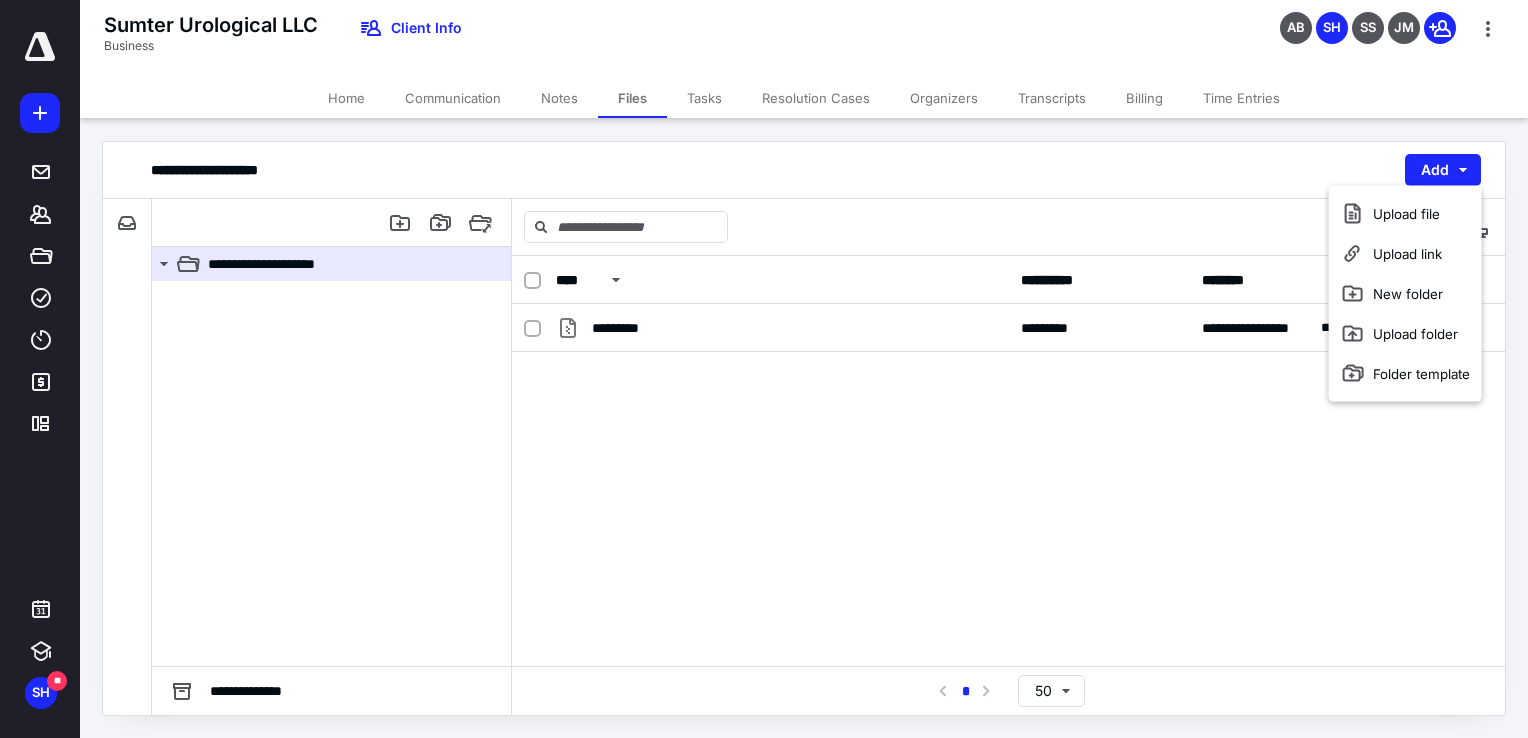 click on "**********" at bounding box center [1008, 454] 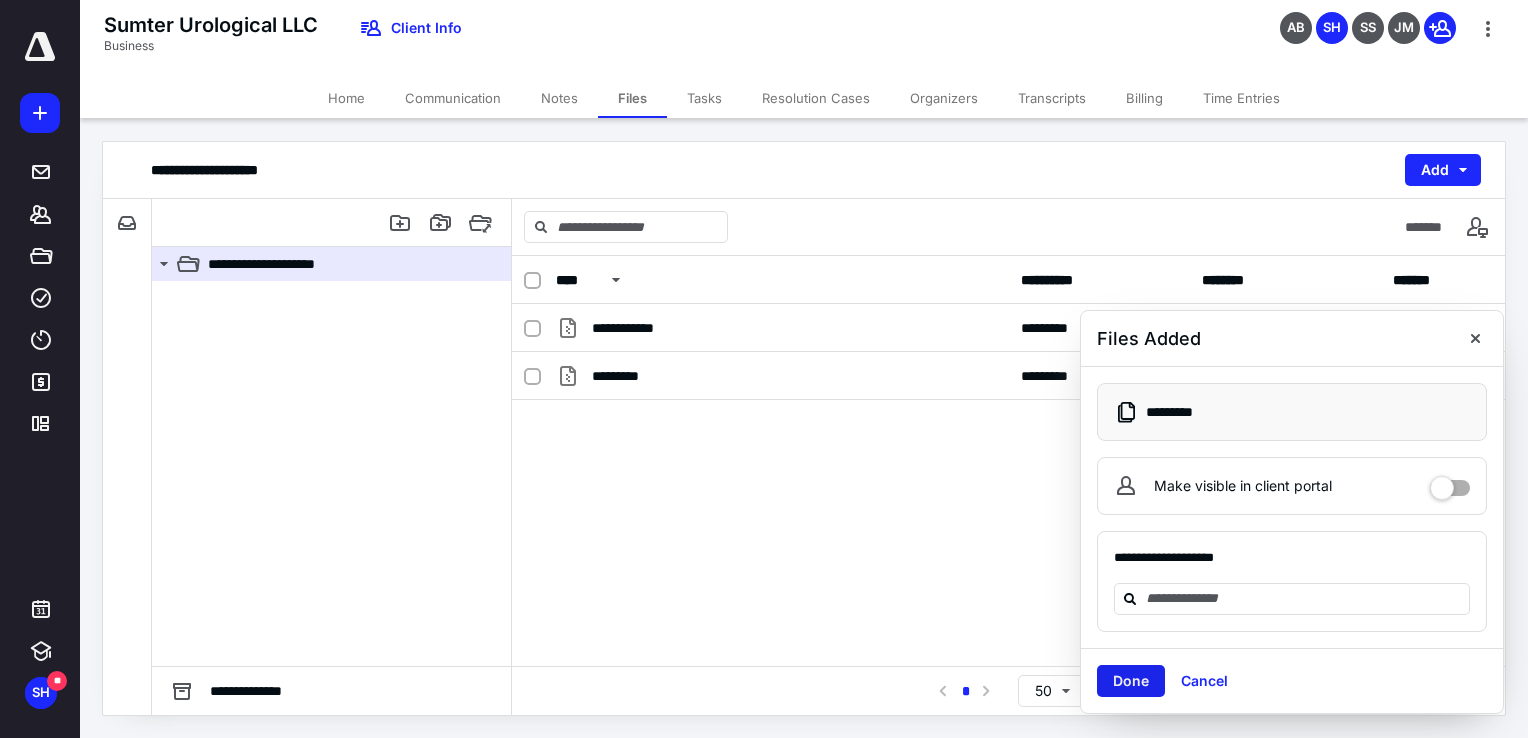 click on "Done" at bounding box center (1131, 681) 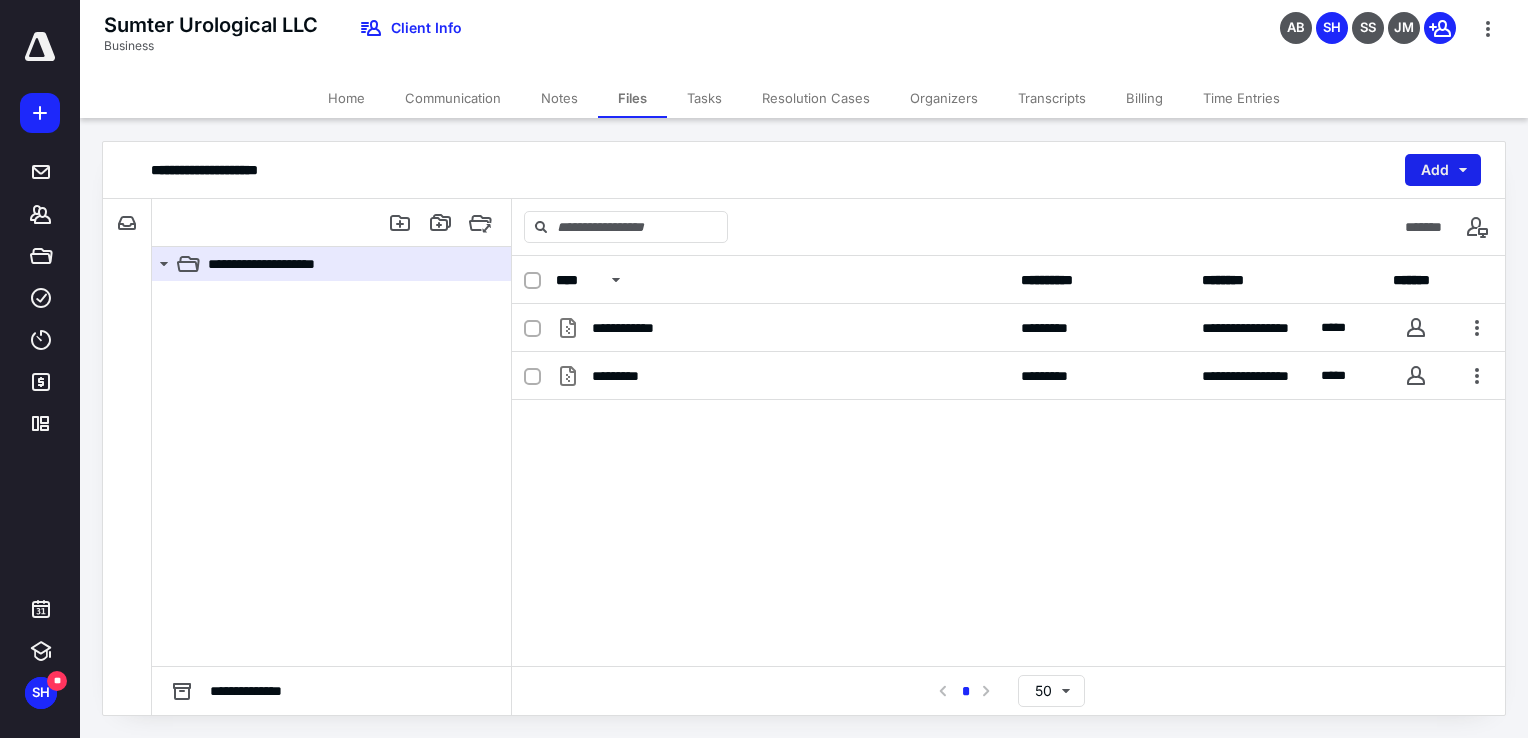 click on "Add" at bounding box center [1443, 170] 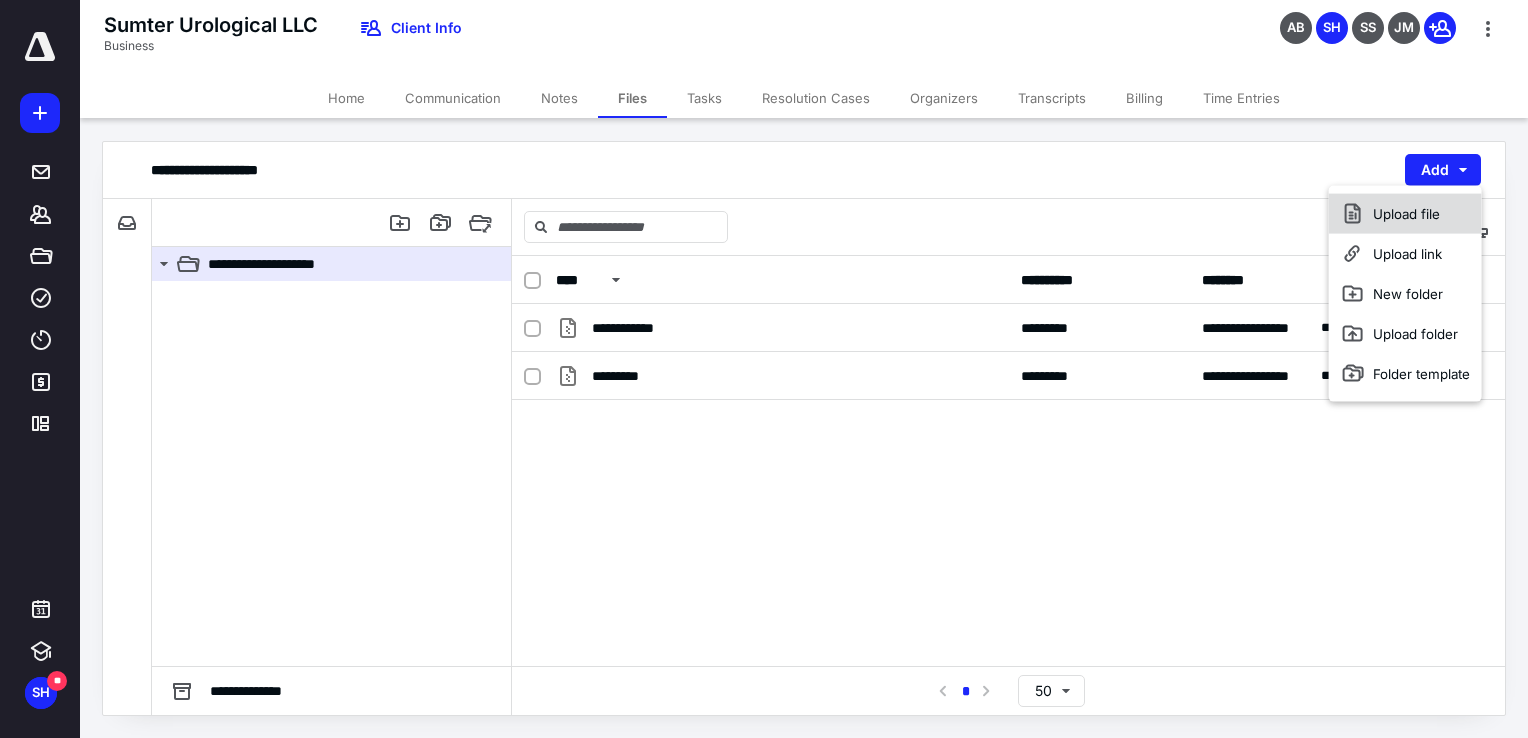 click on "Upload file" at bounding box center (1405, 214) 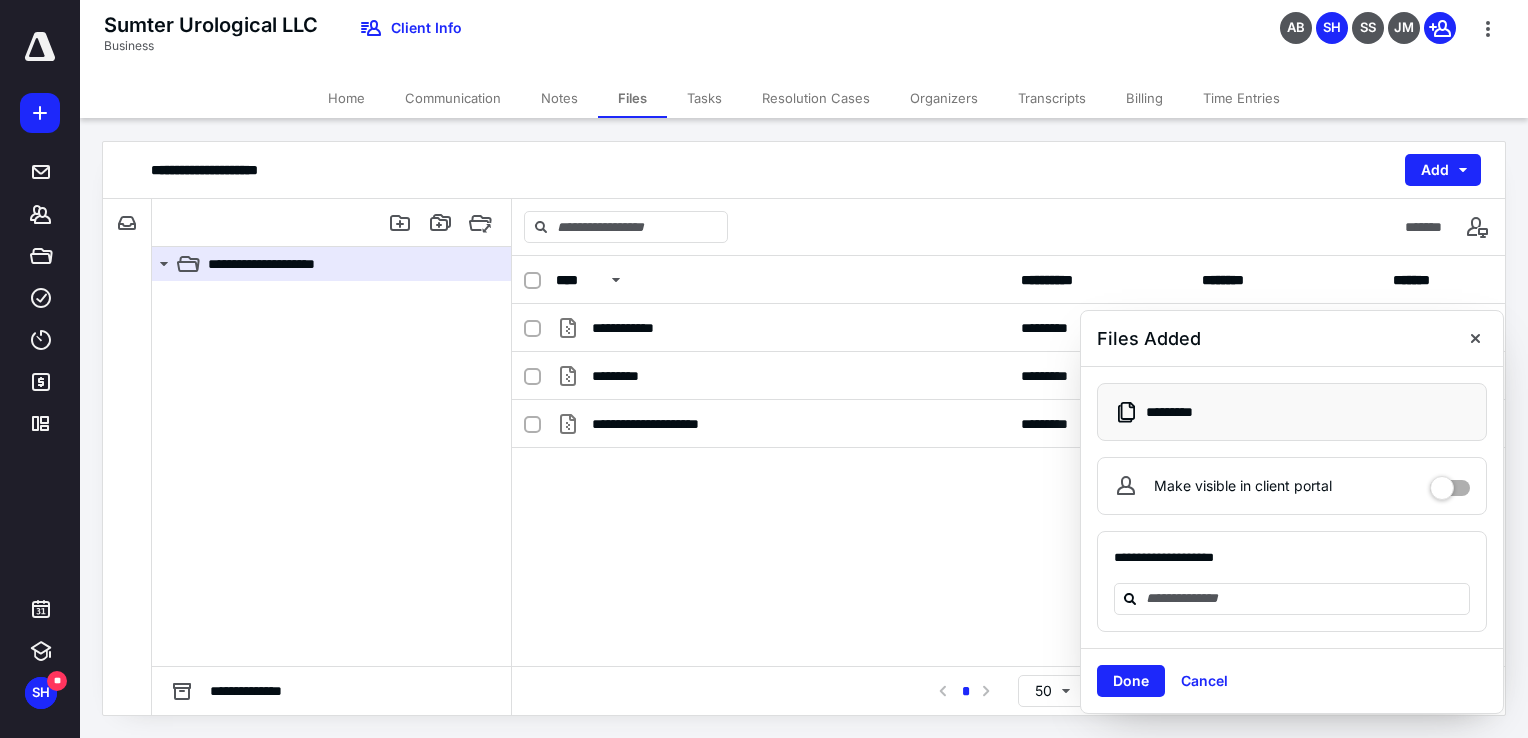 click on "Done Cancel" at bounding box center [1292, 680] 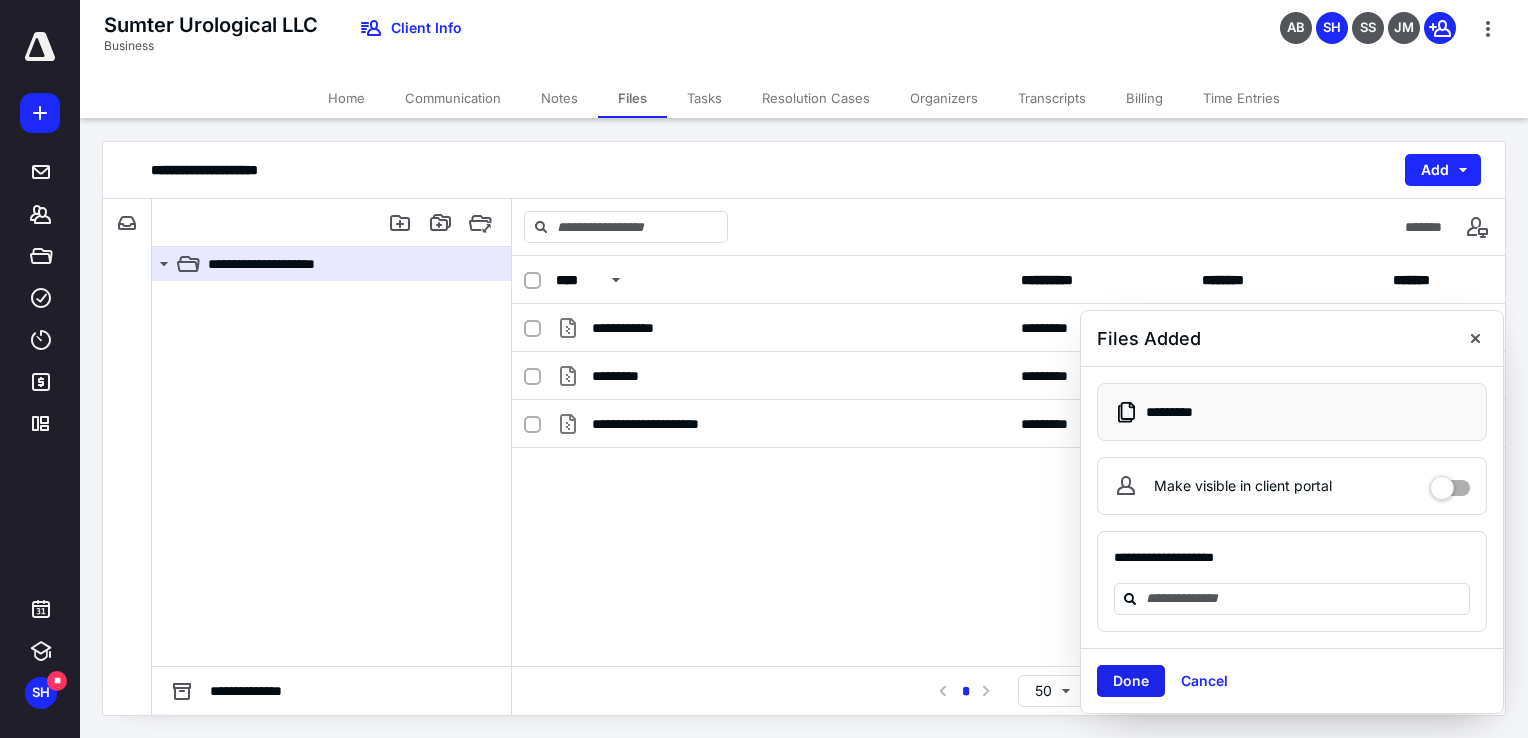 click on "Done" at bounding box center (1131, 681) 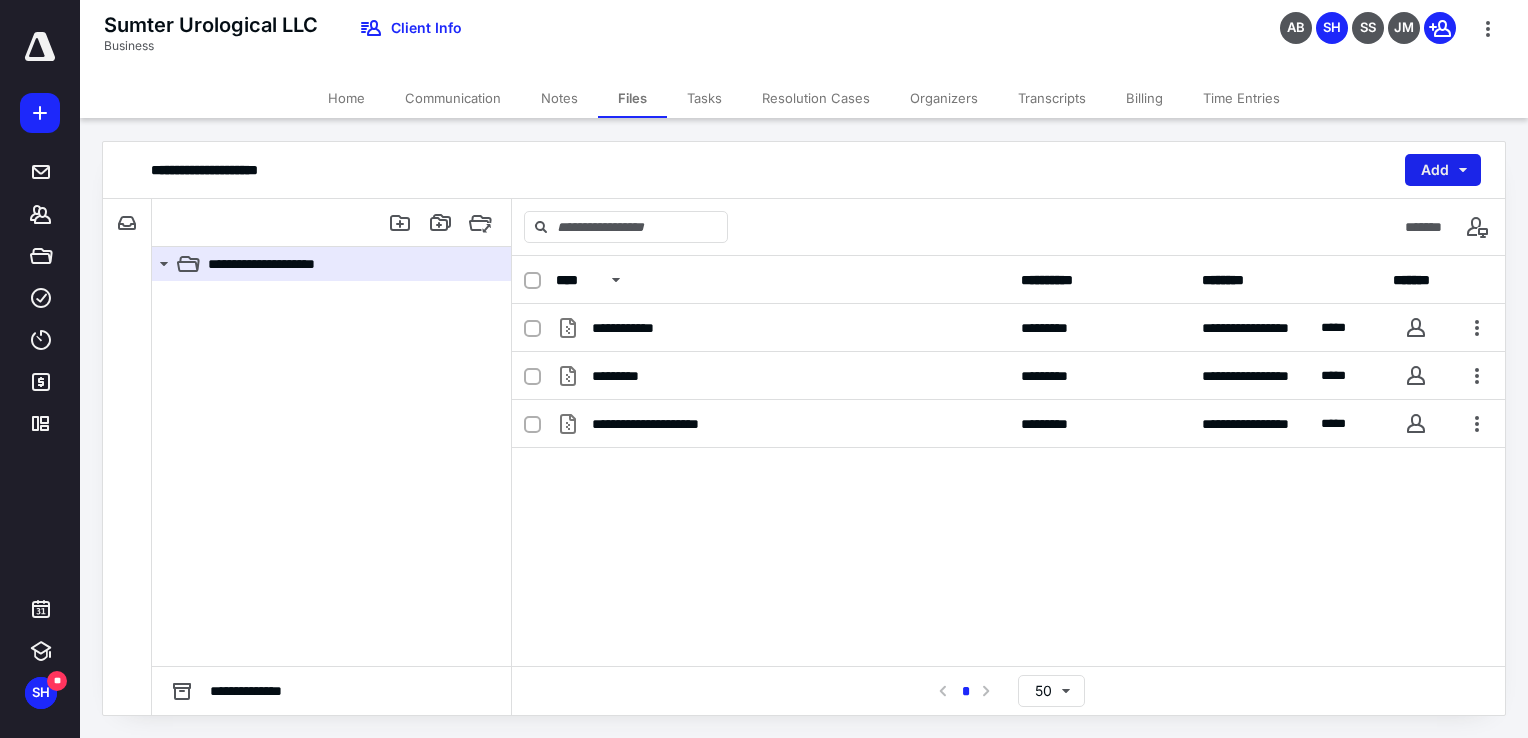 click on "Add" at bounding box center [1443, 170] 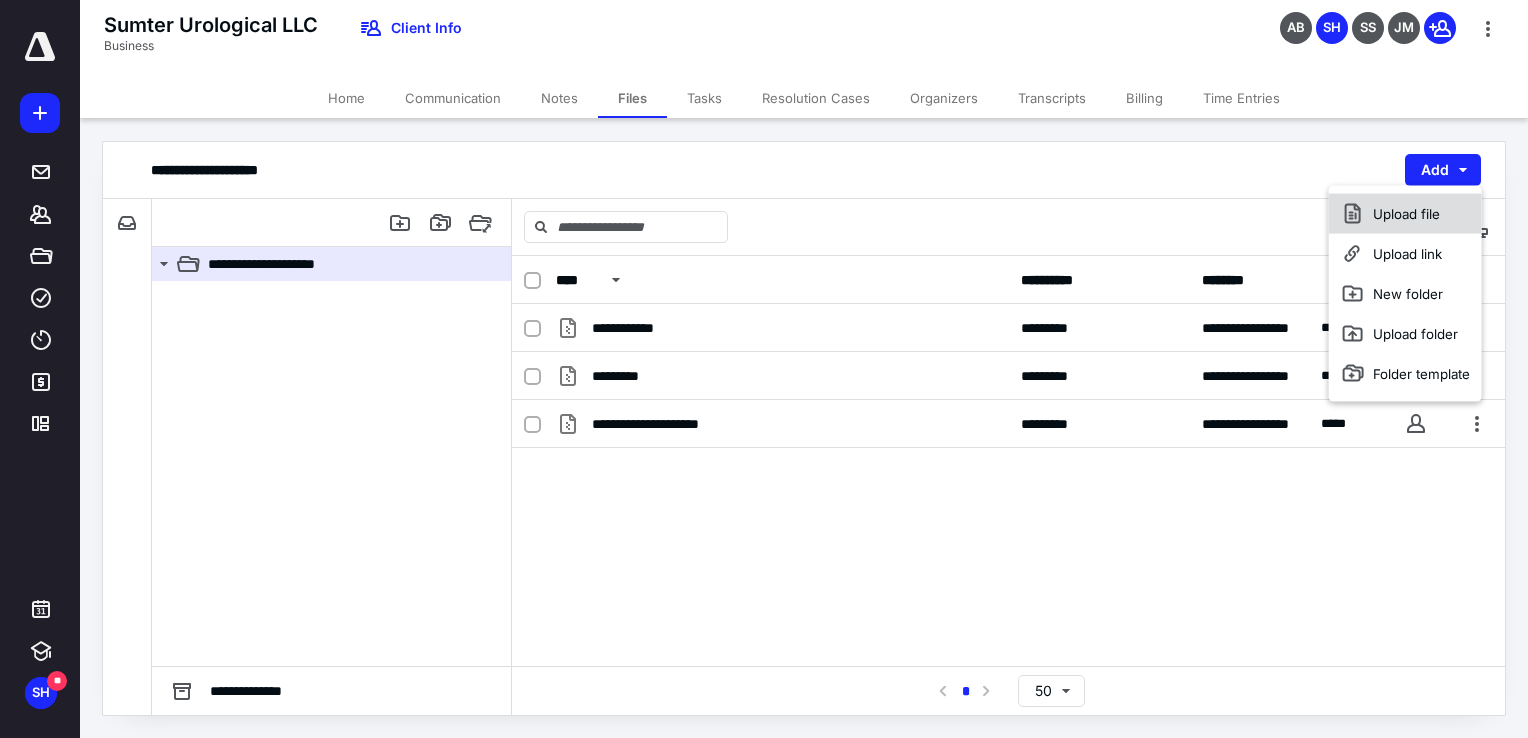 click on "Upload file" at bounding box center [1405, 214] 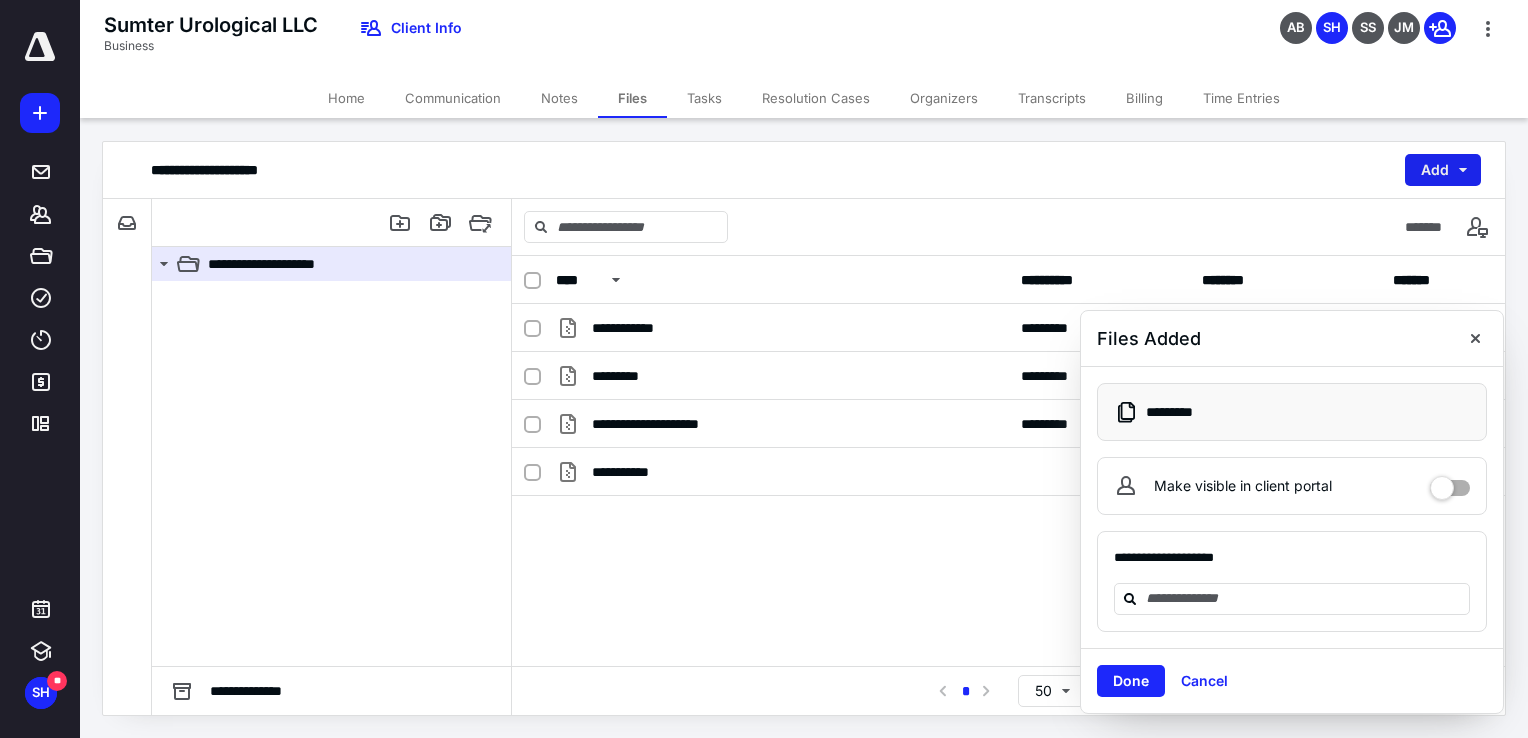 click on "Add" at bounding box center [1443, 170] 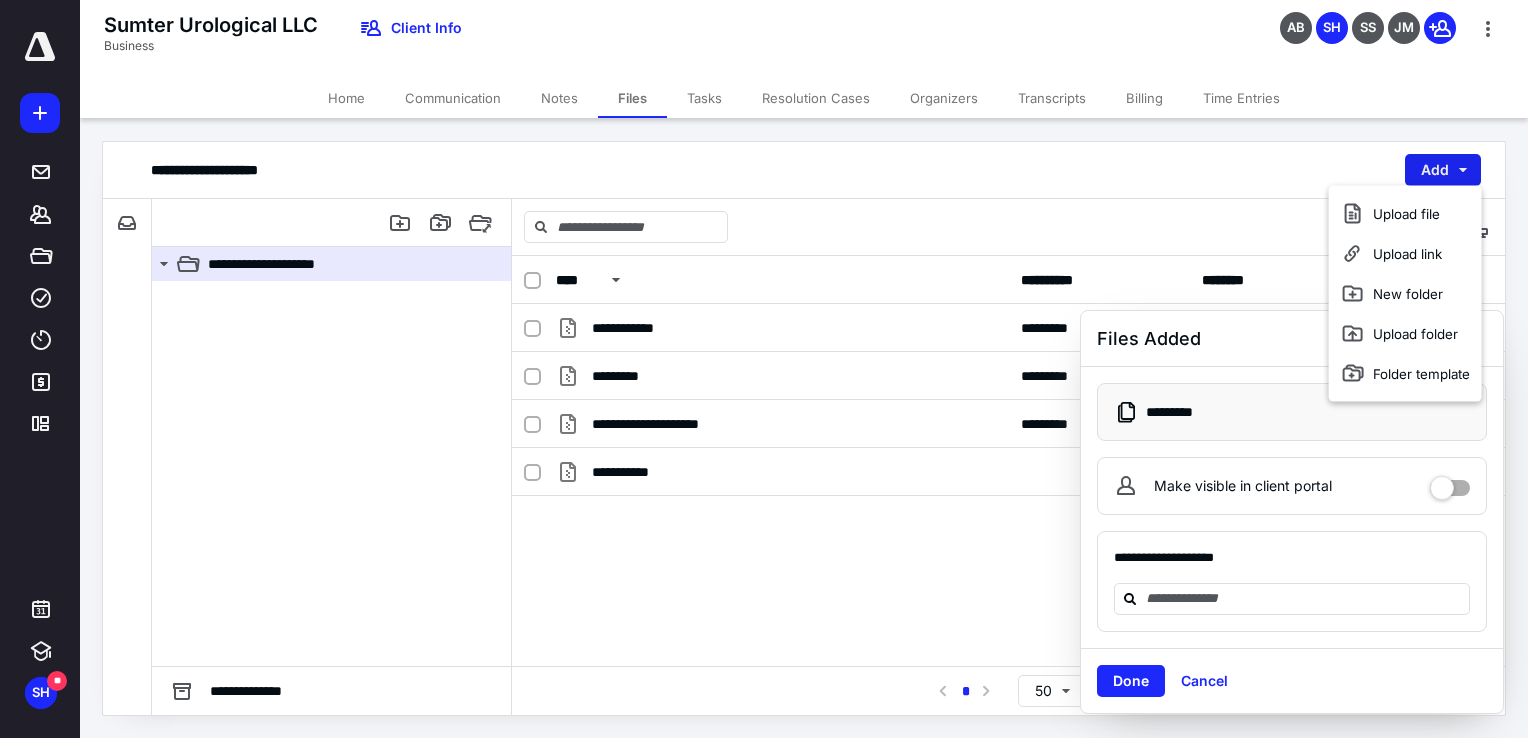 click on "Upload file Upload link New folder Upload folder Folder template" at bounding box center (1405, 294) 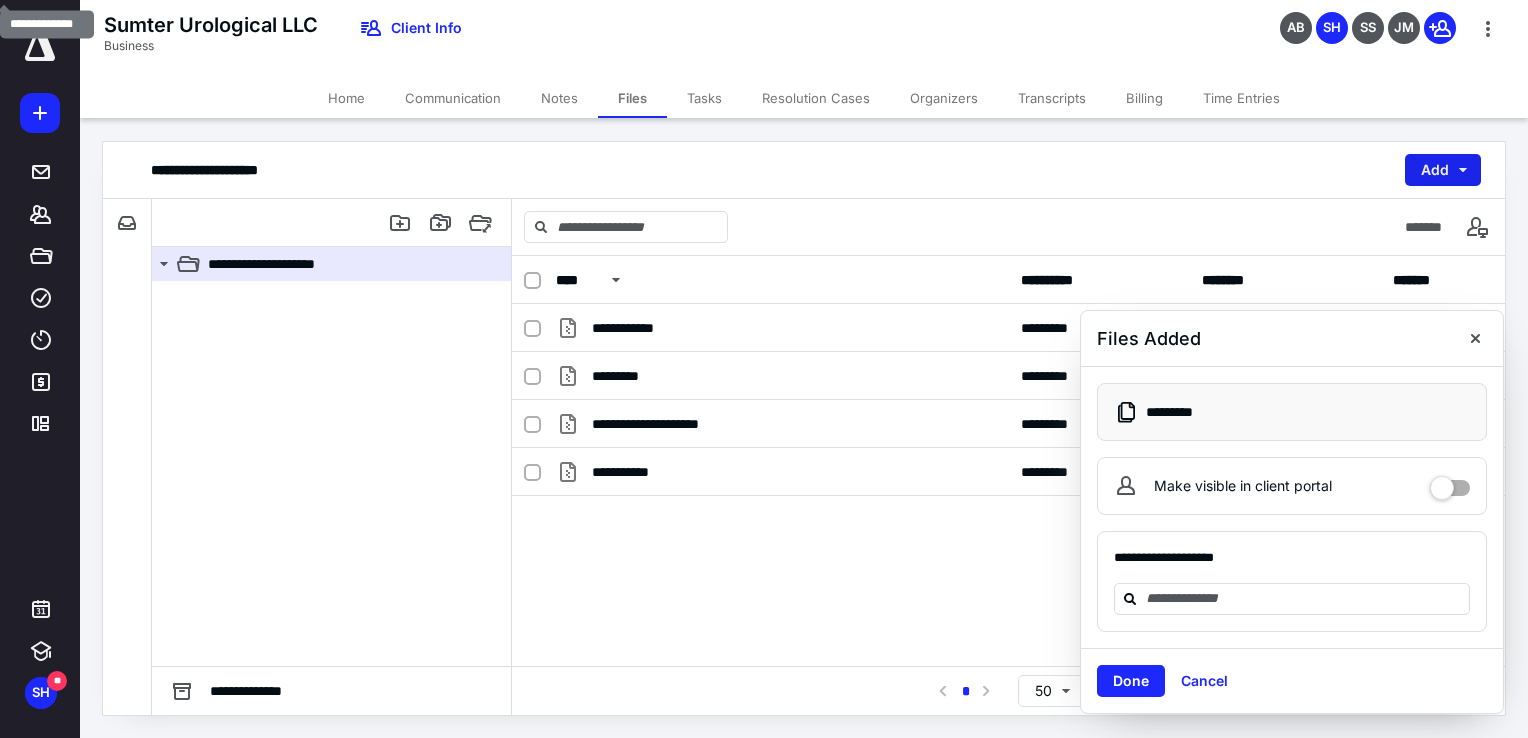 click on "Add" at bounding box center [1443, 170] 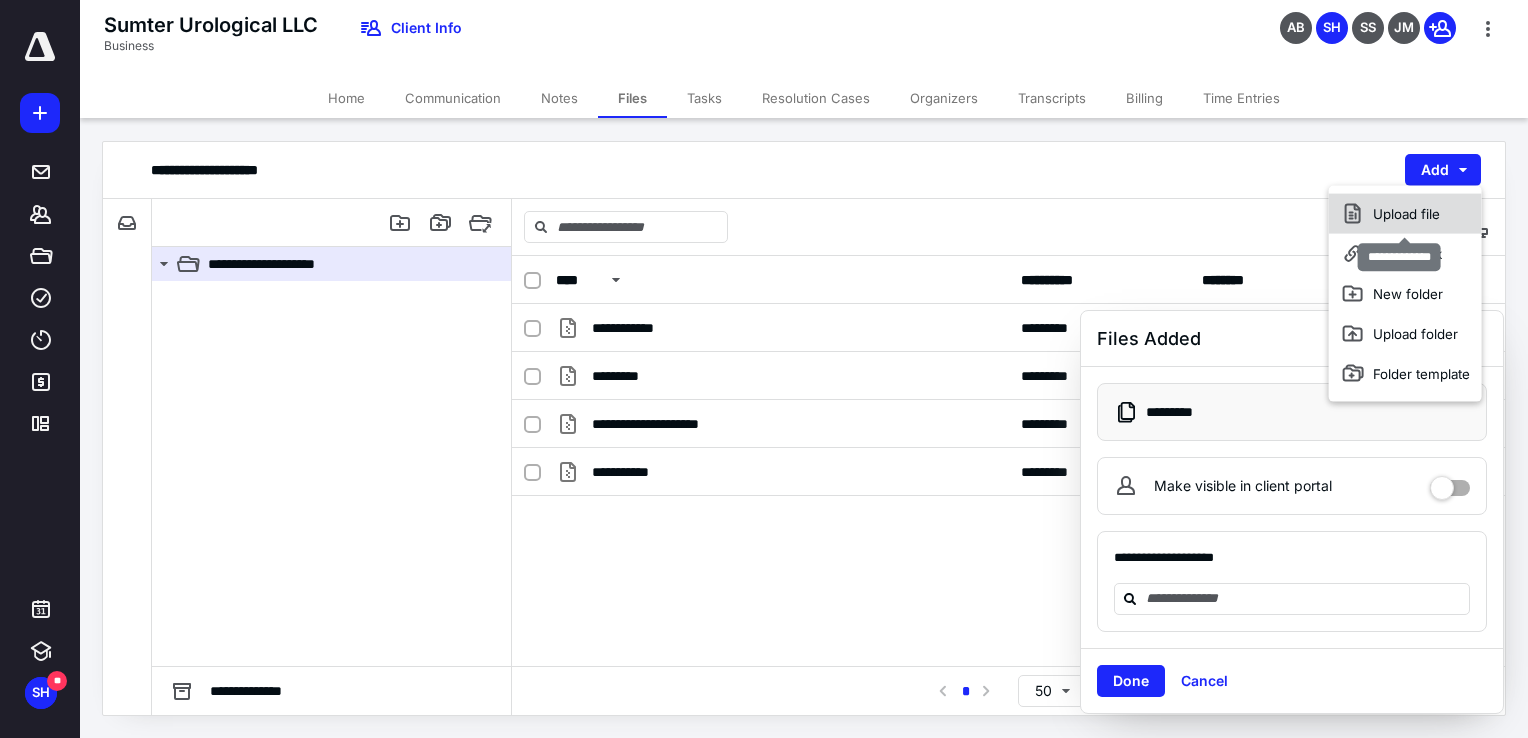 click on "Upload file" at bounding box center [1405, 214] 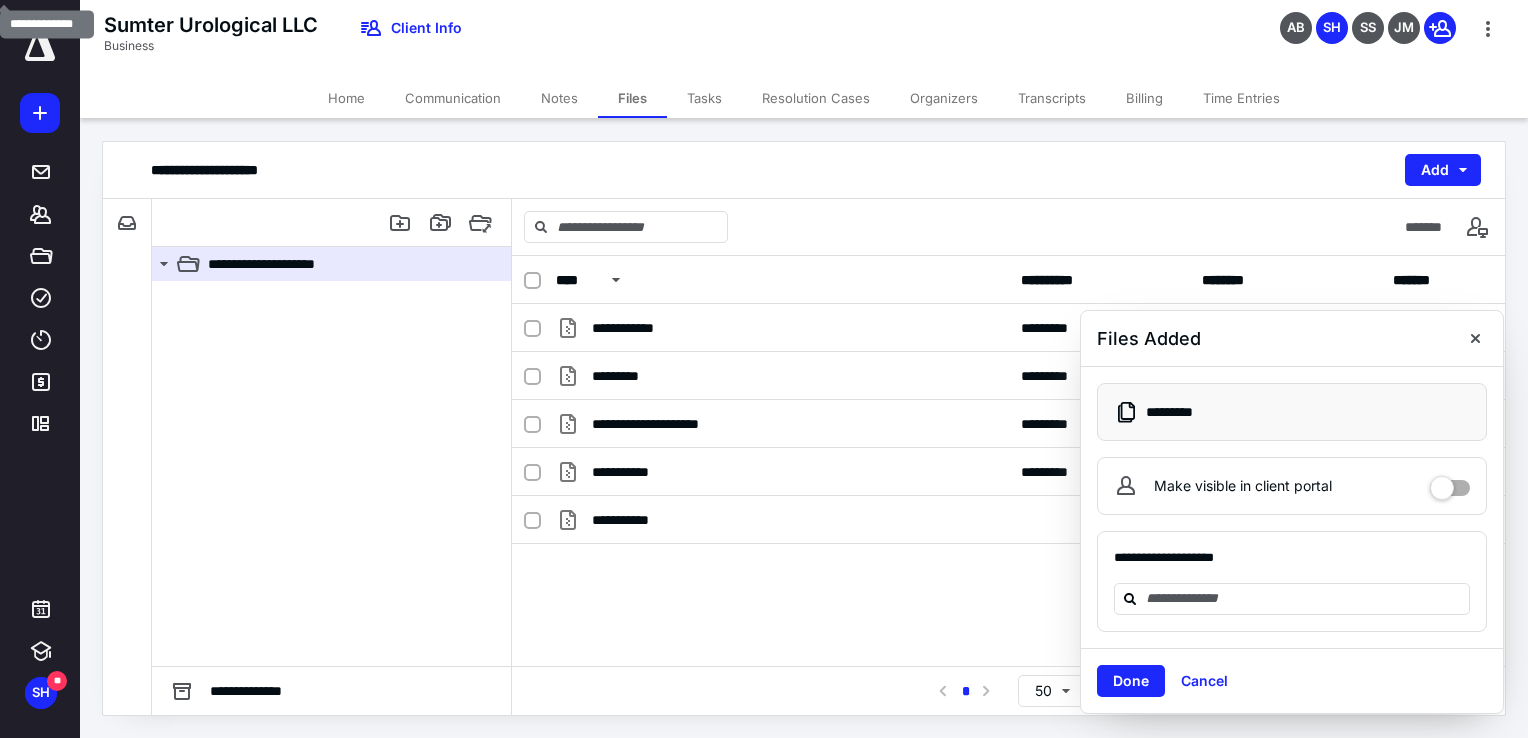 click on "Done" at bounding box center [1131, 681] 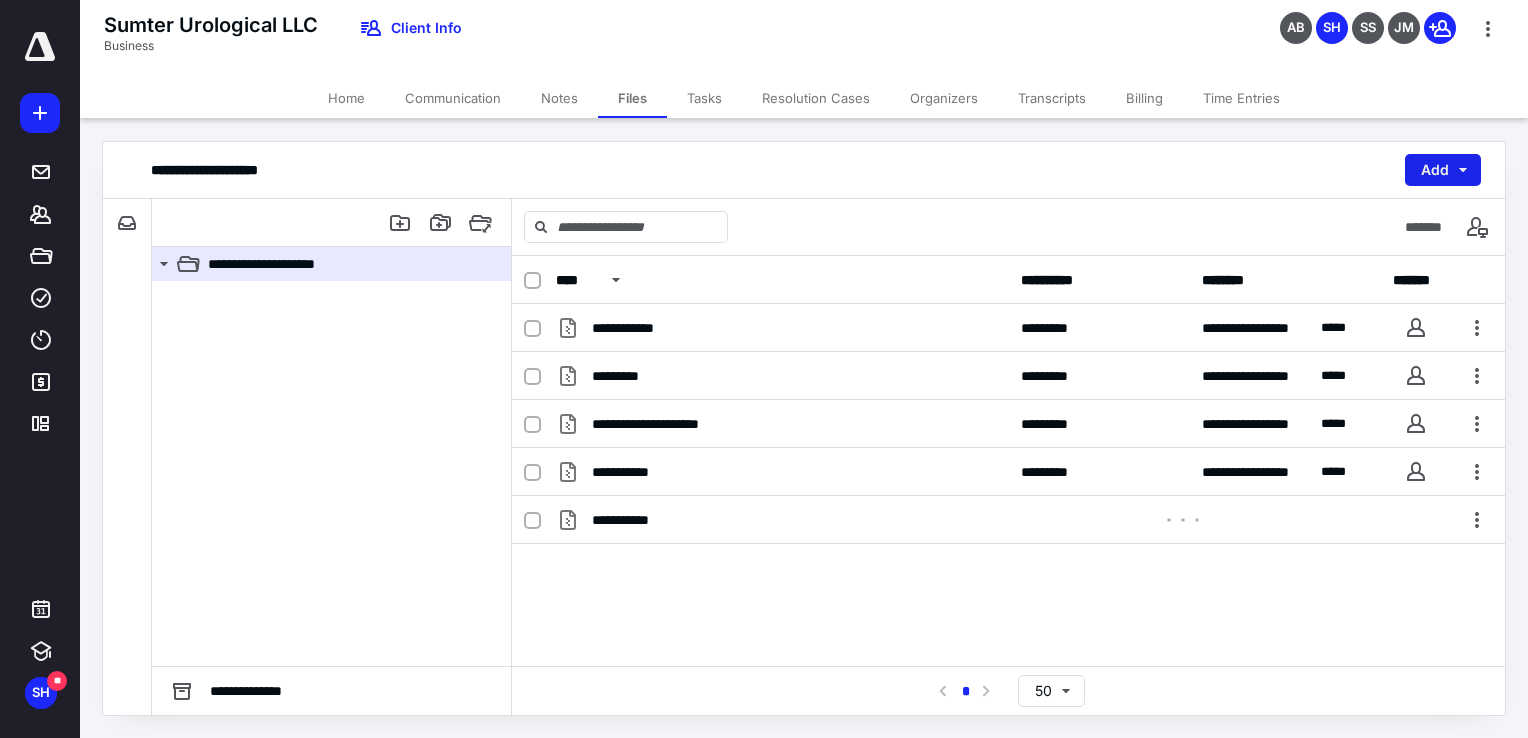 click on "Add" at bounding box center [1443, 170] 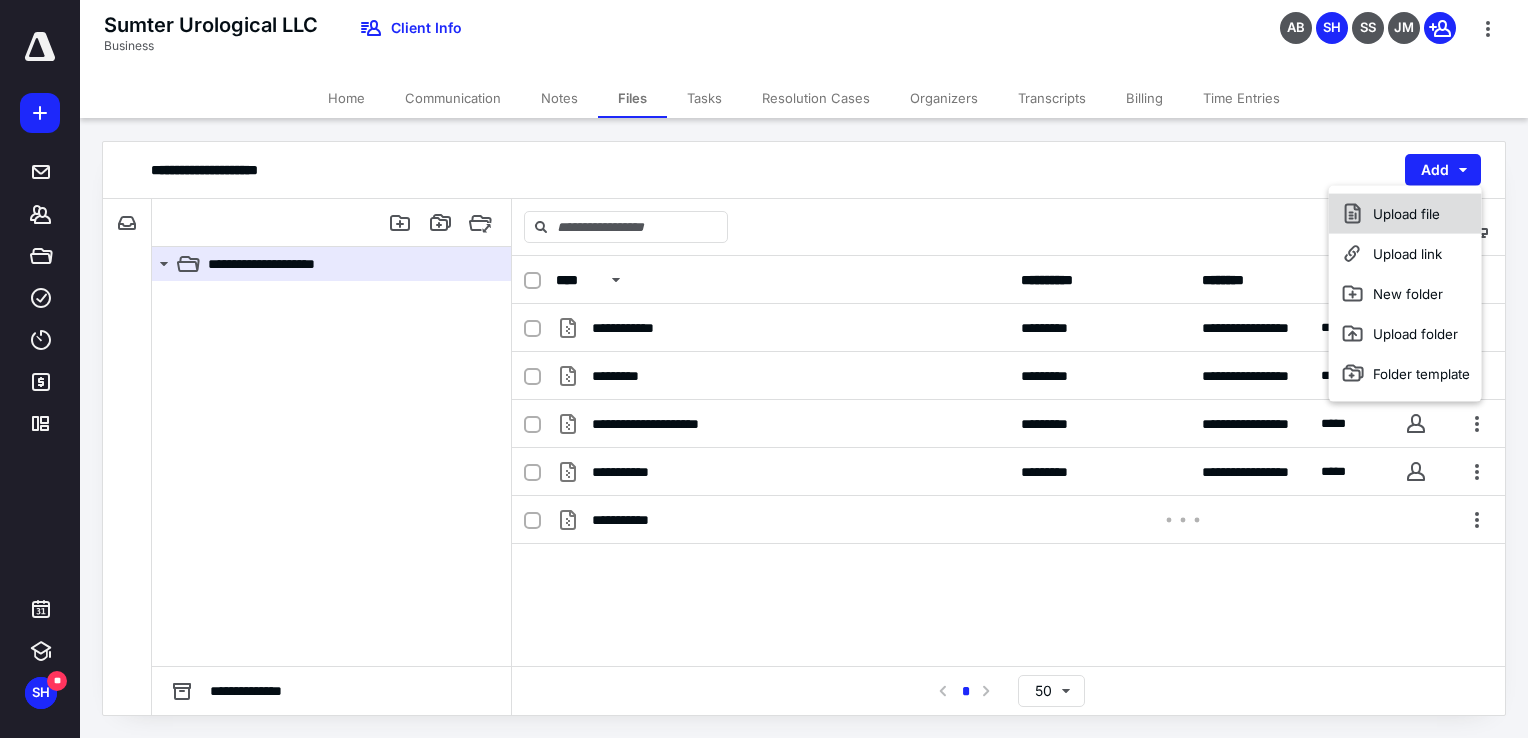 click on "Upload file" at bounding box center [1405, 214] 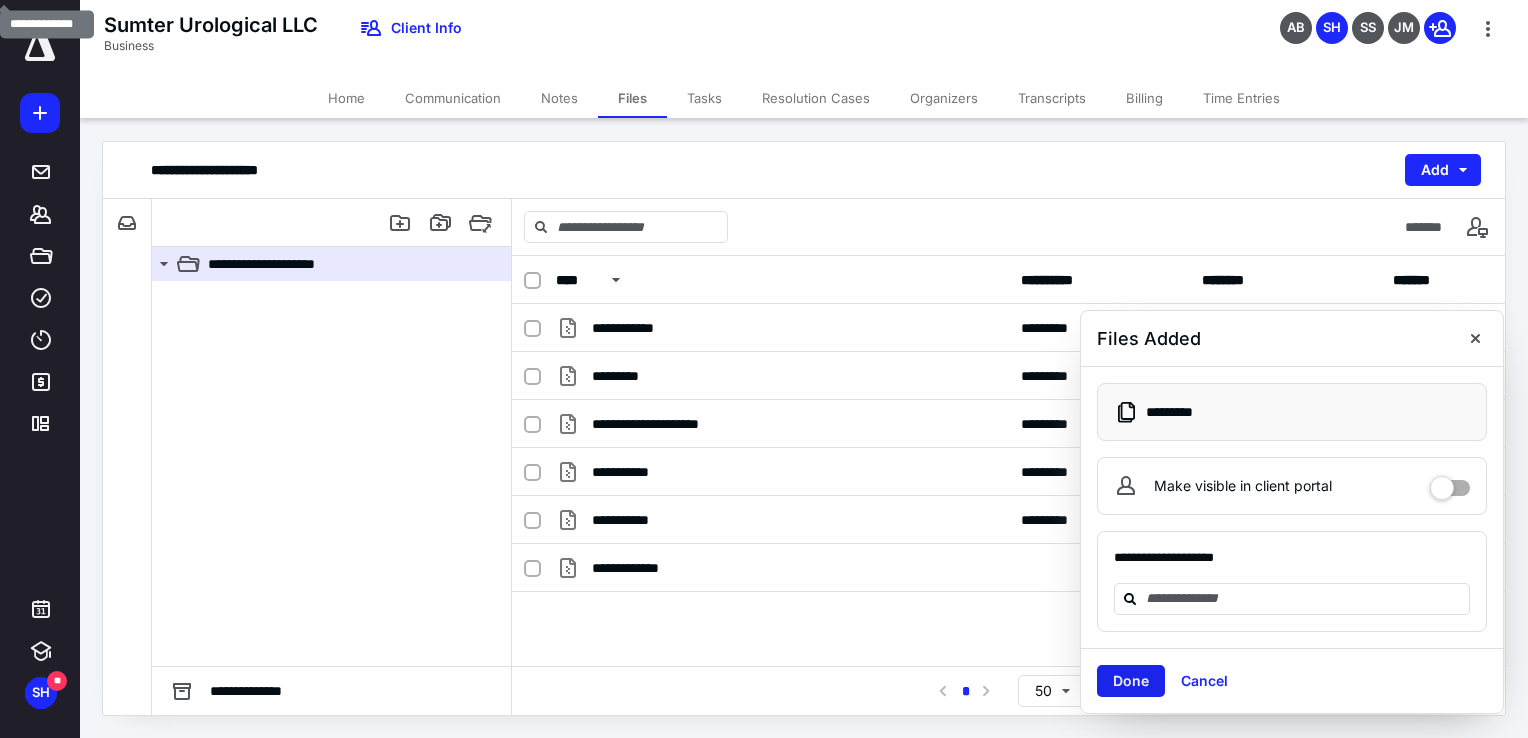 click on "Done" at bounding box center (1131, 681) 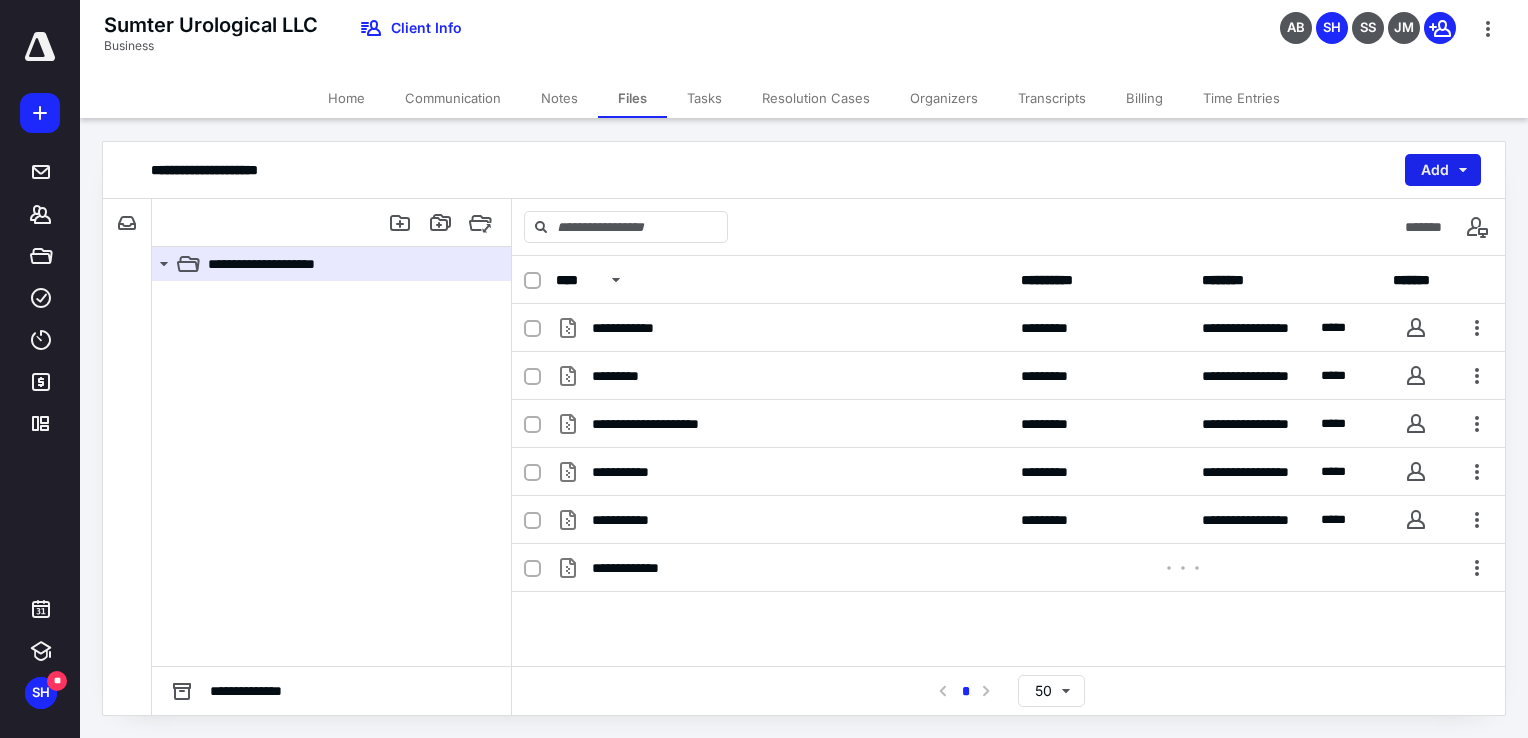 click on "Add" at bounding box center [1443, 170] 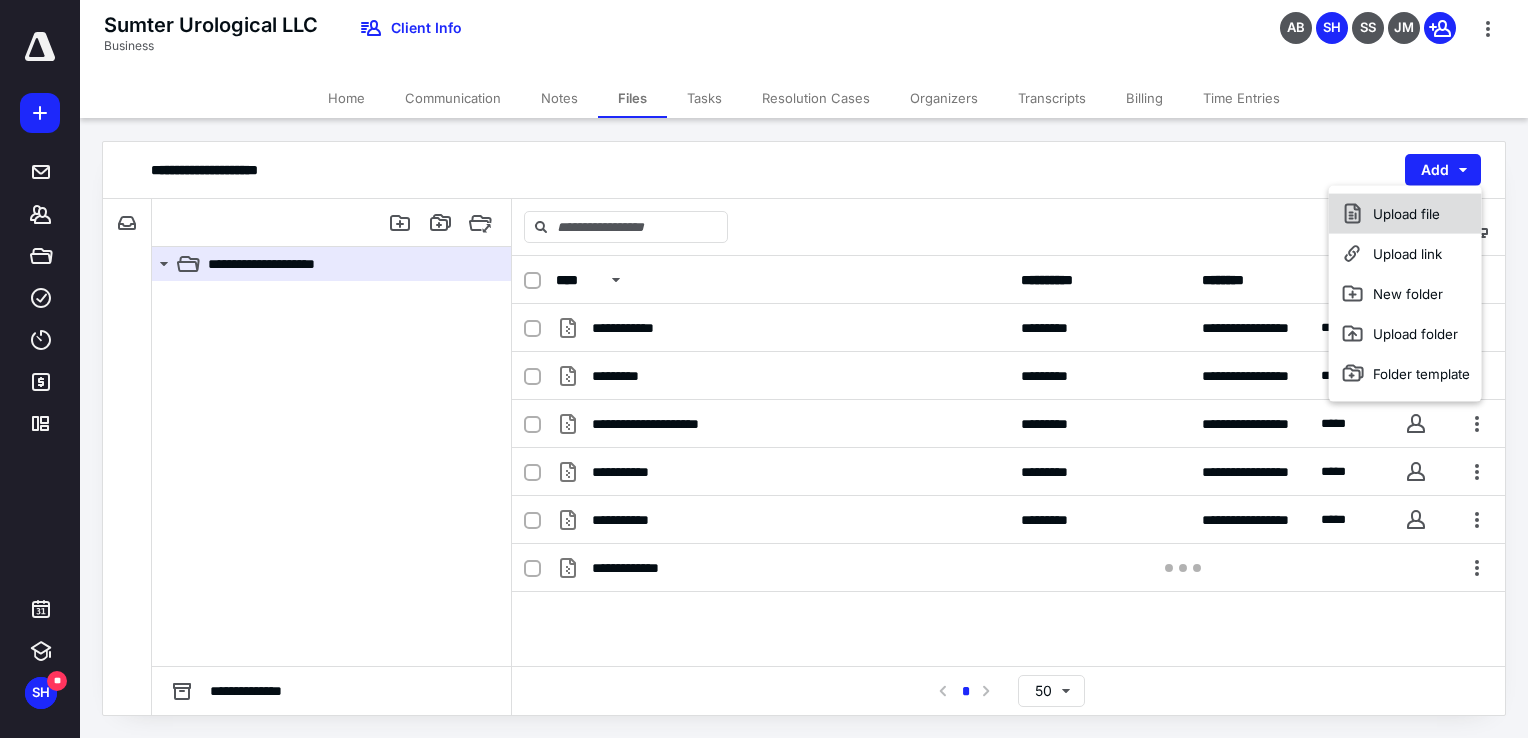 drag, startPoint x: 1446, startPoint y: 178, endPoint x: 1436, endPoint y: 217, distance: 40.261642 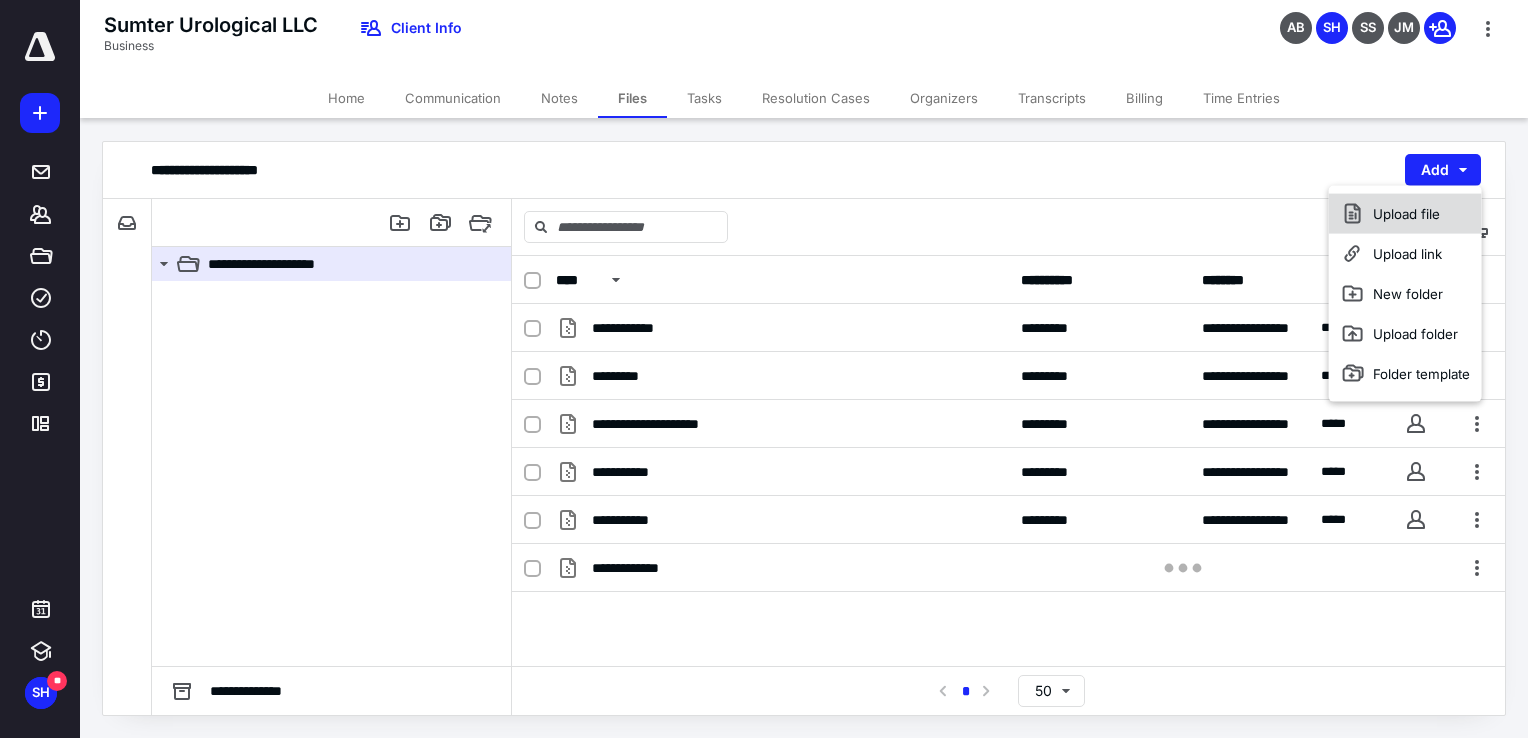click on "Upload file" at bounding box center (1405, 214) 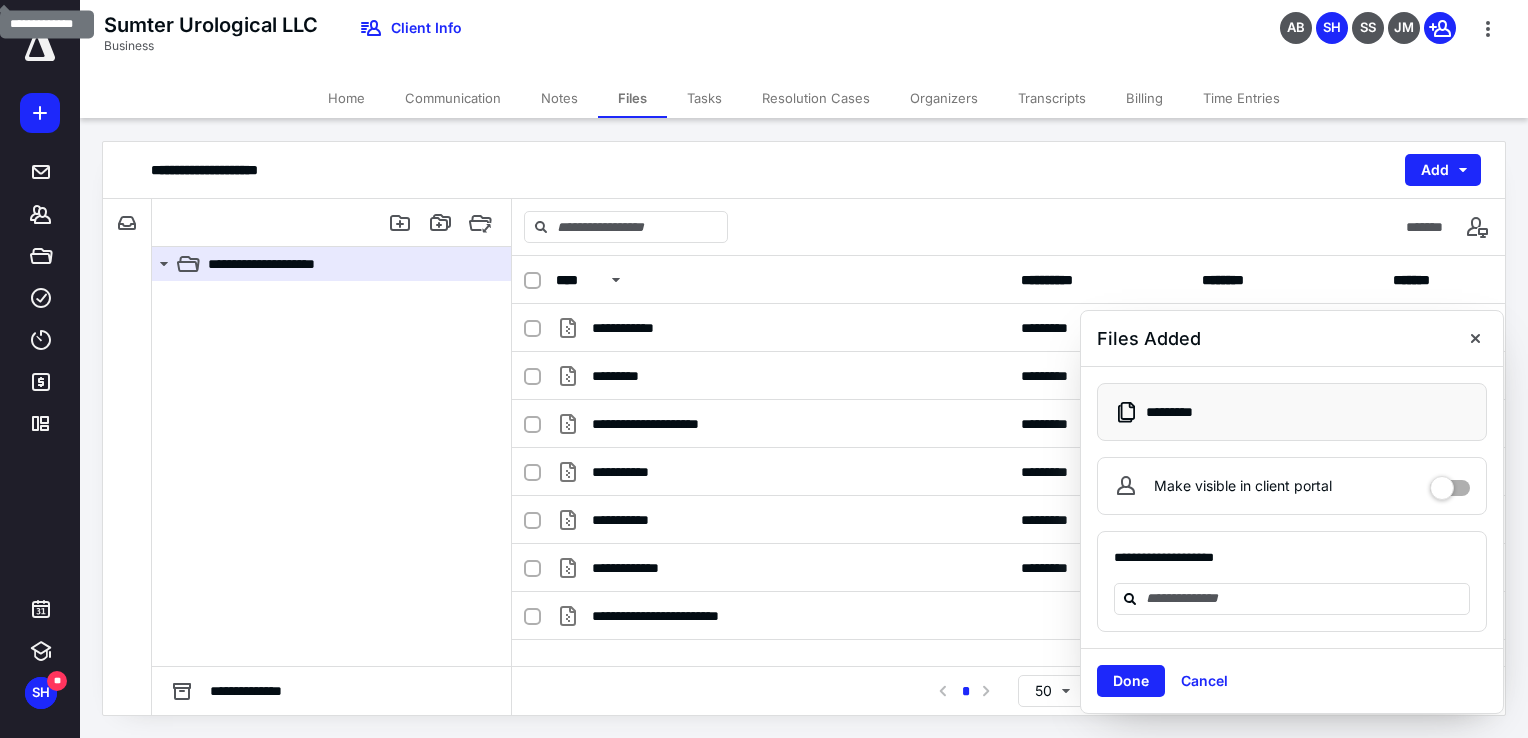 click on "Done" at bounding box center (1131, 681) 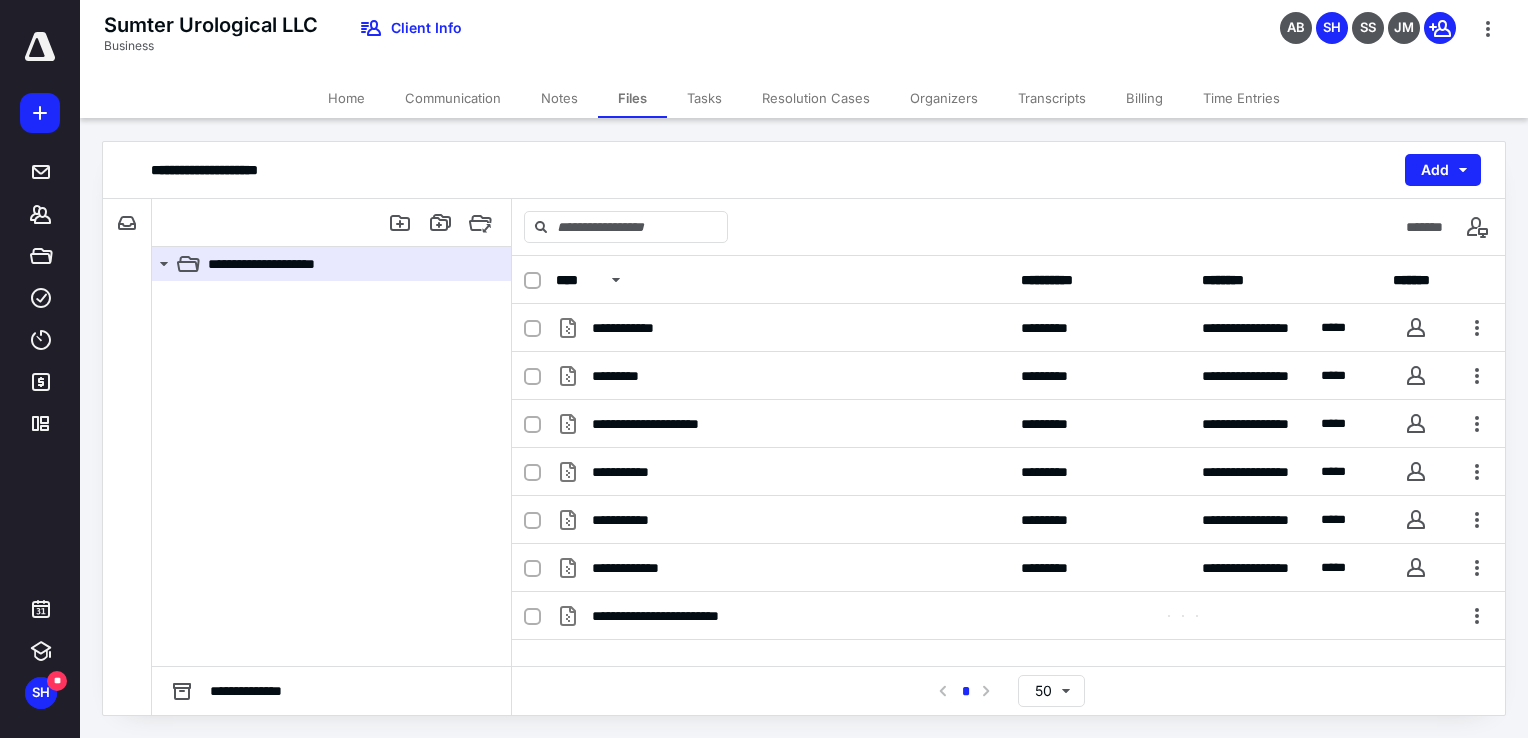 click on "**********" at bounding box center [804, 170] 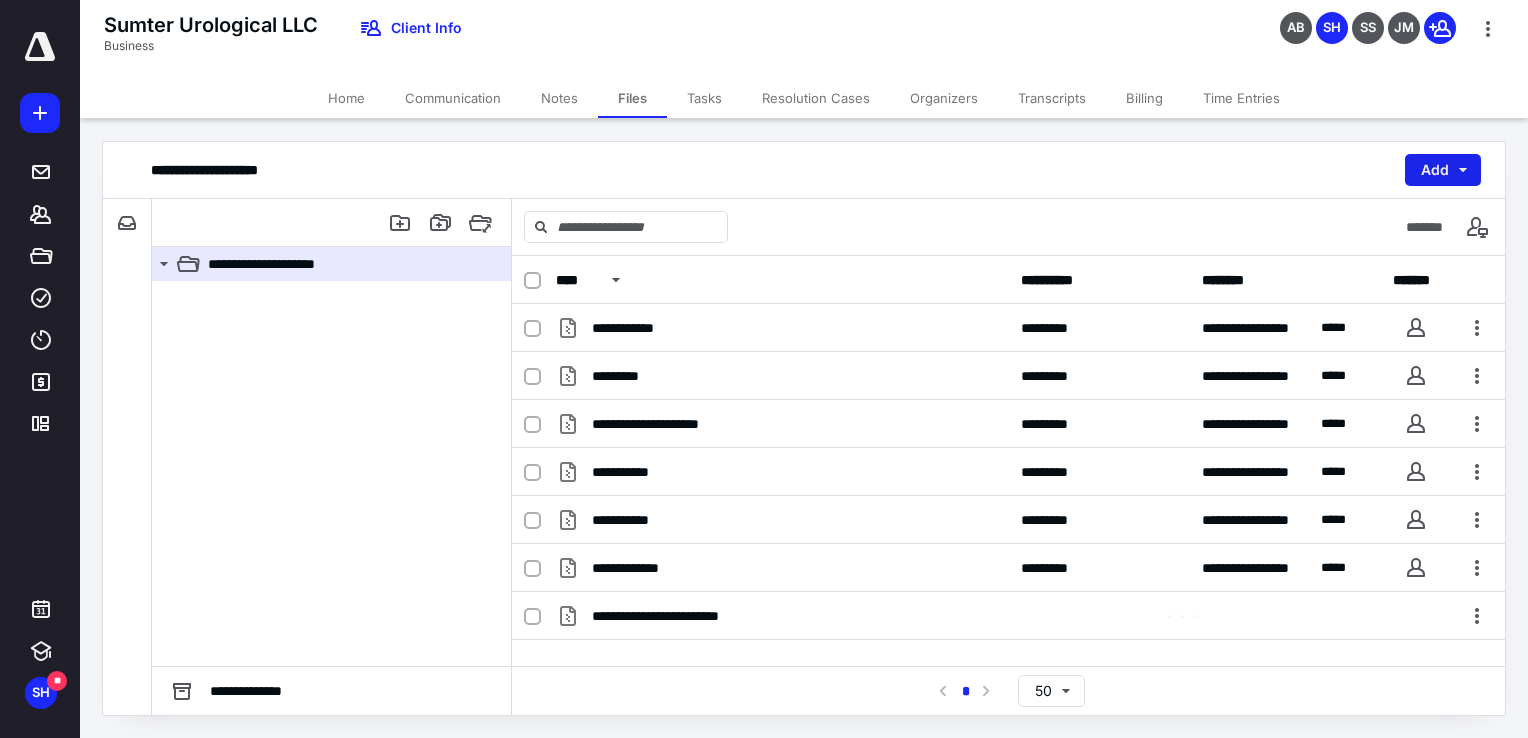 drag, startPoint x: 1436, startPoint y: 167, endPoint x: 1430, endPoint y: 183, distance: 17.088007 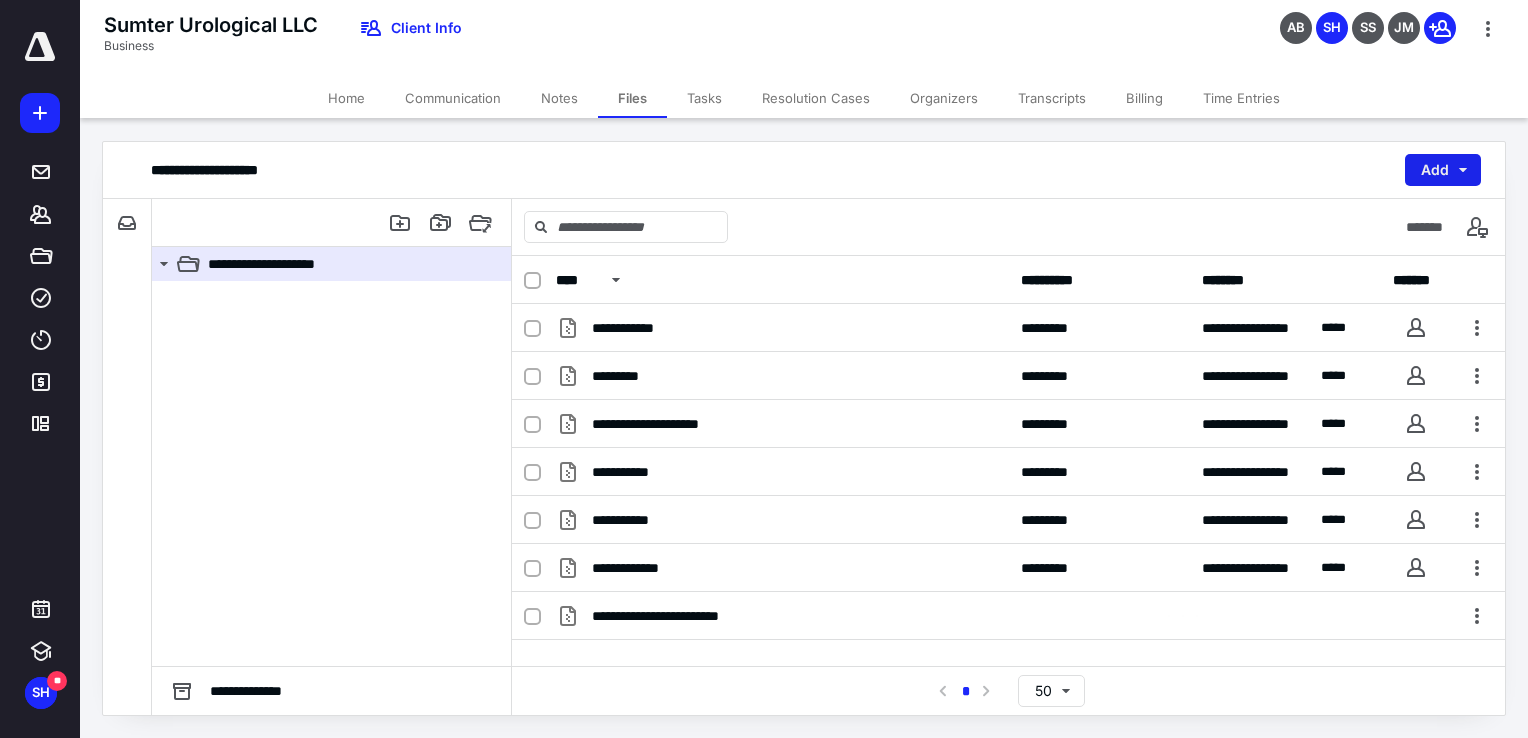 click on "Add" at bounding box center (1443, 170) 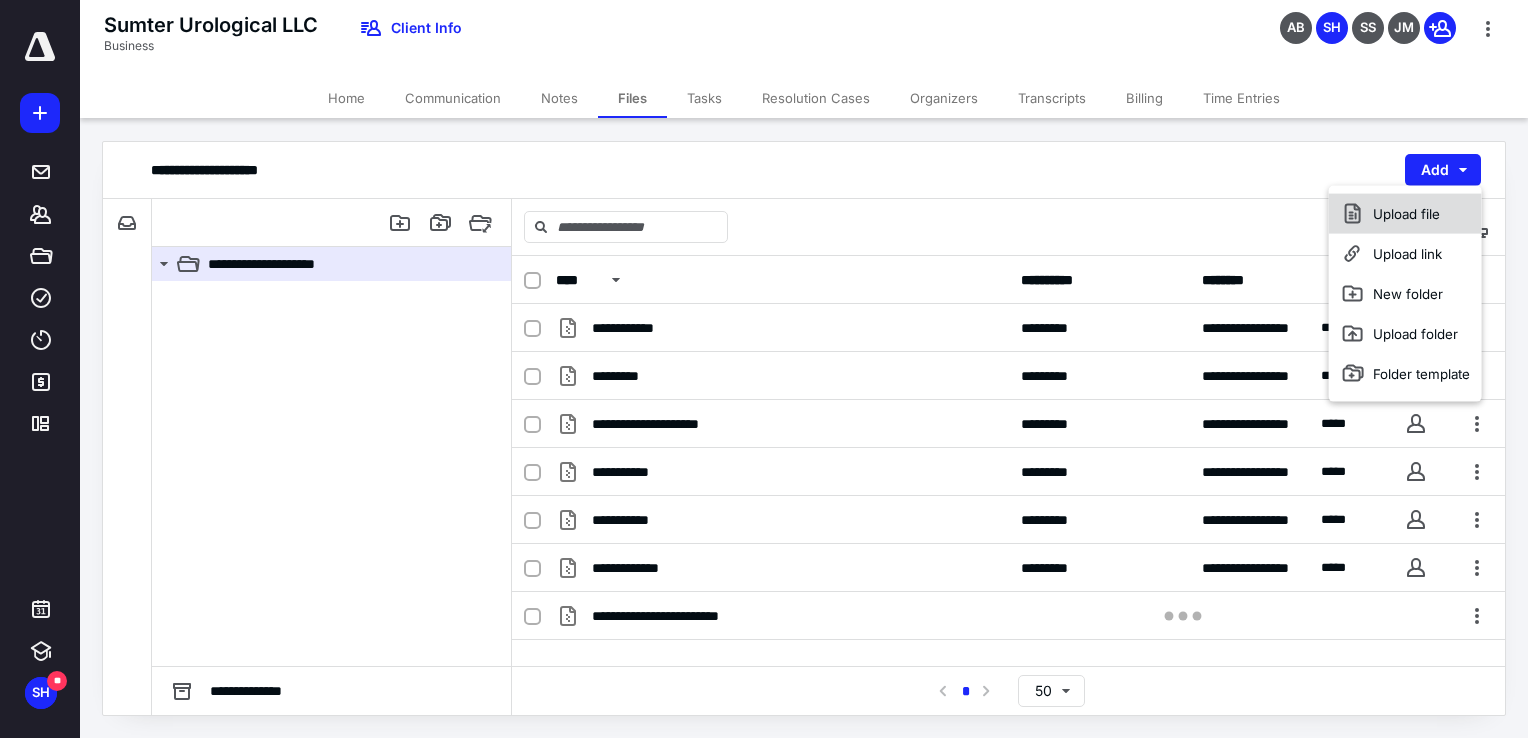 click on "Upload file" at bounding box center (1405, 214) 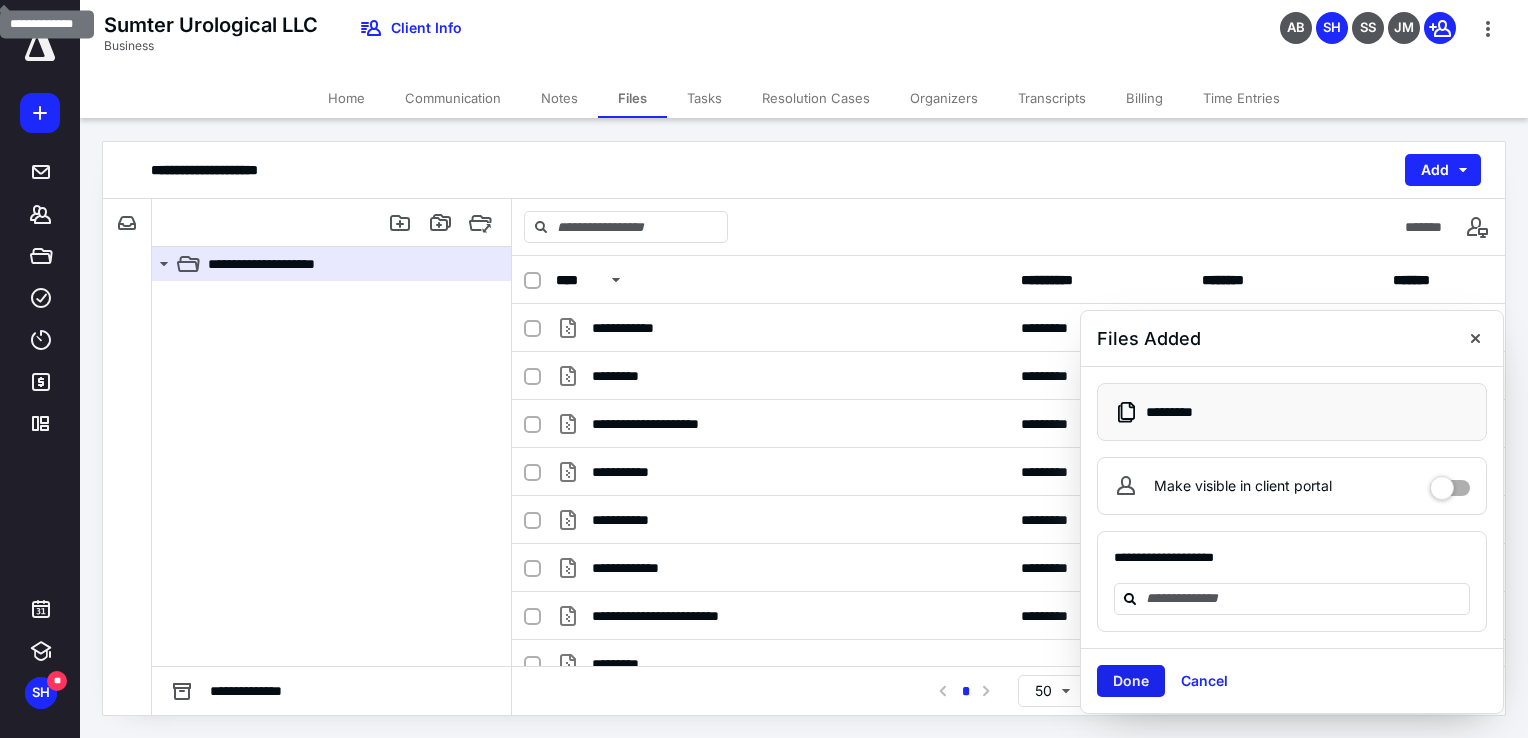 click on "Done" at bounding box center [1131, 681] 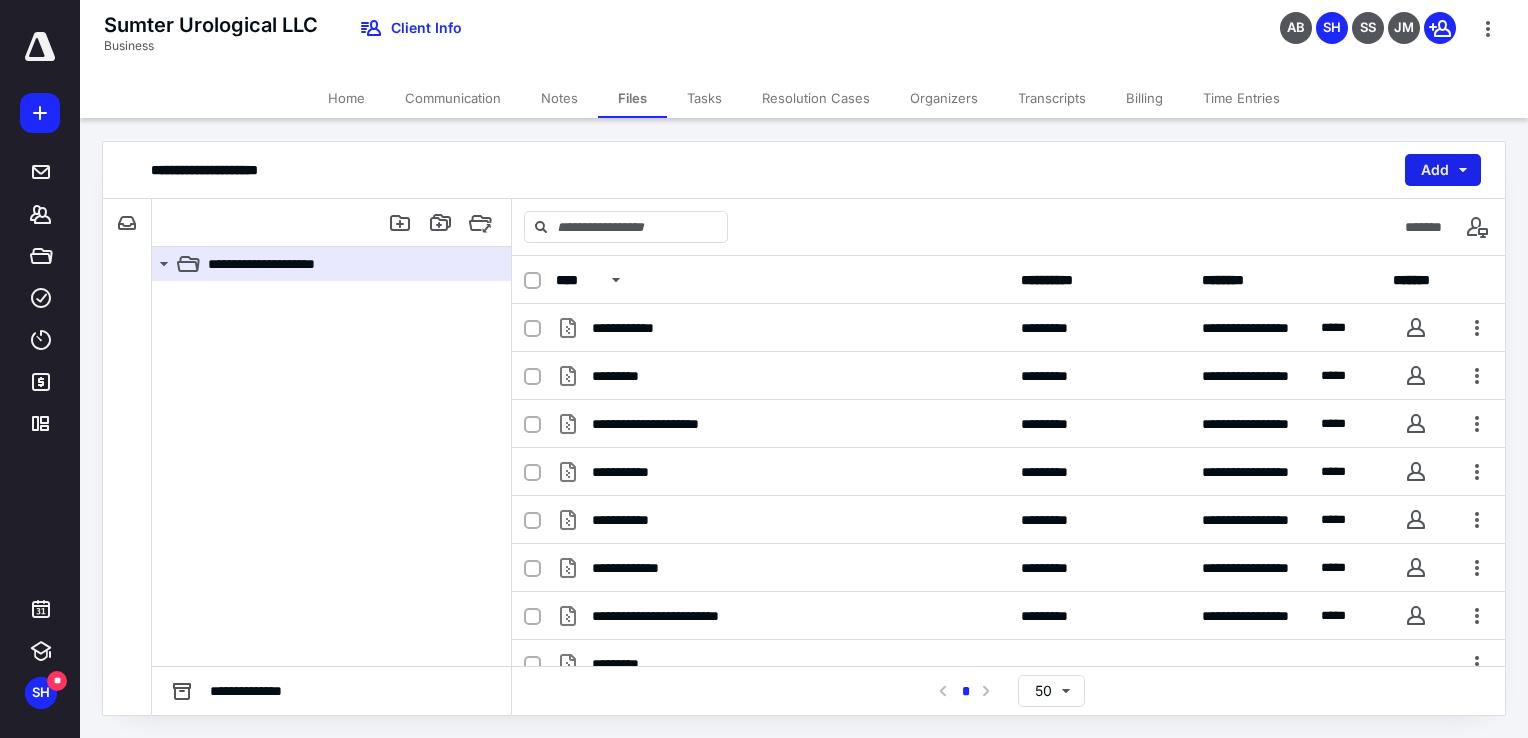 click on "Add" at bounding box center (1443, 170) 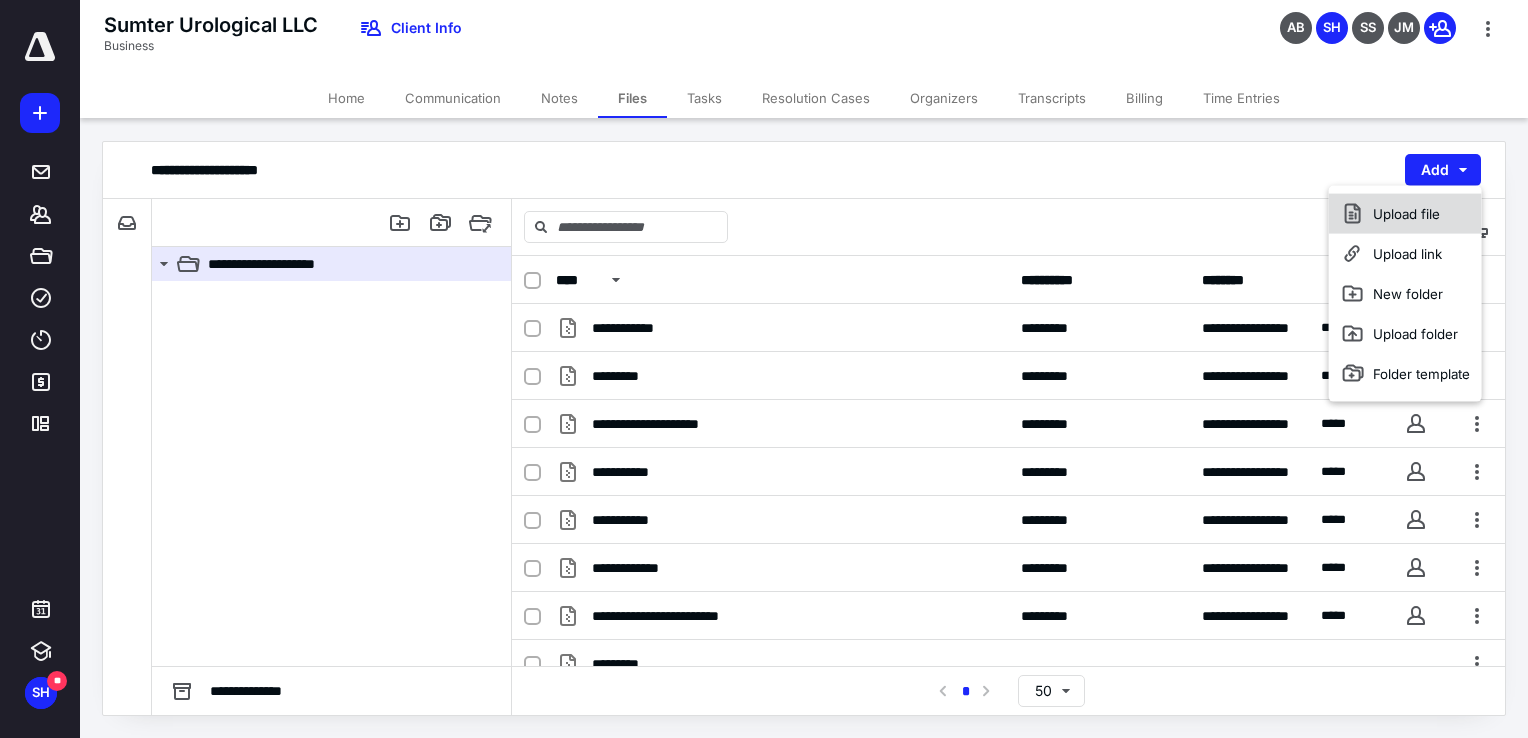 click on "Upload file" at bounding box center [1405, 214] 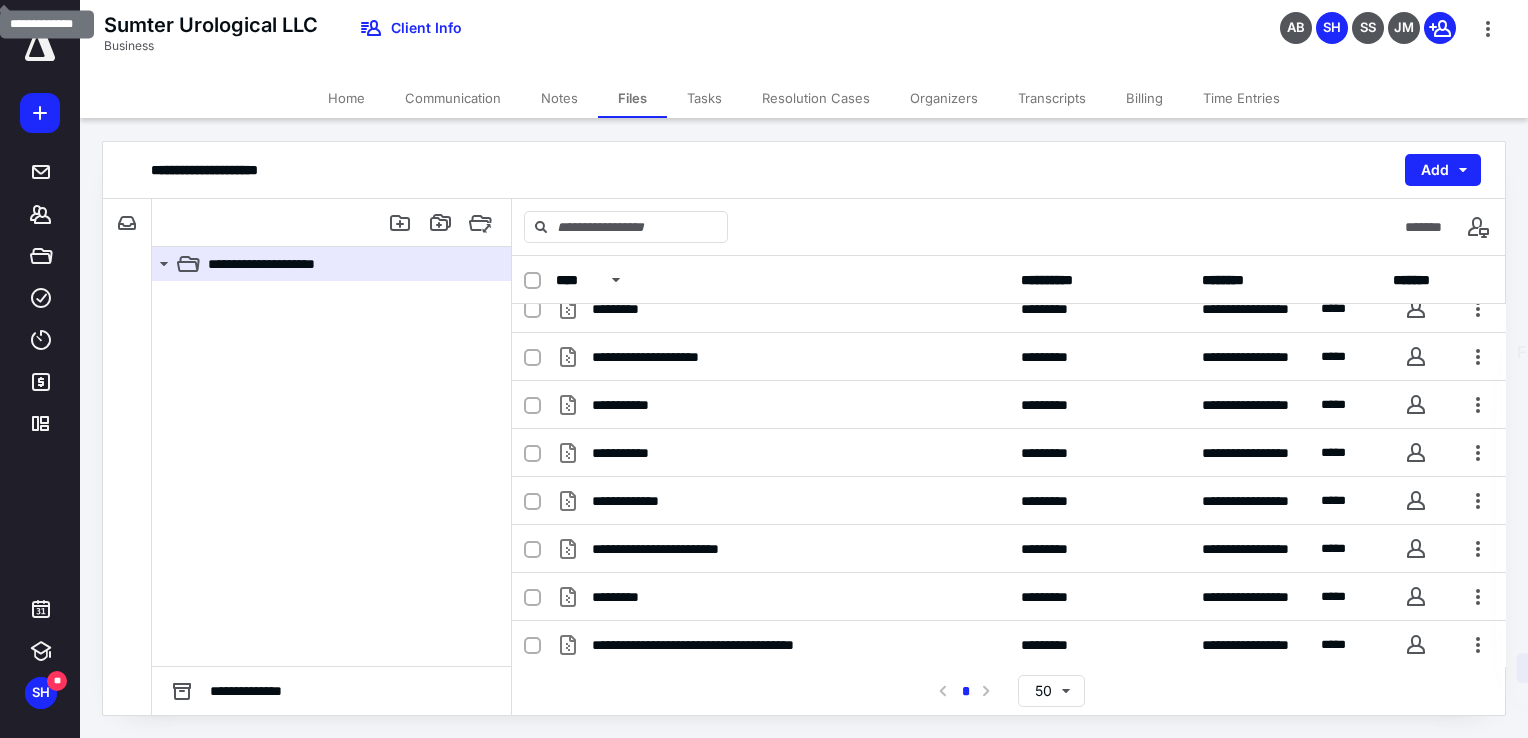 scroll, scrollTop: 67, scrollLeft: 0, axis: vertical 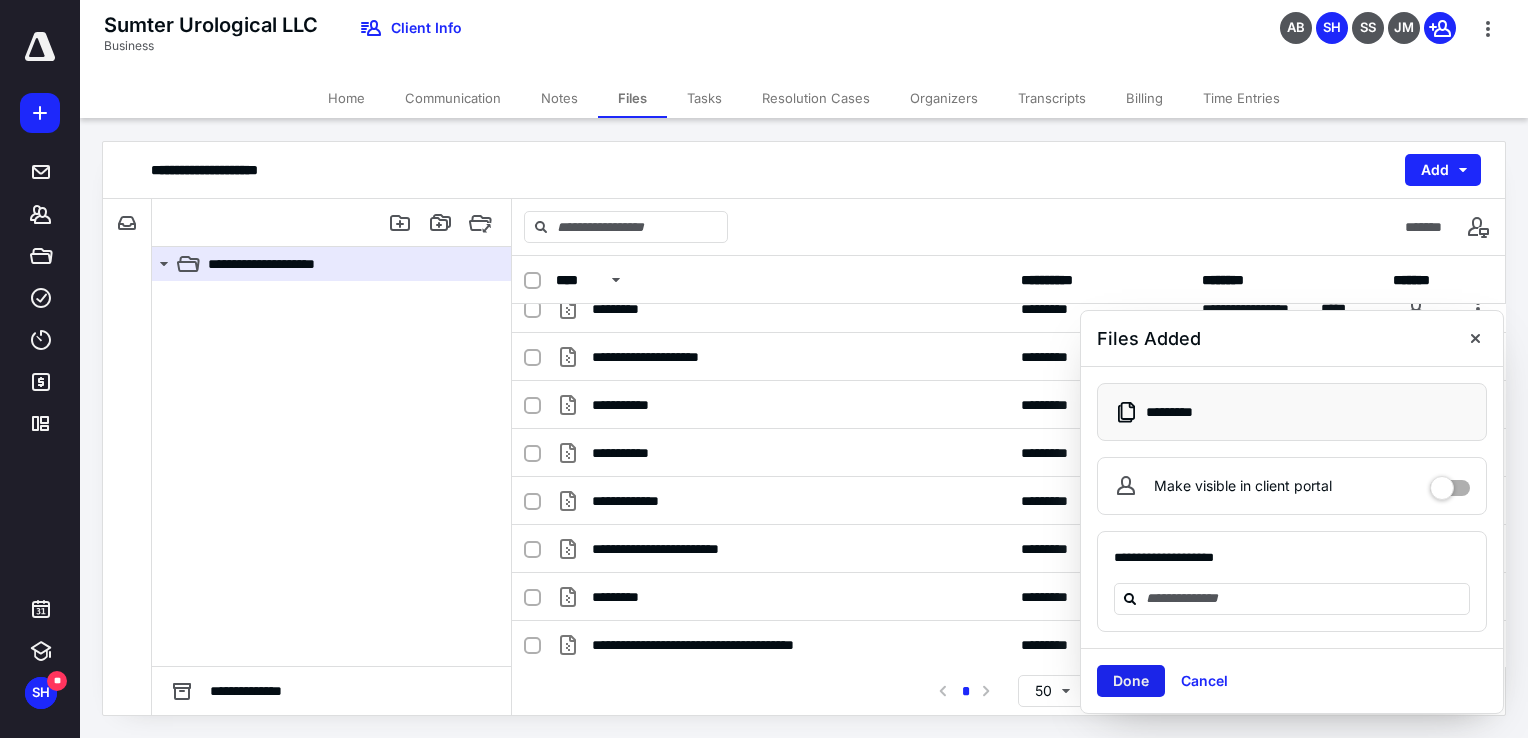 click on "Done" at bounding box center (1131, 681) 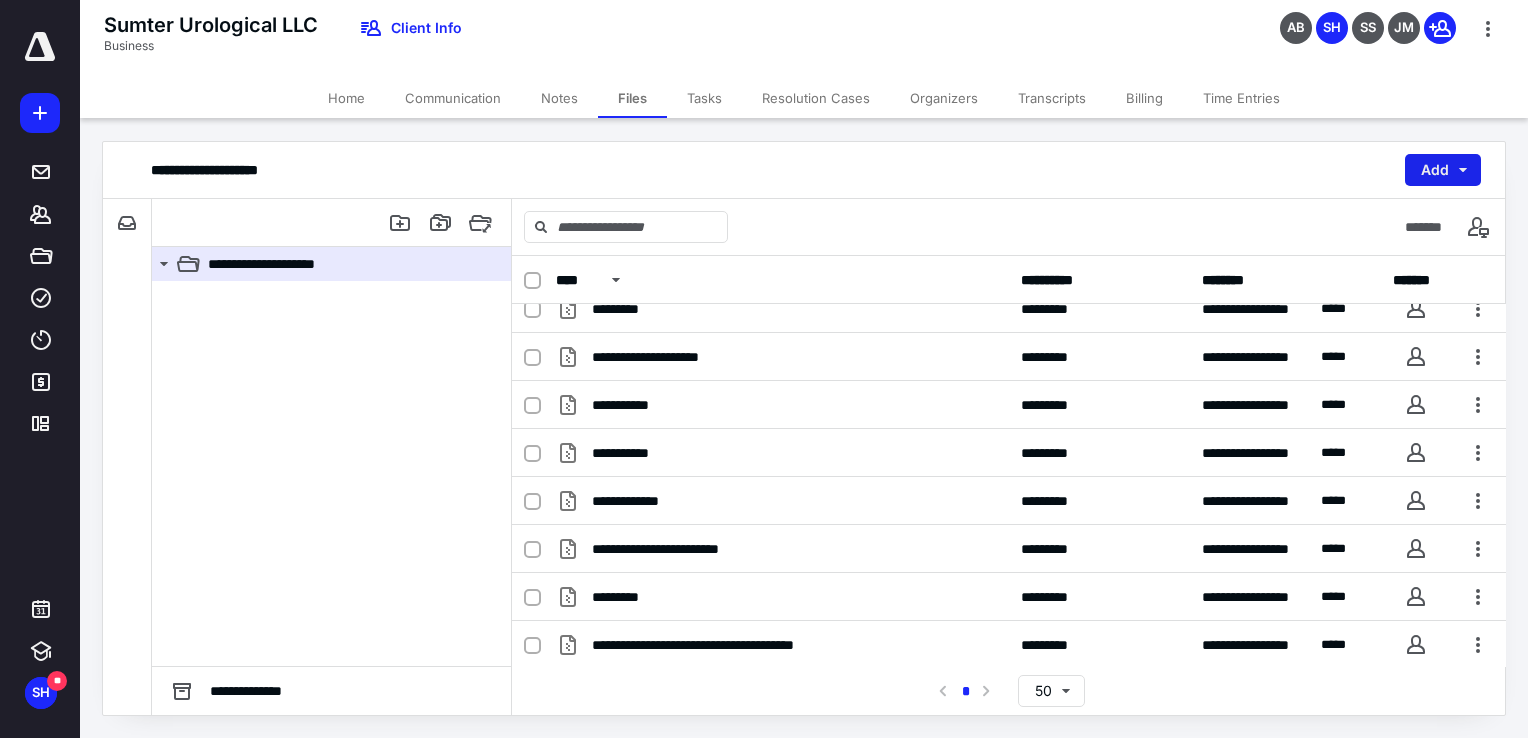 click on "Add" at bounding box center [1443, 170] 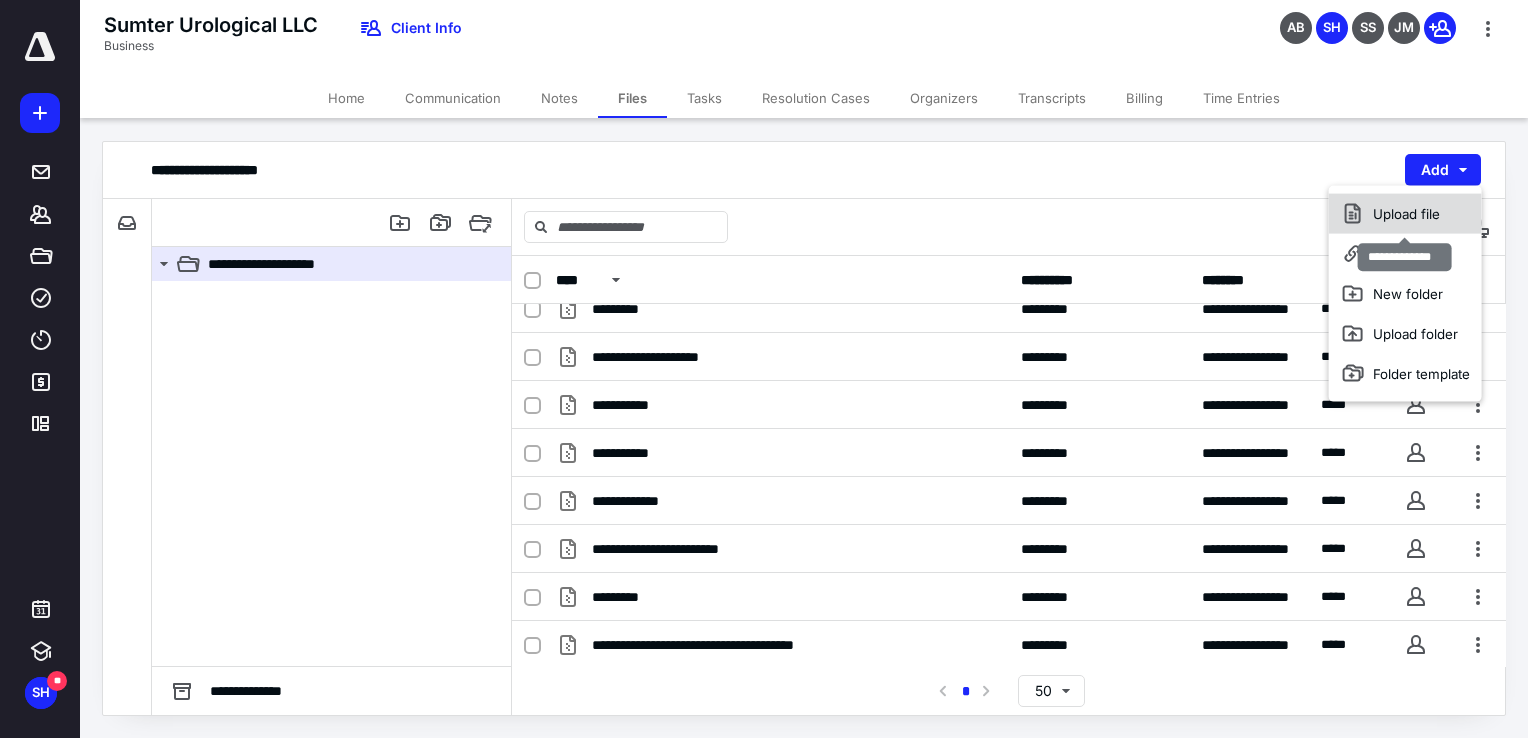 click on "Upload file" at bounding box center (1405, 214) 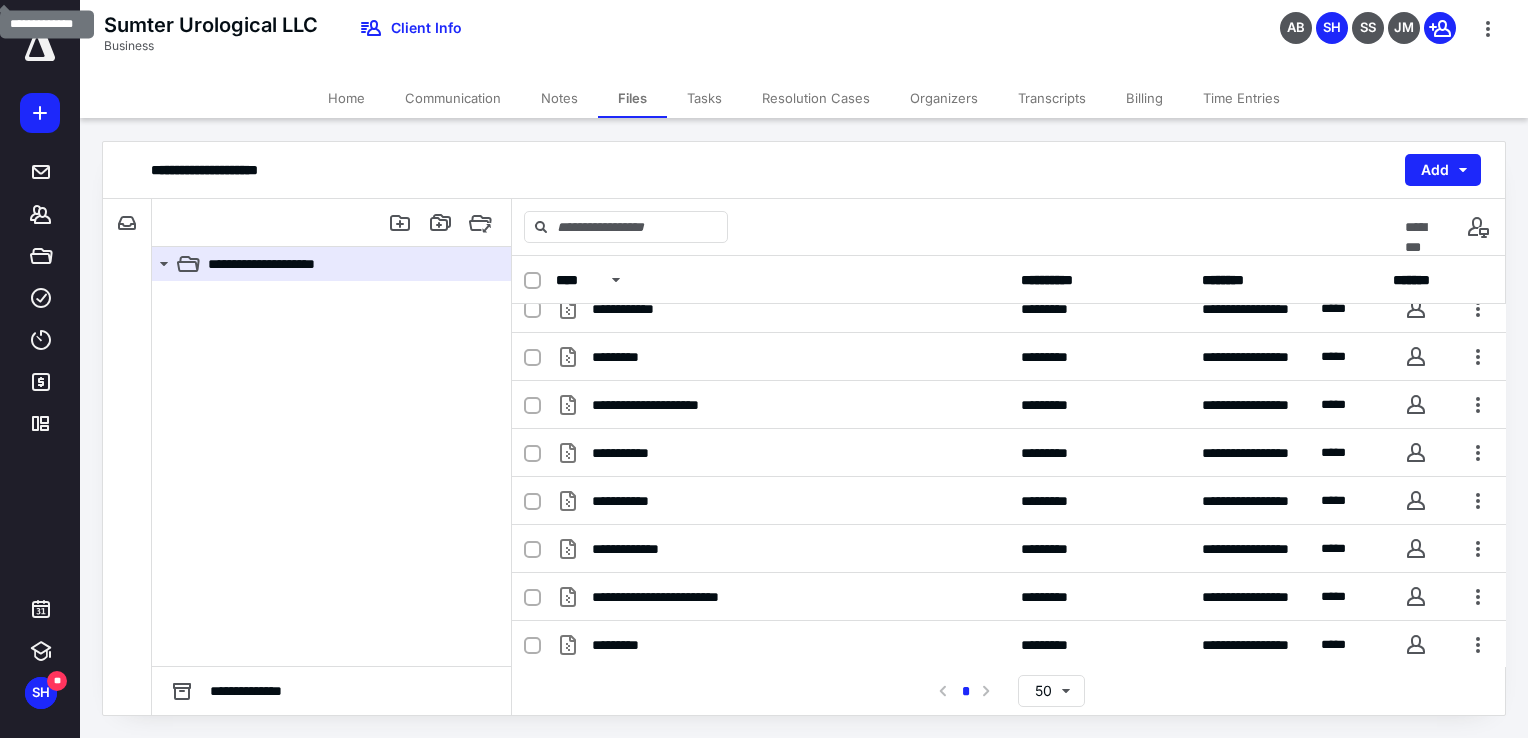 scroll, scrollTop: 115, scrollLeft: 0, axis: vertical 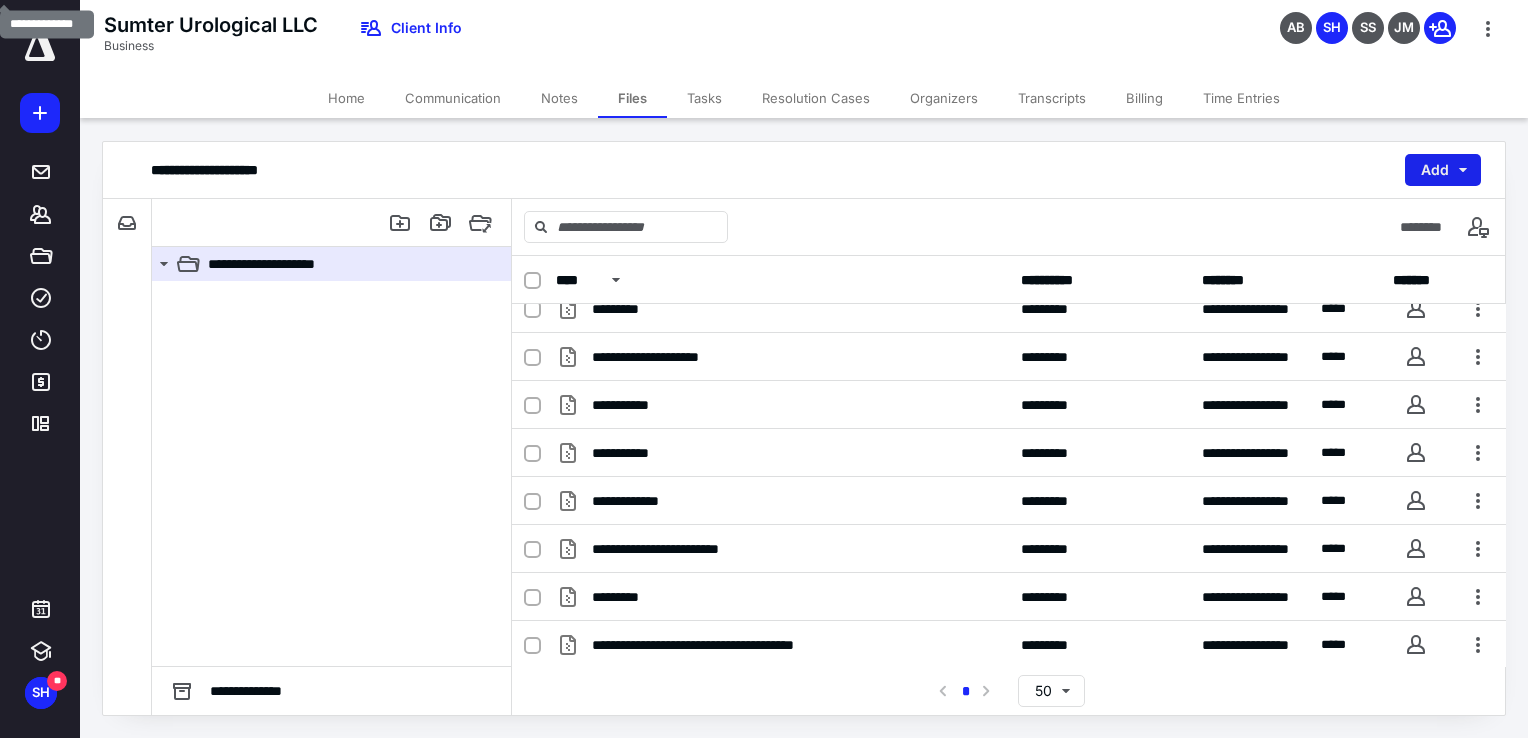 click on "Add" at bounding box center [1443, 170] 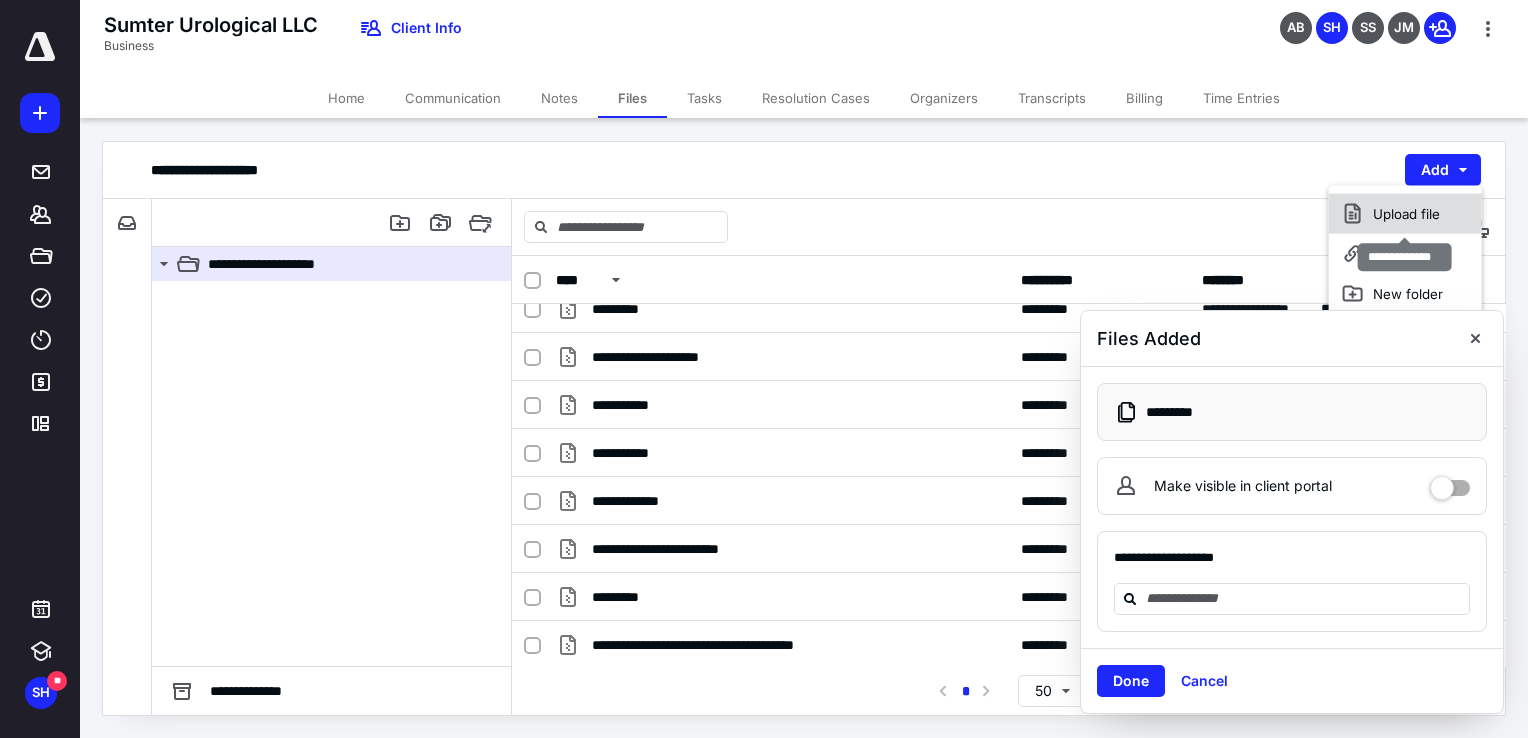 click on "Upload file" at bounding box center [1405, 214] 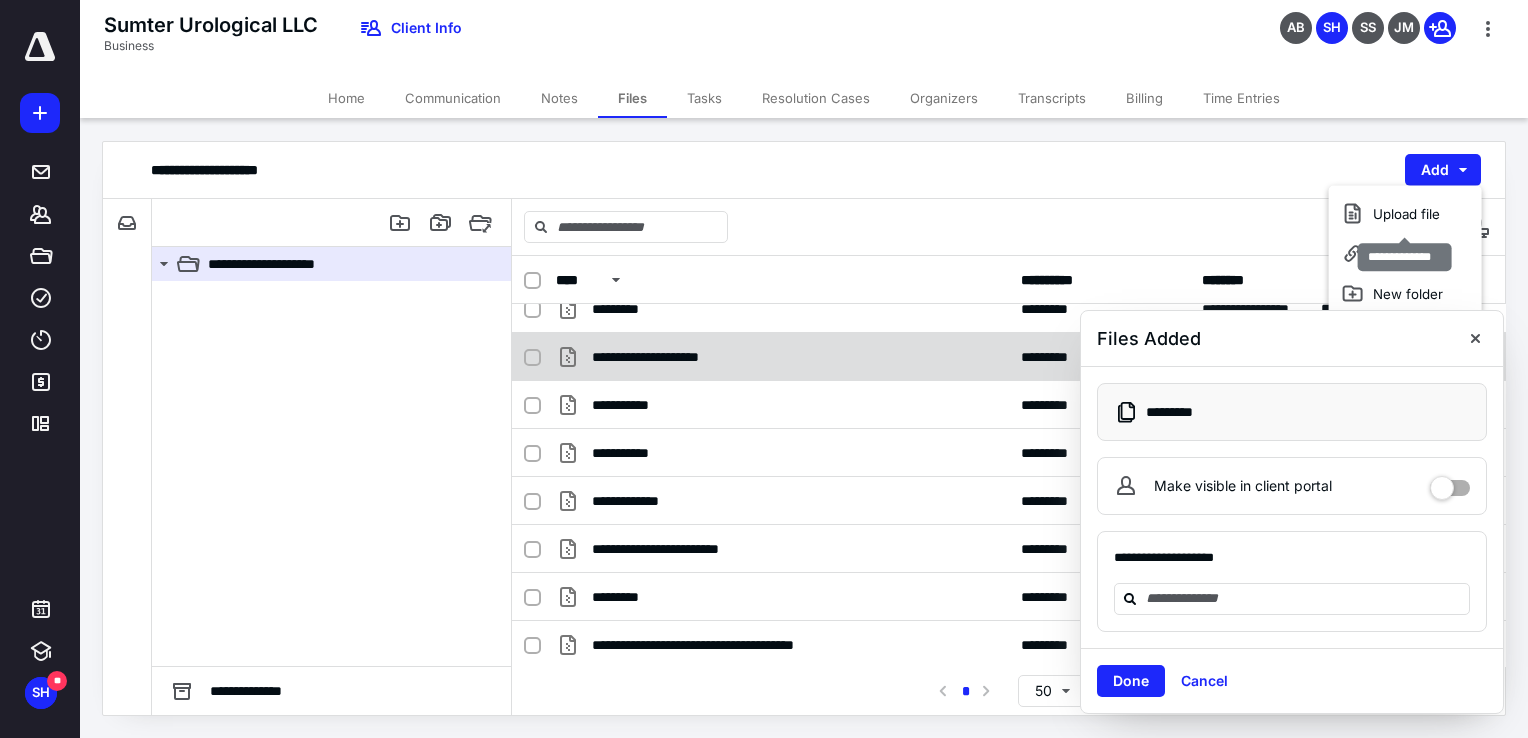 scroll, scrollTop: 162, scrollLeft: 0, axis: vertical 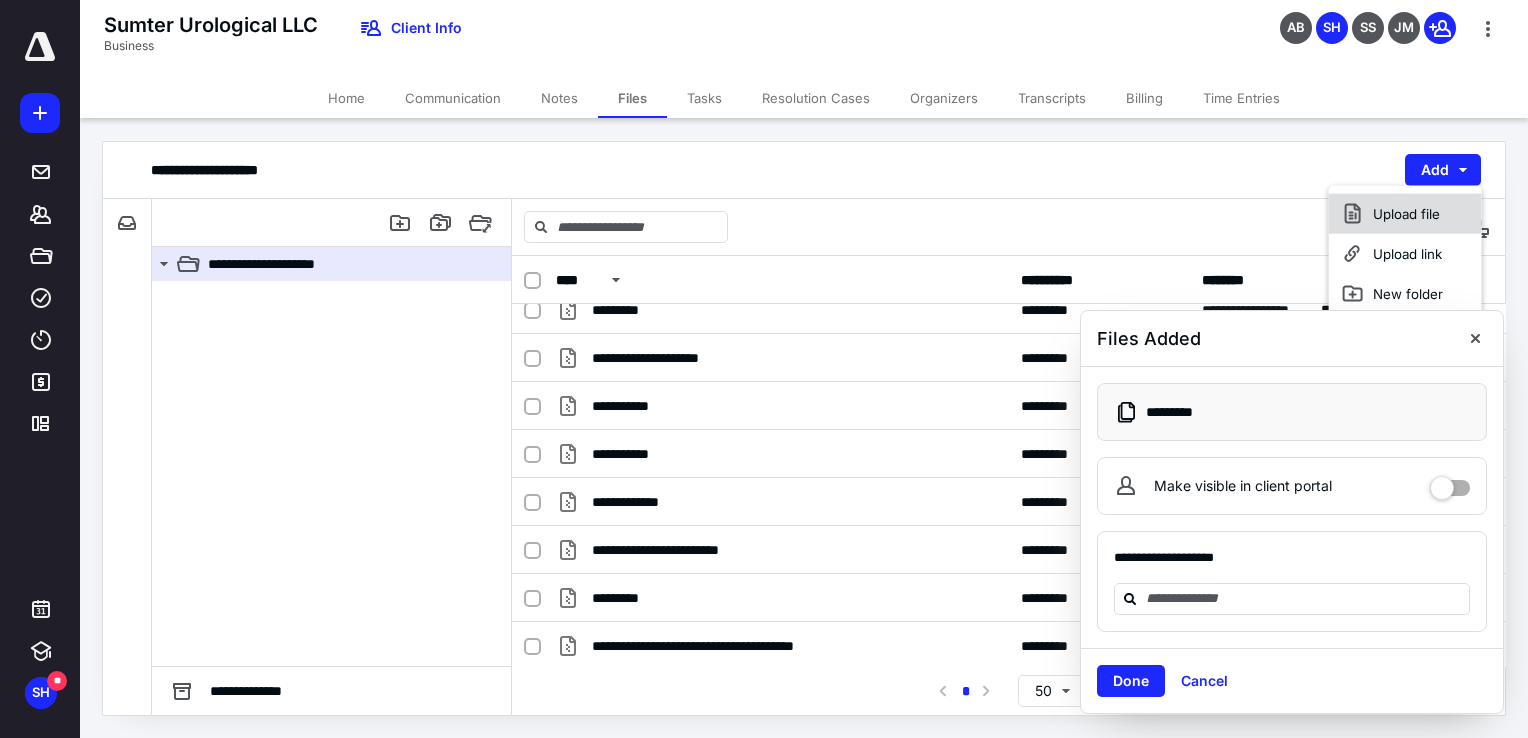 click on "Upload file" at bounding box center (1405, 214) 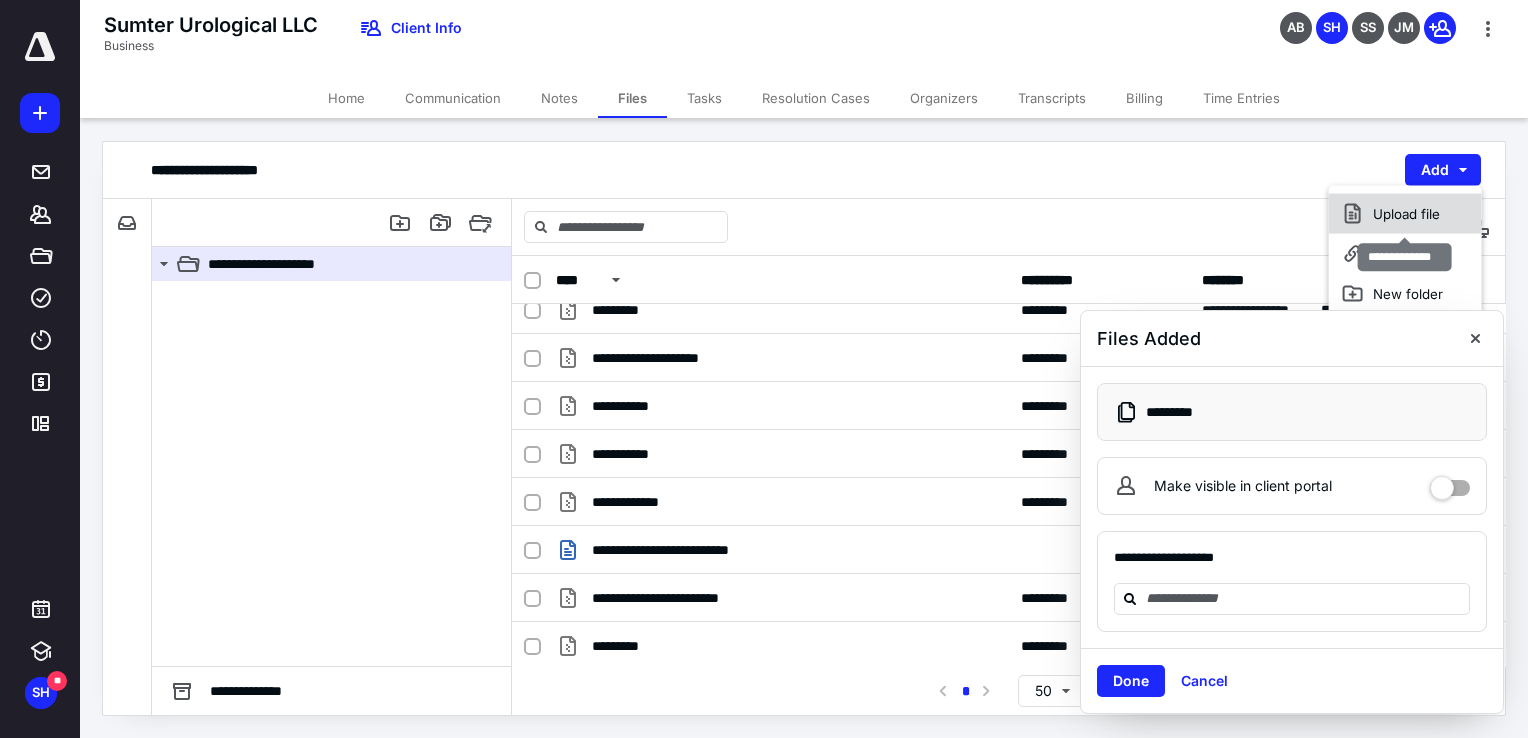 scroll, scrollTop: 163, scrollLeft: 0, axis: vertical 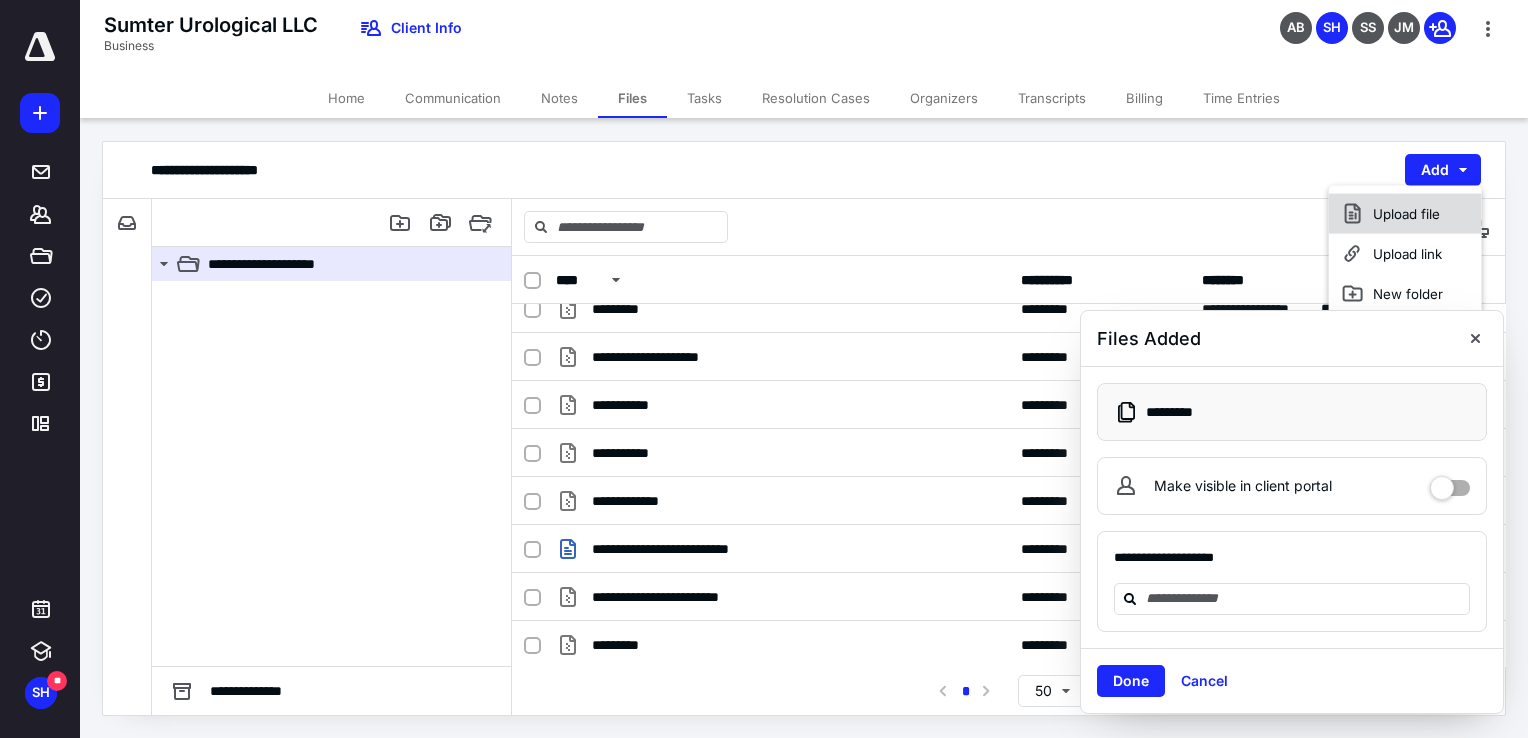 click on "Upload file" at bounding box center (1405, 214) 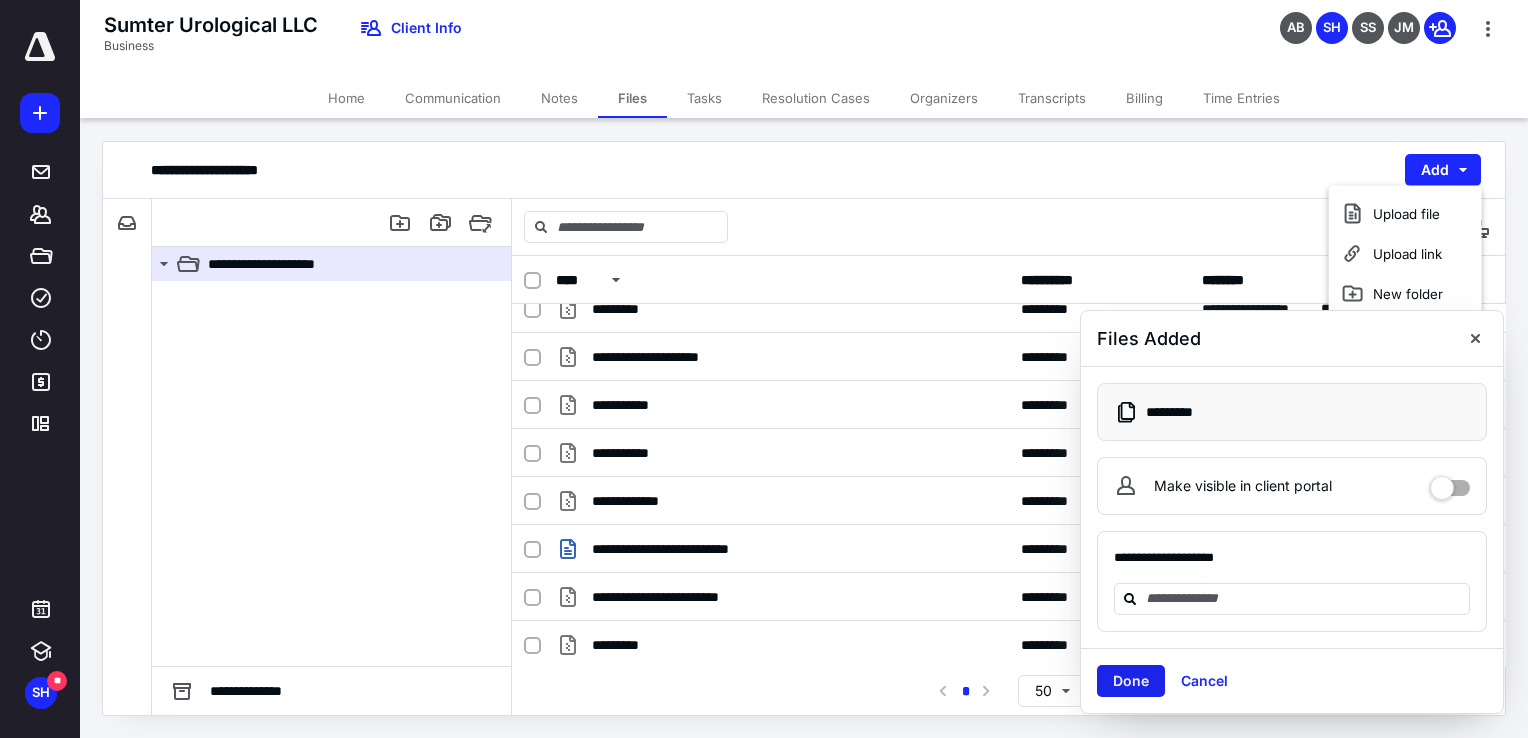 click on "Done" at bounding box center [1131, 681] 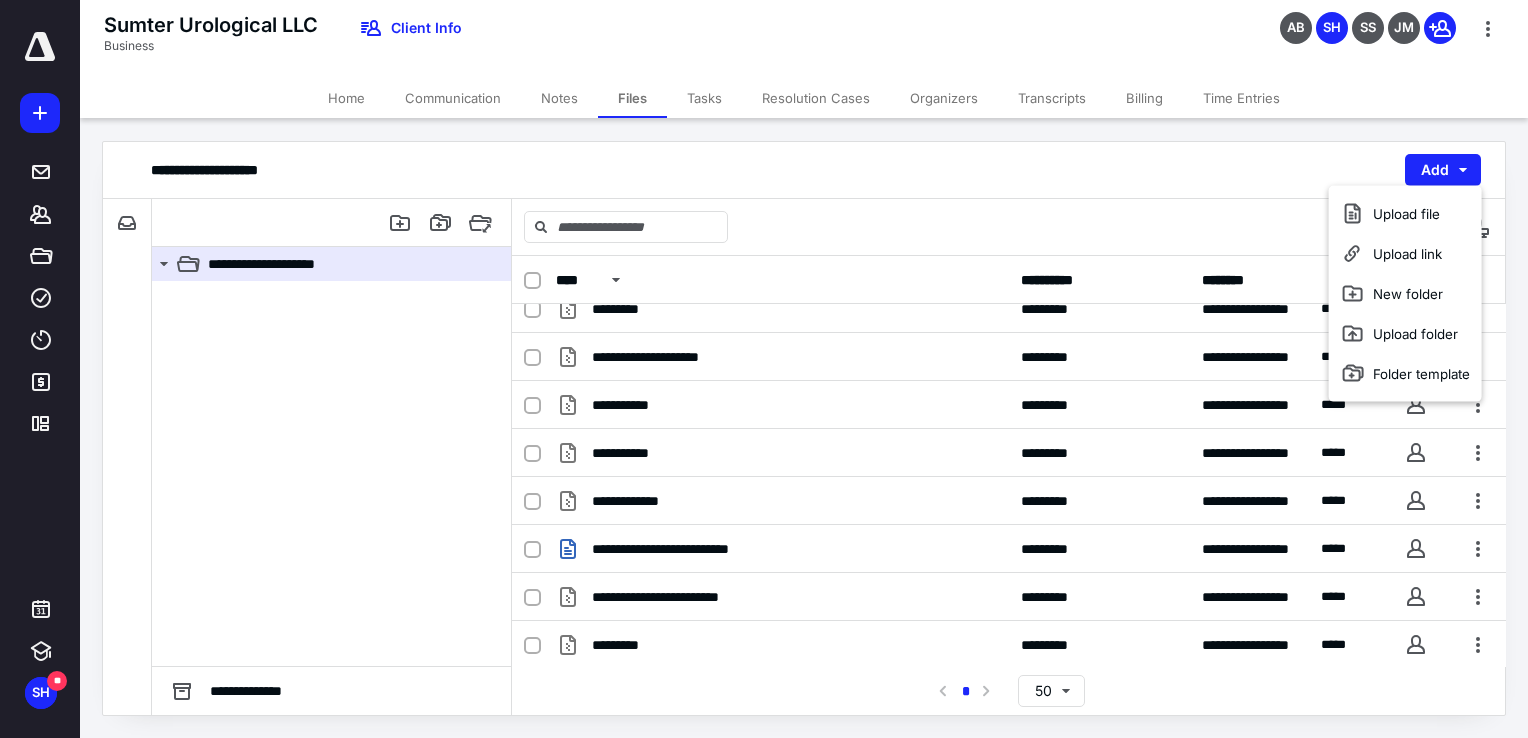 drag, startPoint x: 881, startPoint y: 752, endPoint x: 870, endPoint y: 755, distance: 11.401754 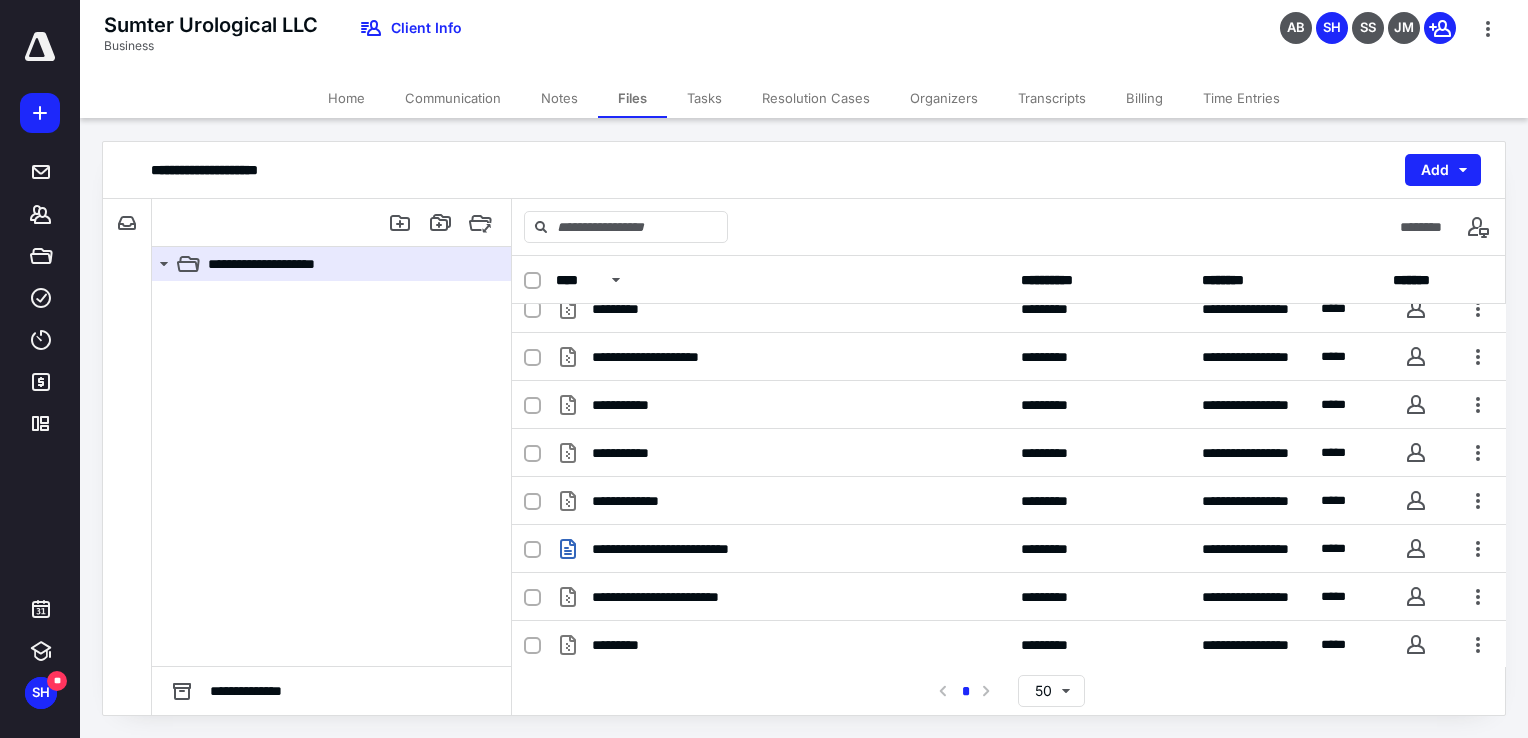 drag, startPoint x: 870, startPoint y: 755, endPoint x: 828, endPoint y: 703, distance: 66.8431 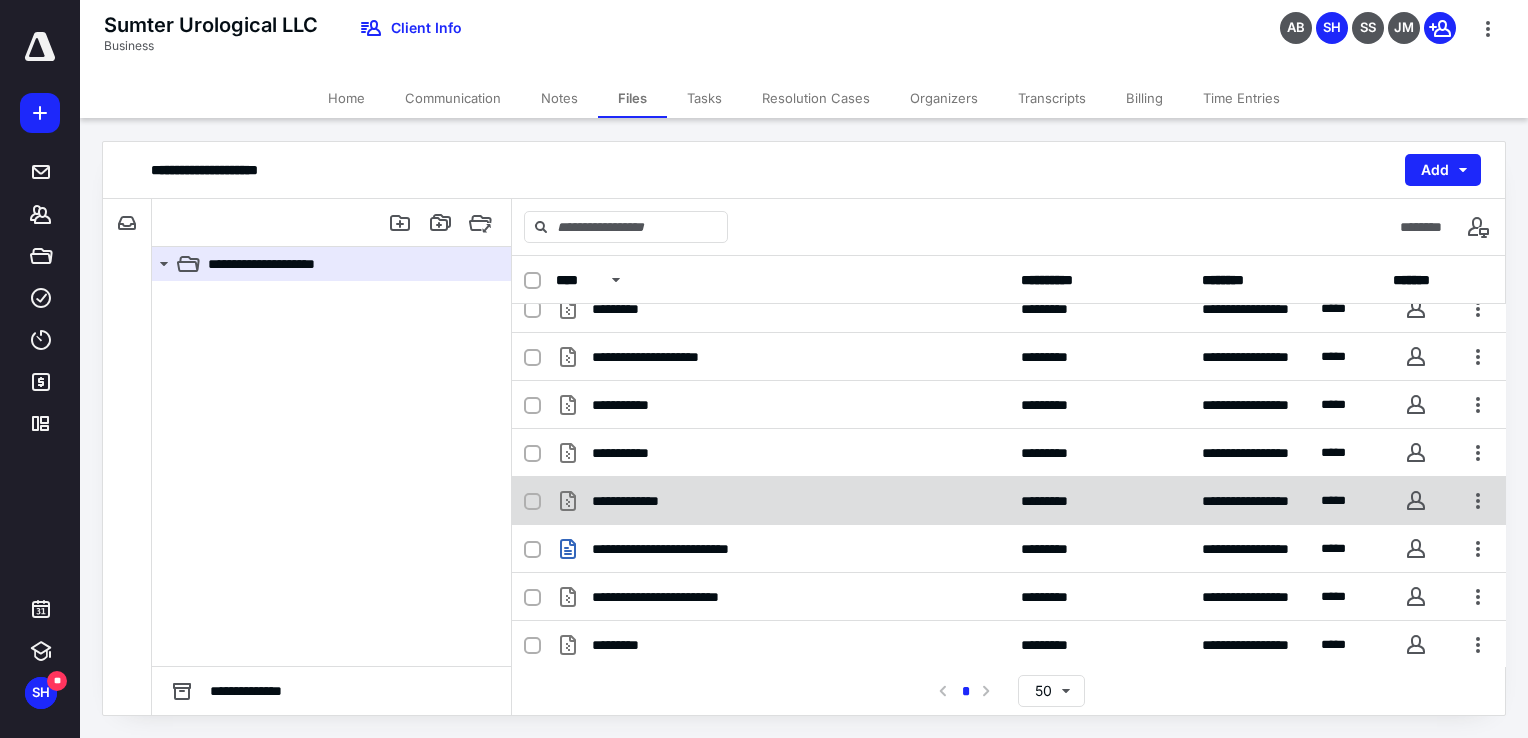 scroll, scrollTop: 210, scrollLeft: 0, axis: vertical 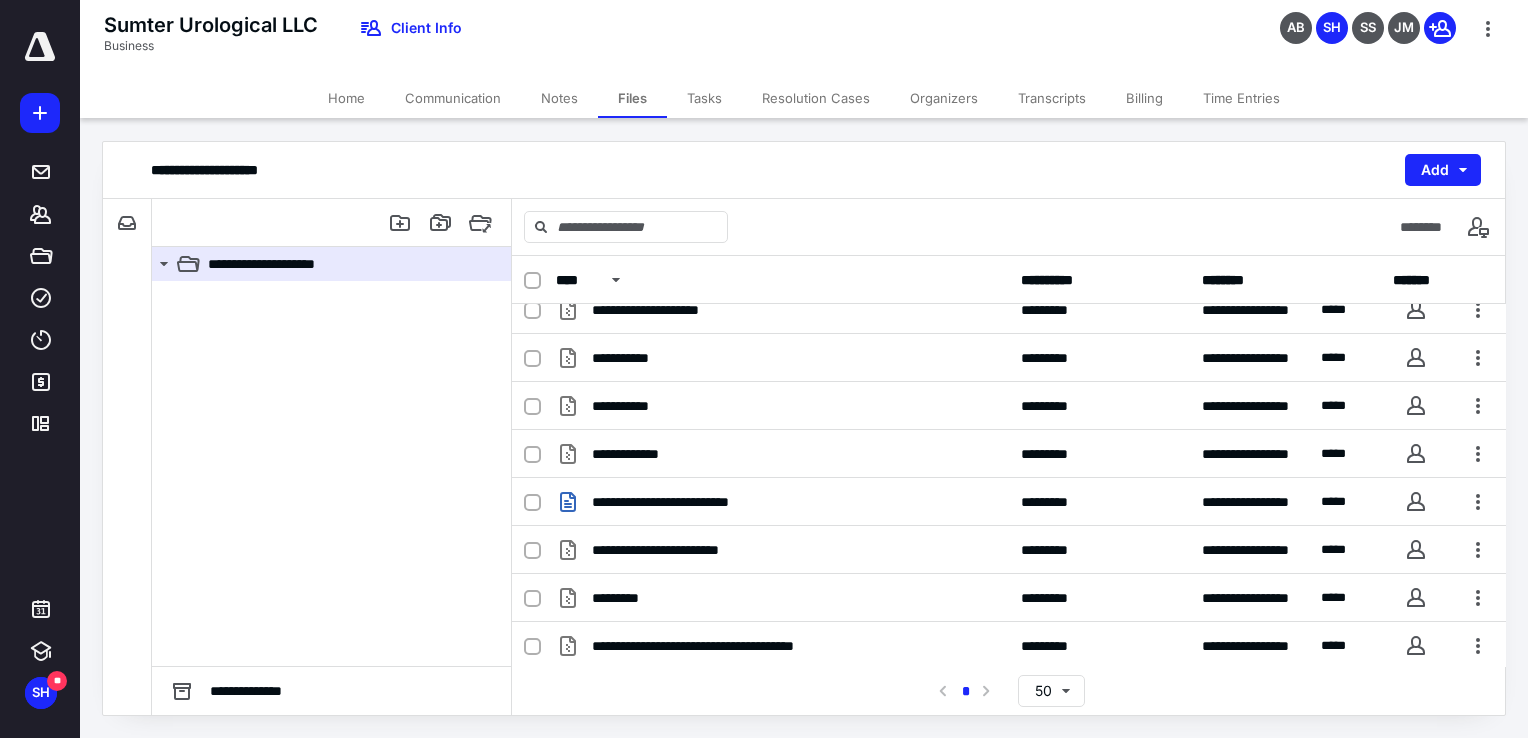 click on "**********" at bounding box center (804, 170) 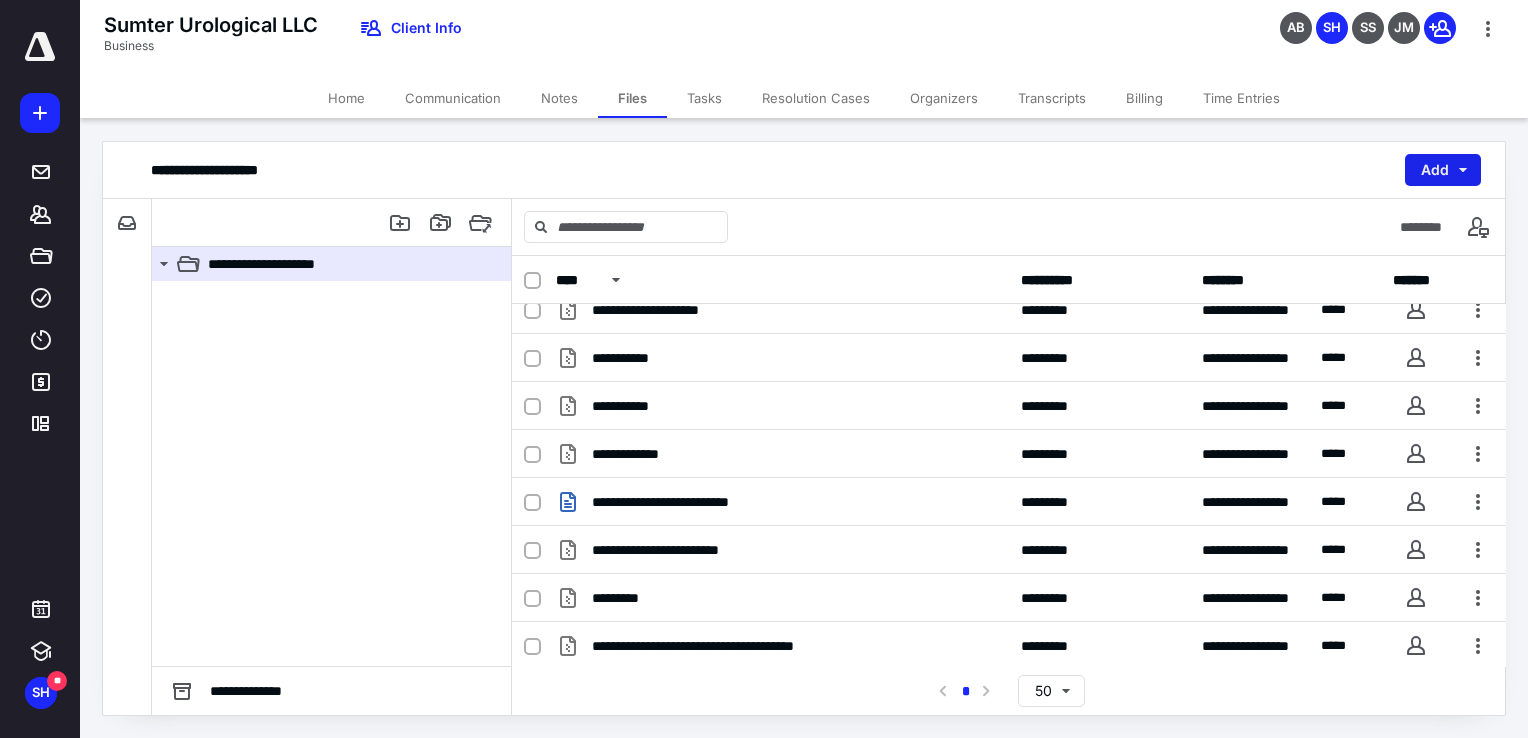 click on "Add" at bounding box center [1443, 170] 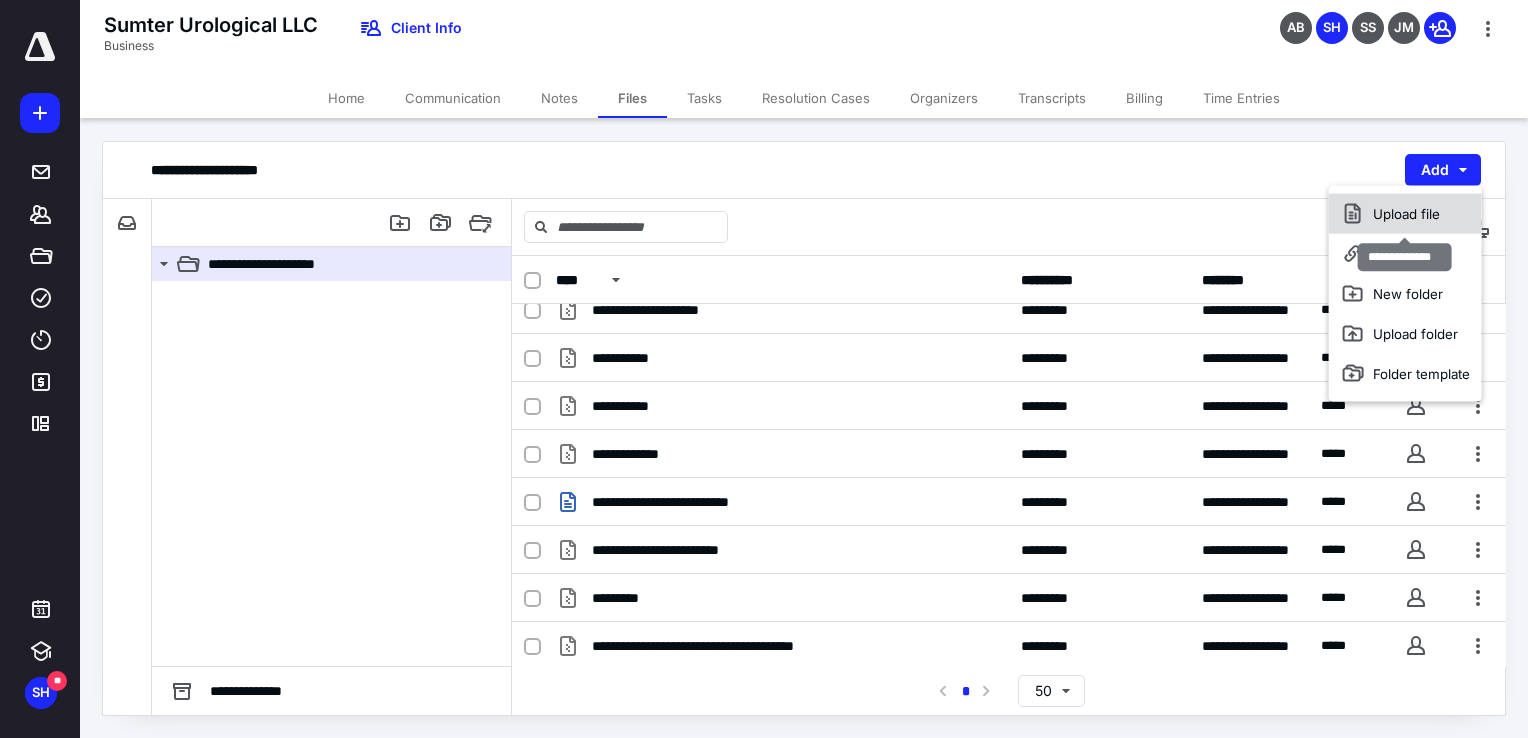 click on "Upload file" at bounding box center (1405, 214) 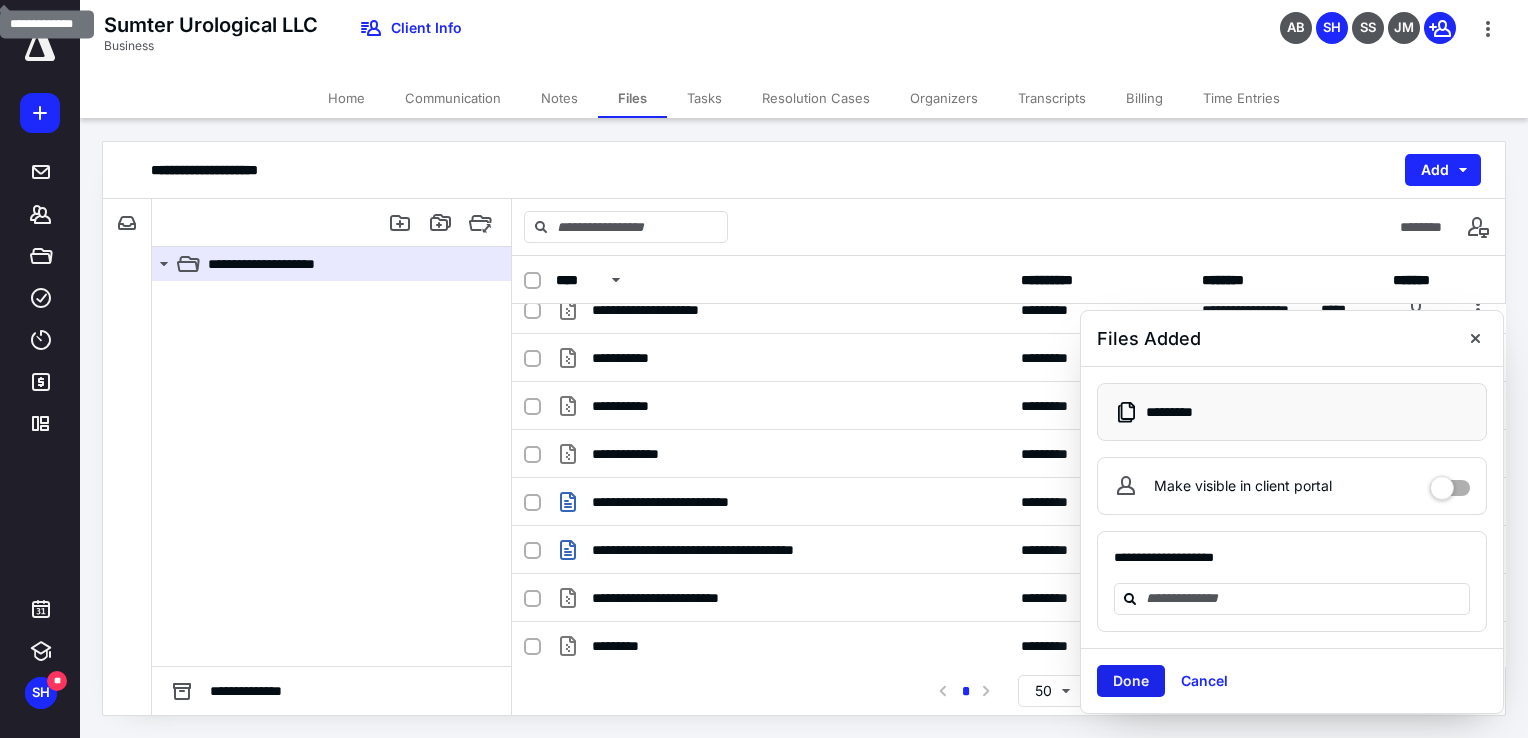 click on "Done" at bounding box center (1131, 681) 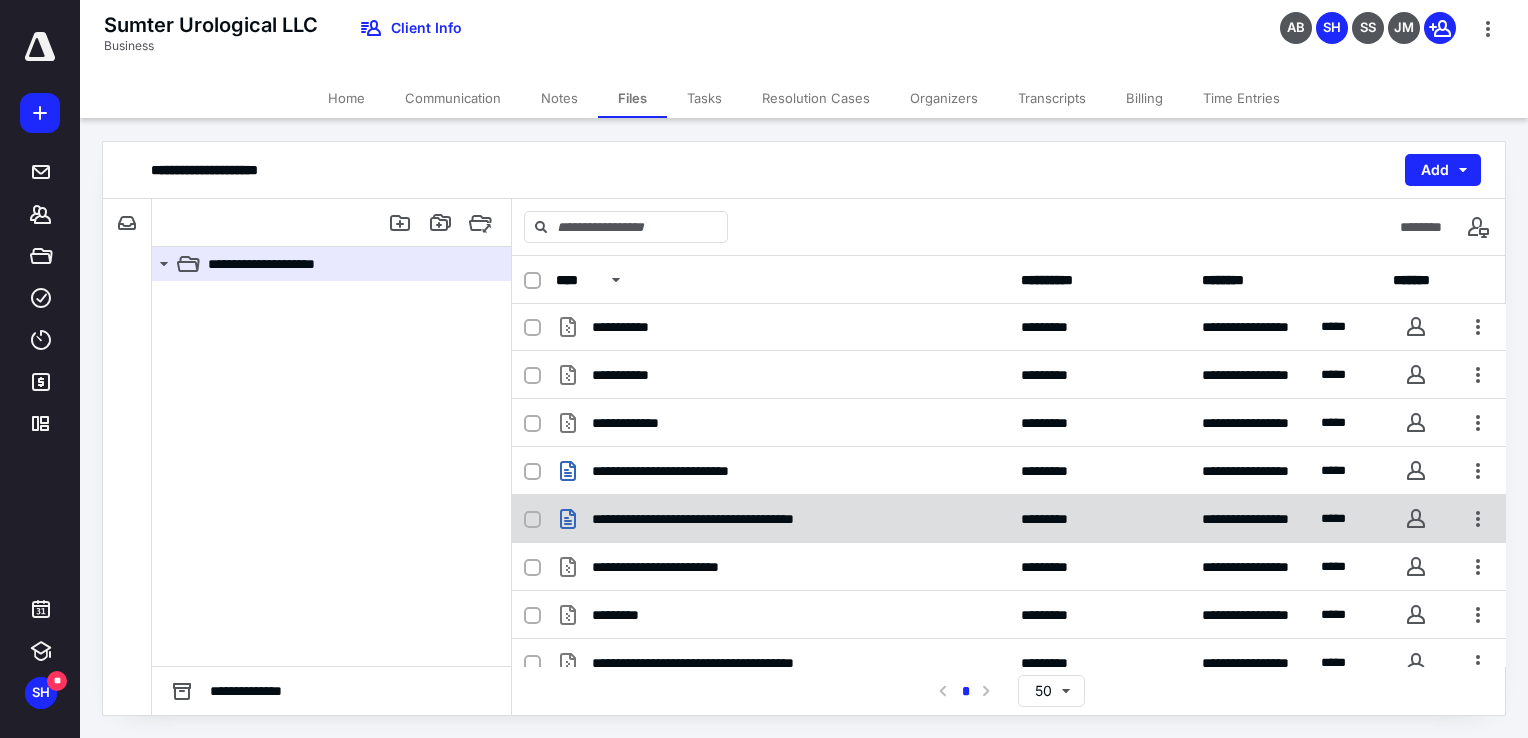 scroll, scrollTop: 258, scrollLeft: 0, axis: vertical 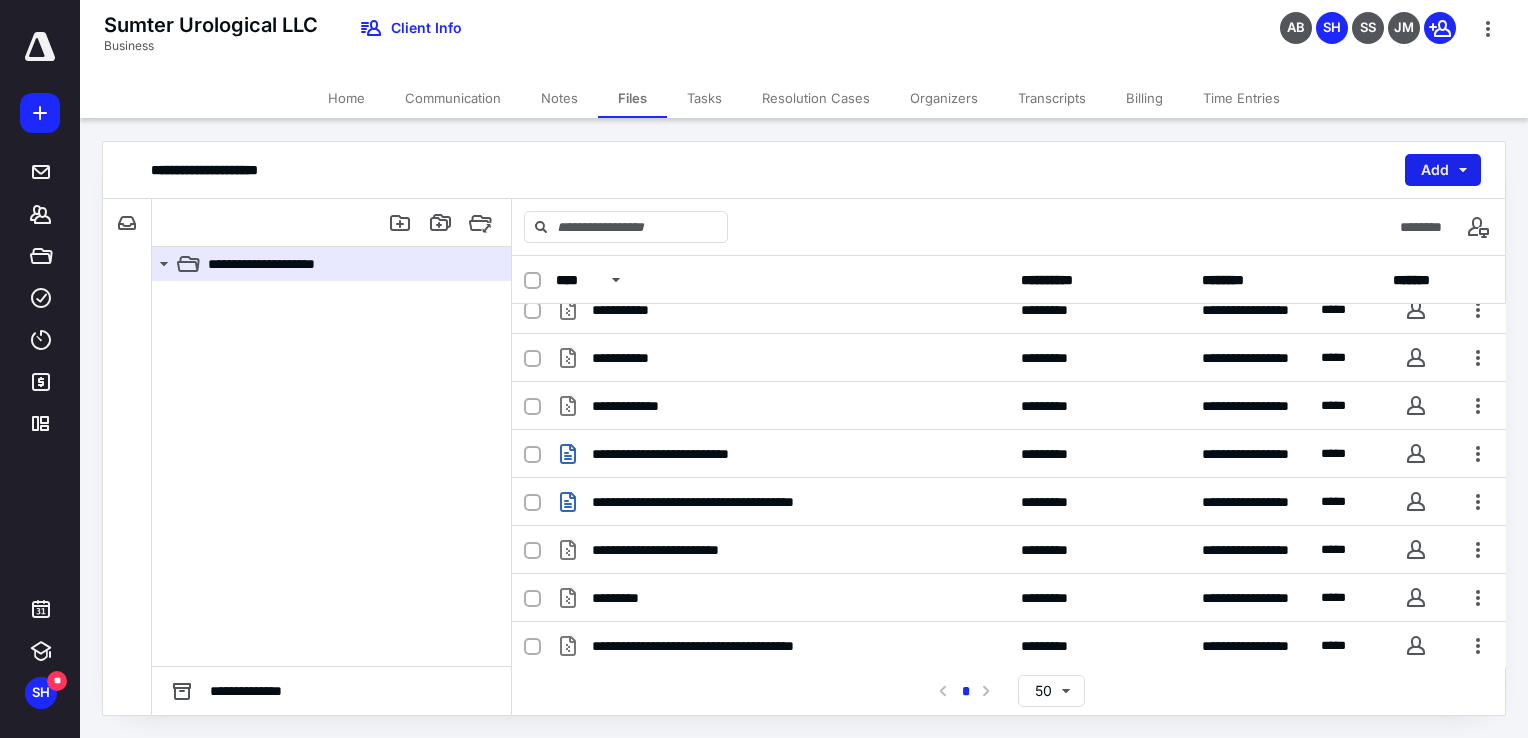 click on "Add" at bounding box center [1443, 170] 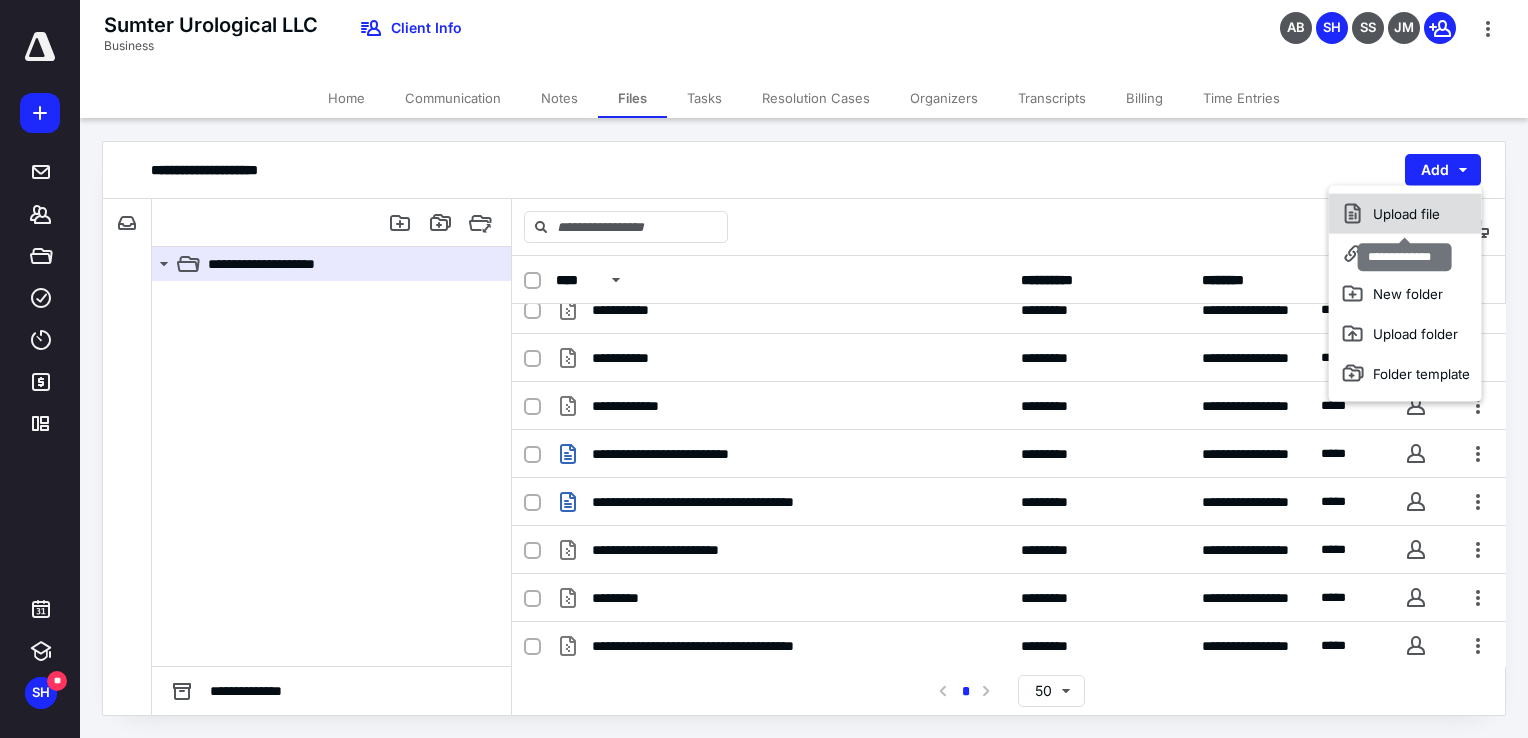click on "Upload file" at bounding box center [1405, 214] 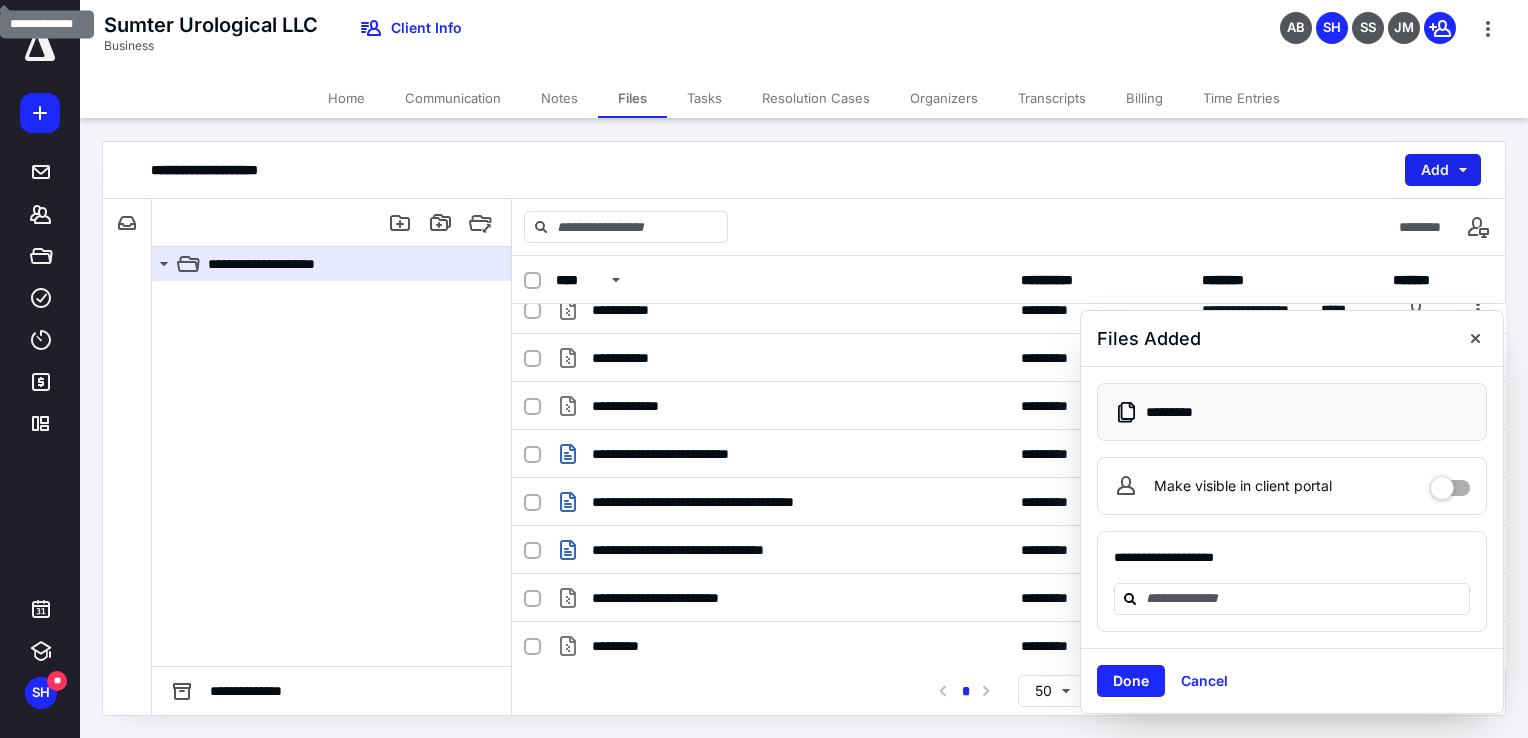 drag, startPoint x: 1440, startPoint y: 162, endPoint x: 1440, endPoint y: 174, distance: 12 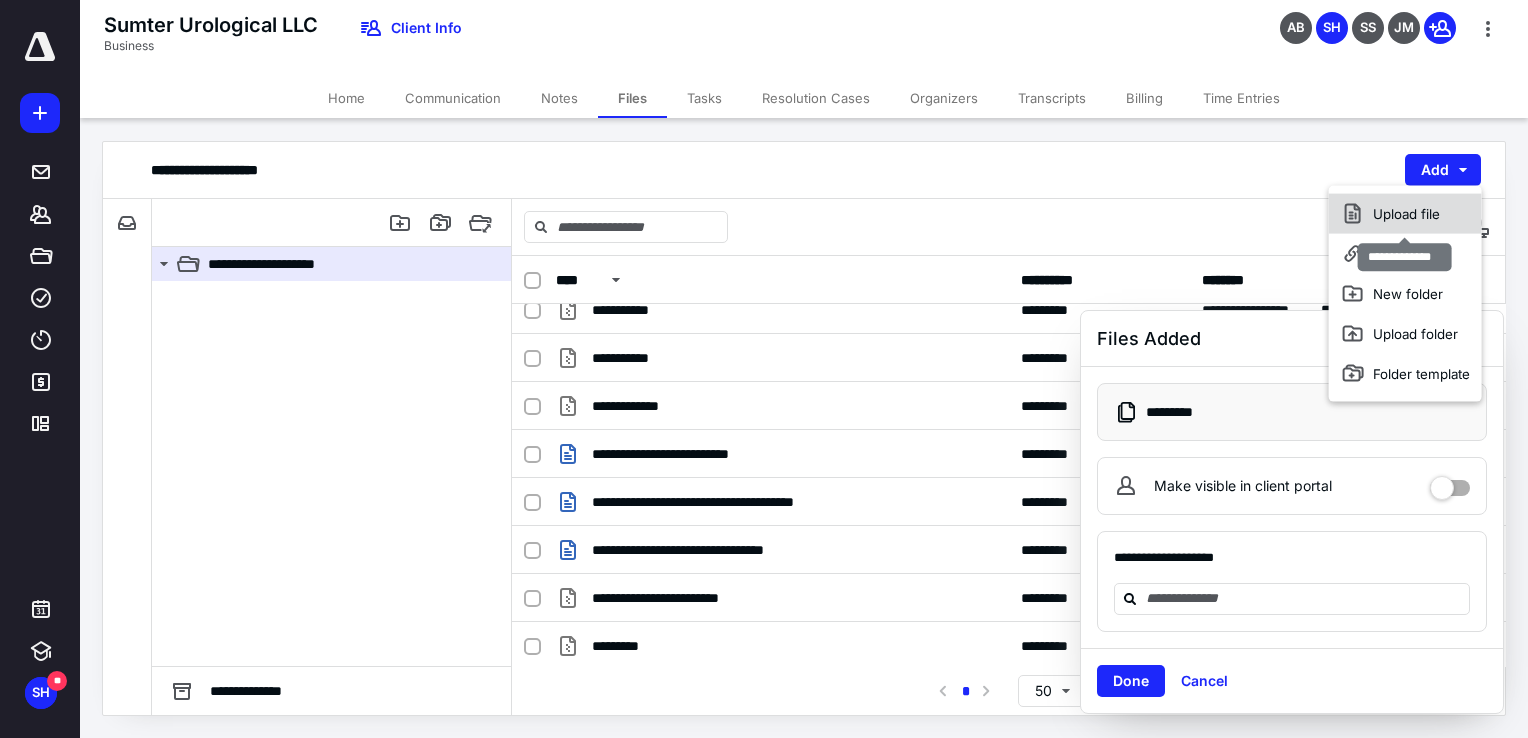 click on "Upload file" at bounding box center [1405, 214] 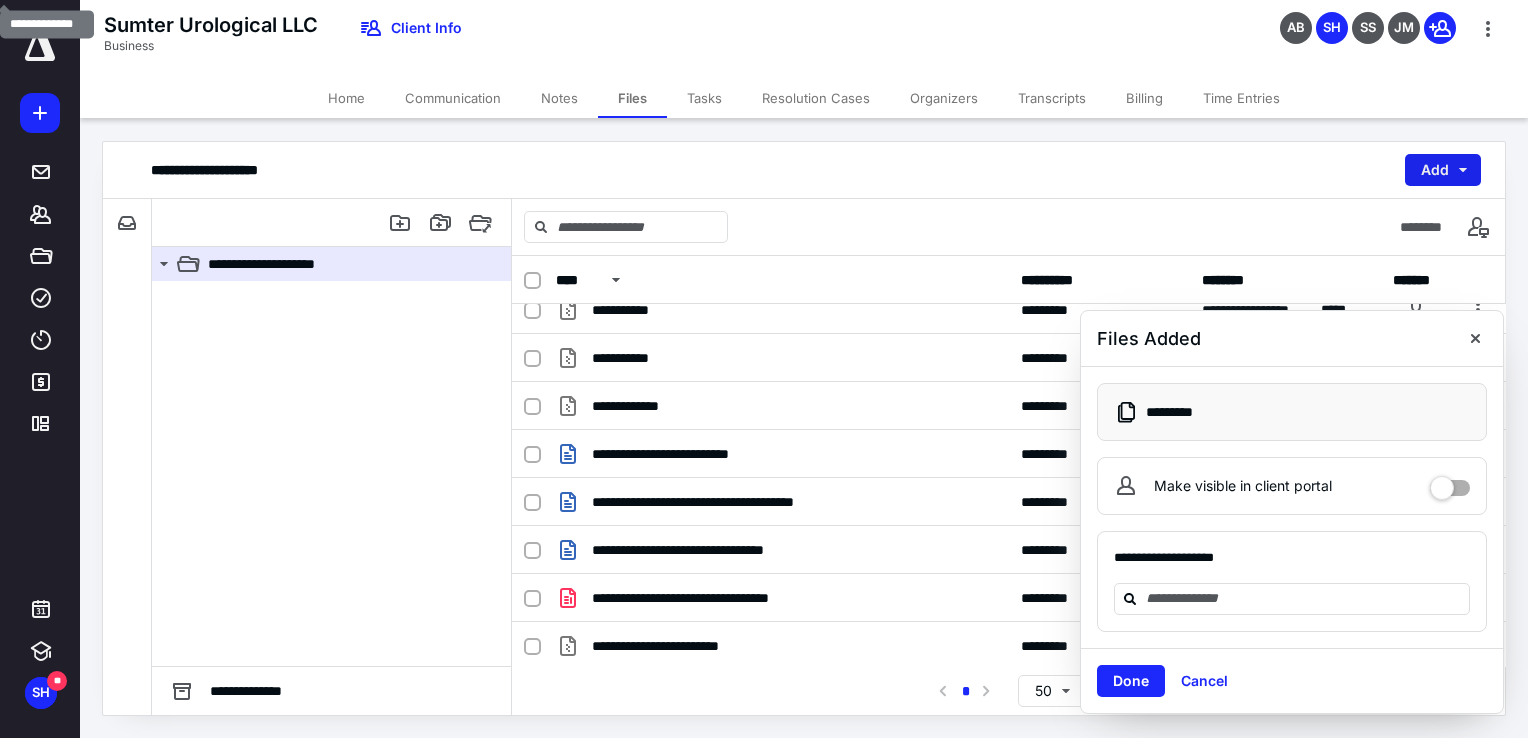 click on "Add" at bounding box center [1443, 170] 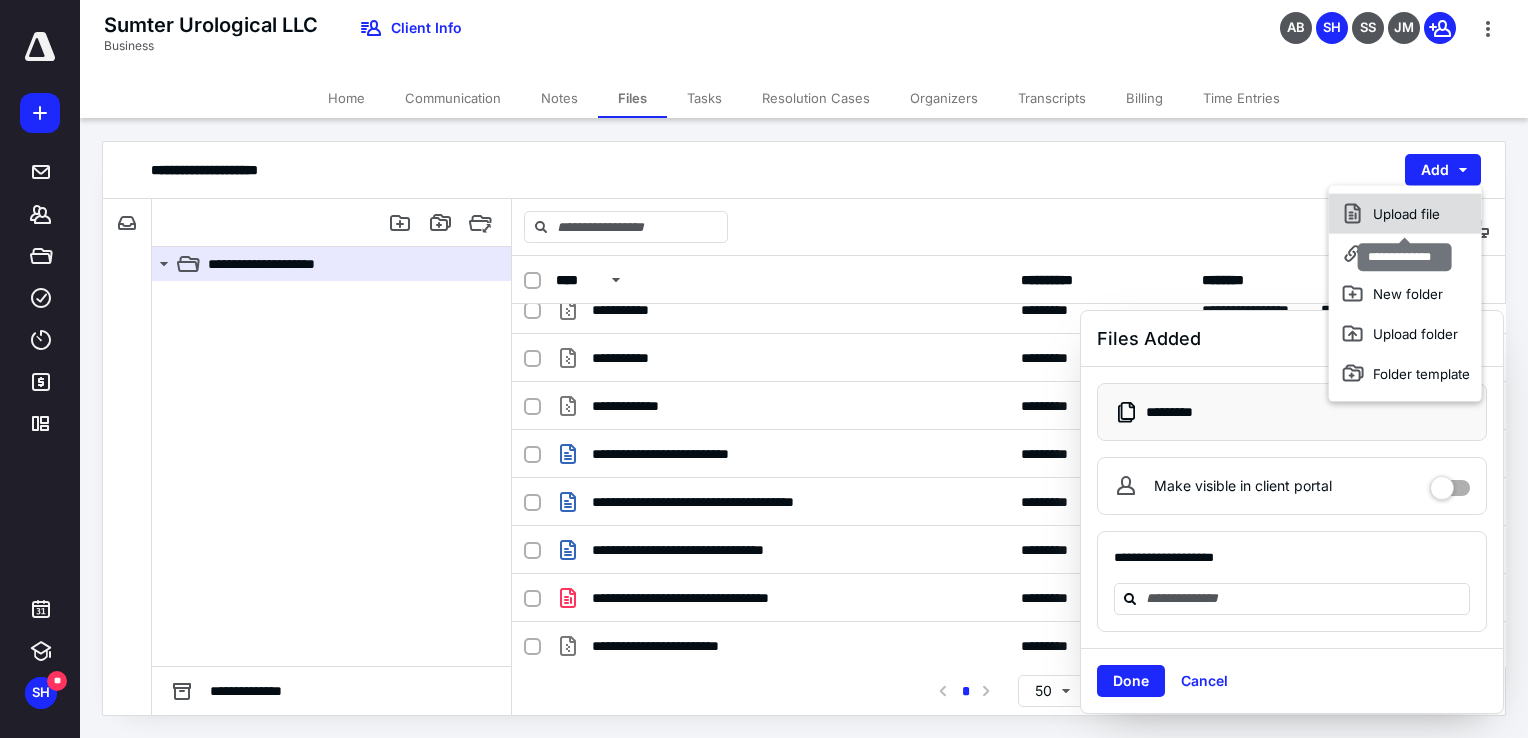 click on "Upload file" at bounding box center (1405, 214) 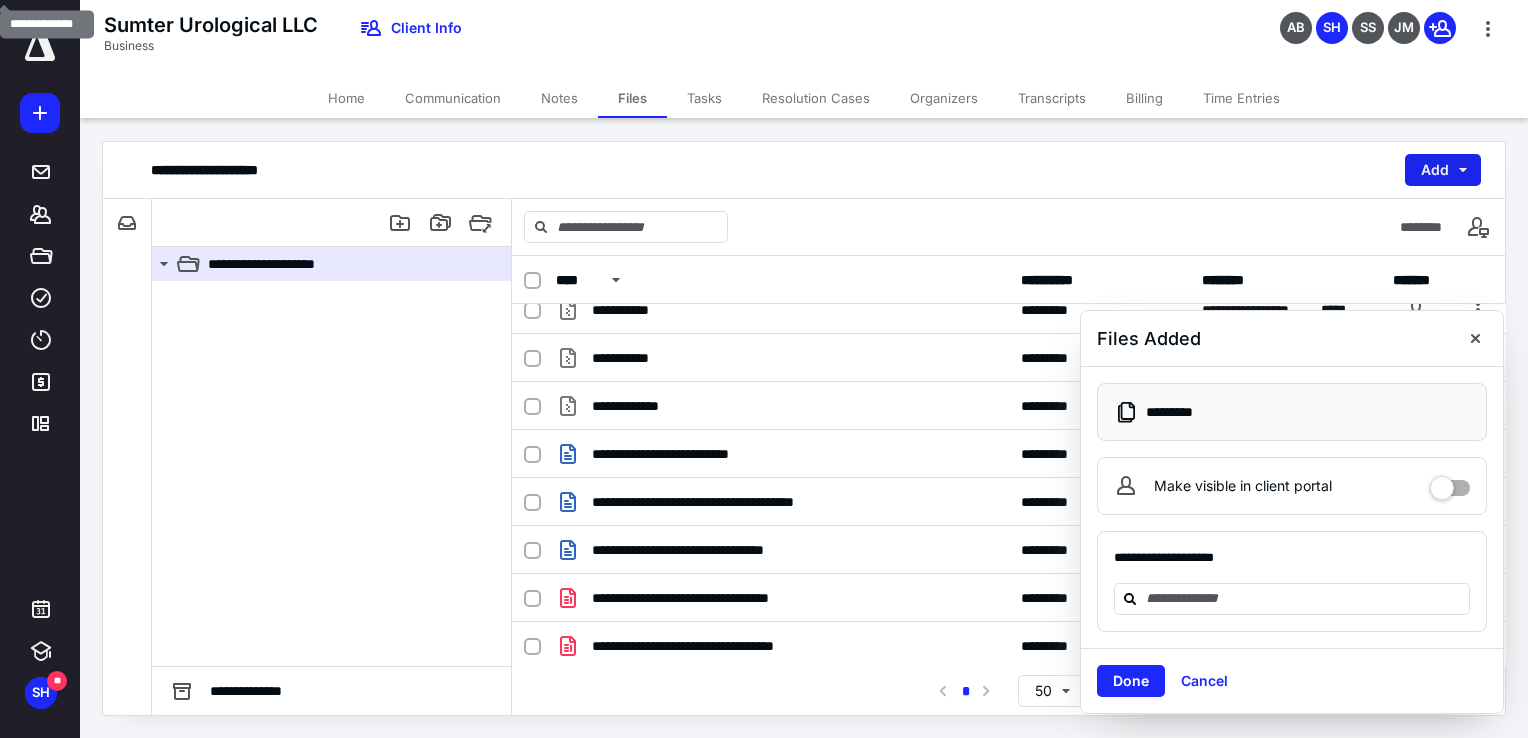 click on "Add" at bounding box center (1443, 170) 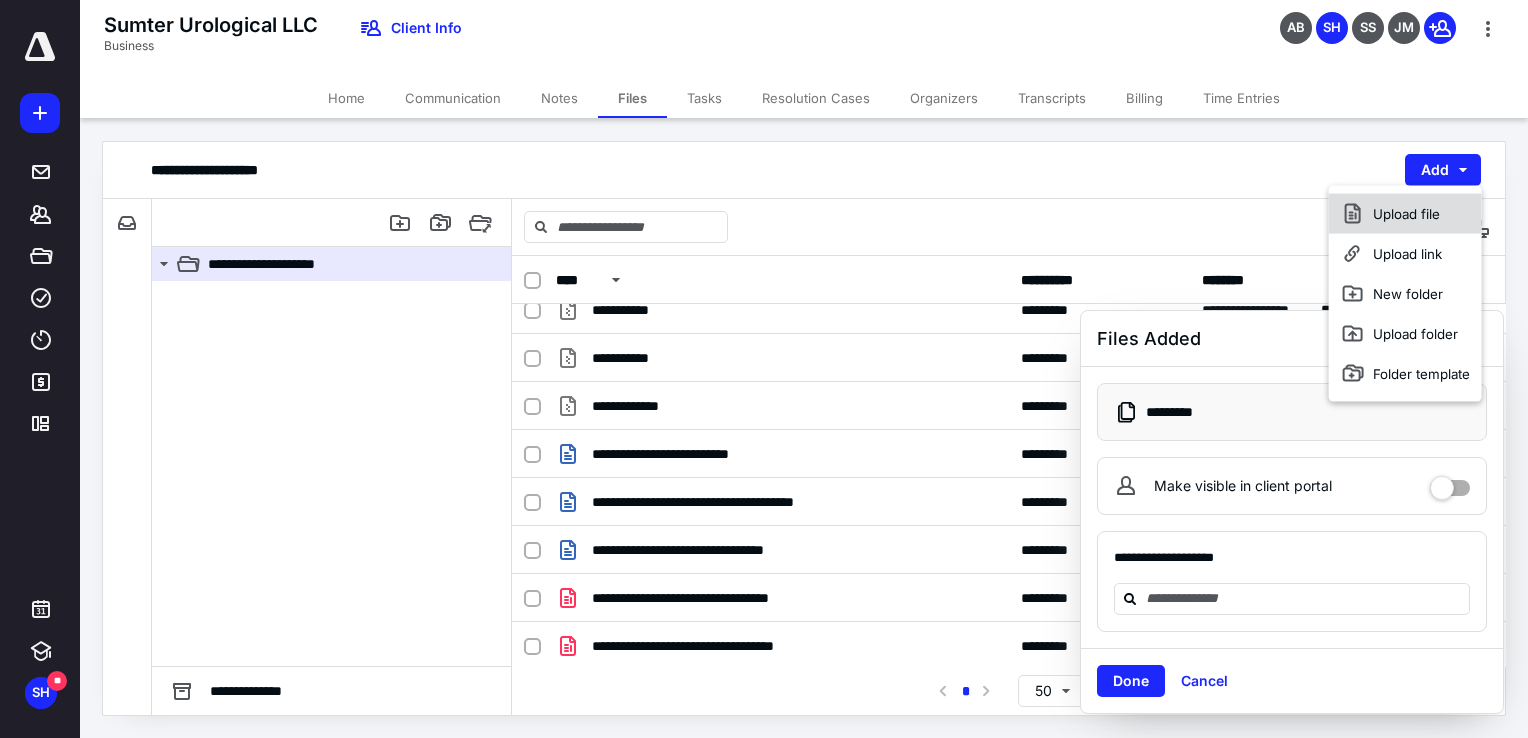 click on "Upload file" at bounding box center [1405, 214] 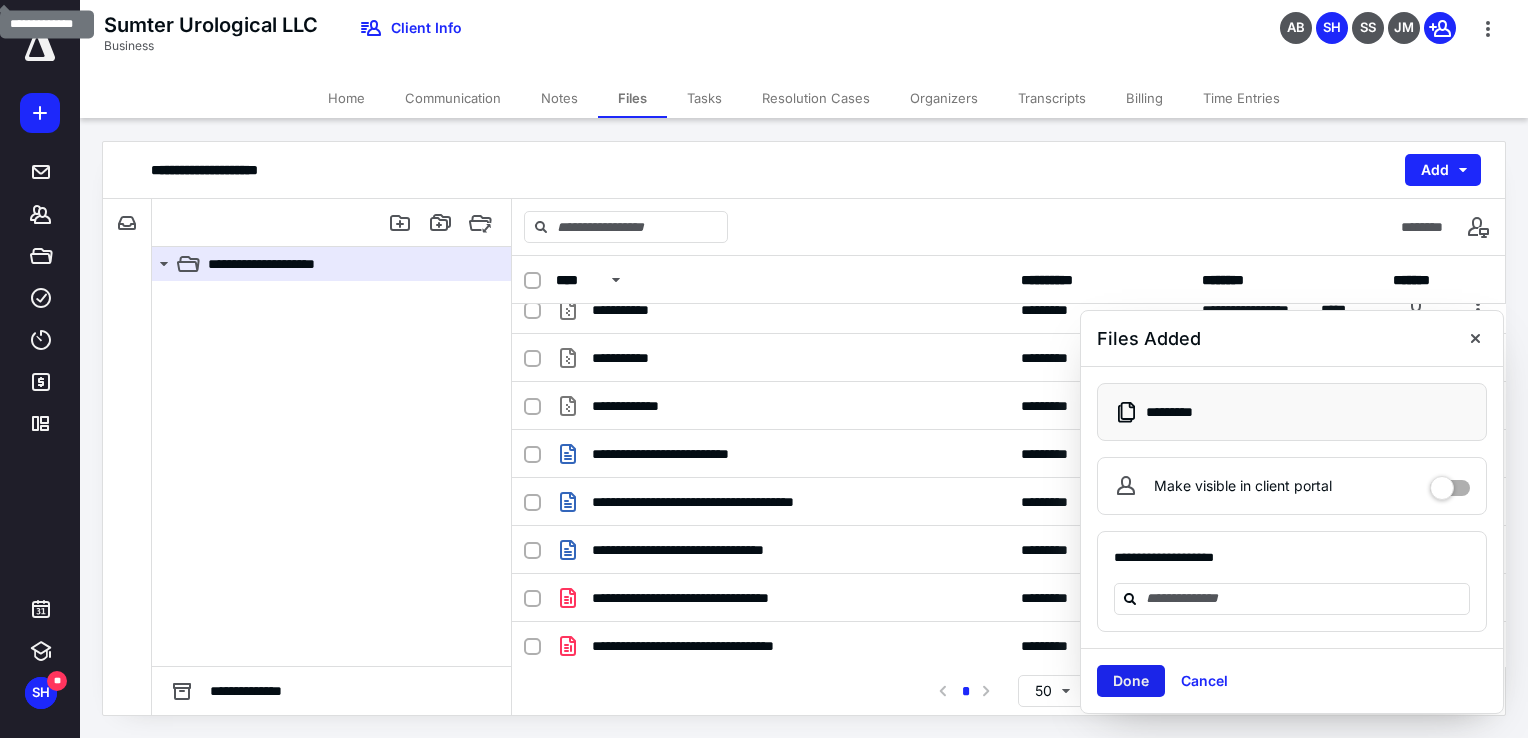 click on "Done" at bounding box center [1131, 681] 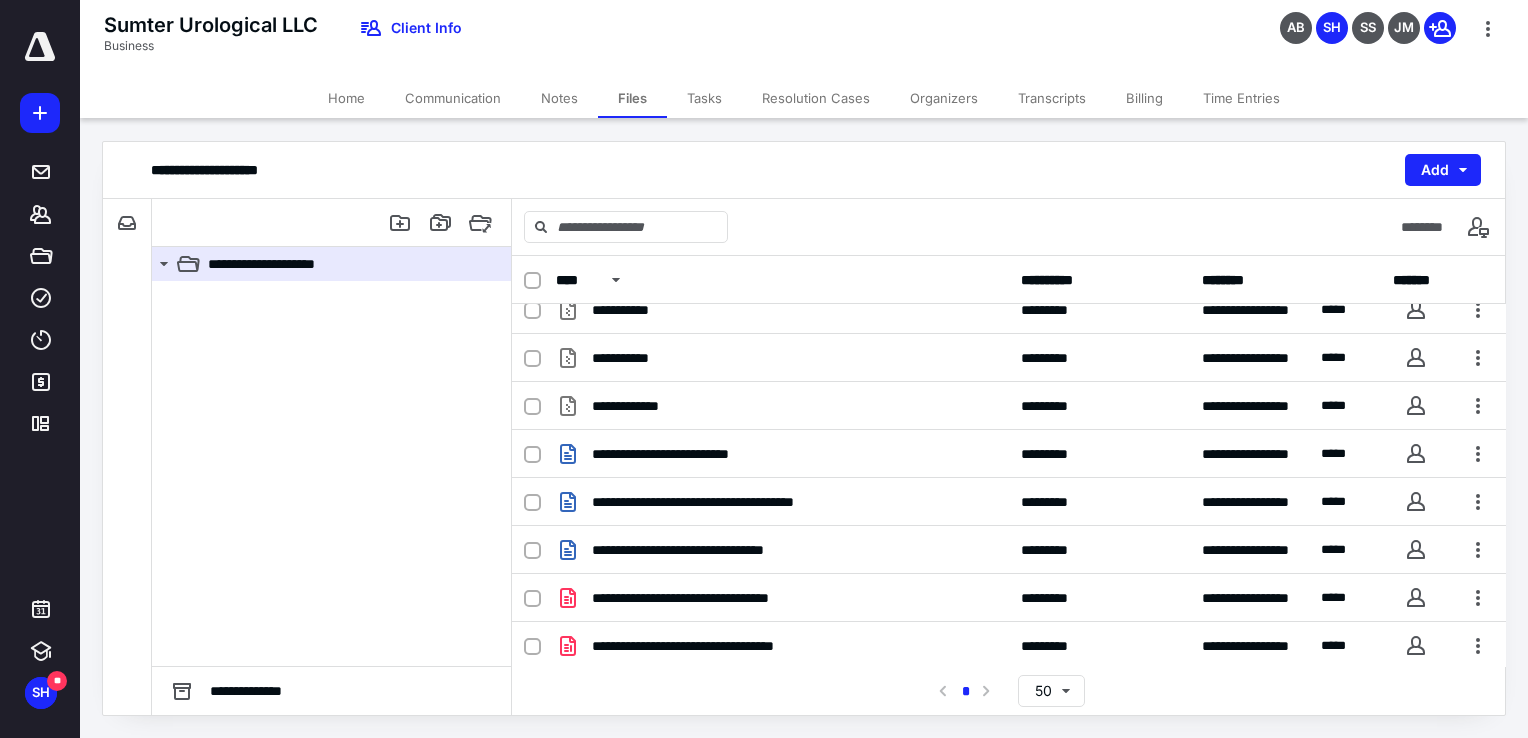 click on "**********" at bounding box center (1009, 690) 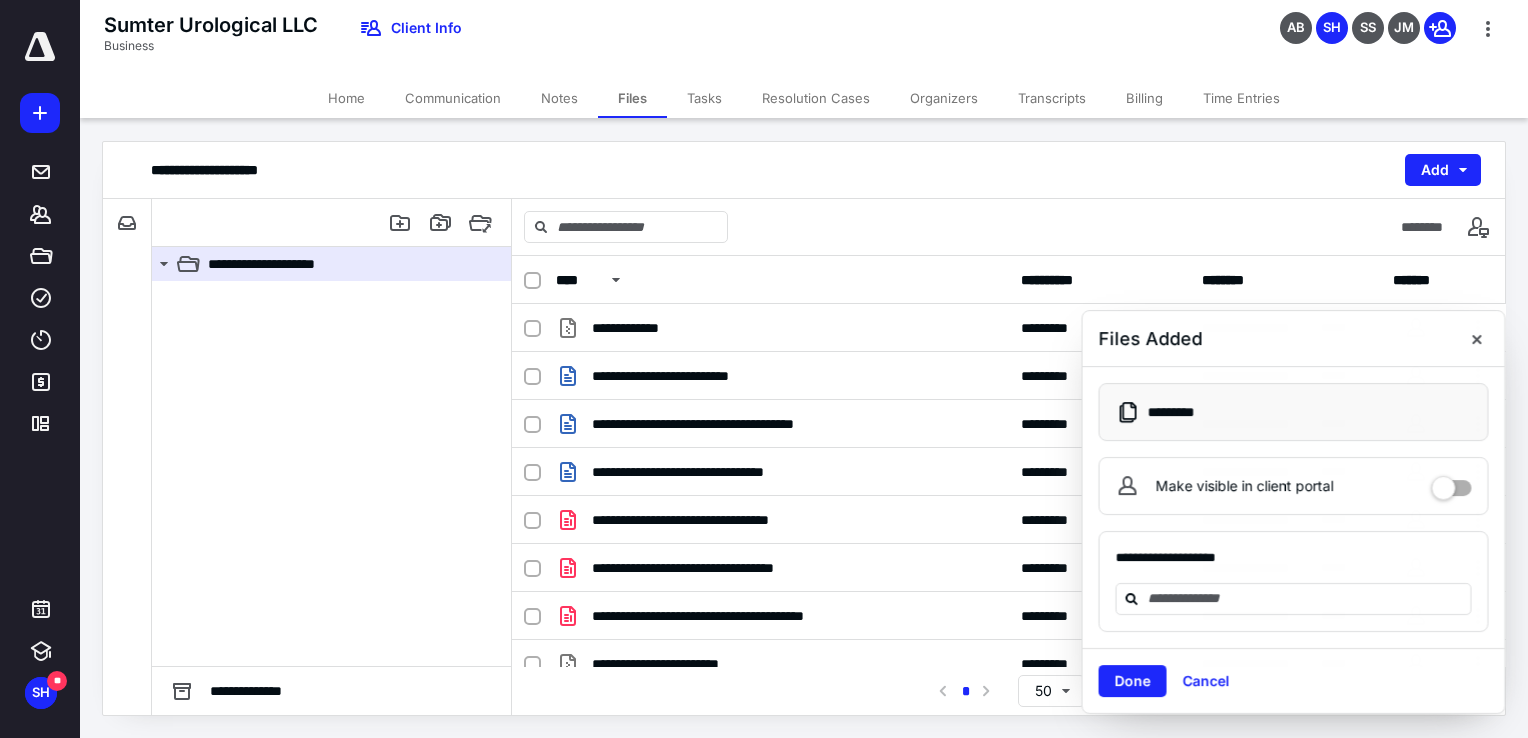 scroll, scrollTop: 449, scrollLeft: 0, axis: vertical 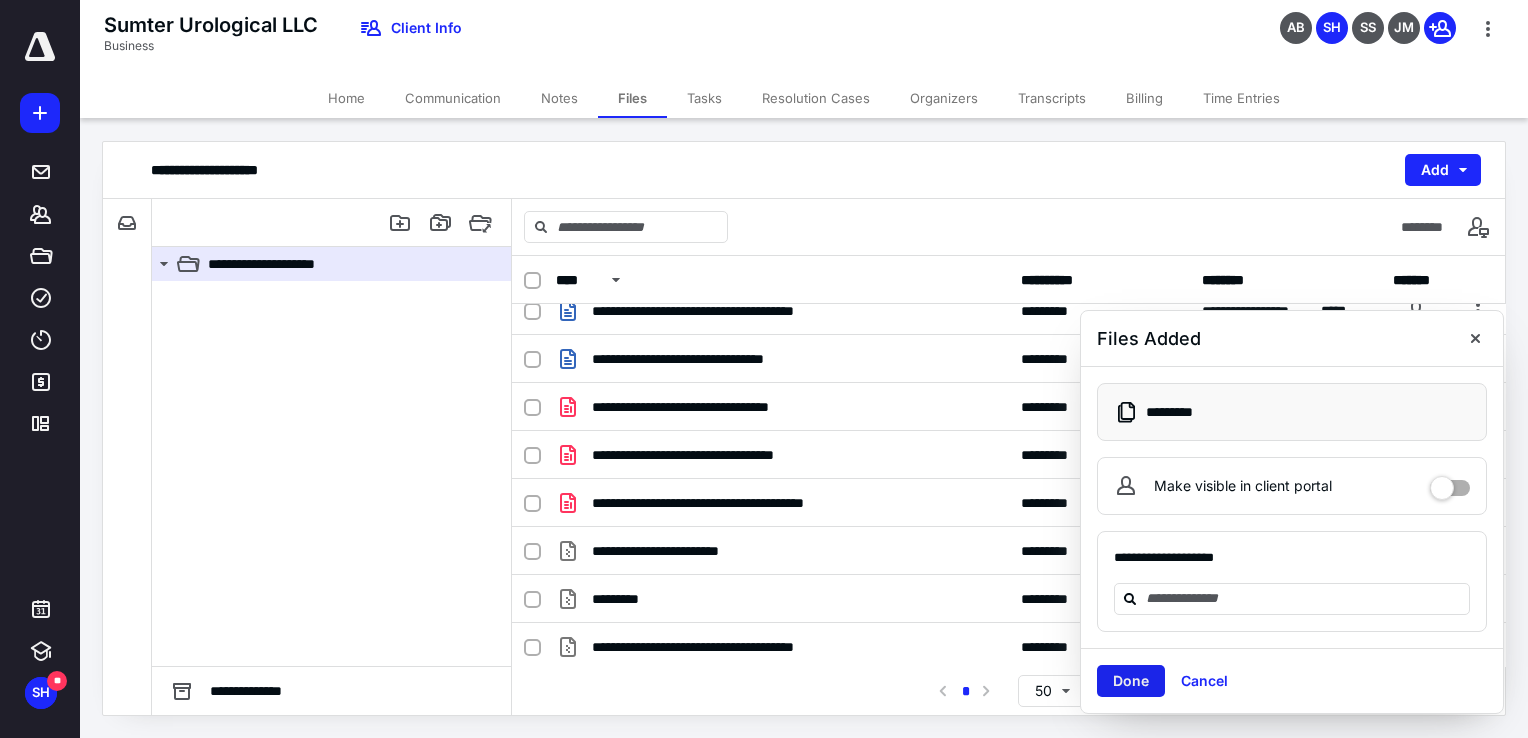 click on "Done" at bounding box center [1131, 681] 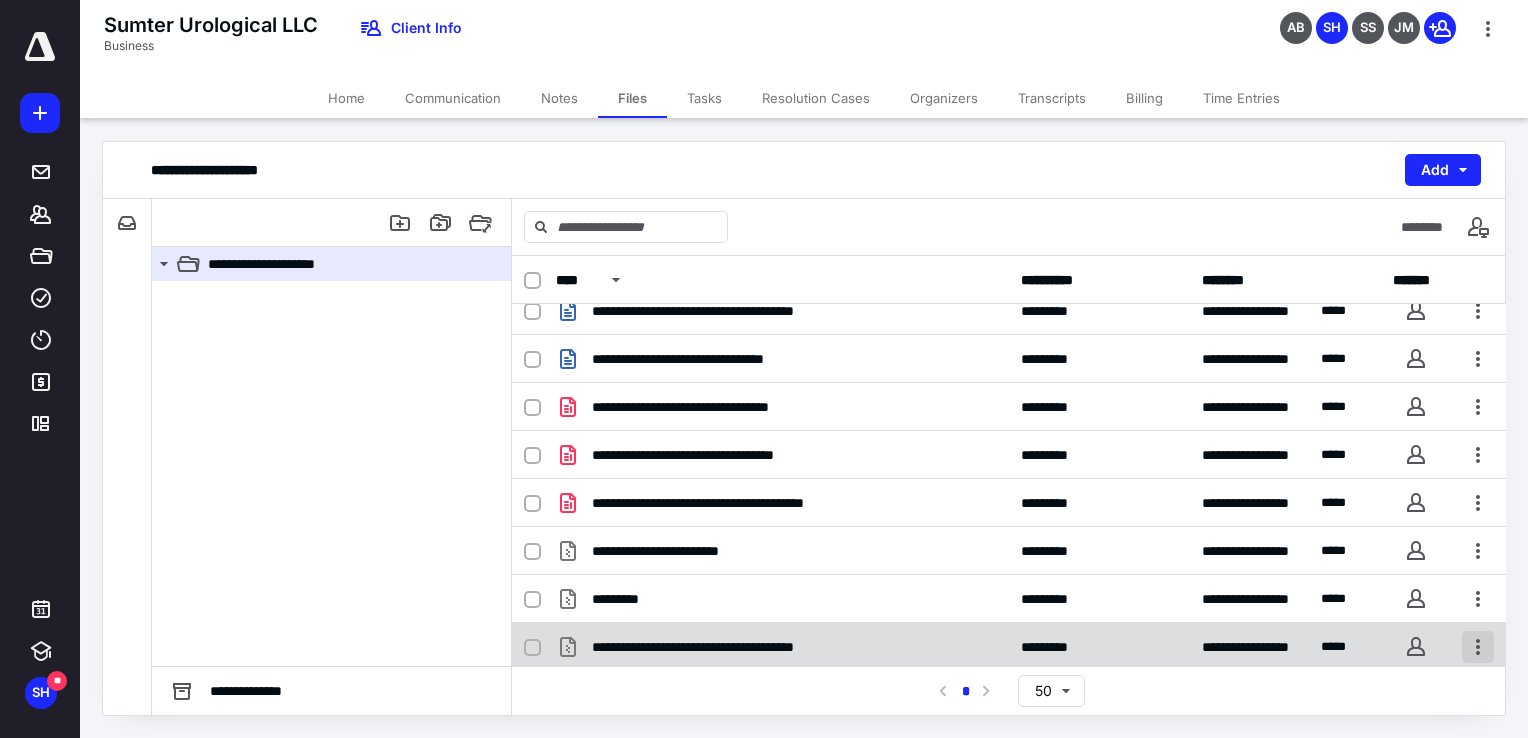 click at bounding box center [1478, 647] 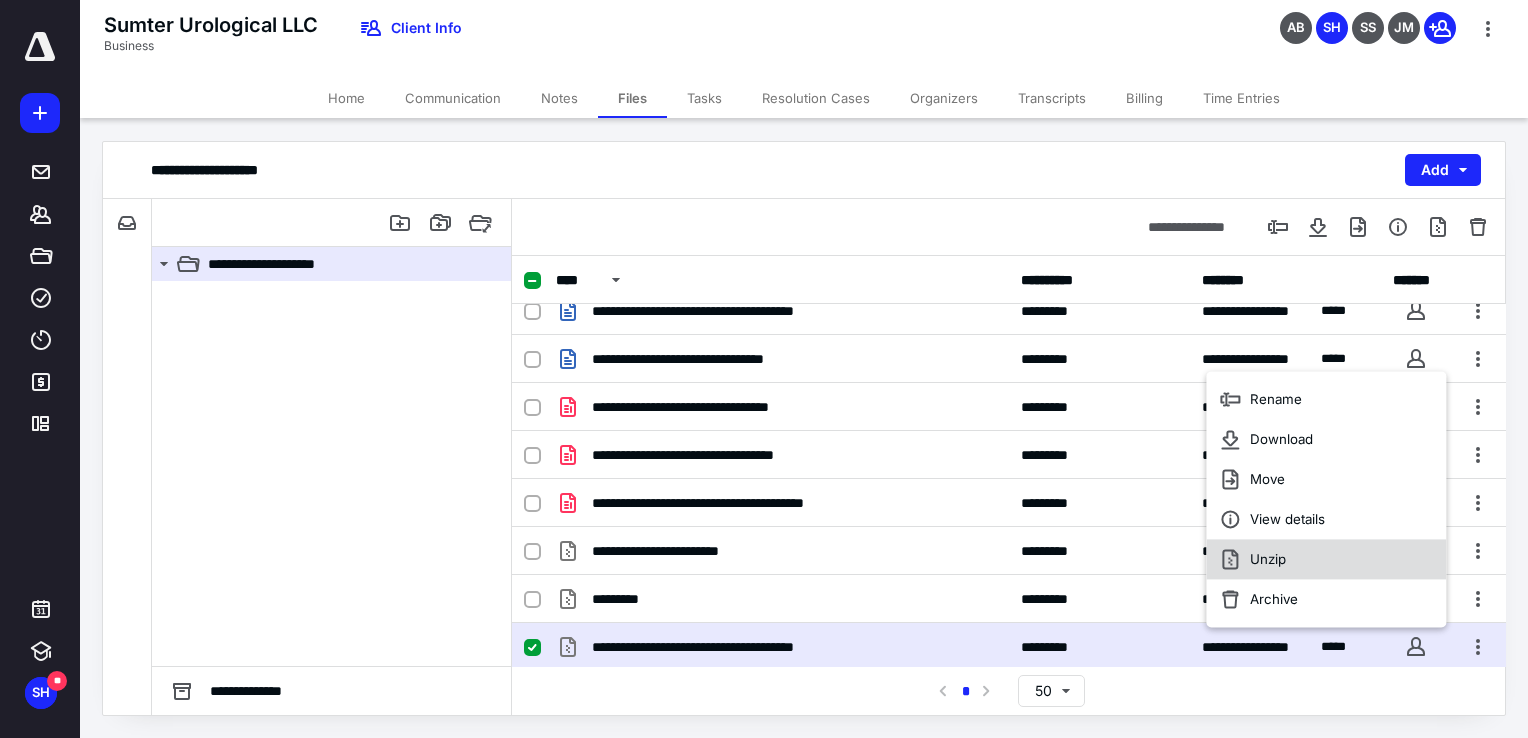 click on "Unzip" at bounding box center (1326, 560) 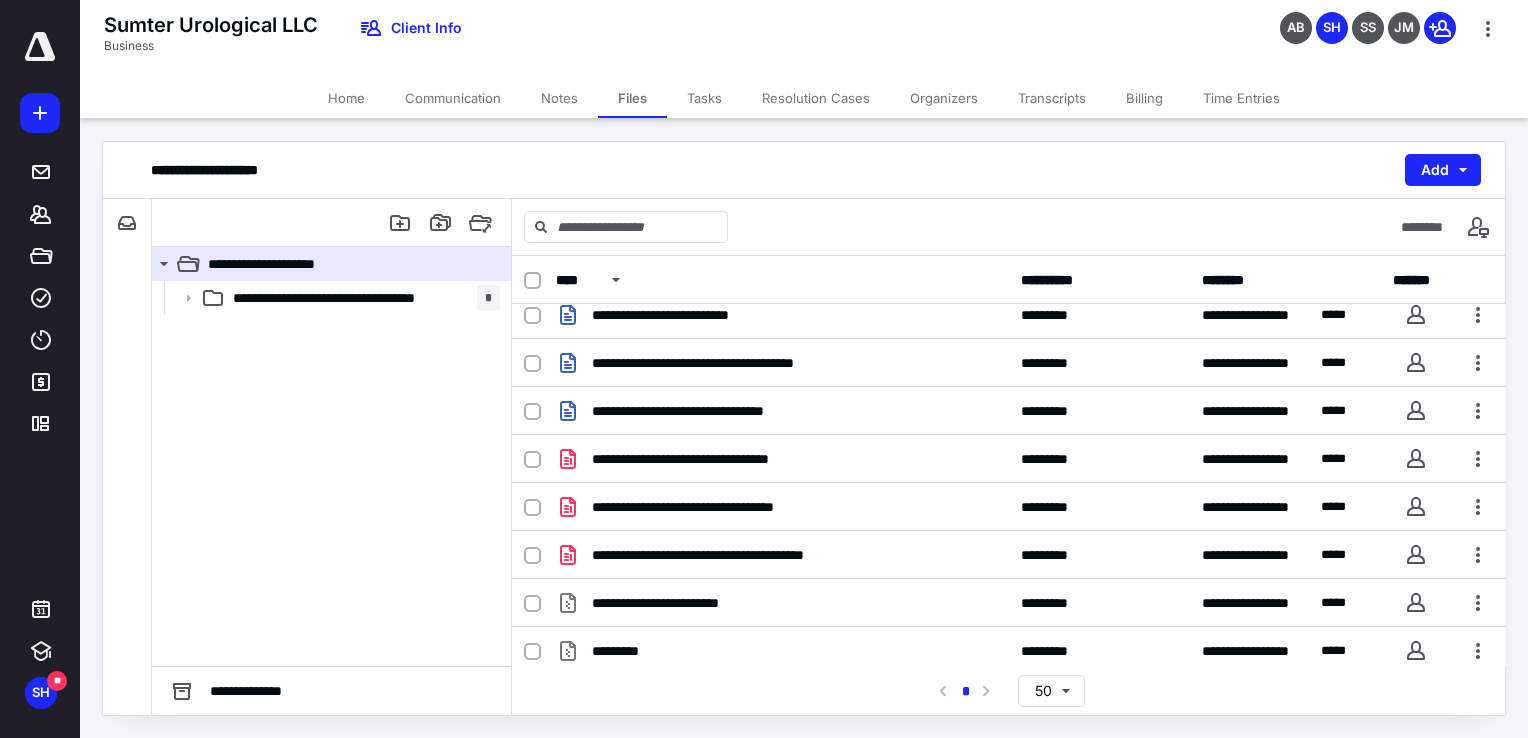 scroll, scrollTop: 449, scrollLeft: 0, axis: vertical 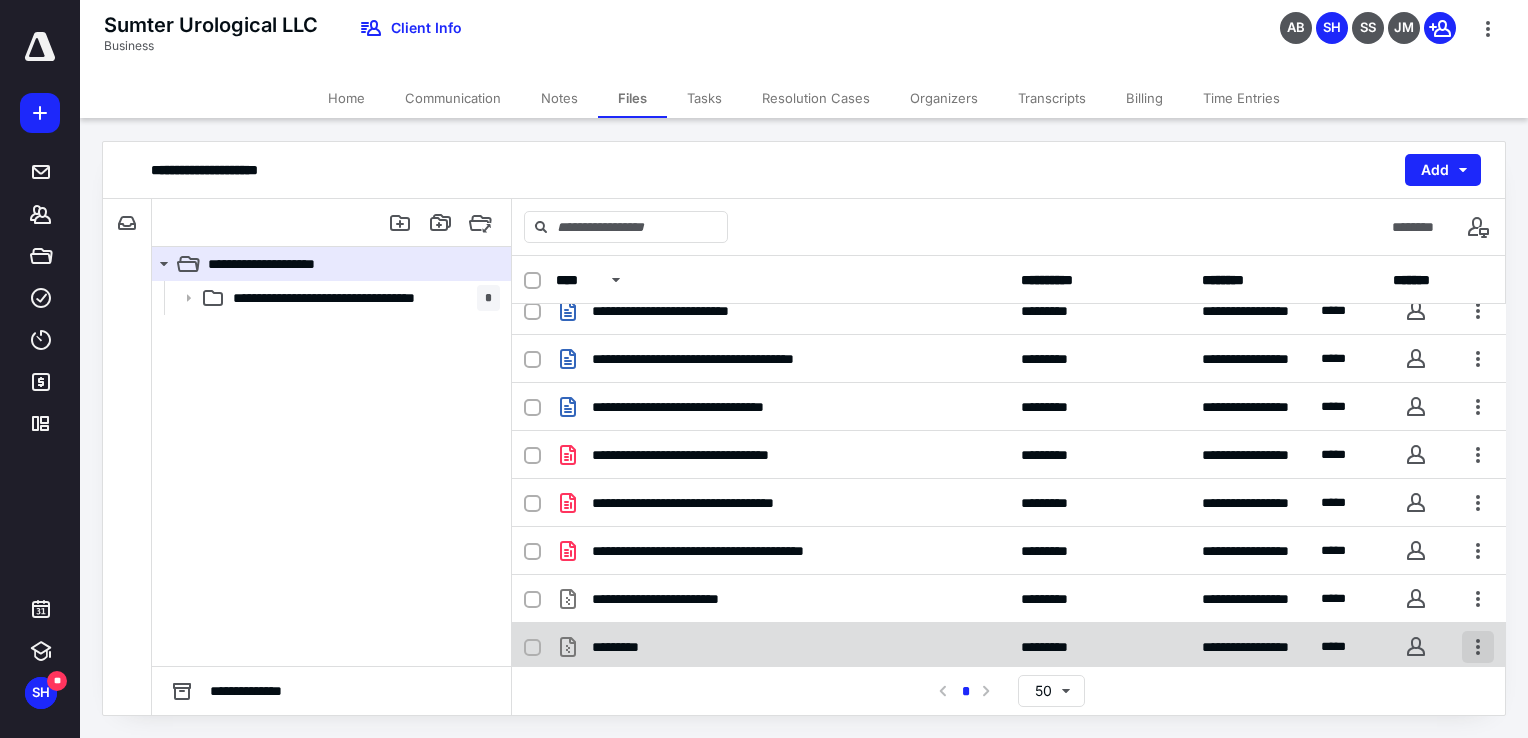 click at bounding box center (1478, 647) 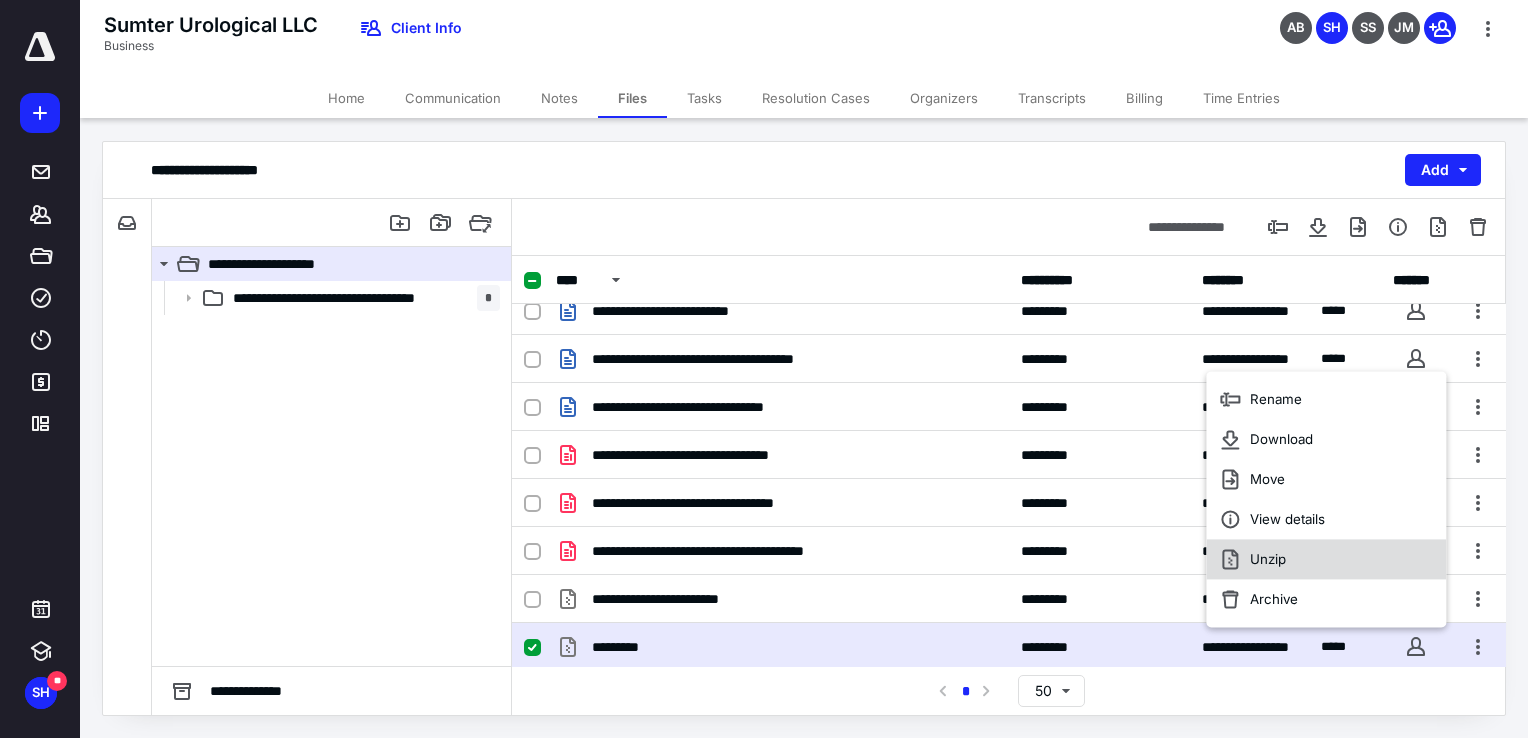 click on "Unzip" at bounding box center [1326, 560] 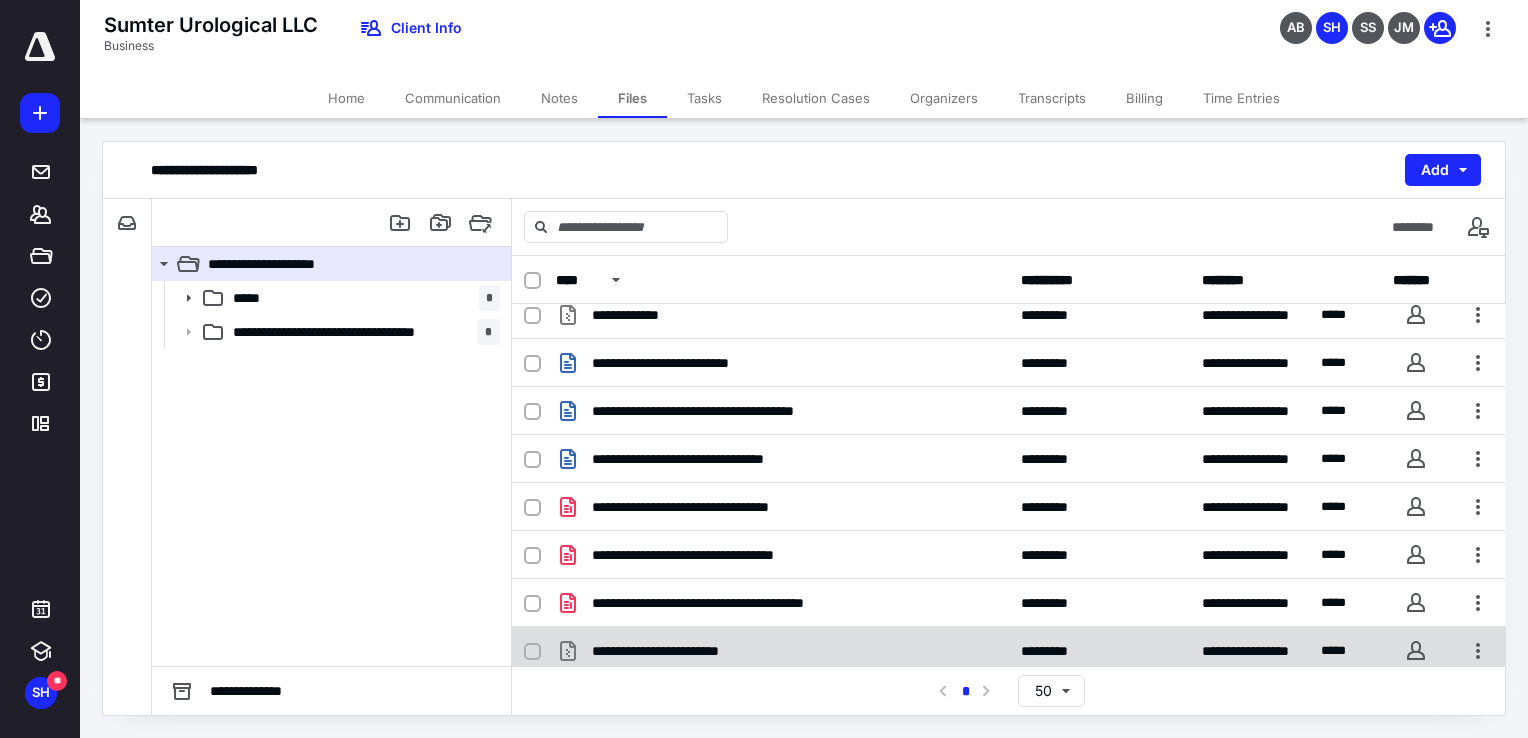scroll, scrollTop: 449, scrollLeft: 0, axis: vertical 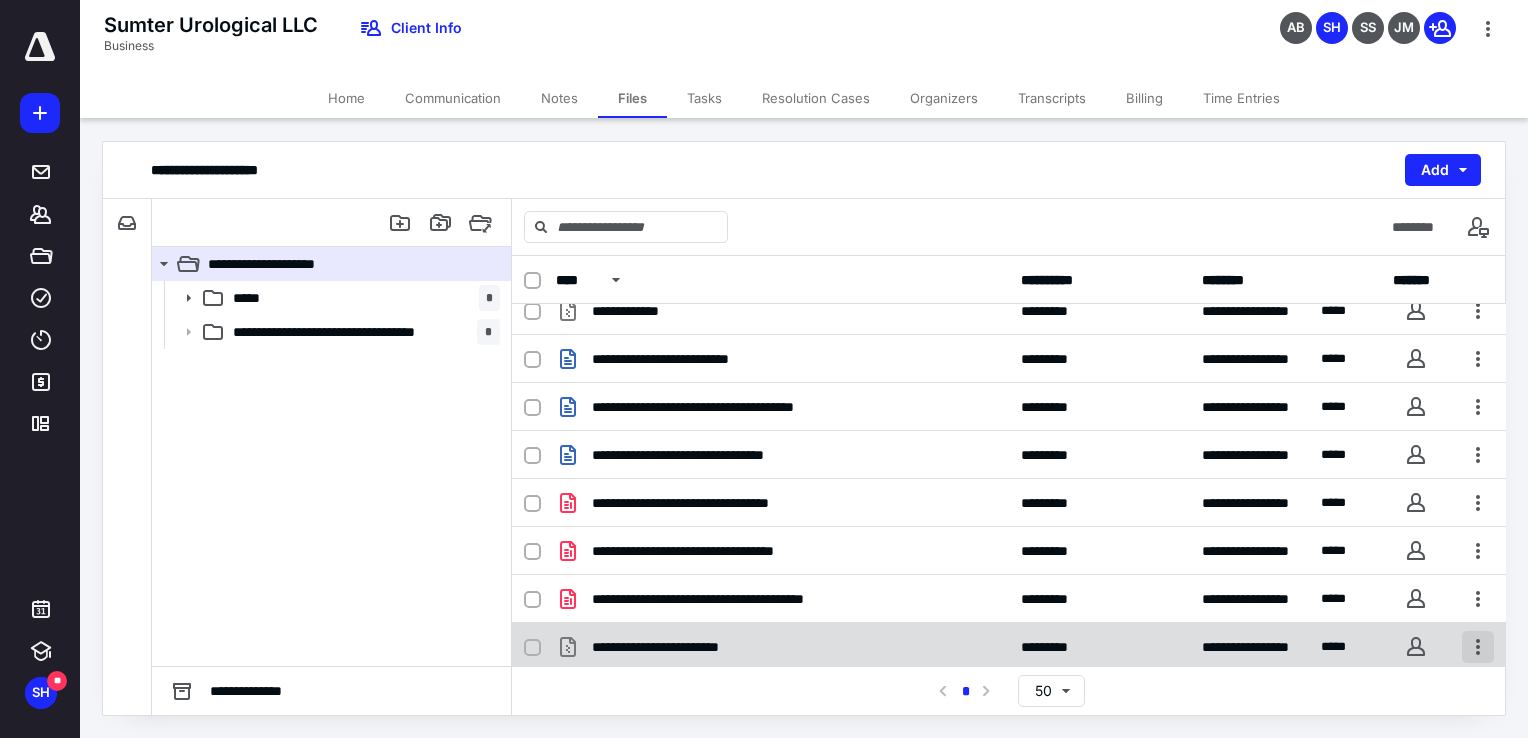 click at bounding box center [1478, 647] 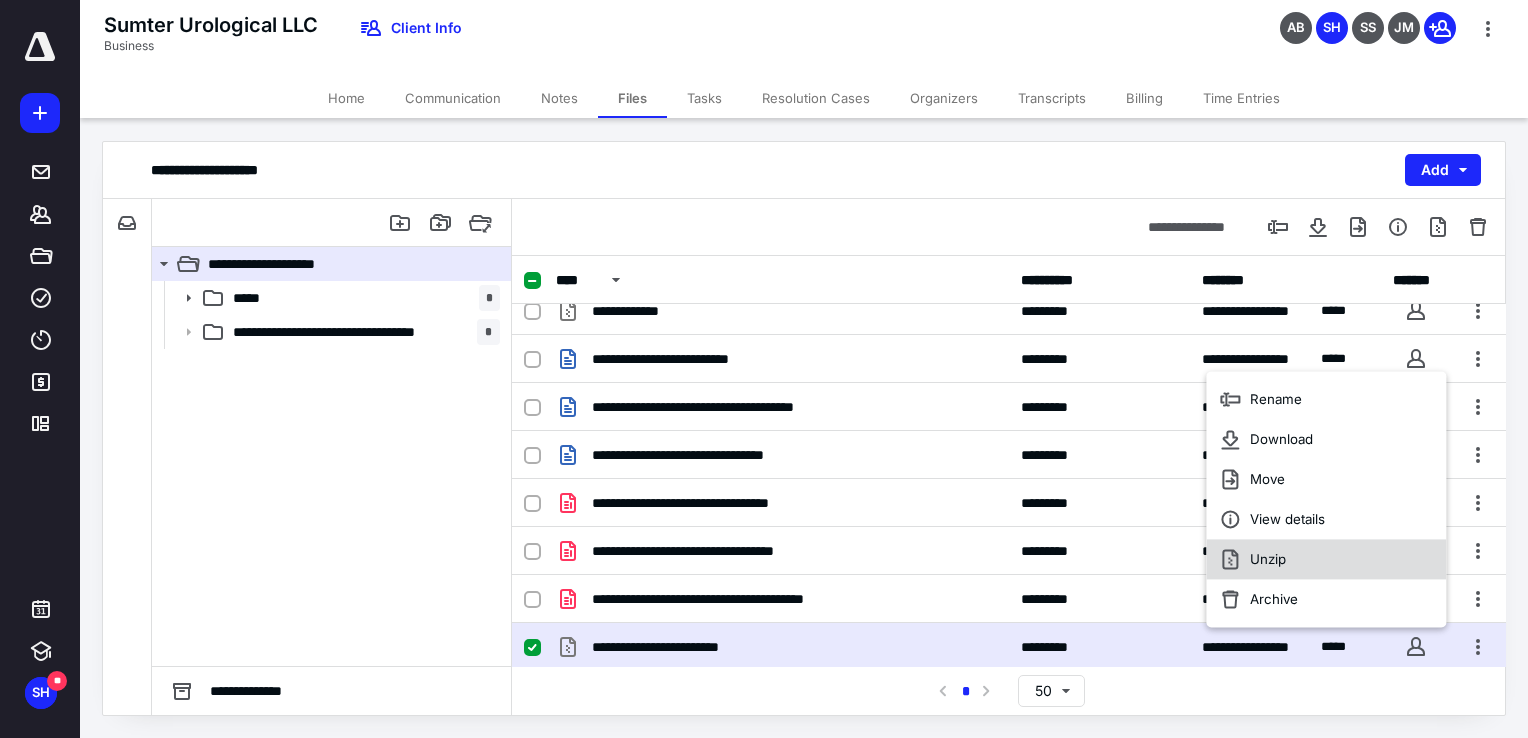 click on "Unzip" at bounding box center [1326, 560] 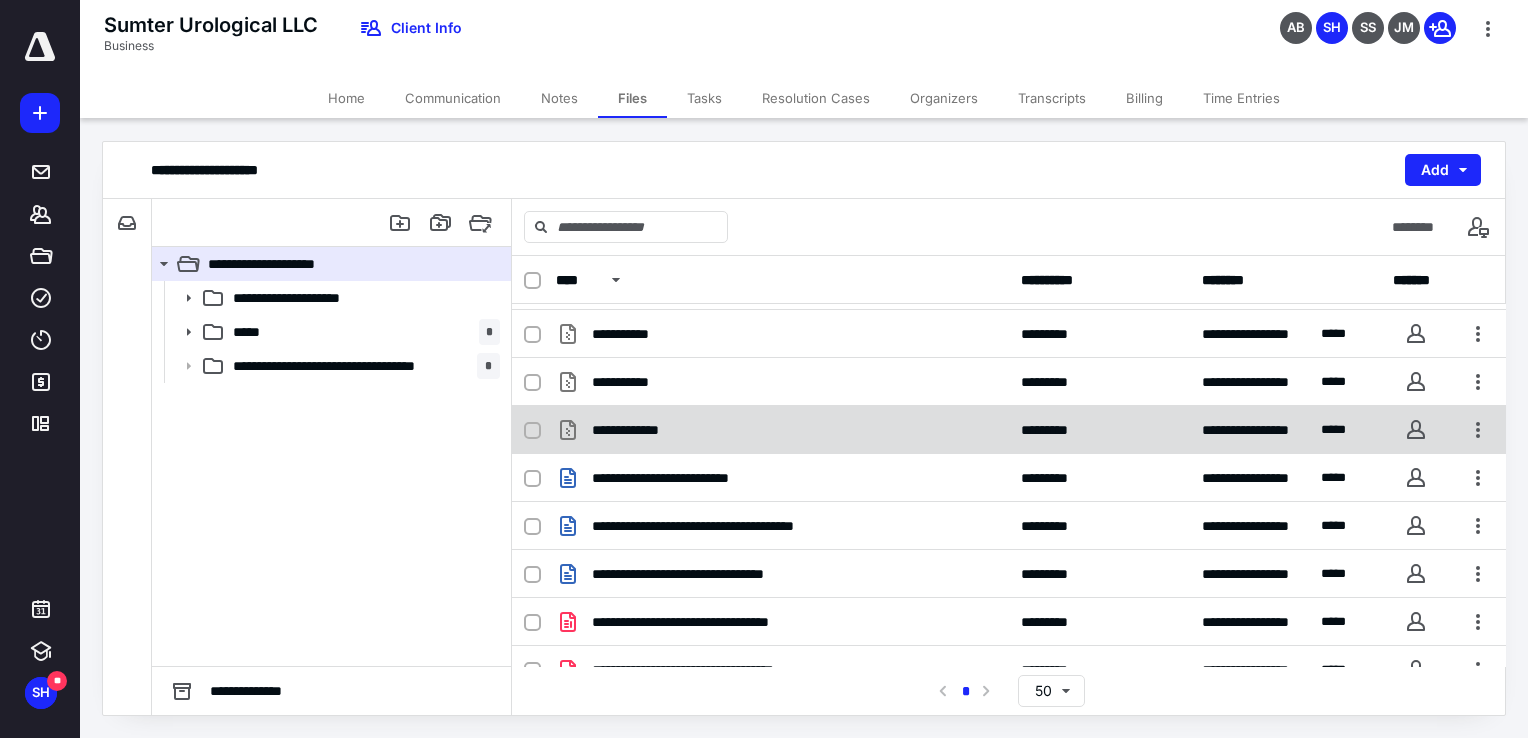 scroll, scrollTop: 349, scrollLeft: 0, axis: vertical 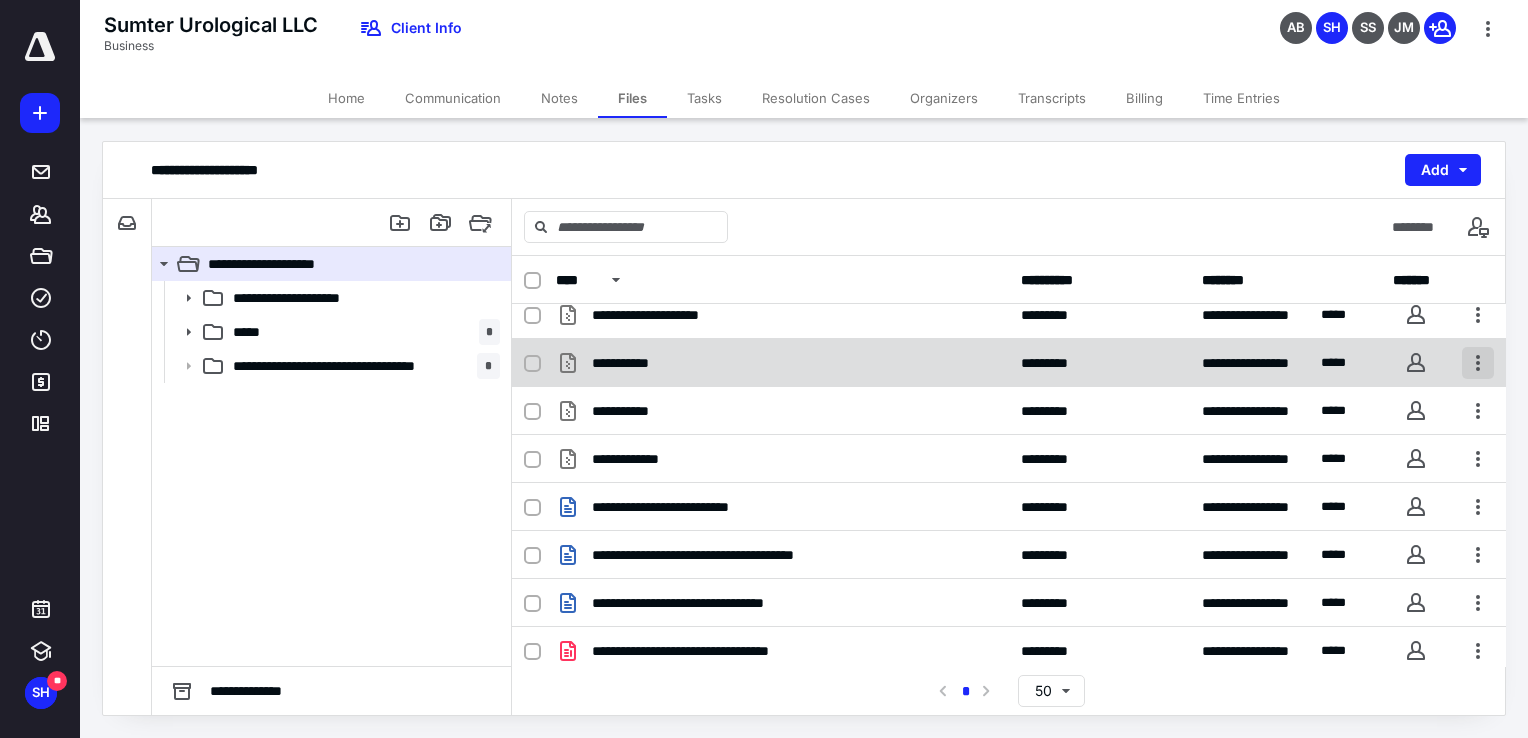 click at bounding box center [1478, 363] 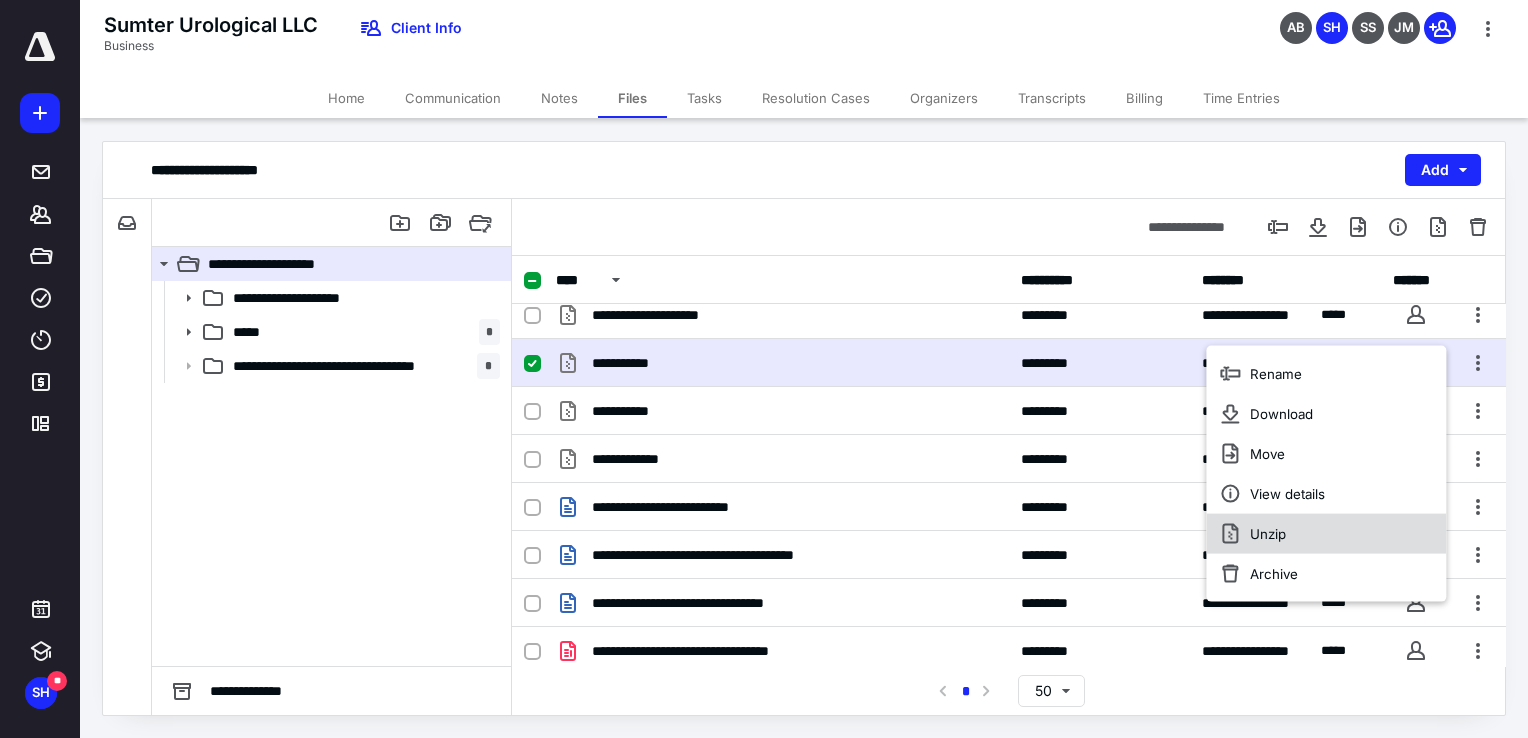 click on "Unzip" at bounding box center (1326, 534) 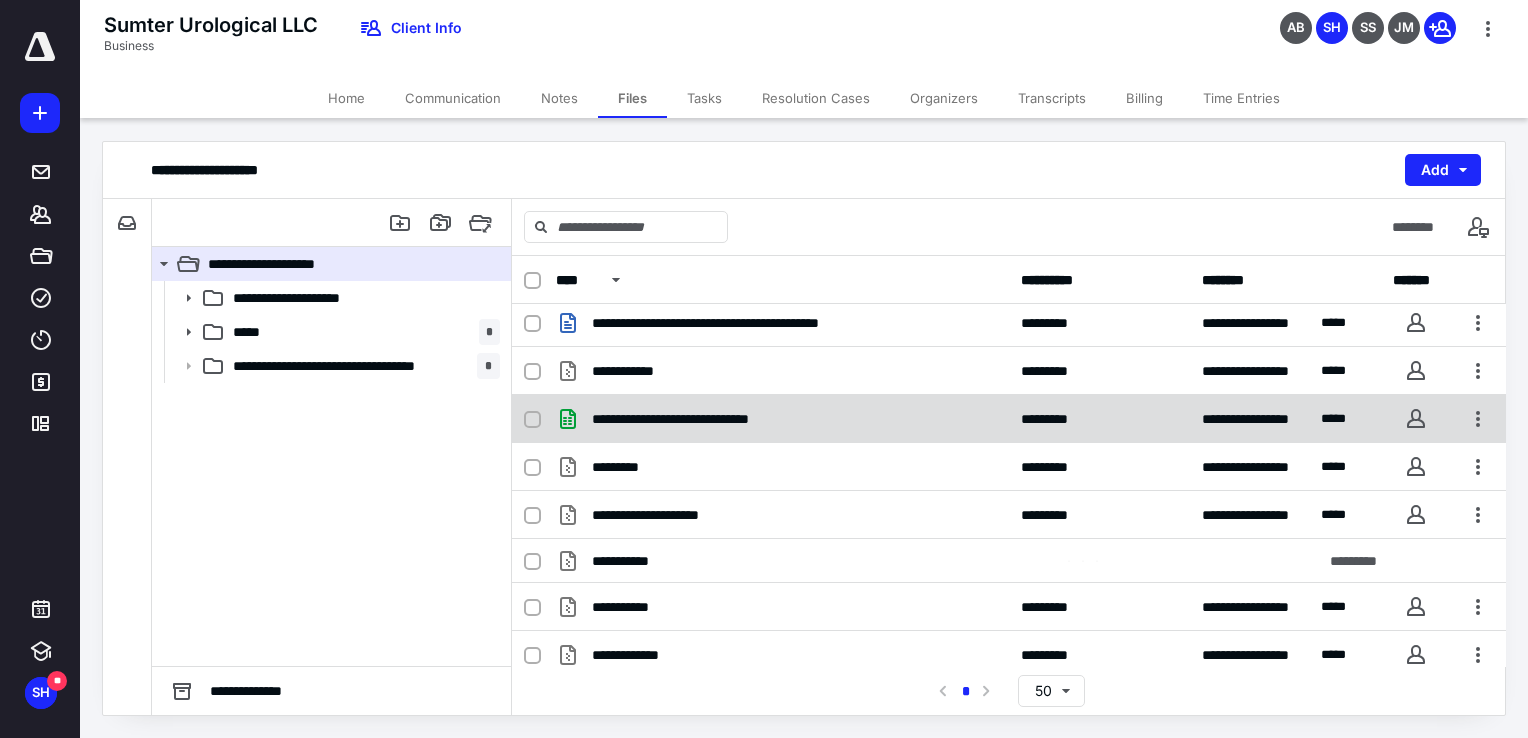 scroll, scrollTop: 0, scrollLeft: 0, axis: both 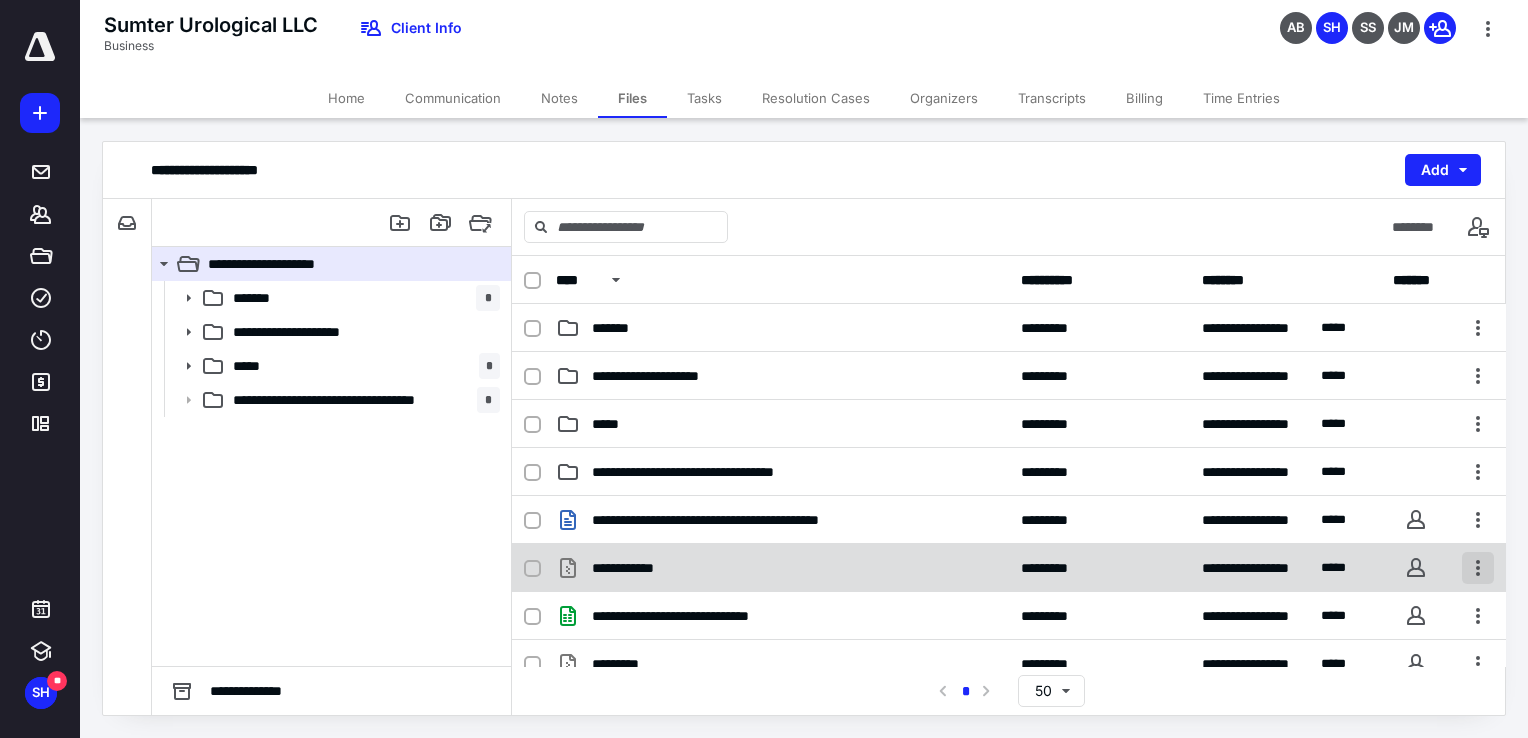 click at bounding box center (1478, 568) 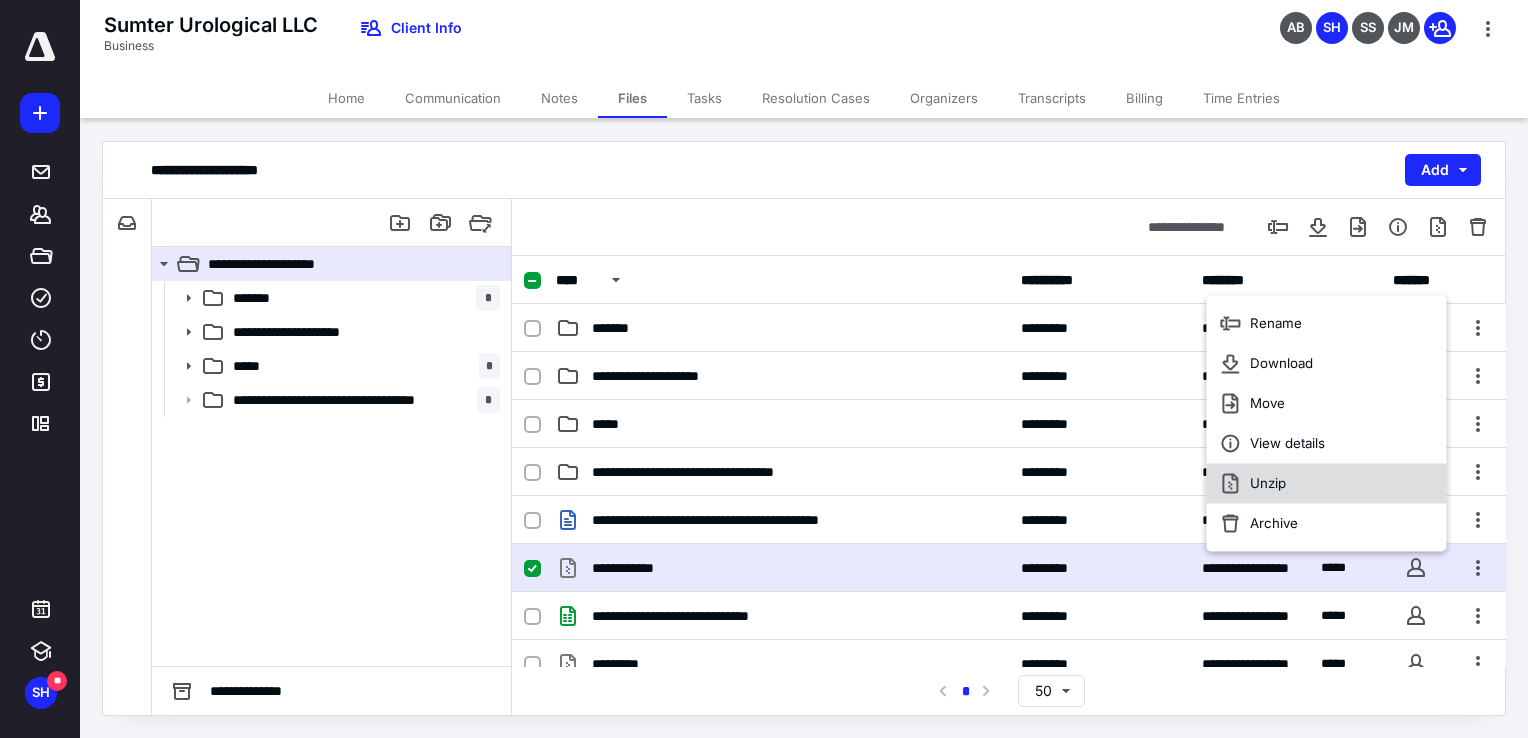 click on "Unzip" at bounding box center (1326, 484) 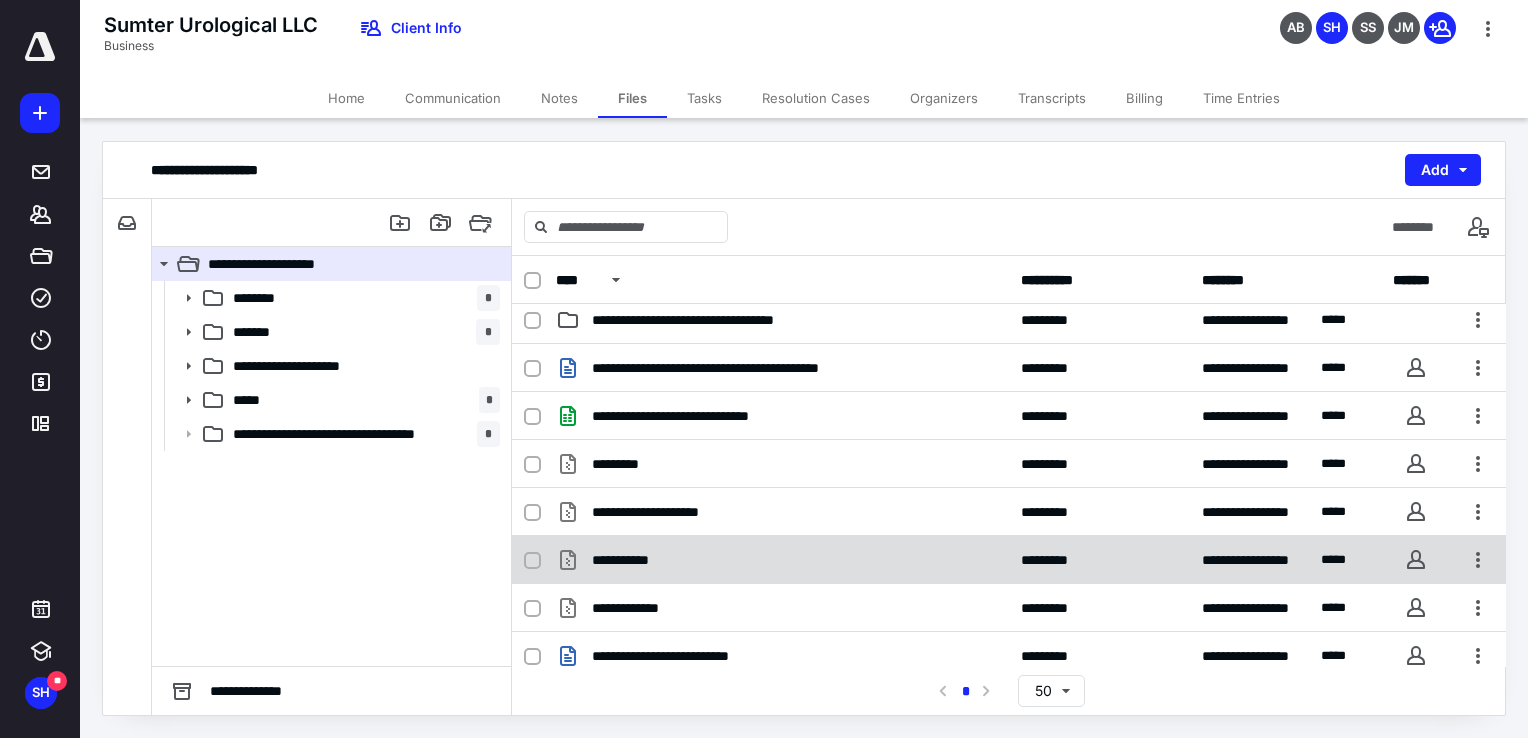 scroll, scrollTop: 248, scrollLeft: 0, axis: vertical 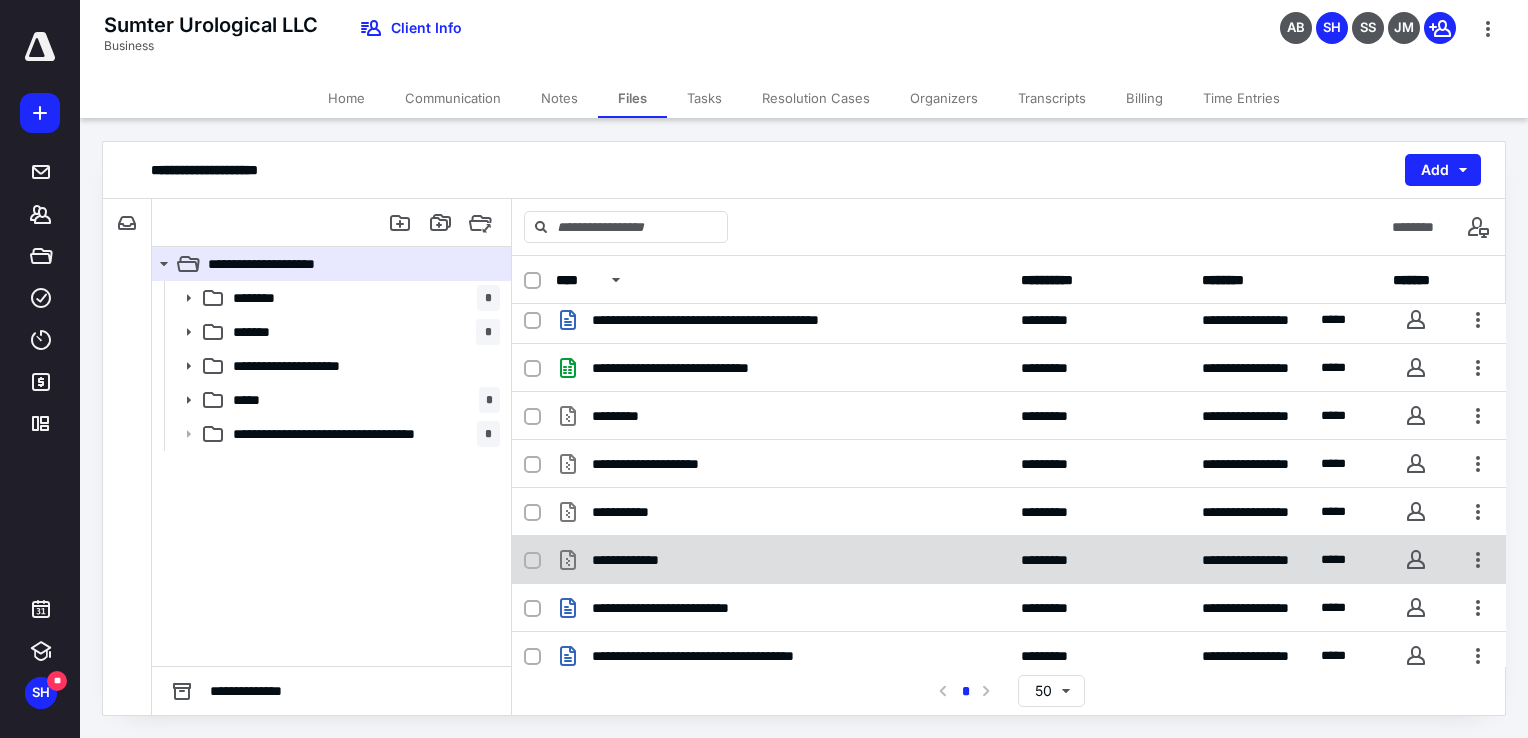 click on "**********" at bounding box center [1009, 560] 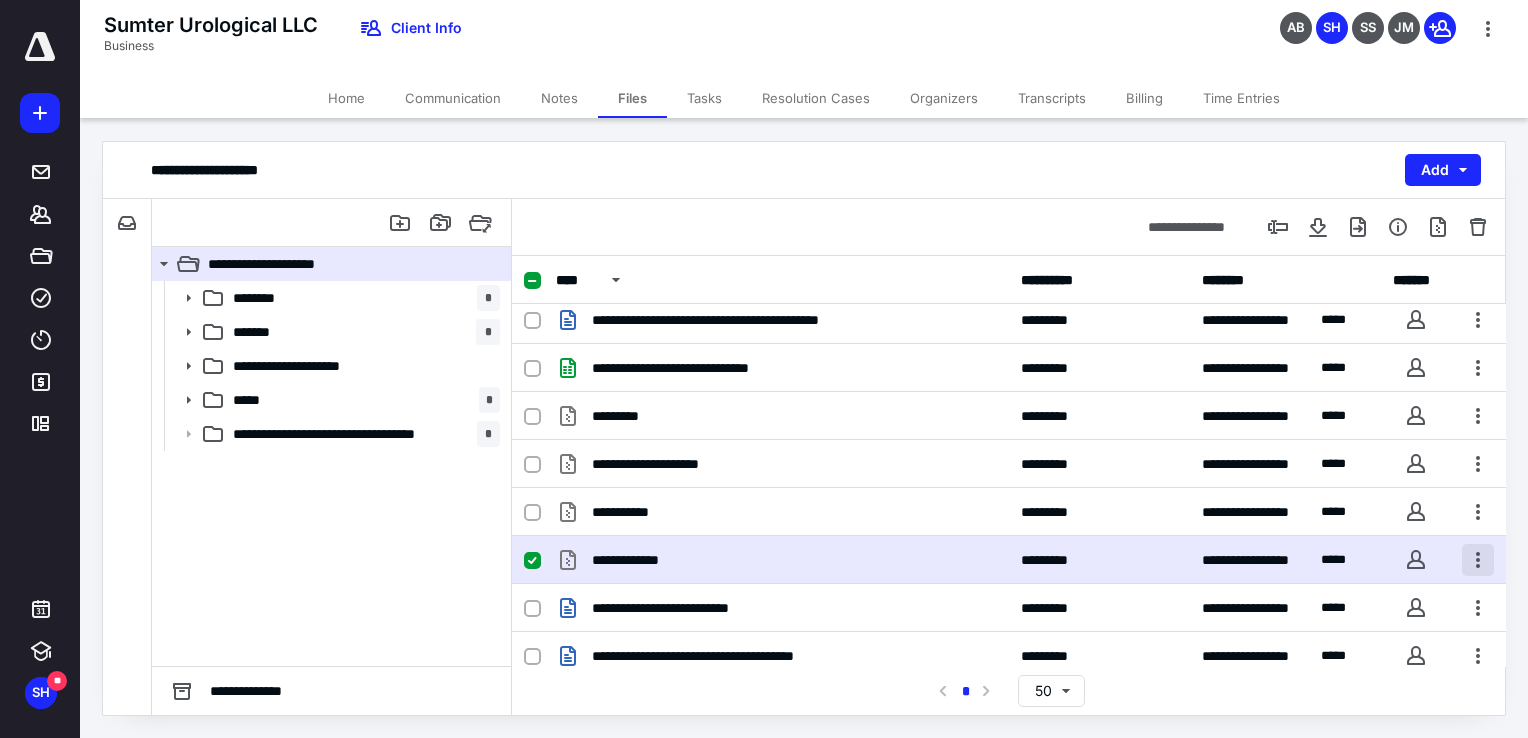 click at bounding box center (1478, 560) 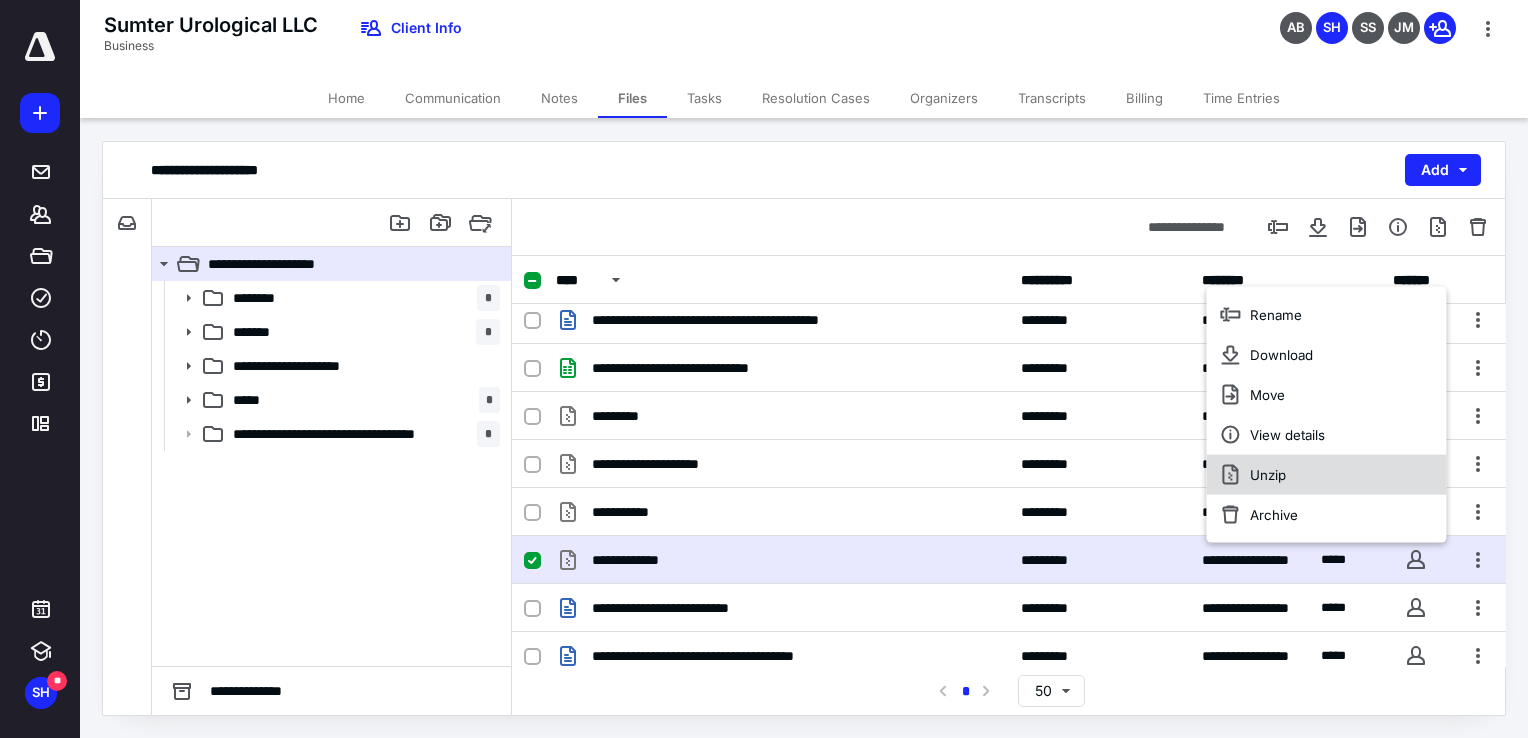 click on "Unzip" at bounding box center (1326, 475) 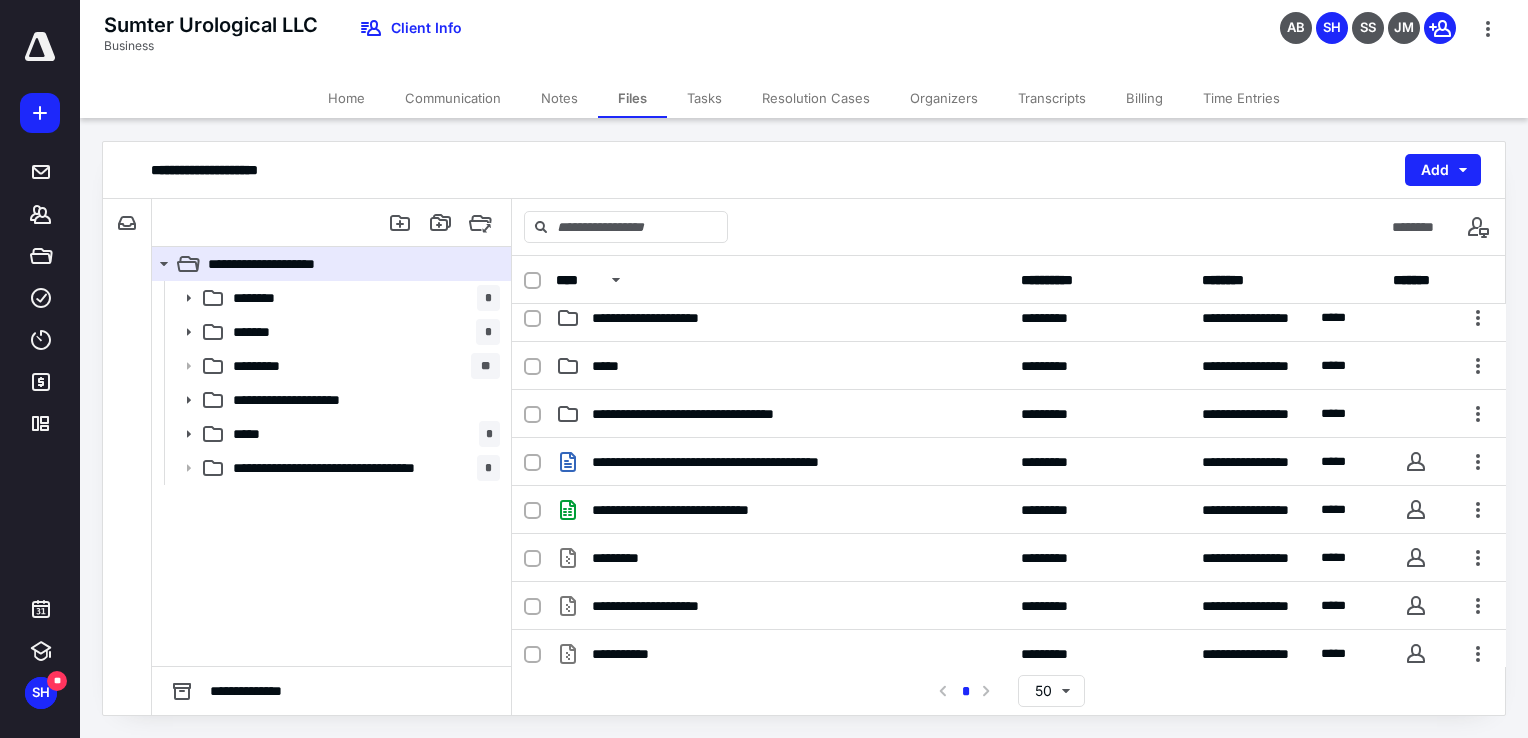 scroll, scrollTop: 149, scrollLeft: 0, axis: vertical 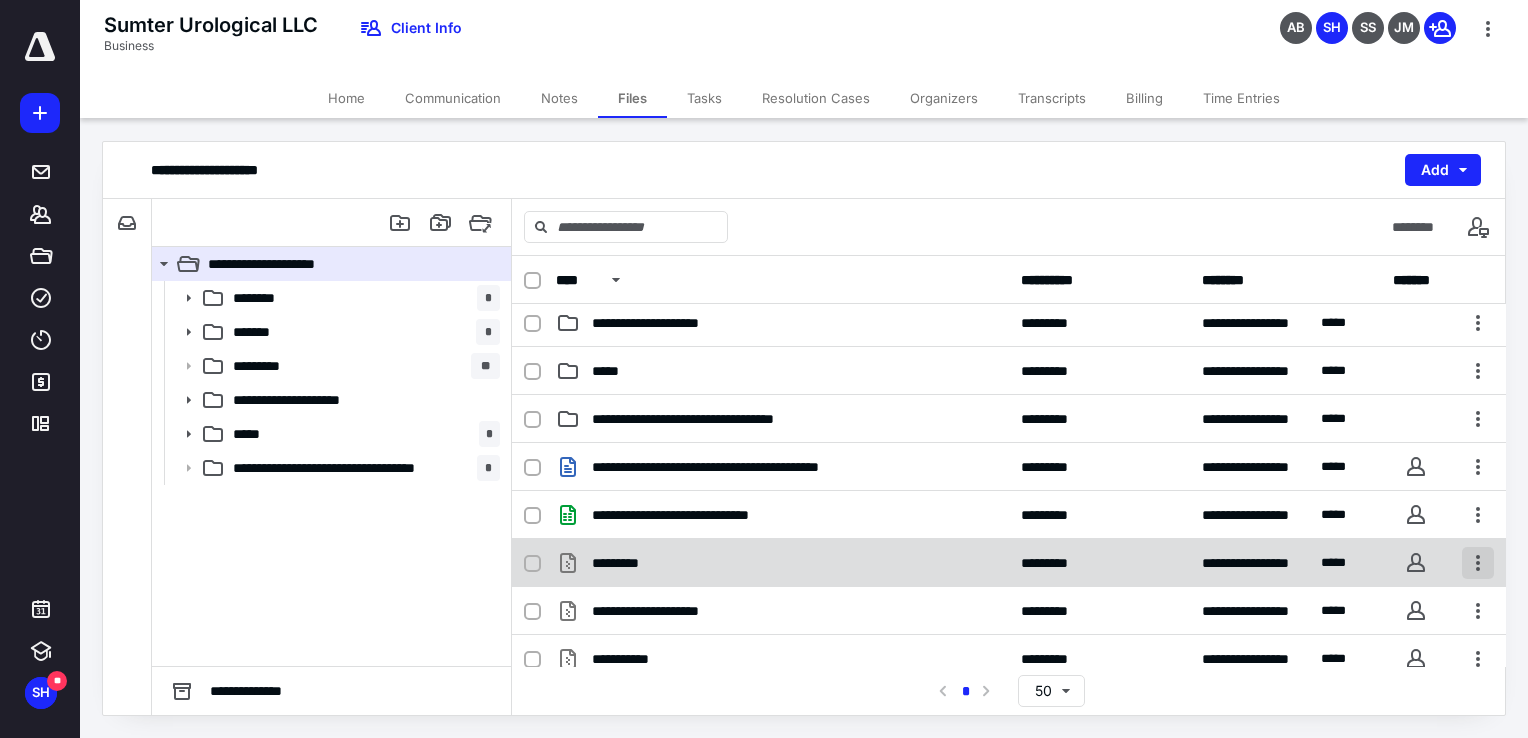 click at bounding box center [1478, 563] 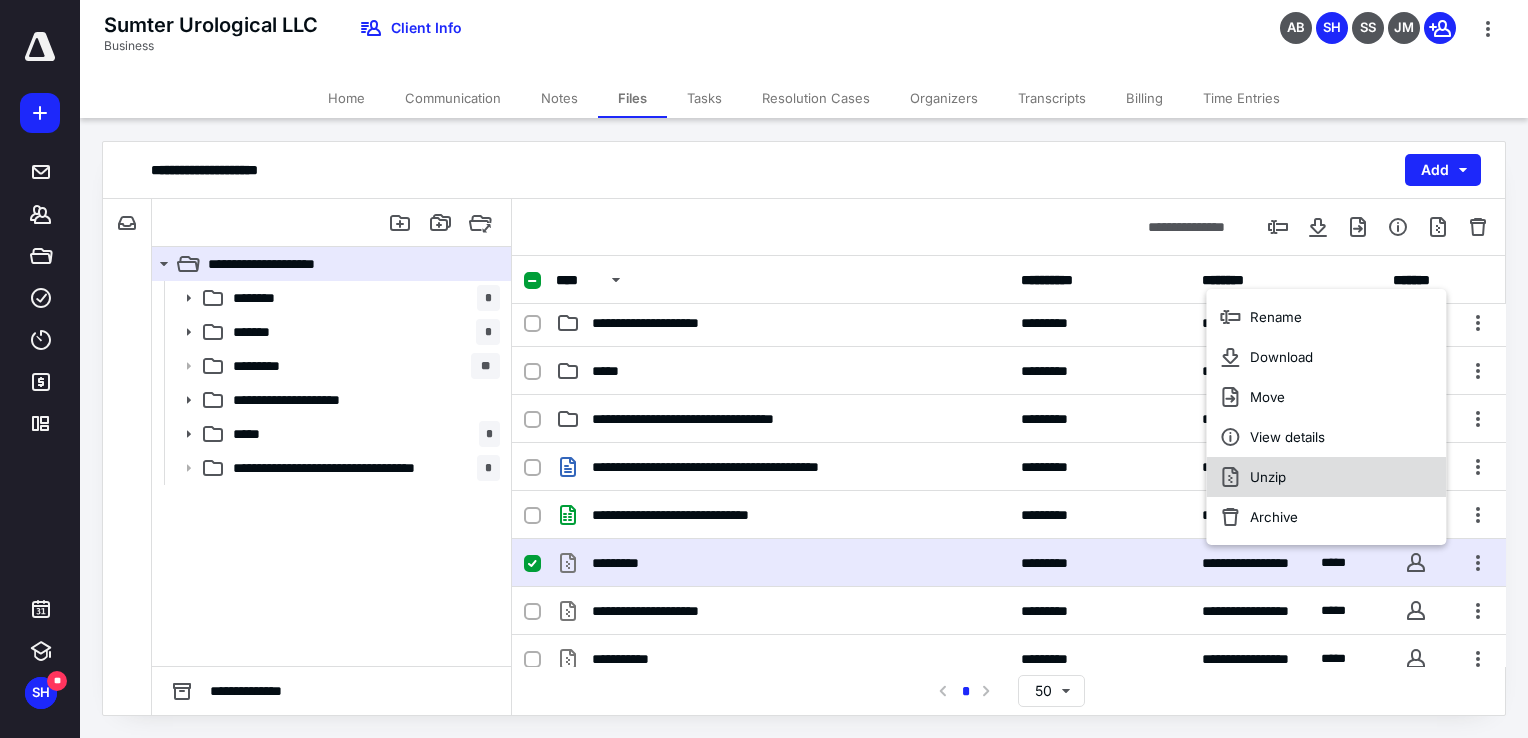click on "Unzip" at bounding box center [1268, 477] 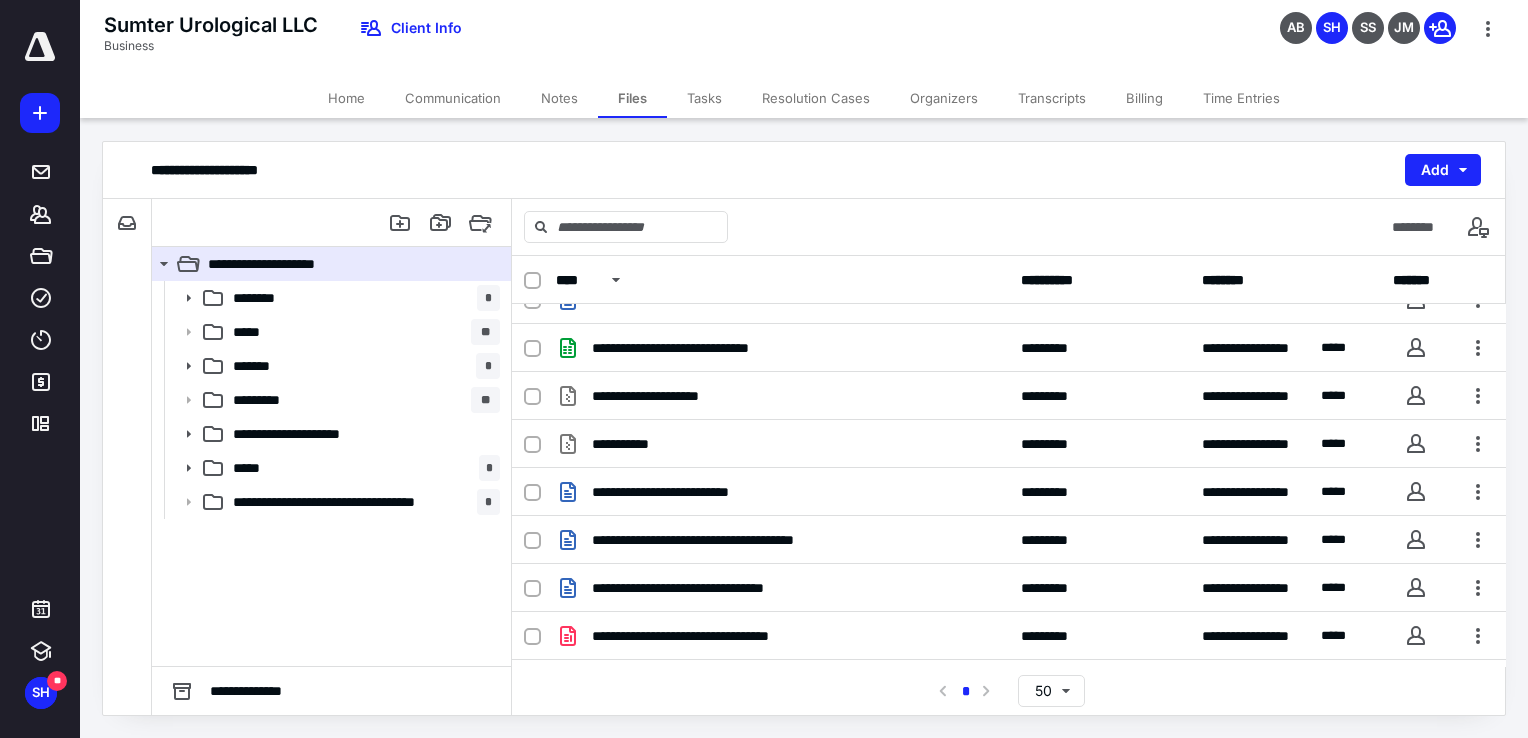 scroll, scrollTop: 396, scrollLeft: 0, axis: vertical 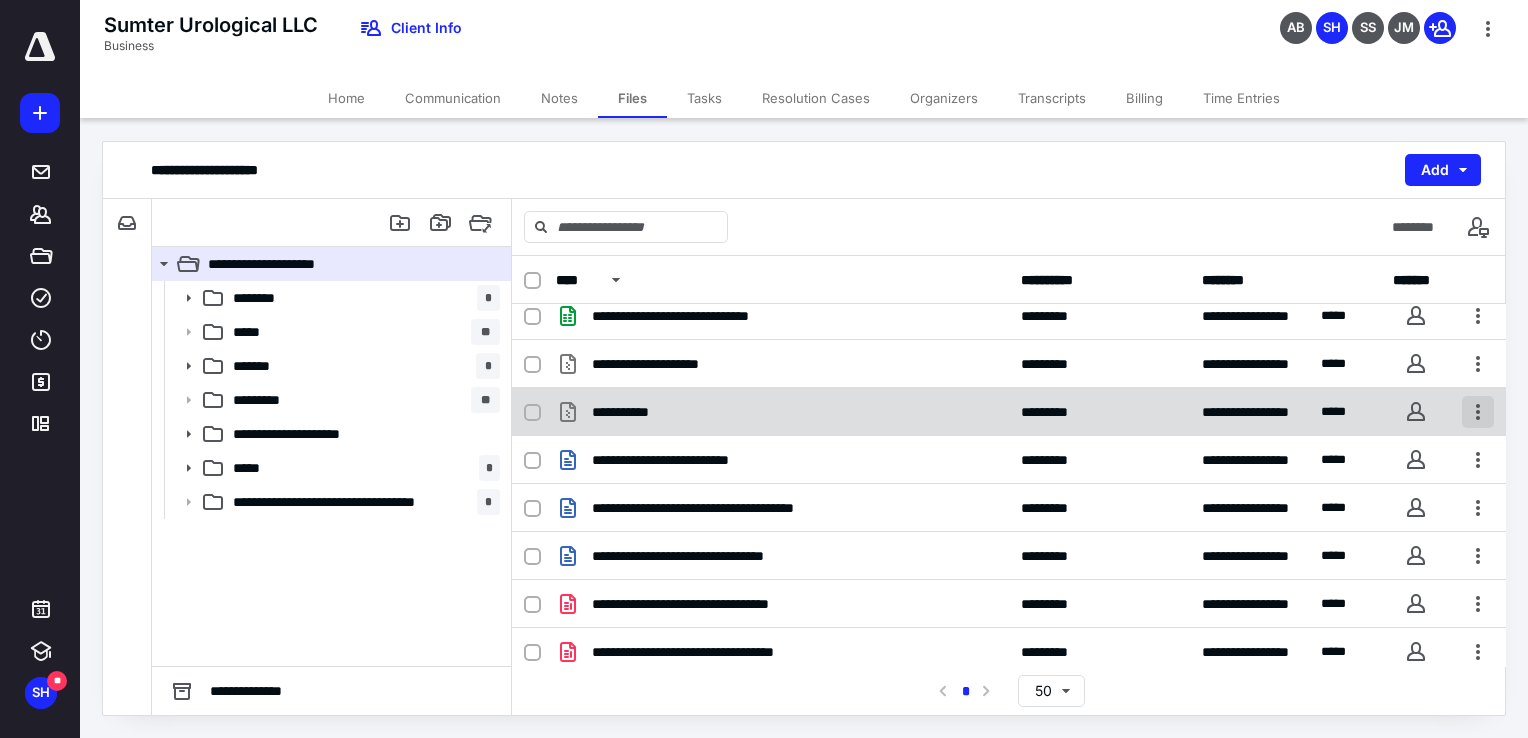 click at bounding box center [1478, 412] 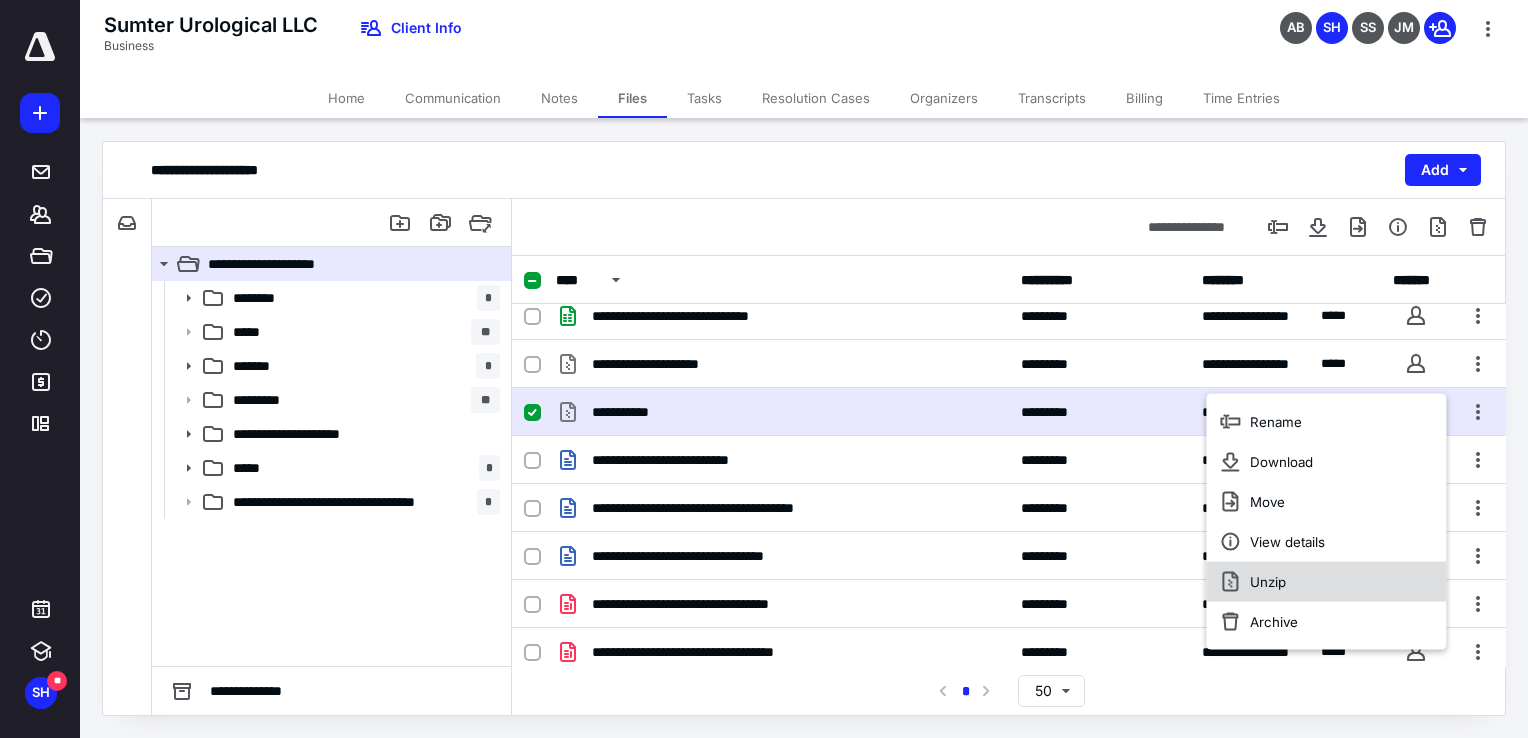 click on "Unzip" at bounding box center [1326, 582] 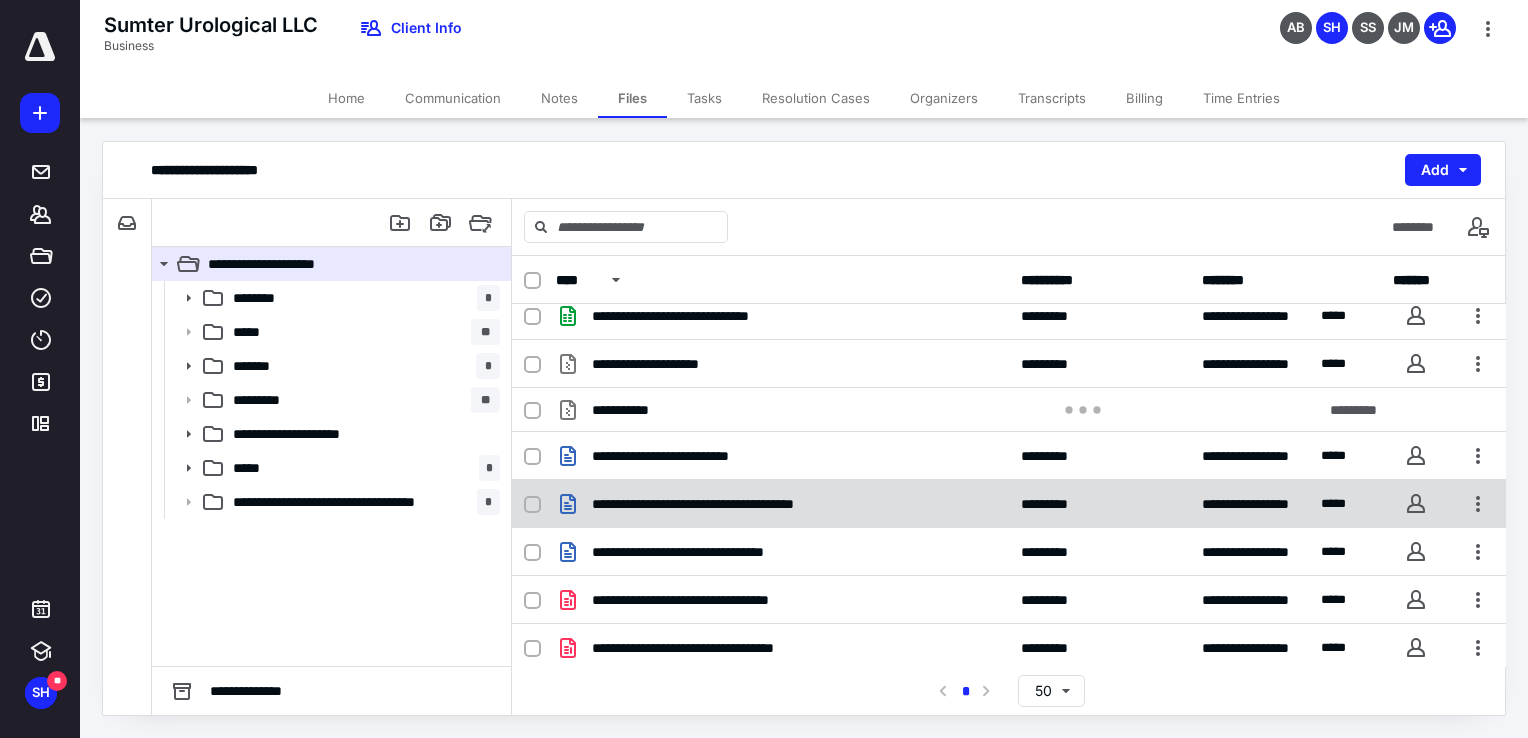 scroll, scrollTop: 444, scrollLeft: 0, axis: vertical 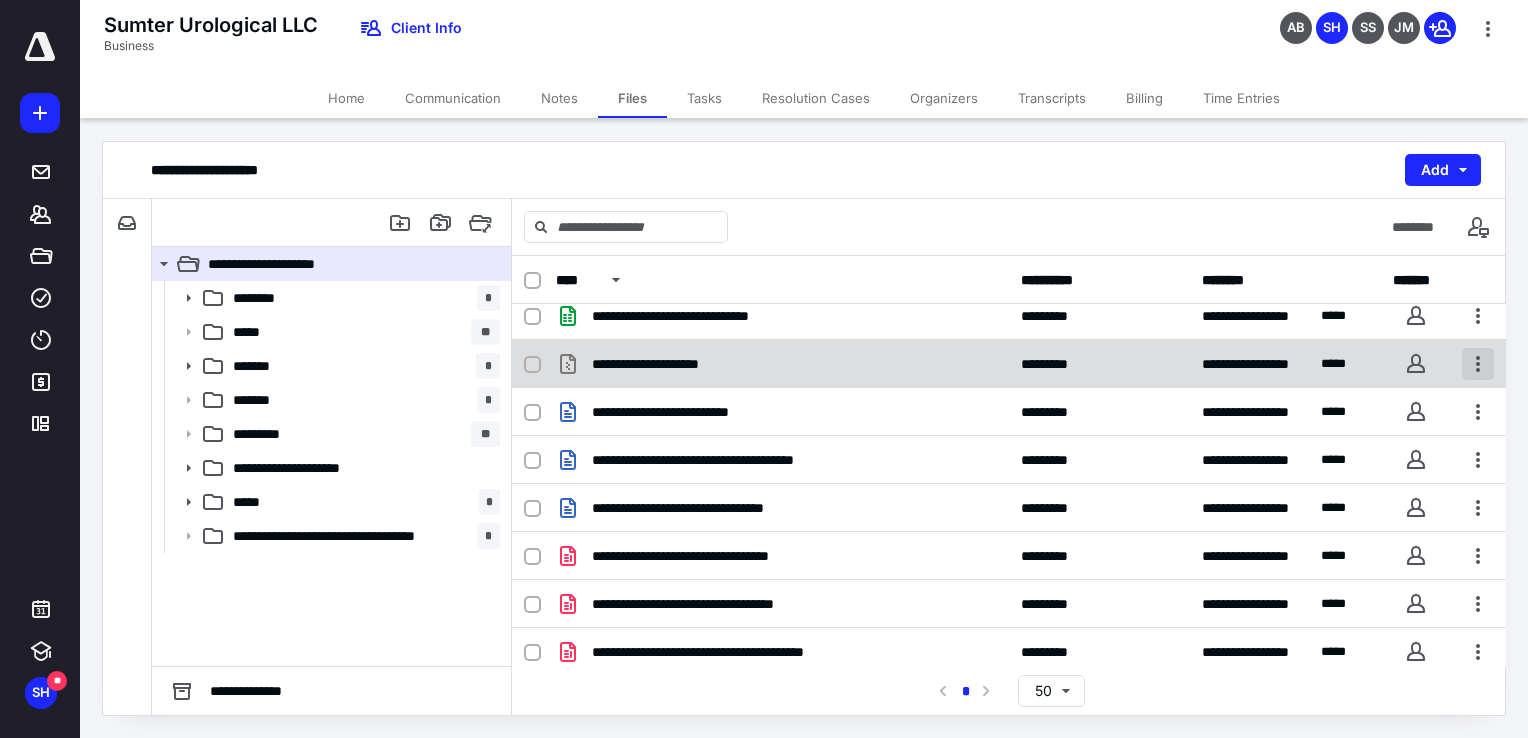 click at bounding box center (1478, 364) 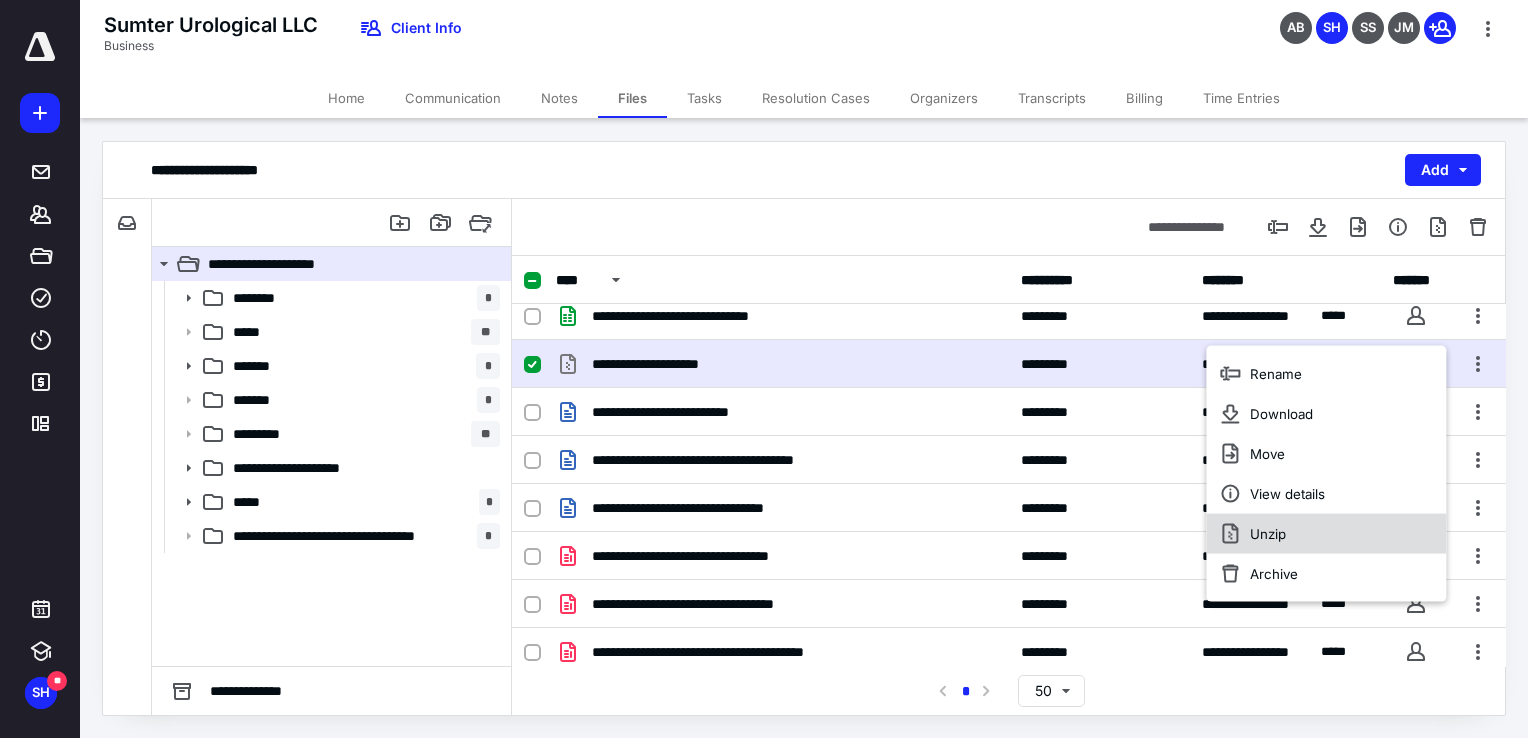 click on "Unzip" at bounding box center [1326, 534] 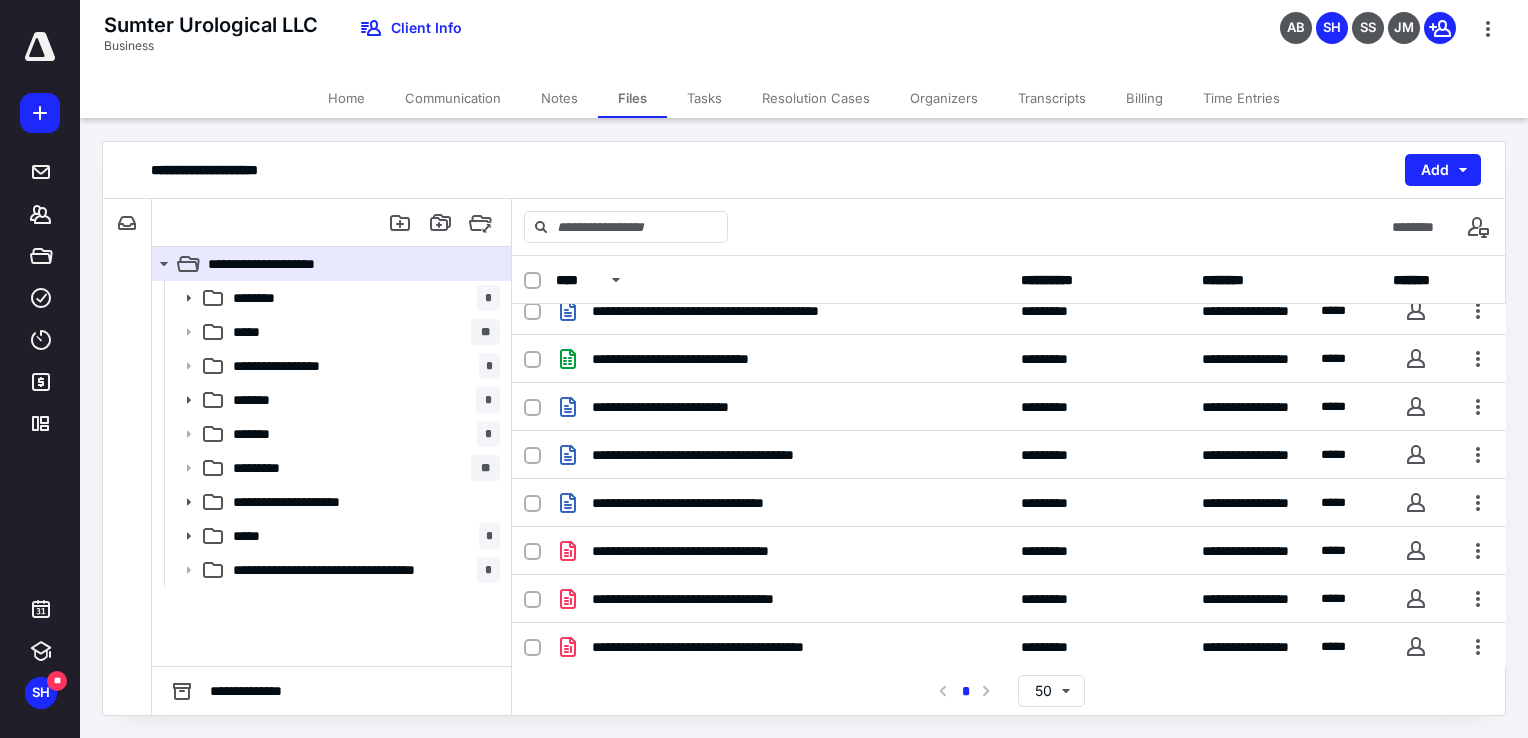 scroll, scrollTop: 449, scrollLeft: 0, axis: vertical 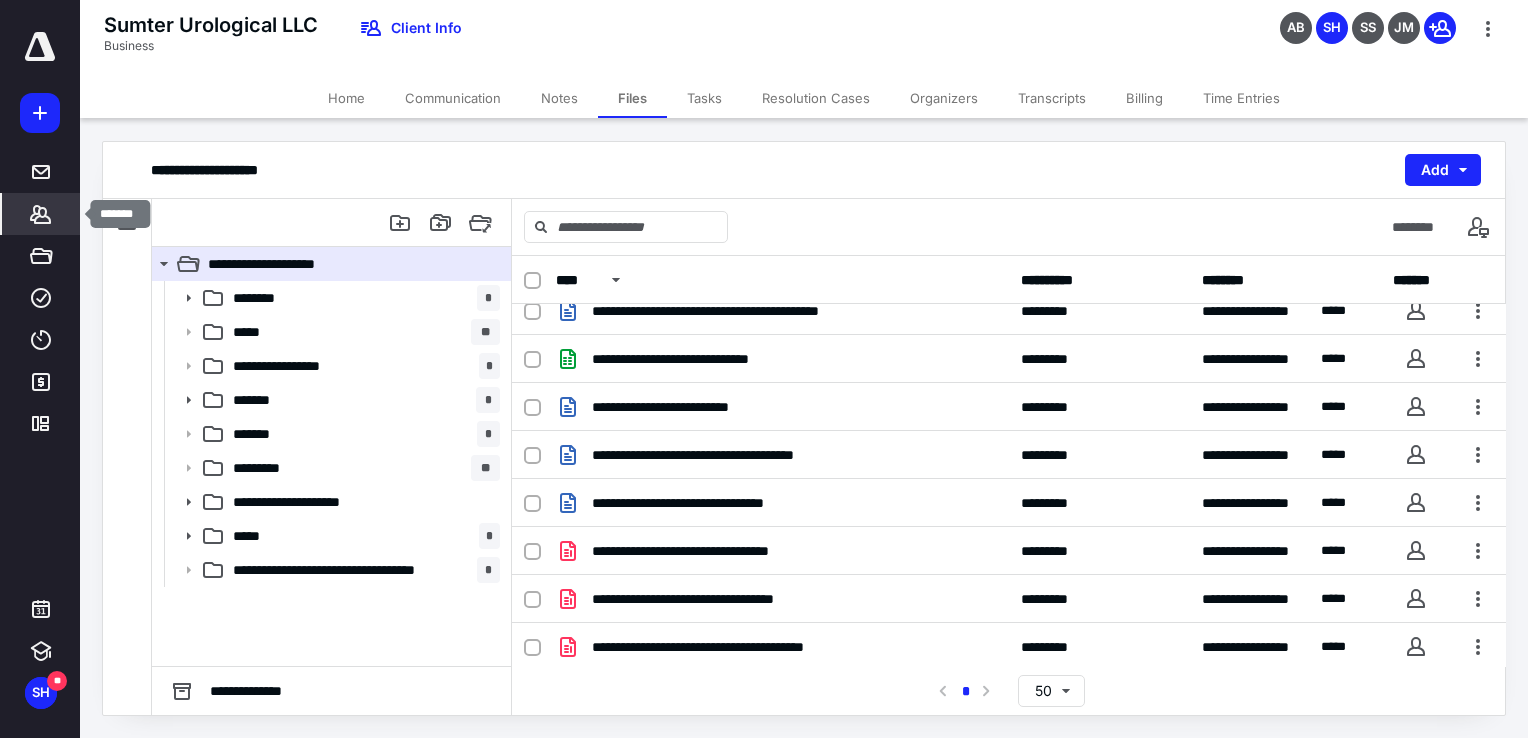 click 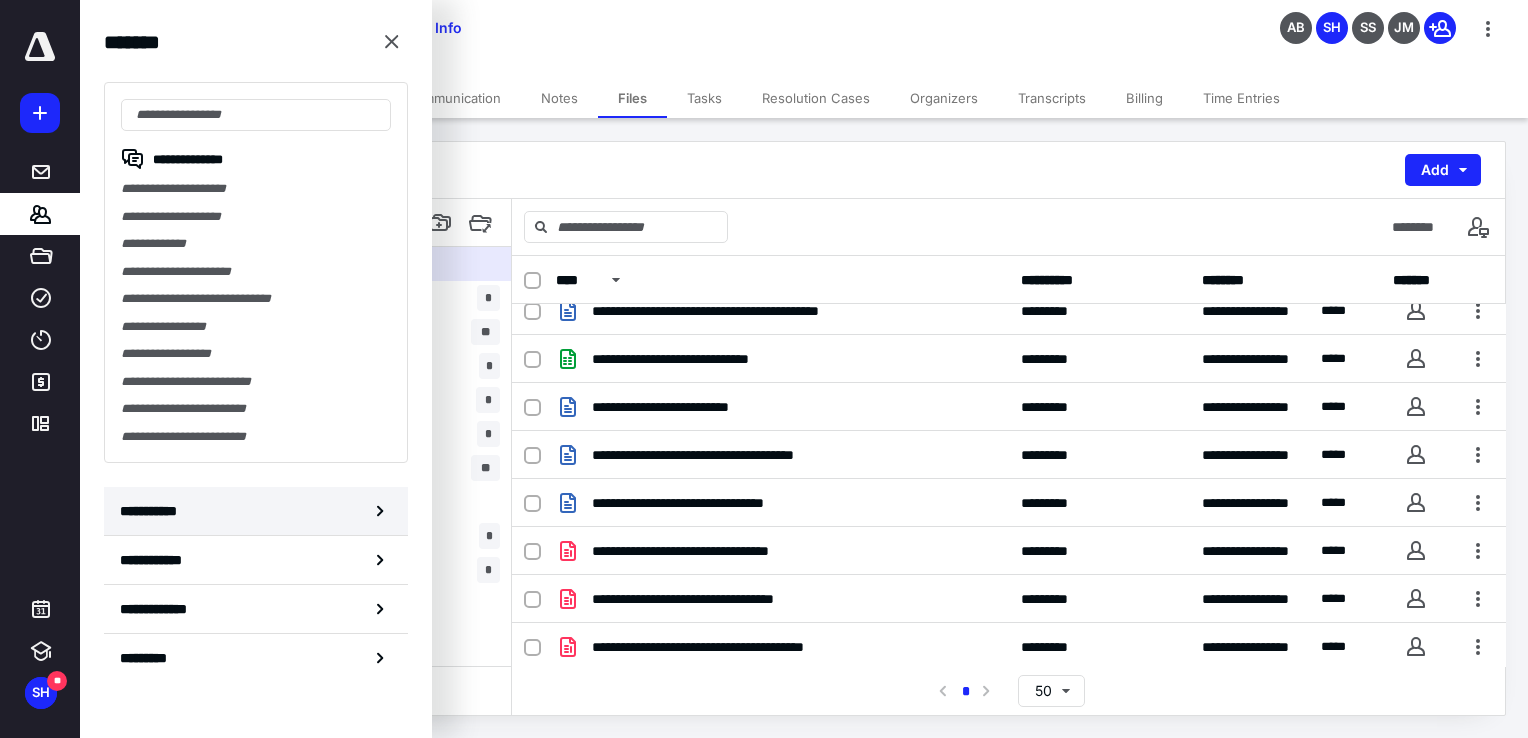 click on "**********" at bounding box center (256, 511) 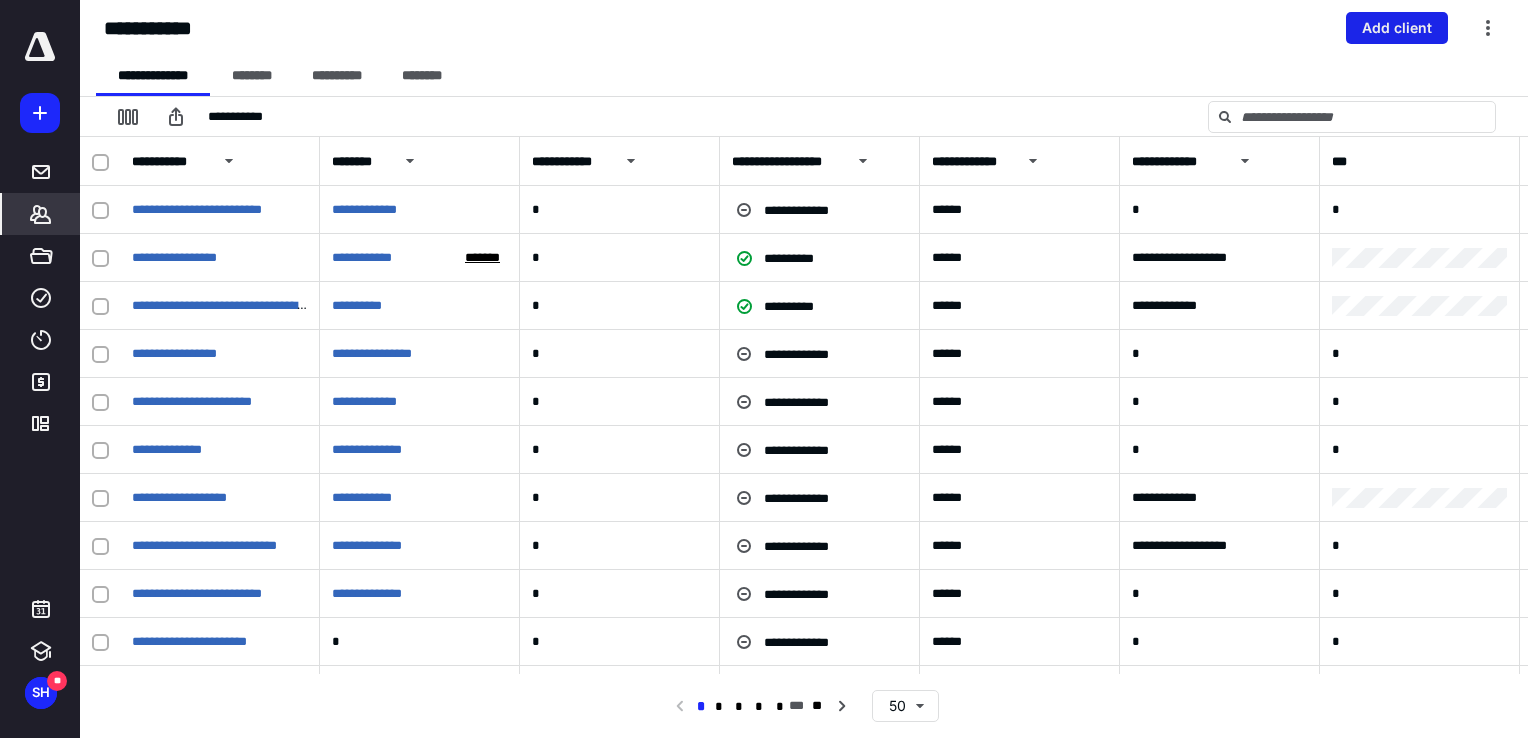 click on "Add client" at bounding box center (1397, 28) 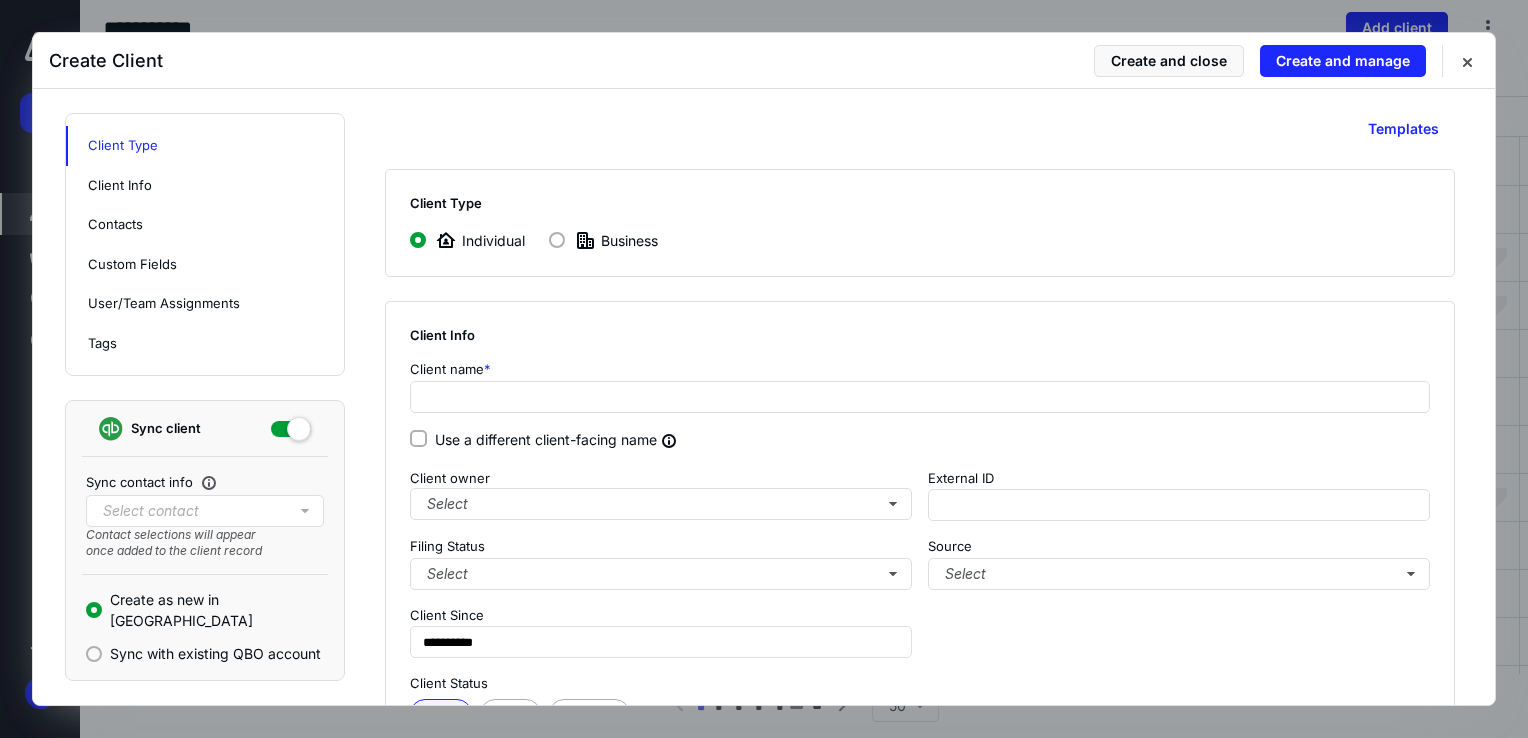 click 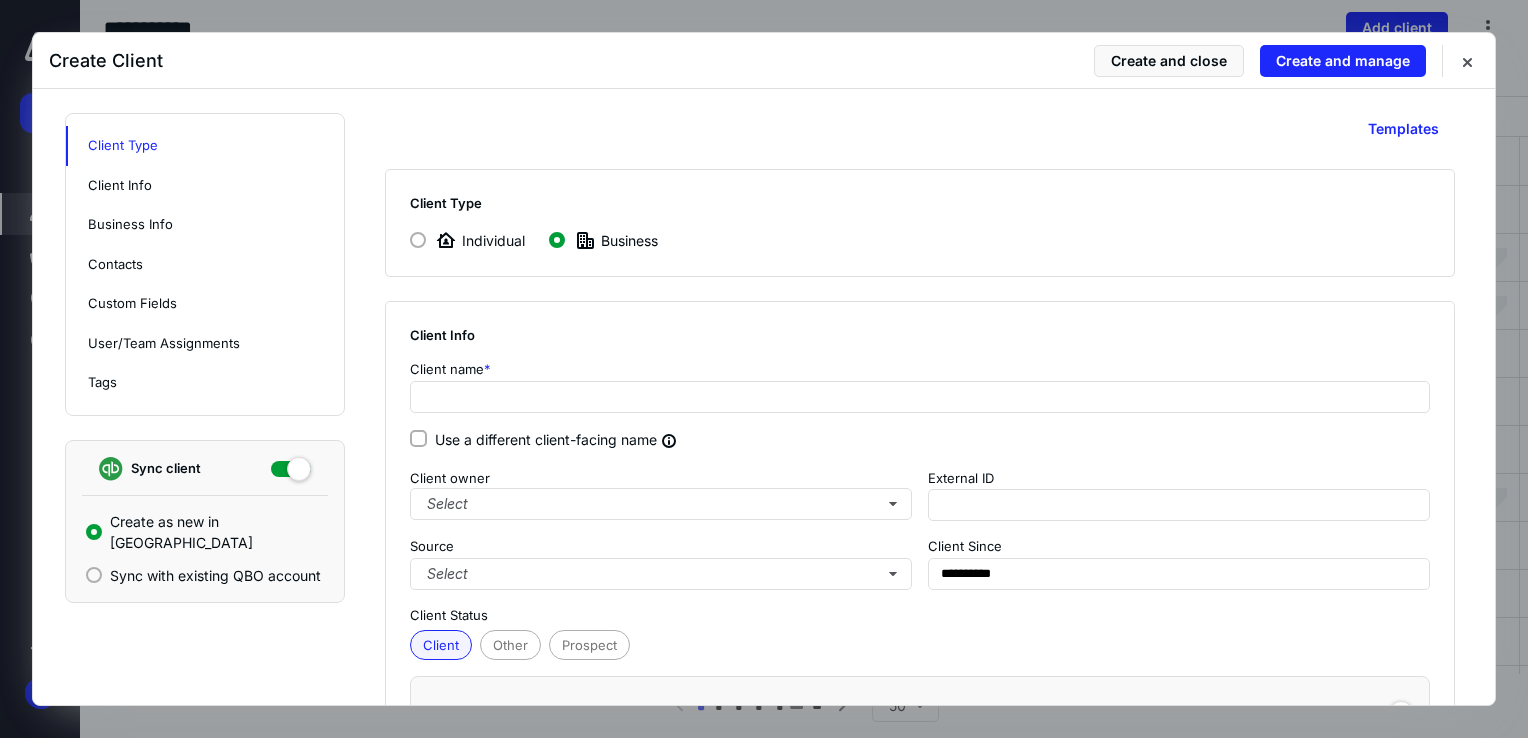 click on "Client name  *" at bounding box center (920, 370) 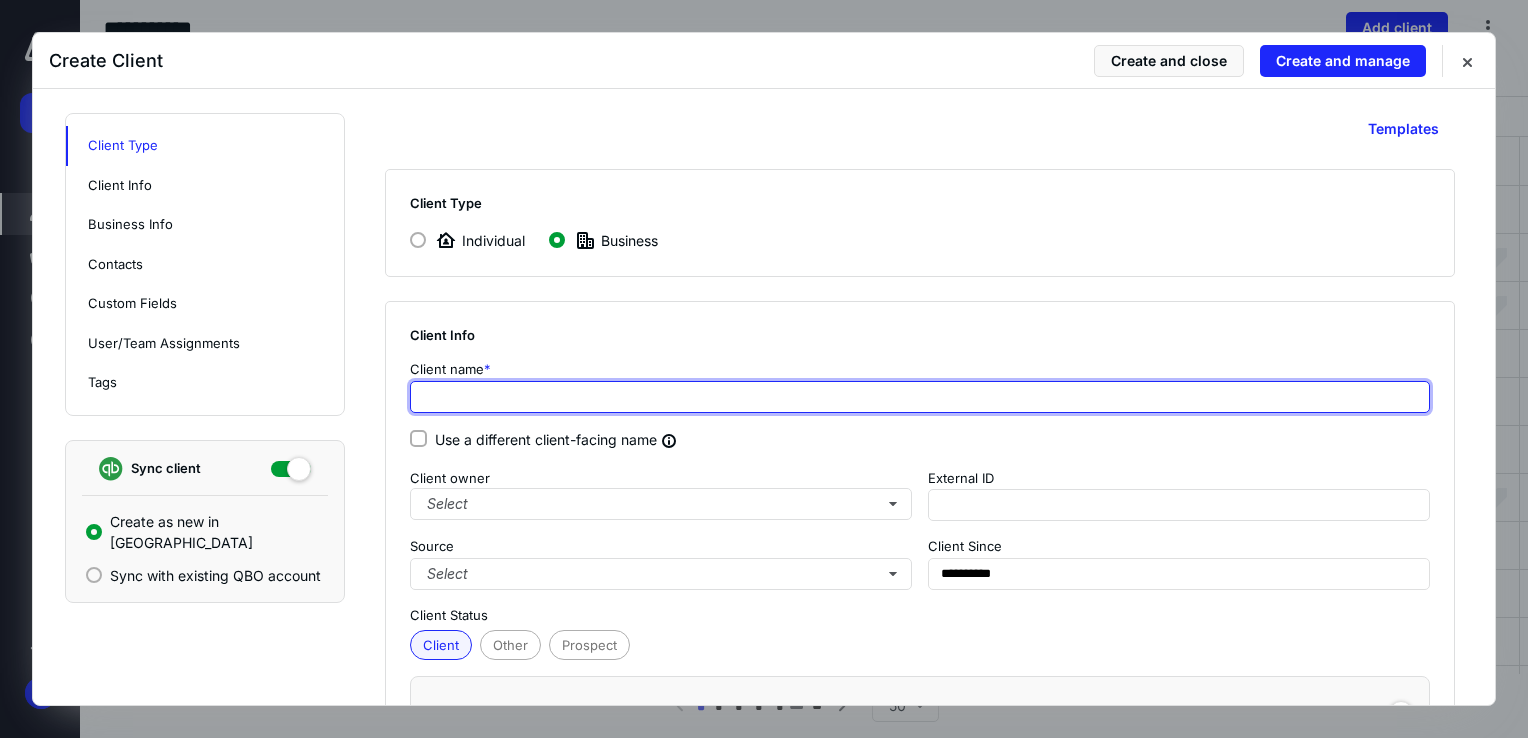 click at bounding box center (920, 397) 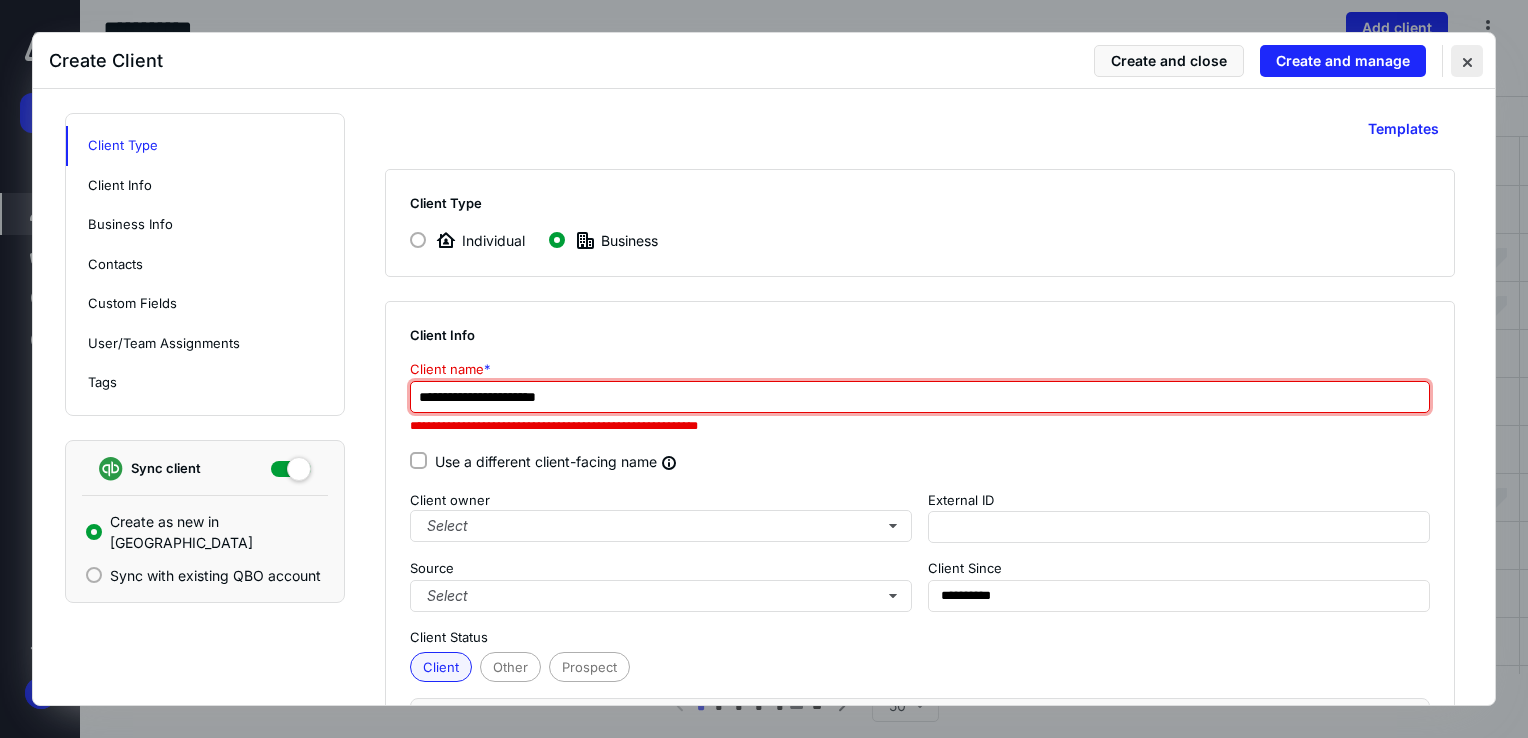 type on "**********" 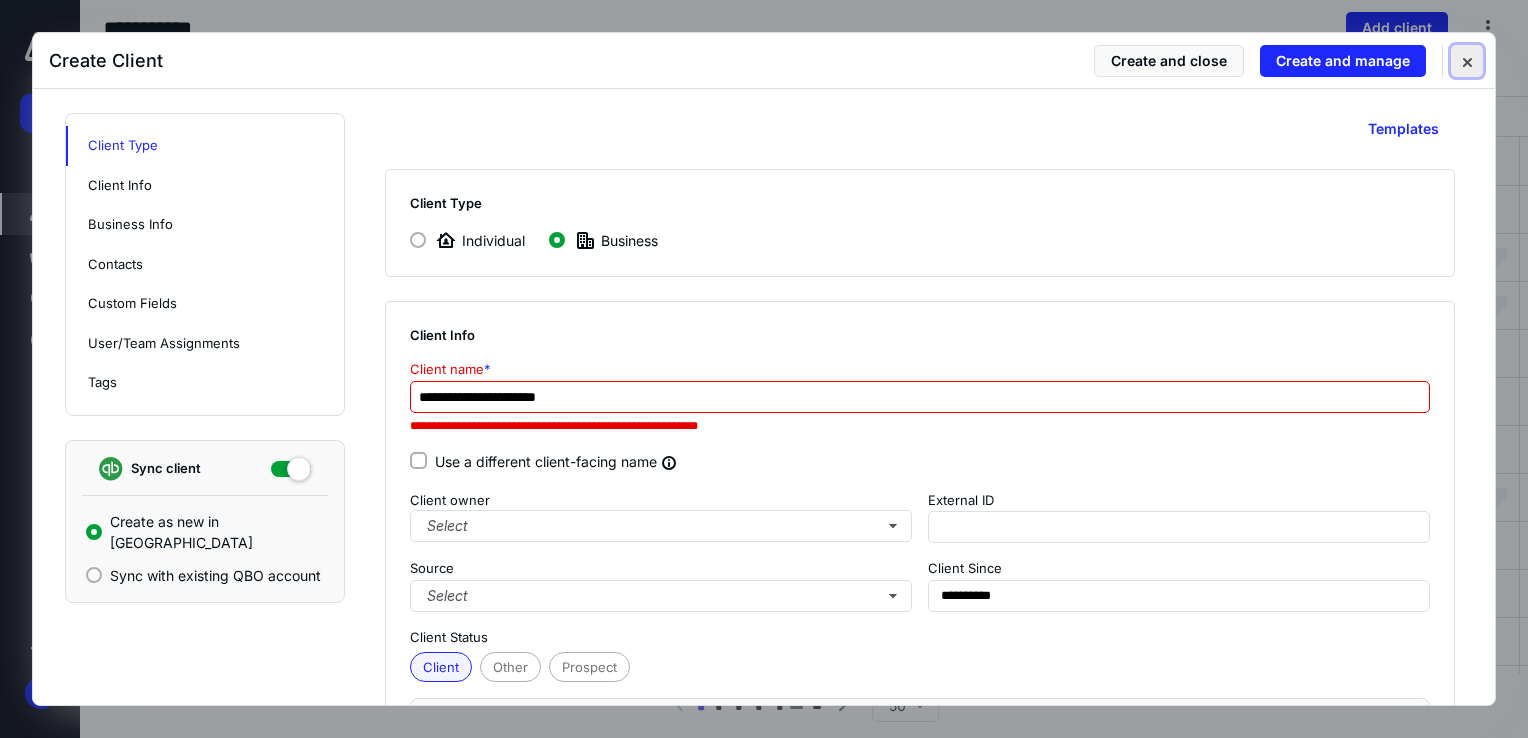type on "**********" 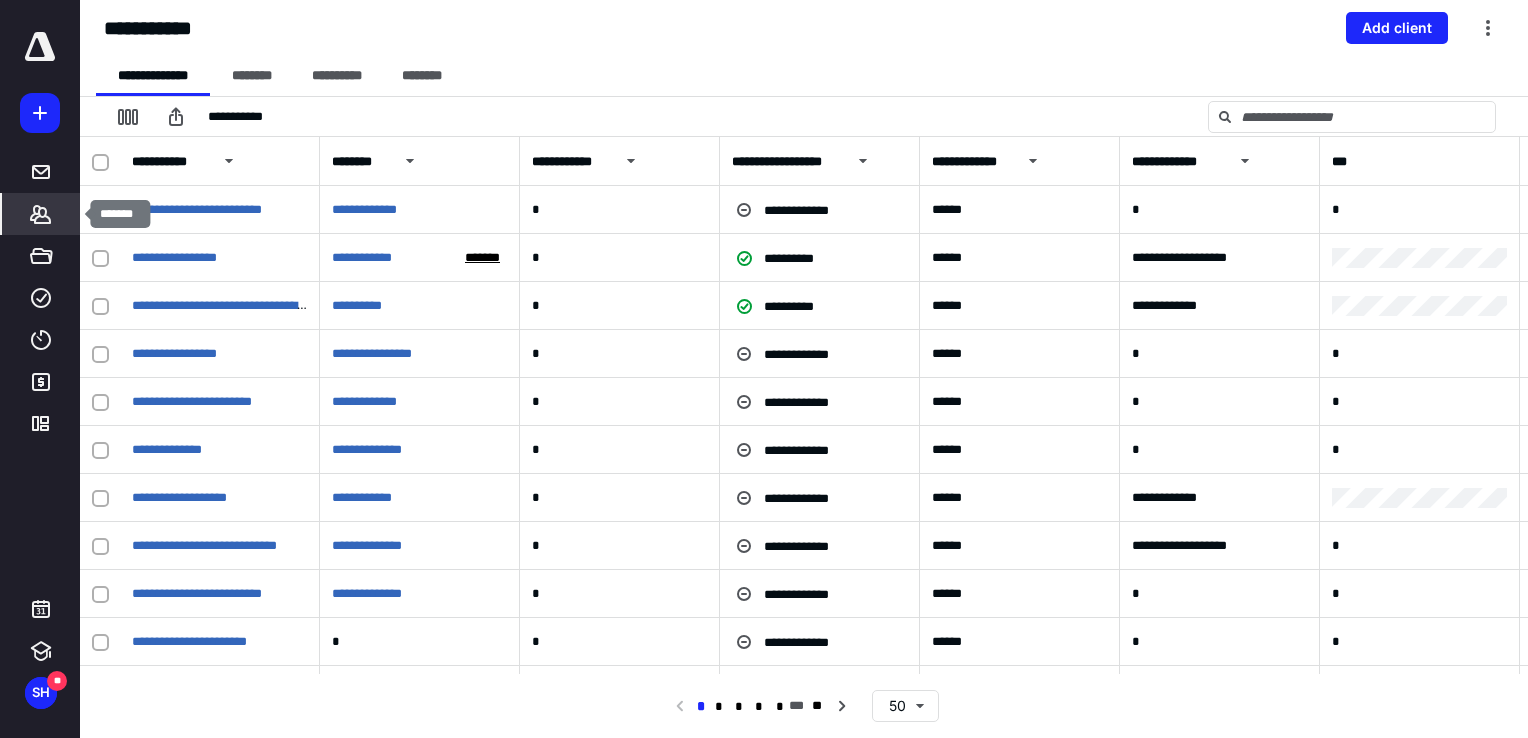 click 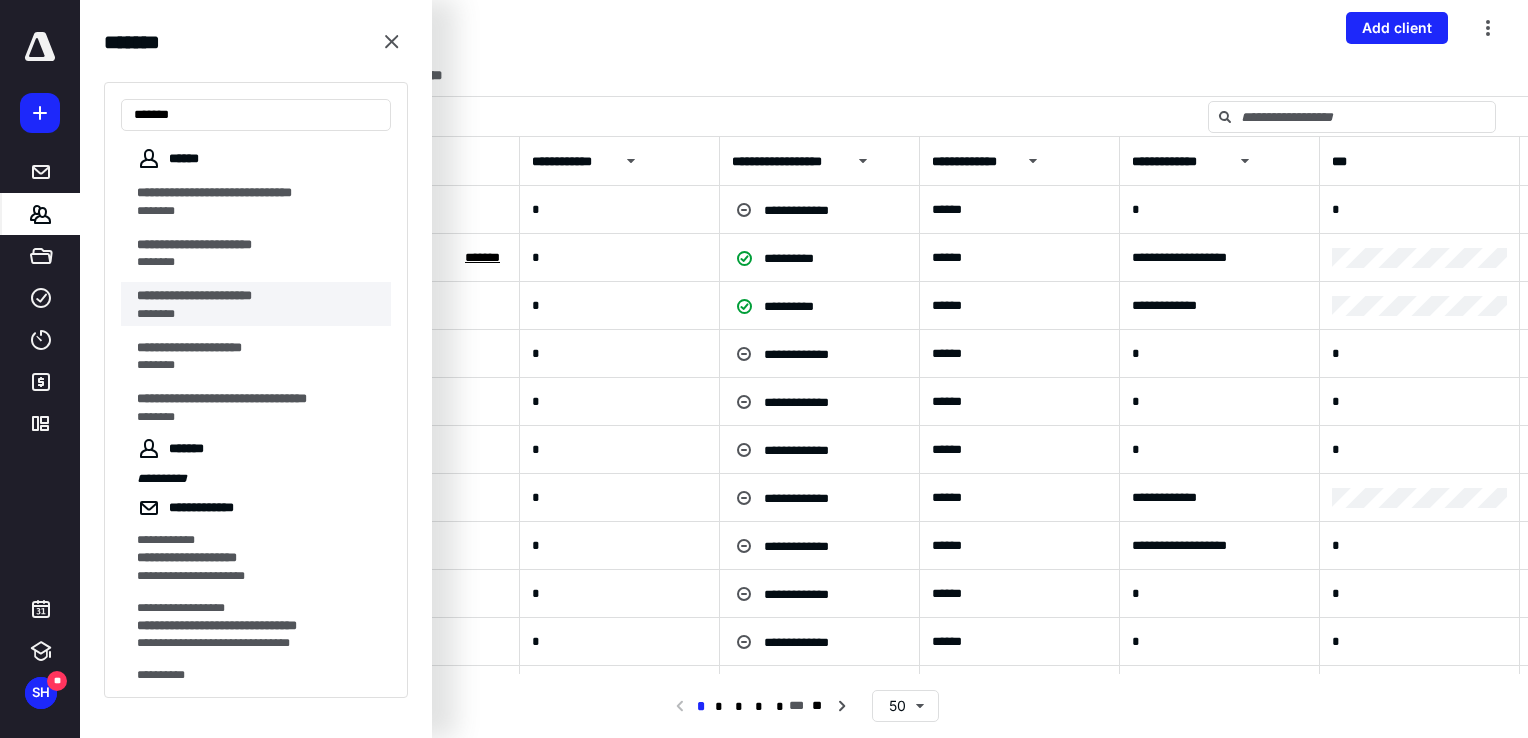 type on "******" 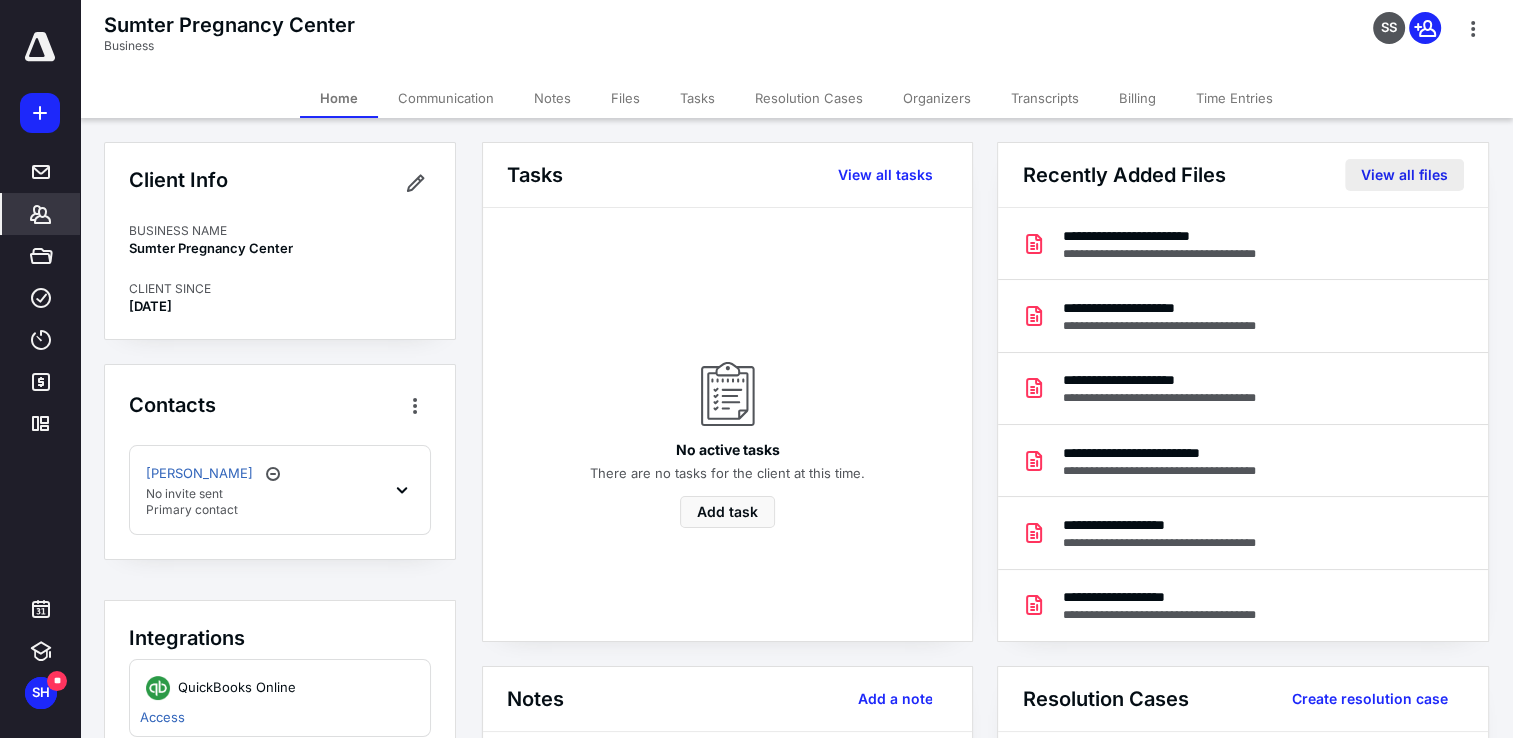 click on "View all files" at bounding box center [1404, 175] 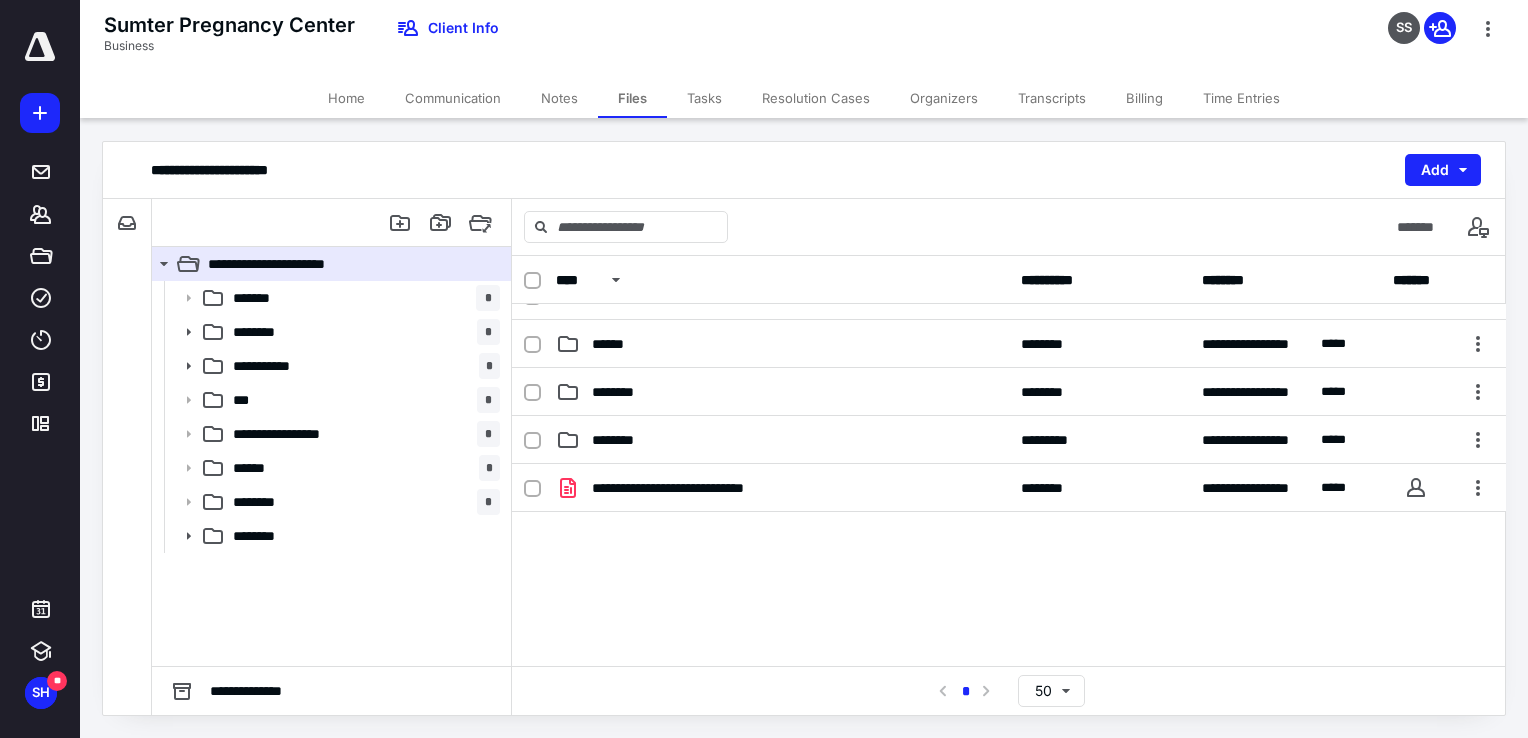 scroll, scrollTop: 319, scrollLeft: 0, axis: vertical 